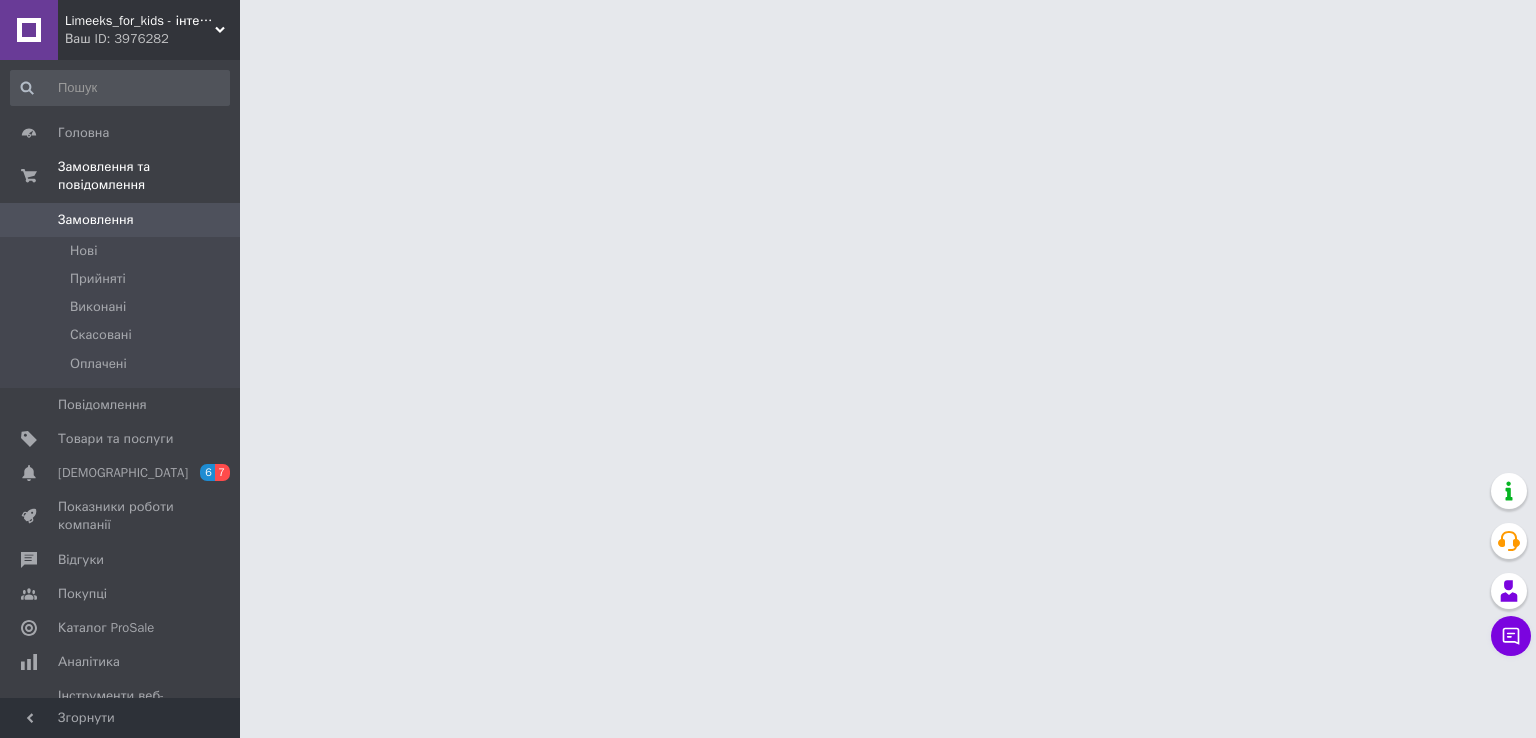 scroll, scrollTop: 0, scrollLeft: 0, axis: both 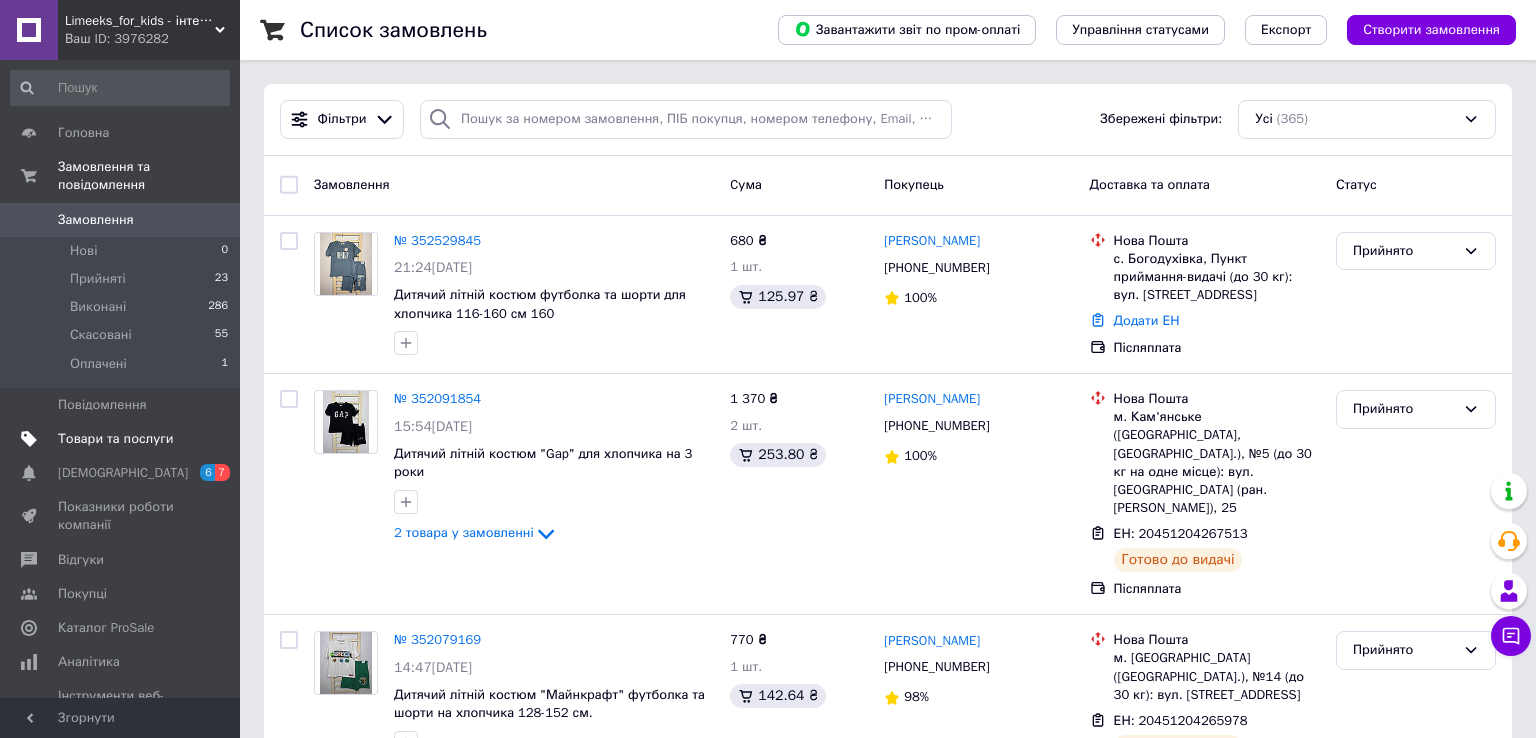 click on "Товари та послуги" at bounding box center (115, 439) 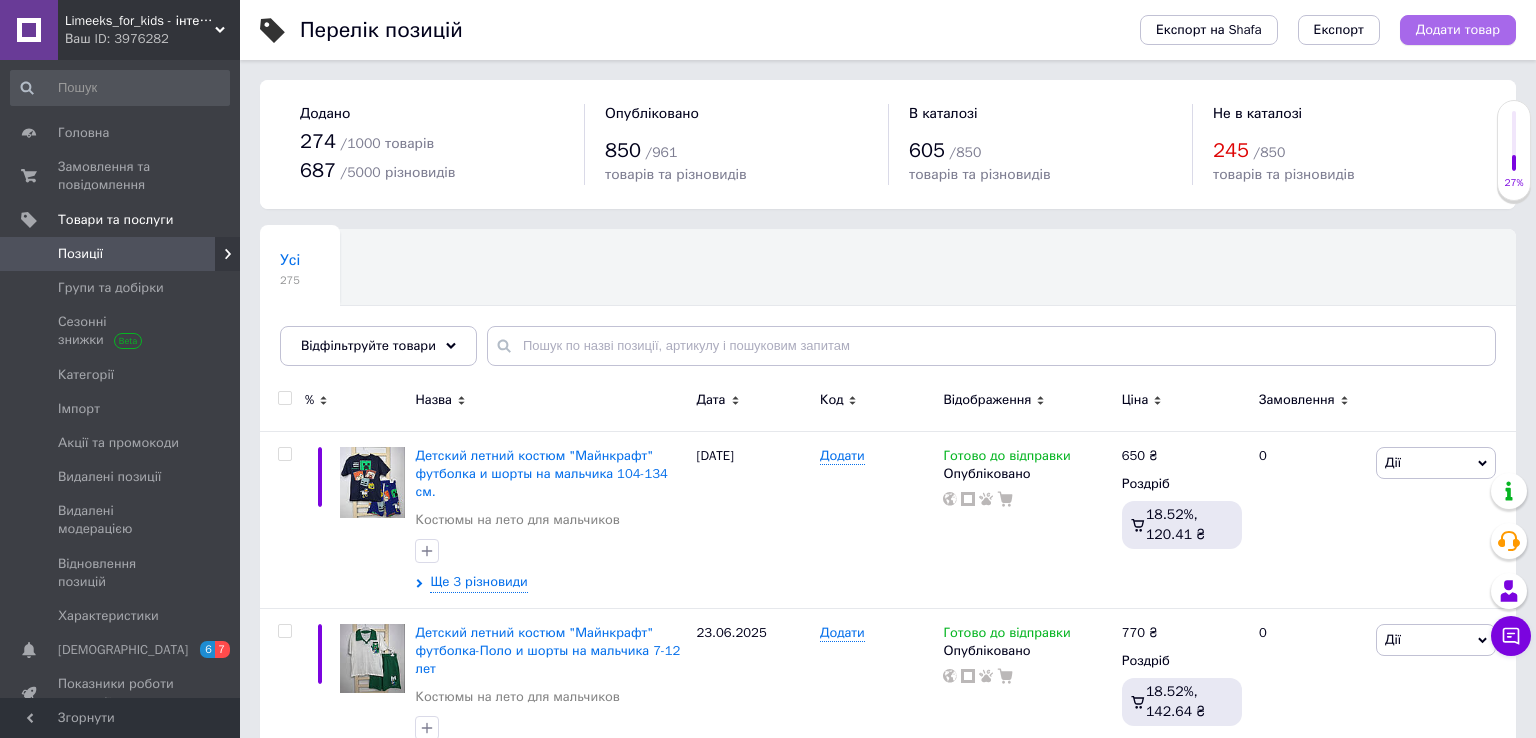 click on "Додати товар" at bounding box center (1458, 30) 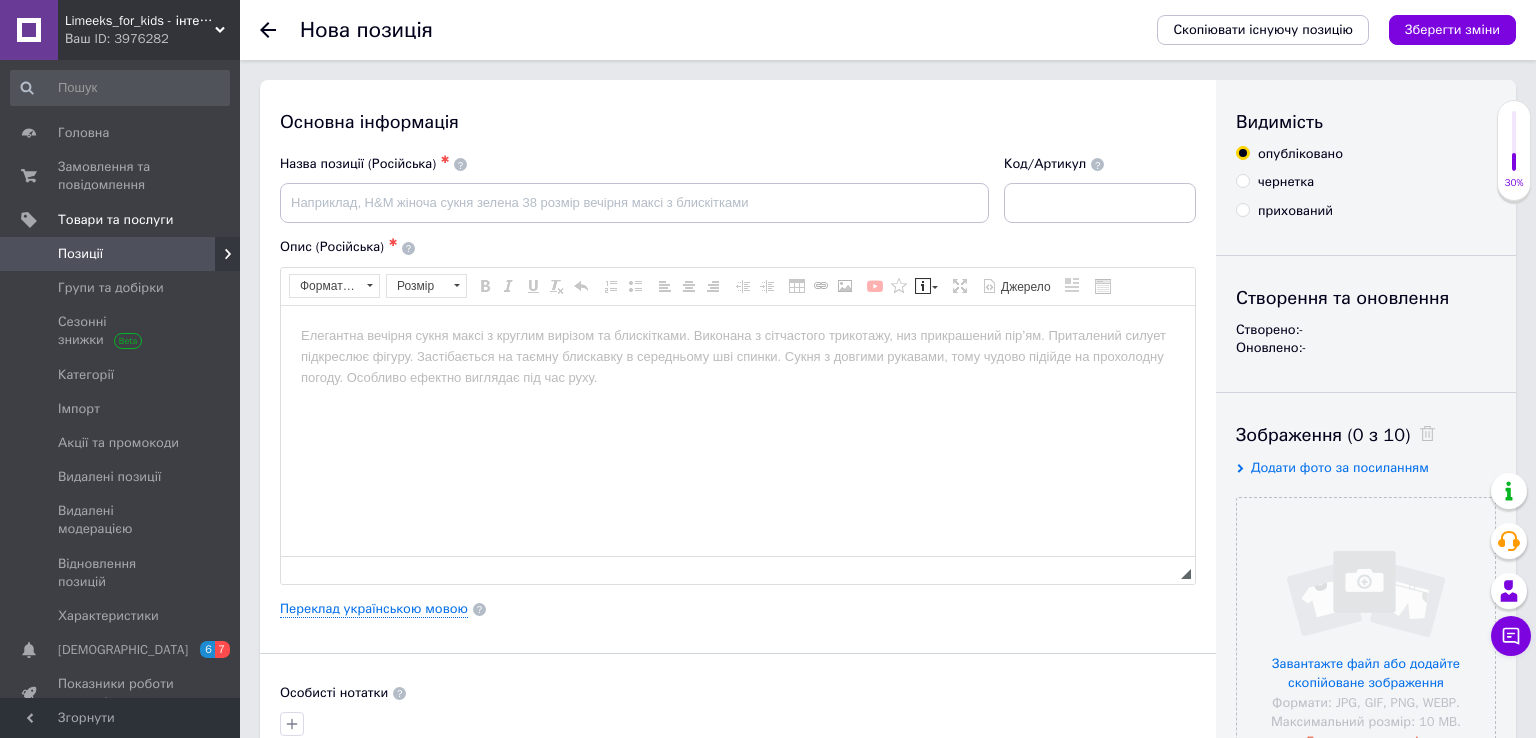 scroll, scrollTop: 0, scrollLeft: 0, axis: both 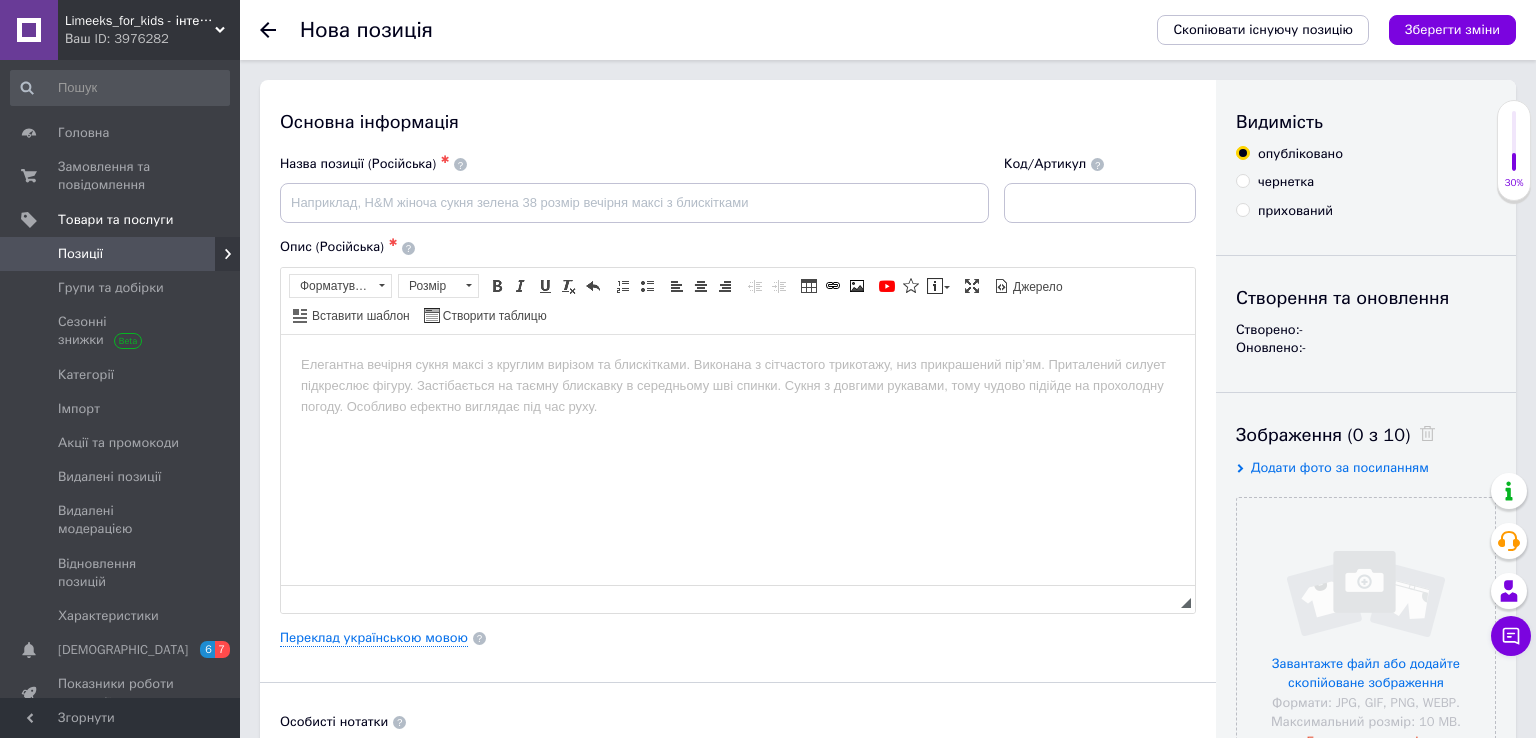 click on "чернетка" at bounding box center (1286, 182) 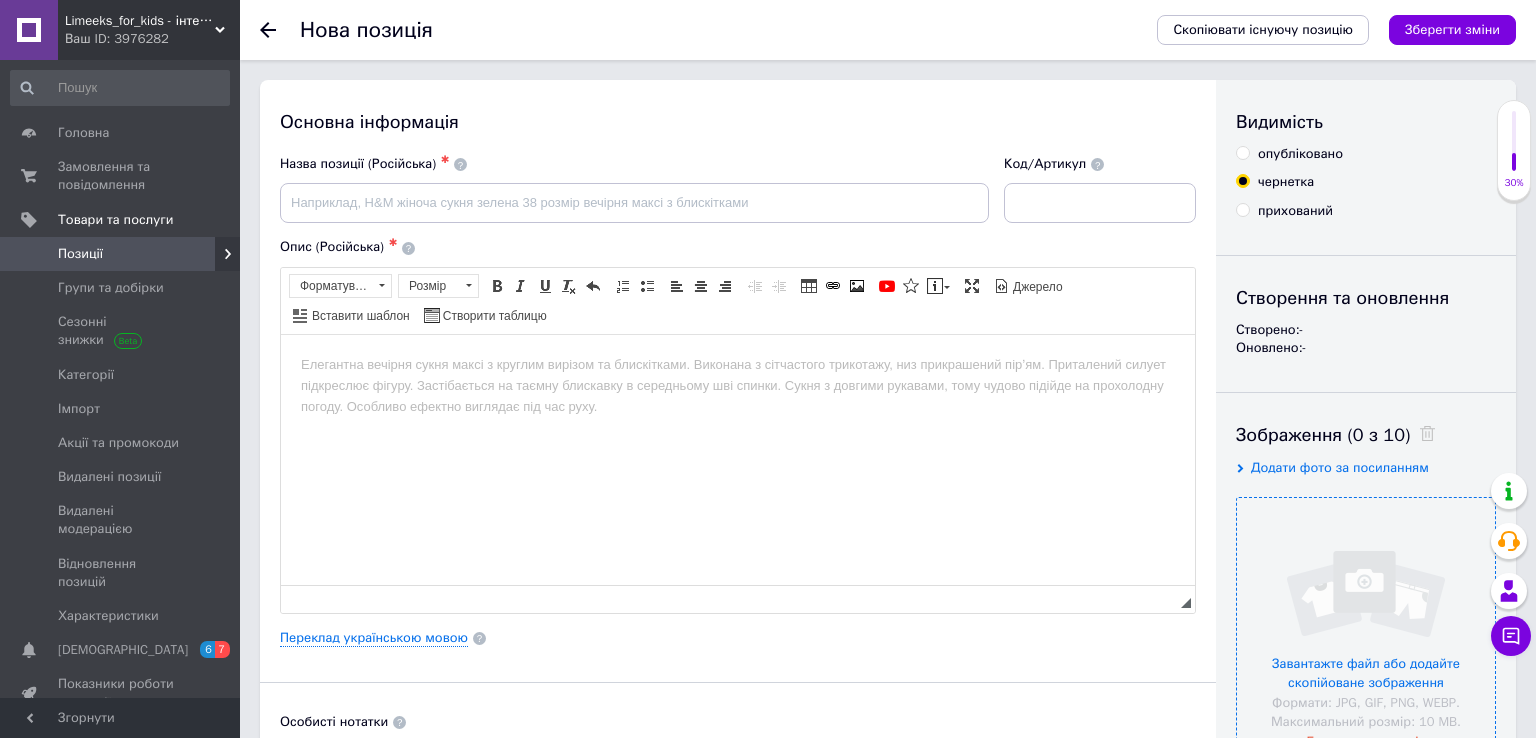 scroll, scrollTop: 316, scrollLeft: 0, axis: vertical 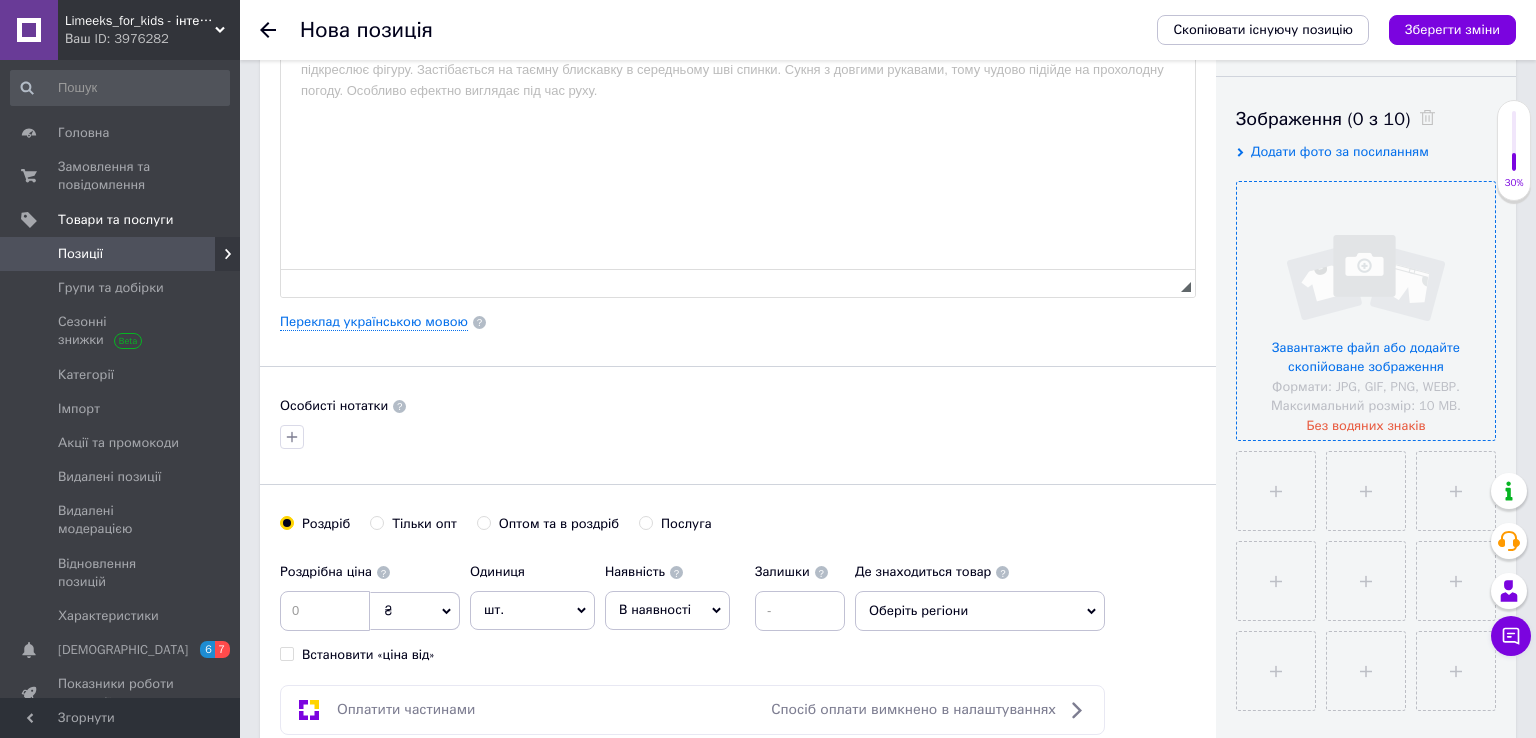 click at bounding box center [1366, 311] 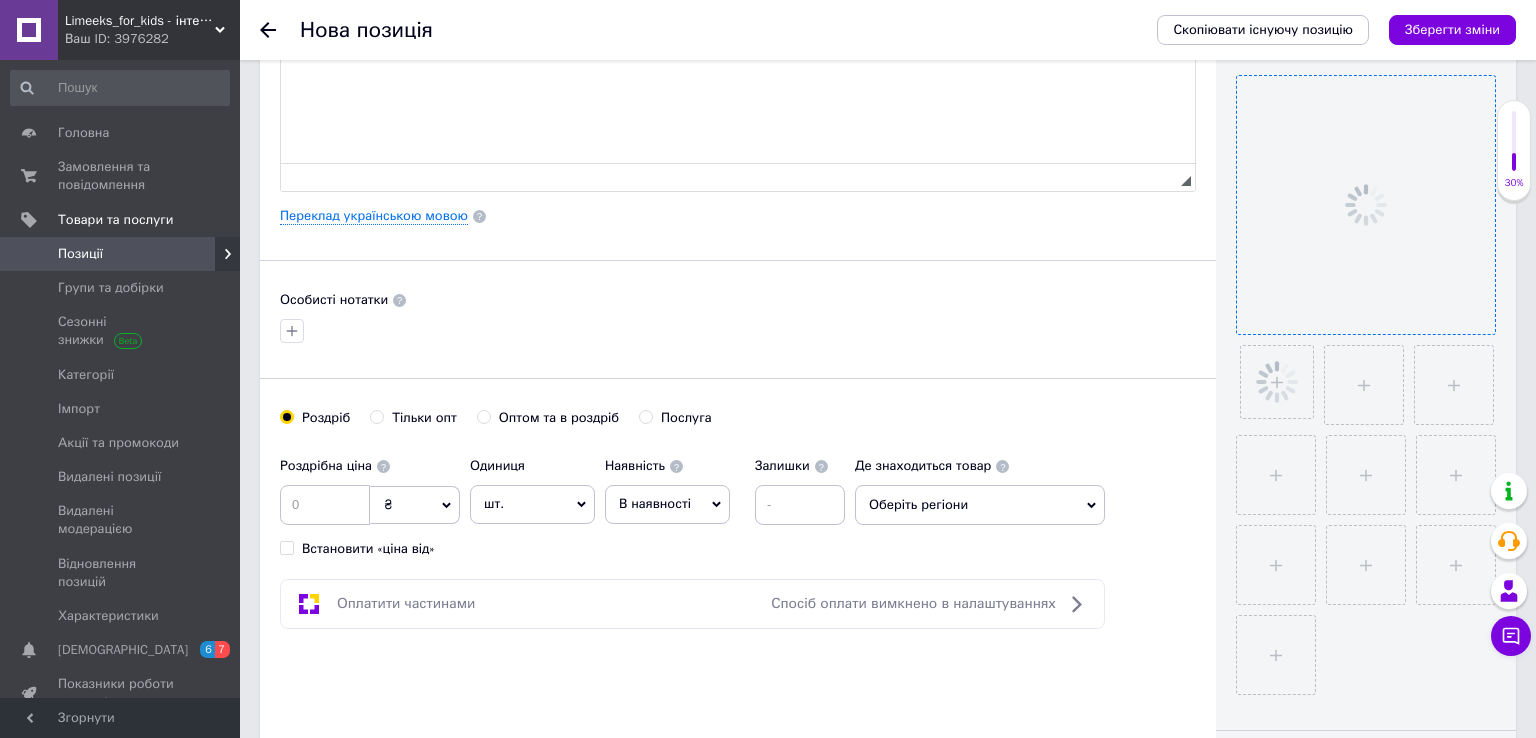 scroll, scrollTop: 316, scrollLeft: 0, axis: vertical 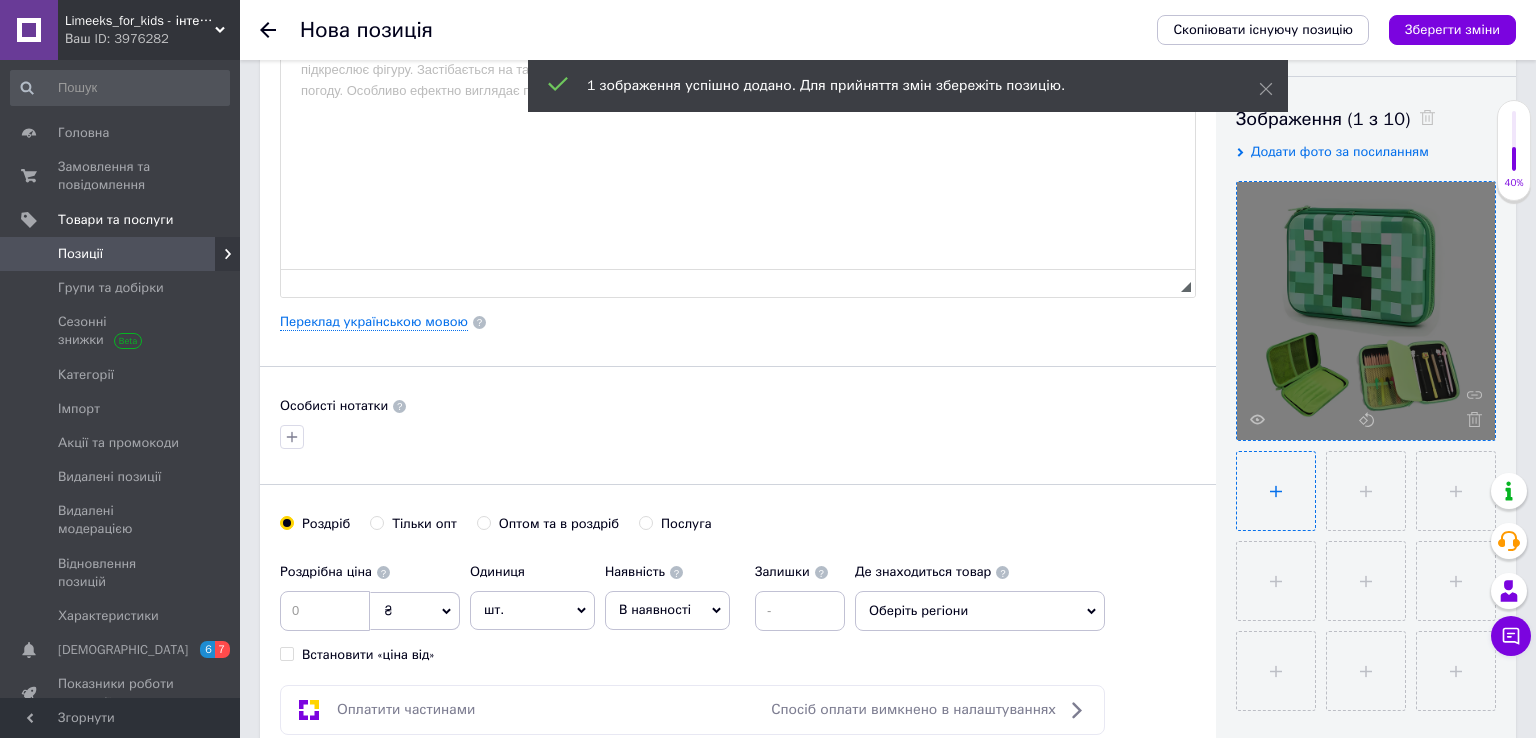 click at bounding box center (1276, 491) 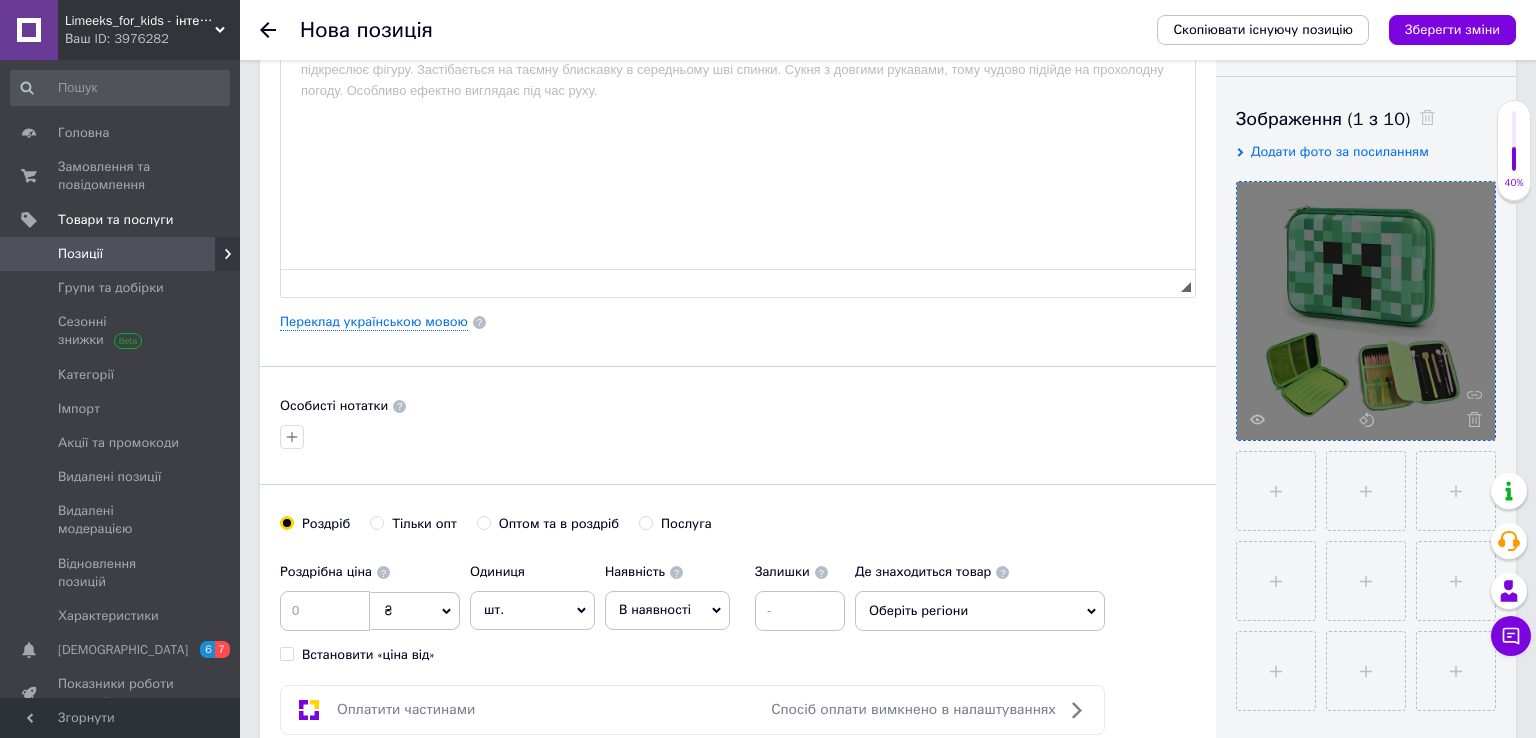 type on "C:\fakepath\Screenshot_3.png" 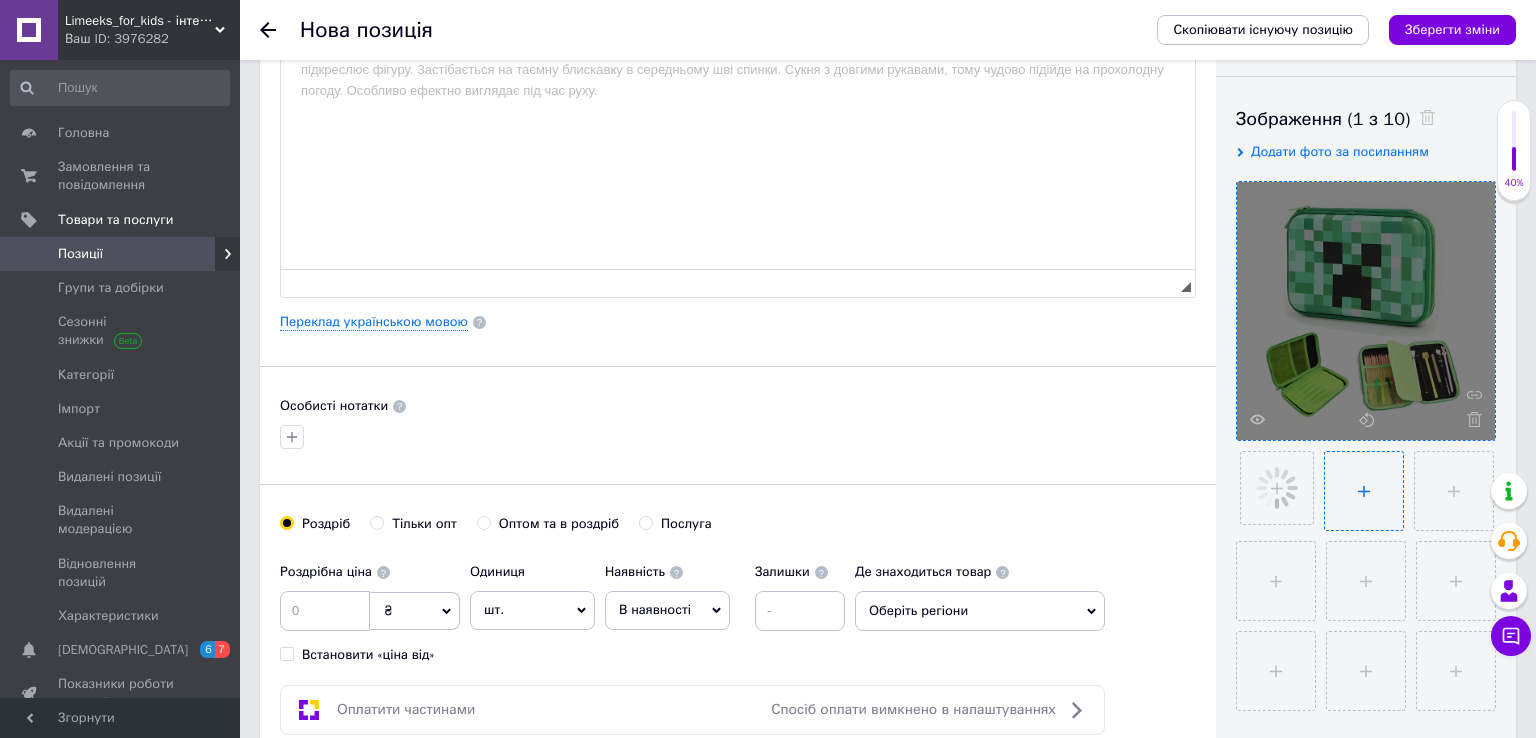 click at bounding box center [1364, 491] 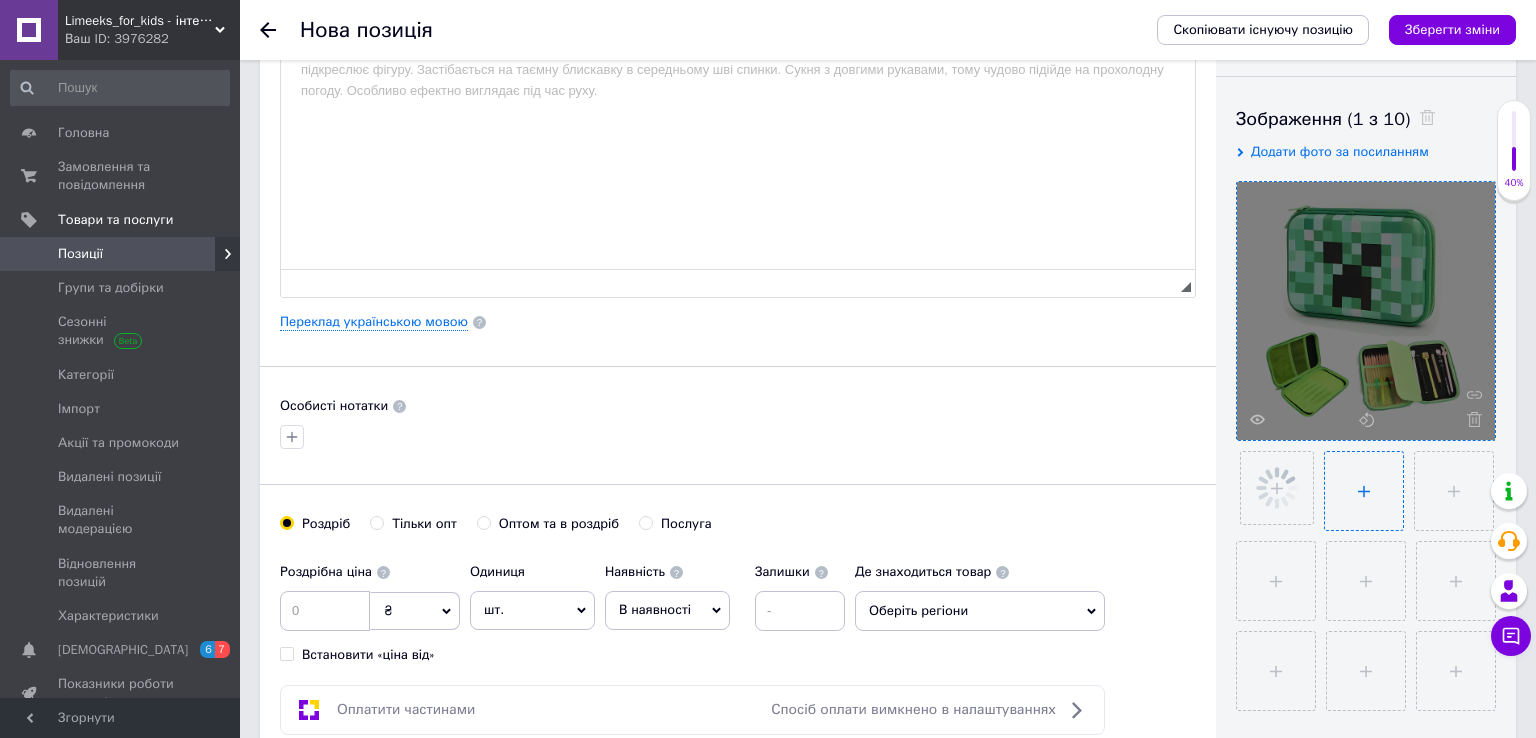 scroll, scrollTop: 422, scrollLeft: 0, axis: vertical 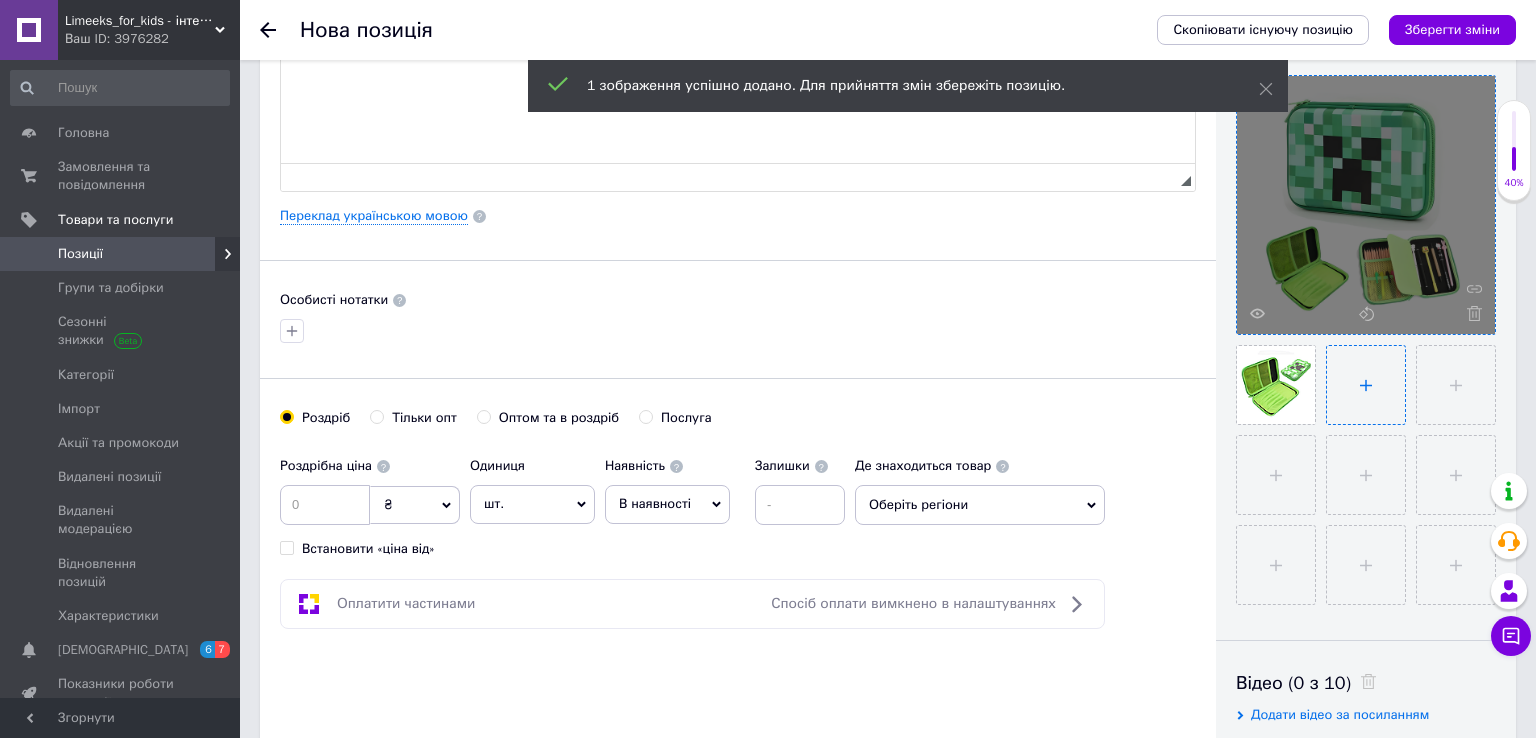 type on "C:\fakepath\Без назви.jpg" 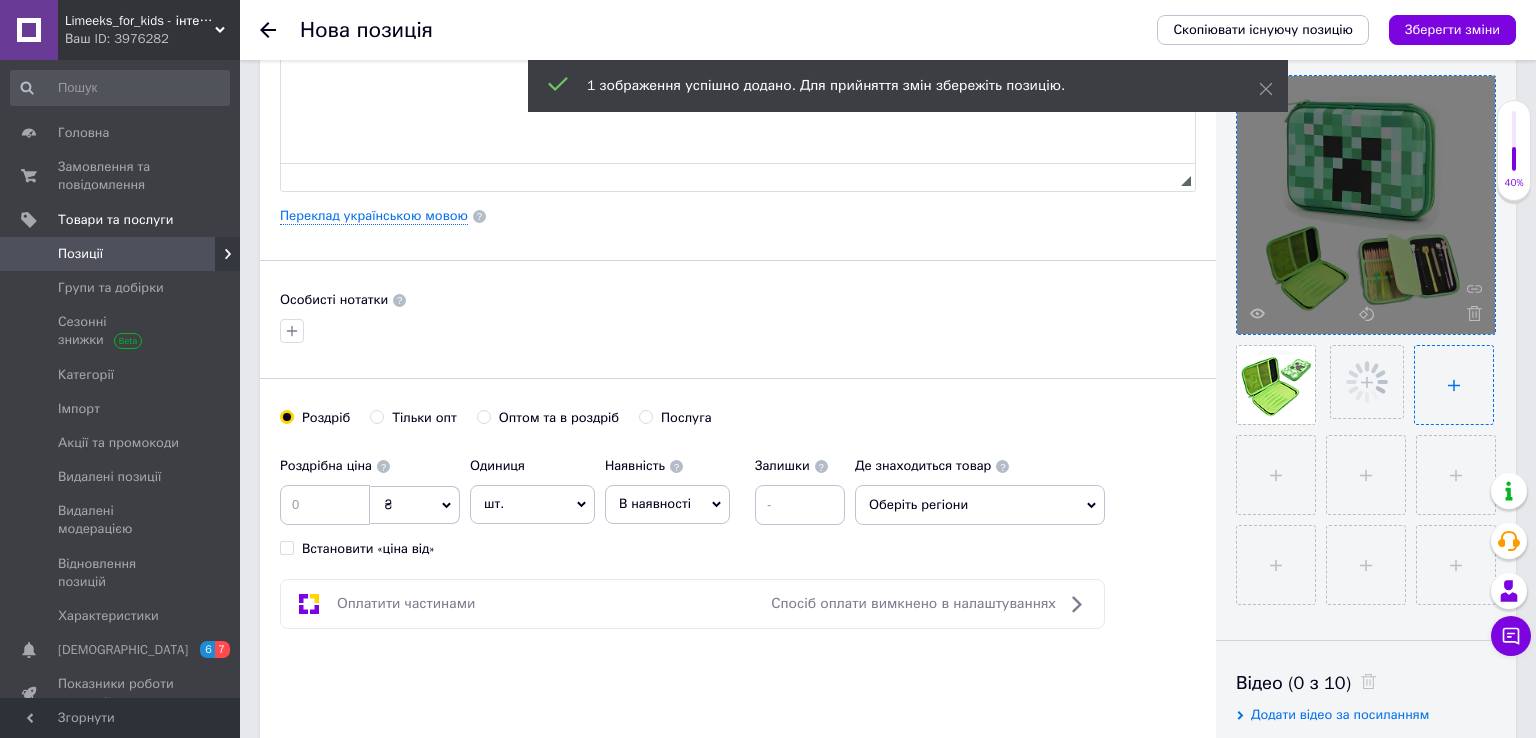 click at bounding box center [1454, 385] 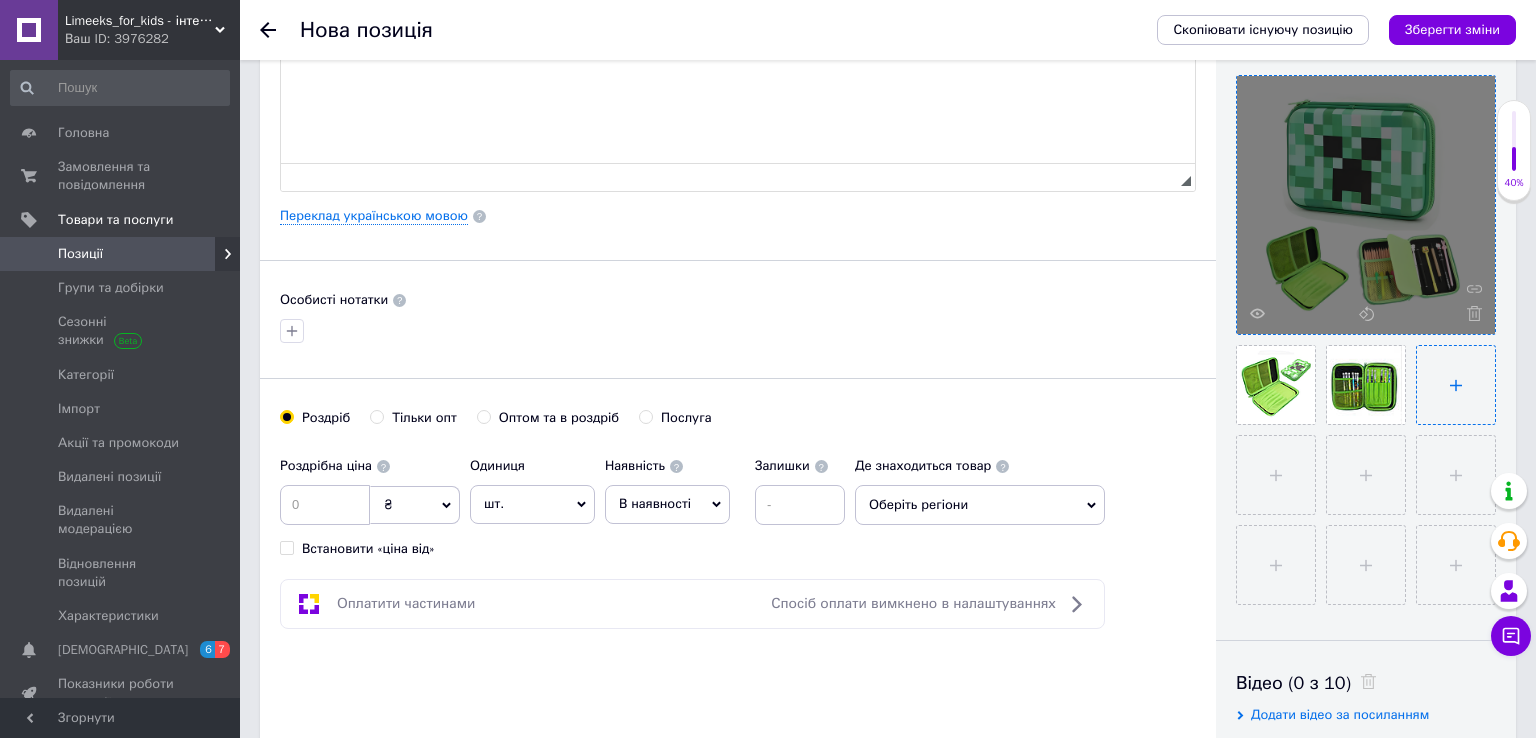 type on "C:\fakepath\Screenshot_2.png" 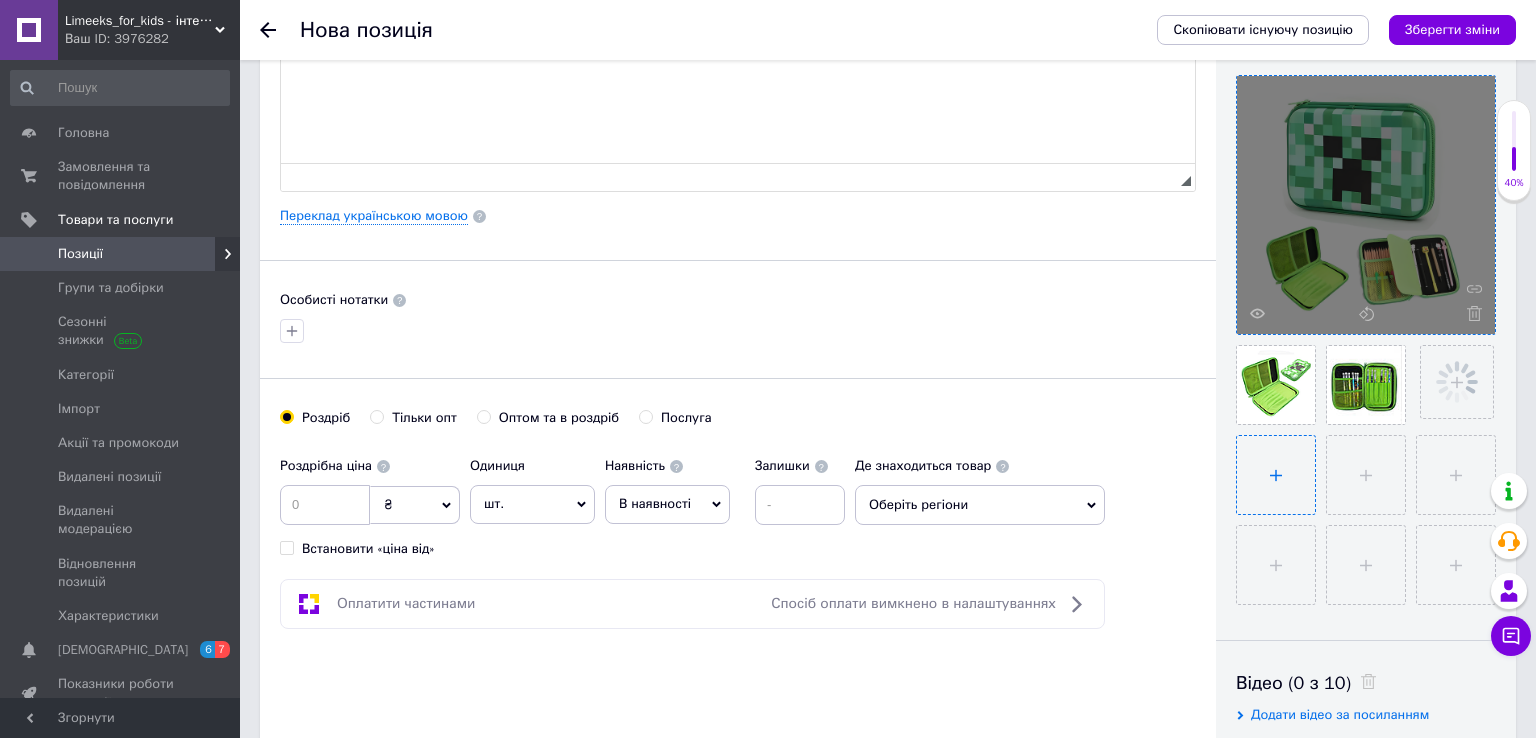 click at bounding box center [1276, 475] 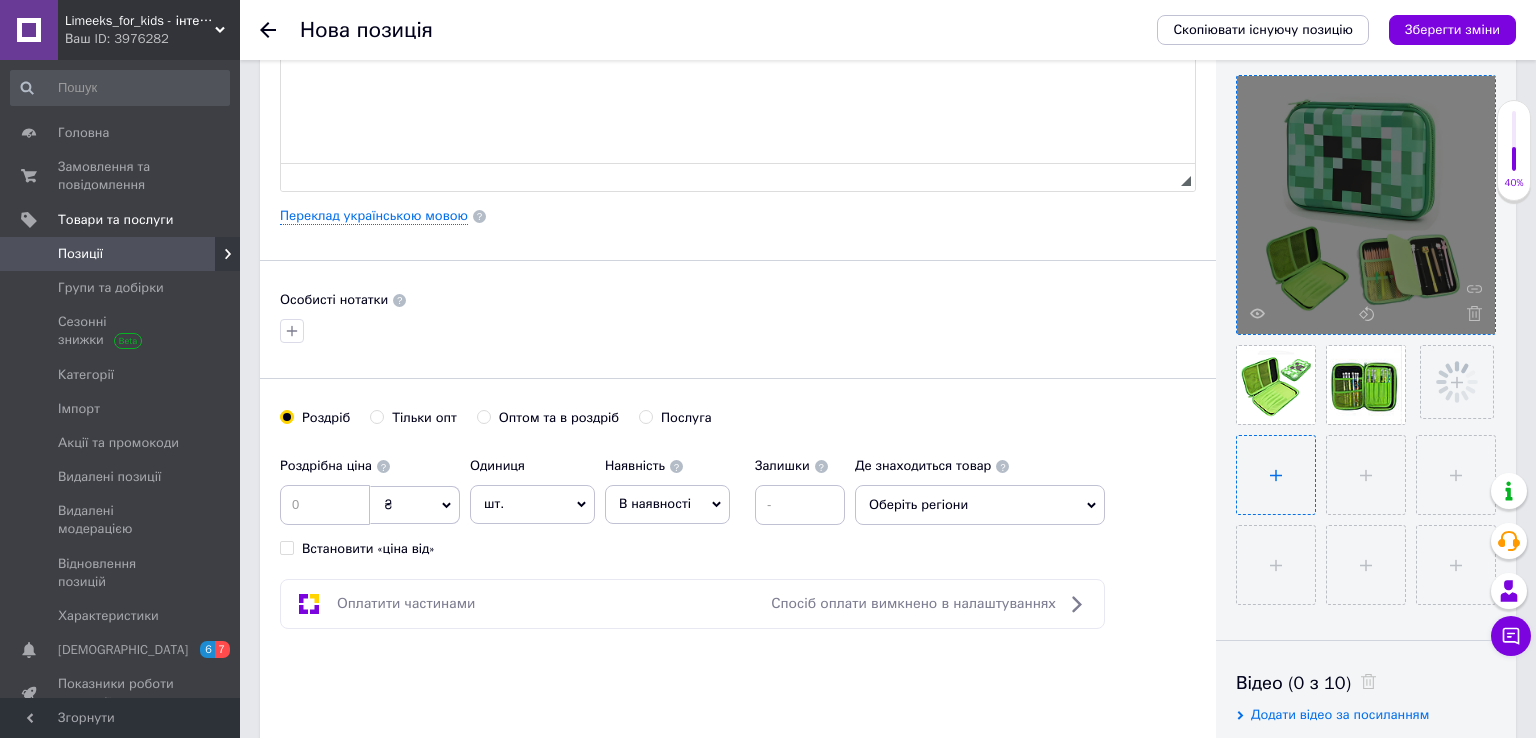 type 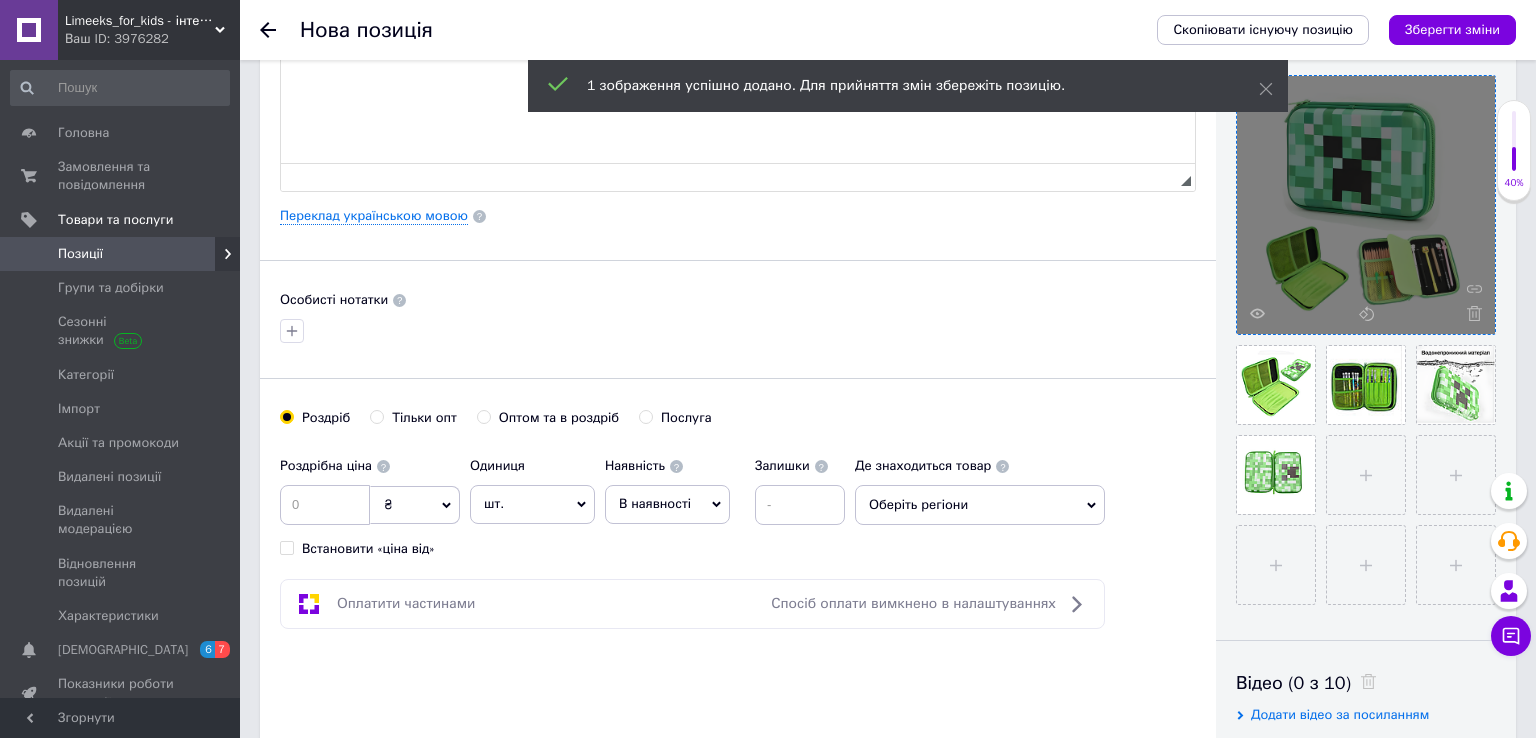 scroll, scrollTop: 0, scrollLeft: 0, axis: both 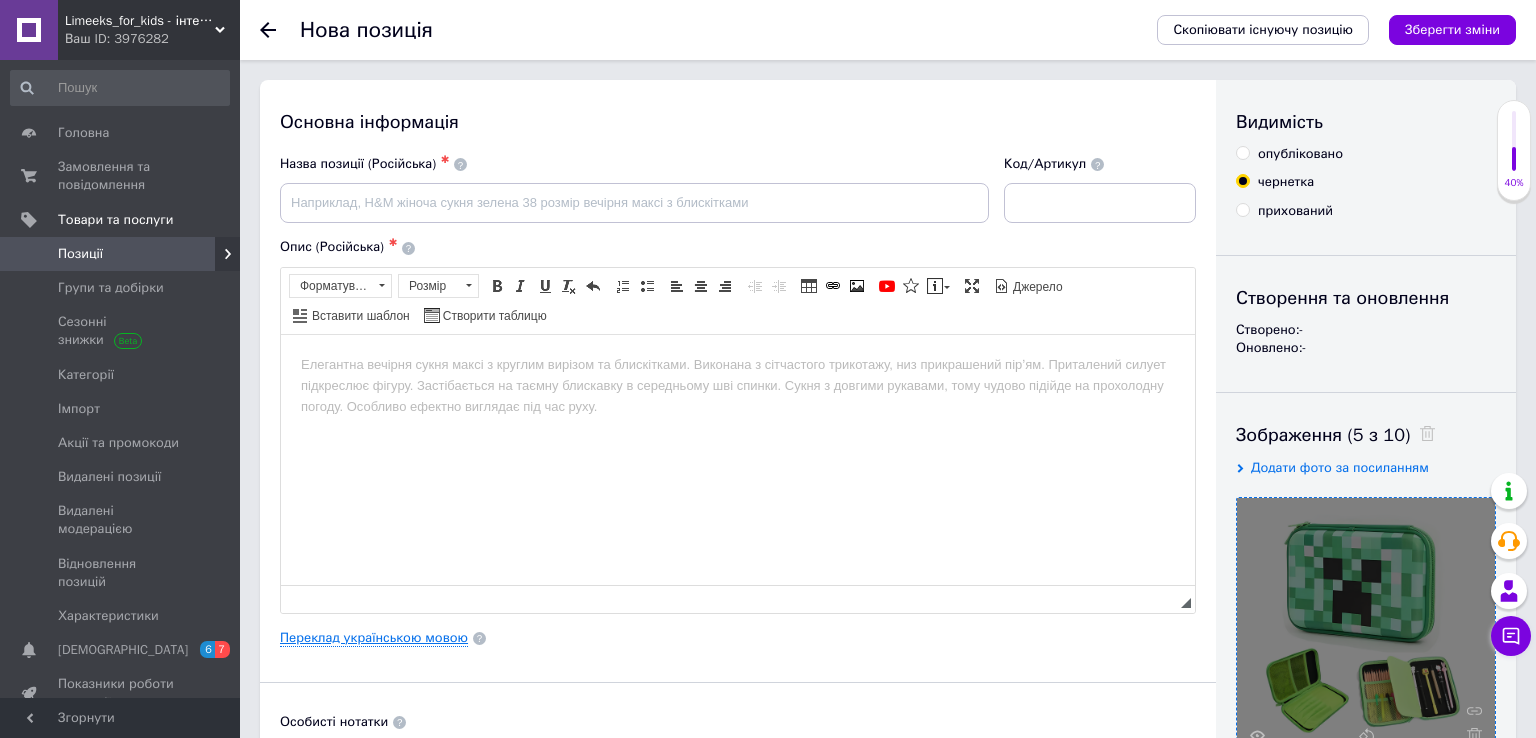 click on "Переклад українською мовою" at bounding box center (374, 638) 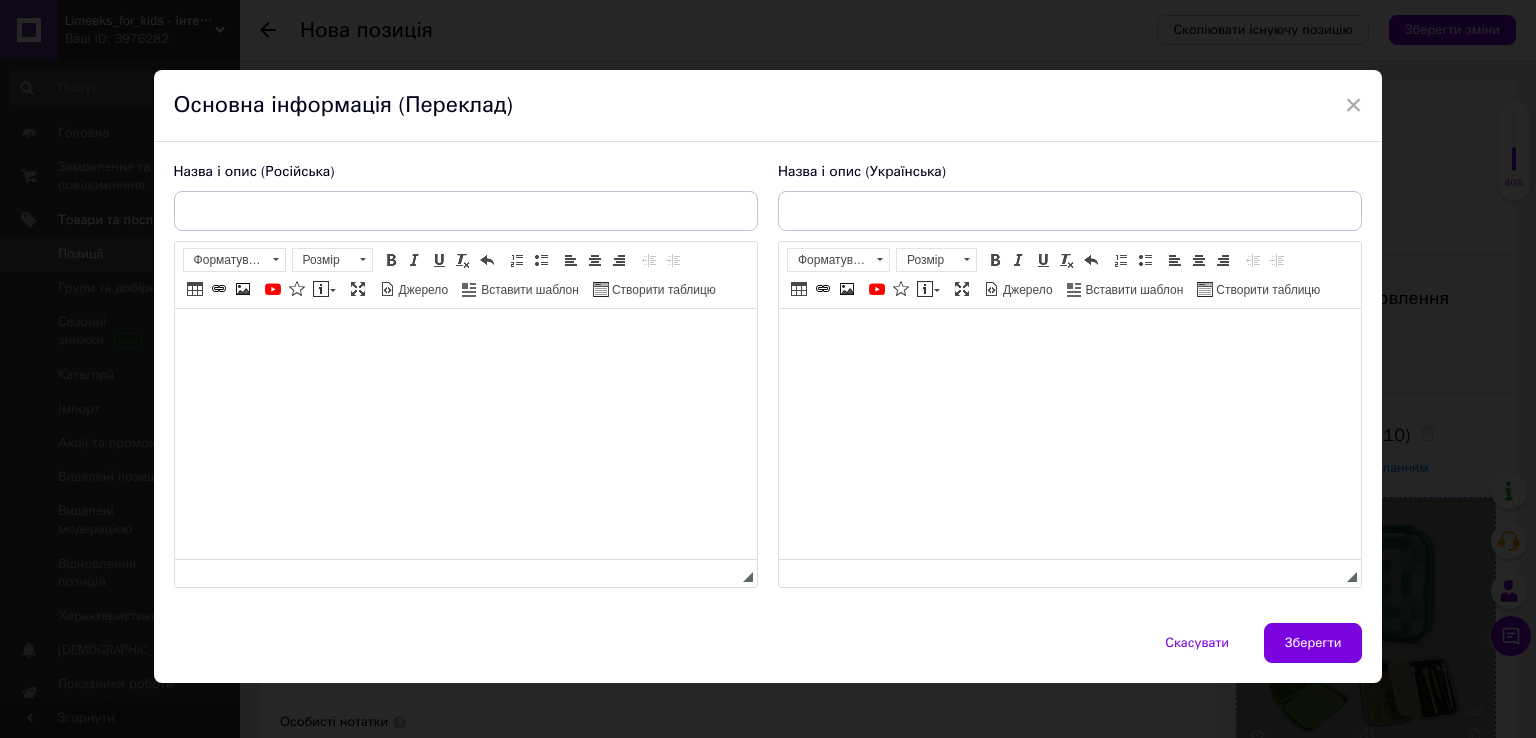 scroll, scrollTop: 0, scrollLeft: 0, axis: both 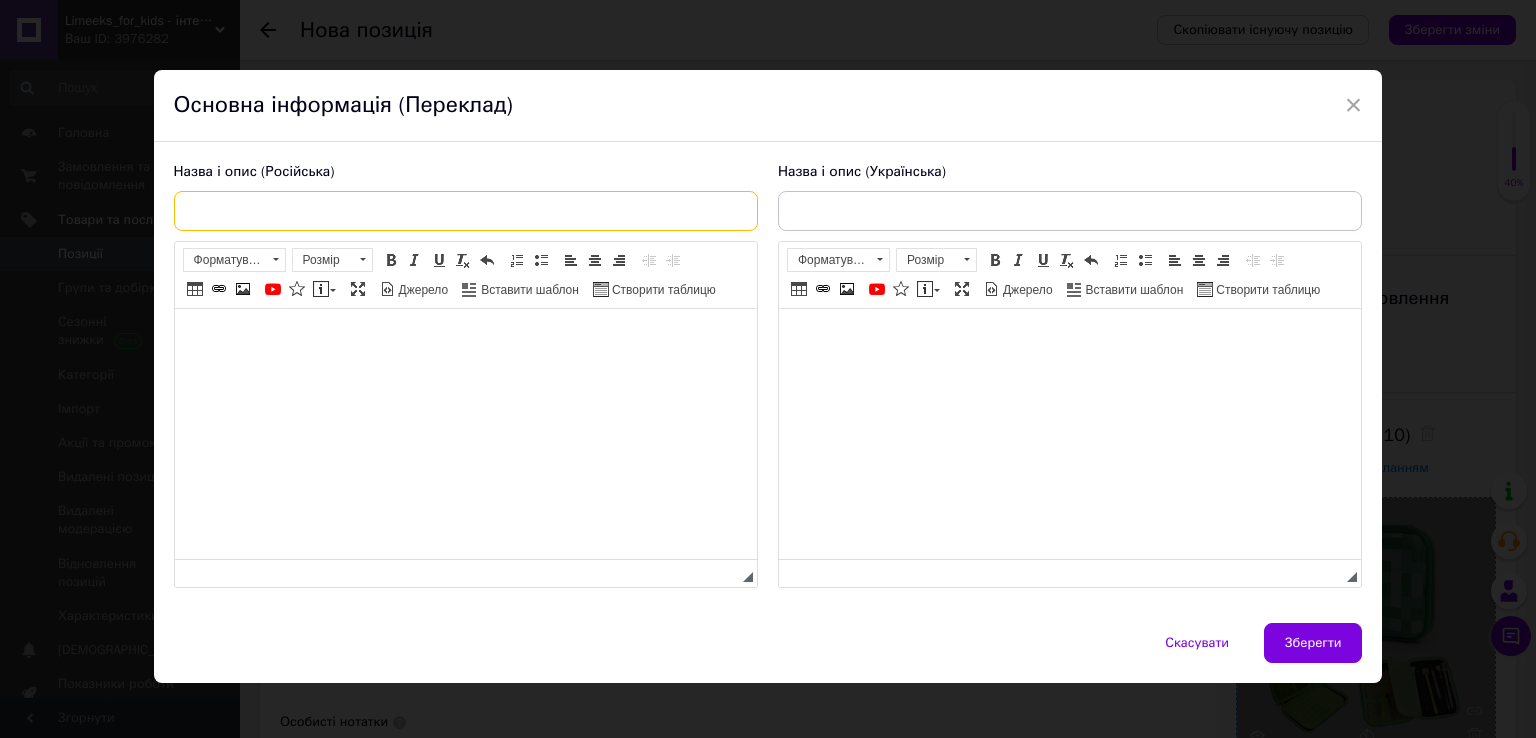 click at bounding box center [466, 211] 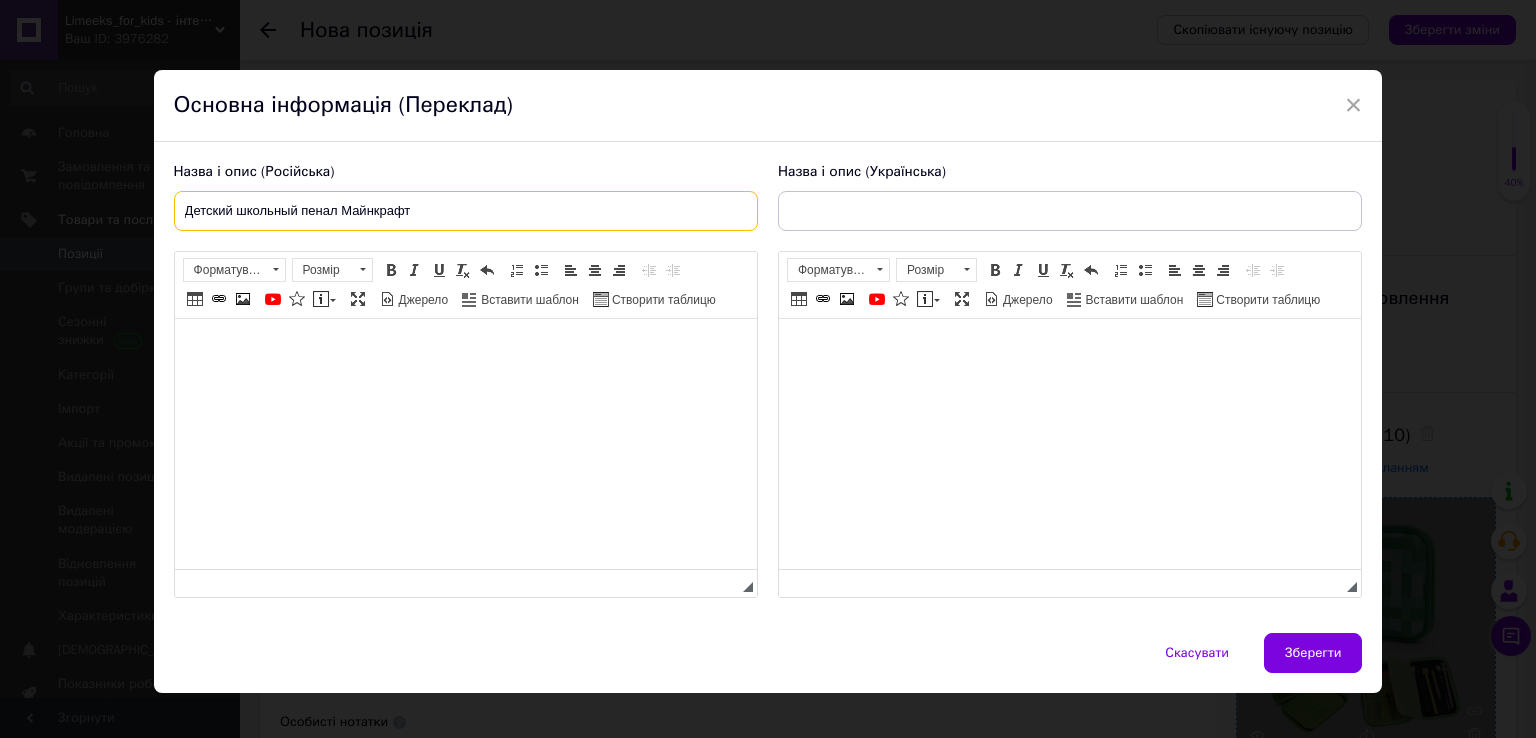 type on "Детский школьный пенал Майнкрафт" 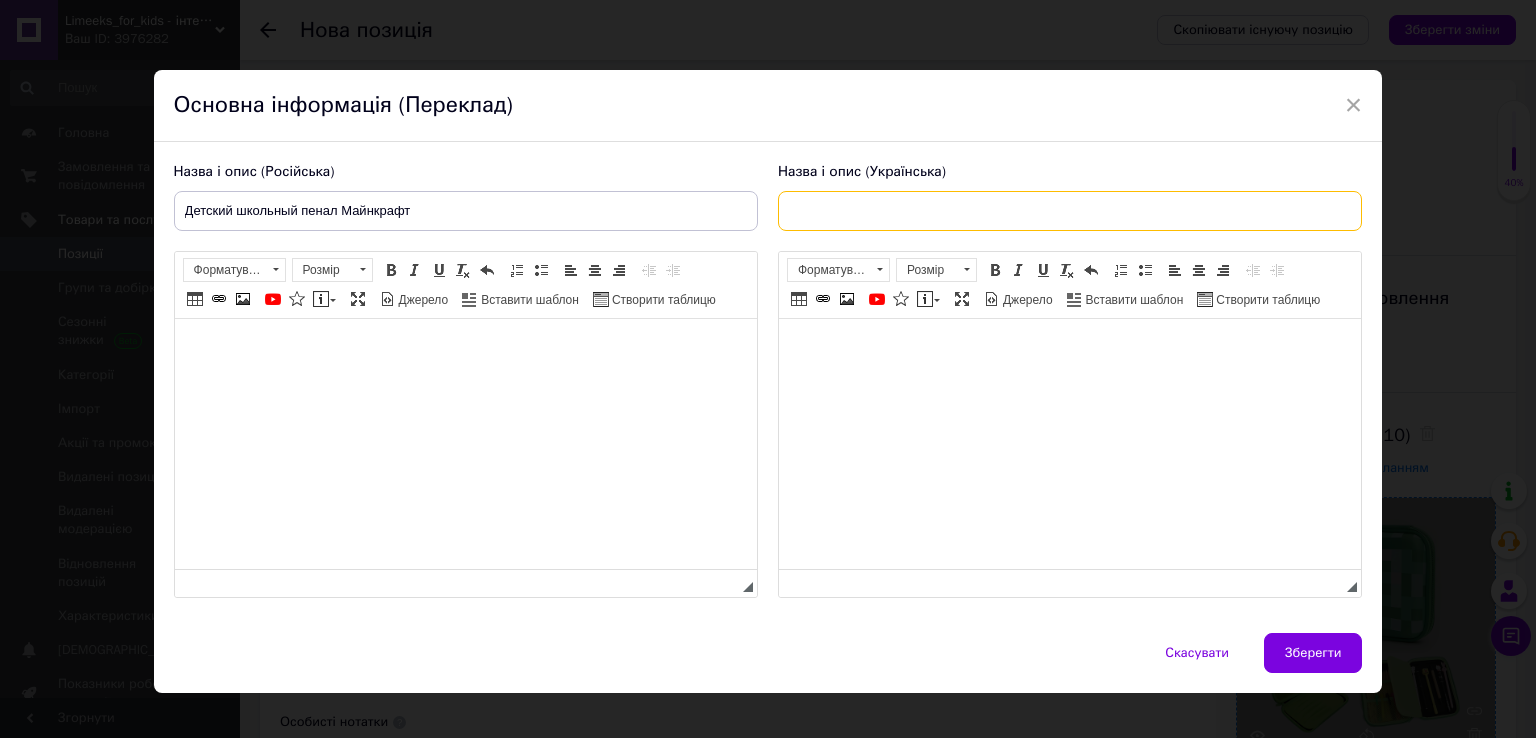 click at bounding box center [1070, 211] 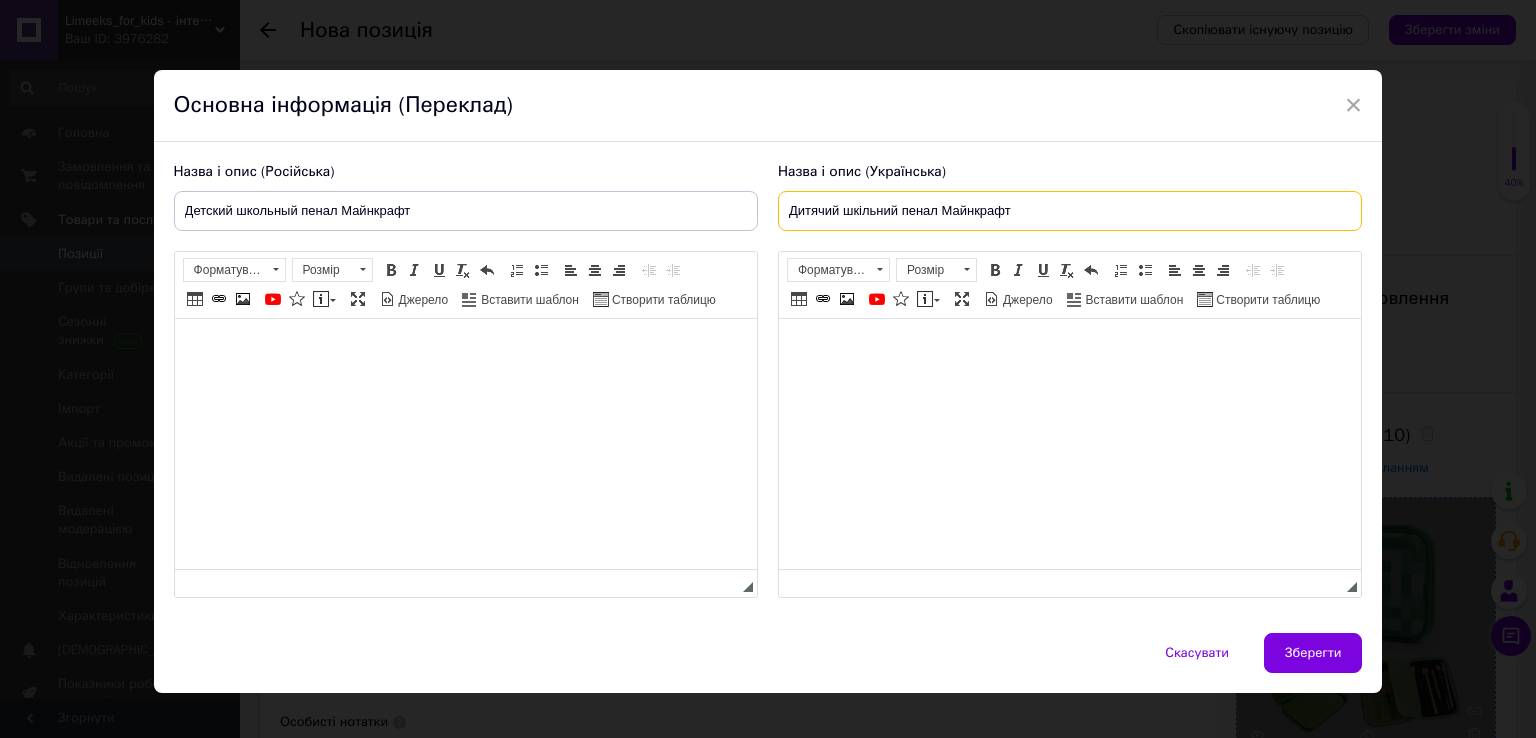 click on "Дитячий шкільний пенал Майнкрафт" at bounding box center [1070, 211] 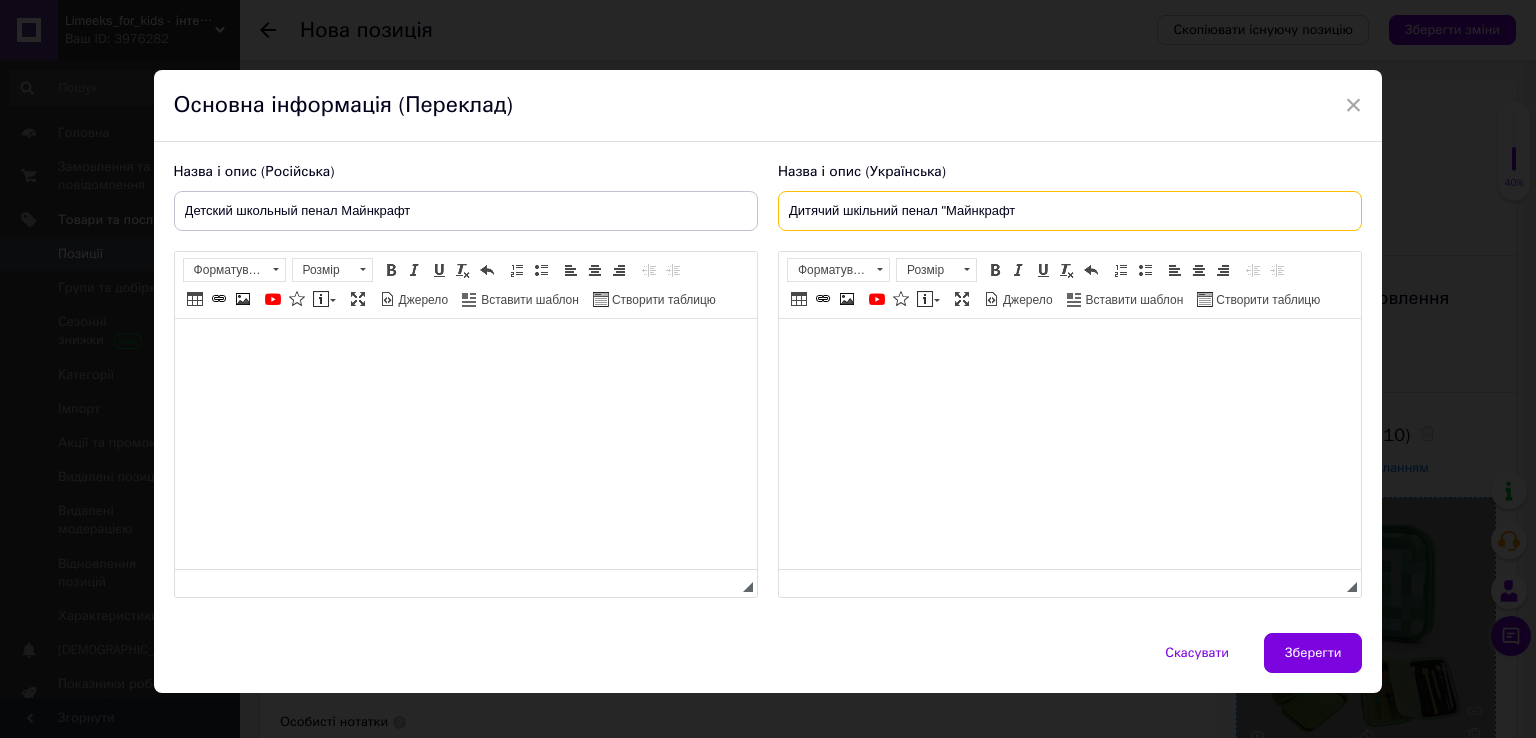 click on "Дитячий шкільний пенал "Майнкрафт" at bounding box center [1070, 211] 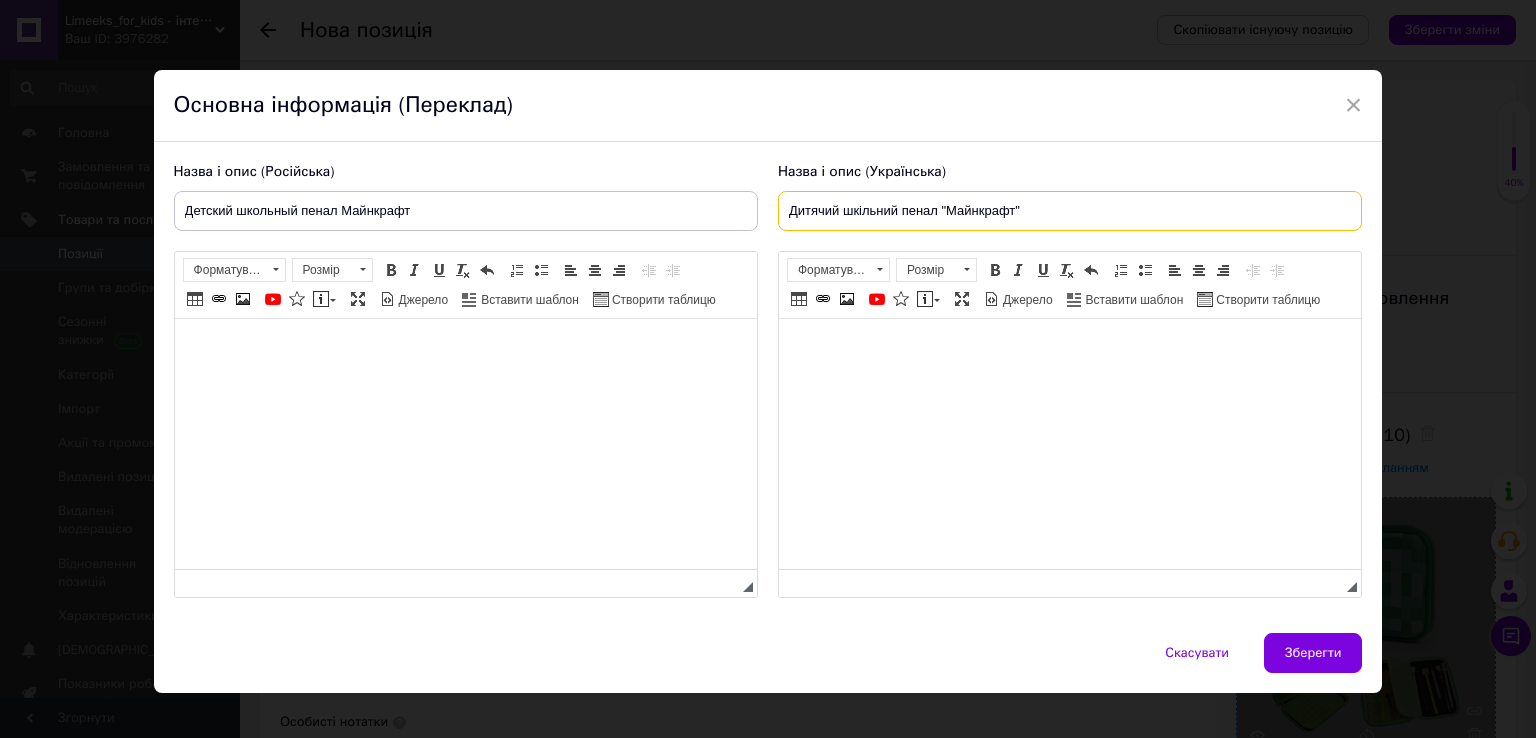 type on "Дитячий шкільний пенал "Майнкрафт"" 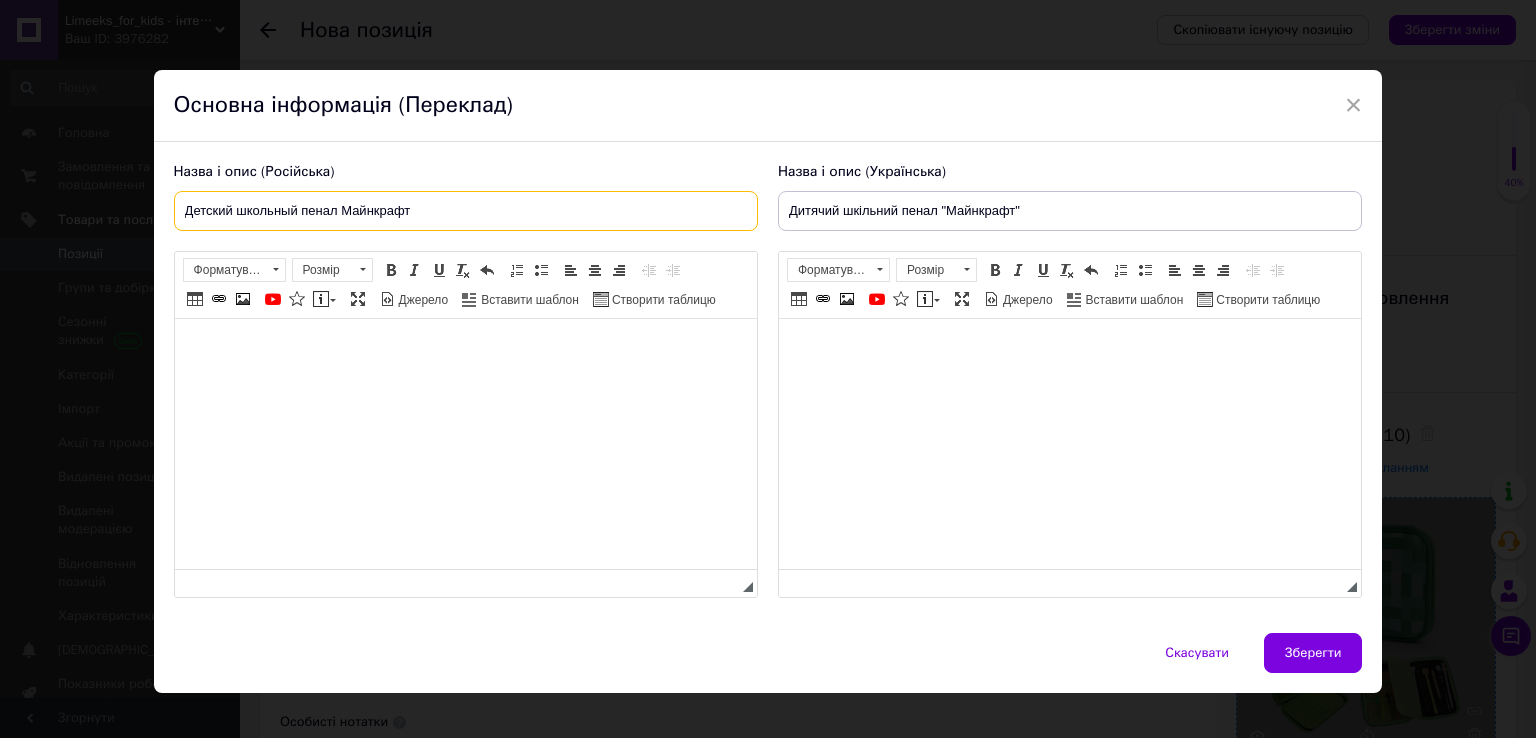 click on "Детский школьный пенал Майнкрафт" at bounding box center [466, 211] 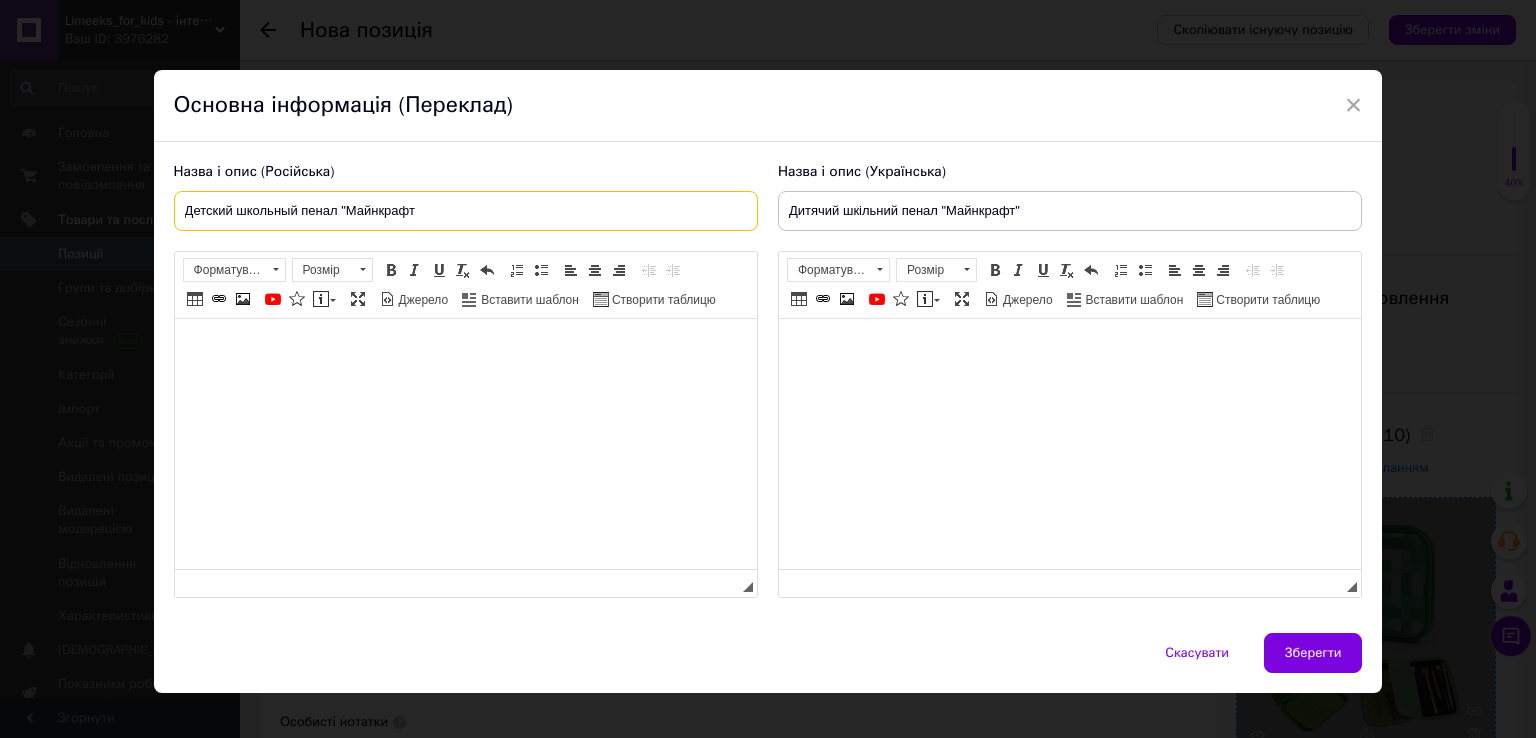 click on "Детский школьный пенал "Майнкрафт" at bounding box center (466, 211) 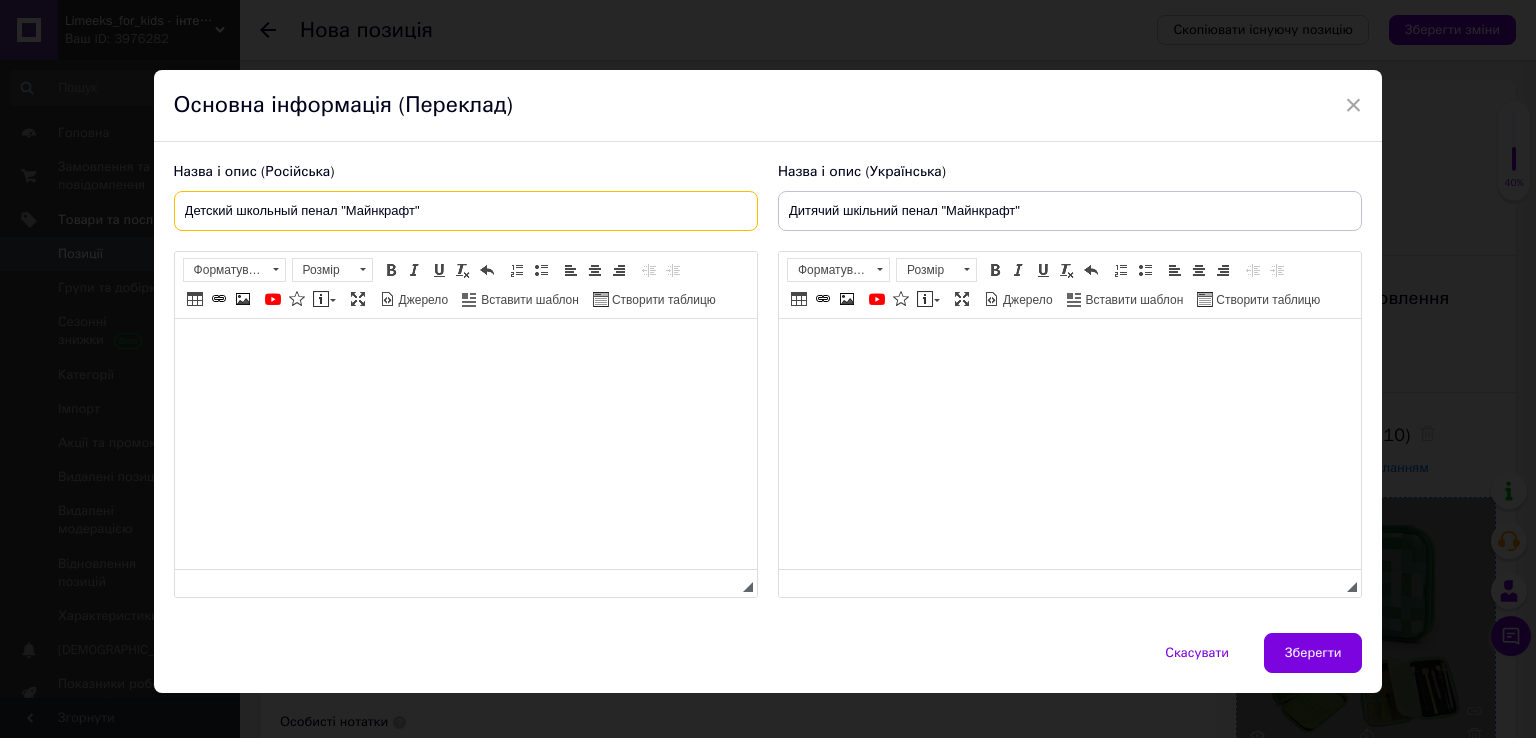 type on "Детский школьный пенал "Майнкрафт"" 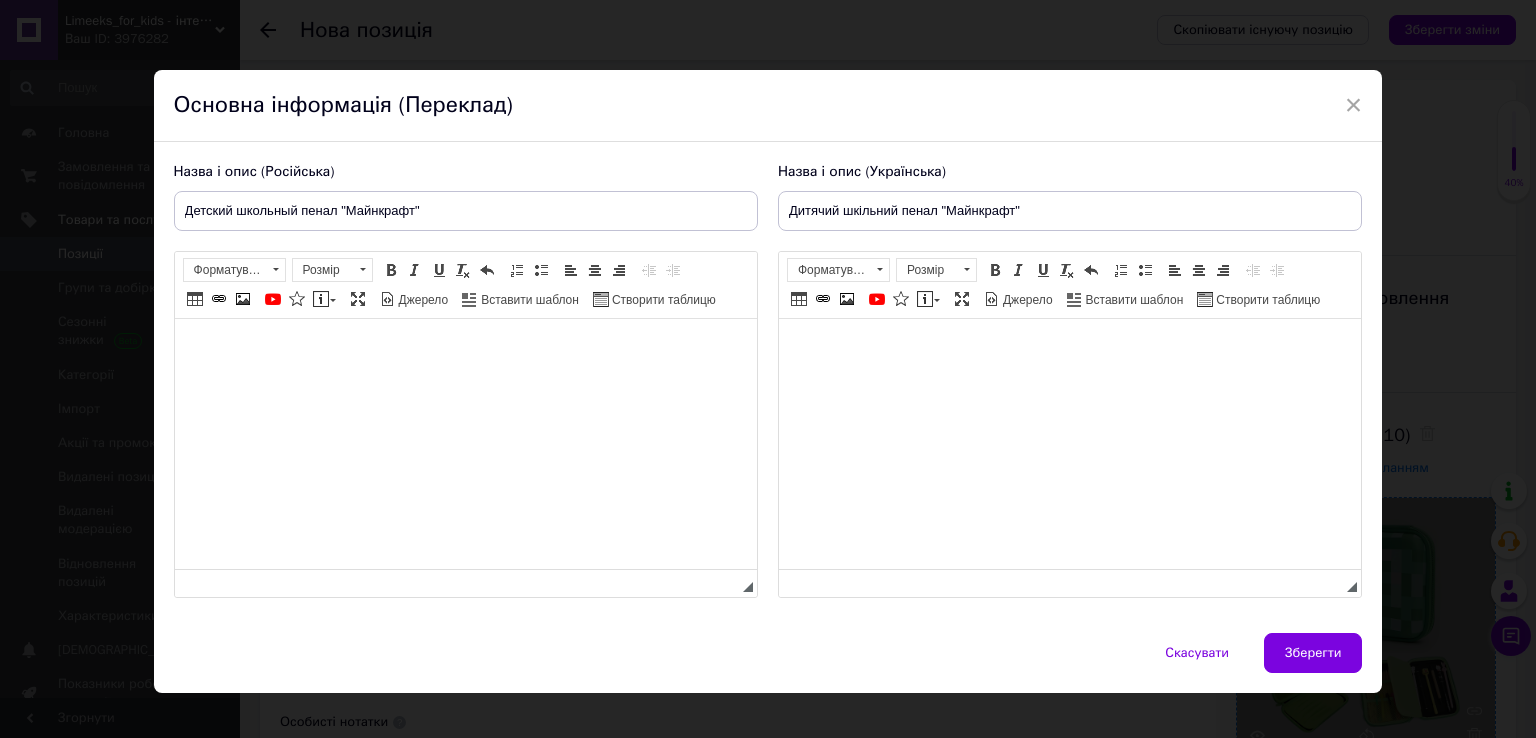 click at bounding box center (465, 444) 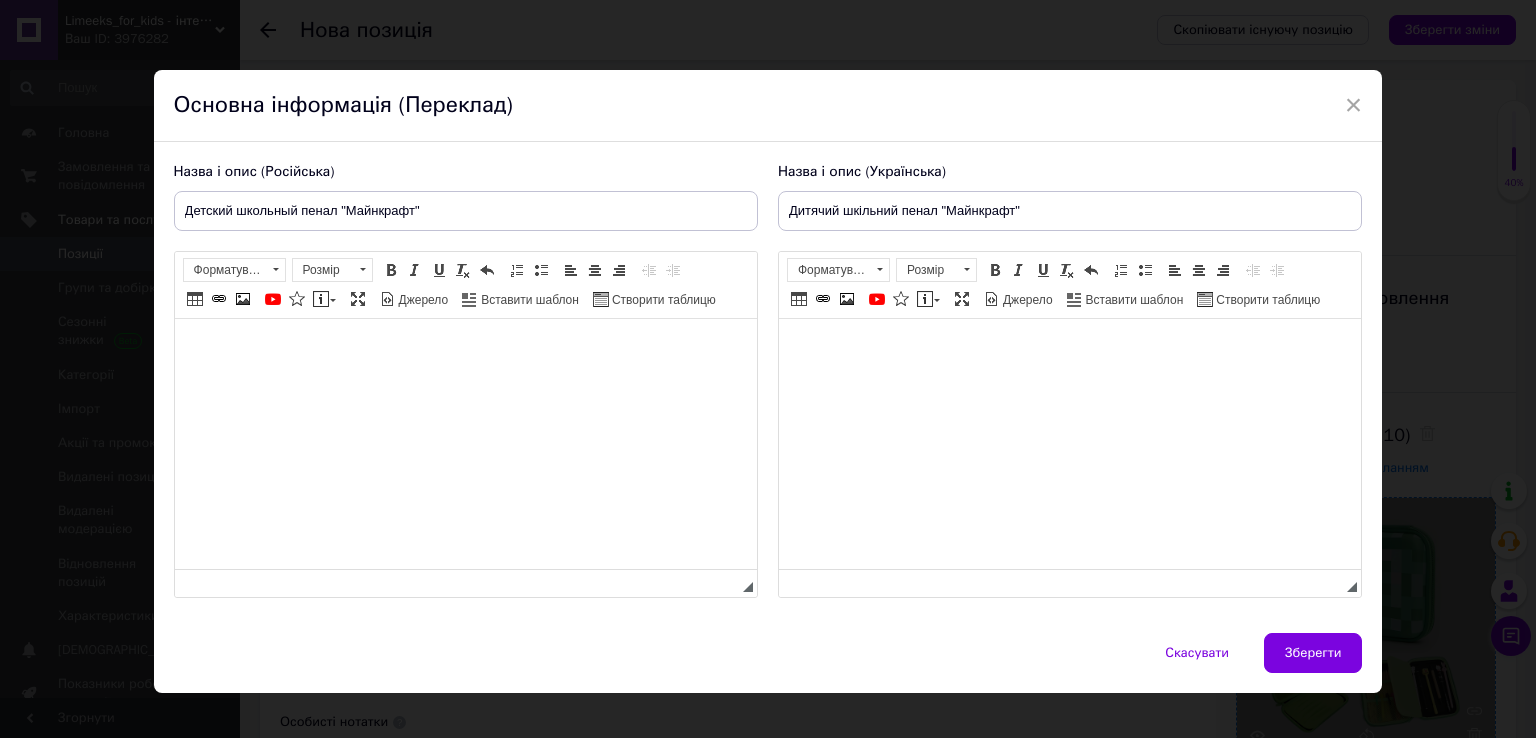 click at bounding box center [1069, 444] 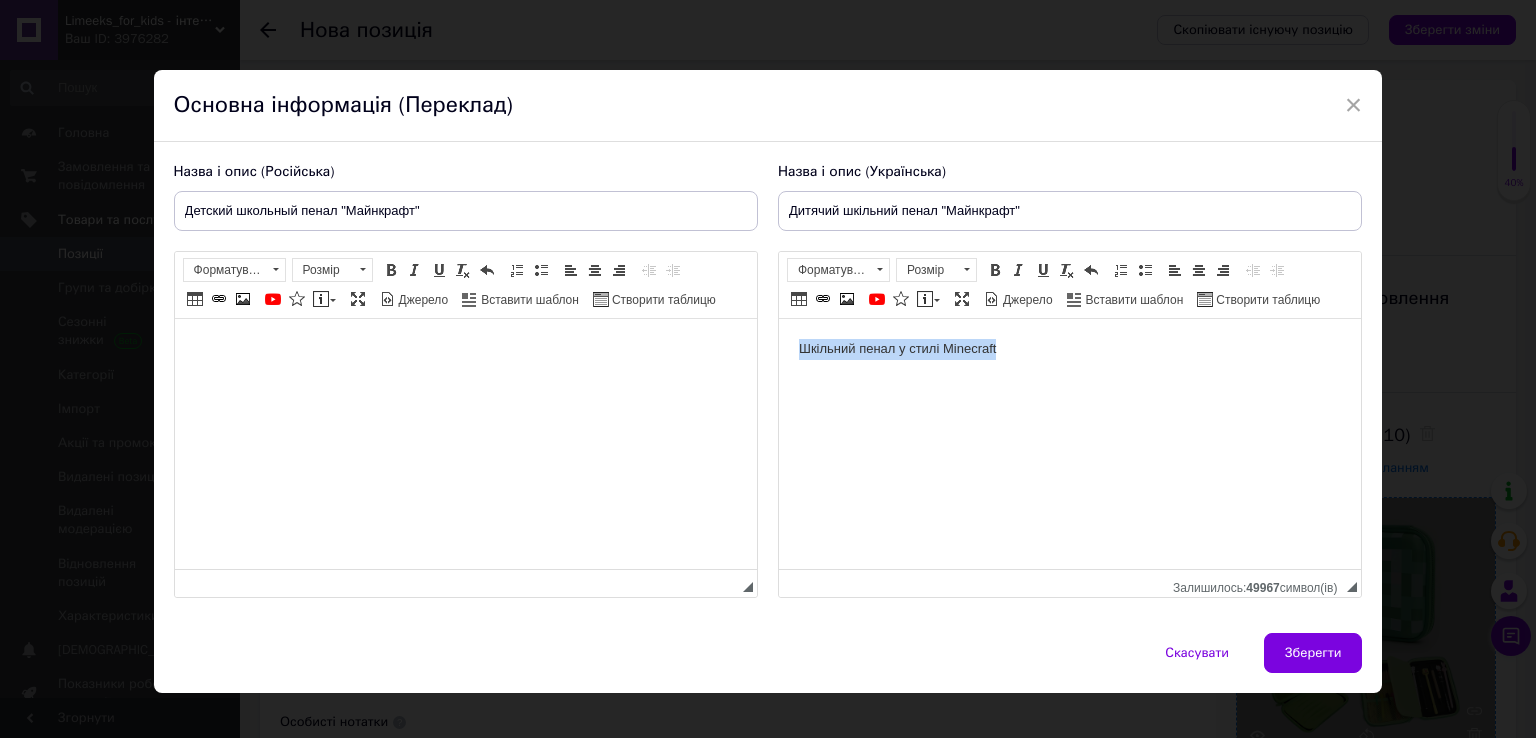 drag, startPoint x: 791, startPoint y: 351, endPoint x: 1066, endPoint y: 347, distance: 275.02908 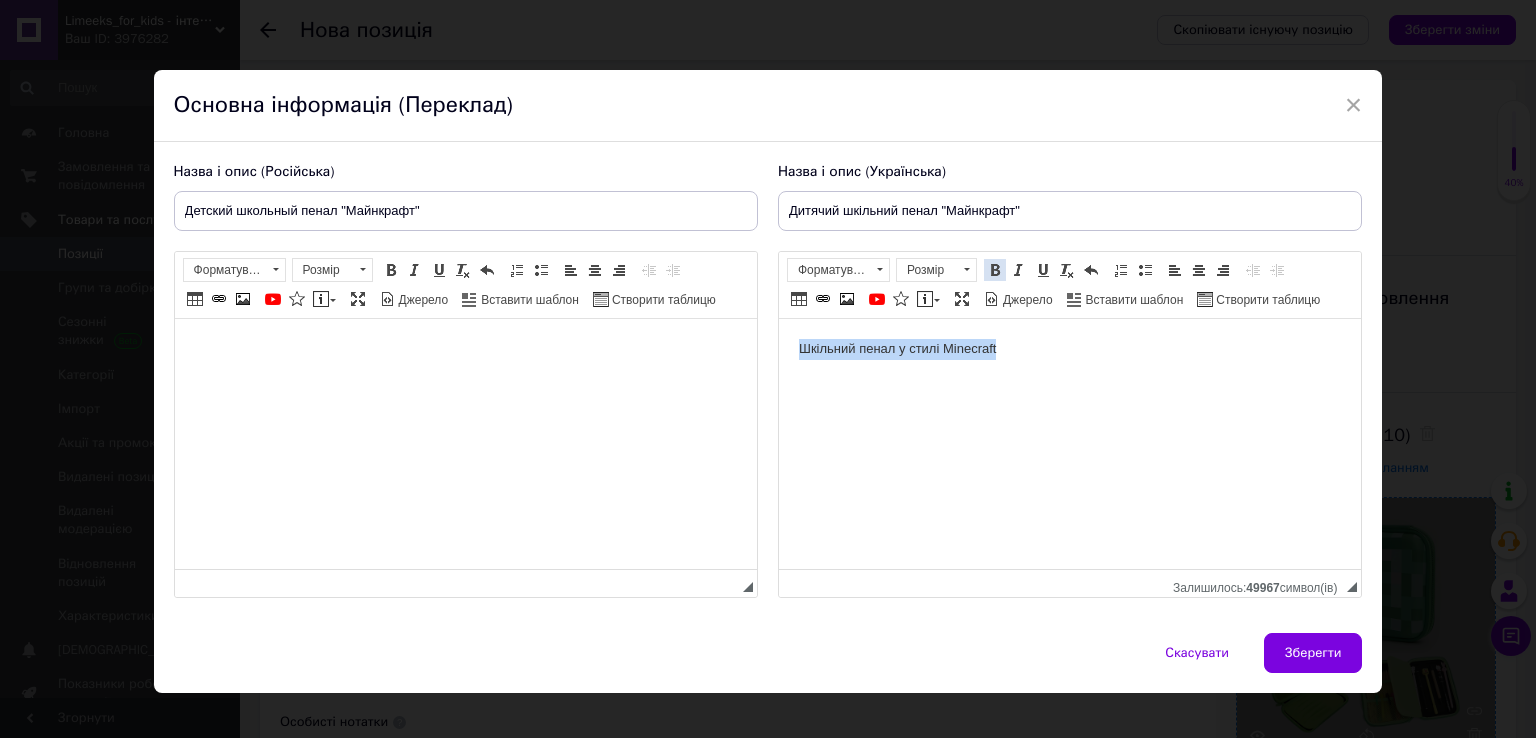 click at bounding box center (995, 270) 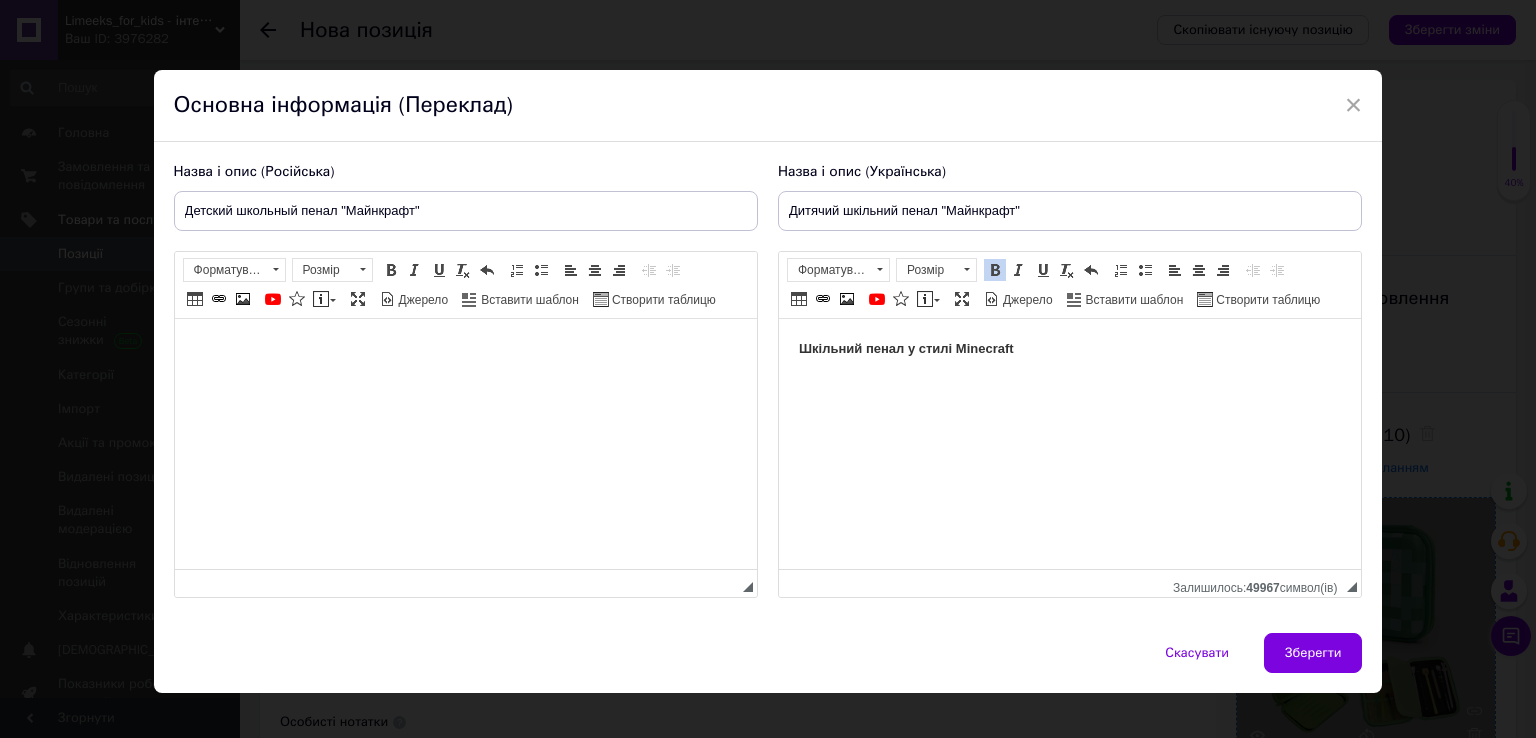 click on "Шкільний пенал у стилі Minecraft" at bounding box center (1069, 444) 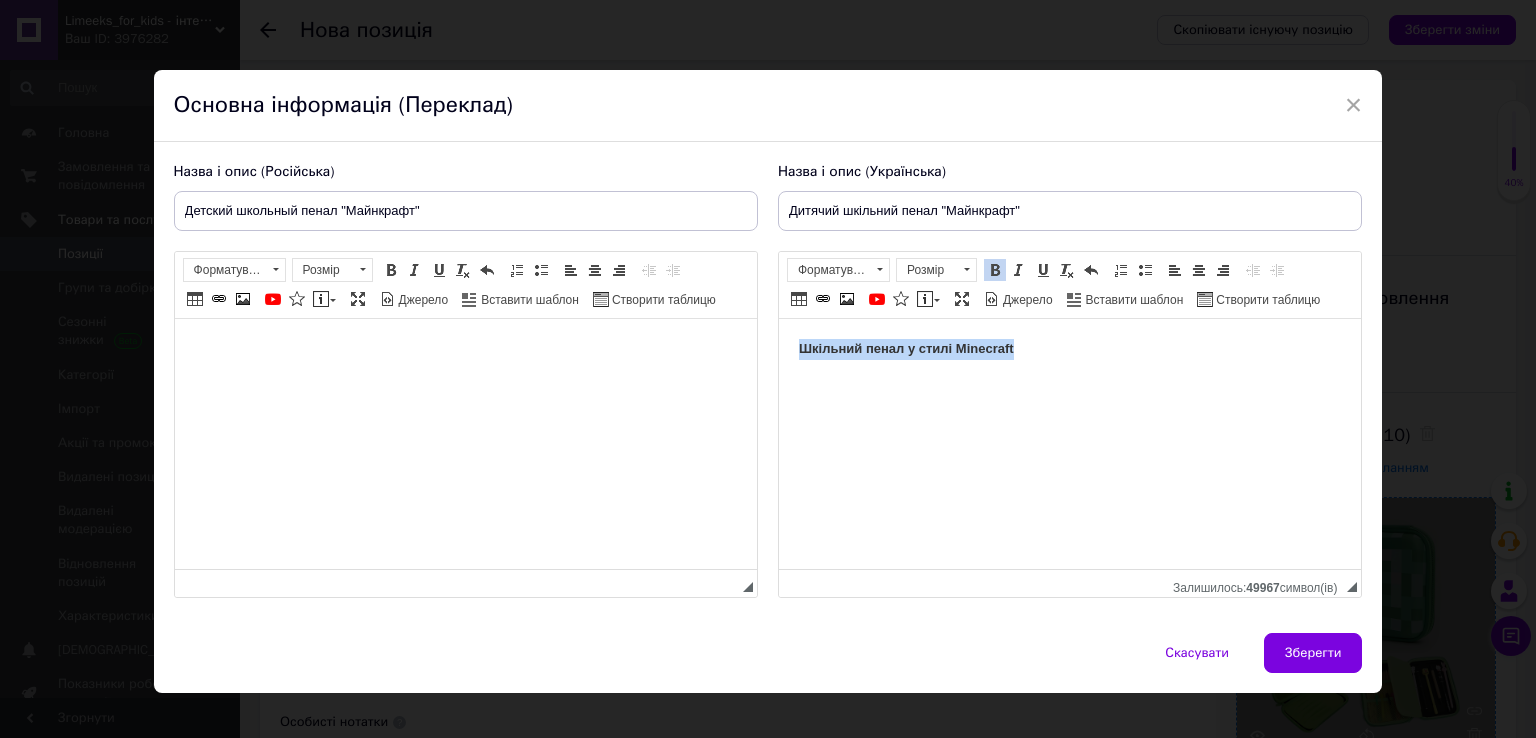 drag, startPoint x: 791, startPoint y: 347, endPoint x: 1071, endPoint y: 343, distance: 280.02856 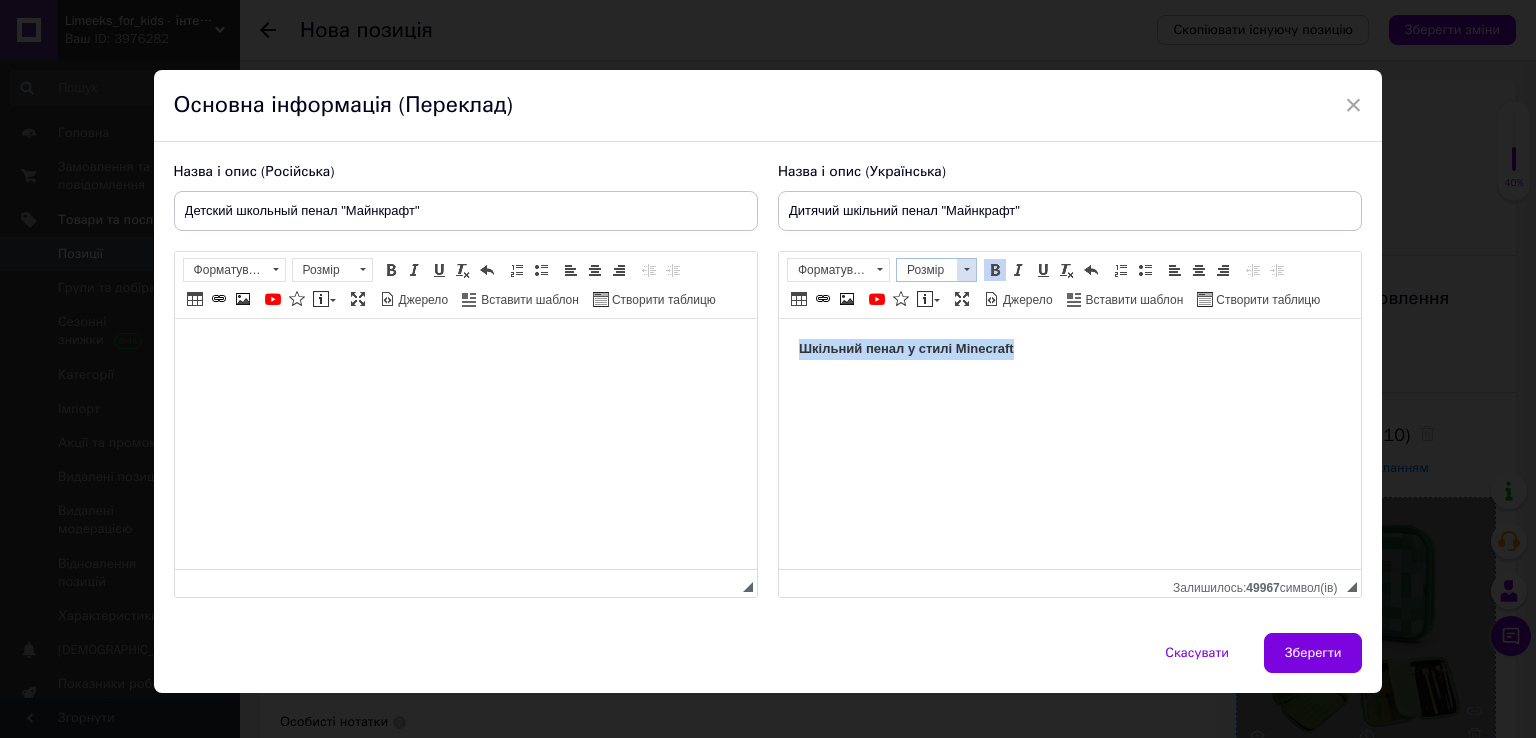 click at bounding box center (966, 270) 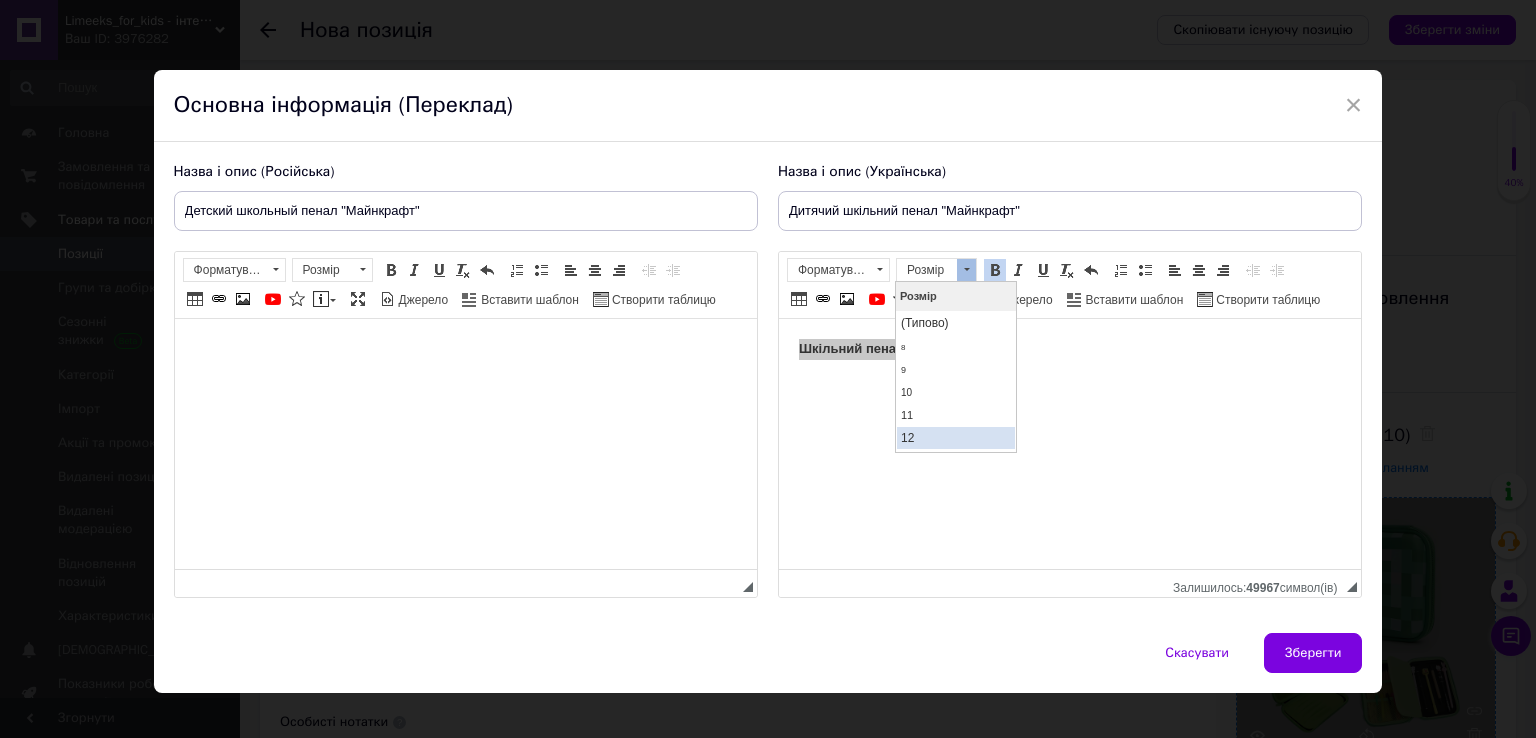 scroll, scrollTop: 105, scrollLeft: 0, axis: vertical 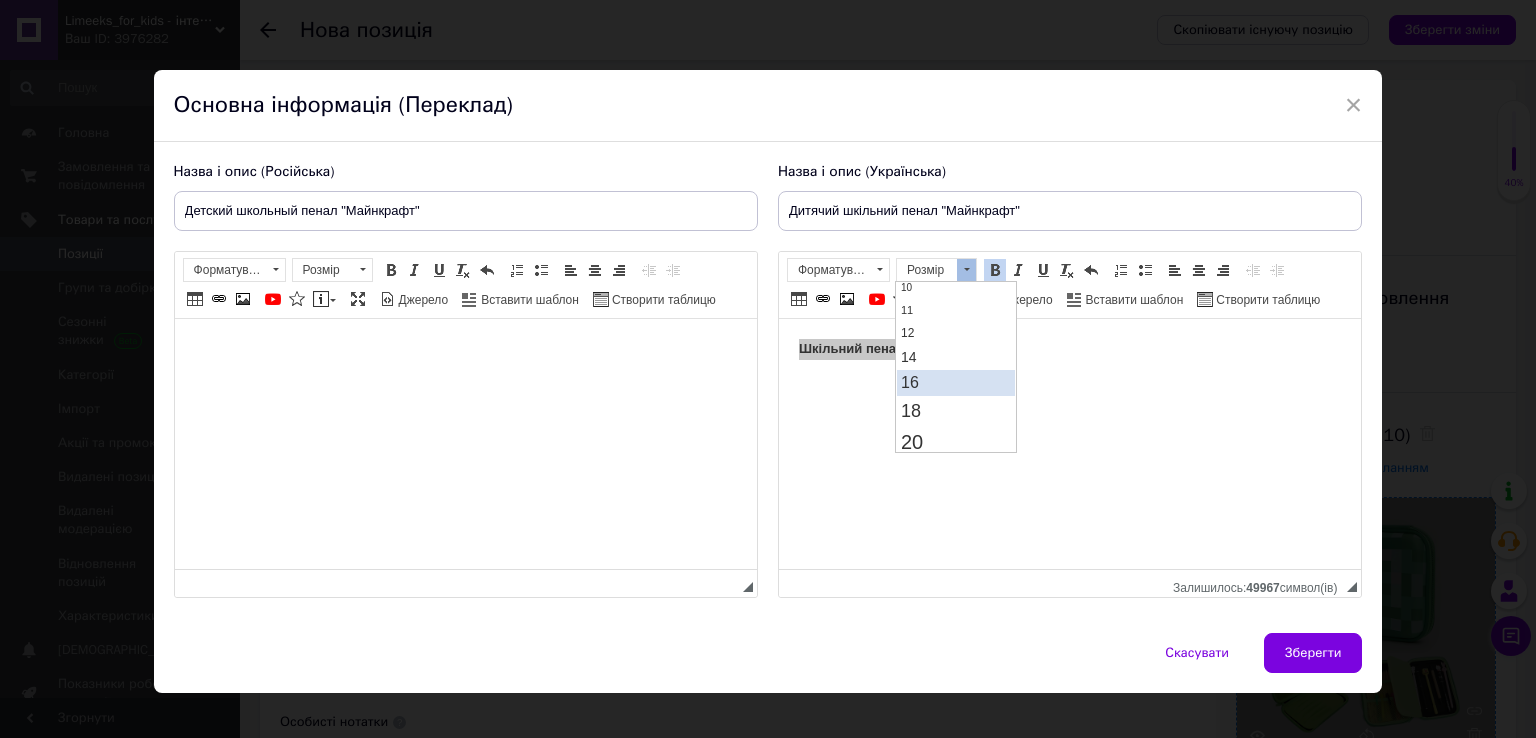 click on "16" at bounding box center [956, 382] 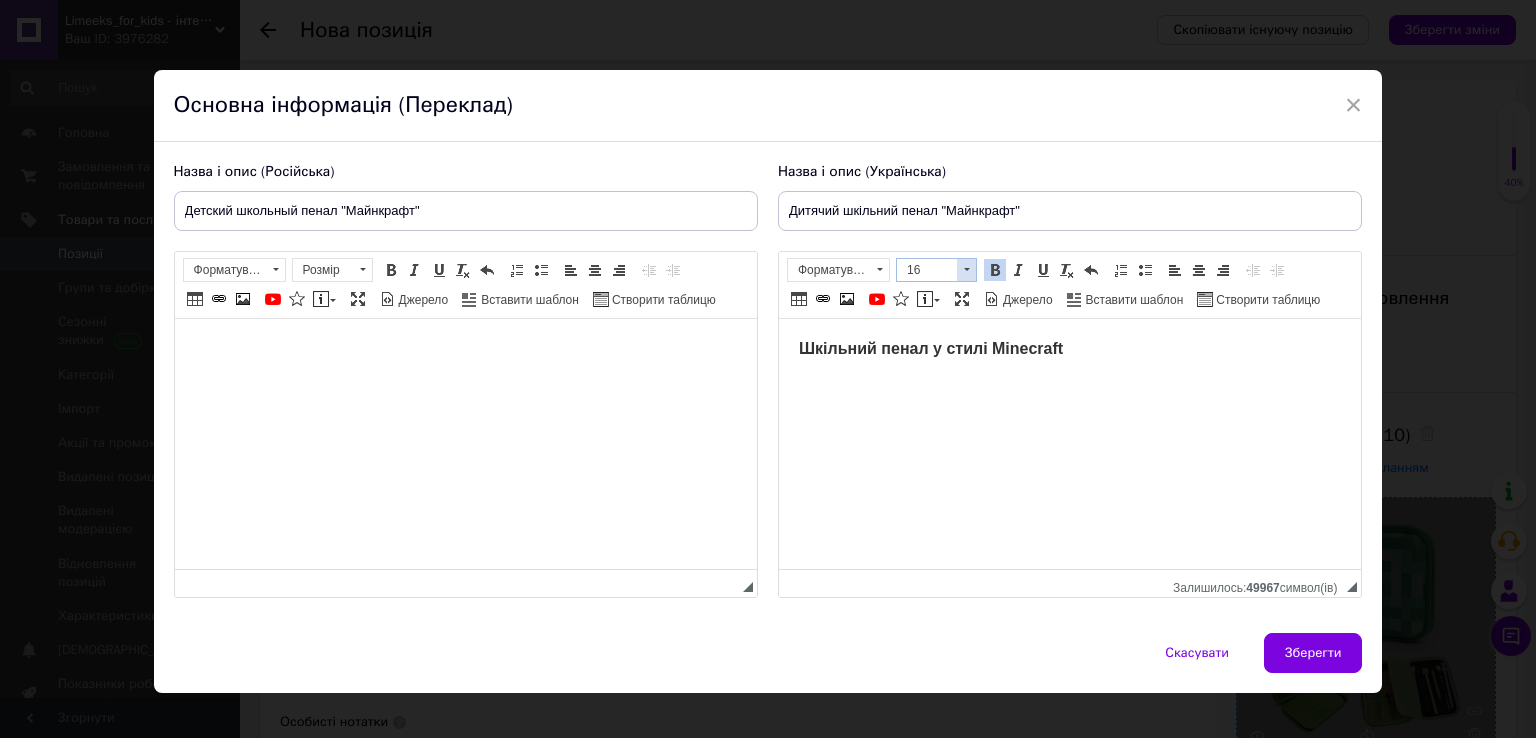 click at bounding box center [966, 270] 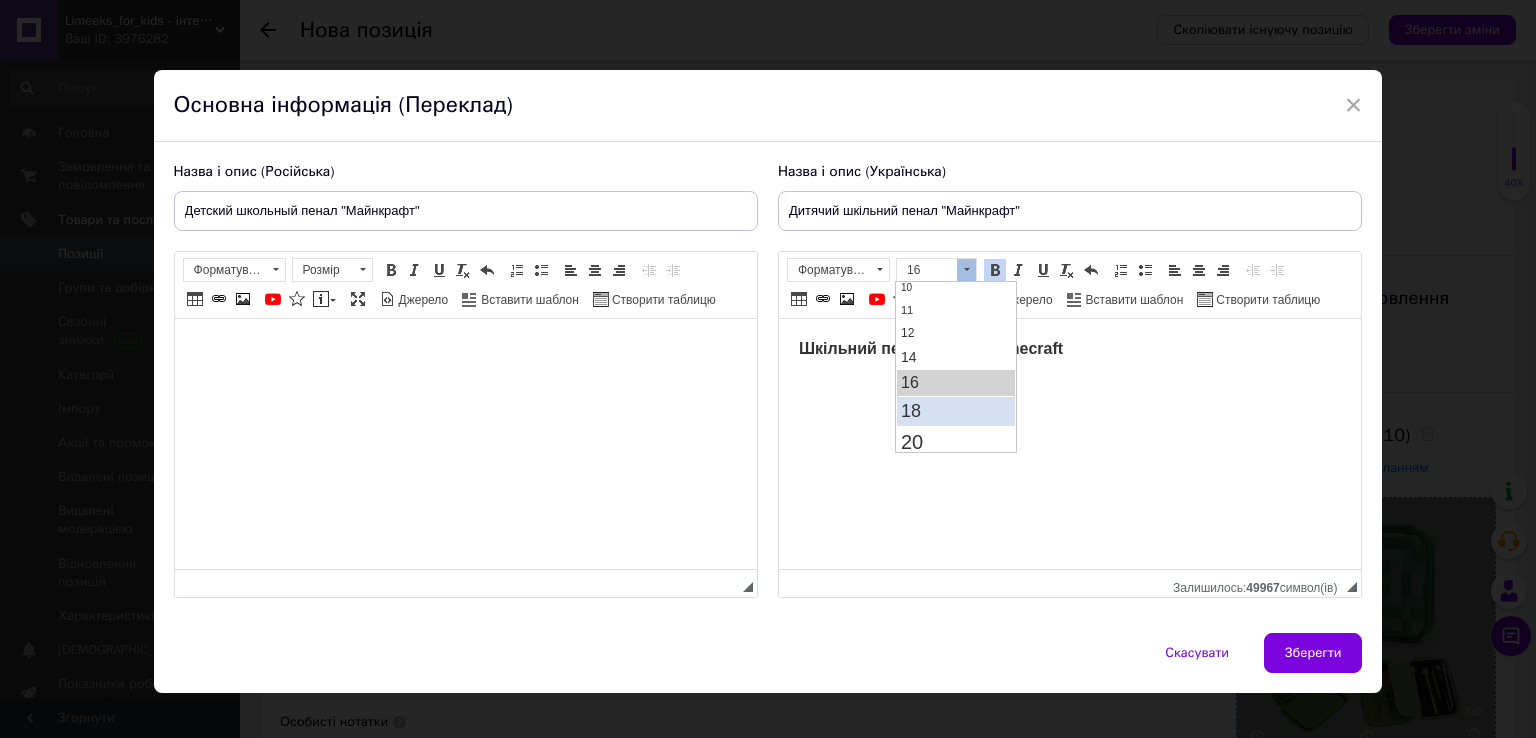click on "18" at bounding box center [956, 410] 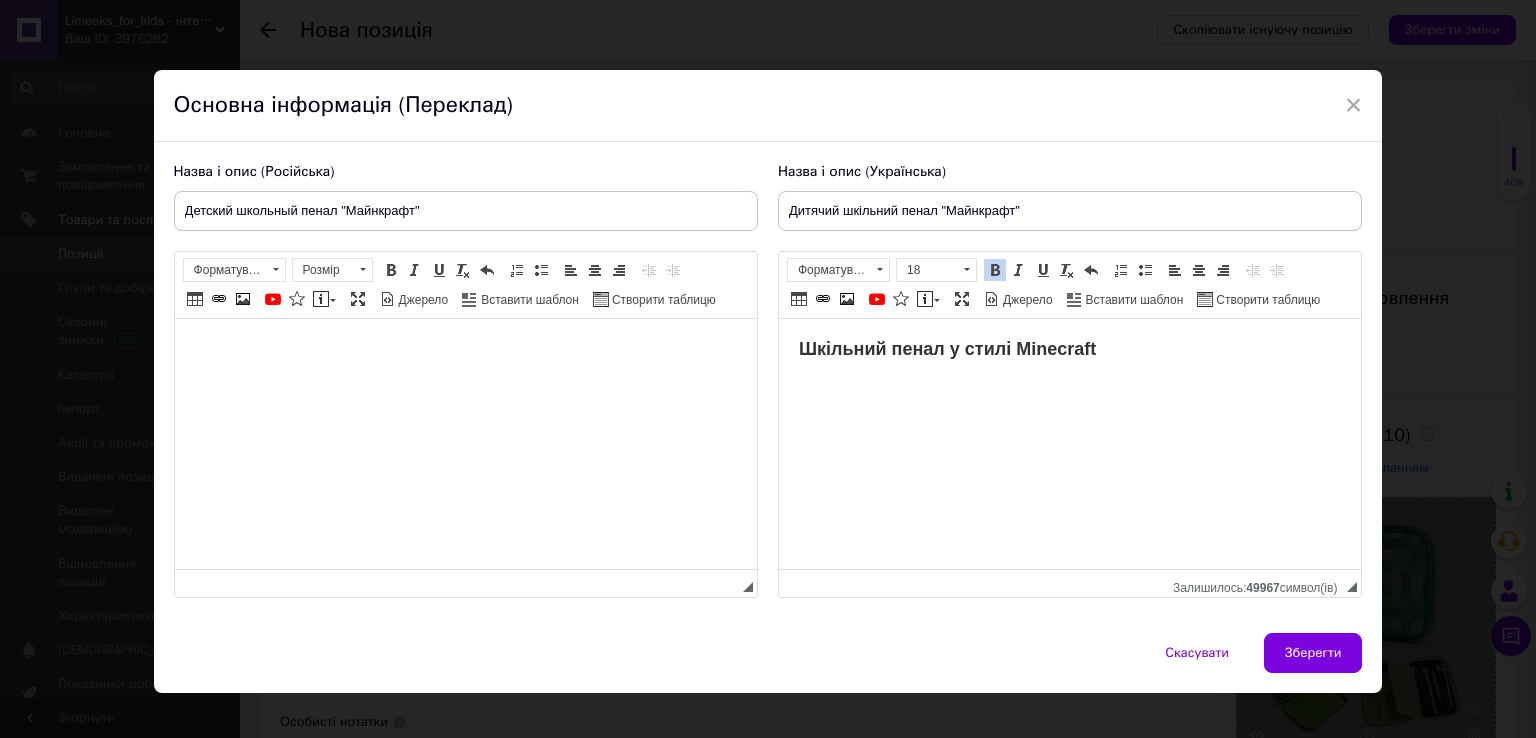 click on "Шкільний пенал у стилі Minecraft" at bounding box center (1069, 444) 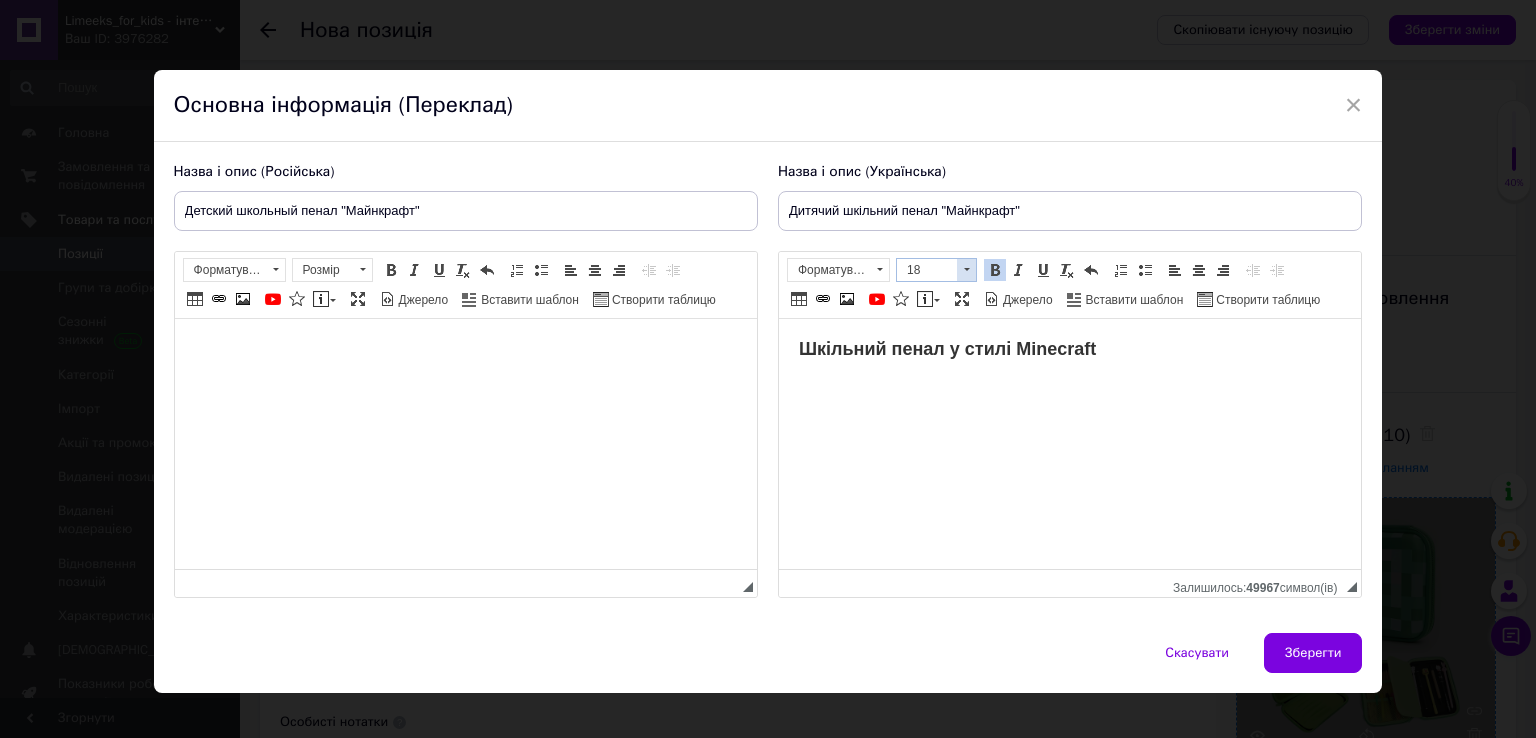 click at bounding box center [966, 270] 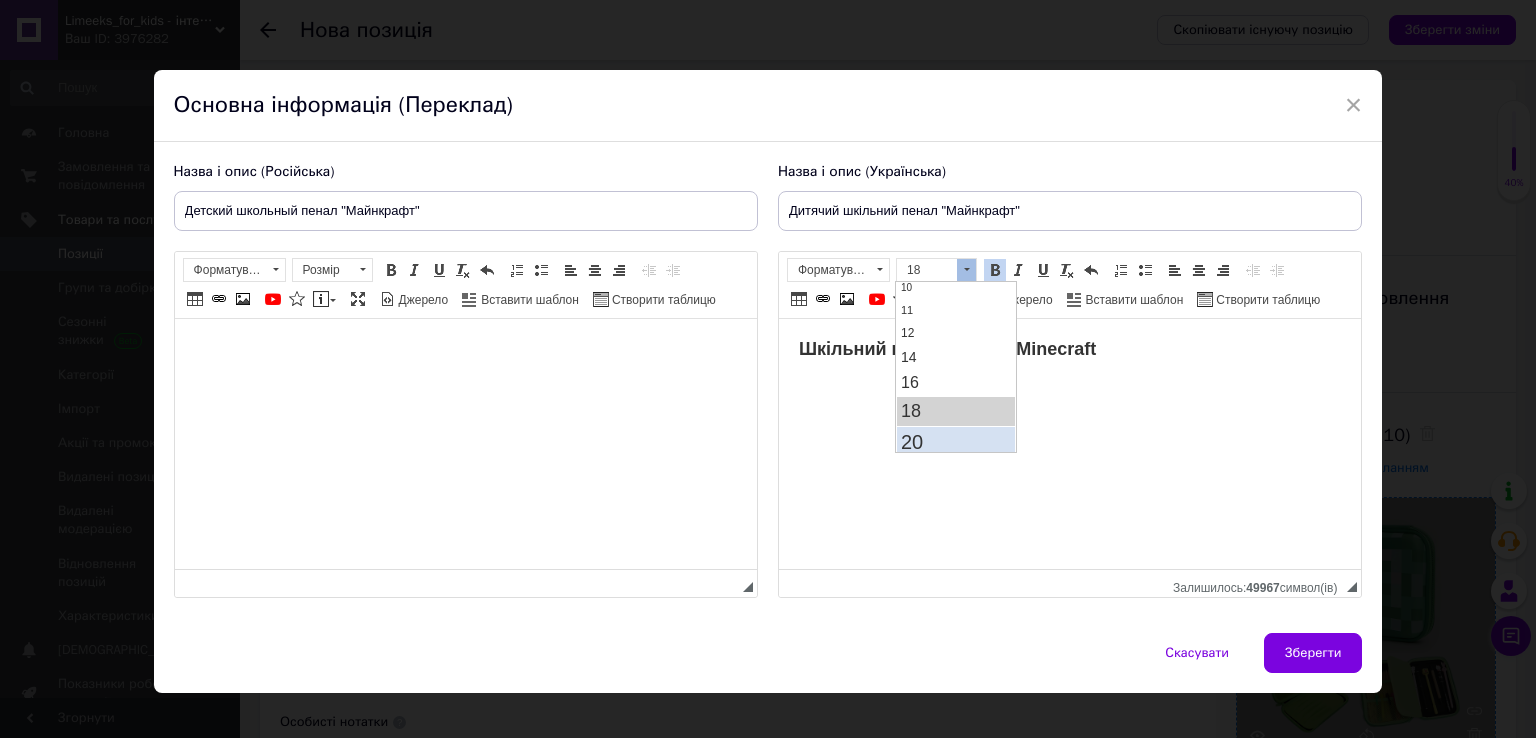 drag, startPoint x: 933, startPoint y: 440, endPoint x: 1048, endPoint y: 413, distance: 118.12705 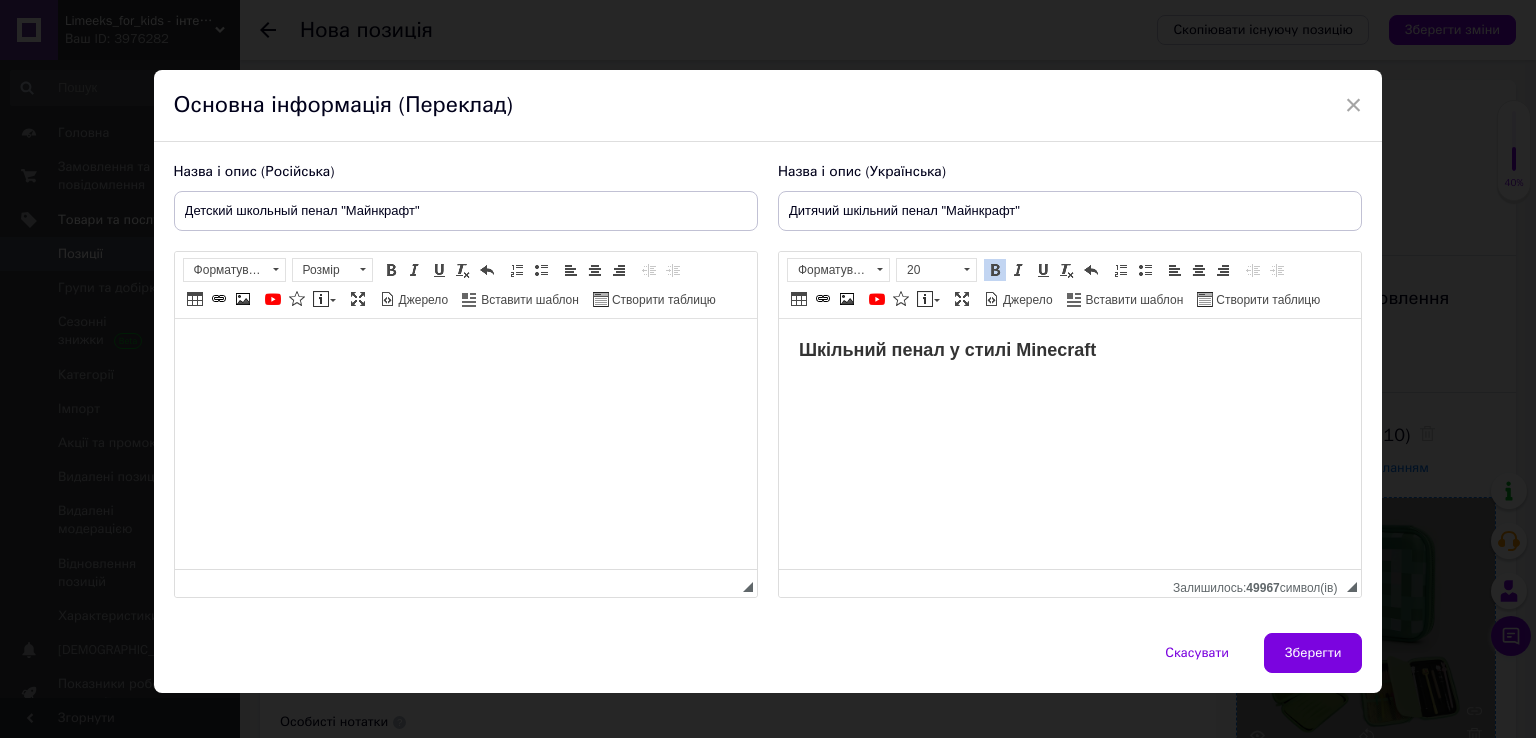 click on "Шкільний пена л у стилі Minecraft" at bounding box center [1069, 444] 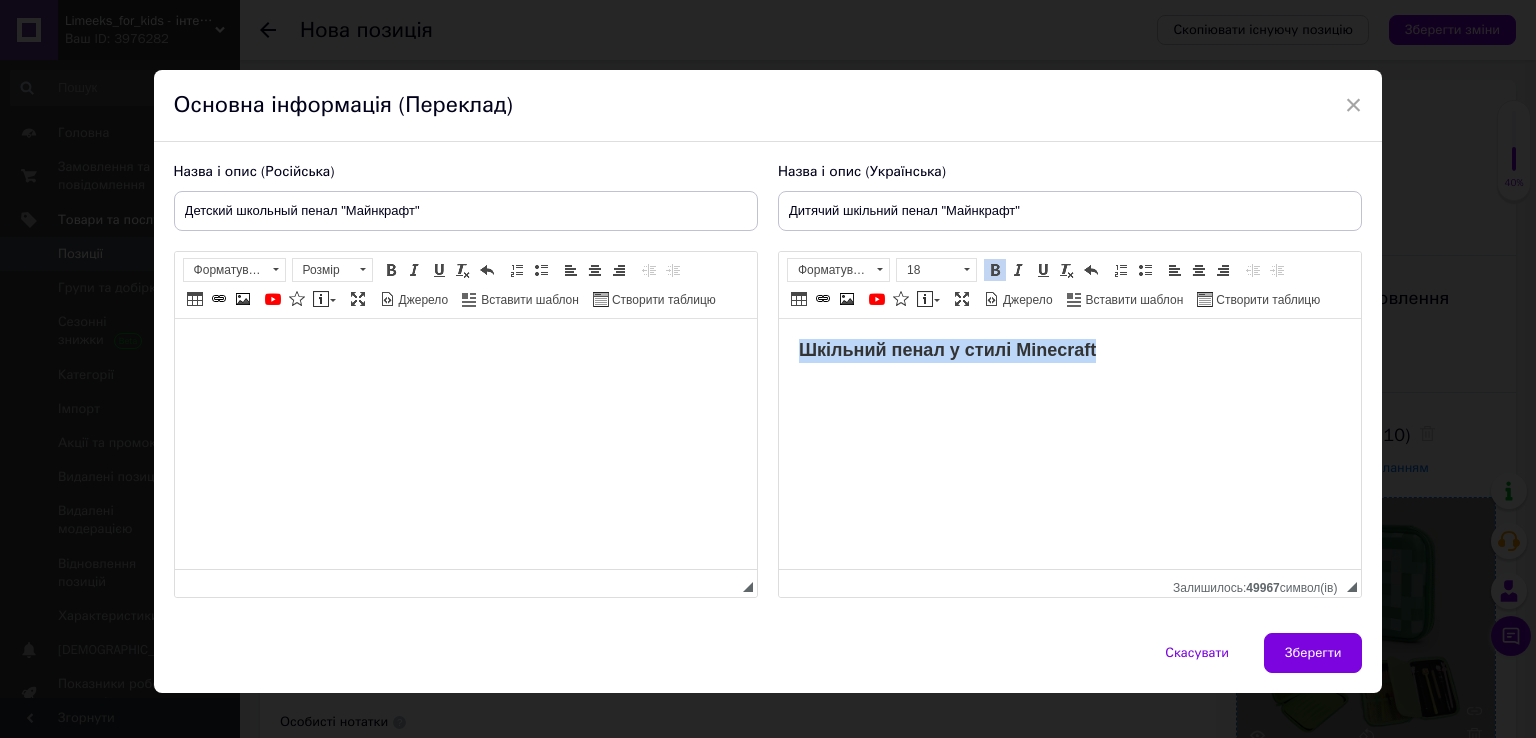 drag, startPoint x: 1101, startPoint y: 353, endPoint x: 789, endPoint y: 361, distance: 312.10254 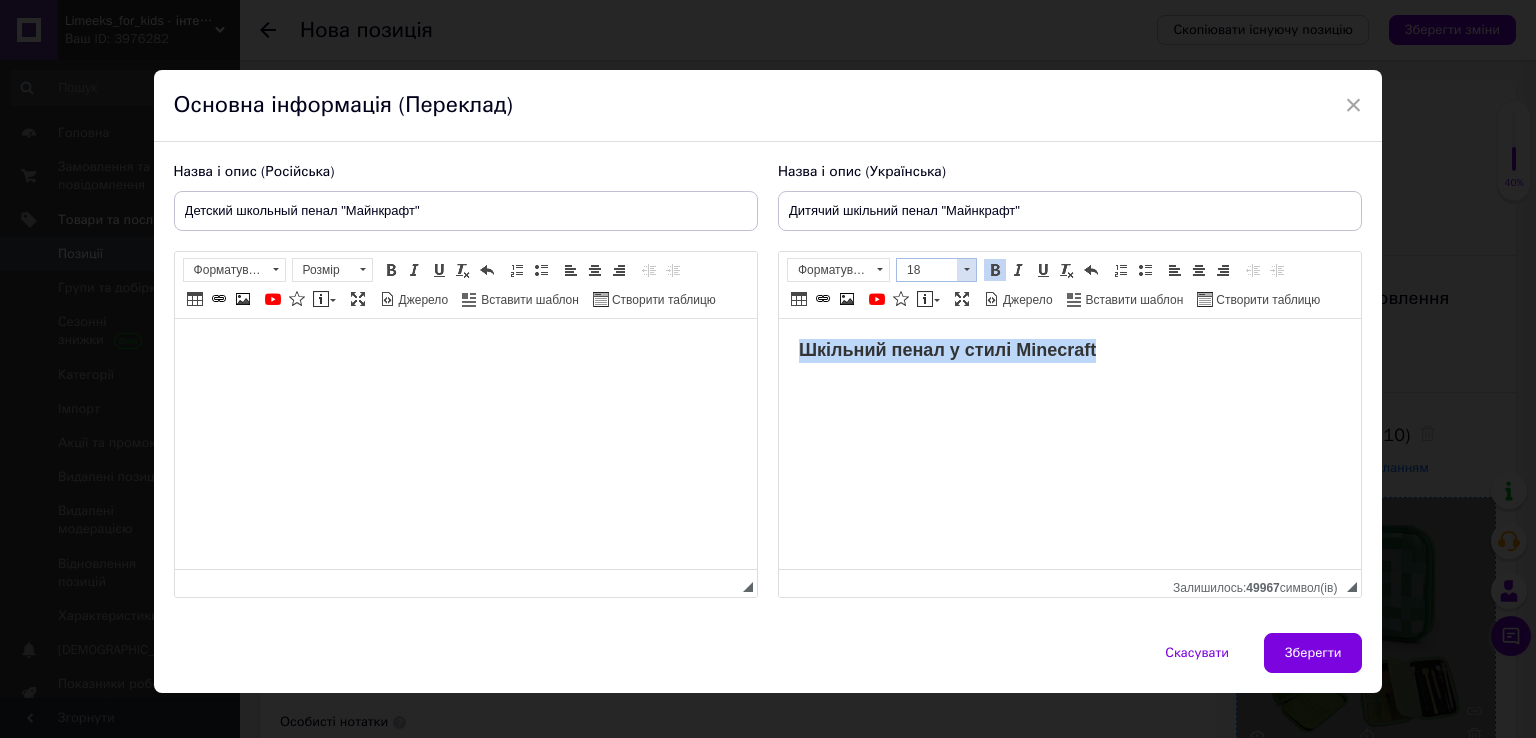 click at bounding box center [966, 270] 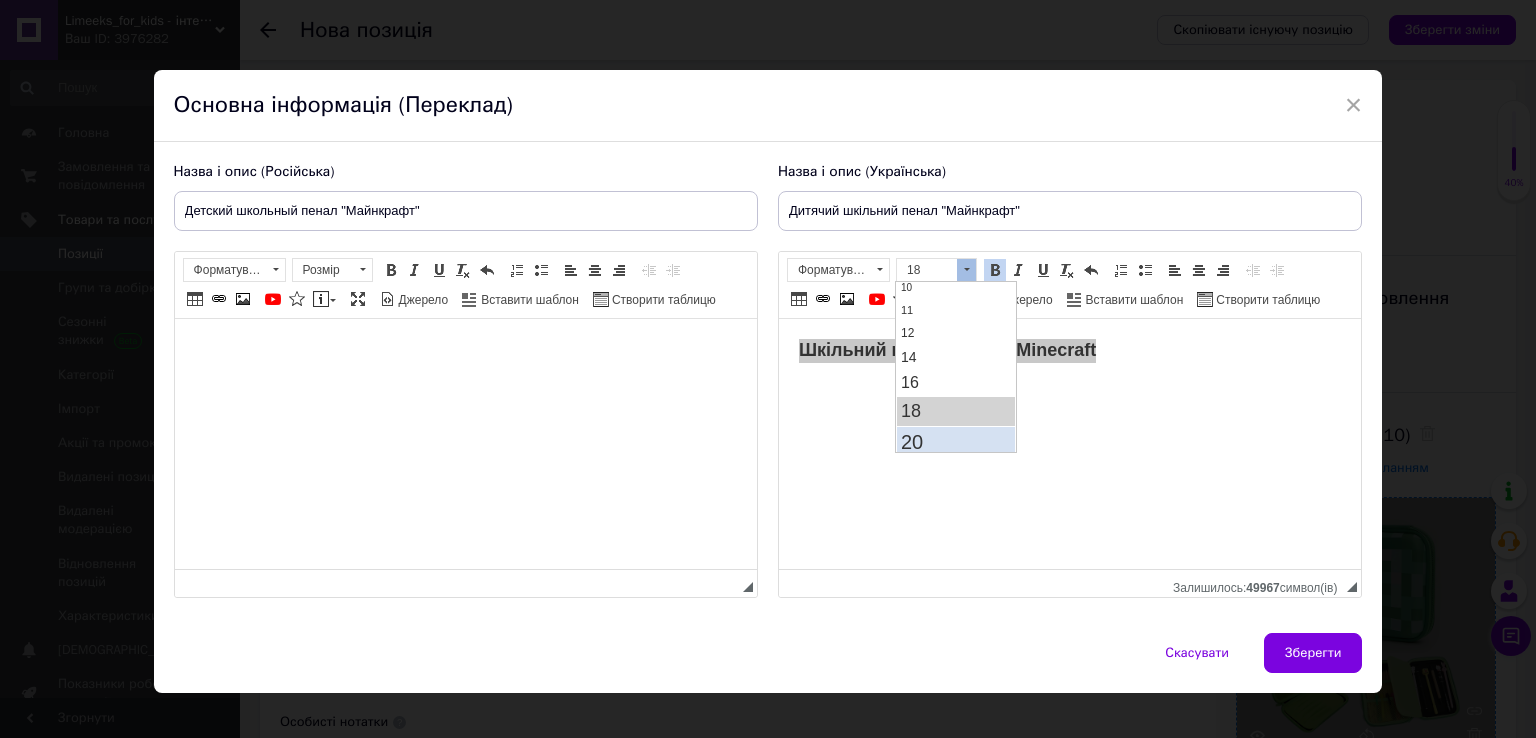 click on "20" at bounding box center (956, 441) 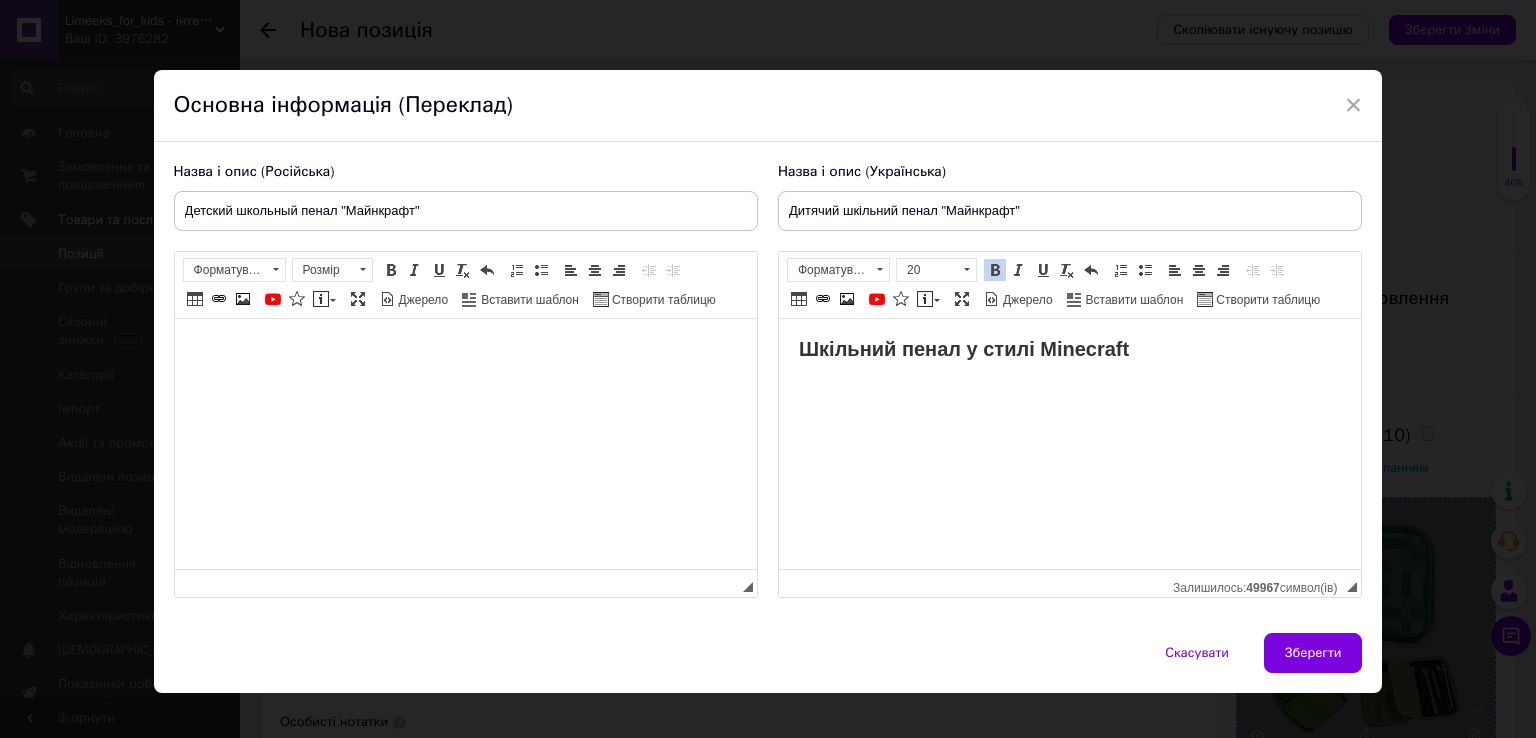 click on "Шкільний пена л у стилі Minecraft" at bounding box center [1069, 444] 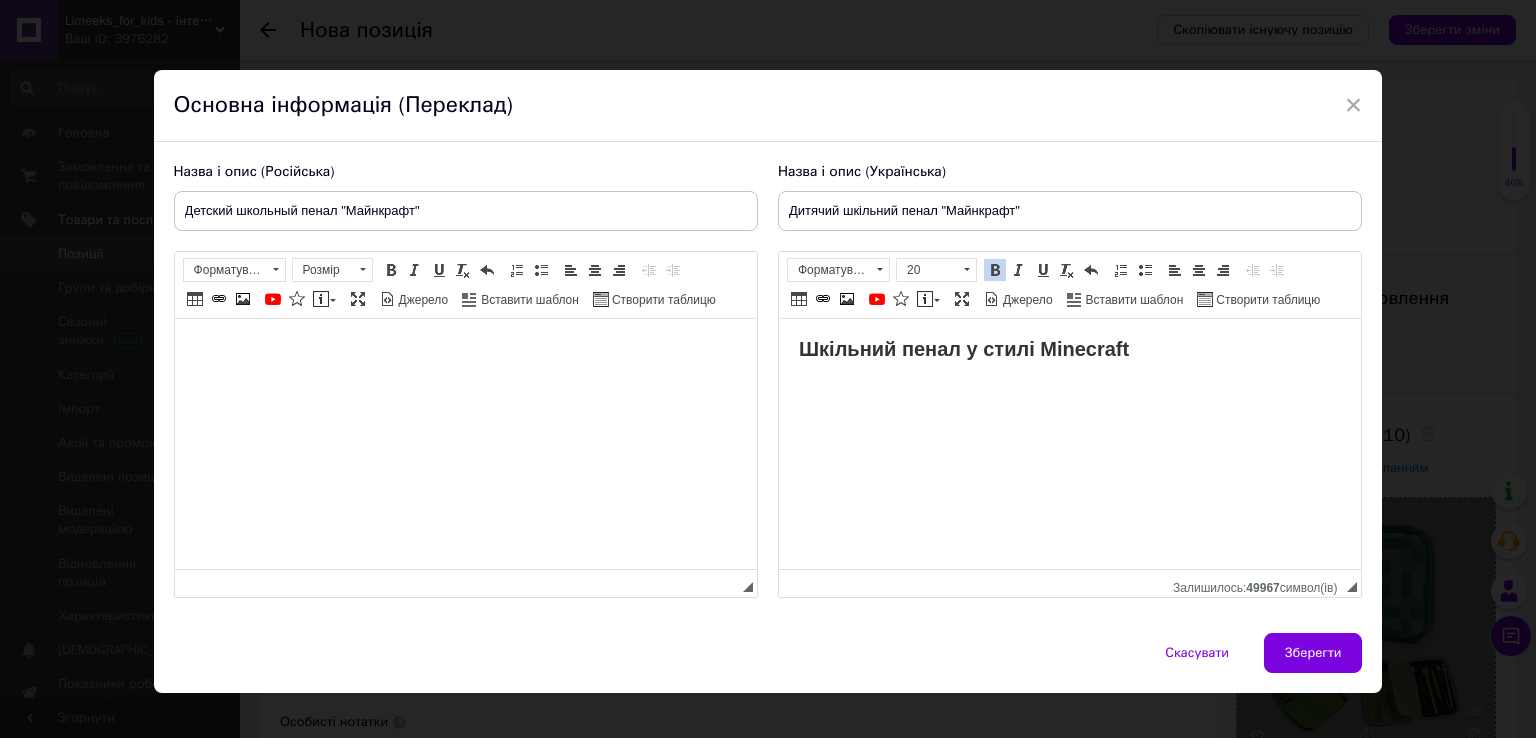 click at bounding box center [465, 444] 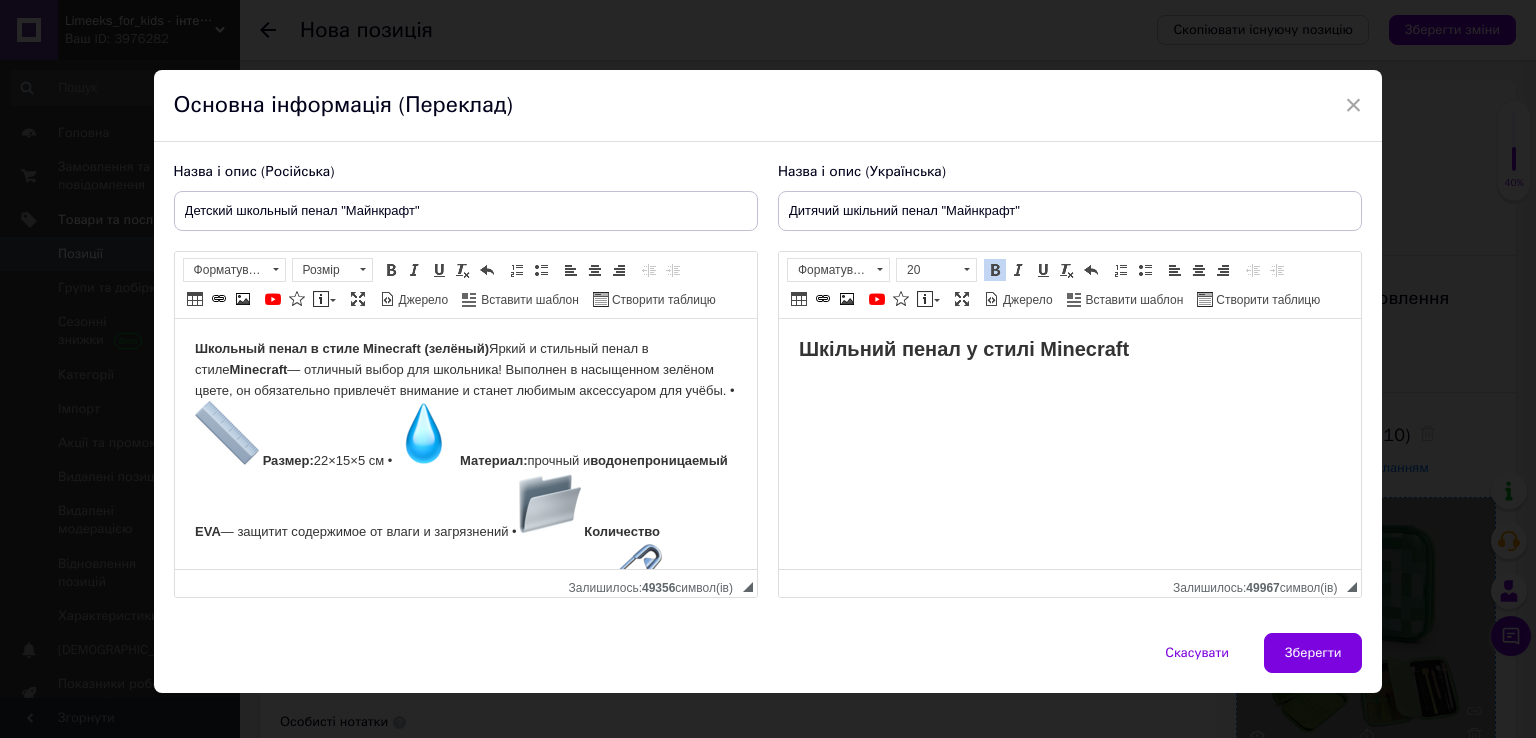 scroll, scrollTop: 103, scrollLeft: 0, axis: vertical 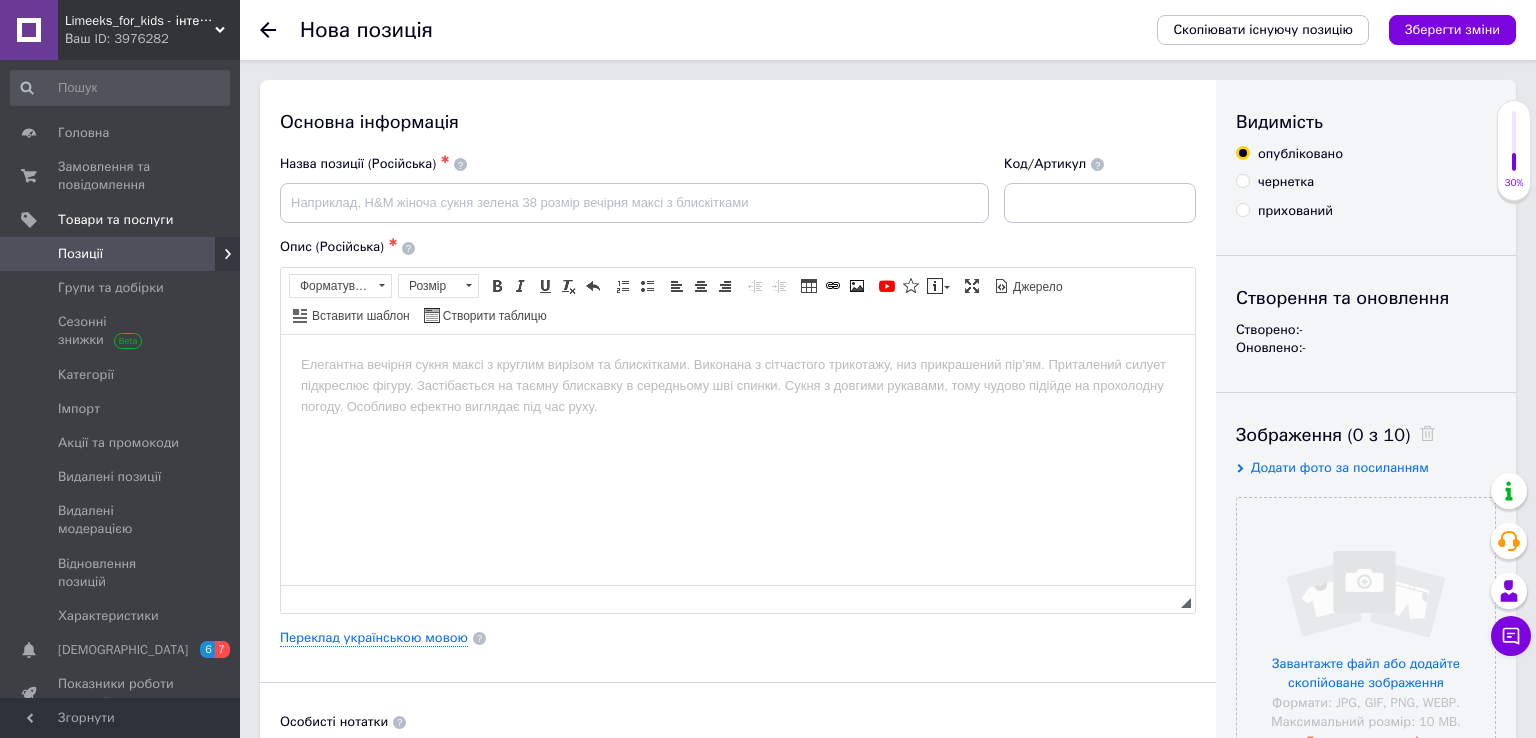 click on "чернетка" at bounding box center (1286, 182) 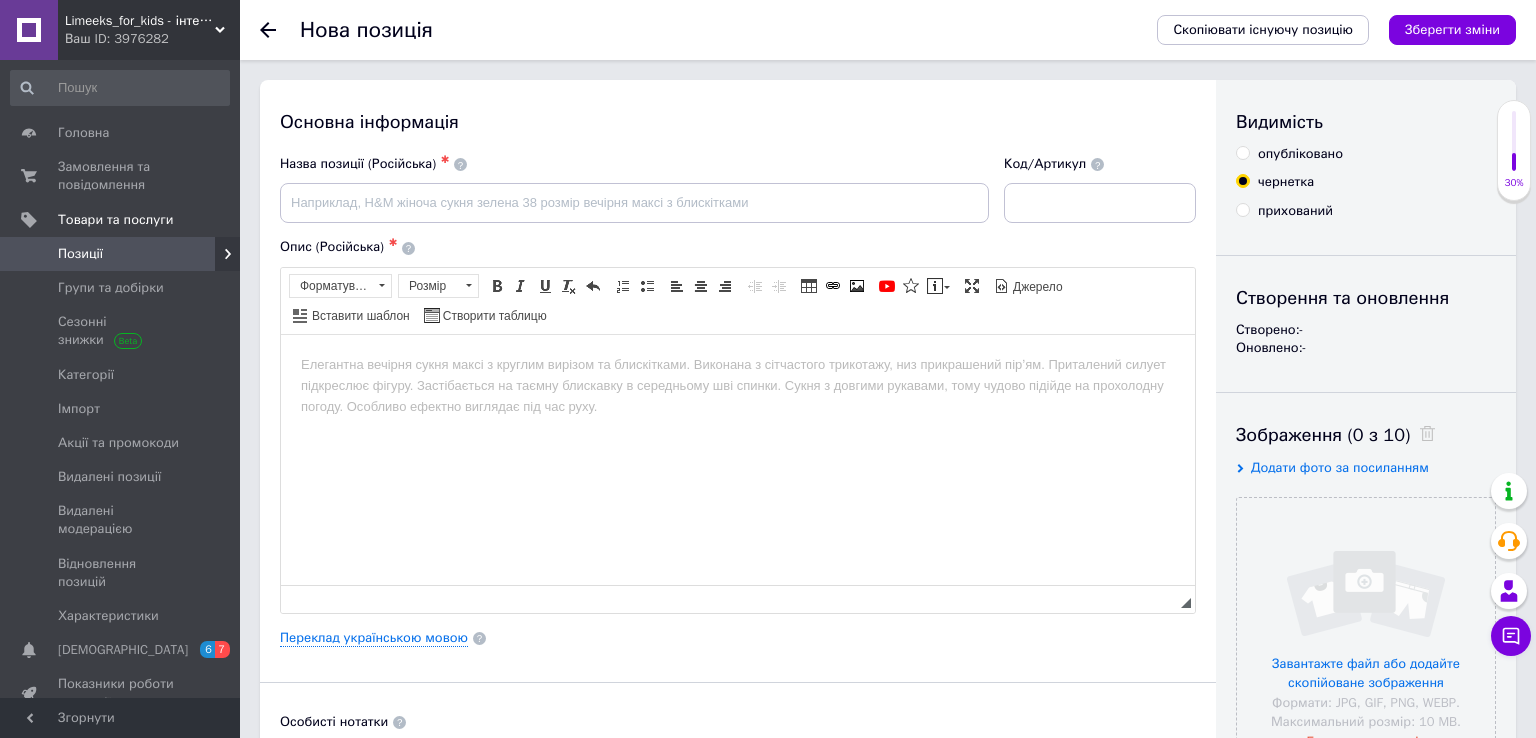 scroll, scrollTop: 211, scrollLeft: 0, axis: vertical 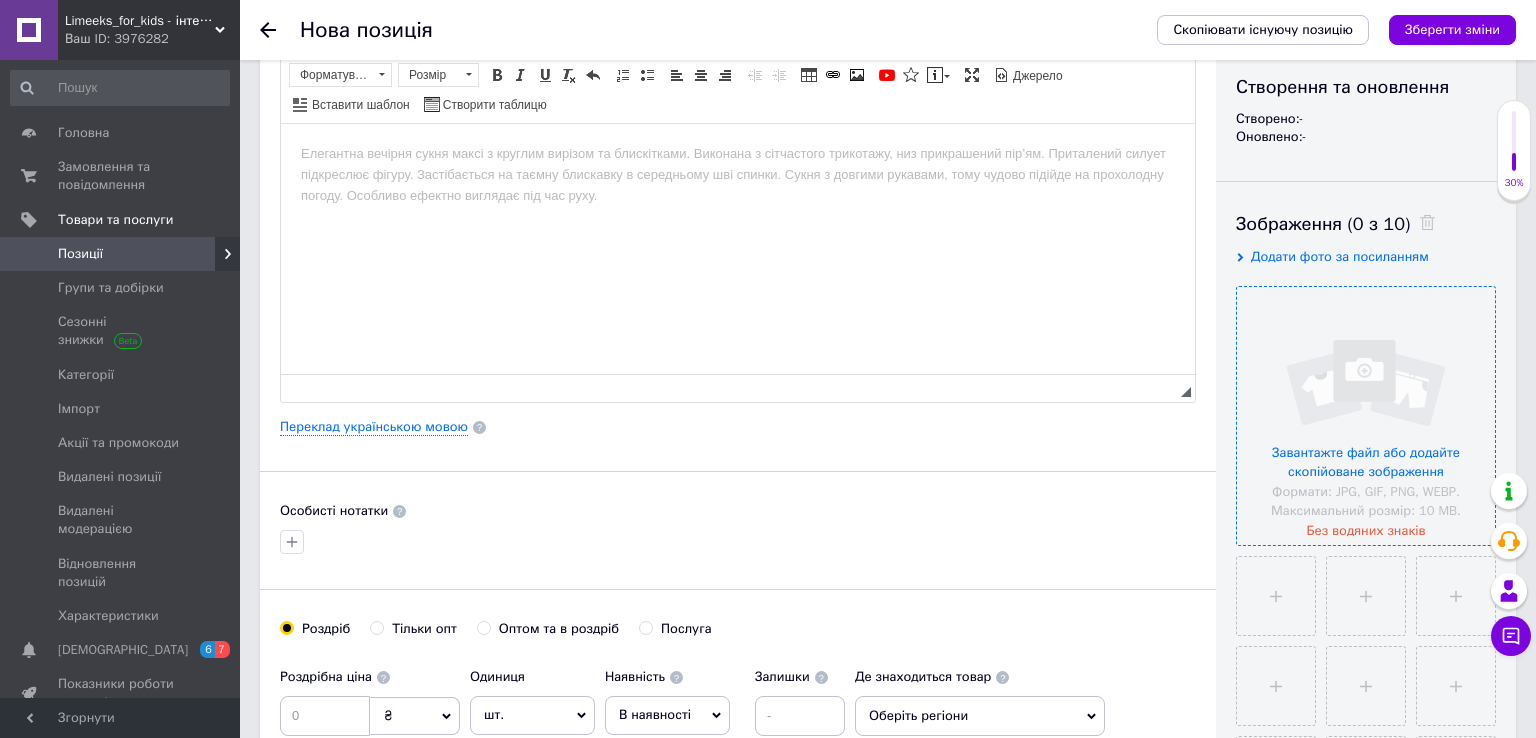 click at bounding box center [1366, 416] 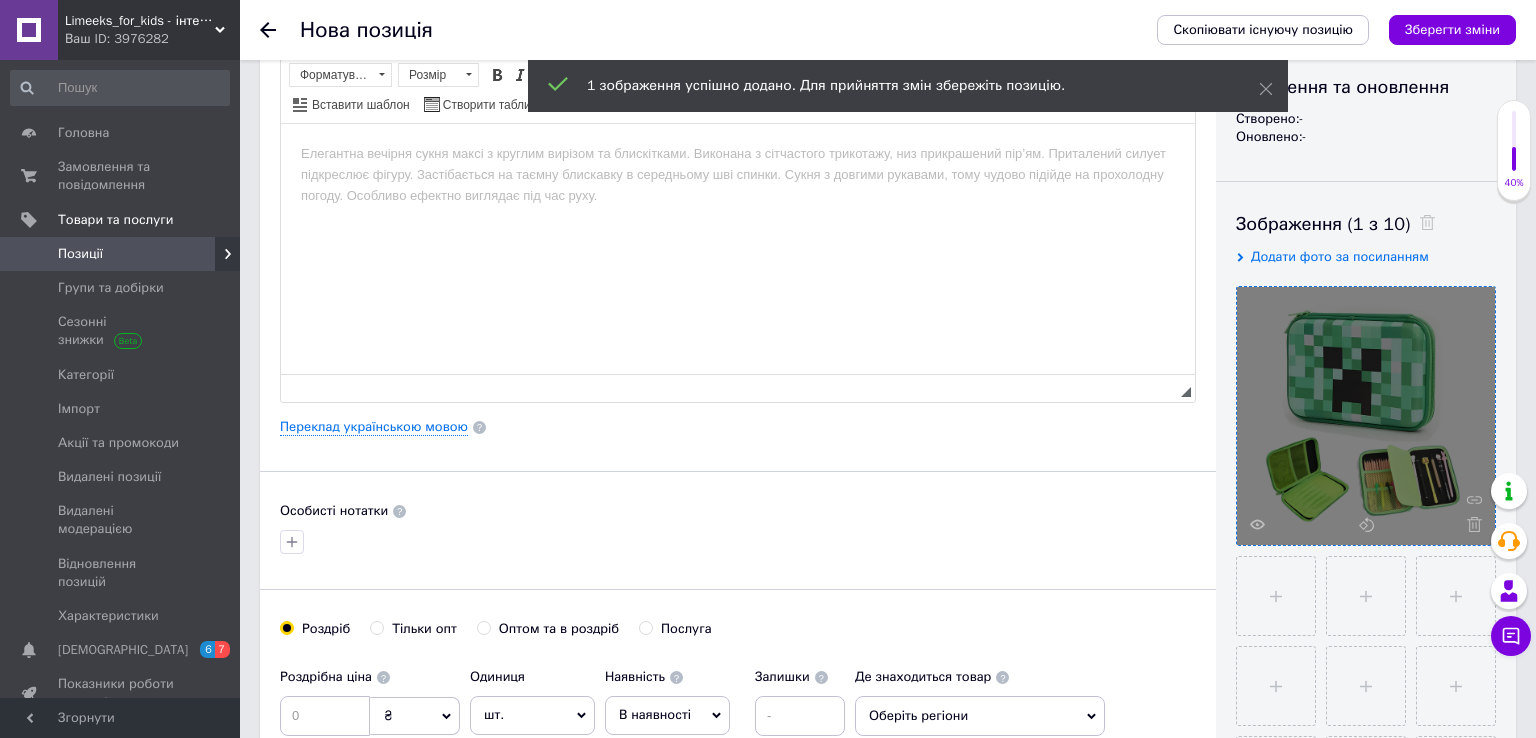 scroll, scrollTop: 316, scrollLeft: 0, axis: vertical 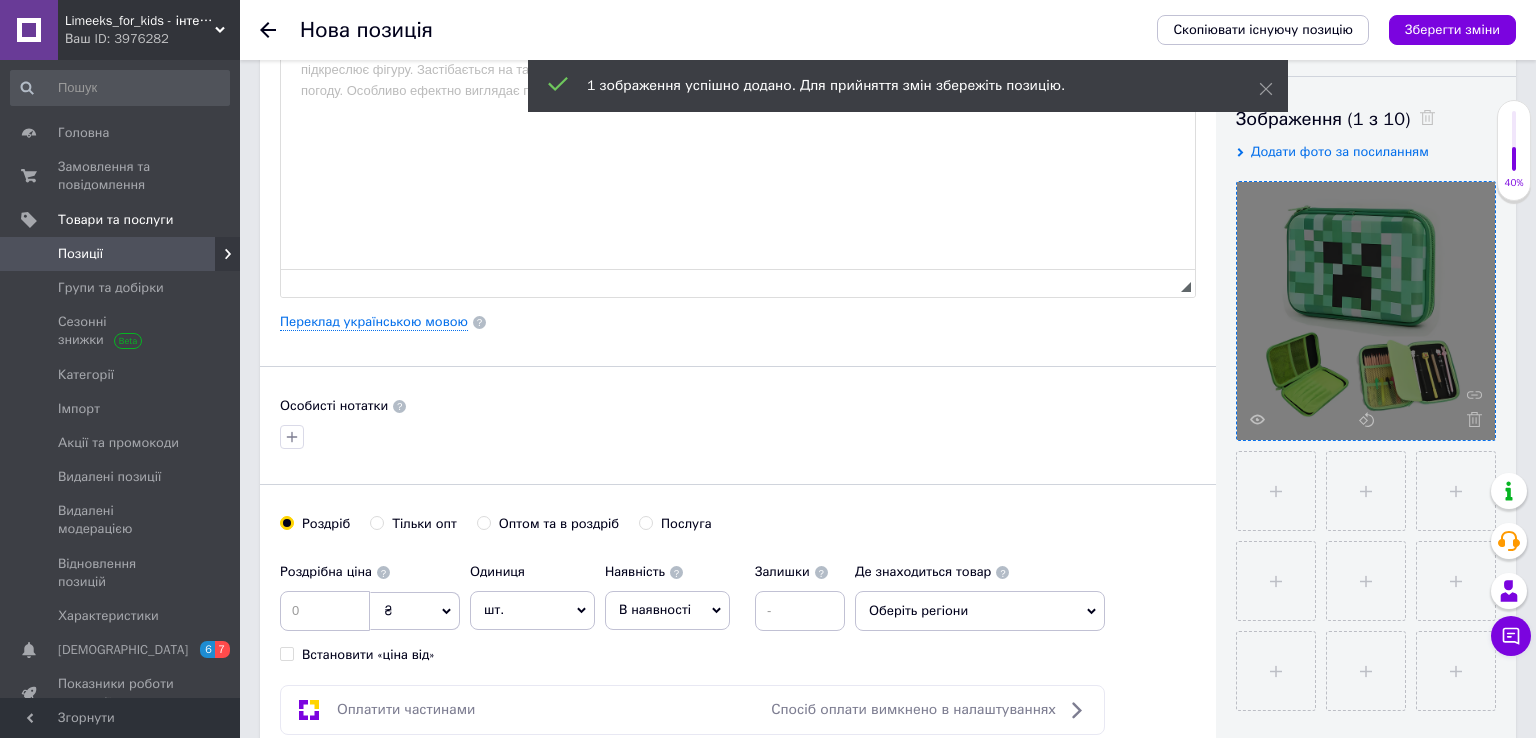 click at bounding box center (1361, 576) 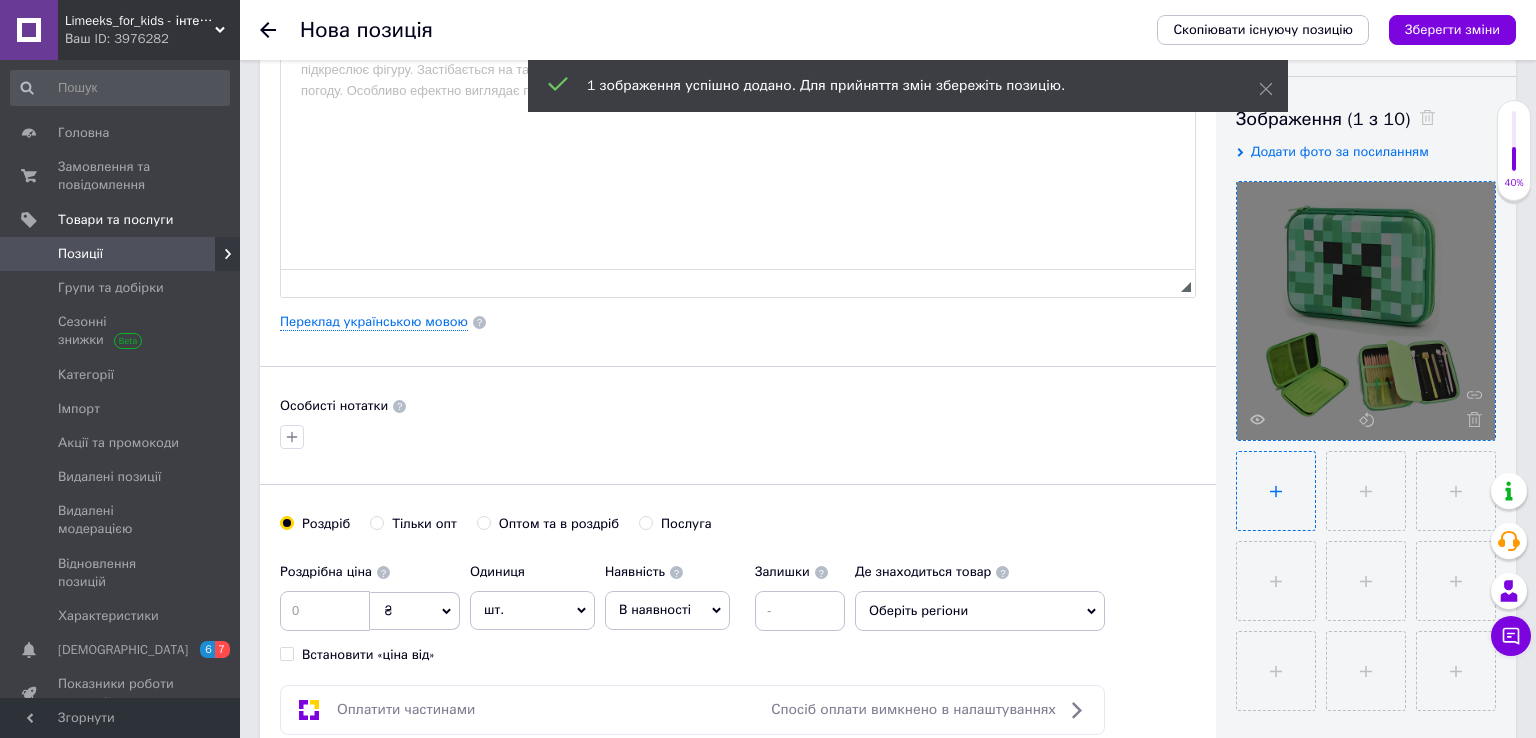 click at bounding box center (1276, 491) 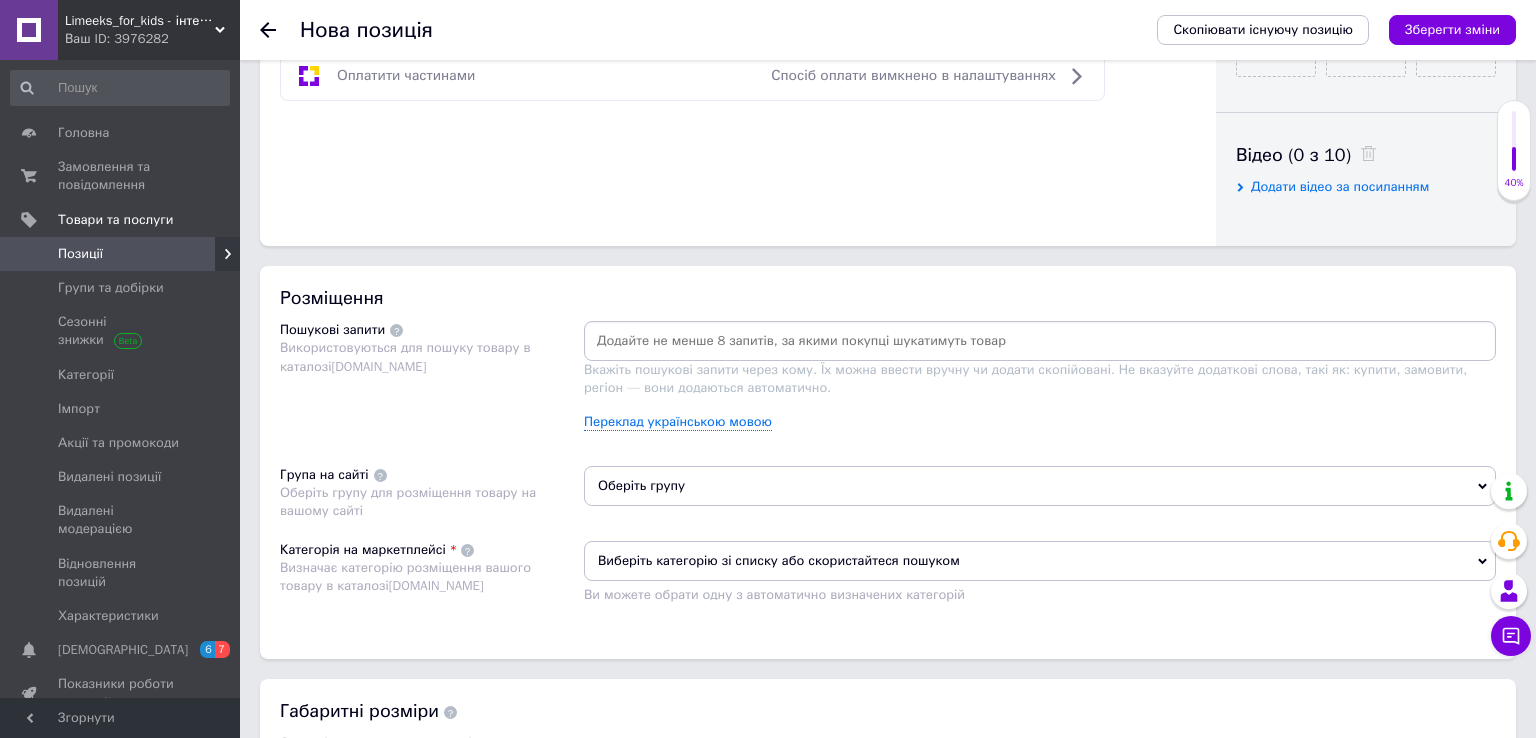 type on "C:\fakepath\Screenshot_3.png" 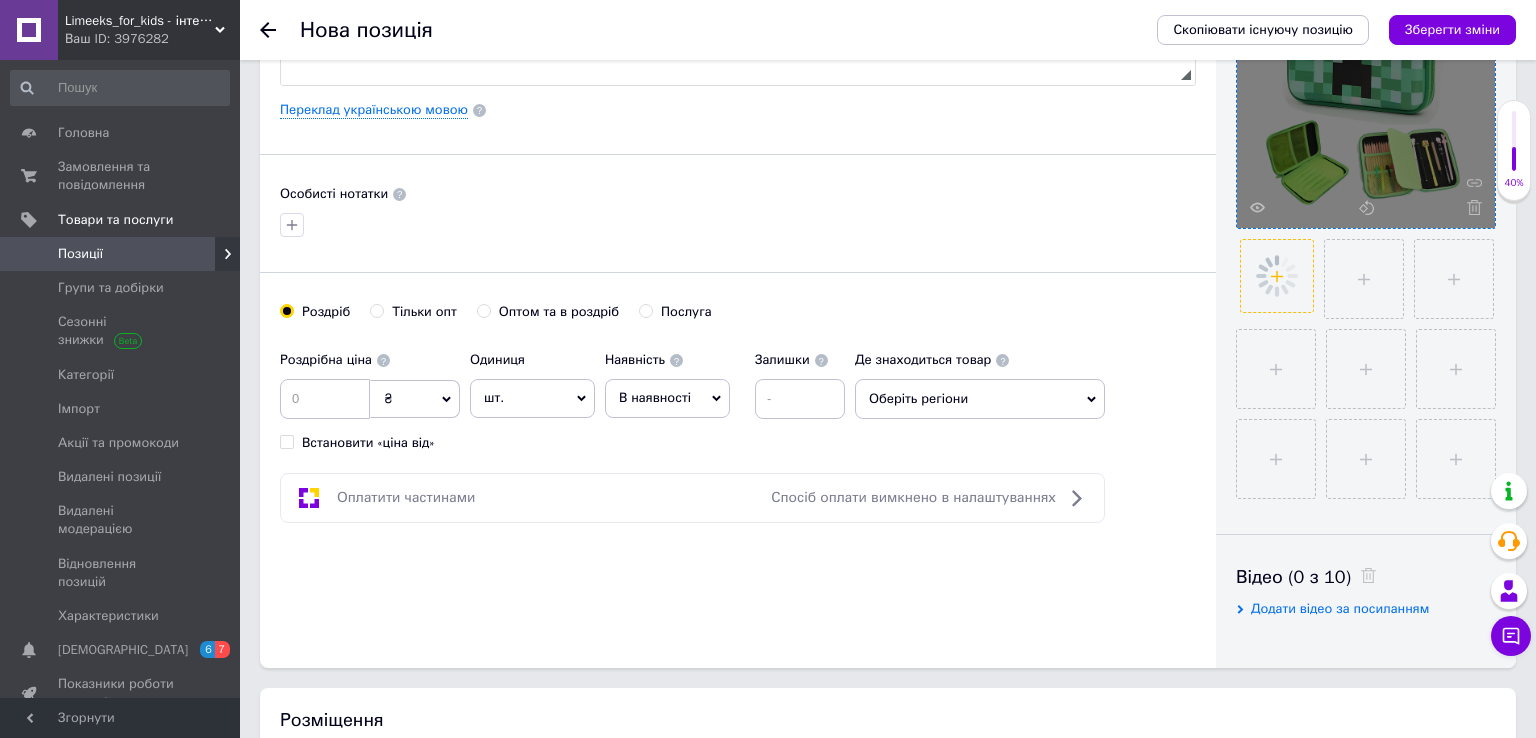 scroll, scrollTop: 316, scrollLeft: 0, axis: vertical 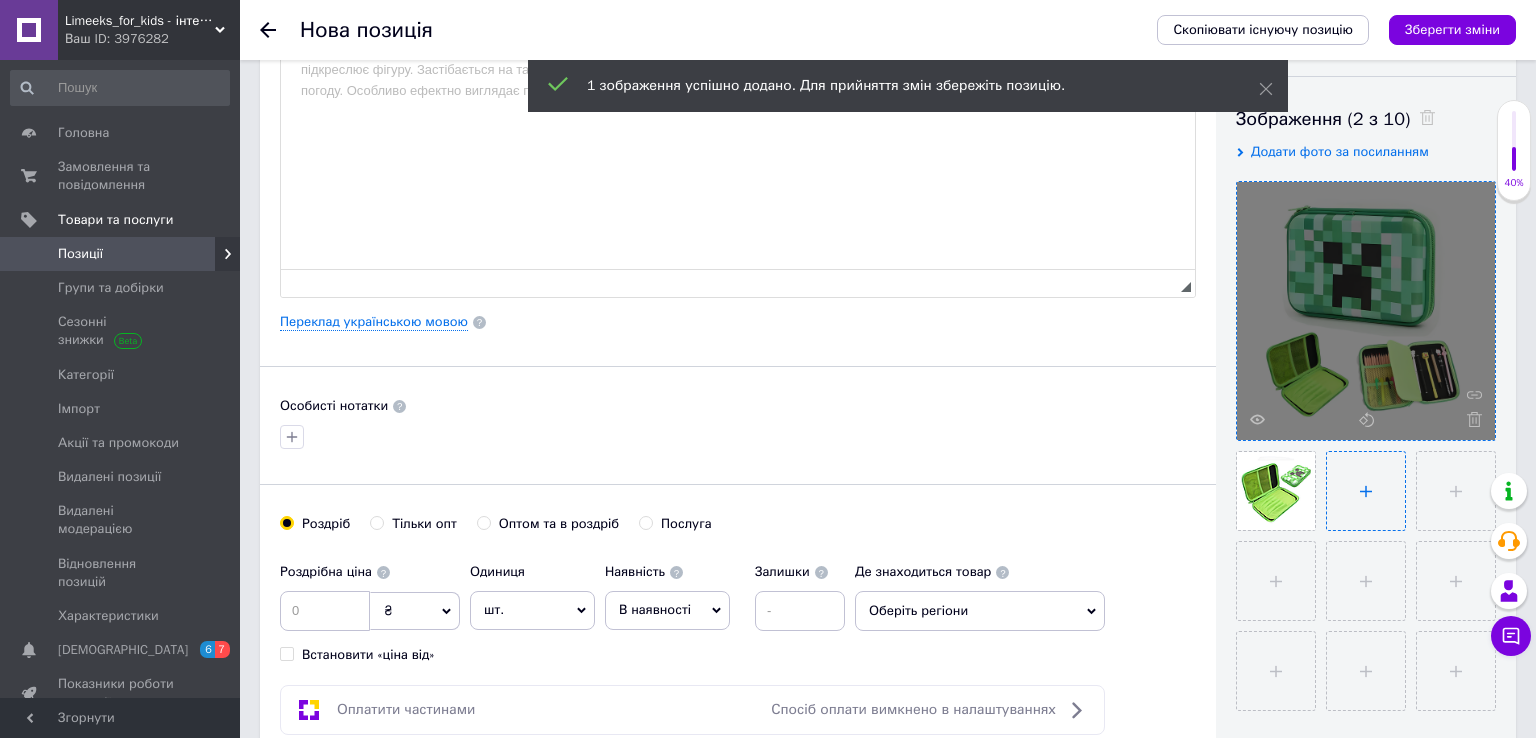 click at bounding box center [1366, 491] 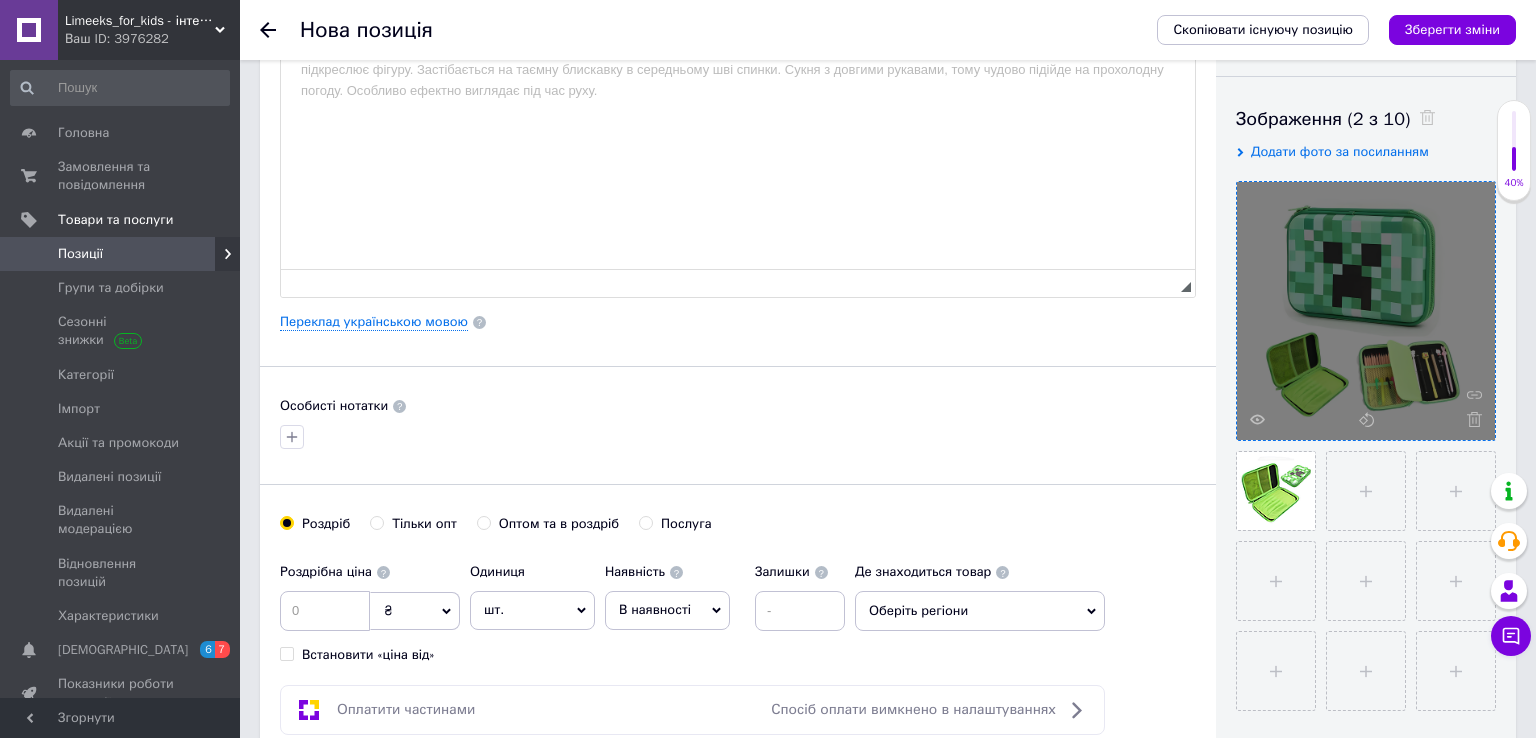type on "C:\fakepath\Без назви.jpg" 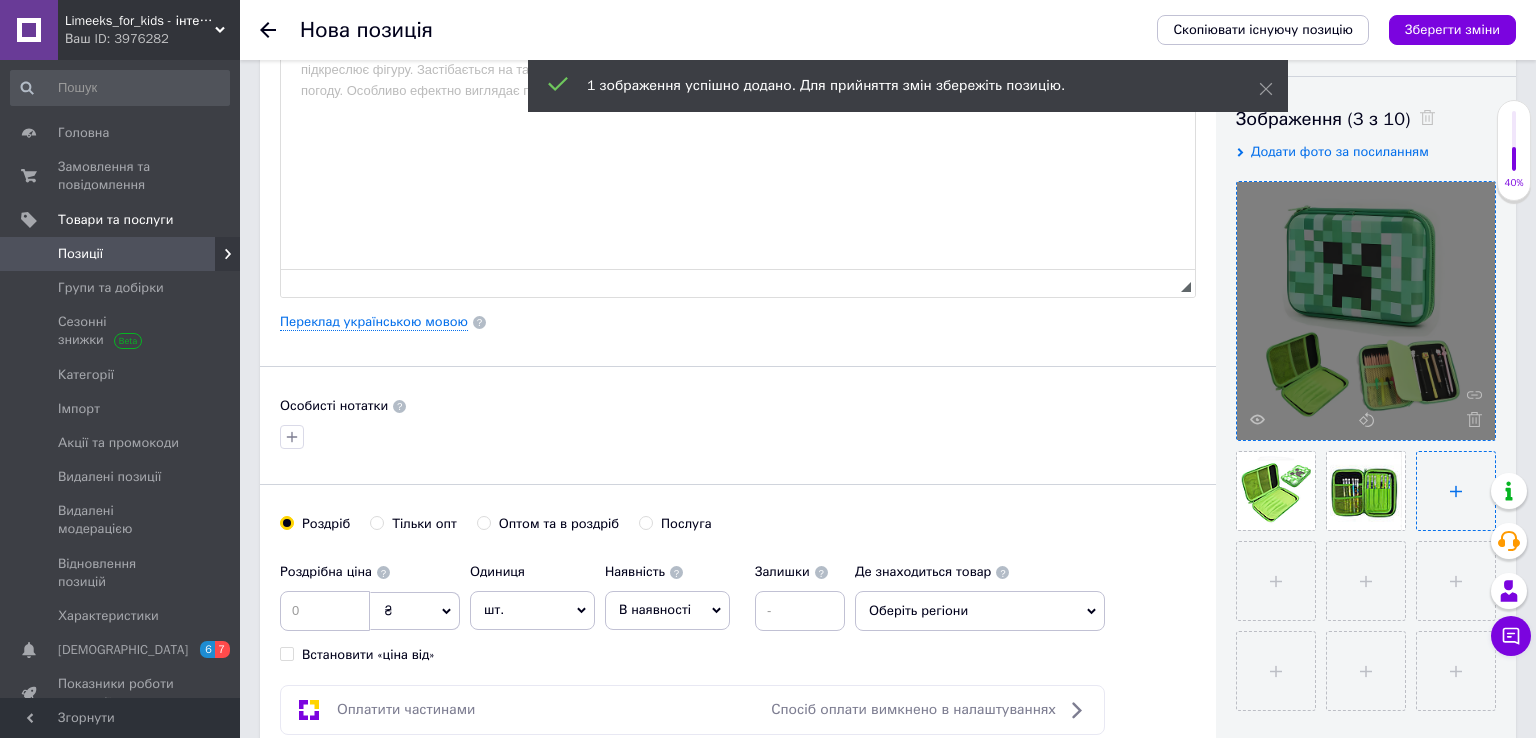 click at bounding box center [1456, 491] 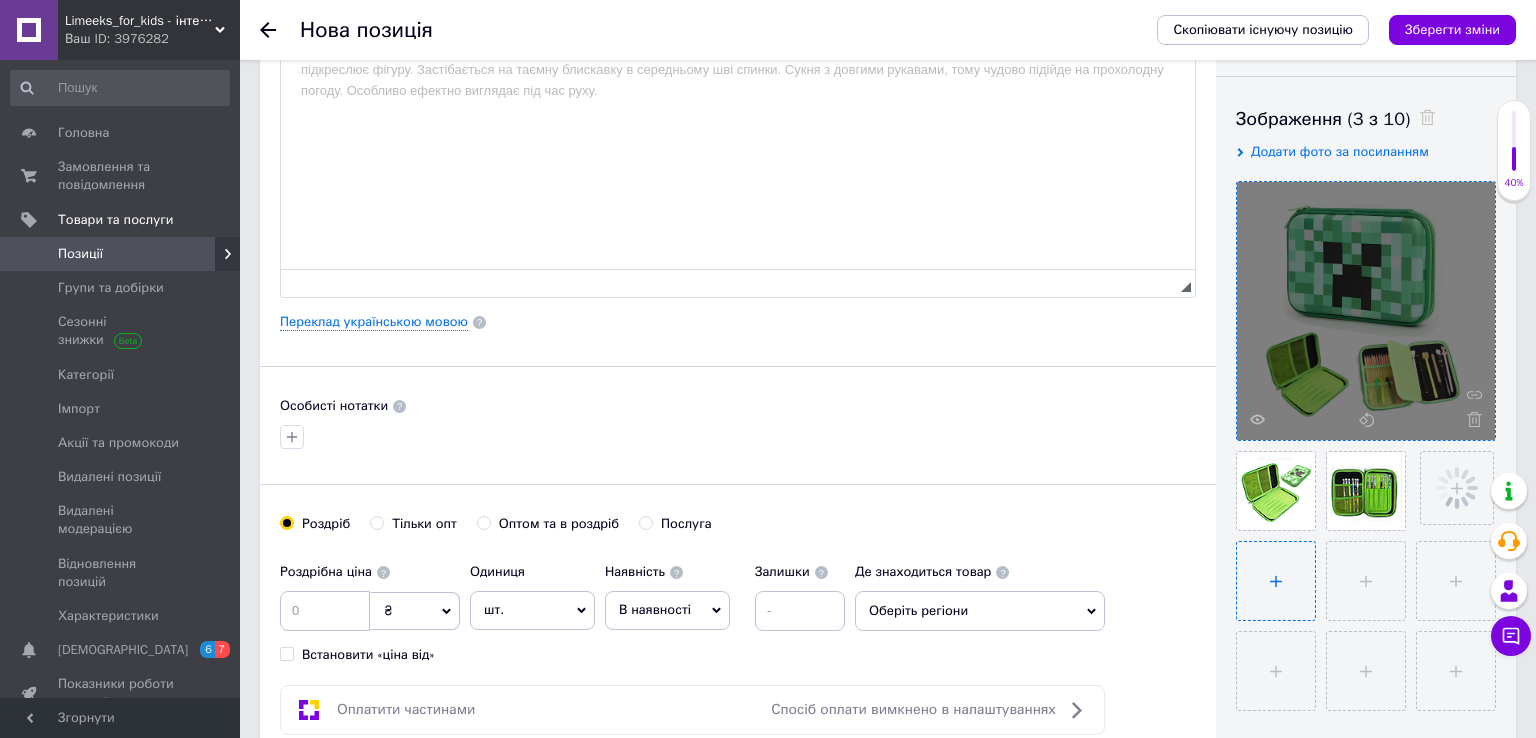 click at bounding box center (1276, 581) 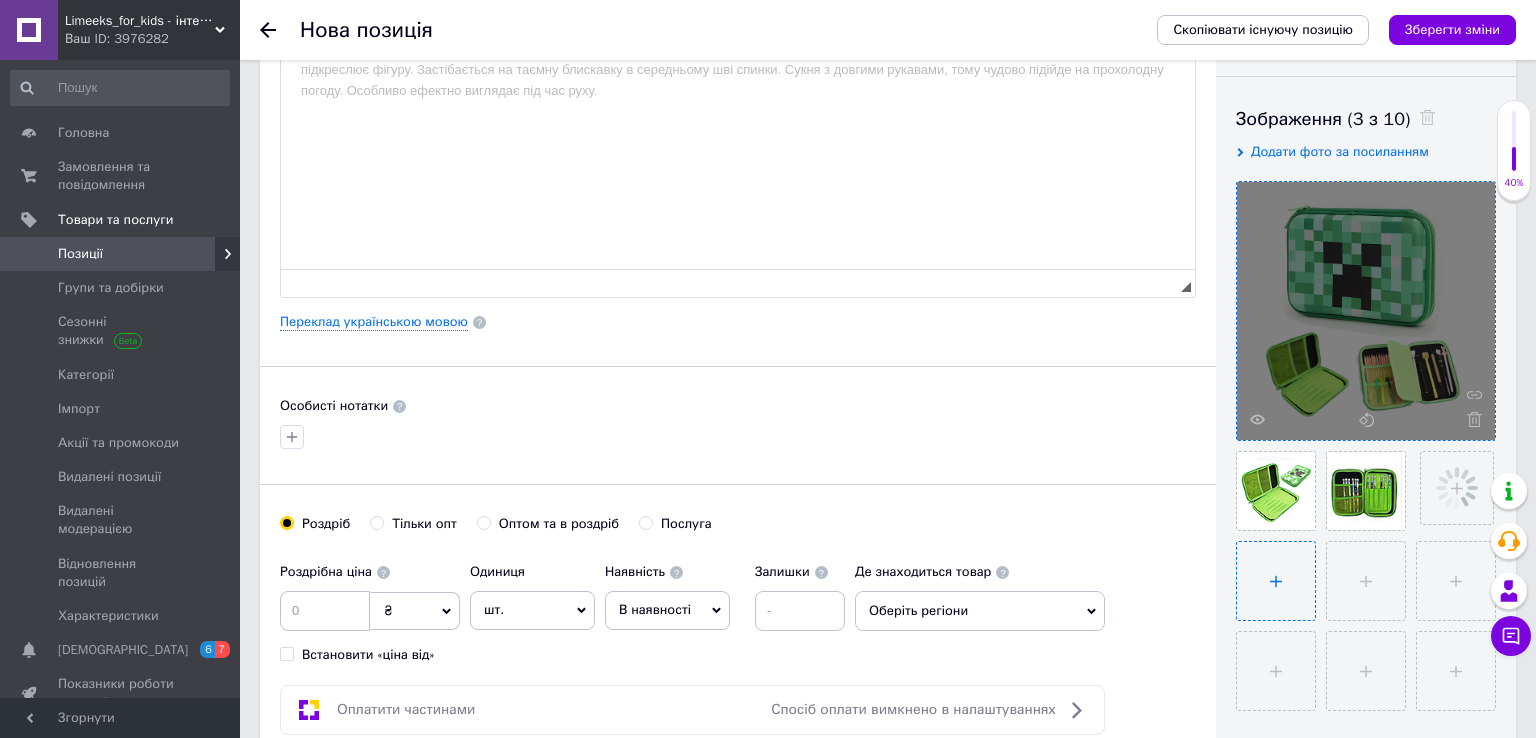 scroll, scrollTop: 950, scrollLeft: 0, axis: vertical 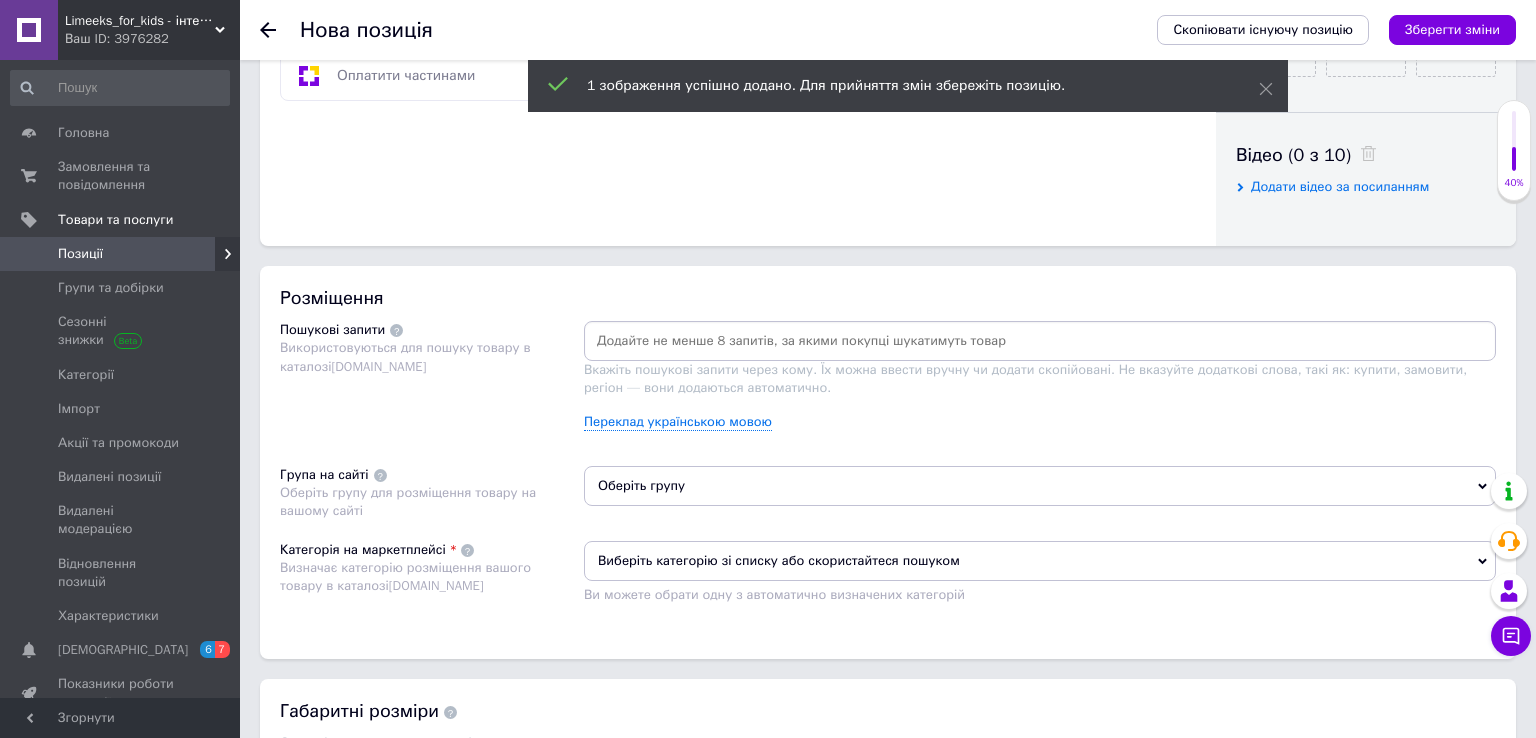 type on "C:\fakepath\Screenshot_4.png" 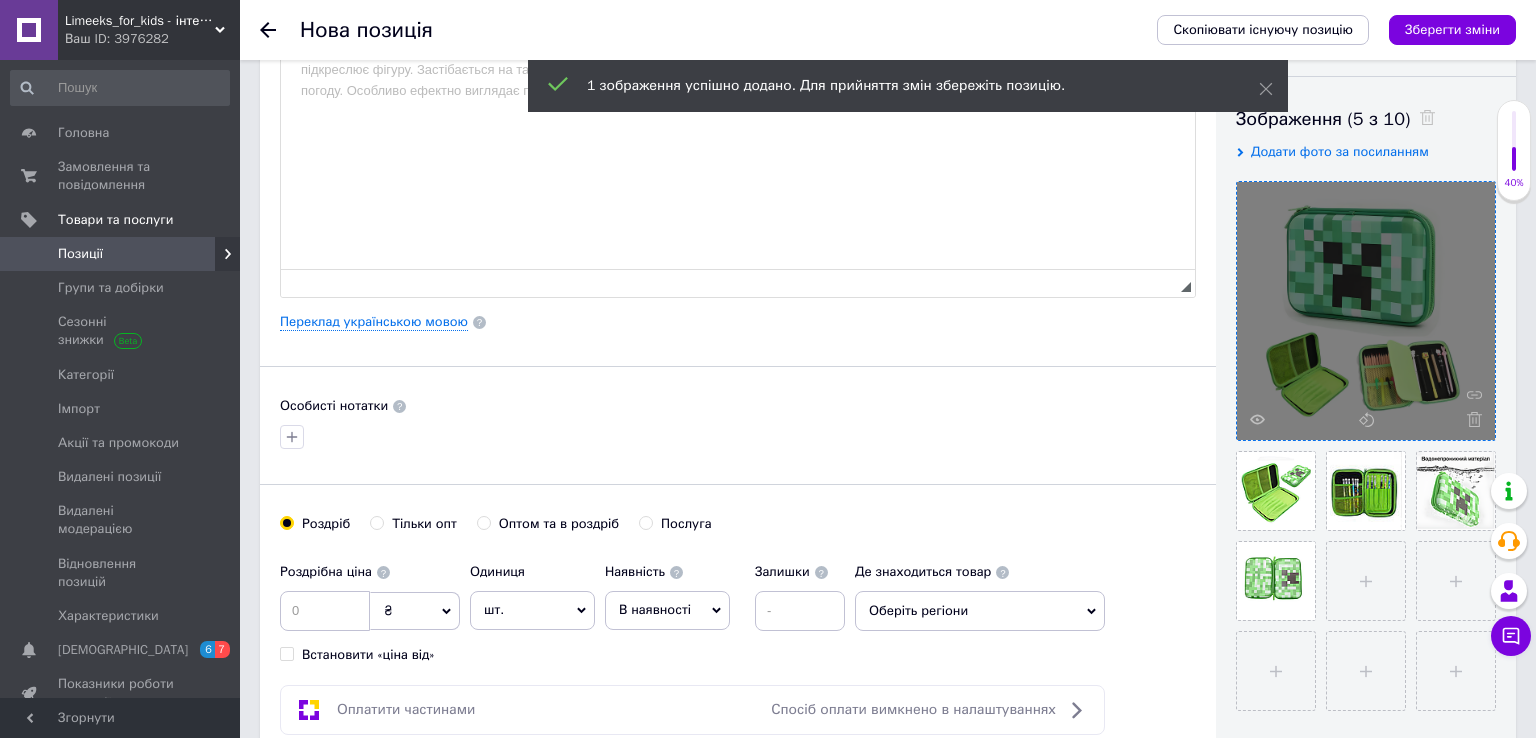scroll, scrollTop: 0, scrollLeft: 0, axis: both 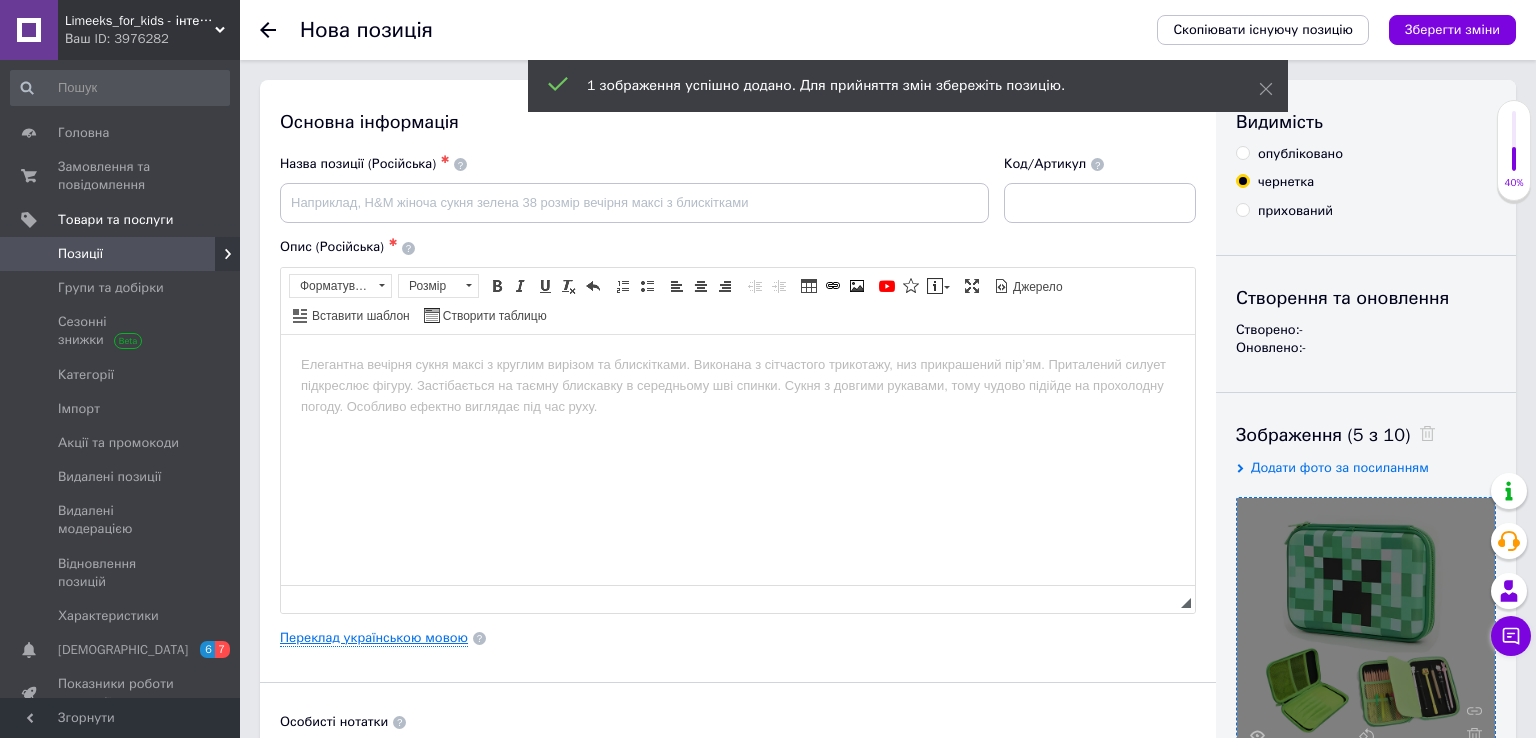 click on "Переклад українською мовою" at bounding box center [374, 638] 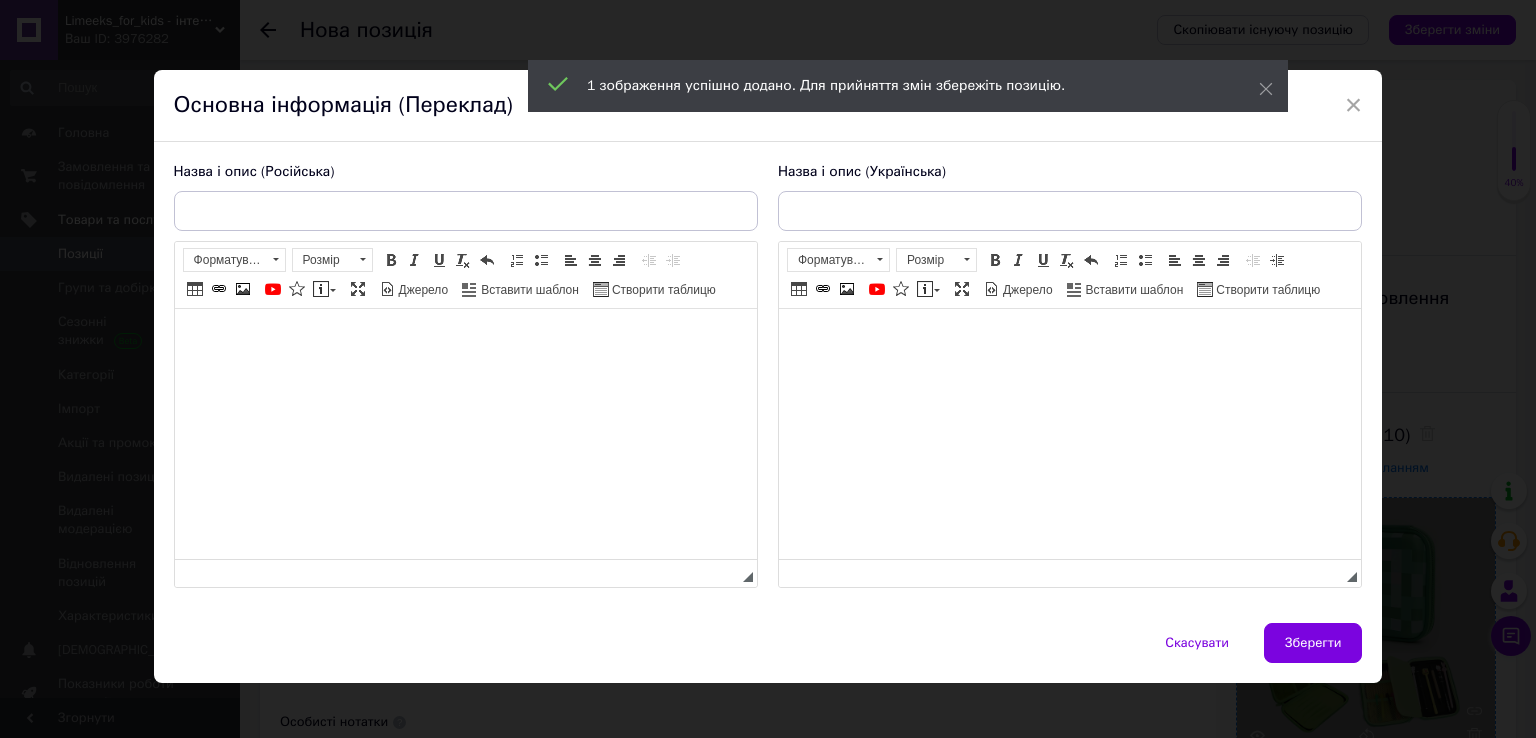 scroll, scrollTop: 0, scrollLeft: 0, axis: both 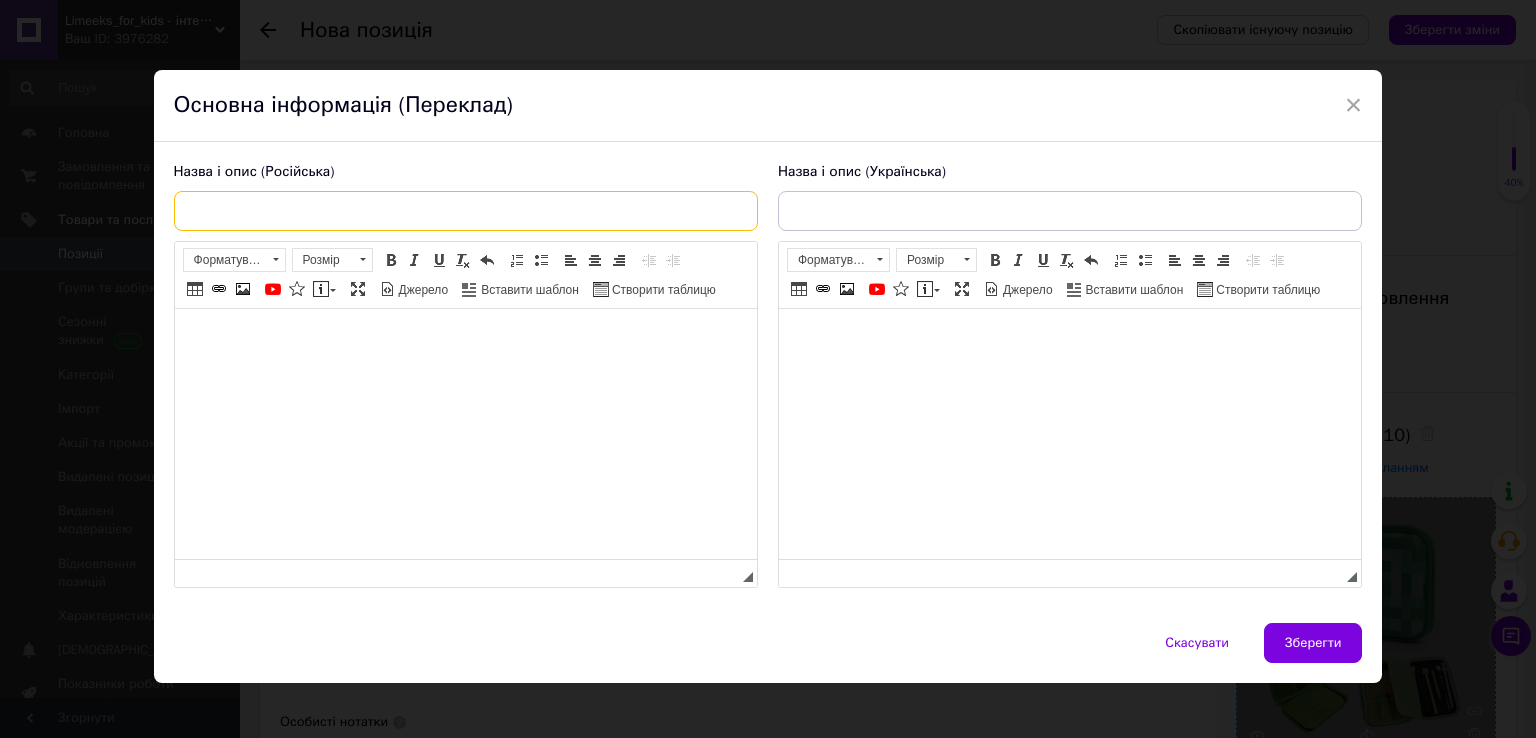 click at bounding box center [466, 211] 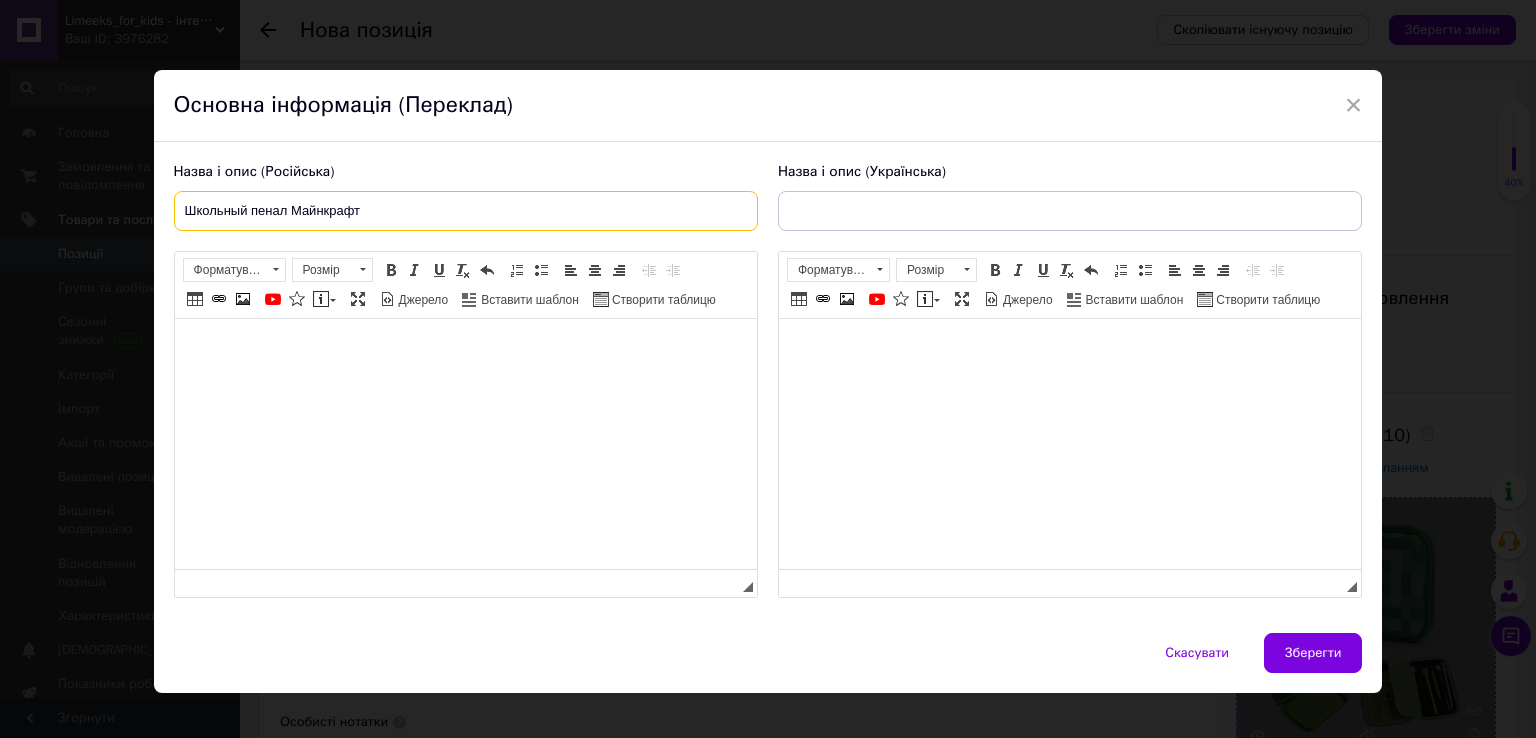 click on "Школьный пенал Майнкрафт" at bounding box center (466, 211) 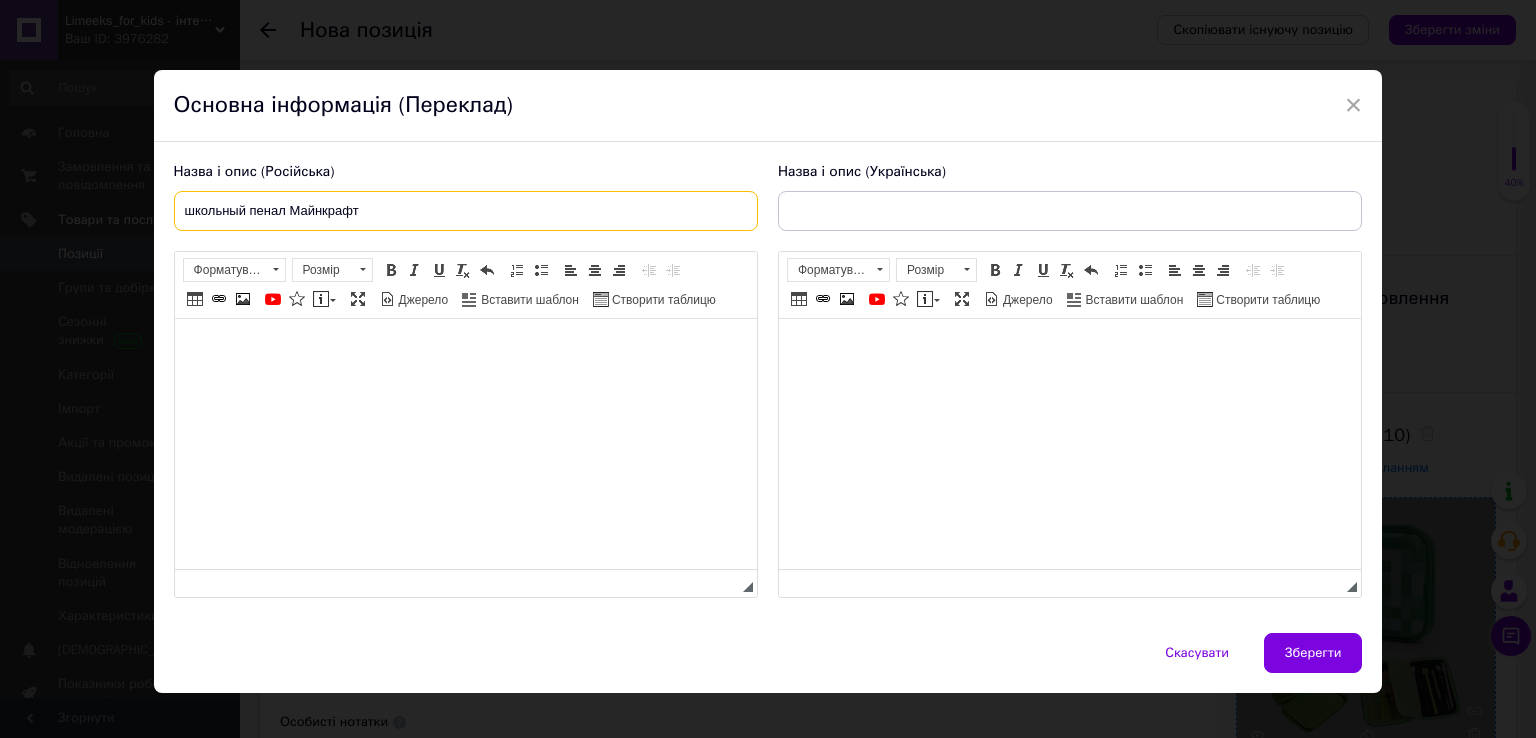 drag, startPoint x: 179, startPoint y: 210, endPoint x: 198, endPoint y: 248, distance: 42.48529 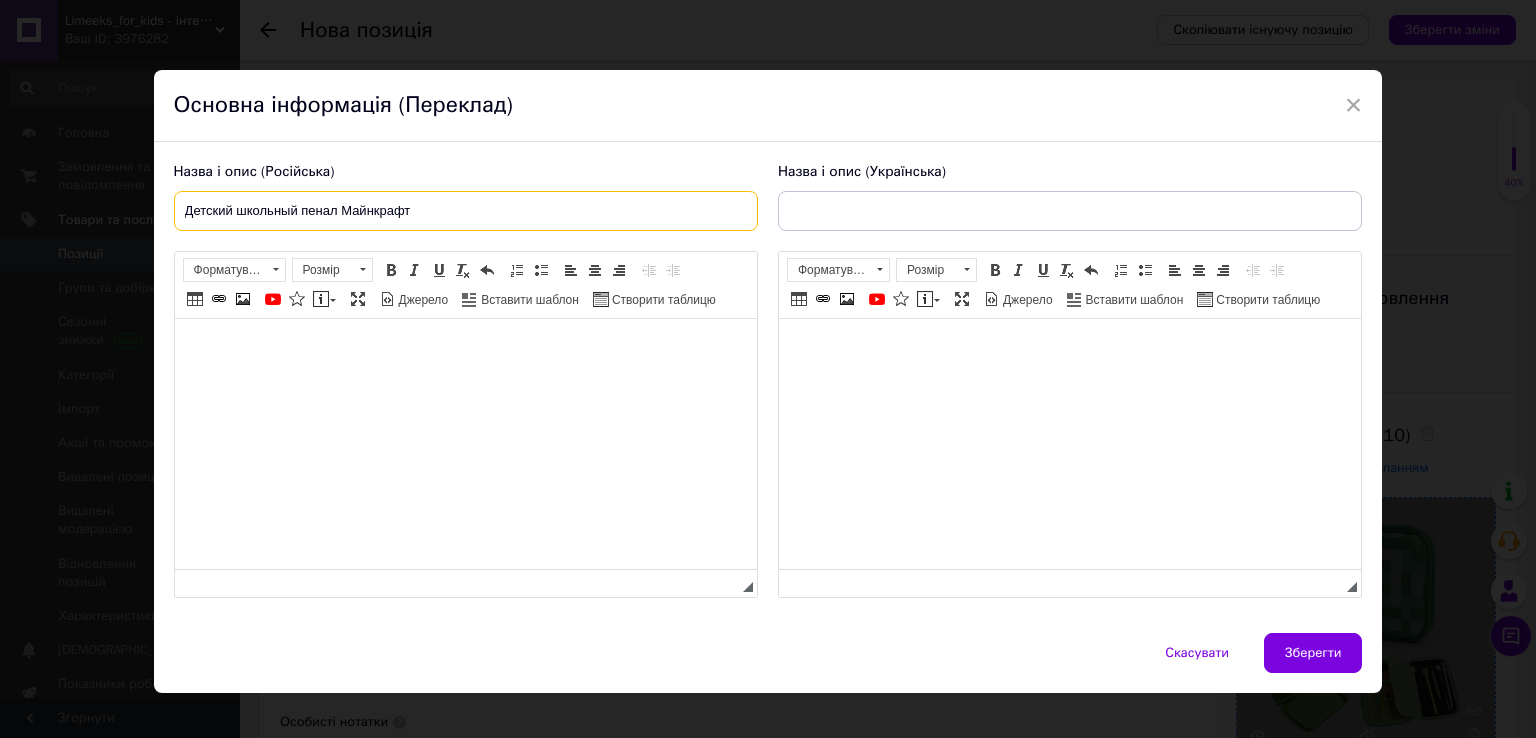 click on "Детский школьный пенал Майнкрафт" at bounding box center (466, 211) 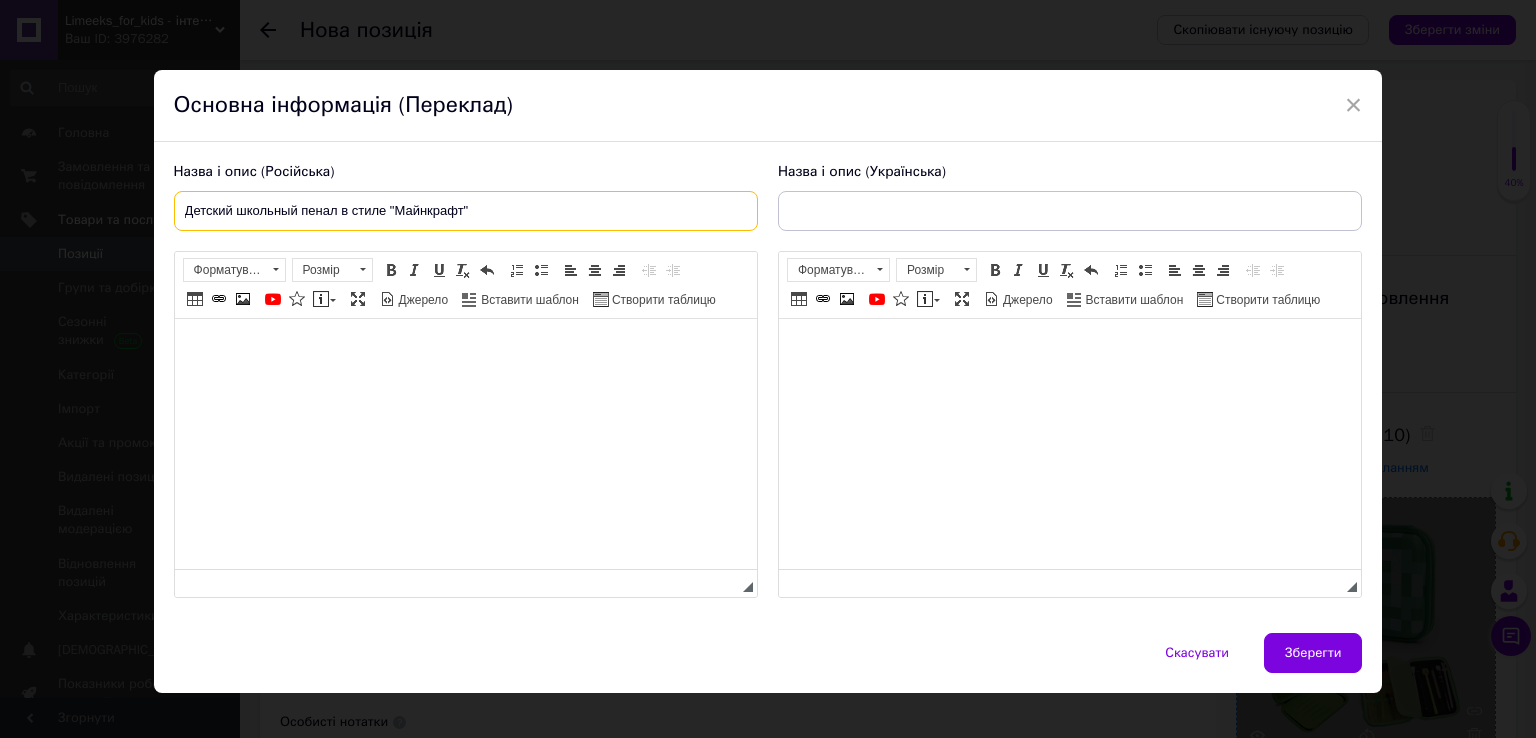 type on "Детский школьный пенал в стиле "Майнкрафт"" 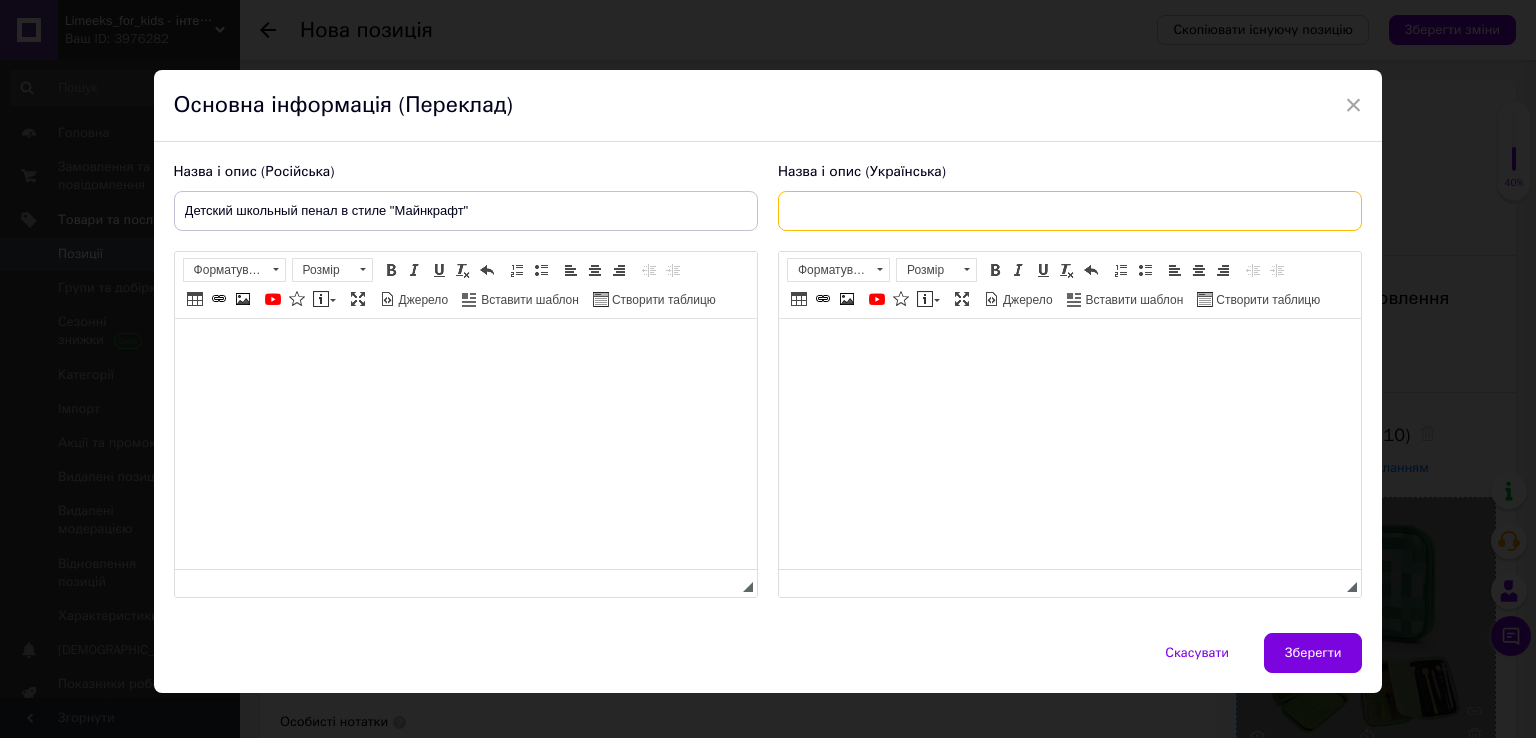 click at bounding box center (1070, 211) 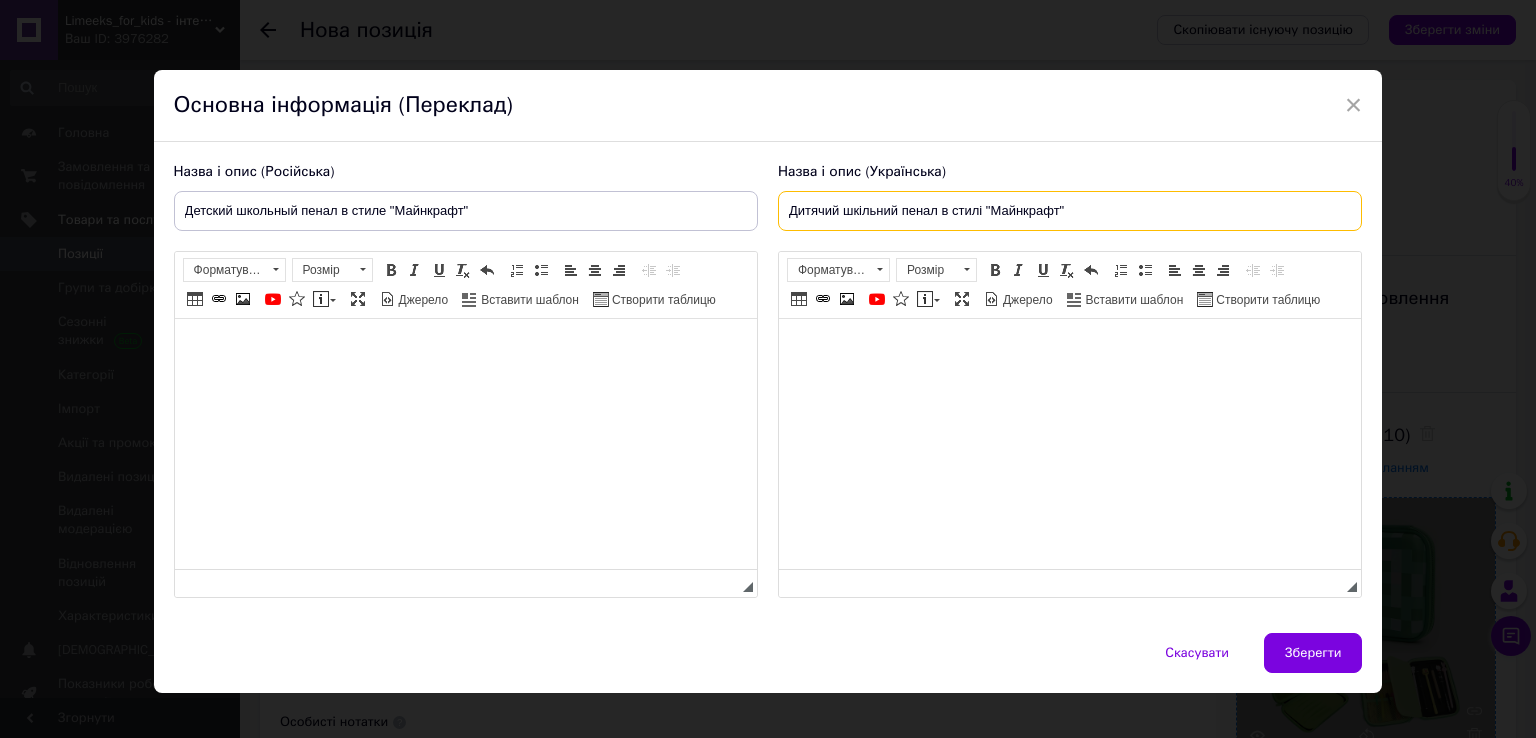 type on "Дитячий шкільний пенал в стилі "Майнкрафт"" 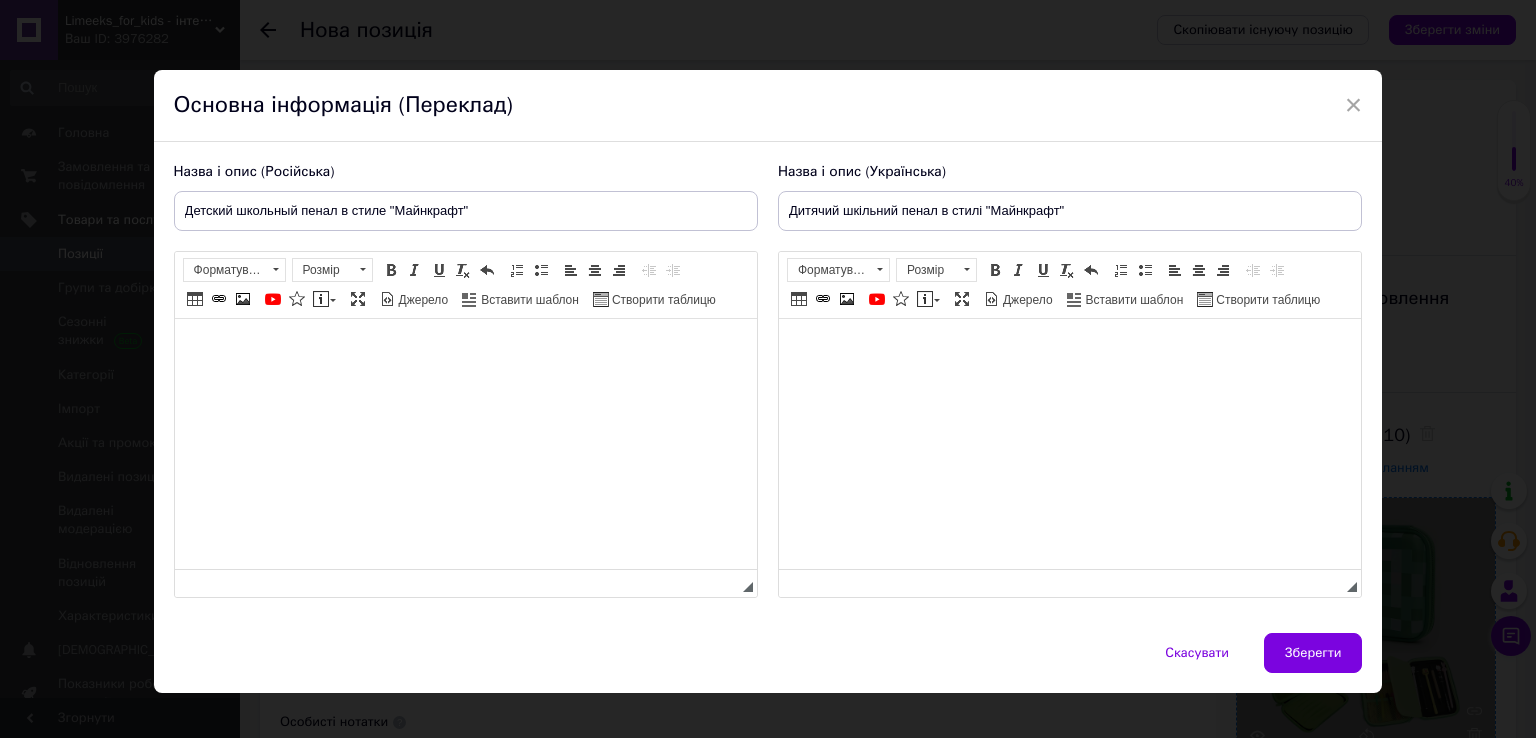 click at bounding box center [465, 444] 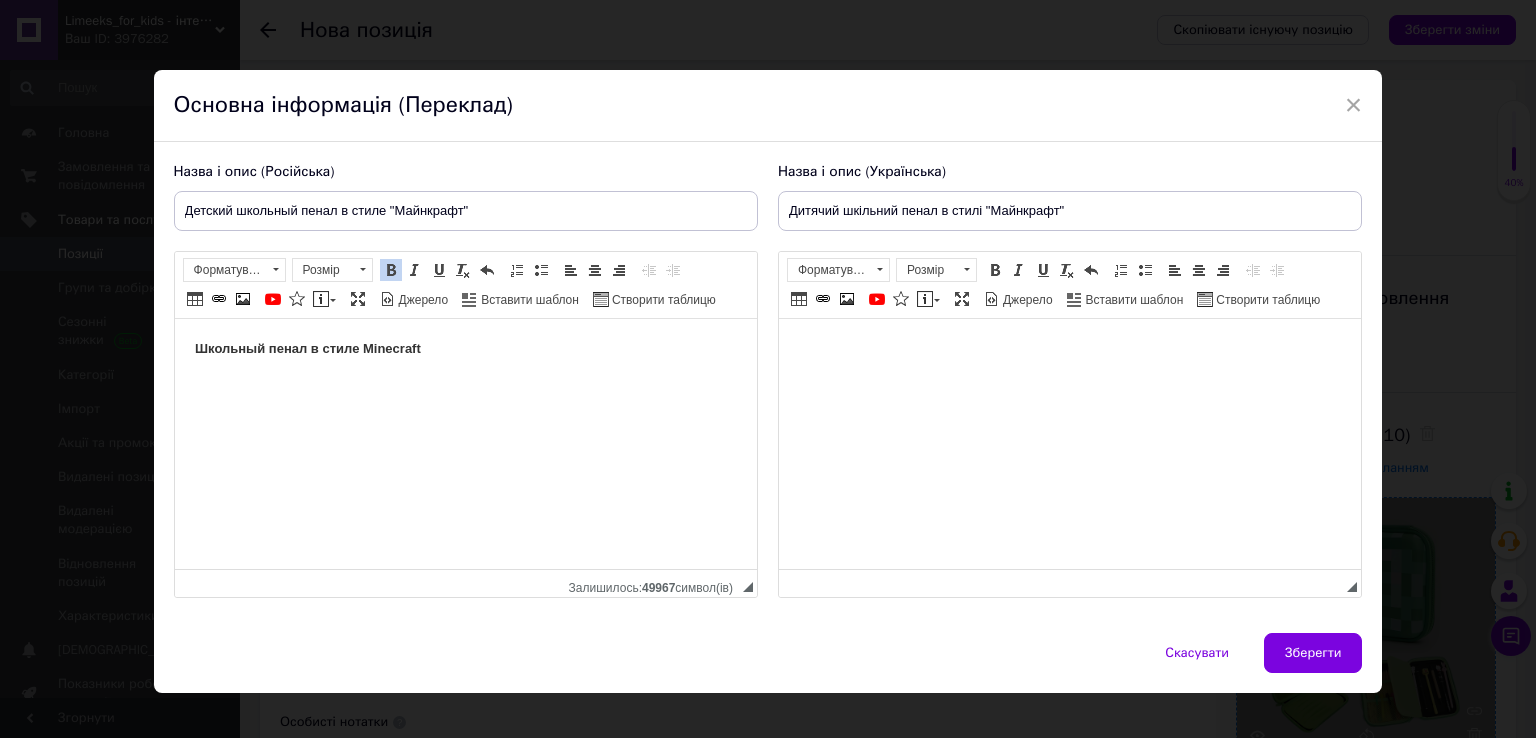 click on "Школьный пенал в стиле Minecraft" at bounding box center [465, 349] 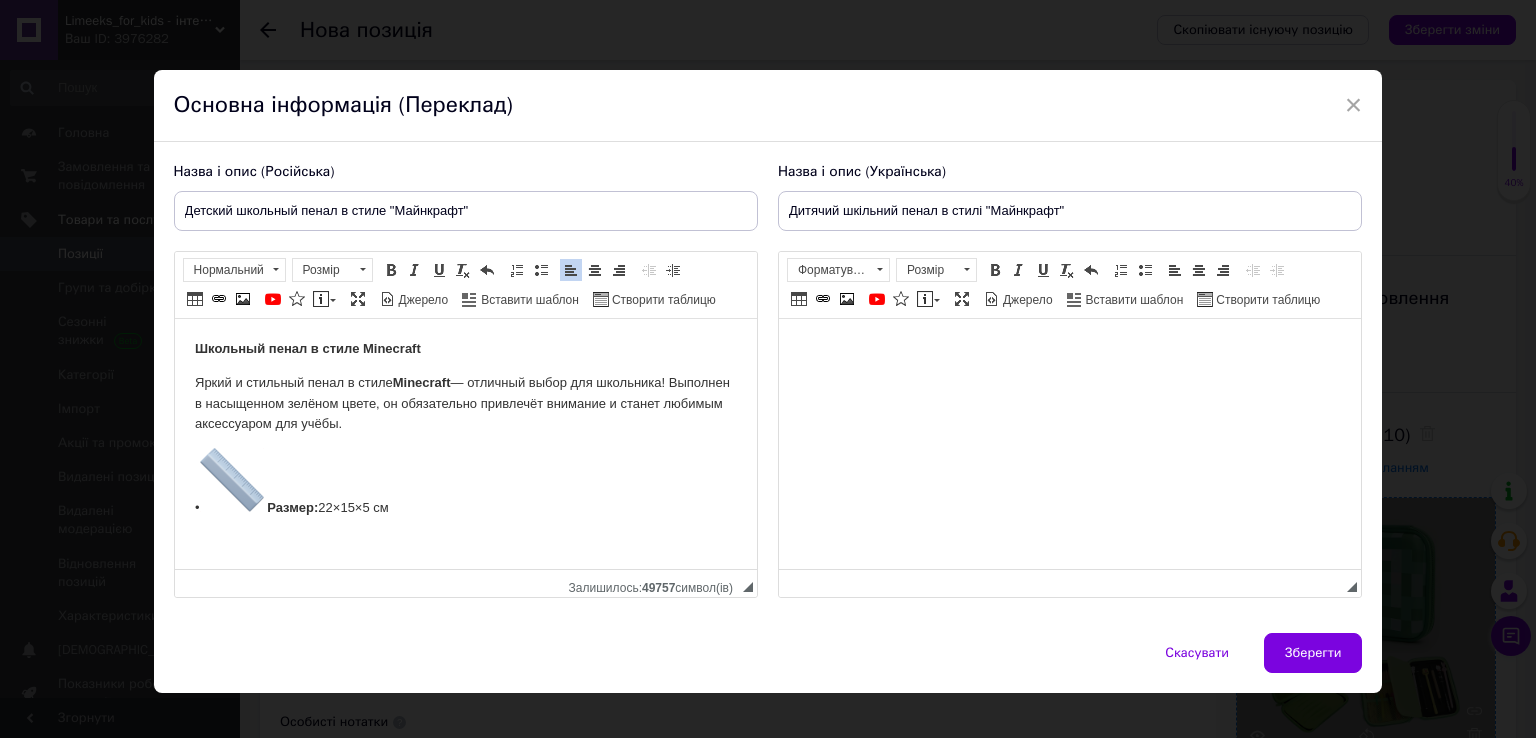 scroll, scrollTop: 23, scrollLeft: 0, axis: vertical 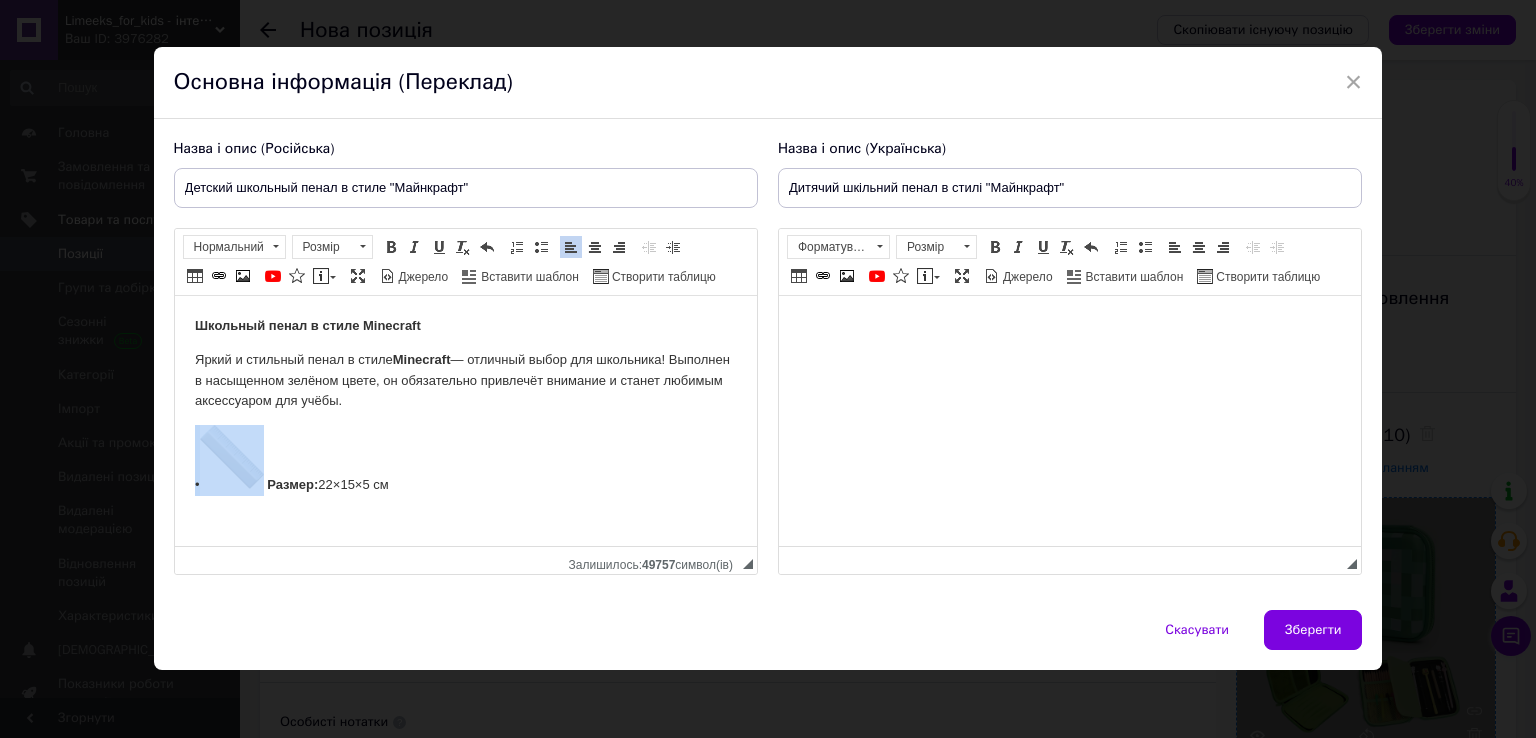 click at bounding box center [231, 457] 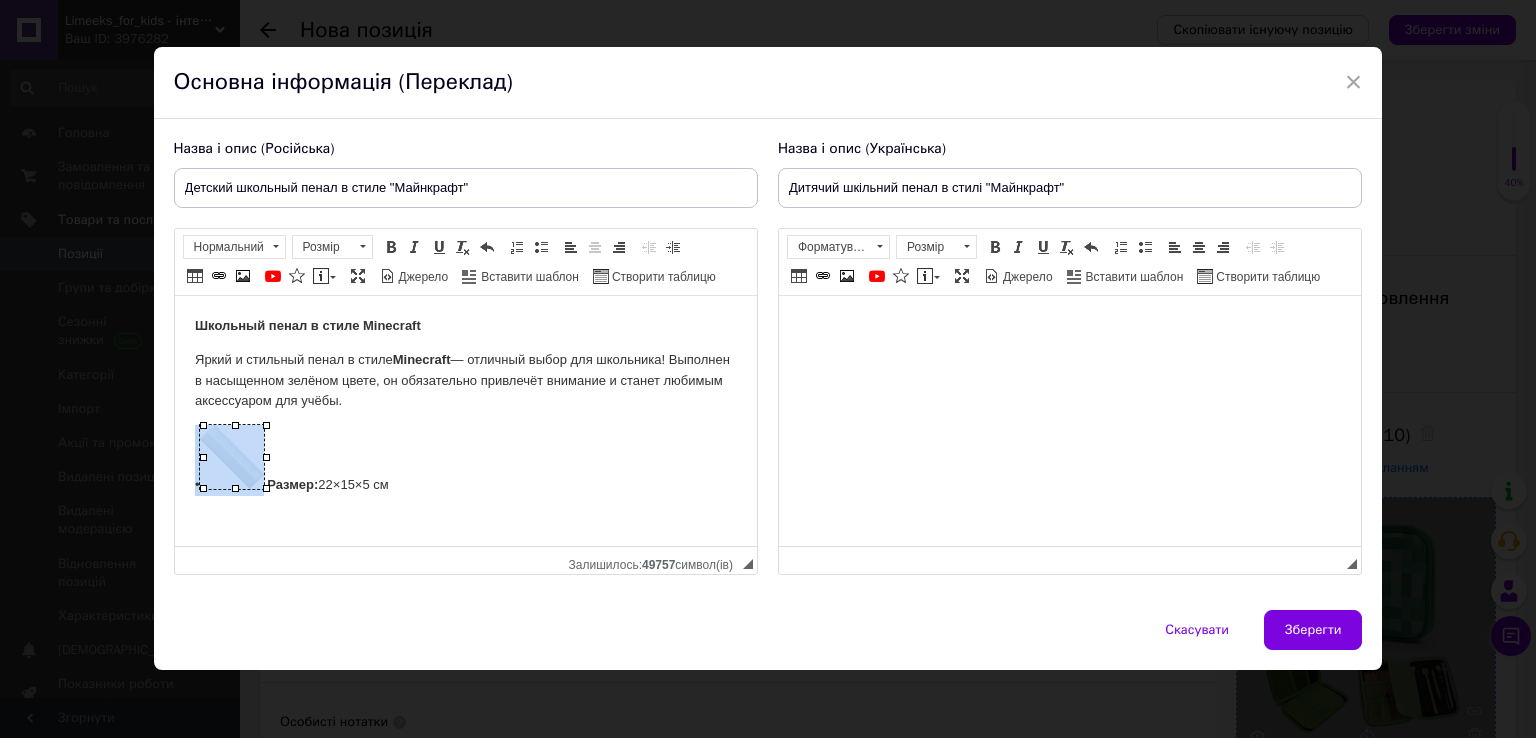 drag, startPoint x: 267, startPoint y: 486, endPoint x: 244, endPoint y: 449, distance: 43.56604 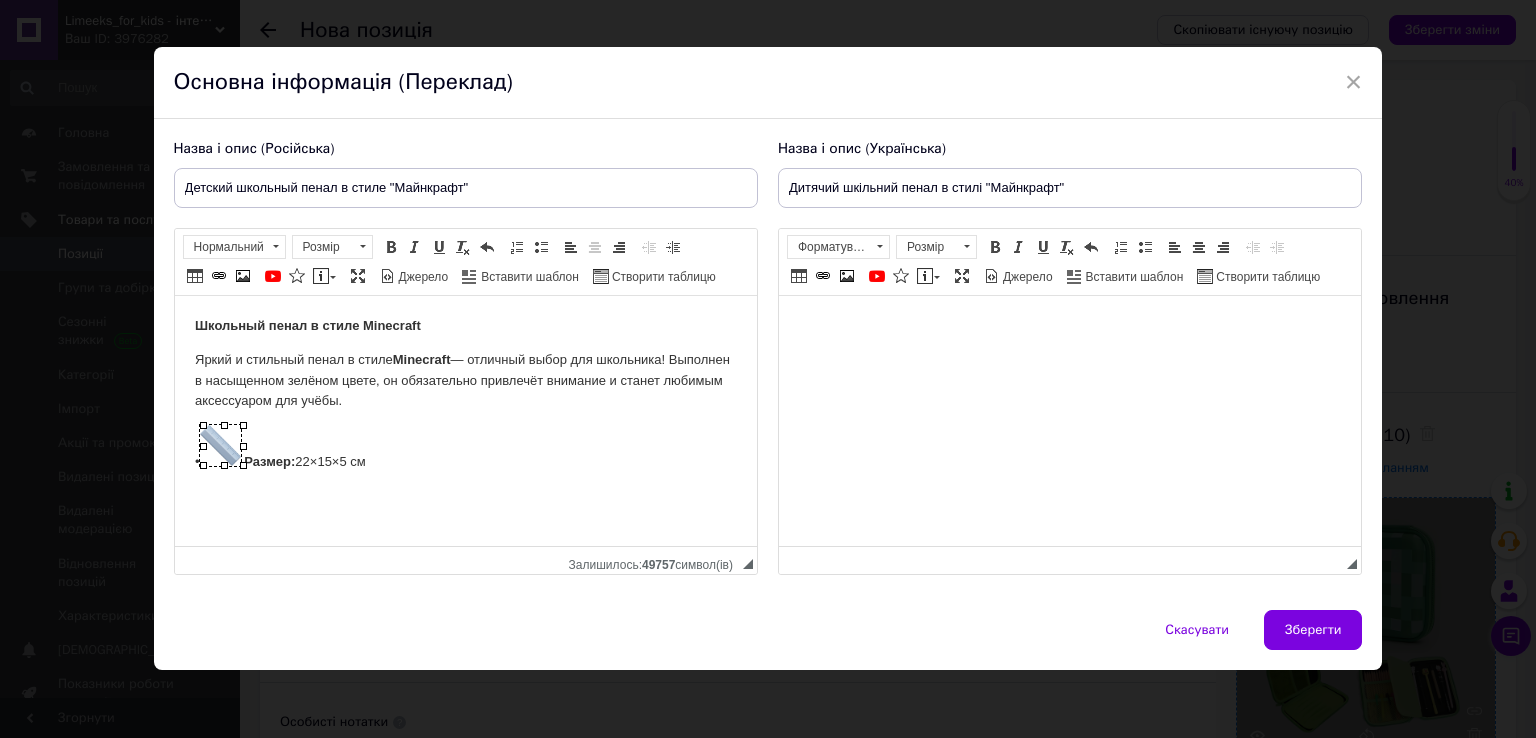 click on "•    Размер:  22×15×5 см" at bounding box center [465, 449] 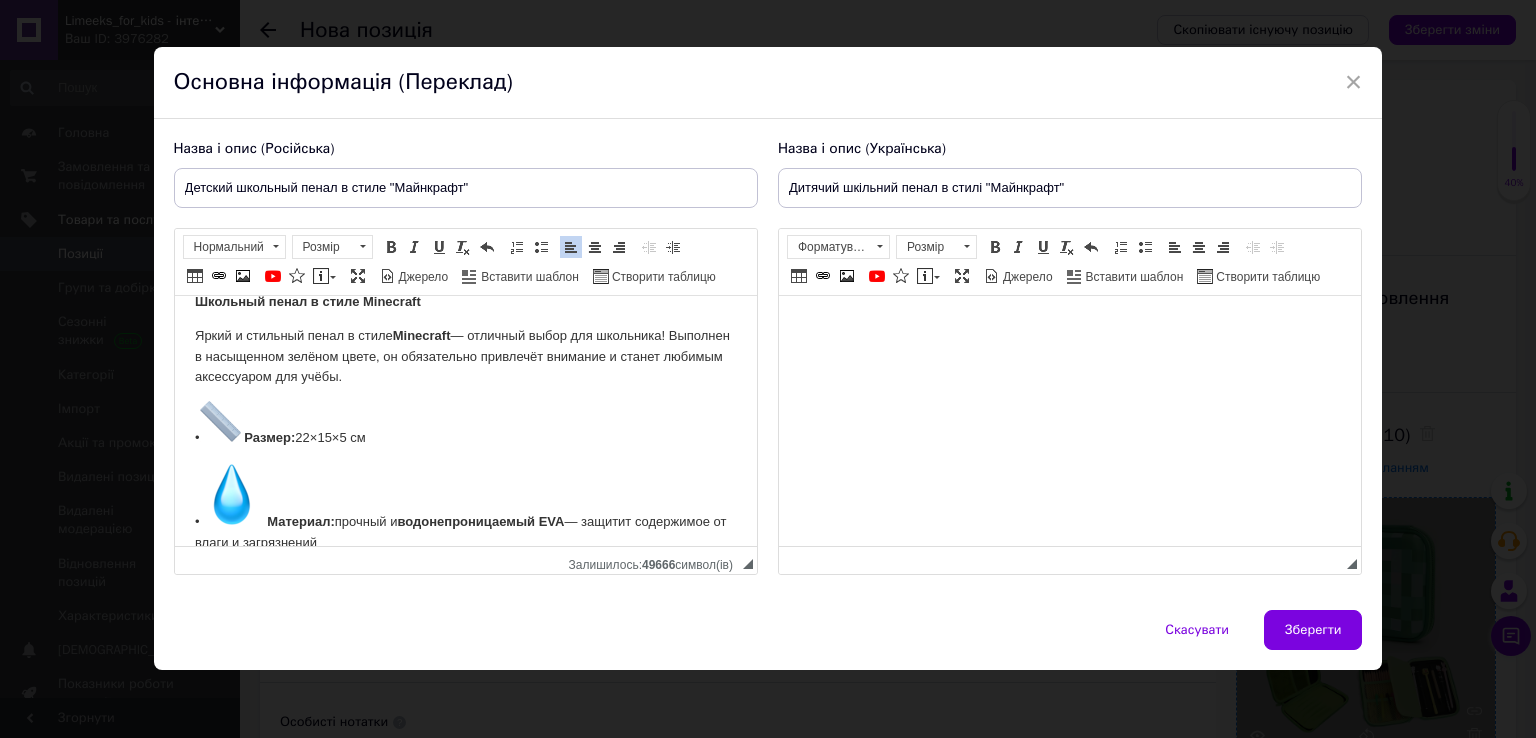 scroll, scrollTop: 28, scrollLeft: 0, axis: vertical 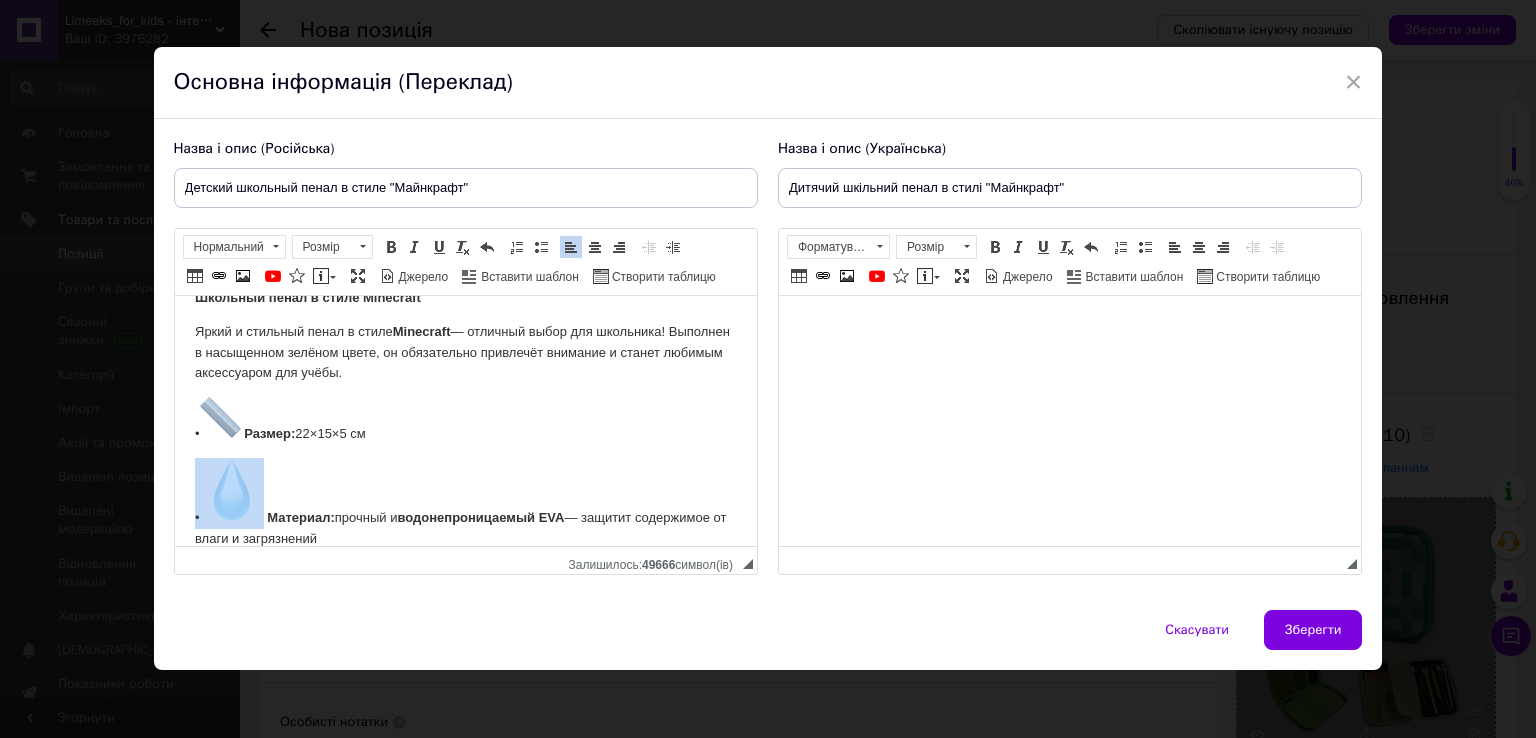 click at bounding box center [231, 490] 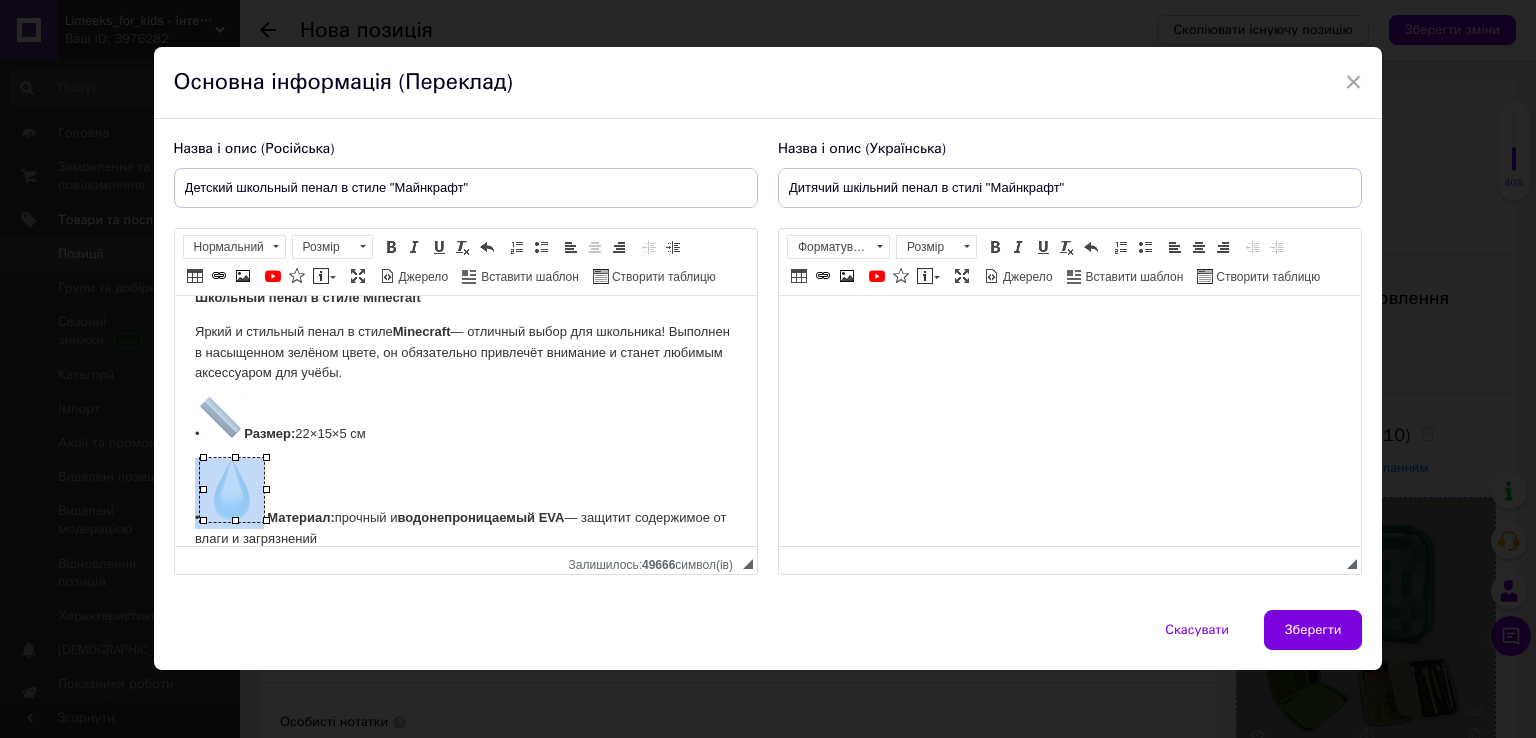 drag, startPoint x: 268, startPoint y: 522, endPoint x: 254, endPoint y: 487, distance: 37.696156 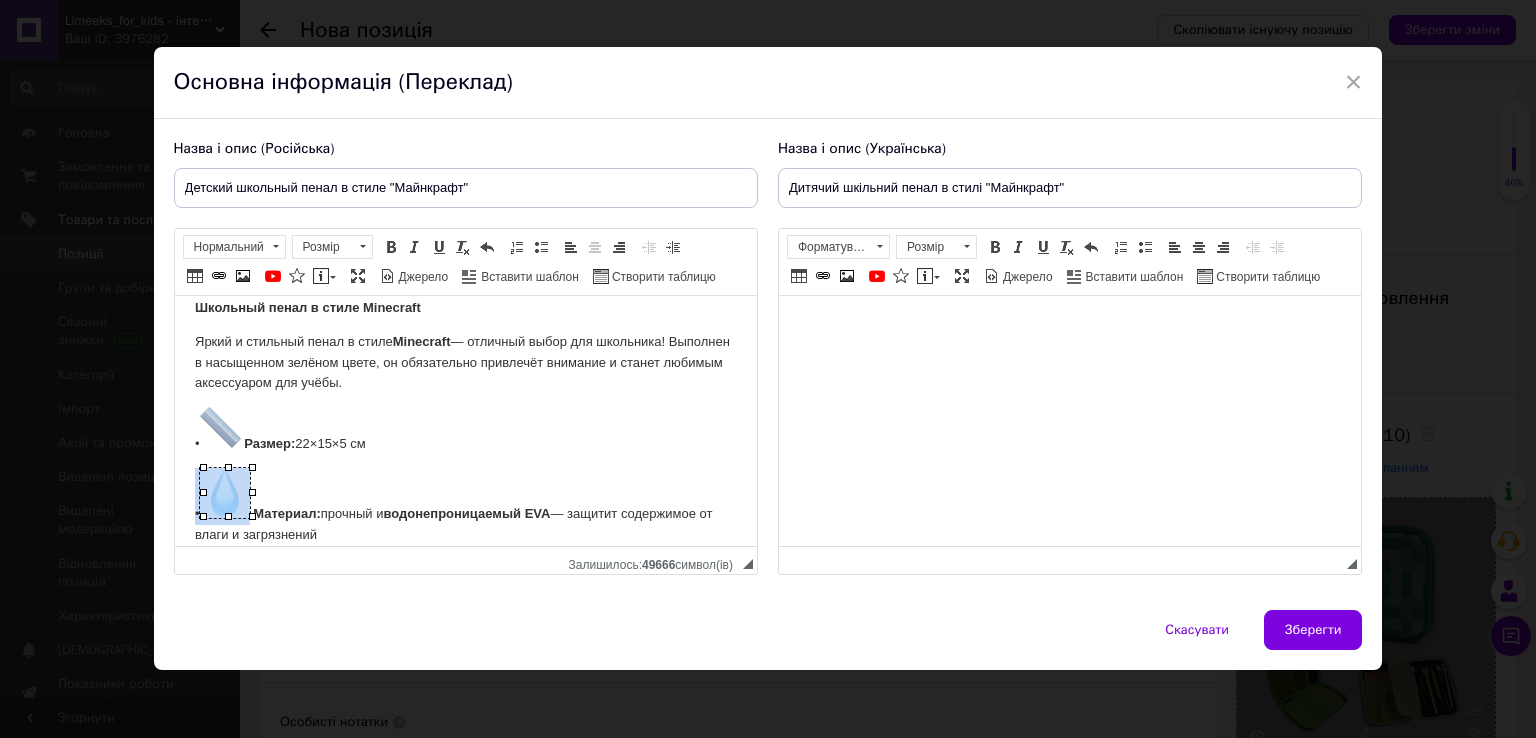 scroll, scrollTop: 15, scrollLeft: 0, axis: vertical 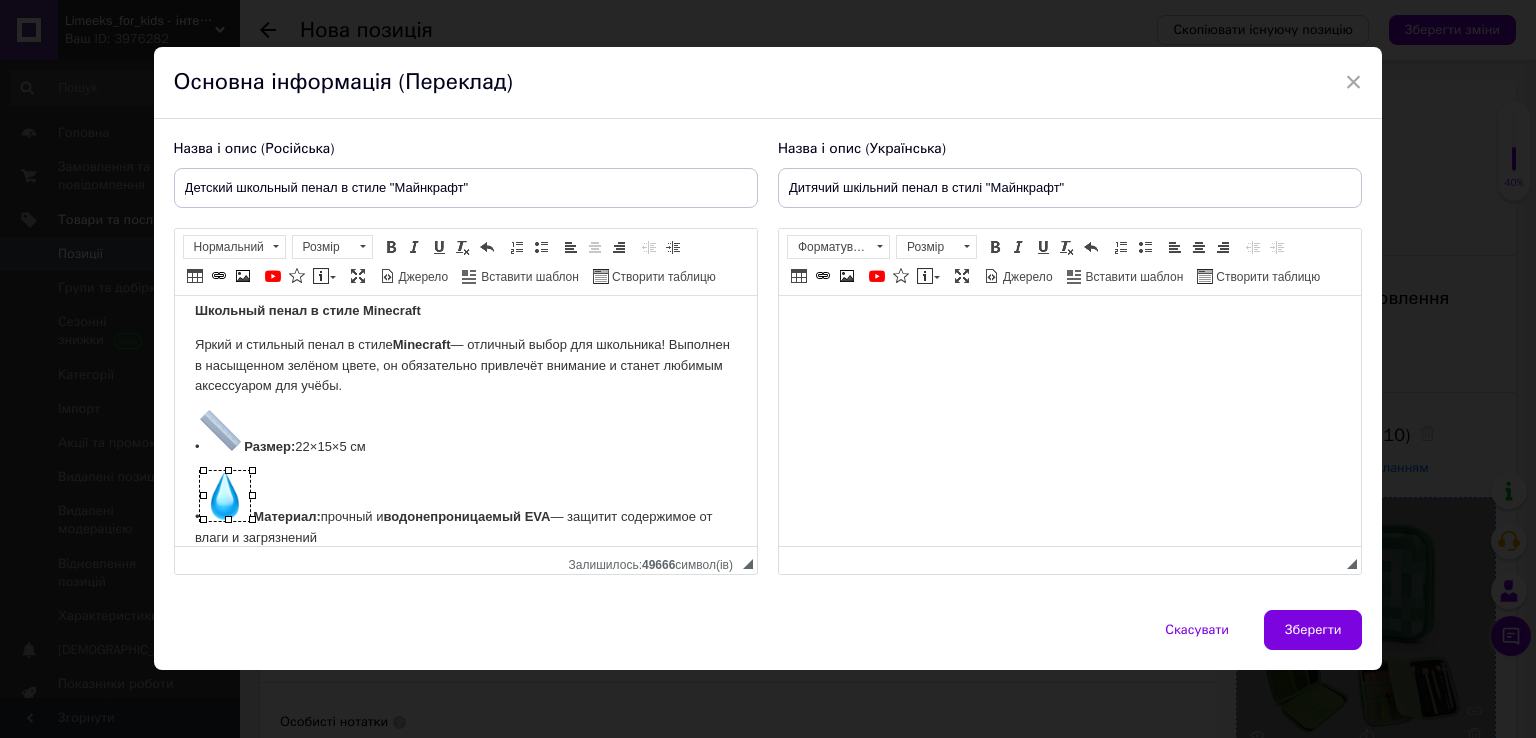 click on "•    Материал:  прочный и  водонепроницаемый [PERSON_NAME]  — защитит содержимое от влаги и загрязнений" at bounding box center (465, 510) 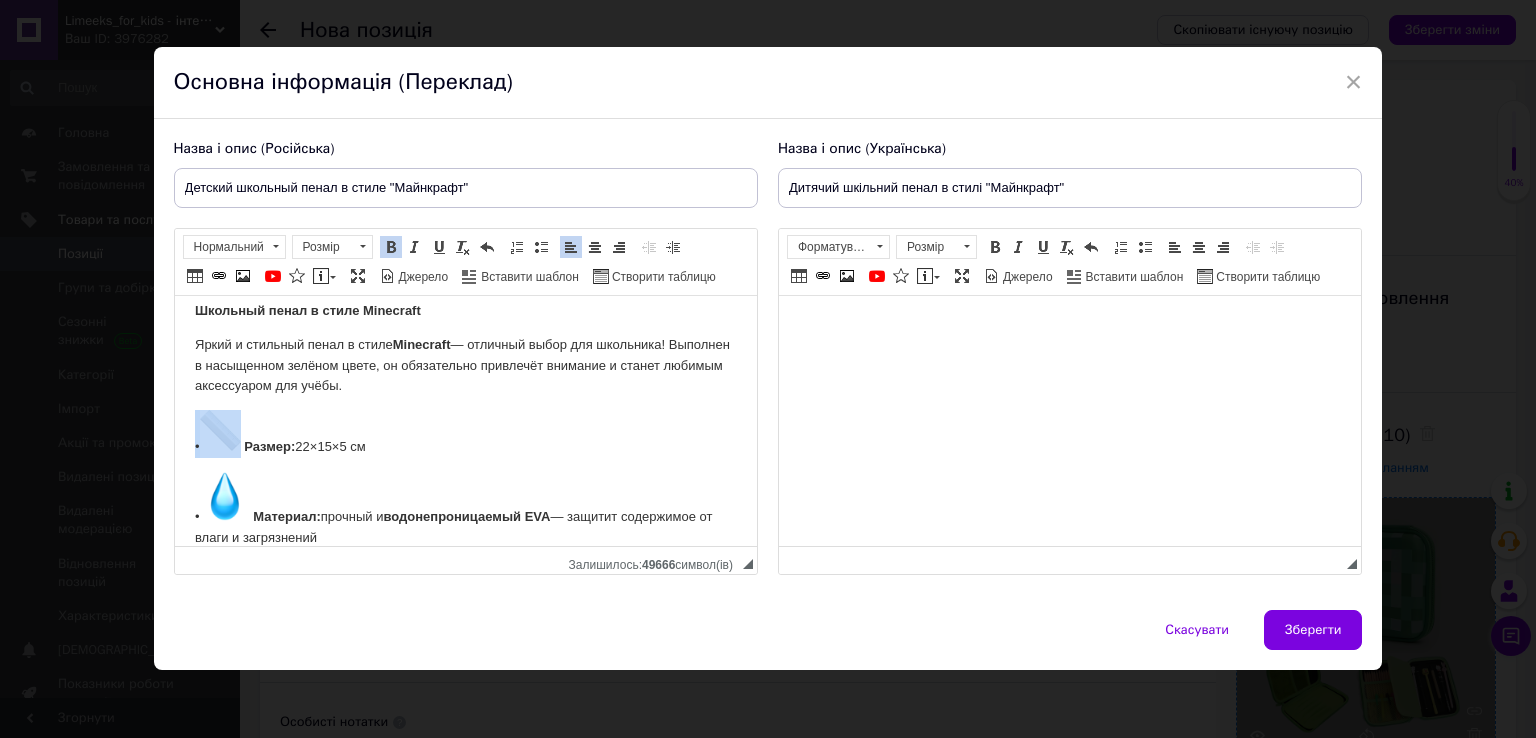 click on "Школьный пенал в стиле Minecraft Яркий и стильный пенал в стиле  Minecraft  — отличный выбор для школьника! Выполнен в насыщенном зелёном цвете, он обязательно привлечёт внимание и станет любимым аксессуаром для учёбы. •    Размер:  22×15×5 см  •    Материал:  прочный и  водонепроницаемый EVA  — защитит содержимое от влаги и загрязнений" at bounding box center [465, 425] 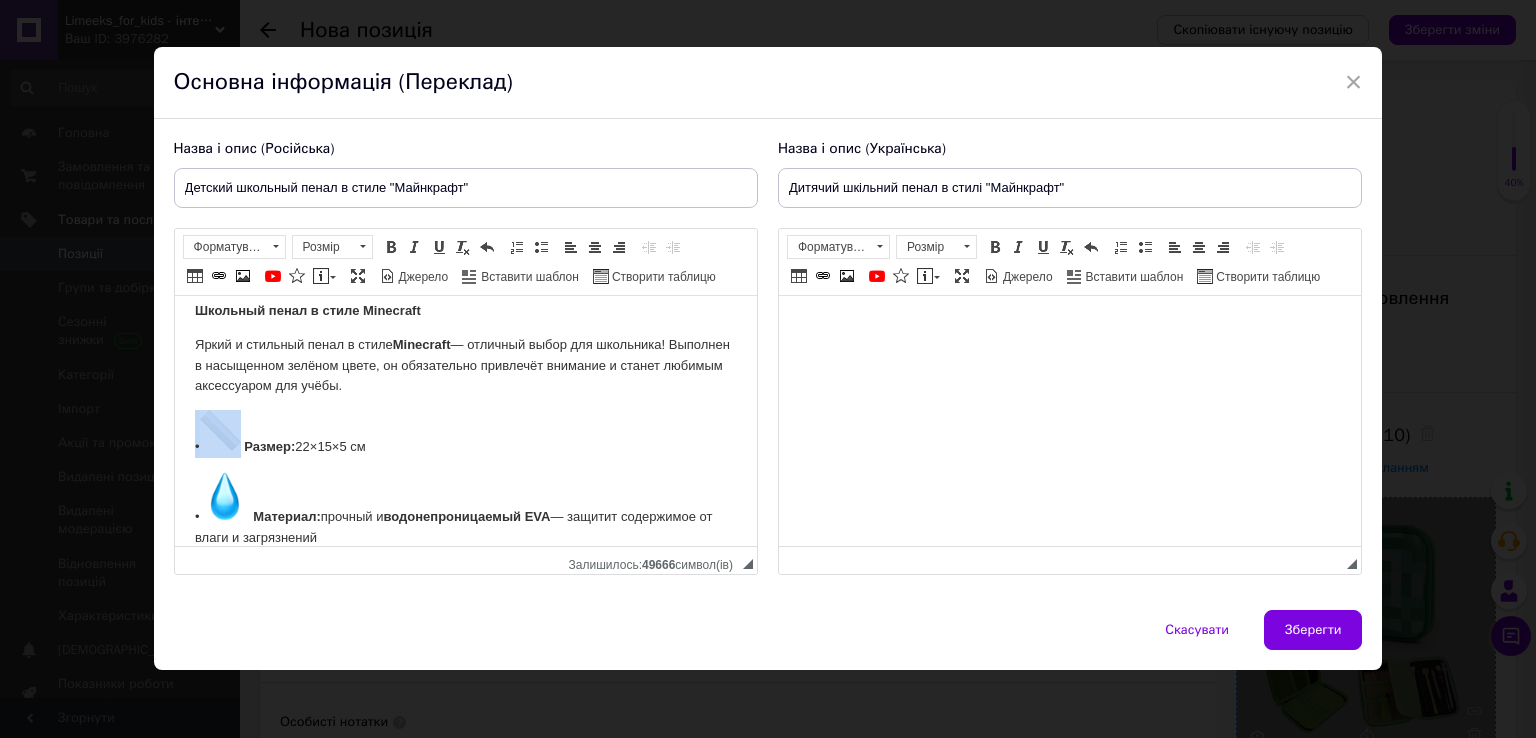 click at bounding box center [219, 430] 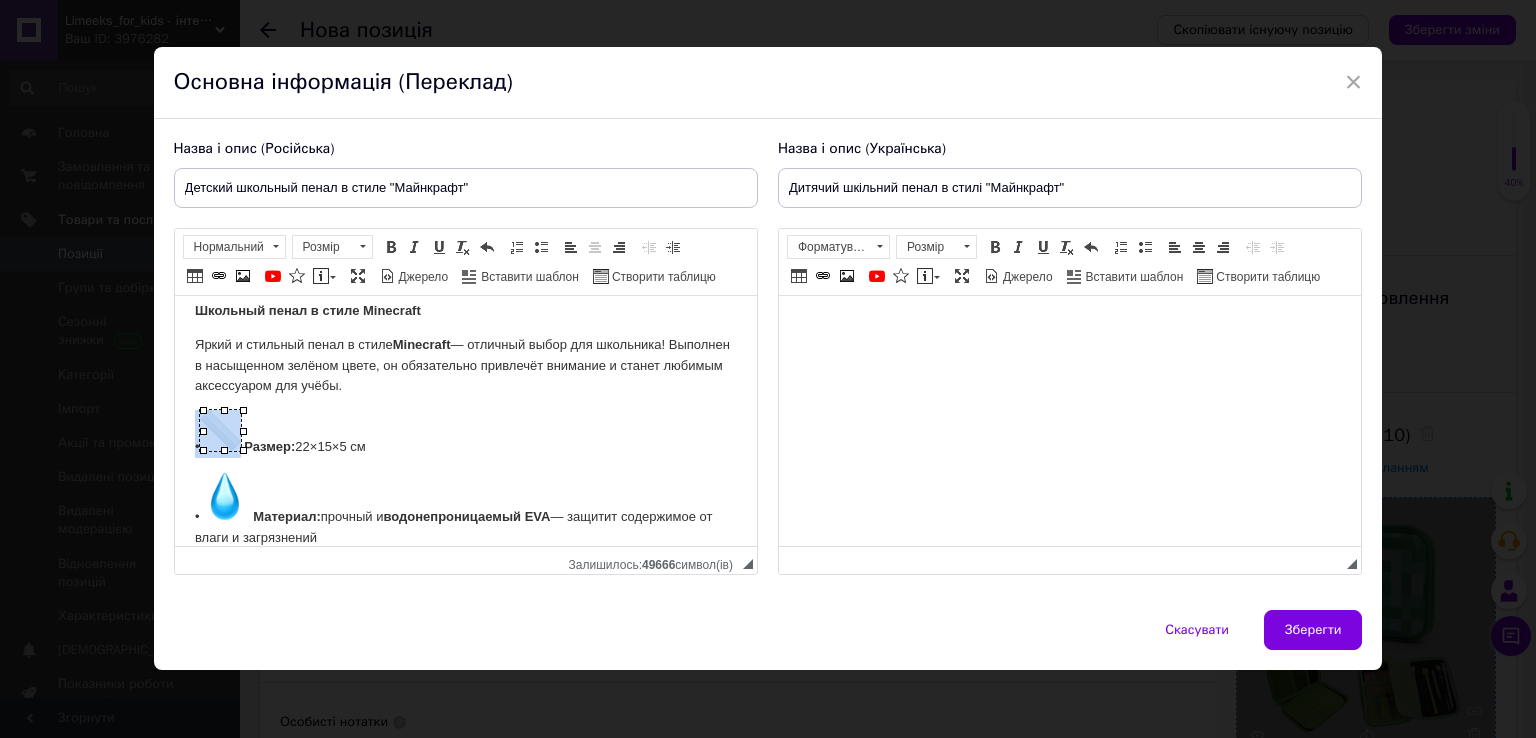 click on "•    Размер:  22×15×5 см" at bounding box center (465, 434) 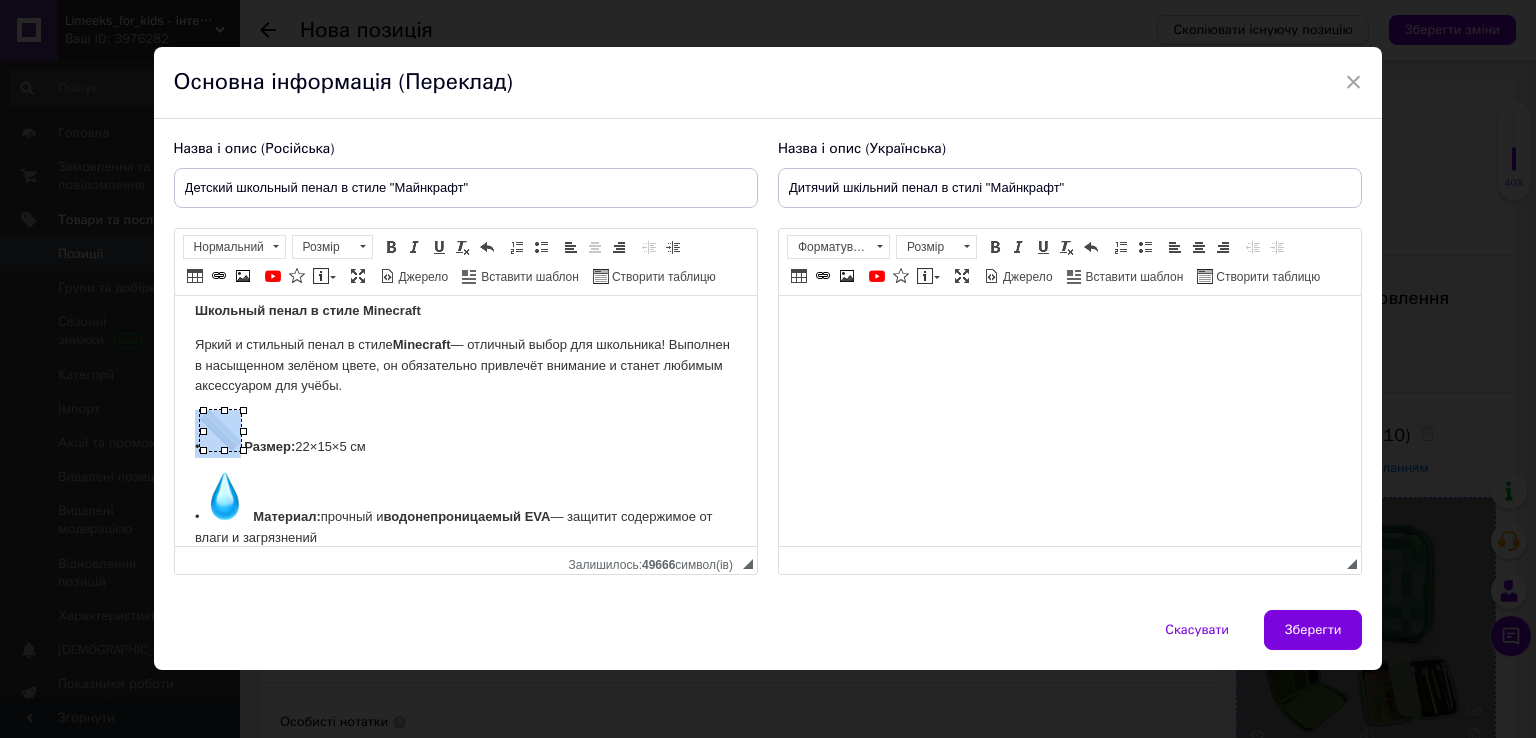 click on "•    Размер:  22×15×5 см" at bounding box center (465, 434) 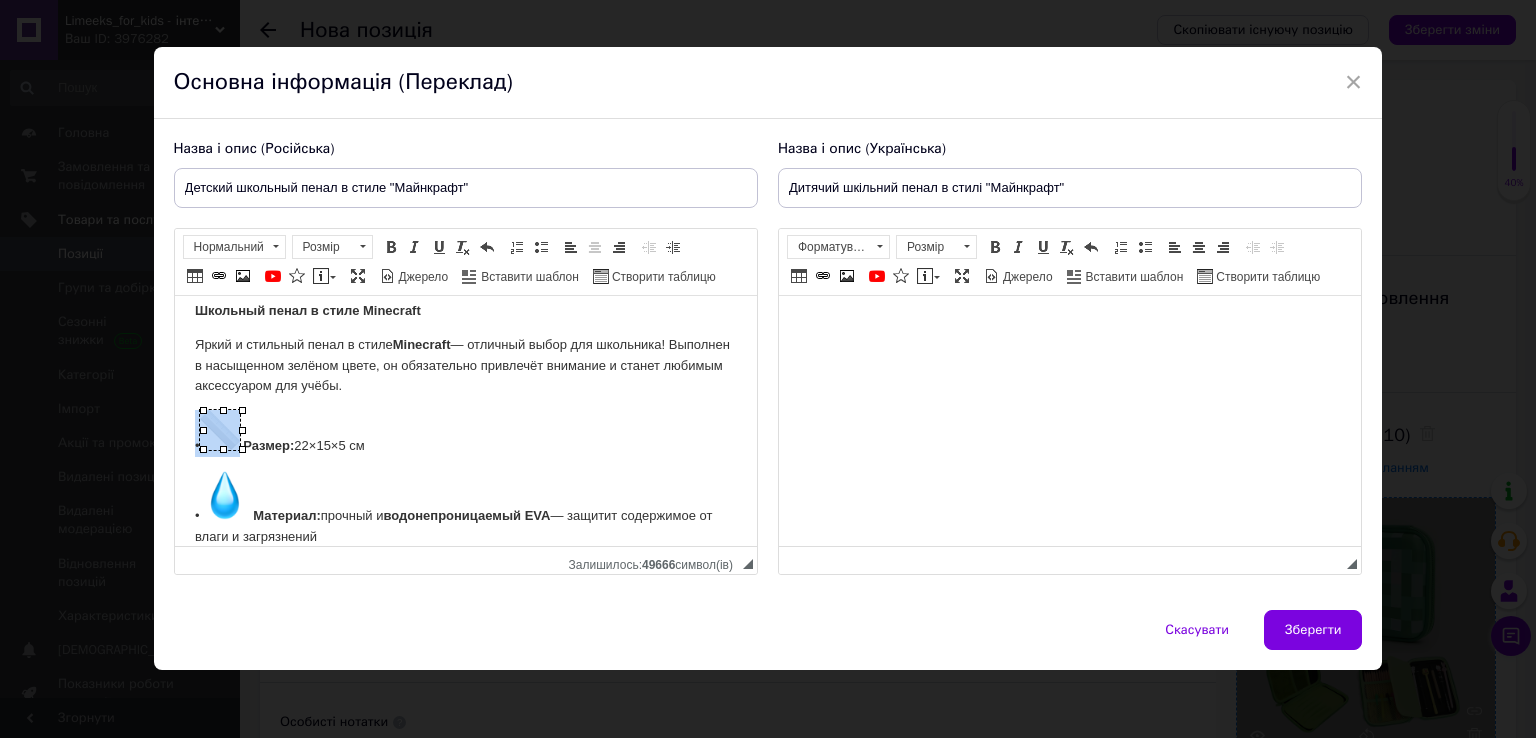 scroll, scrollTop: 13, scrollLeft: 0, axis: vertical 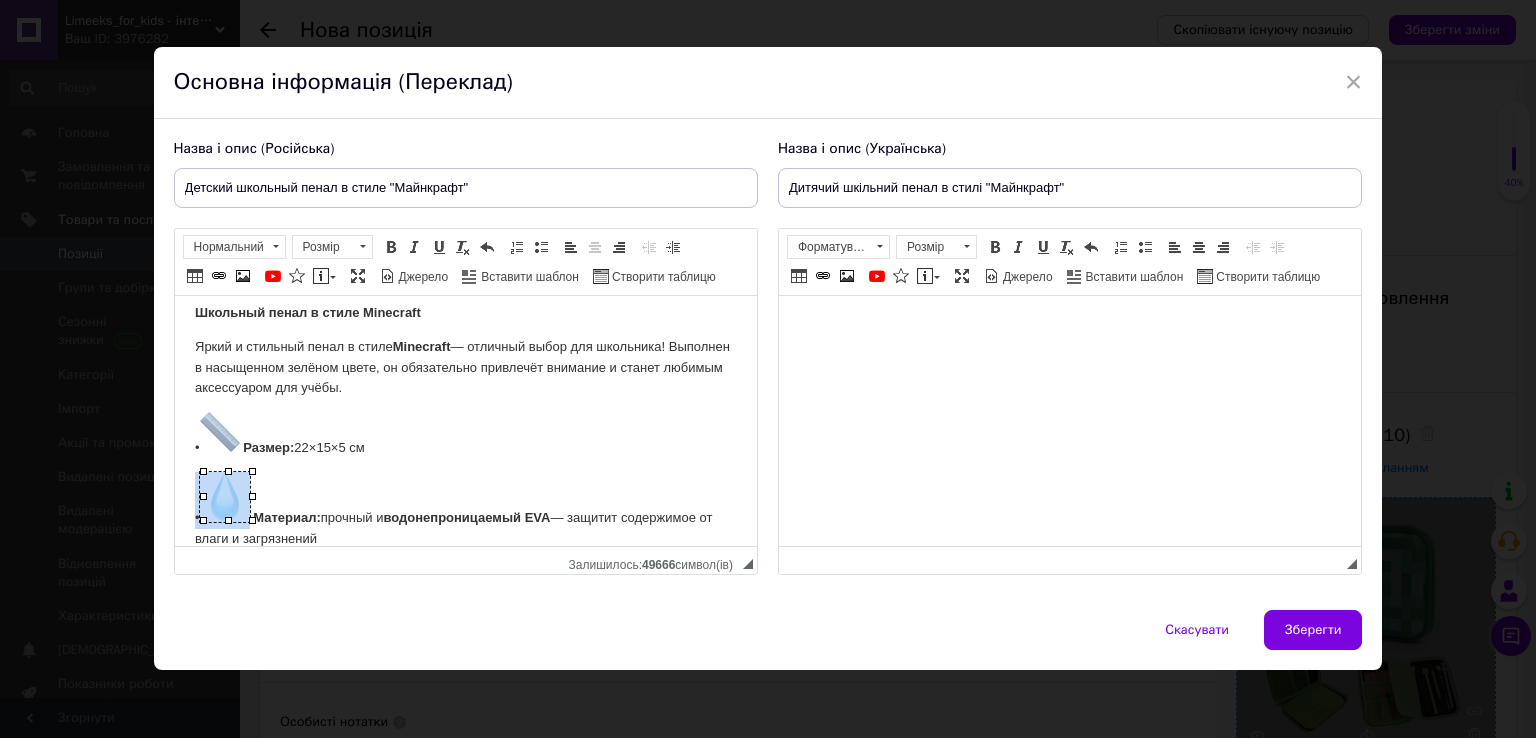 click at bounding box center (224, 497) 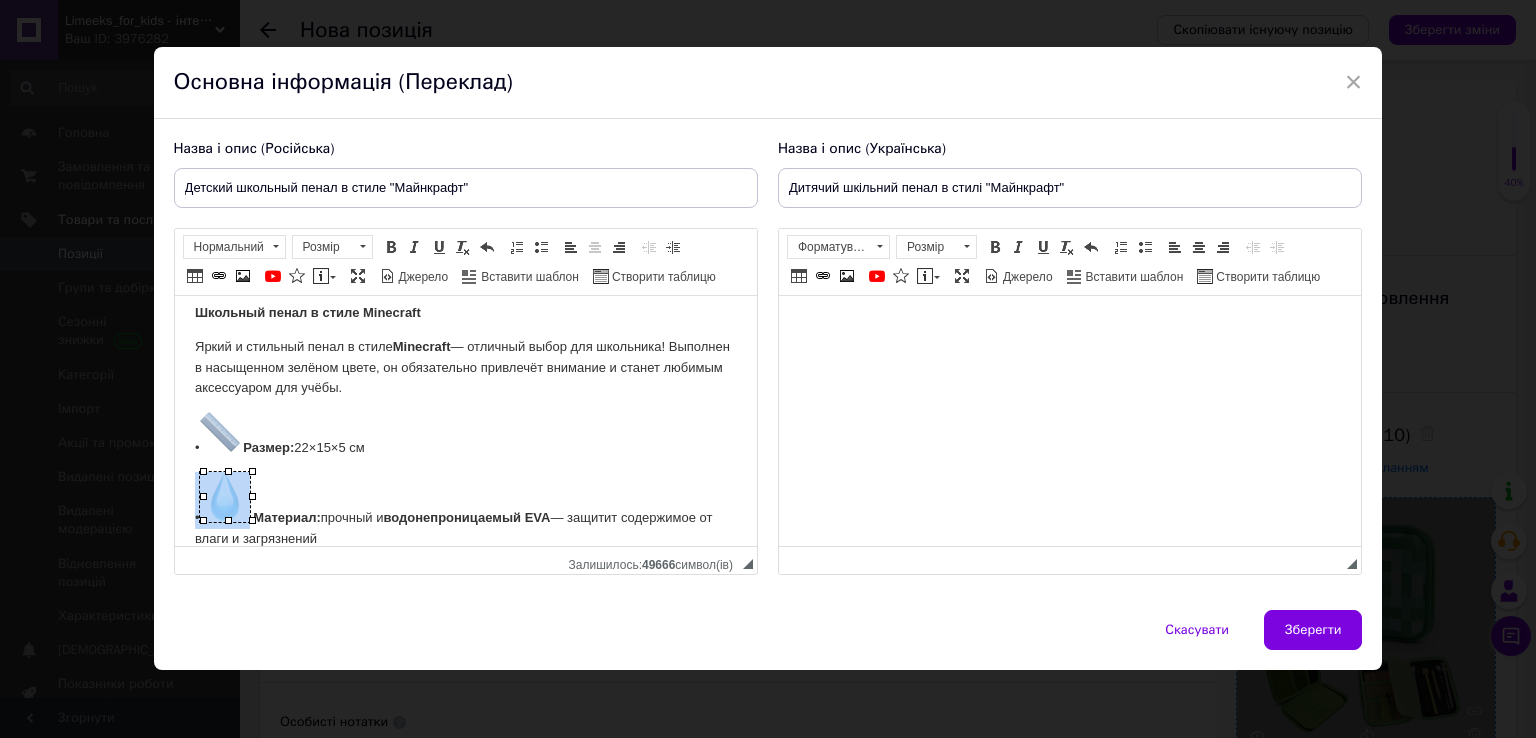 drag, startPoint x: 250, startPoint y: 517, endPoint x: 241, endPoint y: 490, distance: 28.460499 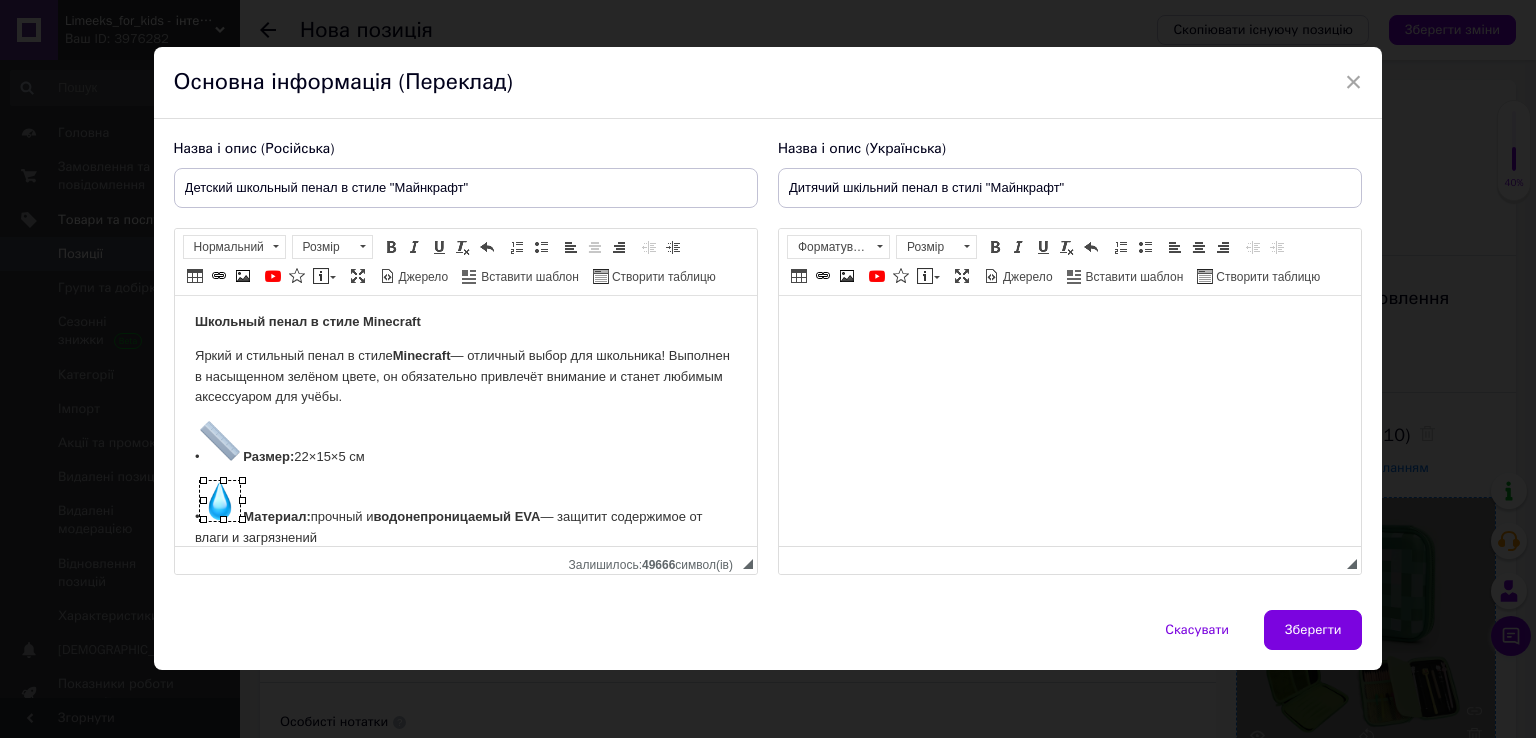 click on "•    Размер:  22×15×5 см" at bounding box center [465, 444] 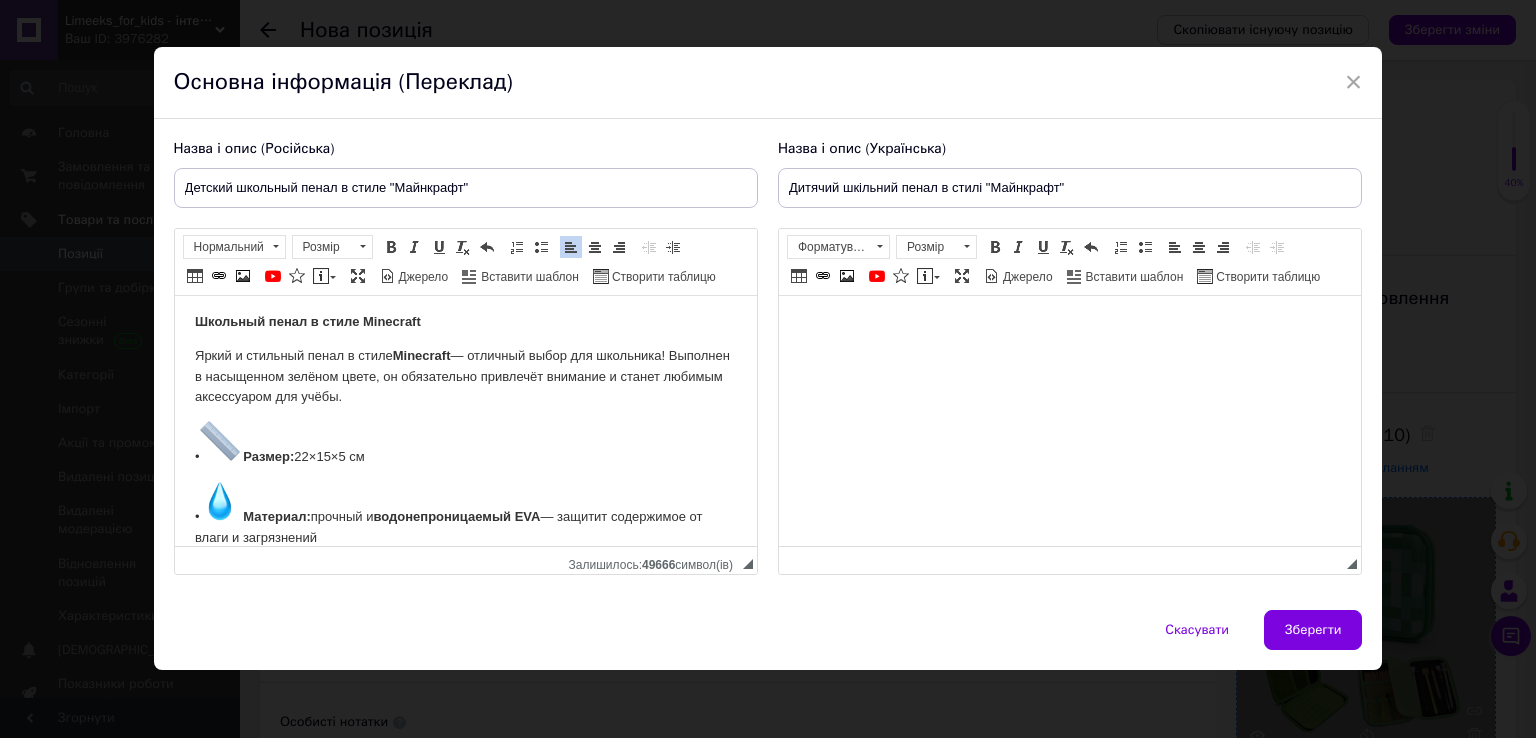 click on "•    Материал:  прочный и  водонепроницаемый [PERSON_NAME]  — защитит содержимое от влаги и загрязнений" at bounding box center (465, 515) 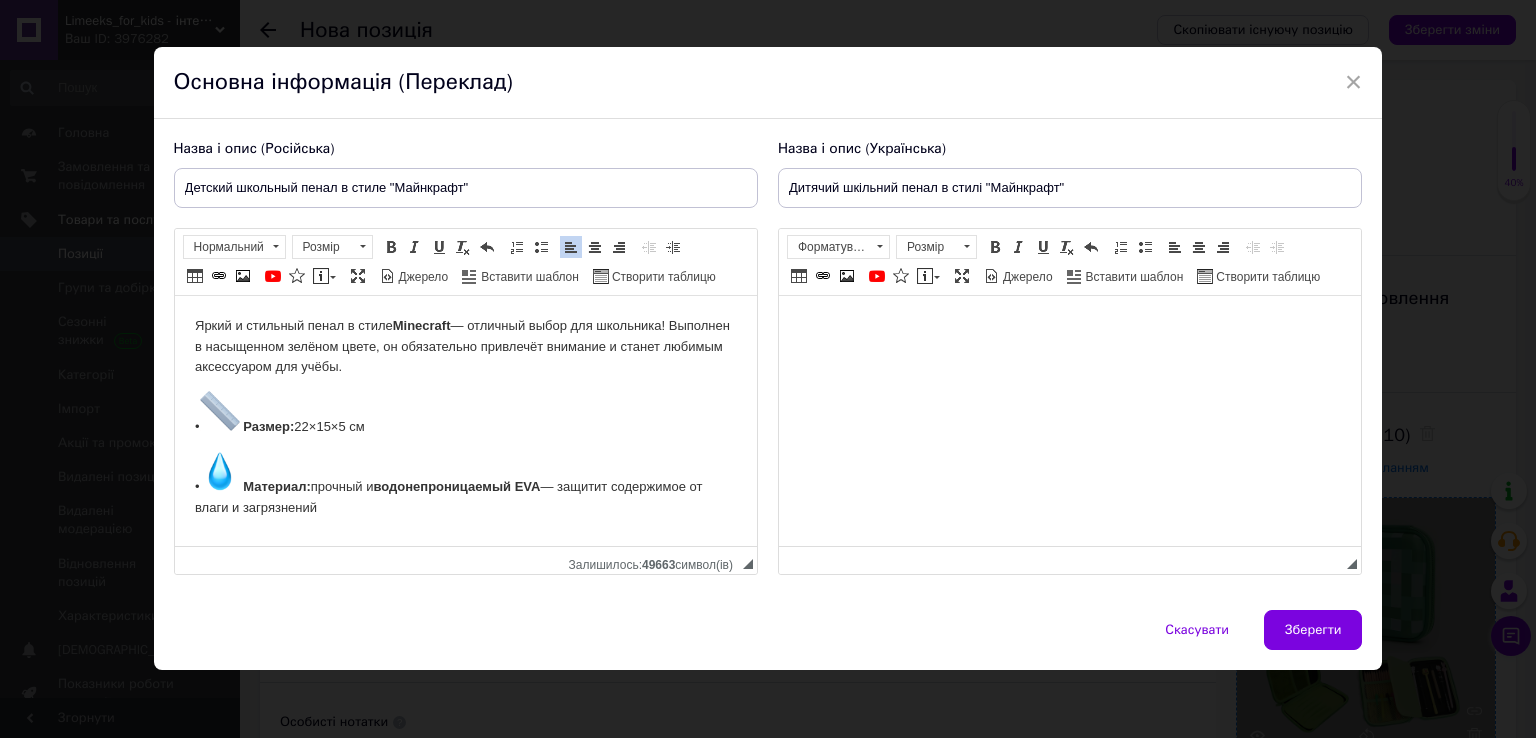 scroll, scrollTop: 37, scrollLeft: 0, axis: vertical 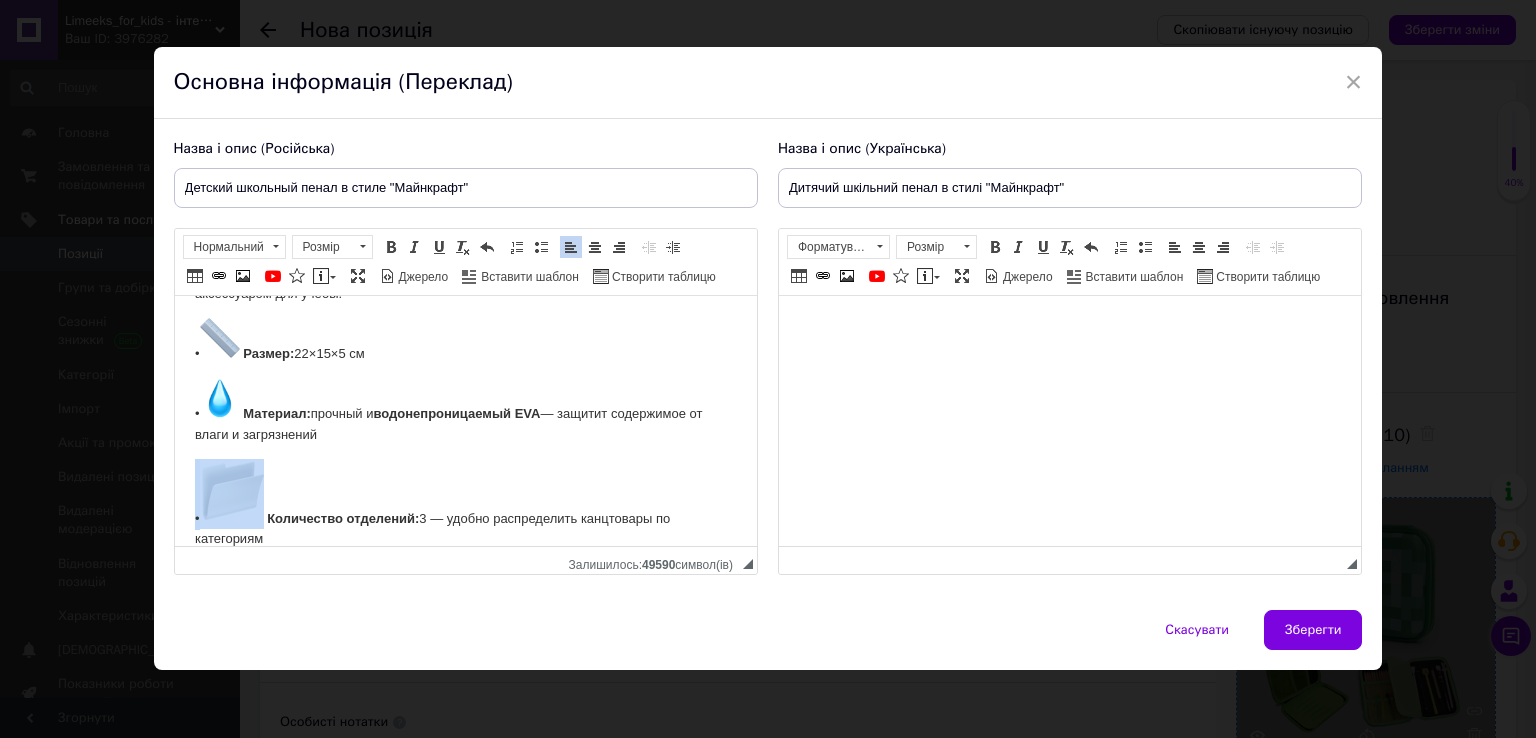 click at bounding box center (231, 491) 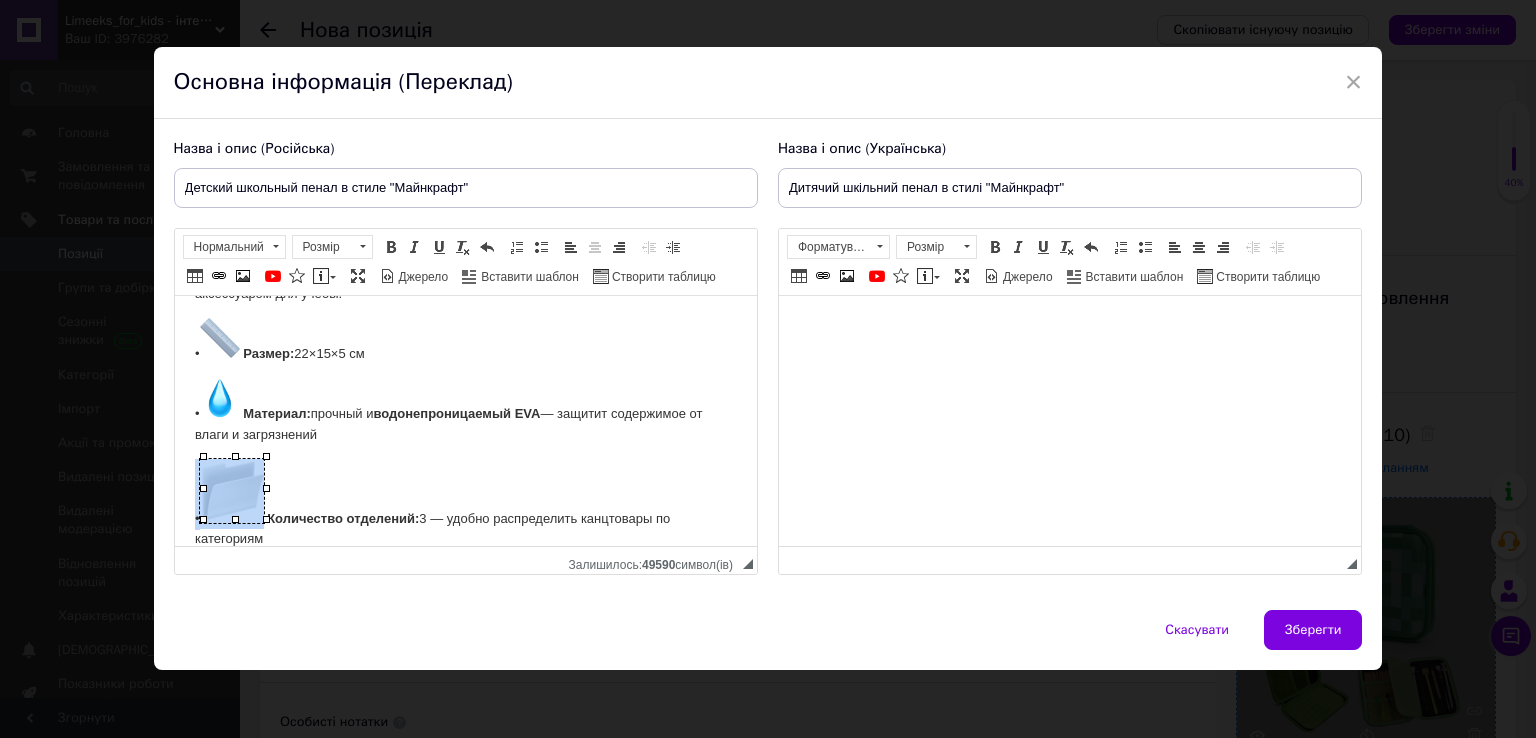drag, startPoint x: 265, startPoint y: 516, endPoint x: 241, endPoint y: 478, distance: 44.94441 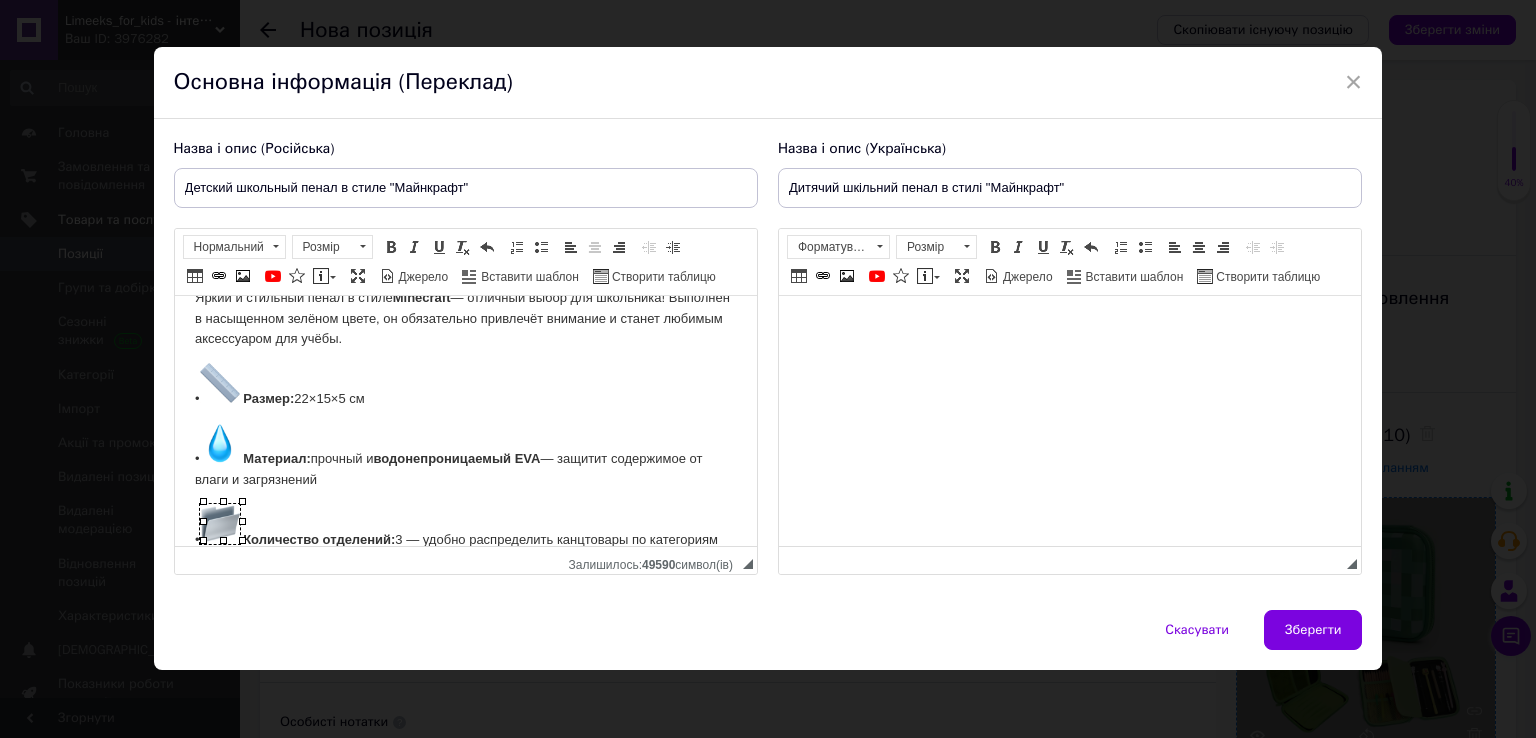 click on "•    Материал:  прочный и  водонепроницаемый [PERSON_NAME]  — защитит содержимое от влаги и загрязнений" at bounding box center [465, 457] 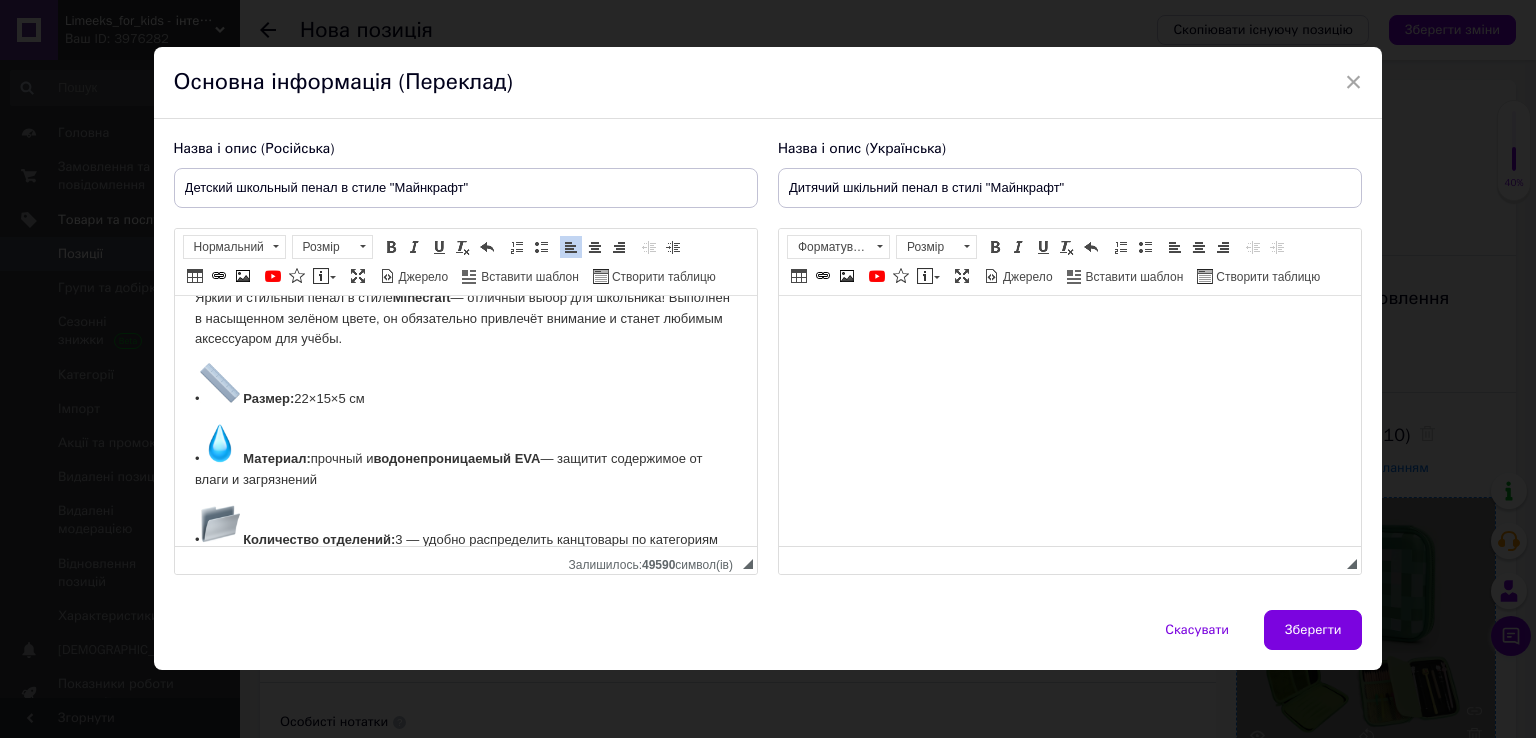 click on "•    Количество отделений:  3 — удобно распределить канцтовары по категориям" at bounding box center (465, 527) 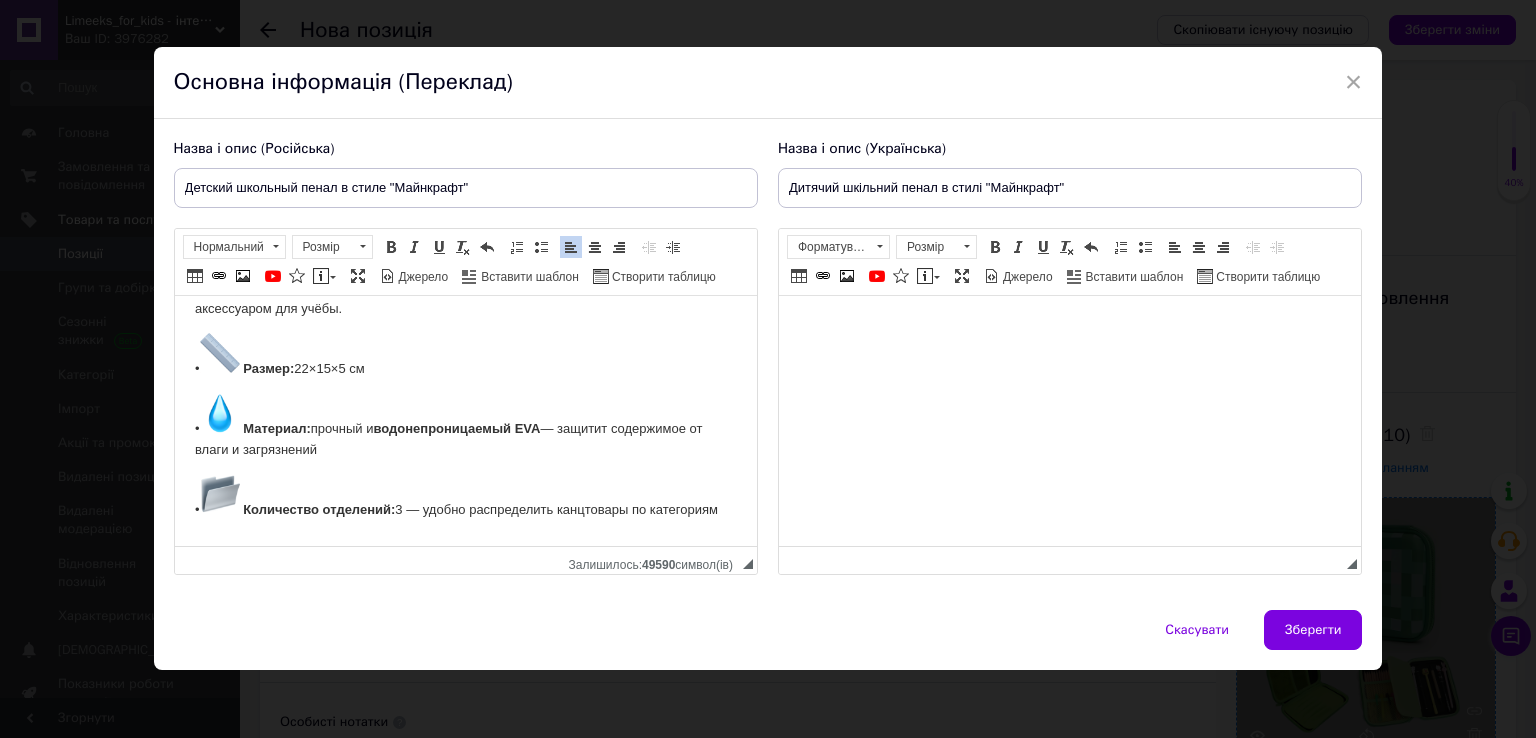 scroll, scrollTop: 1, scrollLeft: 0, axis: vertical 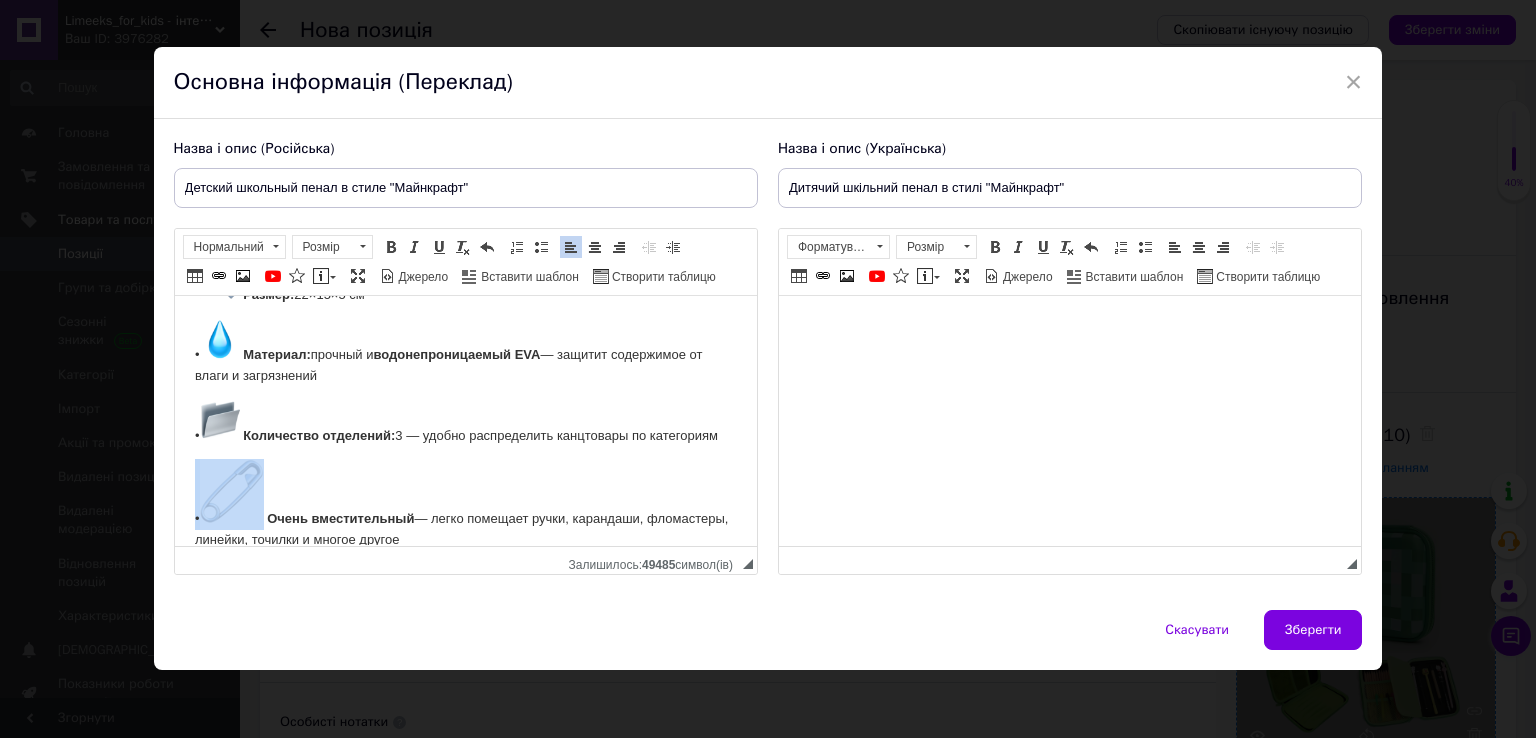 click at bounding box center [231, 491] 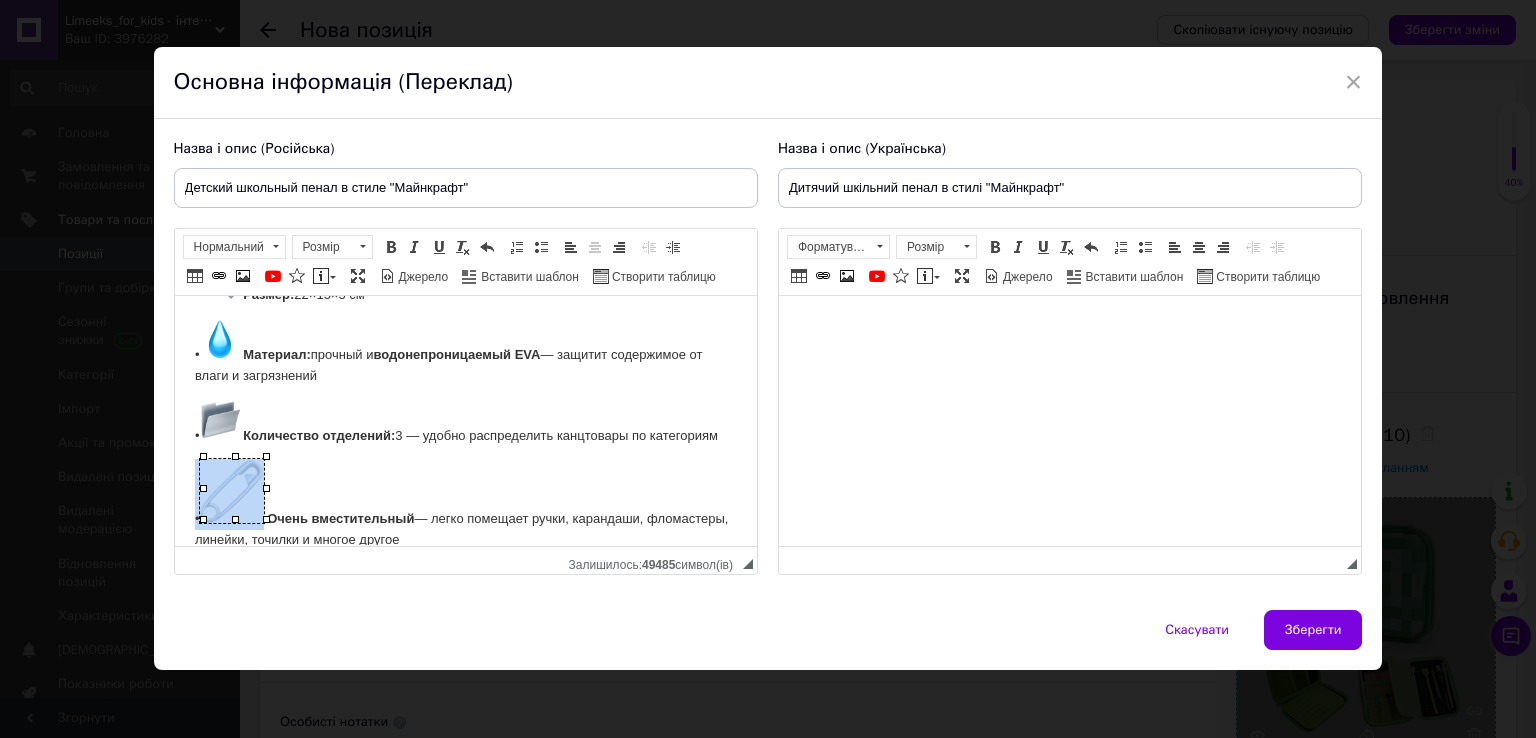 drag, startPoint x: 264, startPoint y: 519, endPoint x: 240, endPoint y: 480, distance: 45.79301 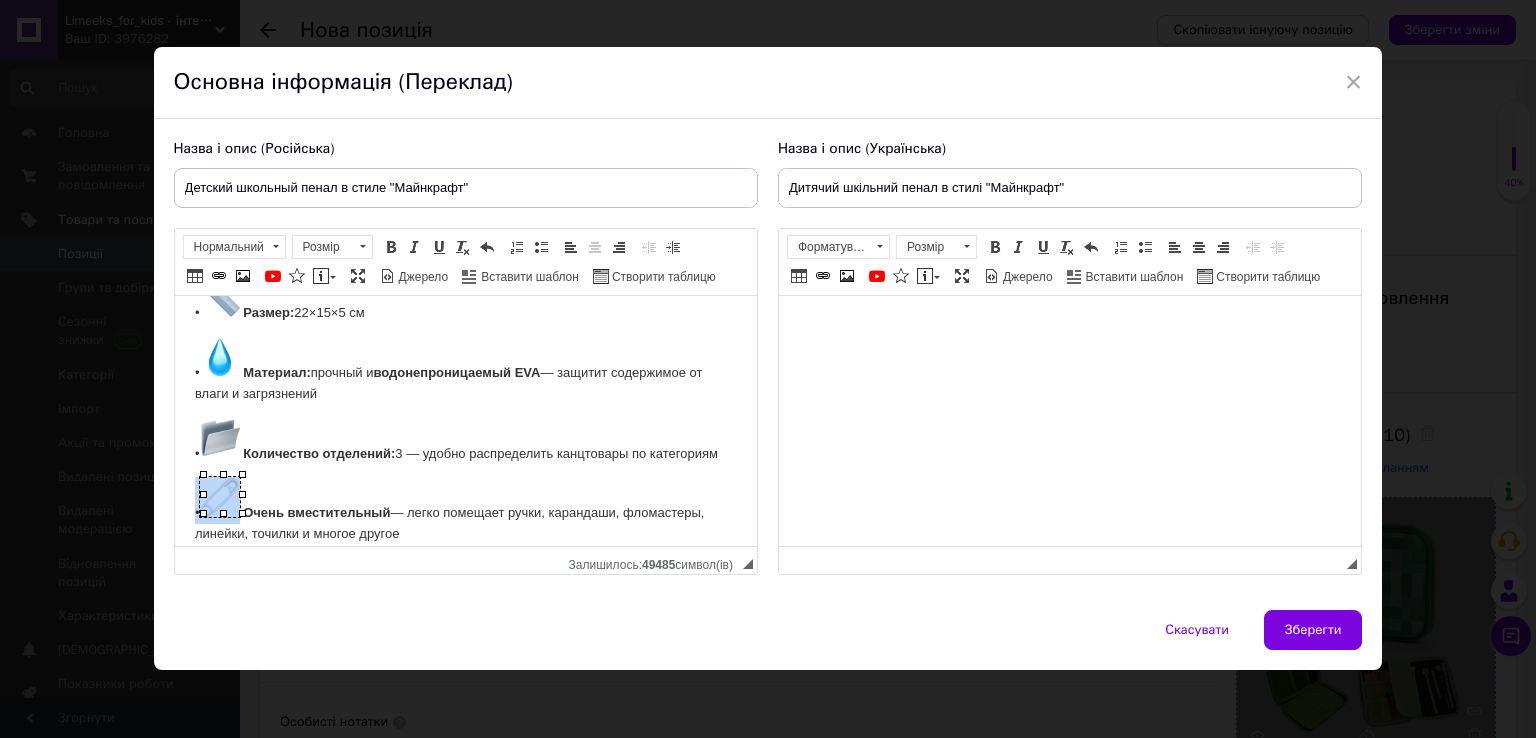 scroll, scrollTop: 141, scrollLeft: 0, axis: vertical 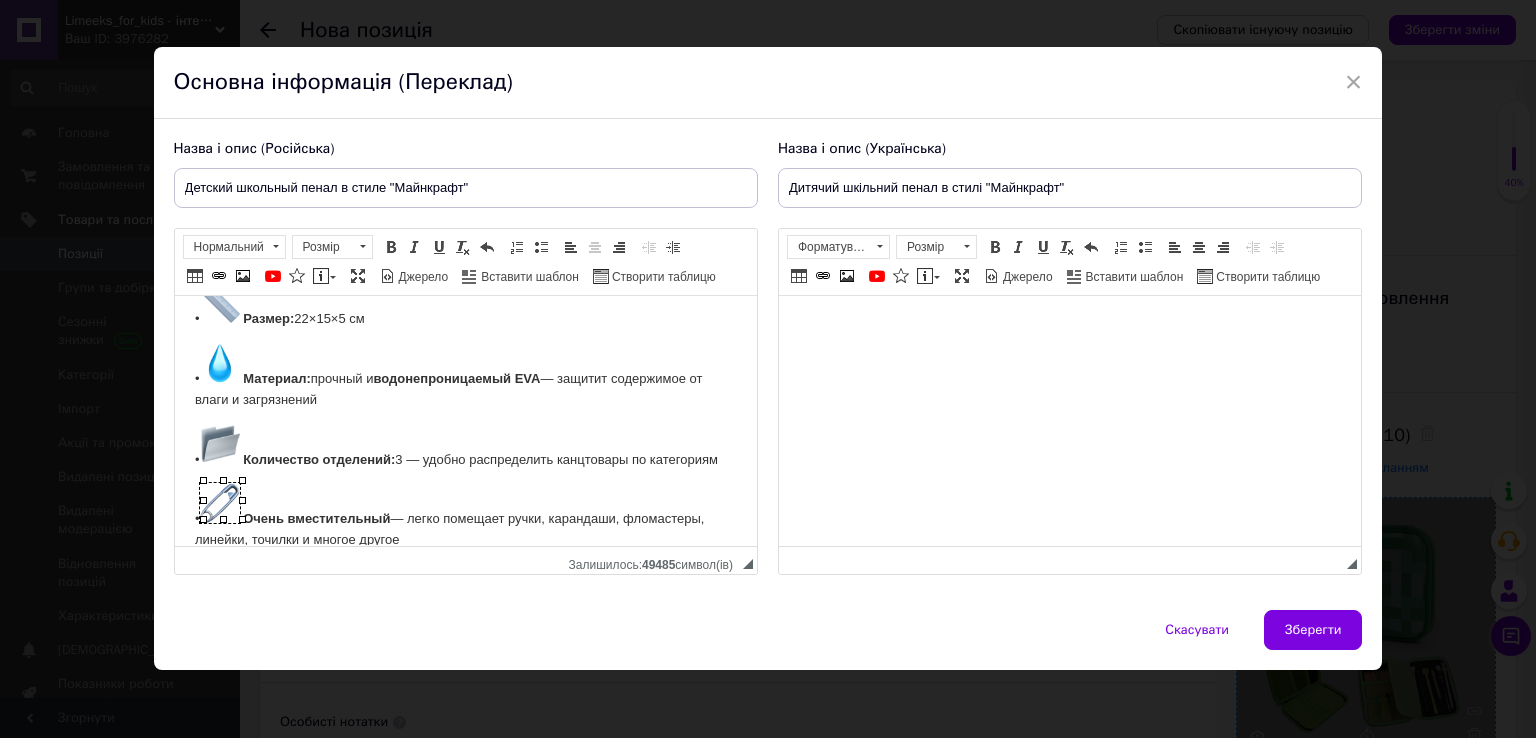 click on "Школьный пенал в стиле Minecraft Яркий и стильный пенал в стиле  Minecraft  — отличный выбор для школьника! Выполнен в насыщенном зелёном цвете, он обязательно привлечёт внимание и станет любимым аксессуаром для учёбы. •    Размер:  22×15×5 см  •    Материал:  прочный и  водонепроницаемый EVA  — защитит содержимое от влаги и загрязнений  •    Количество отделений:  3 — удобно распределить канцтовары по категориям •    Очень вместительный  — легко помещает ручки, карандаши, фломастеры, линейки, точилки и многое другое" at bounding box center (465, 362) 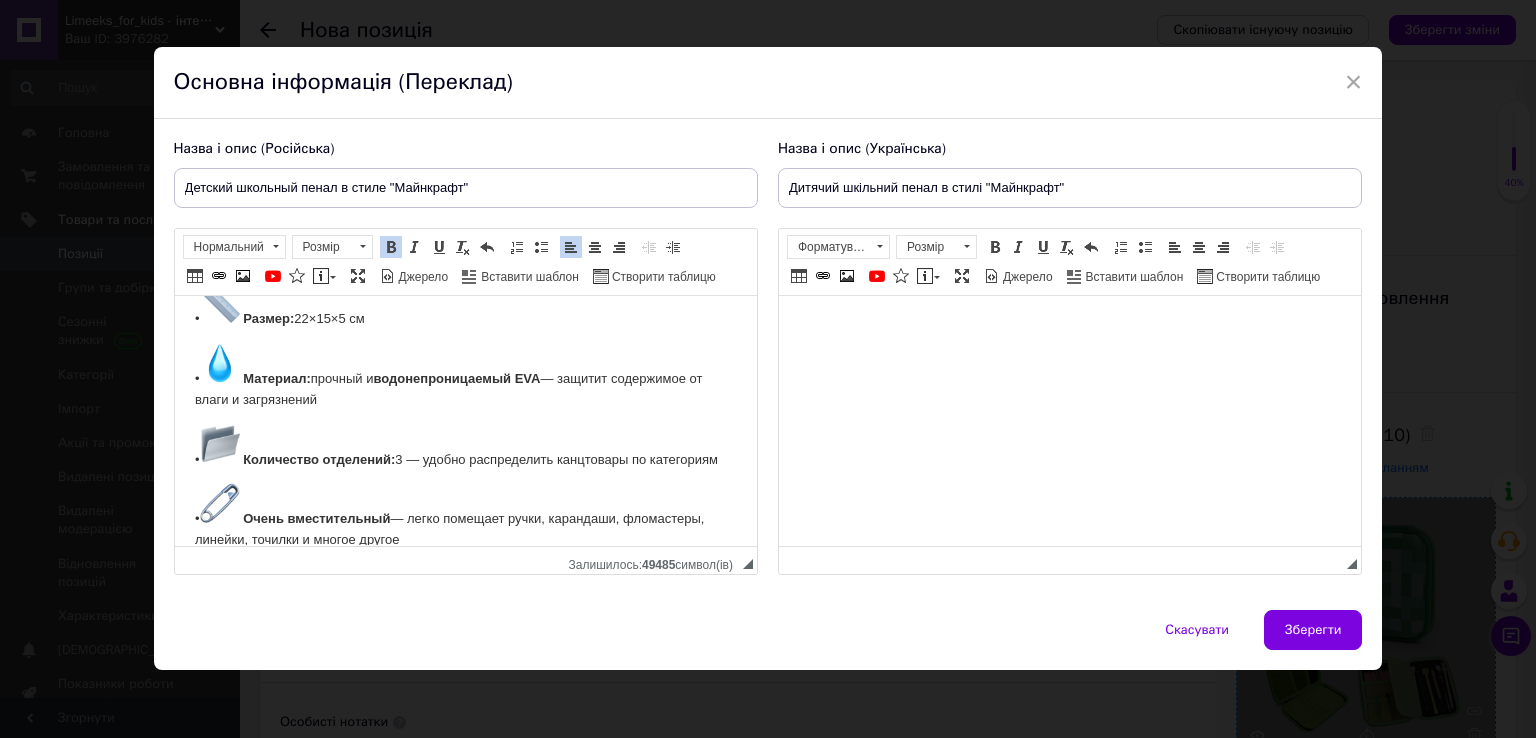 click on "•    Очень вместительный  — легко помещает ручки, карандаши, фломастеры, линейки, точилки и многое другое" at bounding box center (465, 517) 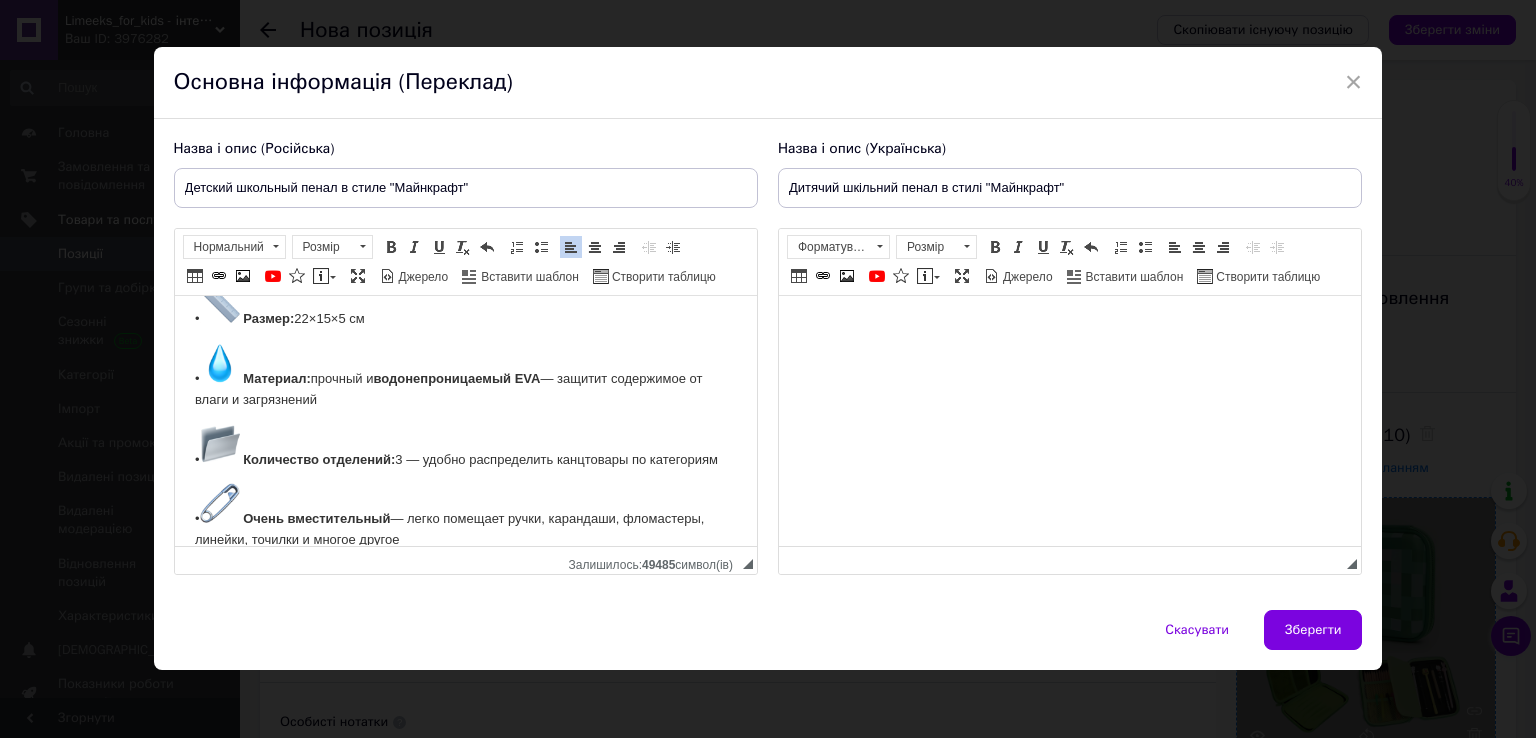 scroll, scrollTop: 172, scrollLeft: 0, axis: vertical 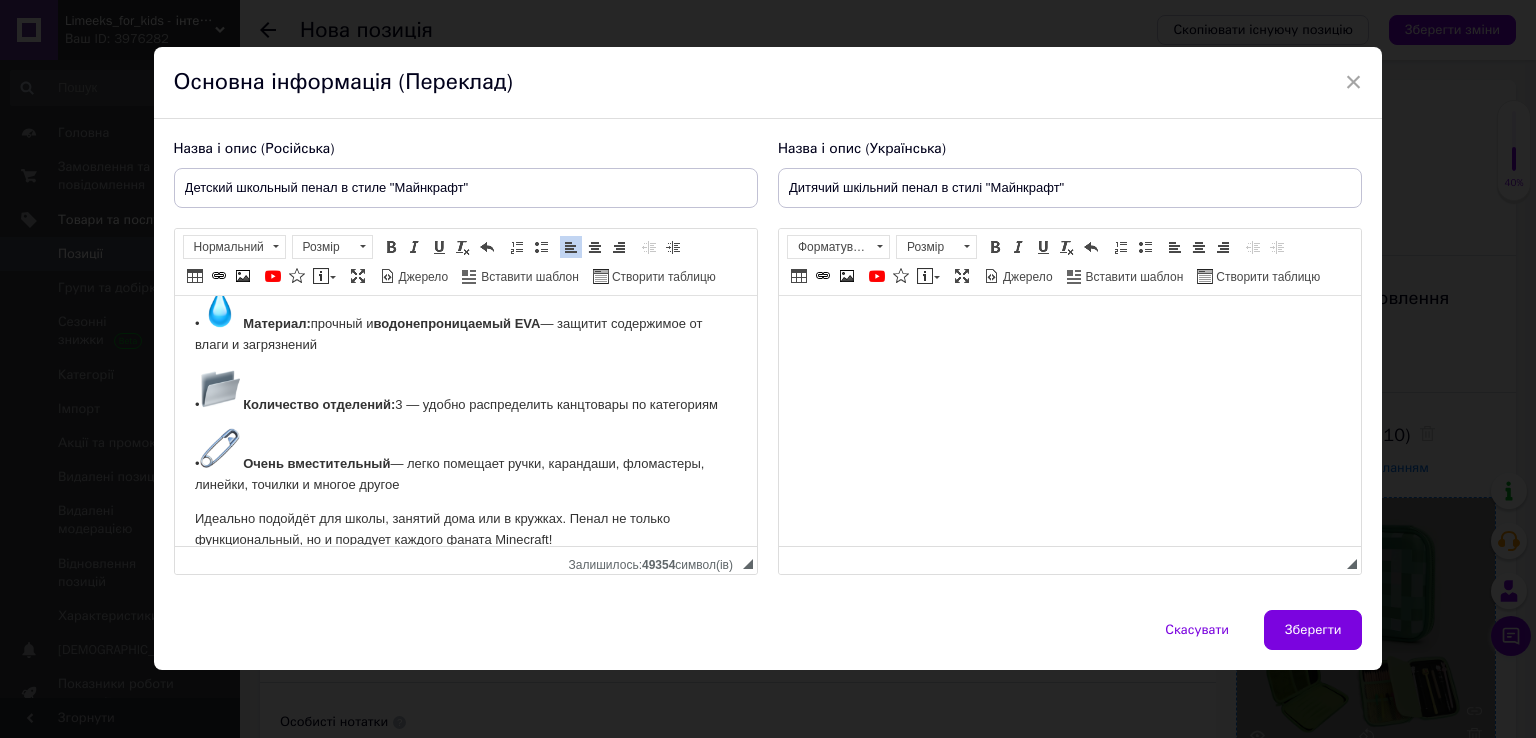 click on "Школьный пенал в стиле Minecraft Яркий и стильный пенал в стиле  Minecraft  — отличный выбор для школьника! Выполнен в насыщенном зелёном цвете, он обязательно привлечёт внимание и станет любимым аксессуаром для учёбы. •    Размер:  22×15×5 см  •    Материал:  прочный и  водонепроницаемый EVA  — защитит содержимое от влаги и загрязнений  •    Количество отделений:  3 — удобно распределить канцтовары по категориям •    Очень вместительный  — легко помещает ручки, карандаши, фломастеры, линейки, точилки и многое другое" at bounding box center (465, 224) 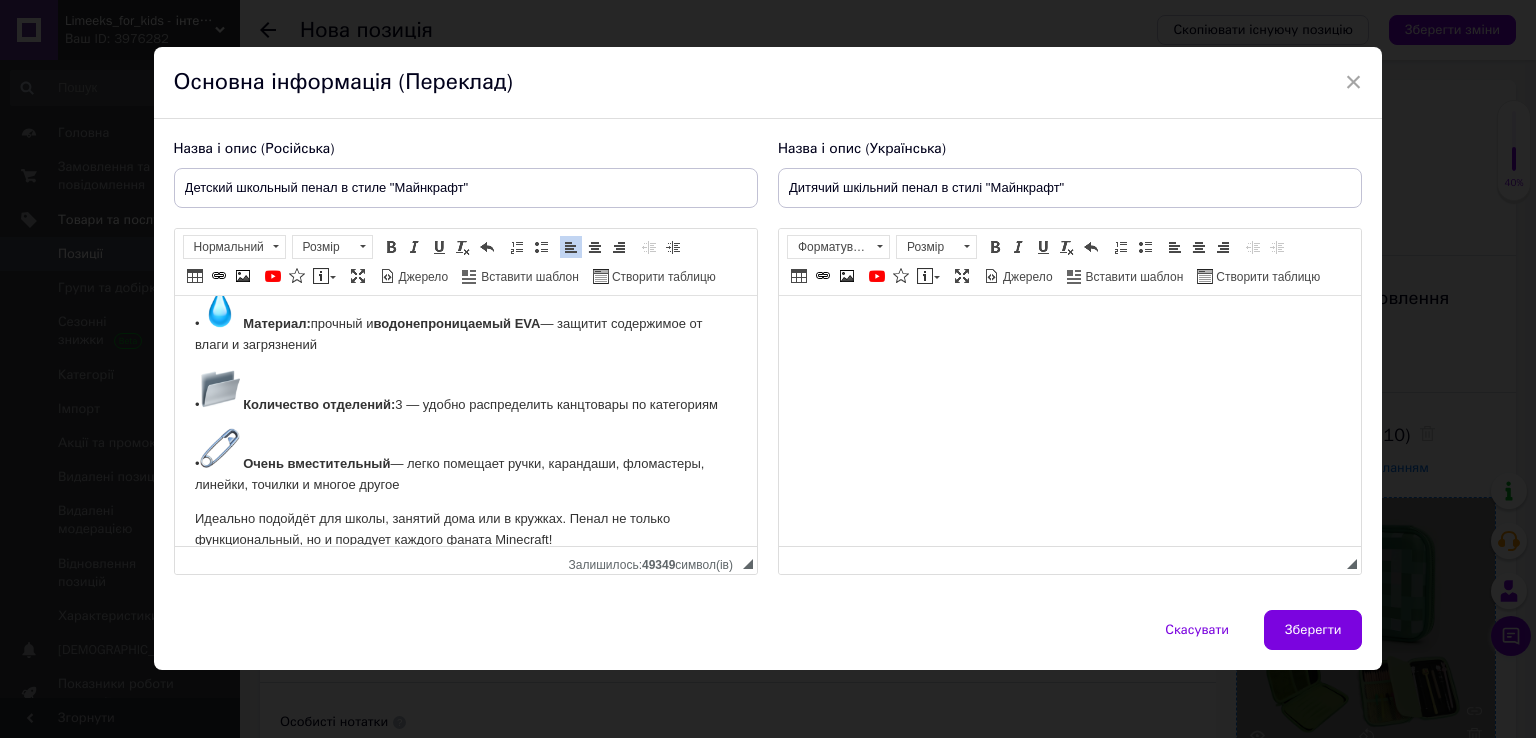 drag, startPoint x: 203, startPoint y: 517, endPoint x: 651, endPoint y: 549, distance: 449.1414 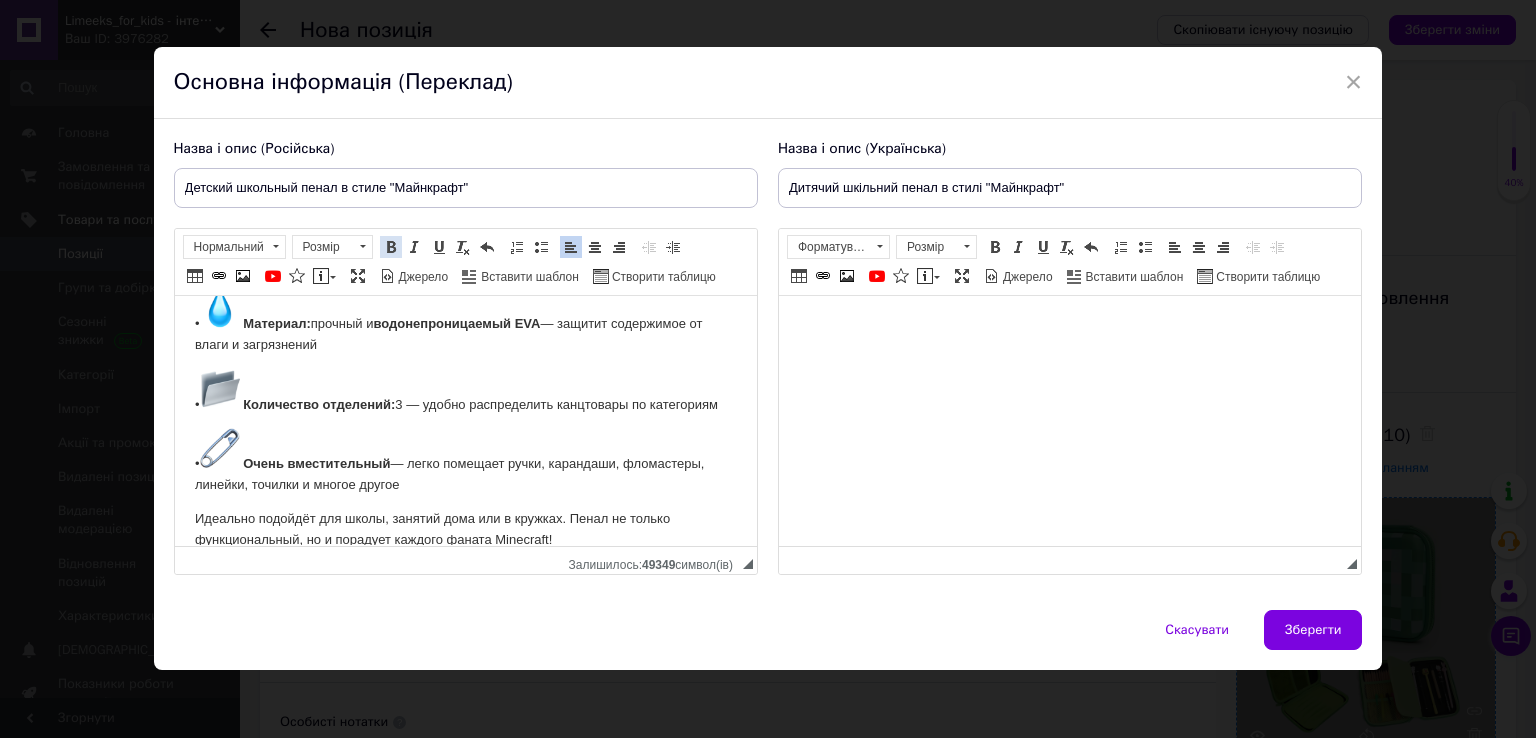click at bounding box center [391, 247] 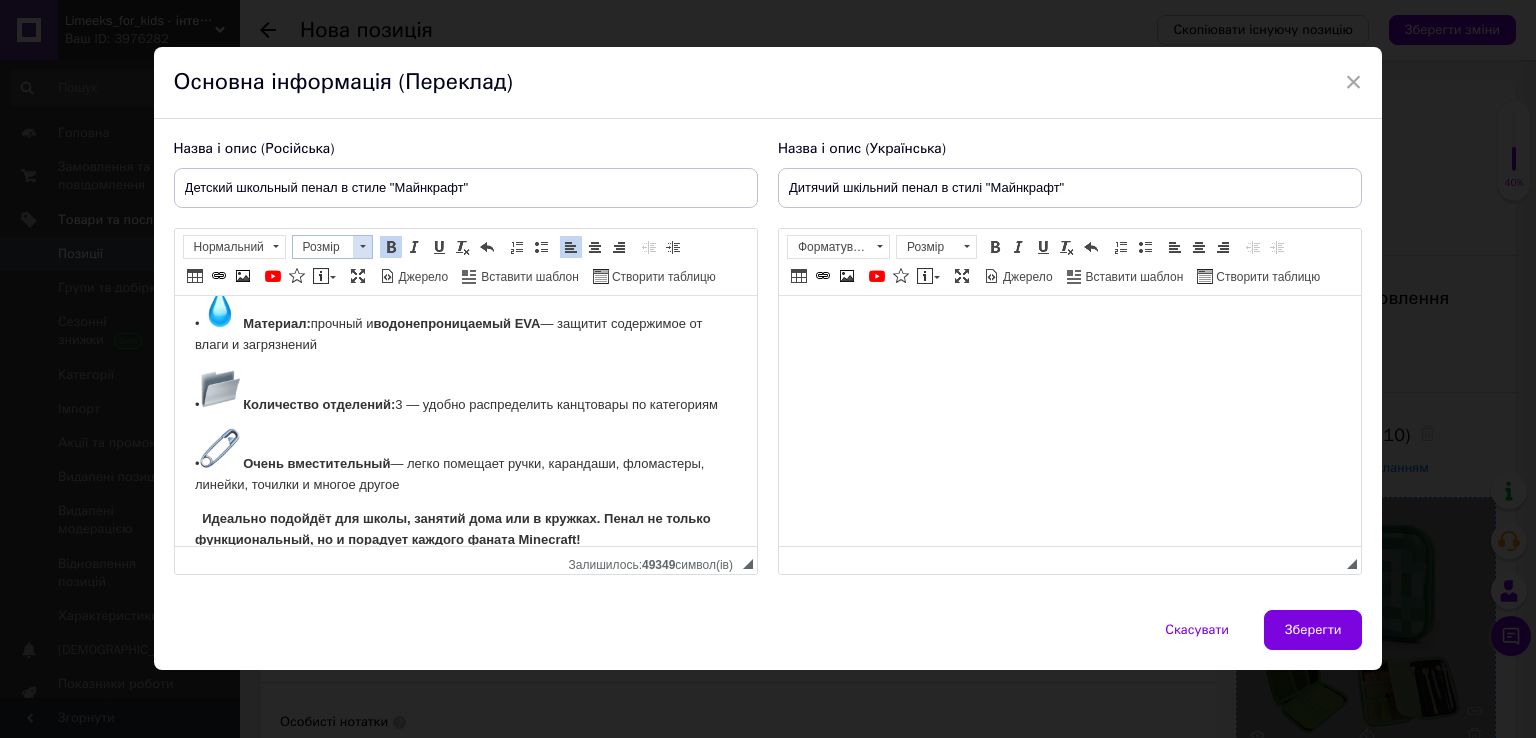 click at bounding box center [362, 247] 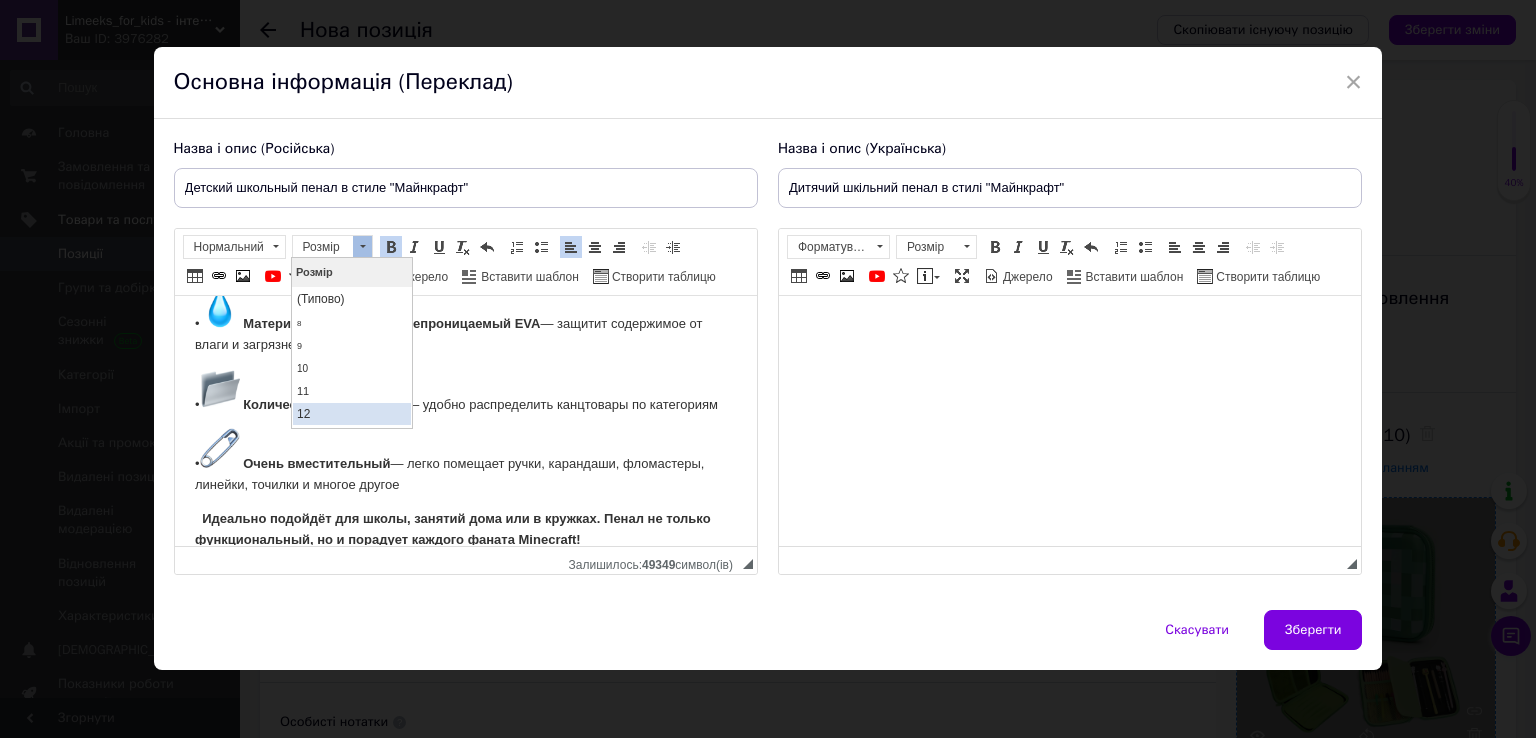 scroll, scrollTop: 105, scrollLeft: 0, axis: vertical 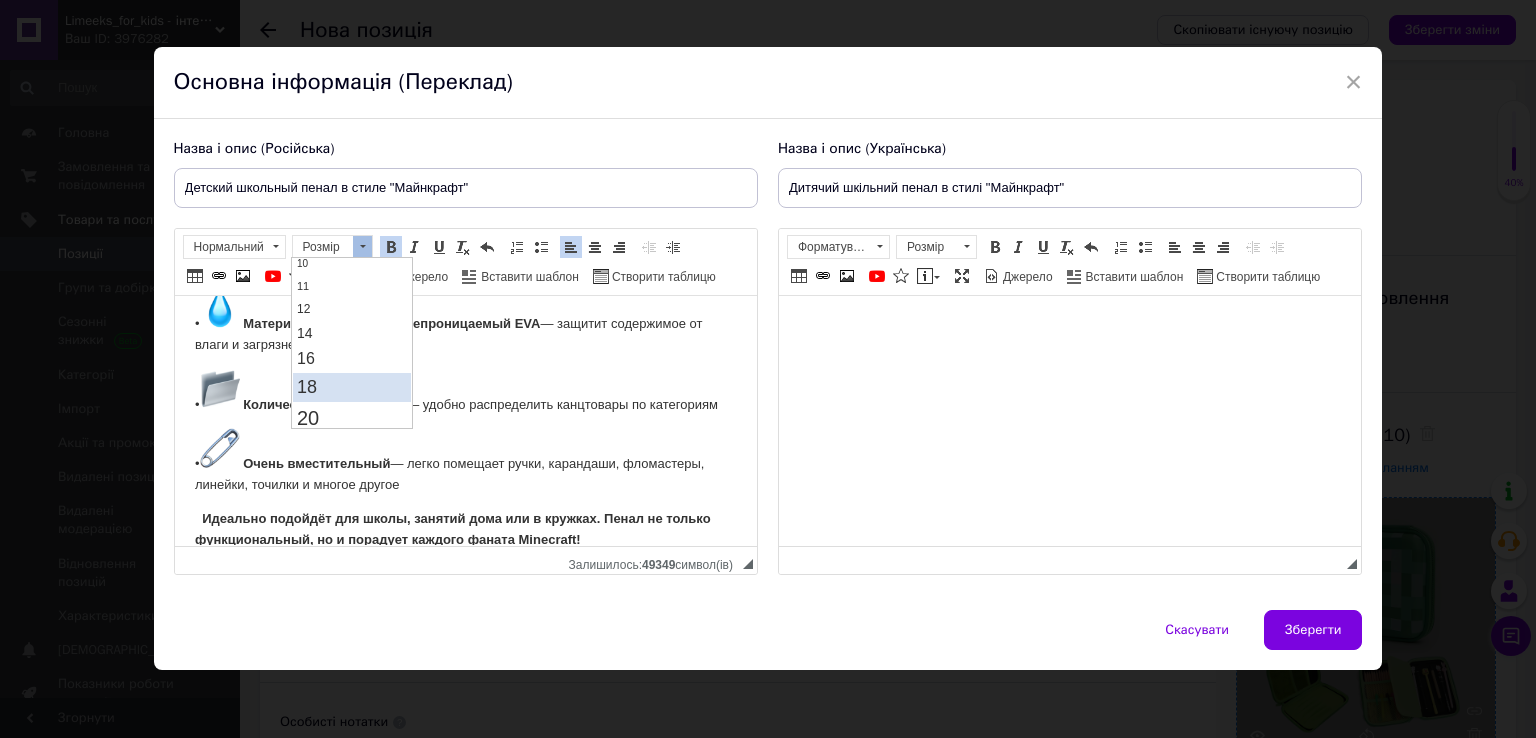 drag, startPoint x: 331, startPoint y: 391, endPoint x: 452, endPoint y: 364, distance: 123.97581 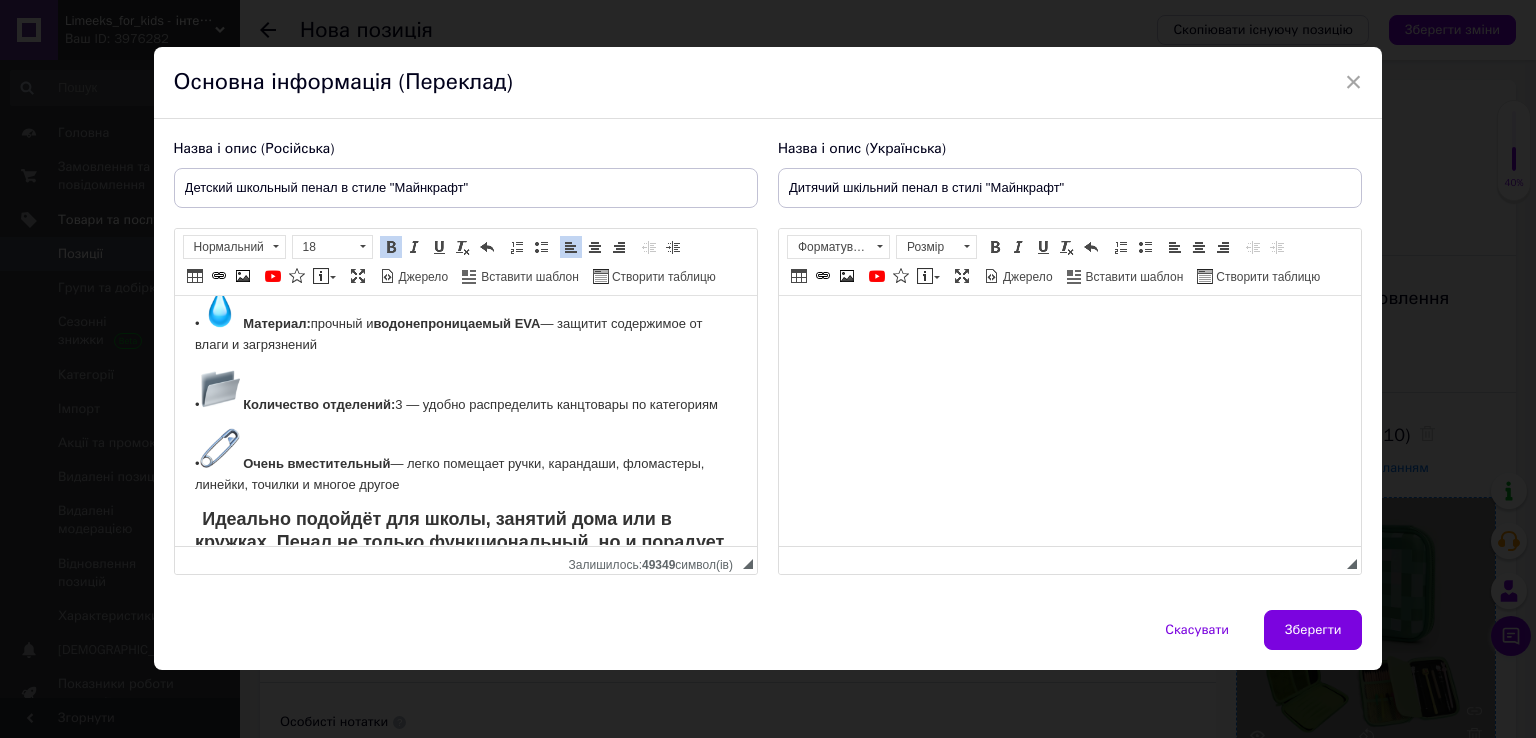 click on "•    Очень вместительный  — легко помещает ручки, карандаши, фломастеры, линейки, точилки и многое другое" at bounding box center [465, 462] 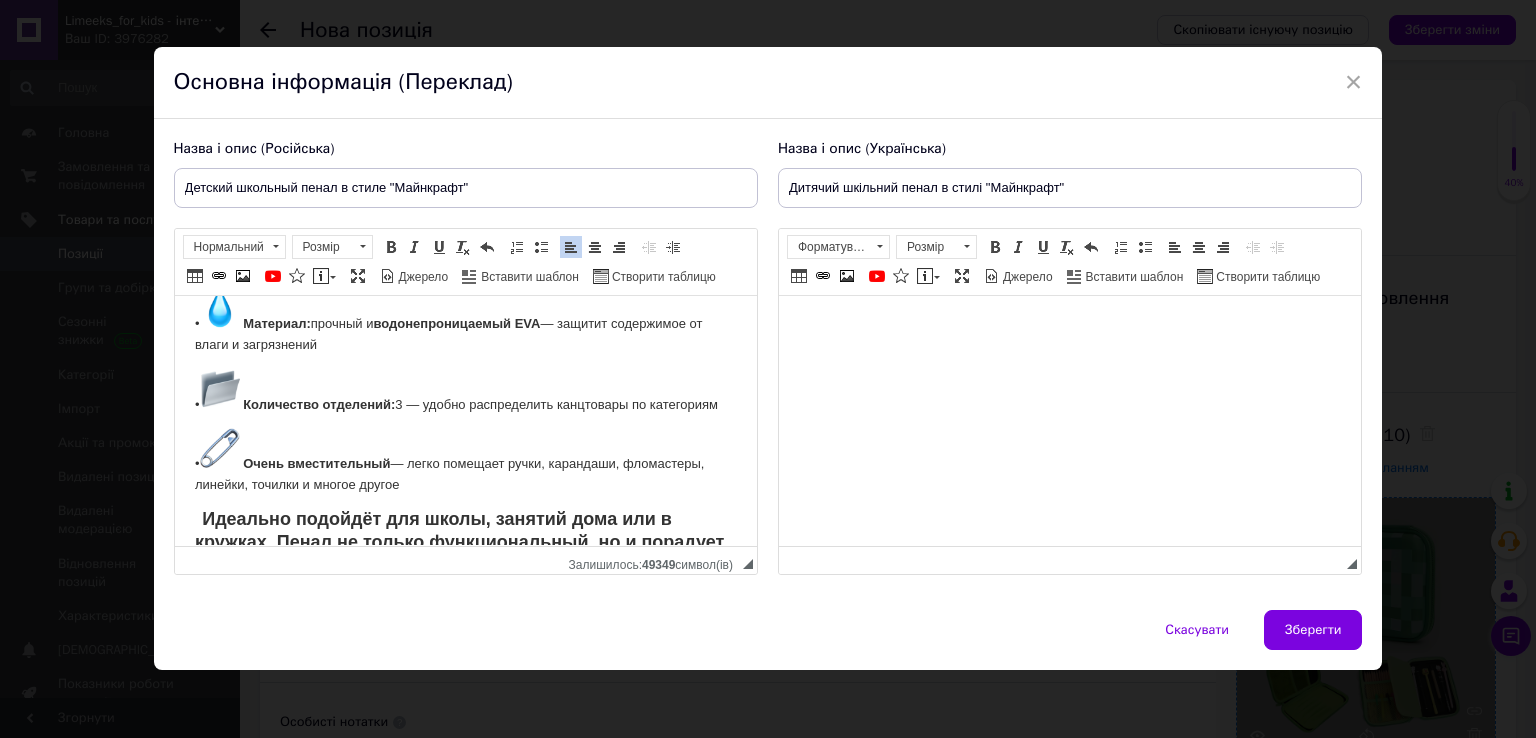 scroll, scrollTop: 220, scrollLeft: 0, axis: vertical 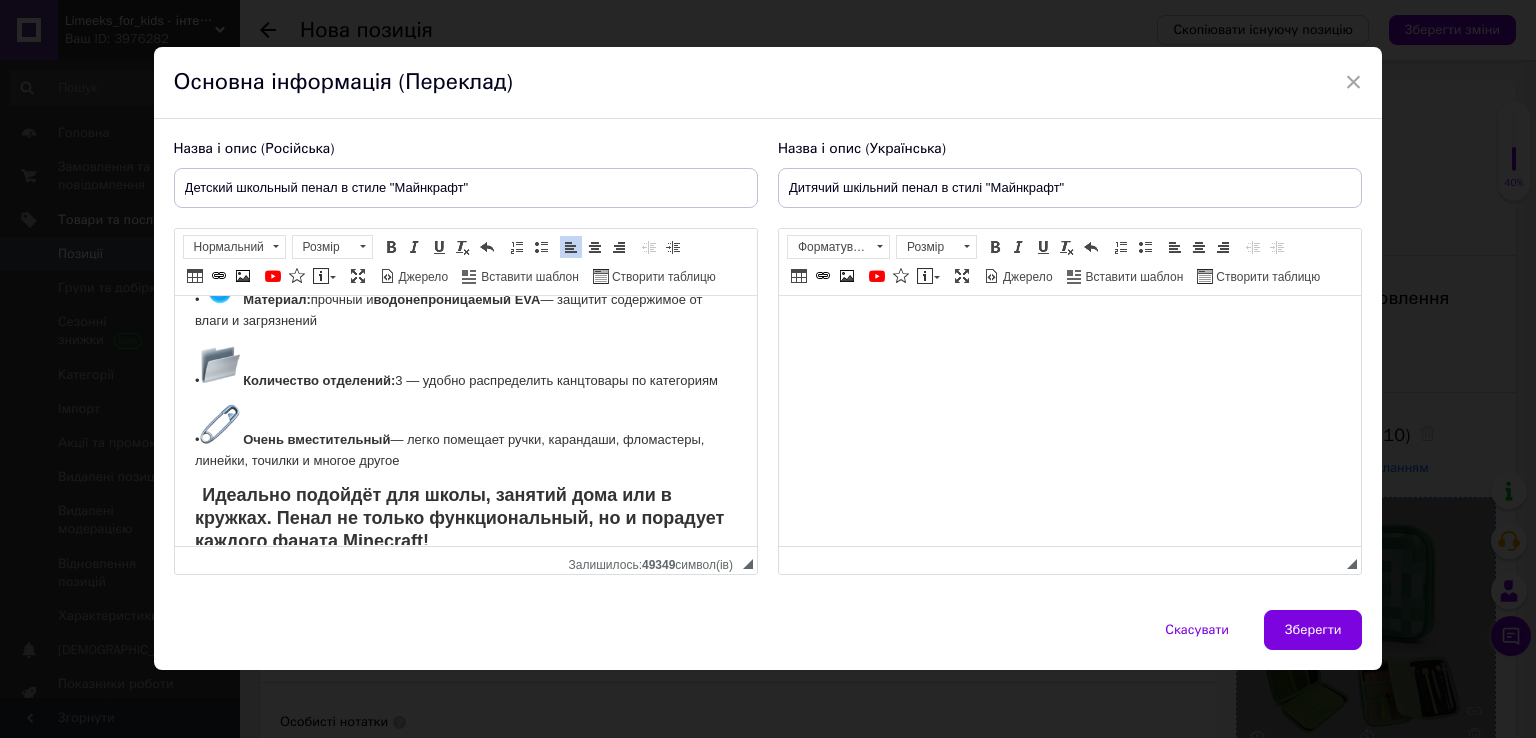 click at bounding box center [1069, 421] 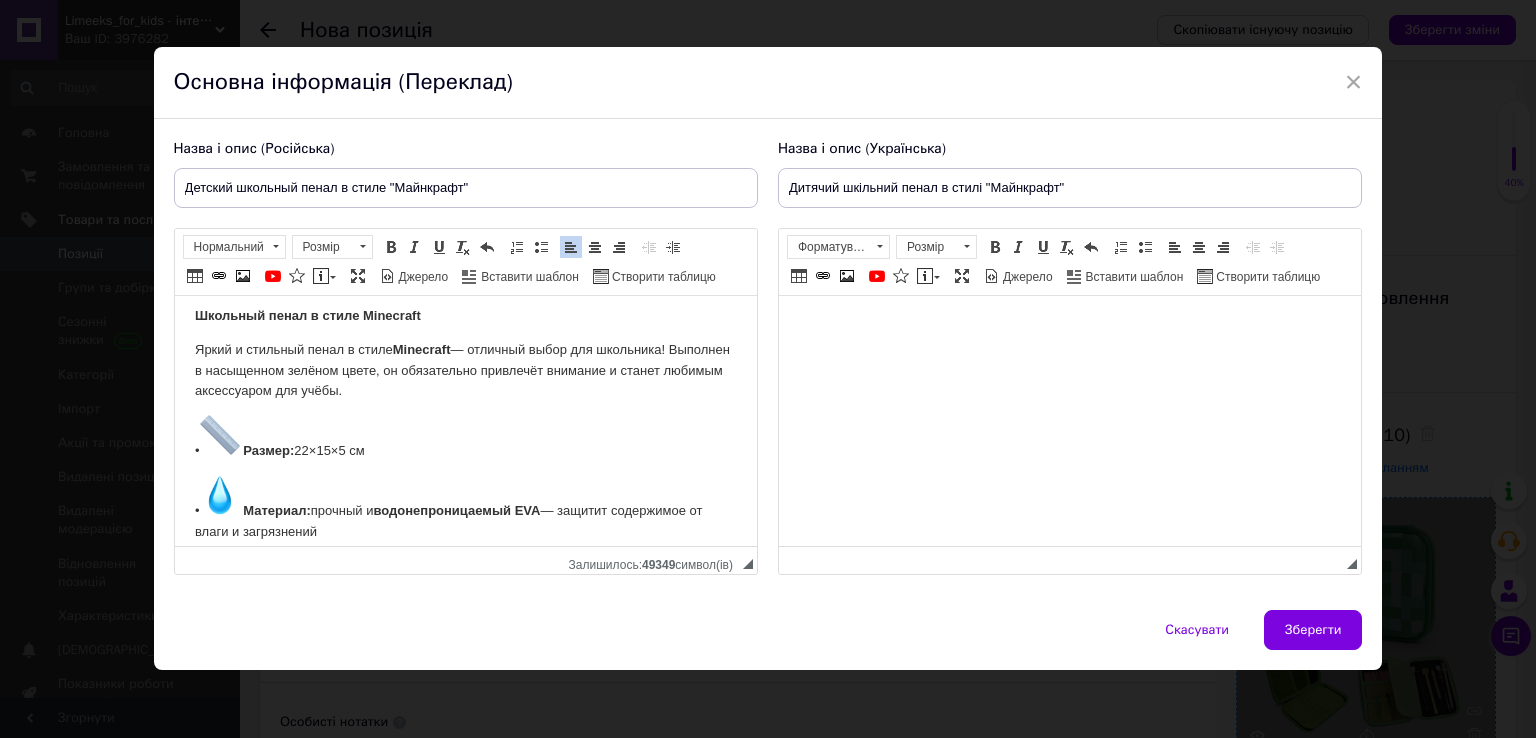 scroll, scrollTop: 0, scrollLeft: 0, axis: both 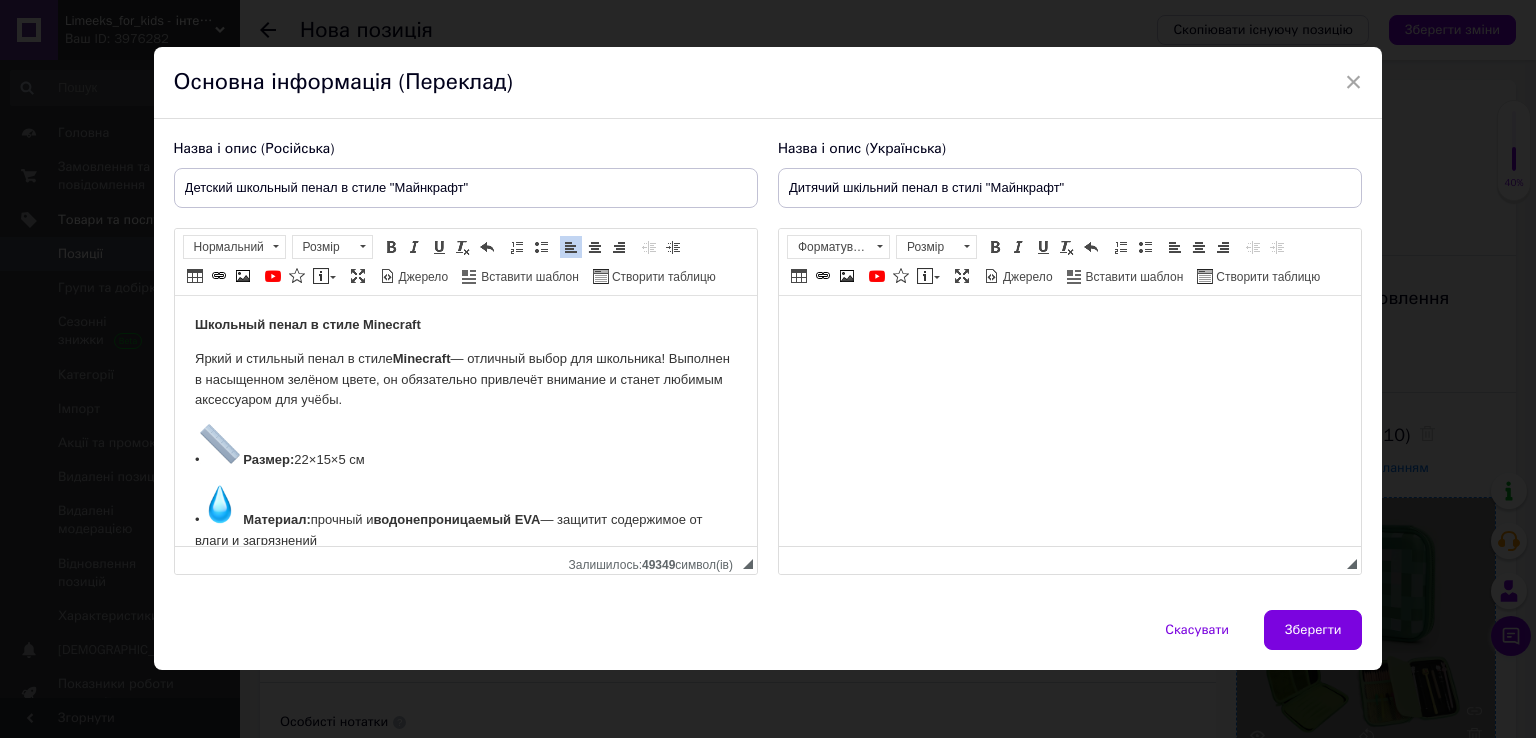 click on "Школьный пенал в стиле Minecraft Яркий и стильный пенал в стиле  Minecraft  — отличный выбор для школьника! Выполнен в насыщенном зелёном цвете, он обязательно привлечёт внимание и станет любимым аксессуаром для учёбы. •    Размер:  22×15×5 см  •    Материал:  прочный и  водонепроницаемый EVA  — защитит содержимое от влаги и загрязнений  •    Количество отделений:  3 — удобно распределить канцтовары по категориям •    Очень вместительный  — легко помещает ручки, карандаши, фломастеры, линейки, точилки и многое другое" at bounding box center (465, 420) 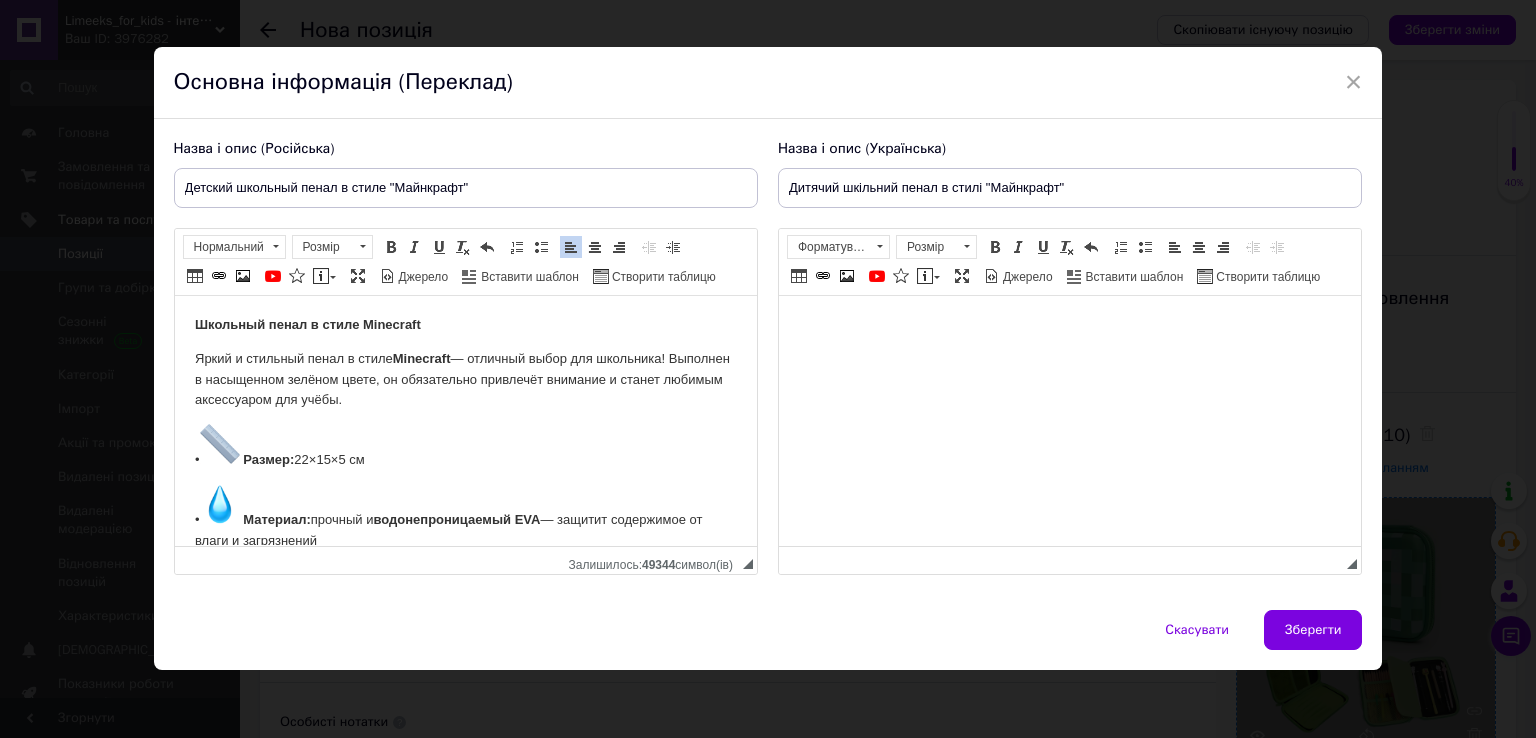 click on "Яркий и стильный пенал в стиле  Minecraft  — отличный выбор для школьника! Выполнен в насыщенном зелёном цвете, он обязательно привлечёт внимание и станет любимым аксессуаром для учёбы." at bounding box center [465, 380] 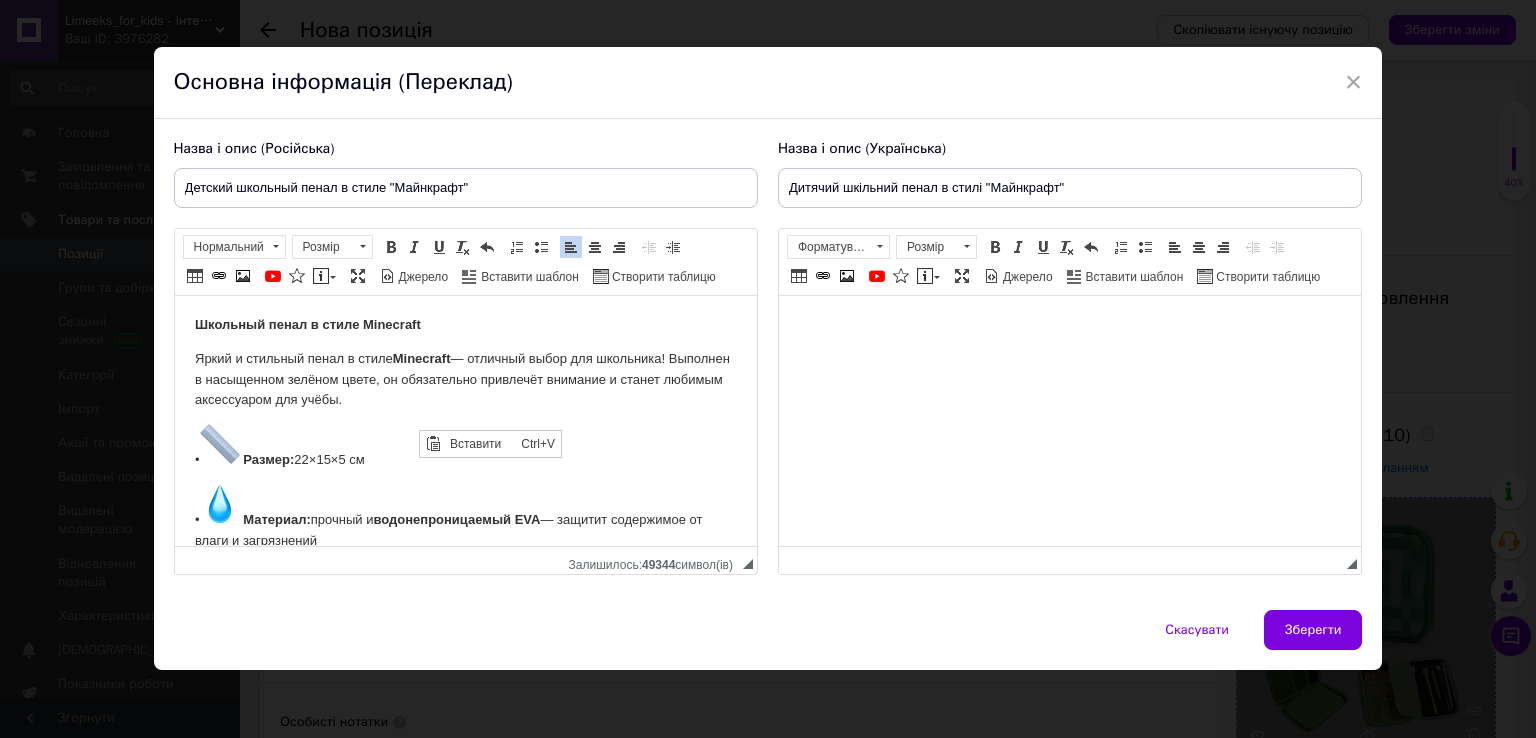 scroll, scrollTop: 0, scrollLeft: 0, axis: both 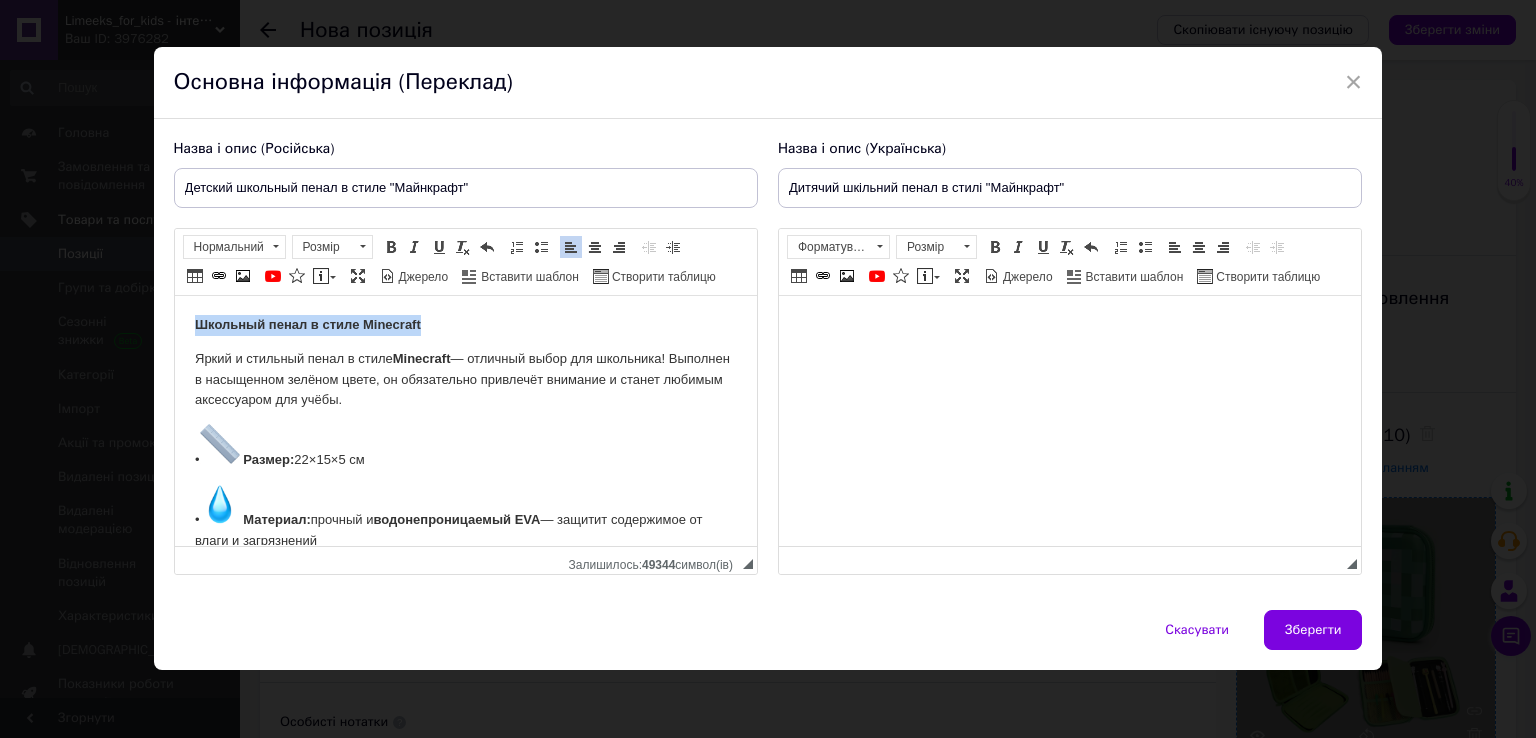 drag, startPoint x: 196, startPoint y: 321, endPoint x: 447, endPoint y: 313, distance: 251.12746 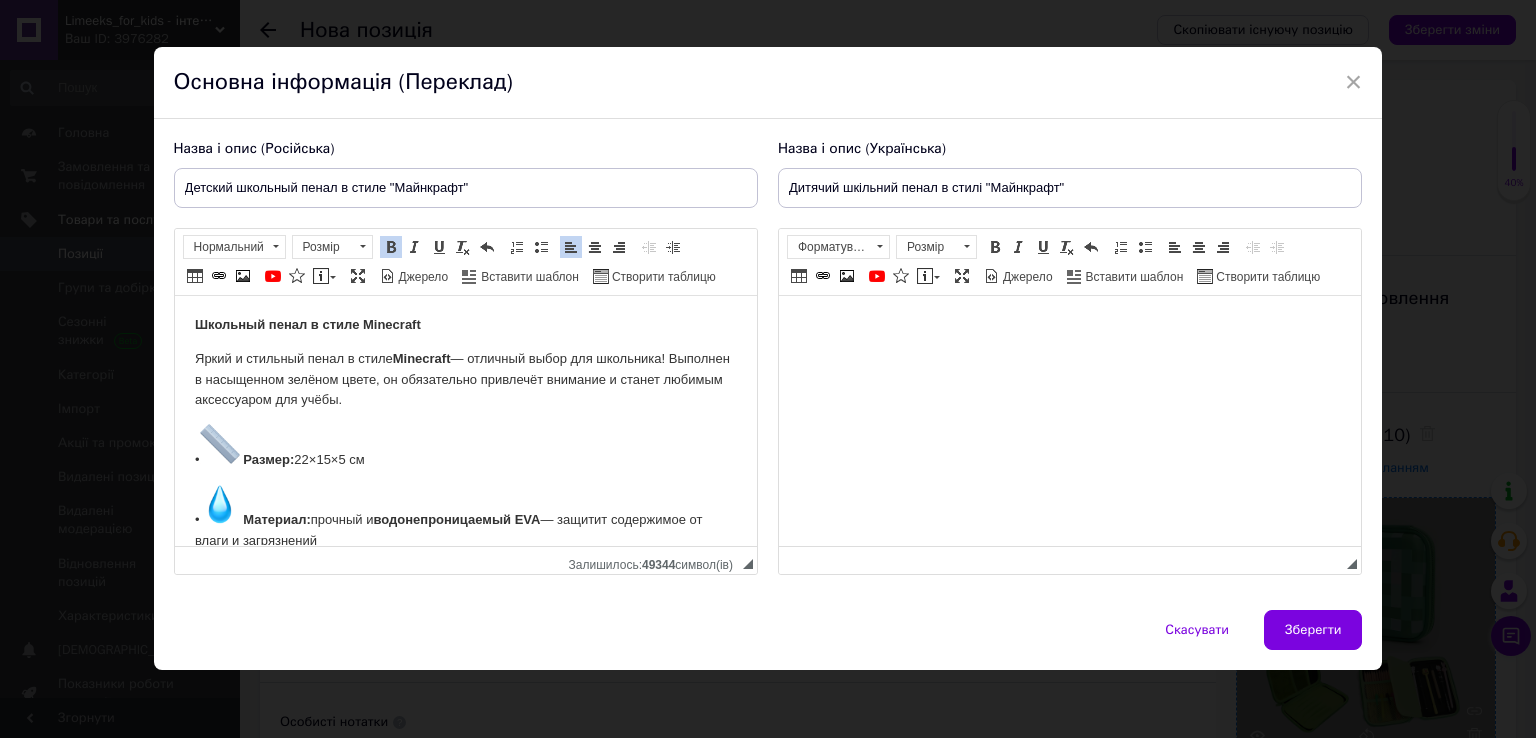 click on "Школьный пенал в стиле Minecraft      Яркий и стильный пенал в стиле  Minecraft  — отличный выбор для школьника! Выполнен в насыщенном зелёном цвете, он обязательно привлечёт внимание и станет любимым аксессуаром для учёбы. •    Размер:  22×15×5 см  •    Материал:  прочный и  водонепроницаемый EVA  — защитит содержимое от влаги и загрязнений  •    Количество отделений:  3 — удобно распределить канцтовары по категориям •    Очень вместительный  — легко помещает ручки, карандаши, фломастеры, линейки, точилки и многое другое" at bounding box center (465, 544) 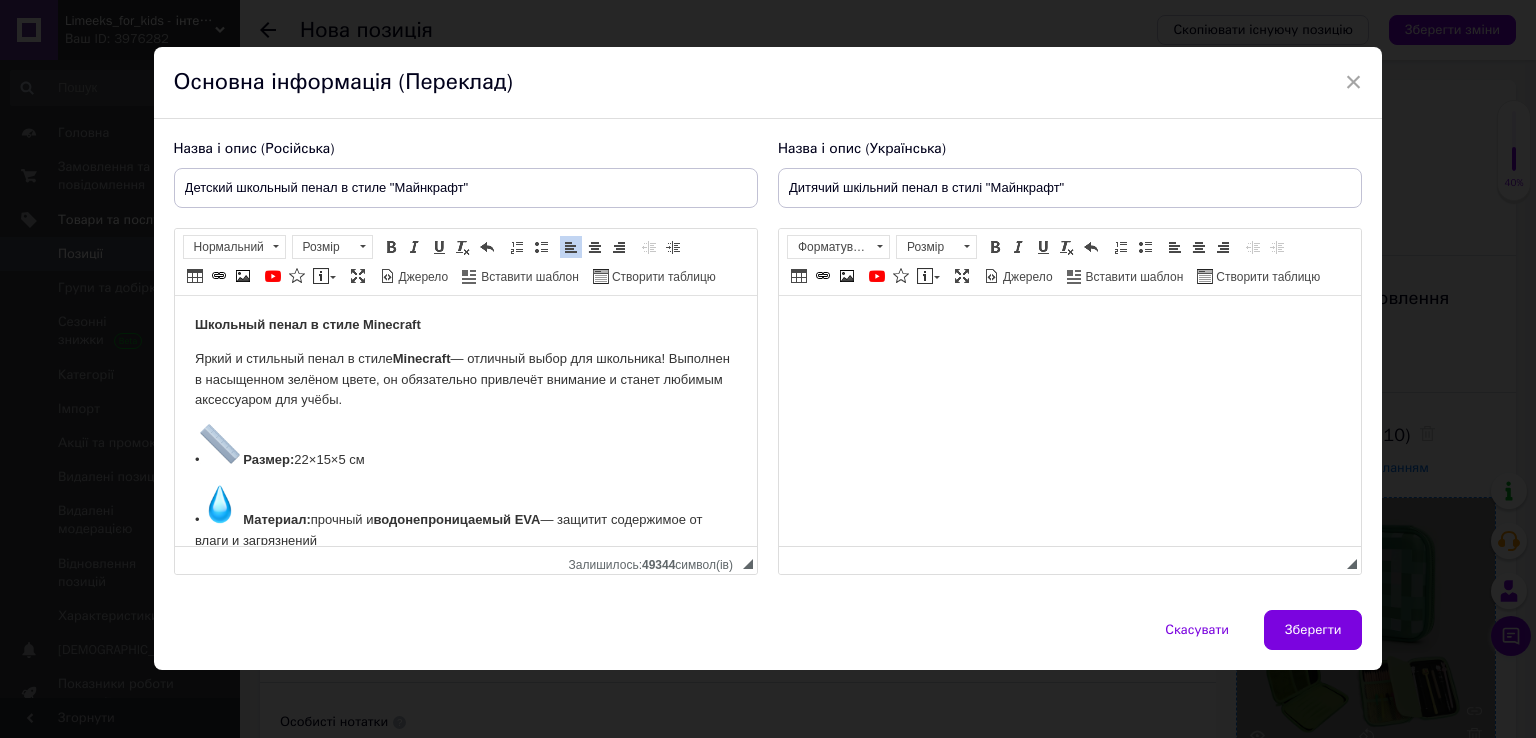 scroll, scrollTop: 220, scrollLeft: 0, axis: vertical 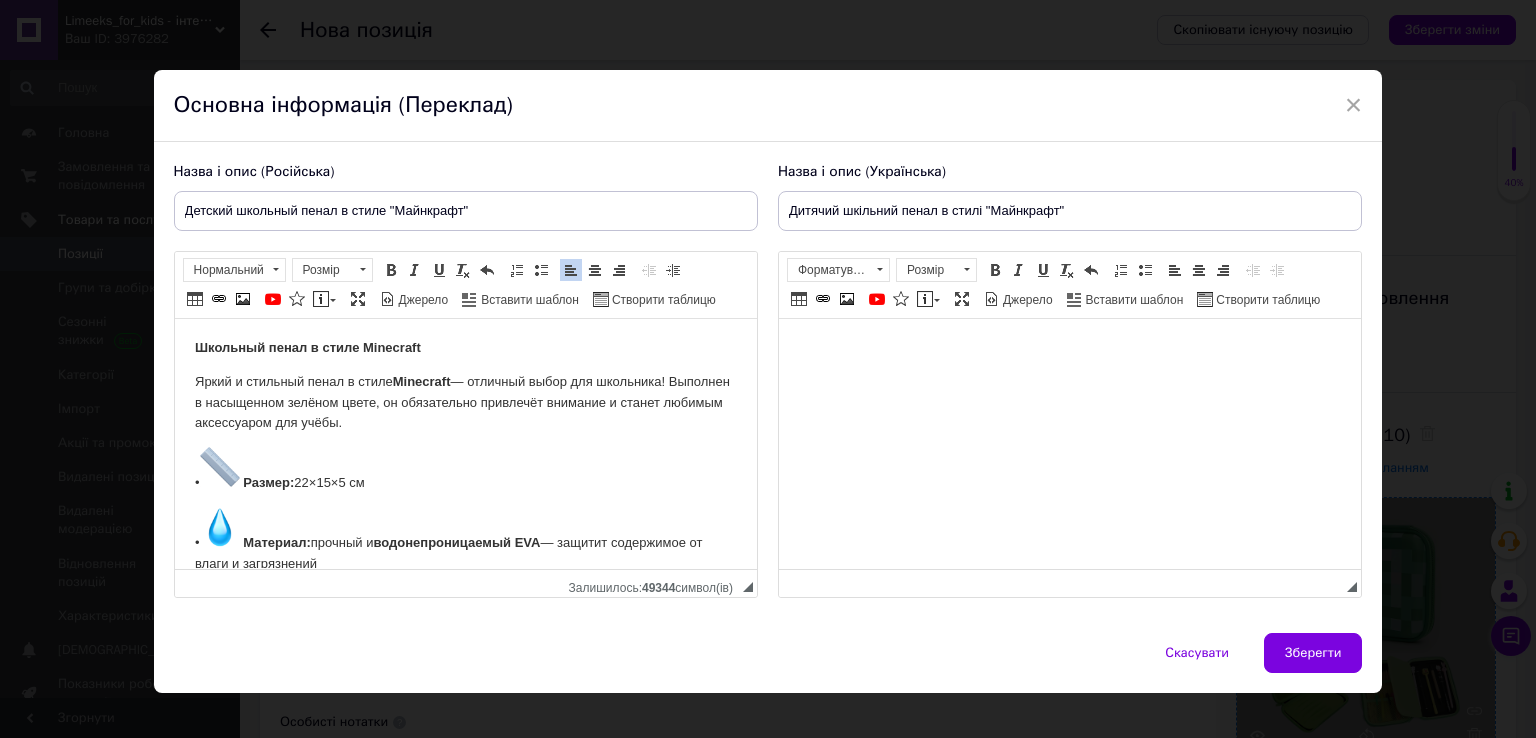 drag, startPoint x: 208, startPoint y: 374, endPoint x: 472, endPoint y: 425, distance: 268.881 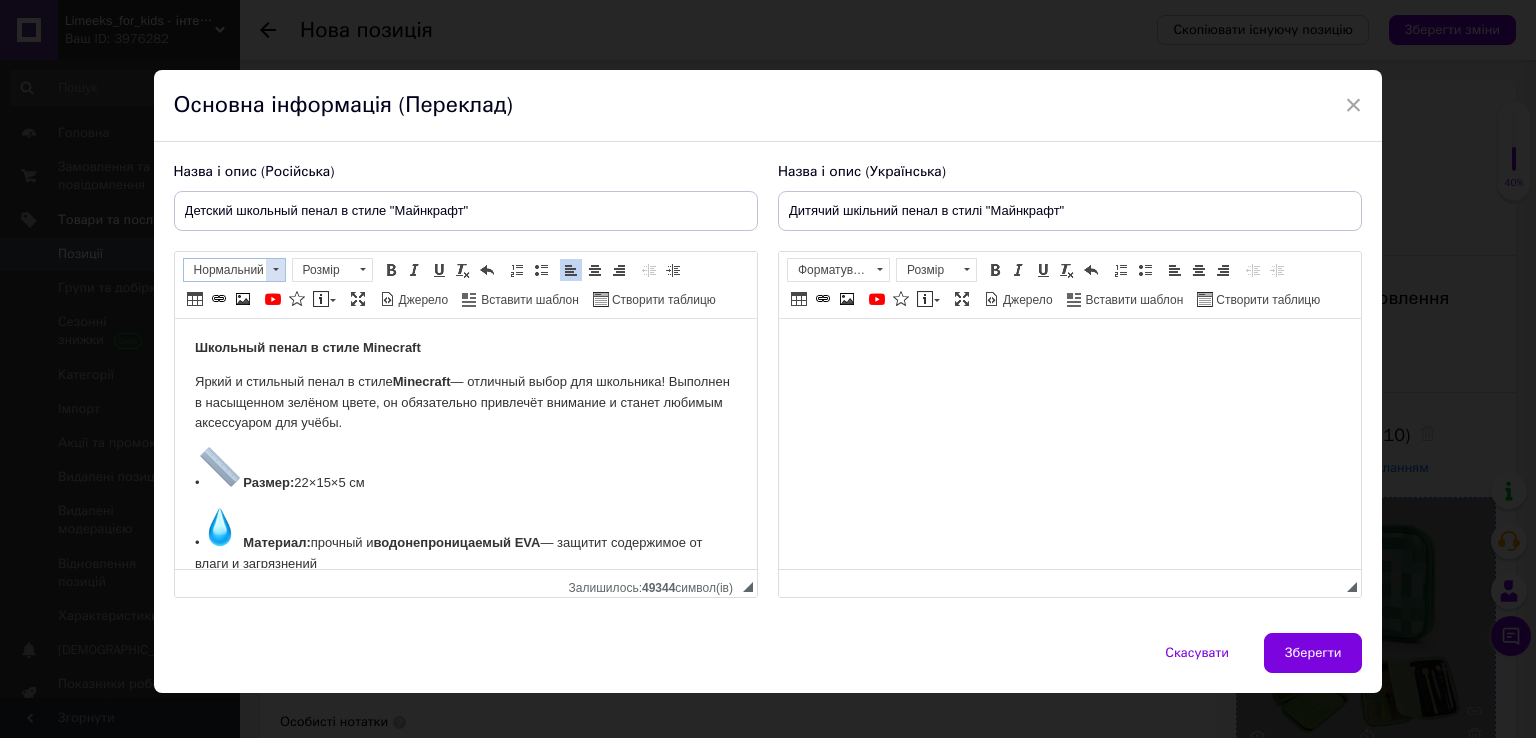 click at bounding box center [275, 270] 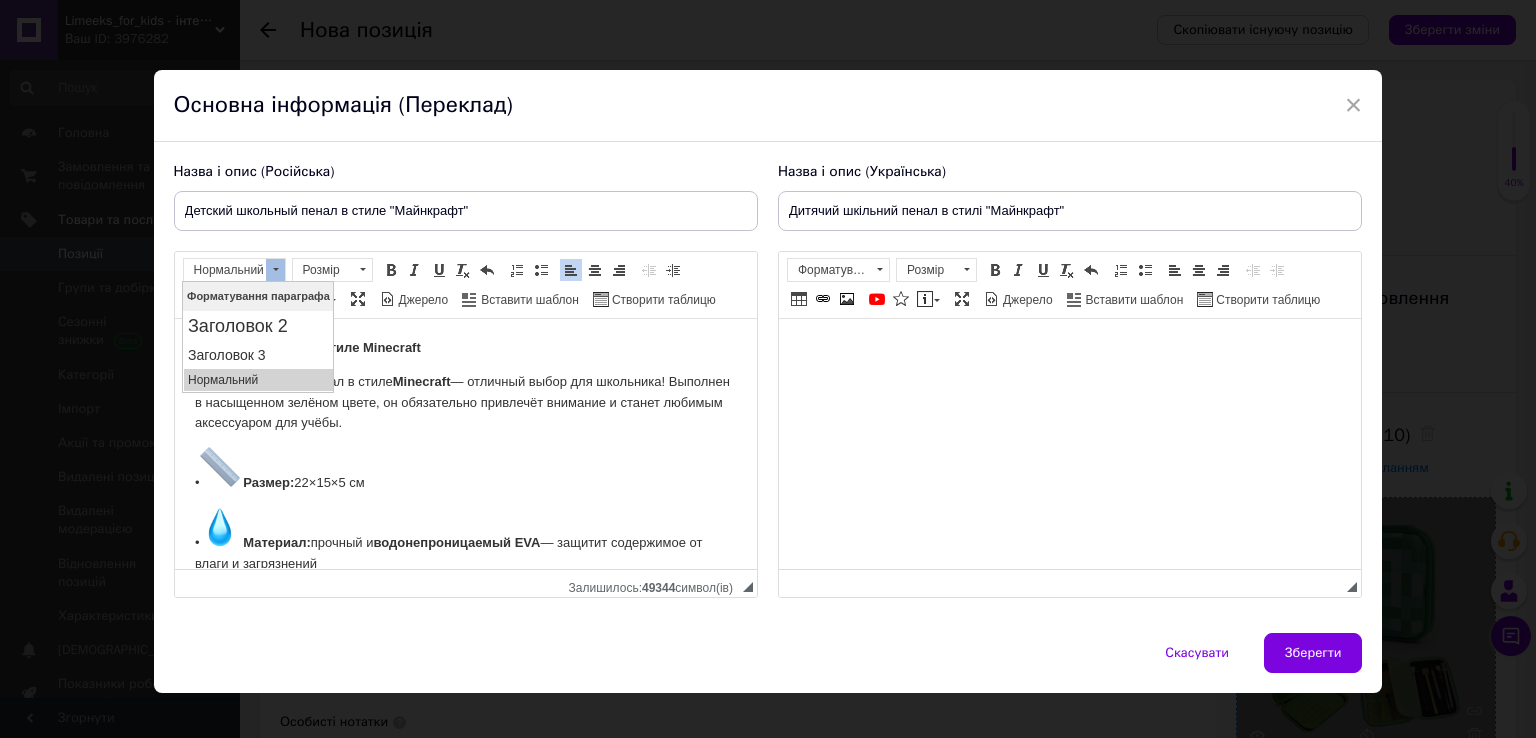 click on "•    Размер:  22×15×5 см" at bounding box center [465, 470] 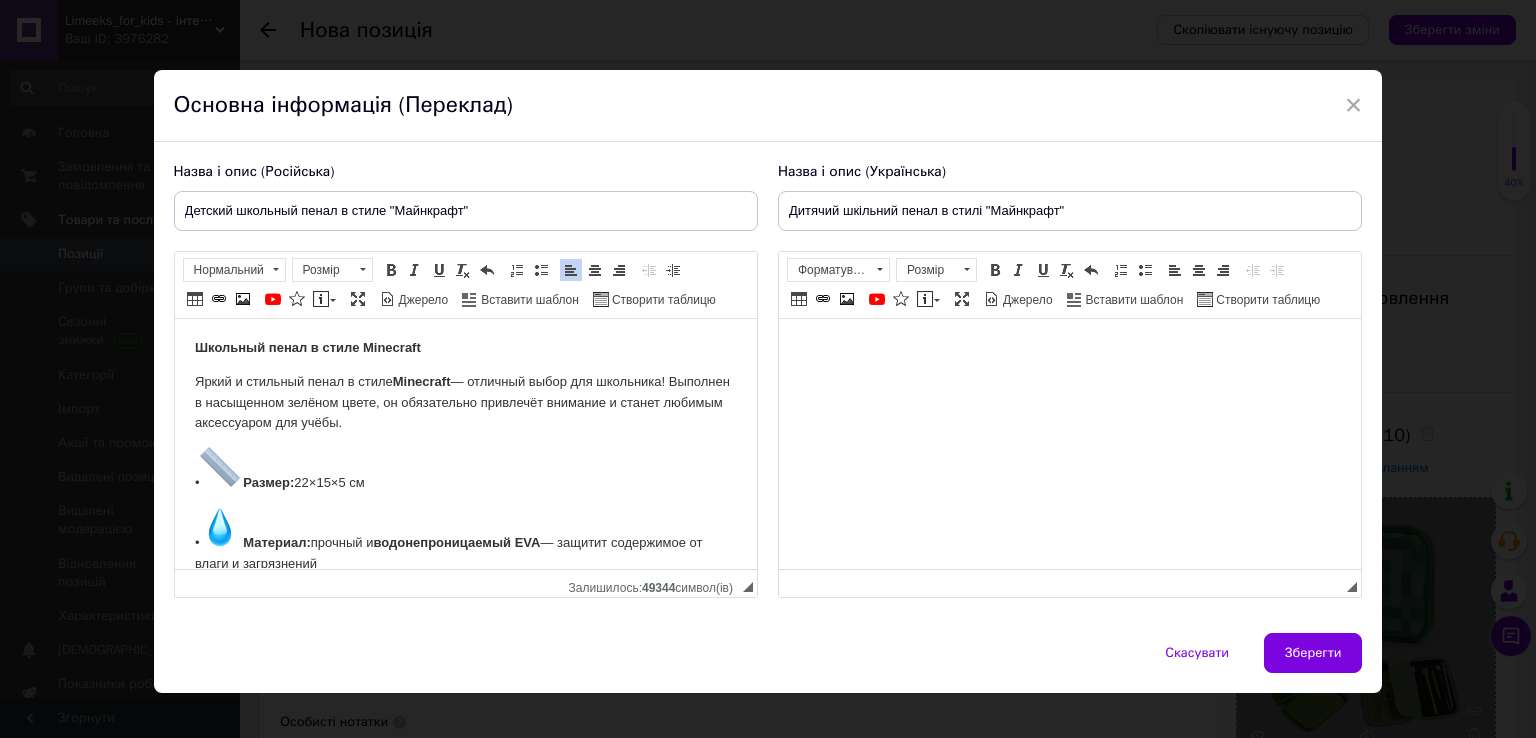 drag, startPoint x: 200, startPoint y: 374, endPoint x: 480, endPoint y: 439, distance: 287.44565 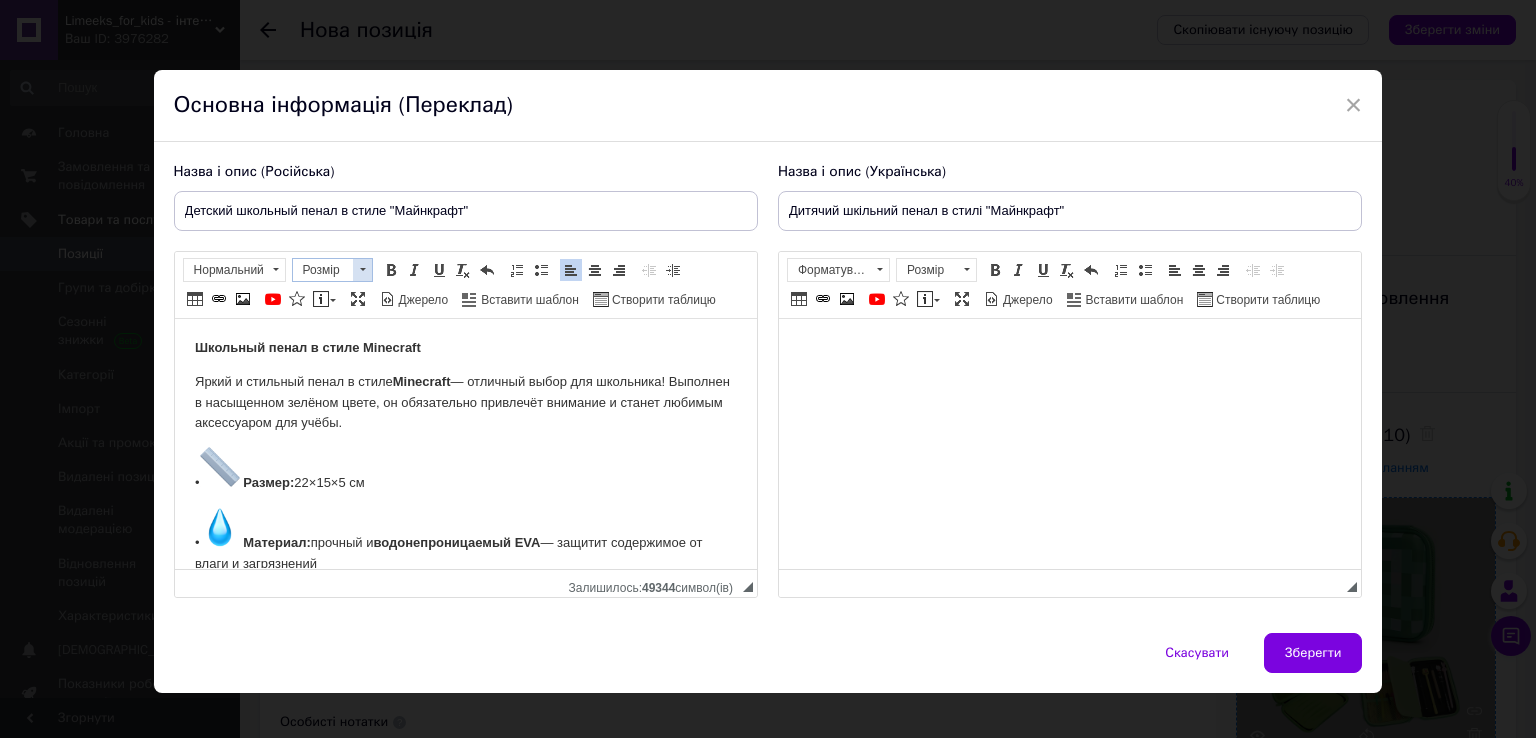 click at bounding box center [362, 270] 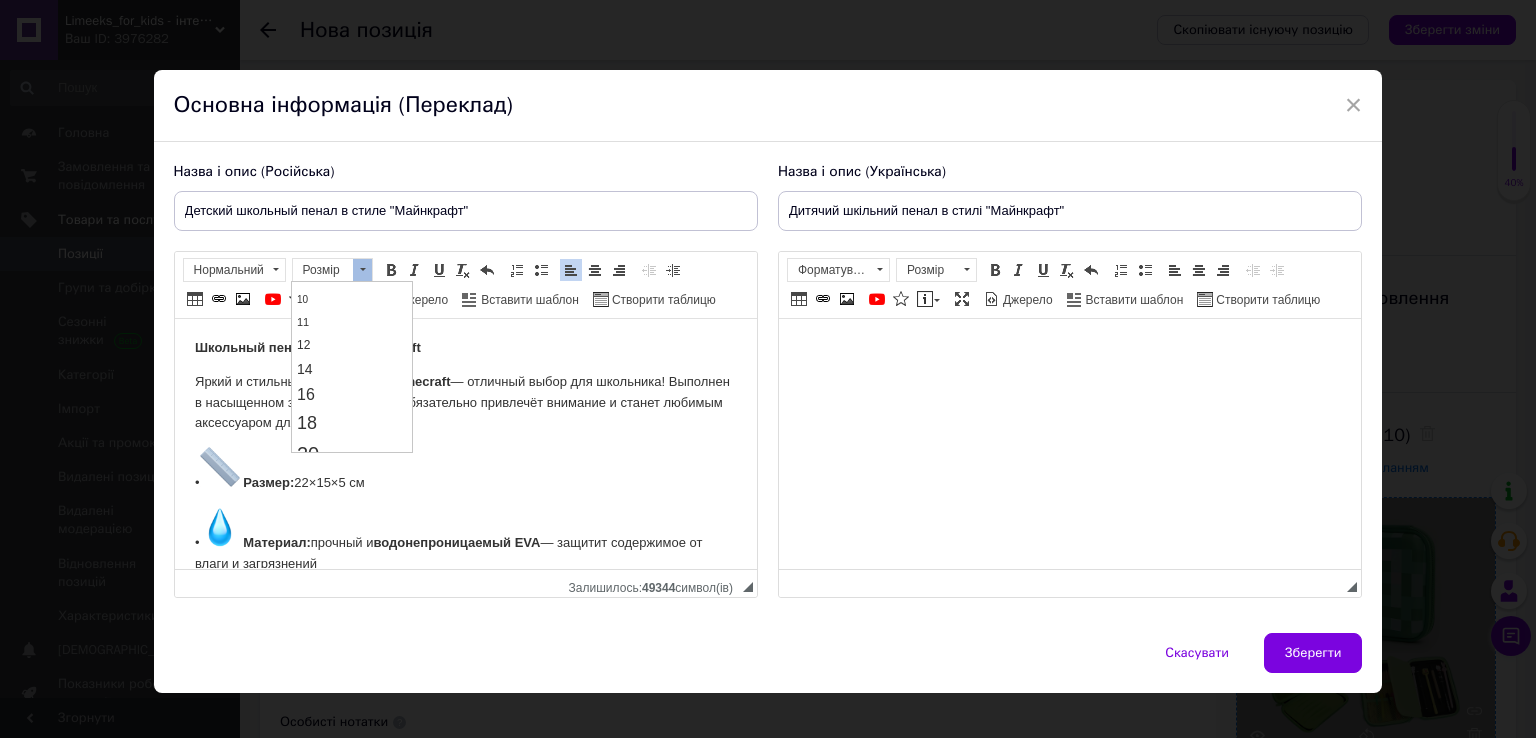 scroll, scrollTop: 80, scrollLeft: 0, axis: vertical 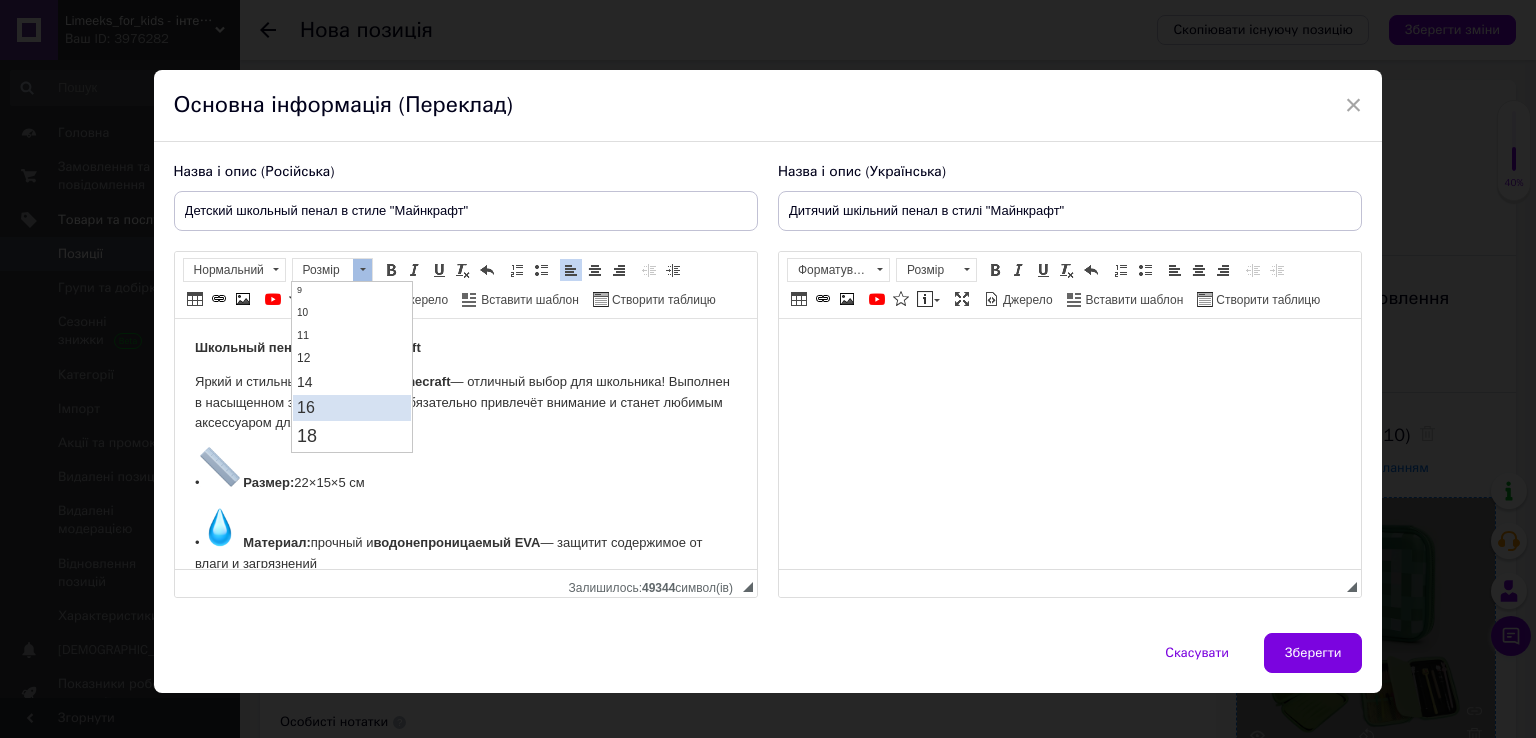 click on "16" at bounding box center [352, 407] 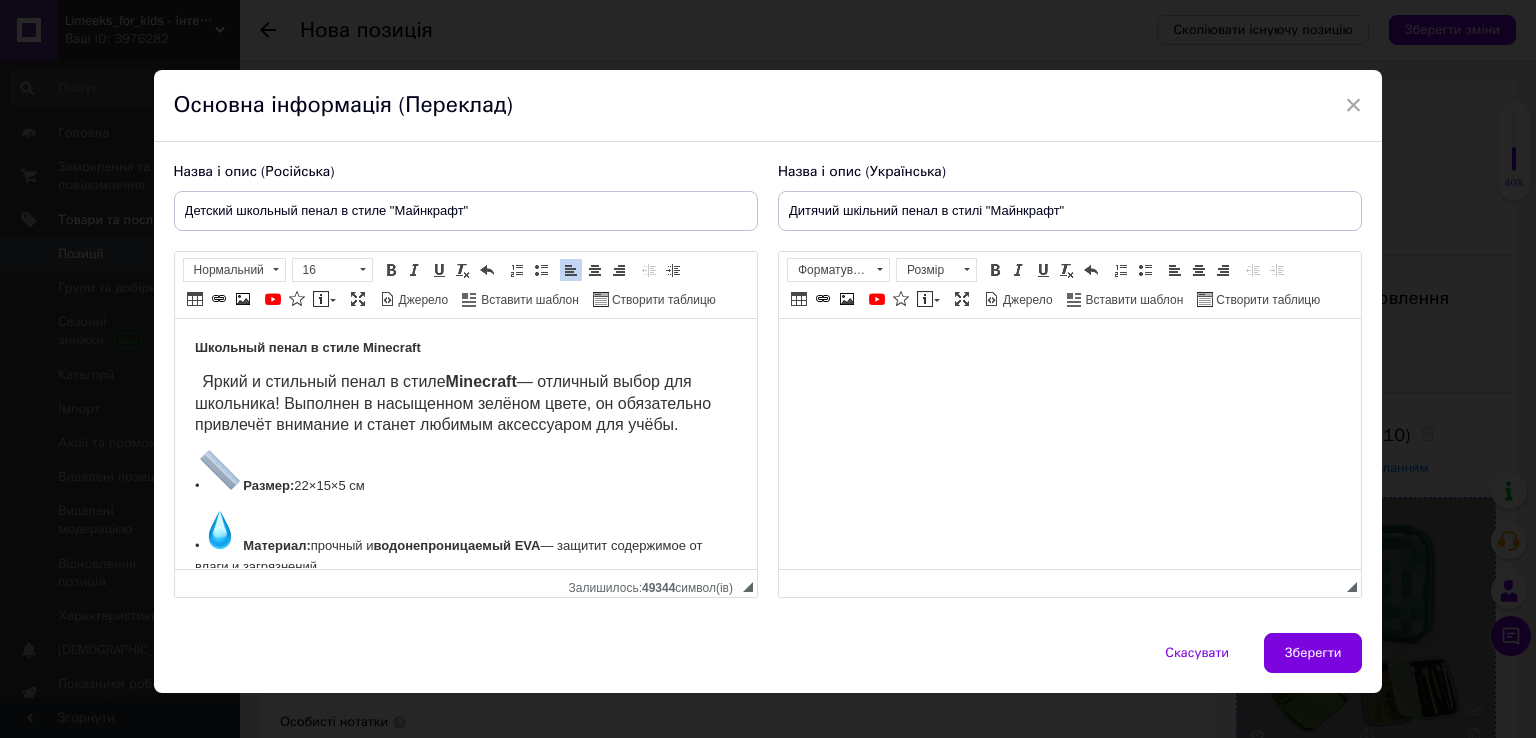 click on "Школьный пенал в стиле Minecraft       Яркий и стильный пенал в стиле  Minecraft  — отличный выбор для школьника! Выполнен в насыщенном зелёном цвете, он обязательно привлечёт внимание и станет любимым аксессуаром для учёбы. •    Размер:  22×15×5 см  •    Материал:  прочный и  водонепроницаемый EVA  — защитит содержимое от влаги и загрязнений  •    Количество отделений:  3 — удобно распределить канцтовары по категориям •    Очень вместительный  — легко помещает ручки, карандаши, фломастеры, линейки, точилки и многое другое" at bounding box center (465, 568) 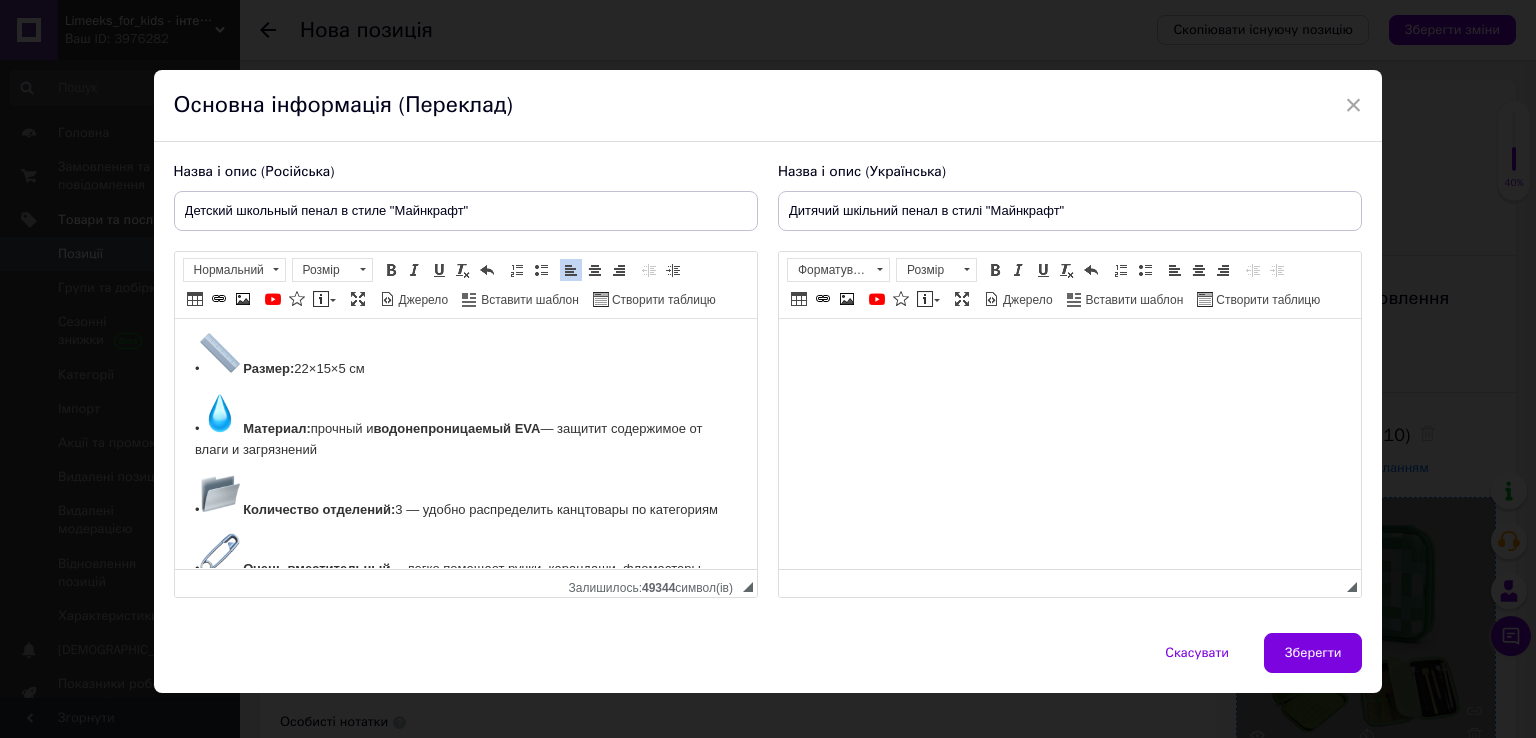 scroll, scrollTop: 223, scrollLeft: 0, axis: vertical 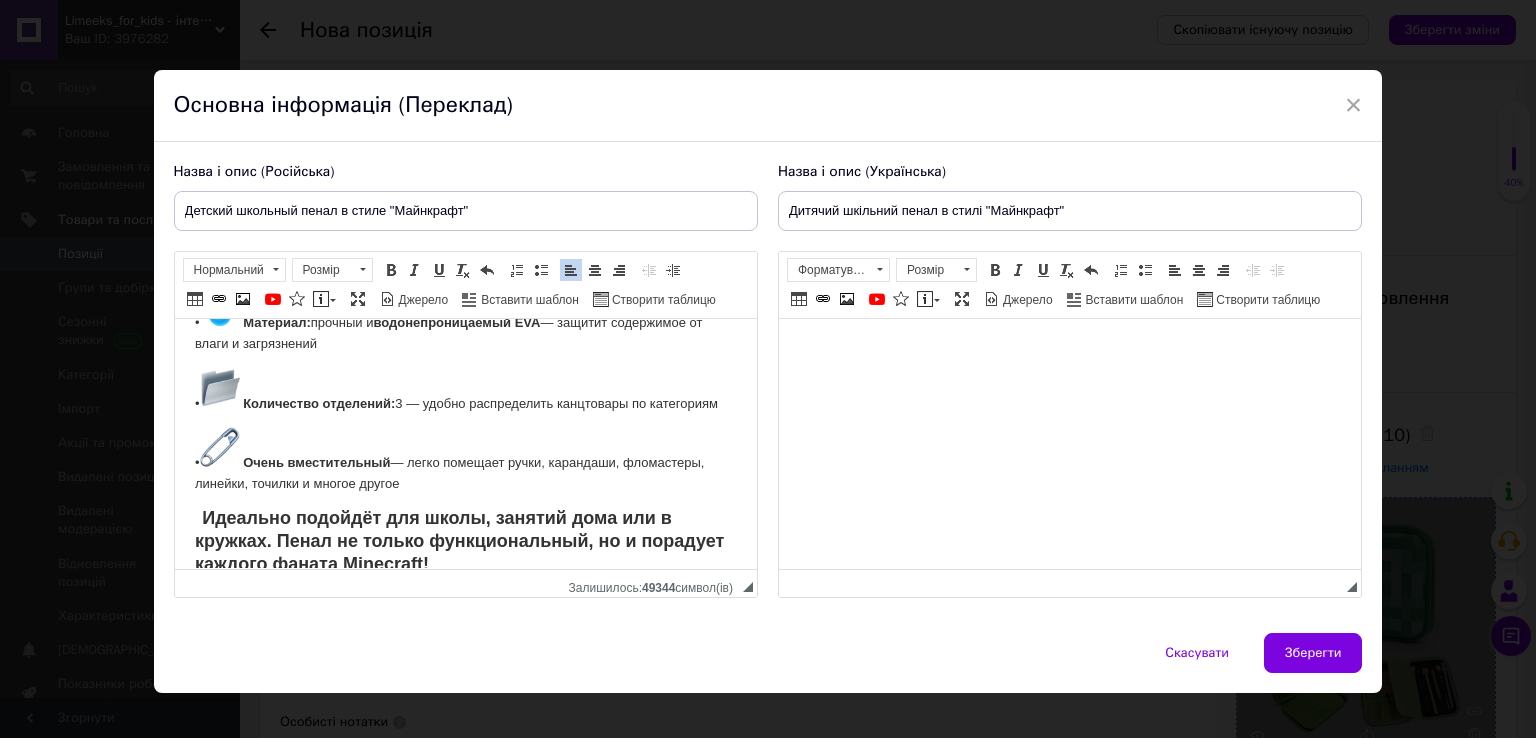 click on "Школьный пенал в стиле Minecraft       Яркий и стильный пенал в стиле  Minecraft  — отличный выбор для школьника! Выполнен в насыщенном зелёном цвете, он обязательно привлечёт внимание и станет любимым аксессуаром для учёбы. •    Размер:  22×15×5 см  •    Материал:  прочный и  водонепроницаемый EVA  — защитит содержимое от влаги и загрязнений  •    Количество отделений:  3 — удобно распределить канцтовары по категориям •    Очень вместительный  — легко помещает ручки, карандаши, фломастеры, линейки, точилки и многое другое" at bounding box center [465, 345] 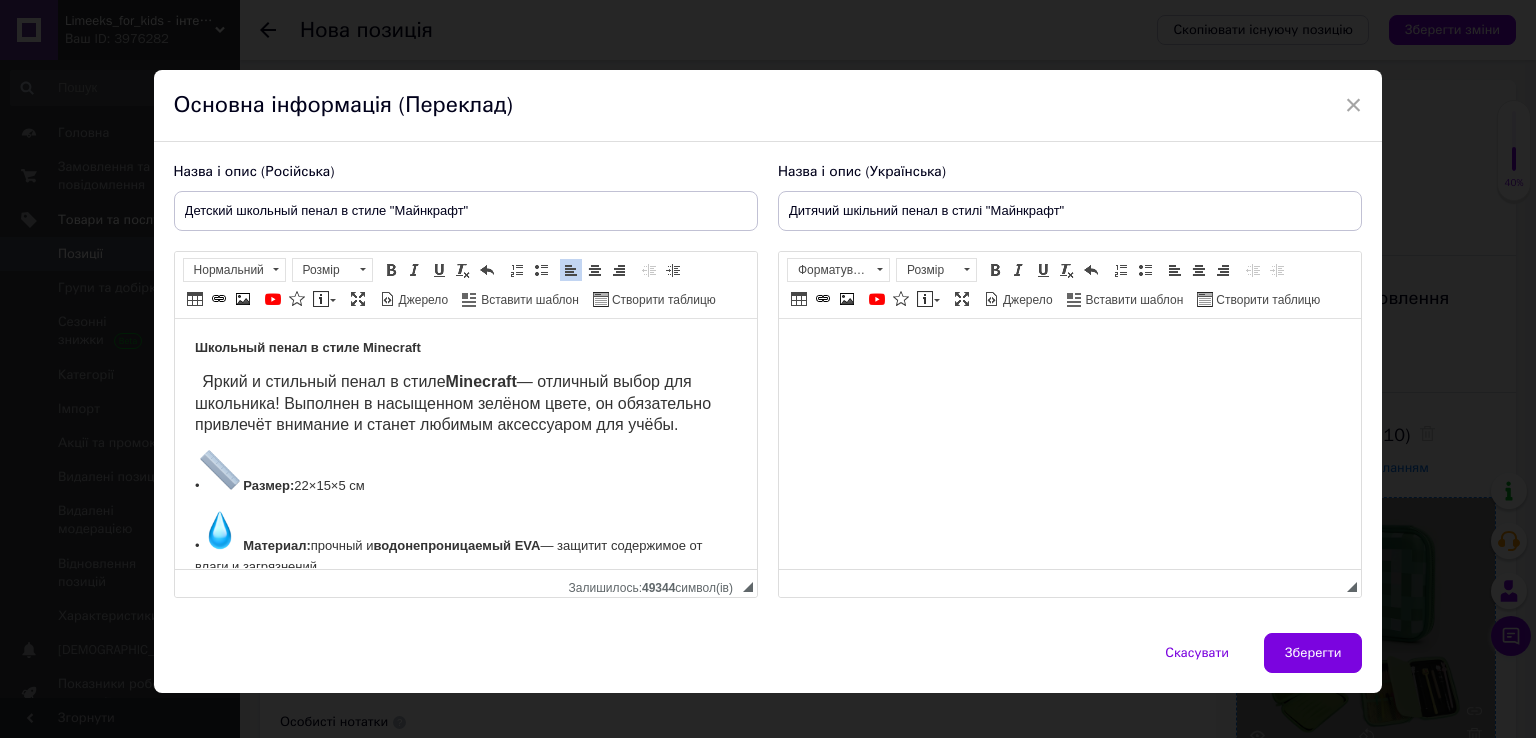click at bounding box center [1069, 444] 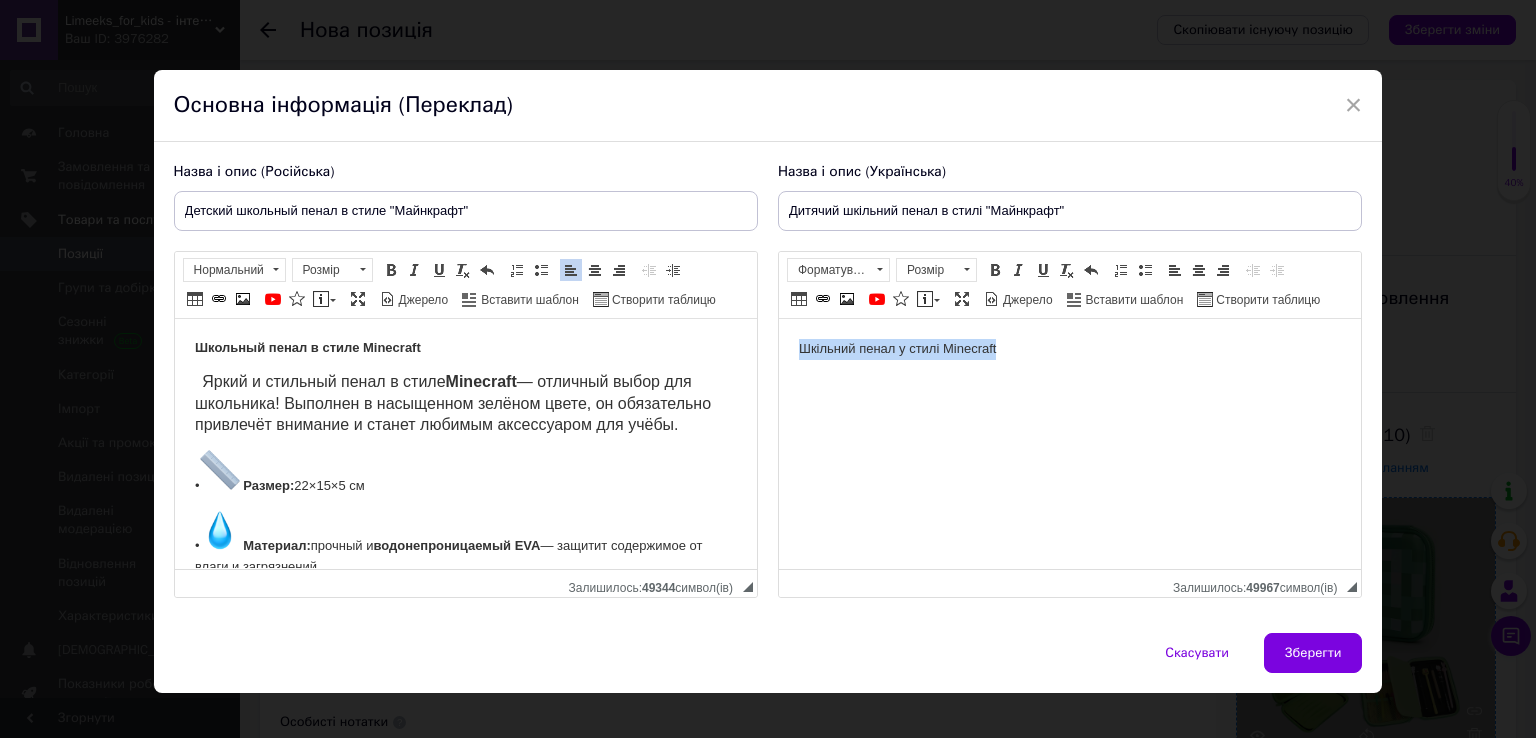 drag, startPoint x: 789, startPoint y: 347, endPoint x: 1034, endPoint y: 352, distance: 245.05101 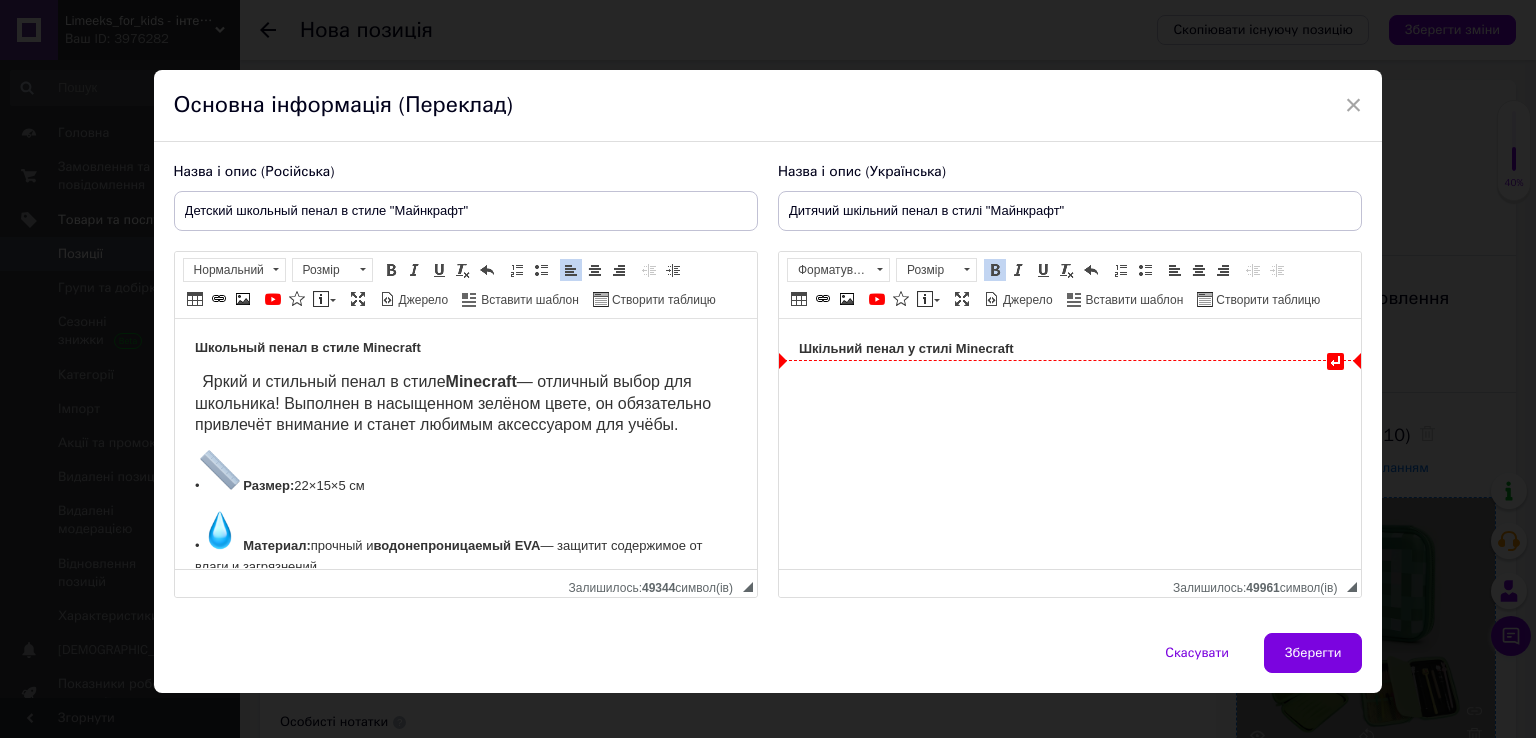 click on "↵ Шкільний пенал у стилі Minecraft" at bounding box center [1069, 444] 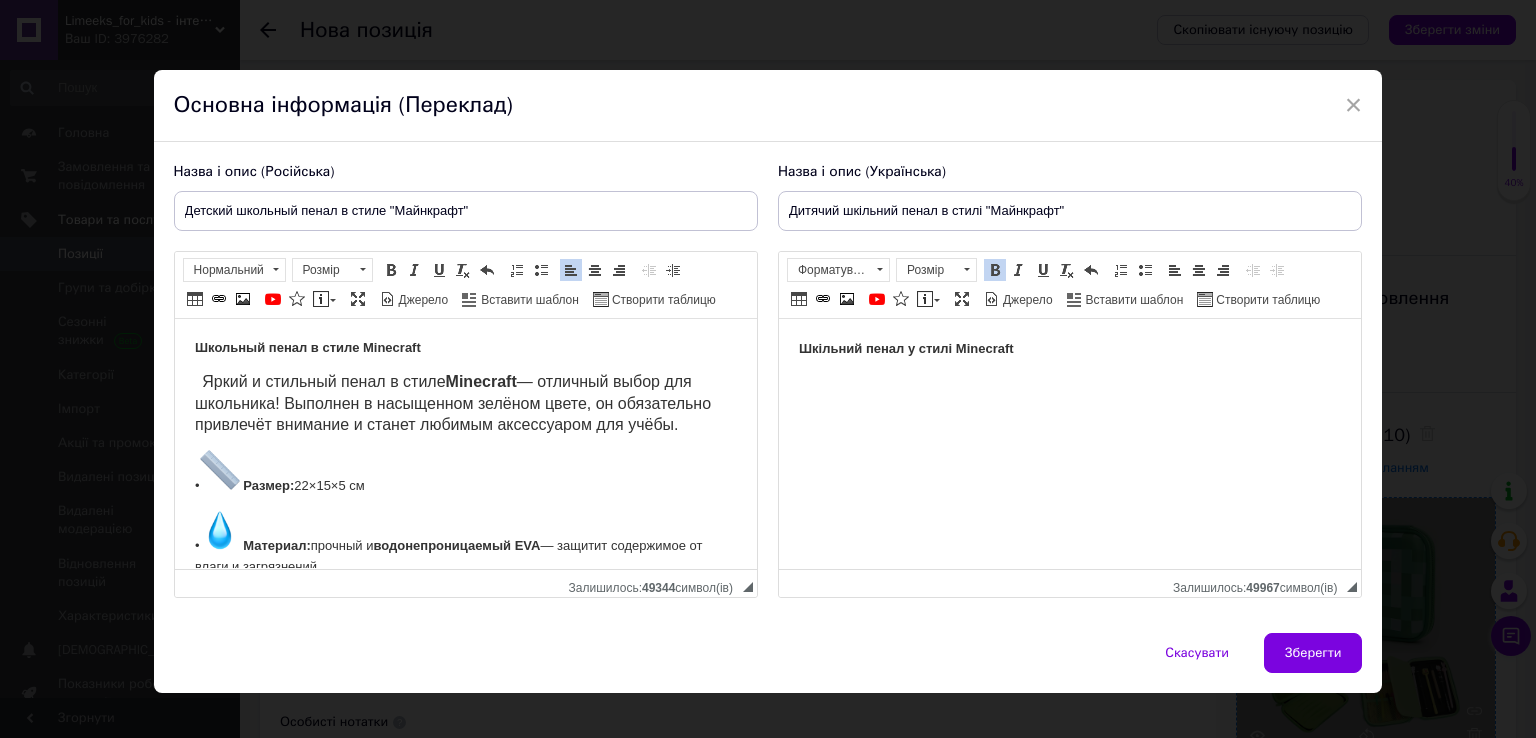 click on "Шкільний пенал у стилі Minecraft" at bounding box center [1069, 349] 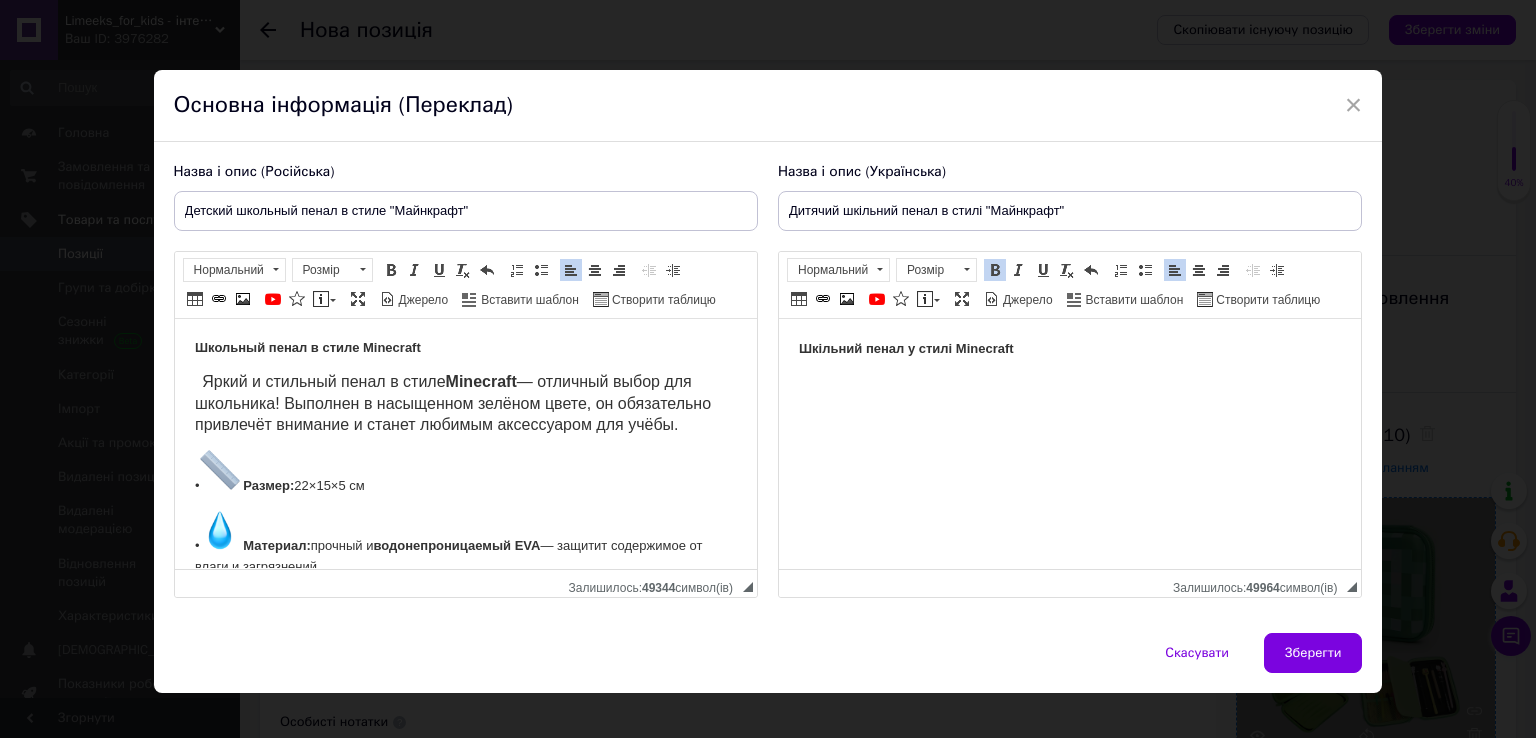 type 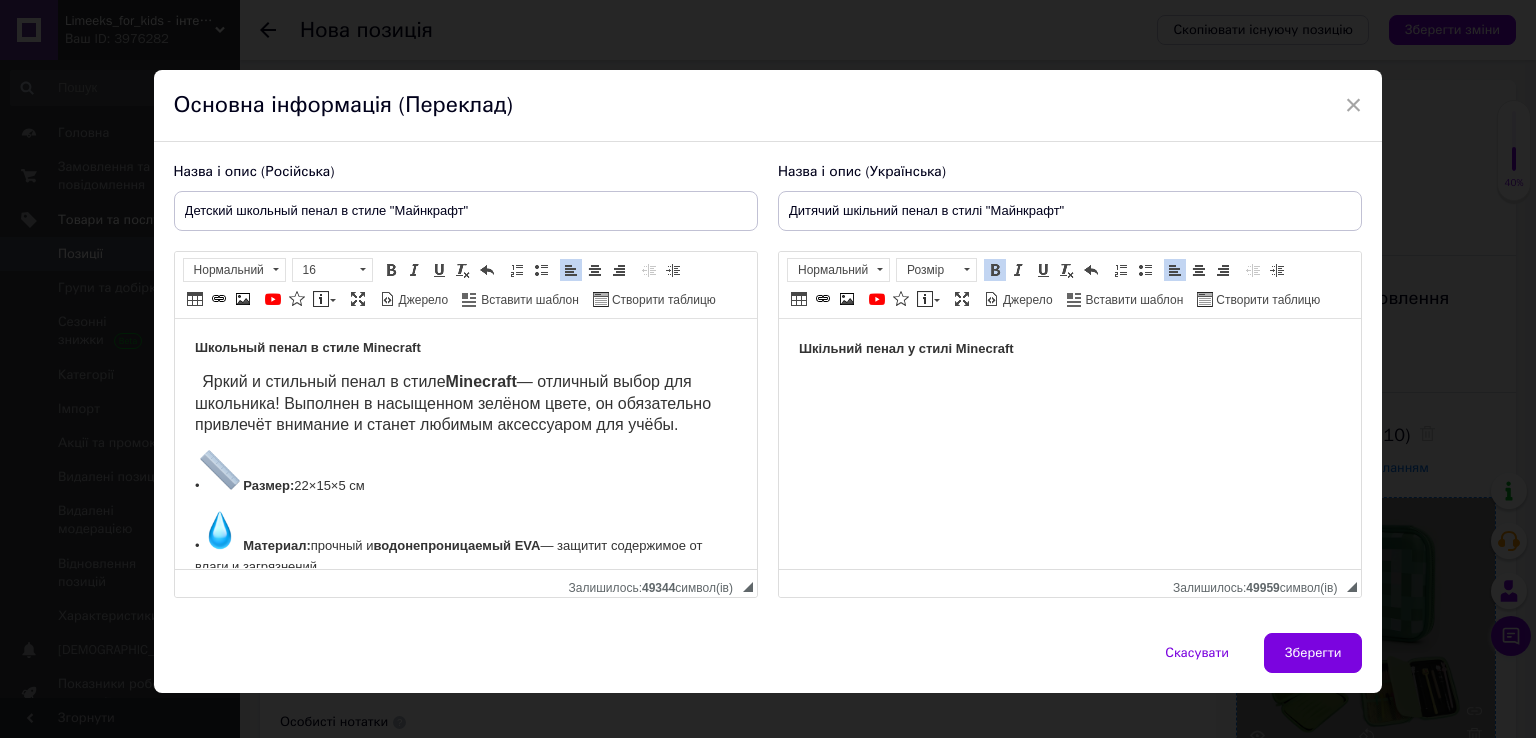 drag, startPoint x: 216, startPoint y: 378, endPoint x: 712, endPoint y: 437, distance: 499.49673 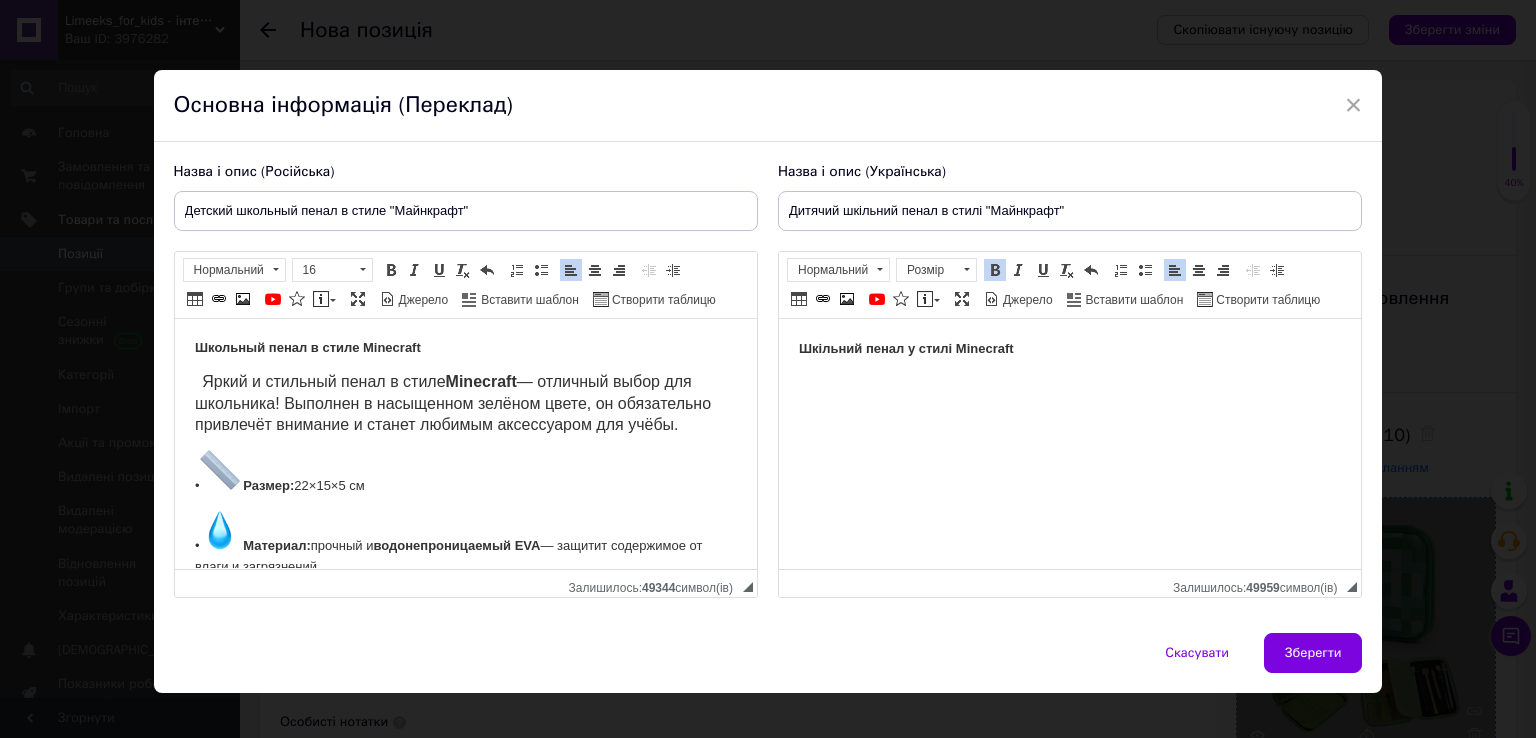 click at bounding box center [1069, 383] 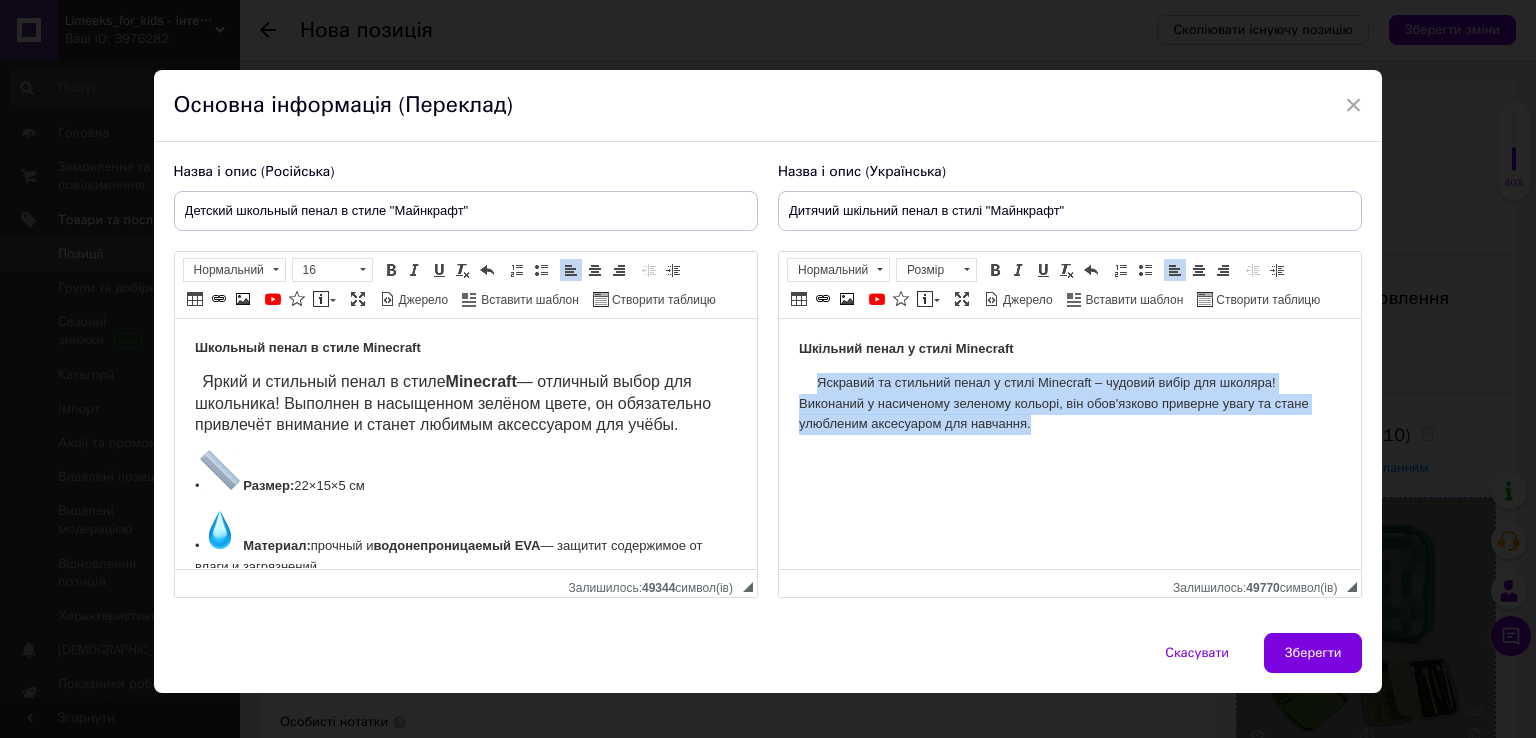 drag, startPoint x: 817, startPoint y: 378, endPoint x: 998, endPoint y: 370, distance: 181.17671 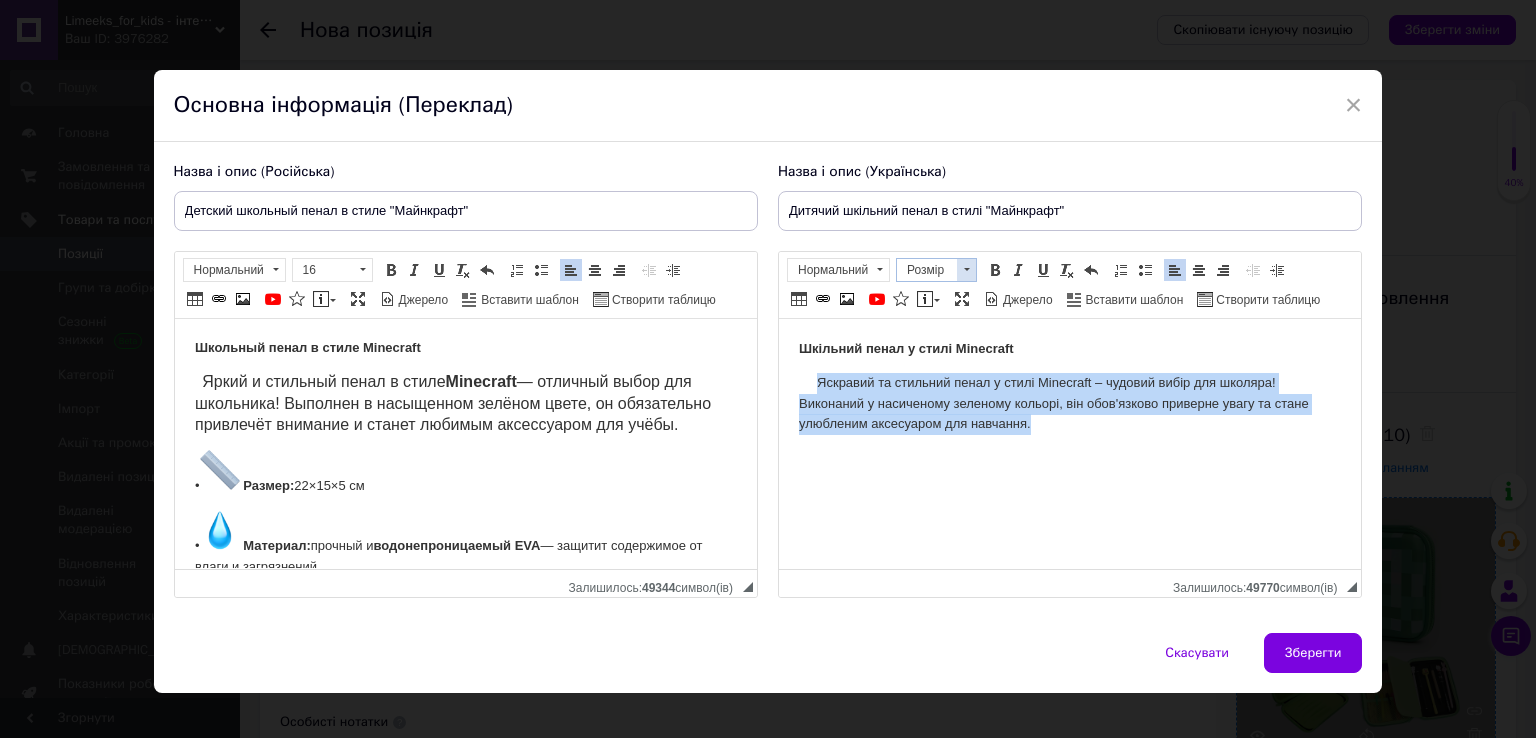 click at bounding box center (966, 270) 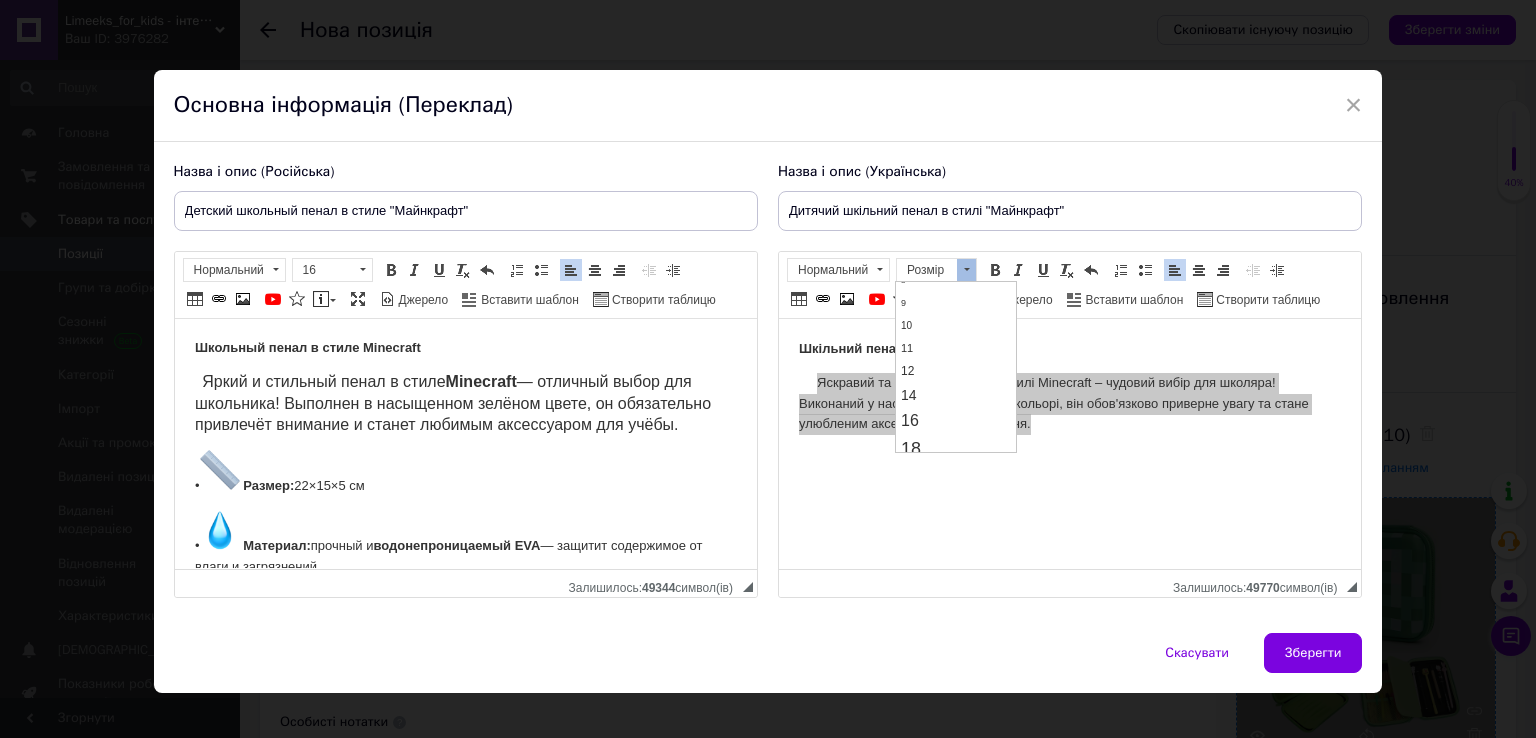 scroll, scrollTop: 70, scrollLeft: 0, axis: vertical 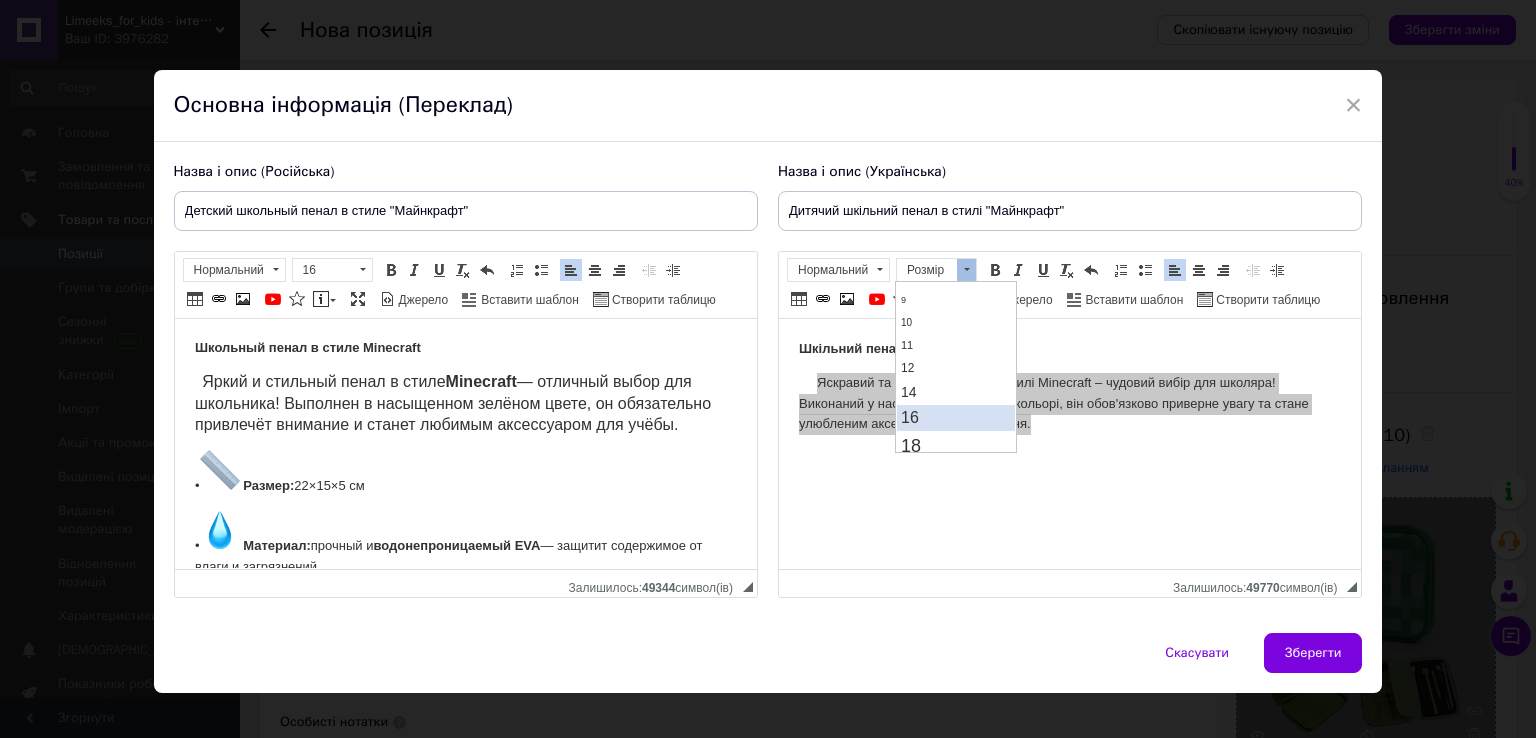 click on "16" at bounding box center (956, 417) 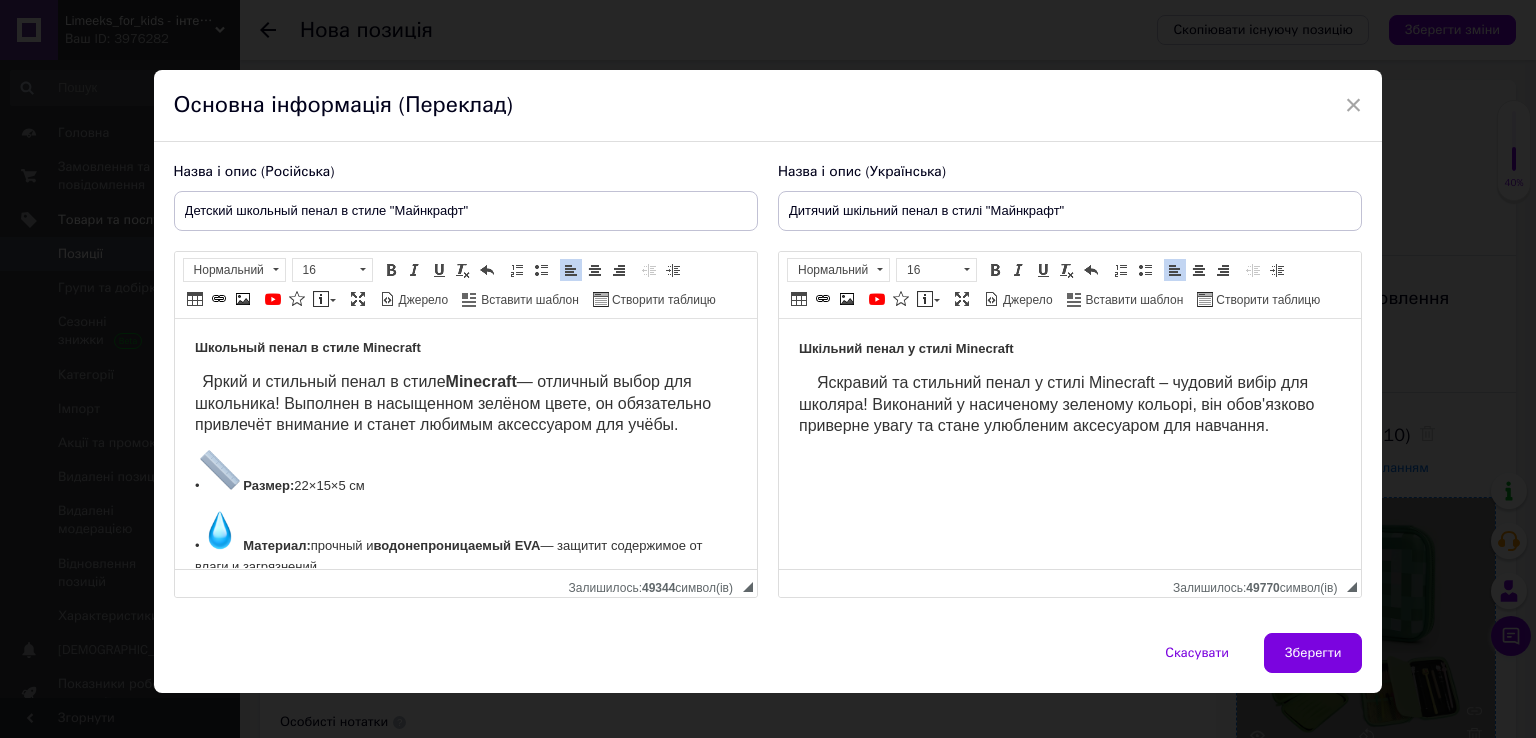 click on "Шкільний пенал у стилі Minecraft       Яскравий та стильний пенал у стилі Minecraft – чудовий вибір для школяра!   Виконаний у насиченому зеленому кольорі, він обов'язково приверне увагу та стане улюбленим аксесуаром для навчання." at bounding box center (1069, 444) 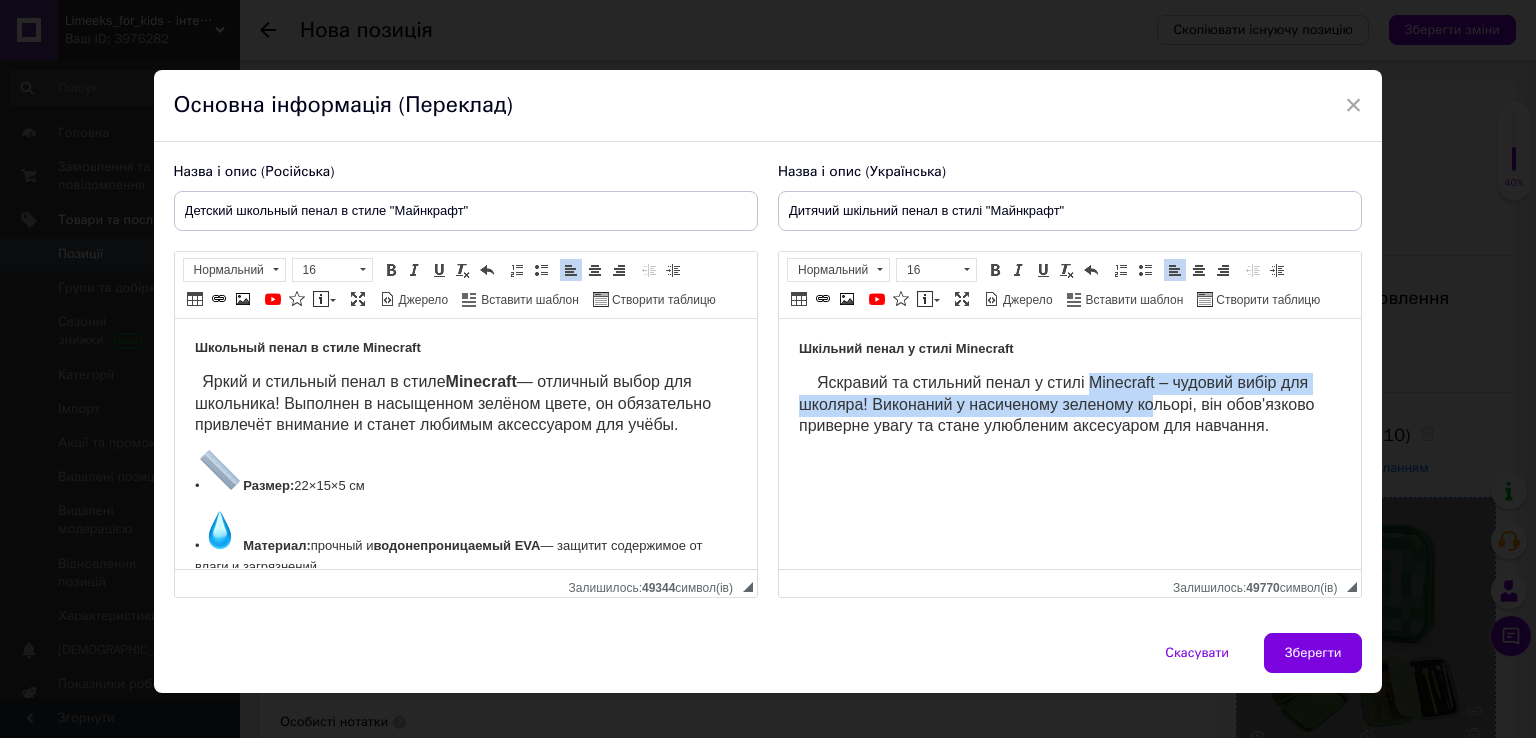 drag, startPoint x: 1090, startPoint y: 381, endPoint x: 1152, endPoint y: 401, distance: 65.14599 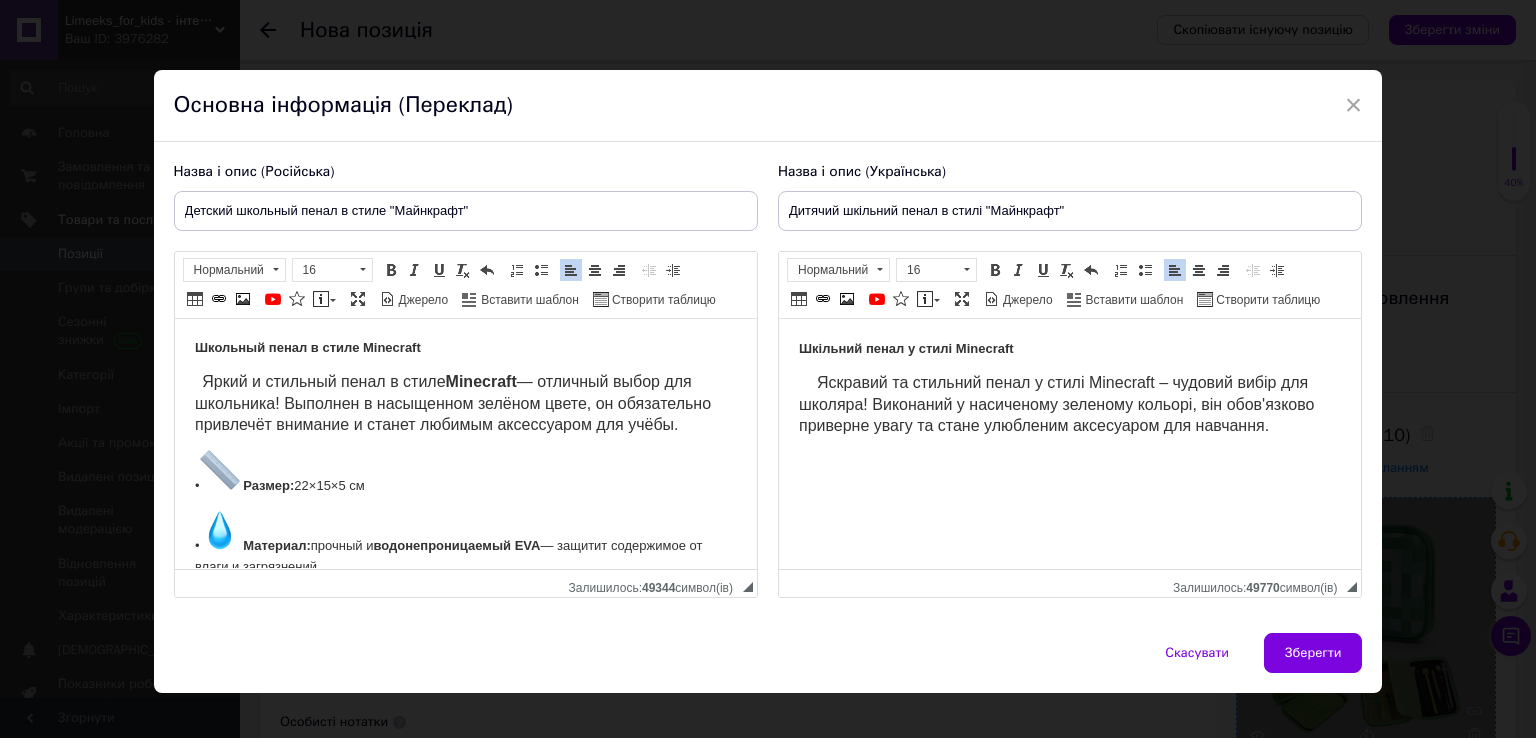 drag, startPoint x: 1138, startPoint y: 441, endPoint x: 1097, endPoint y: 405, distance: 54.56189 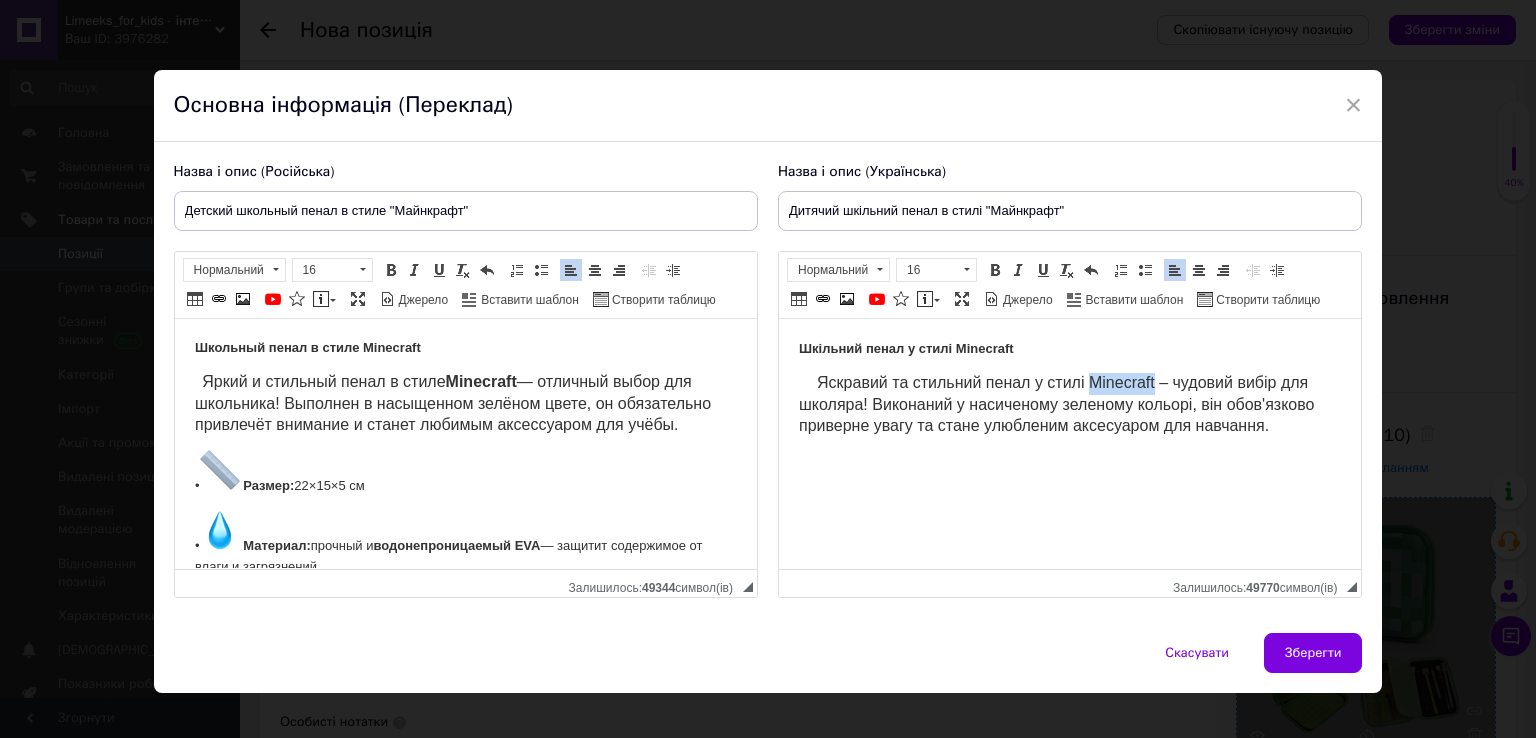 drag, startPoint x: 1087, startPoint y: 379, endPoint x: 1154, endPoint y: 378, distance: 67.00746 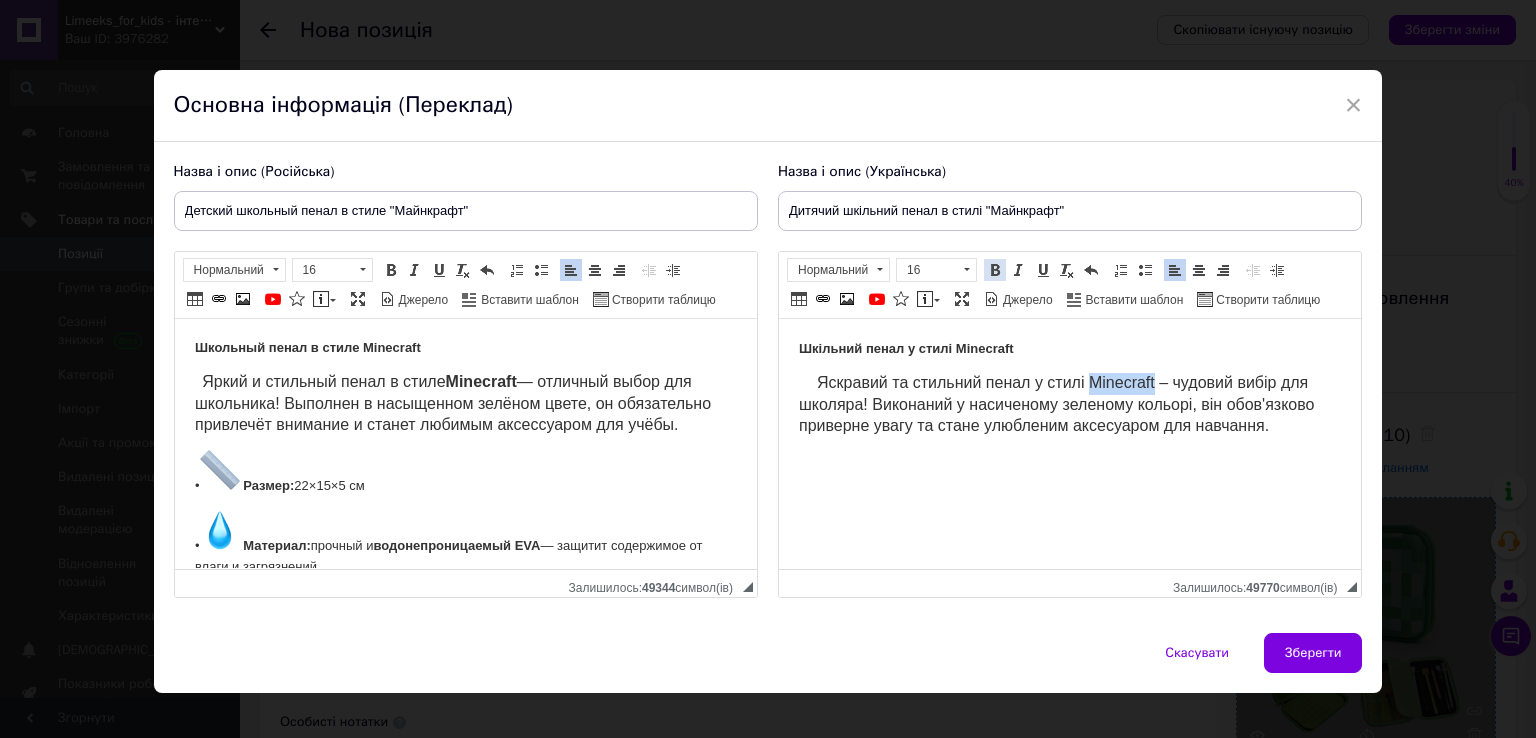 click on "Жирний  Сполучення клавіш Ctrl+B" at bounding box center [995, 270] 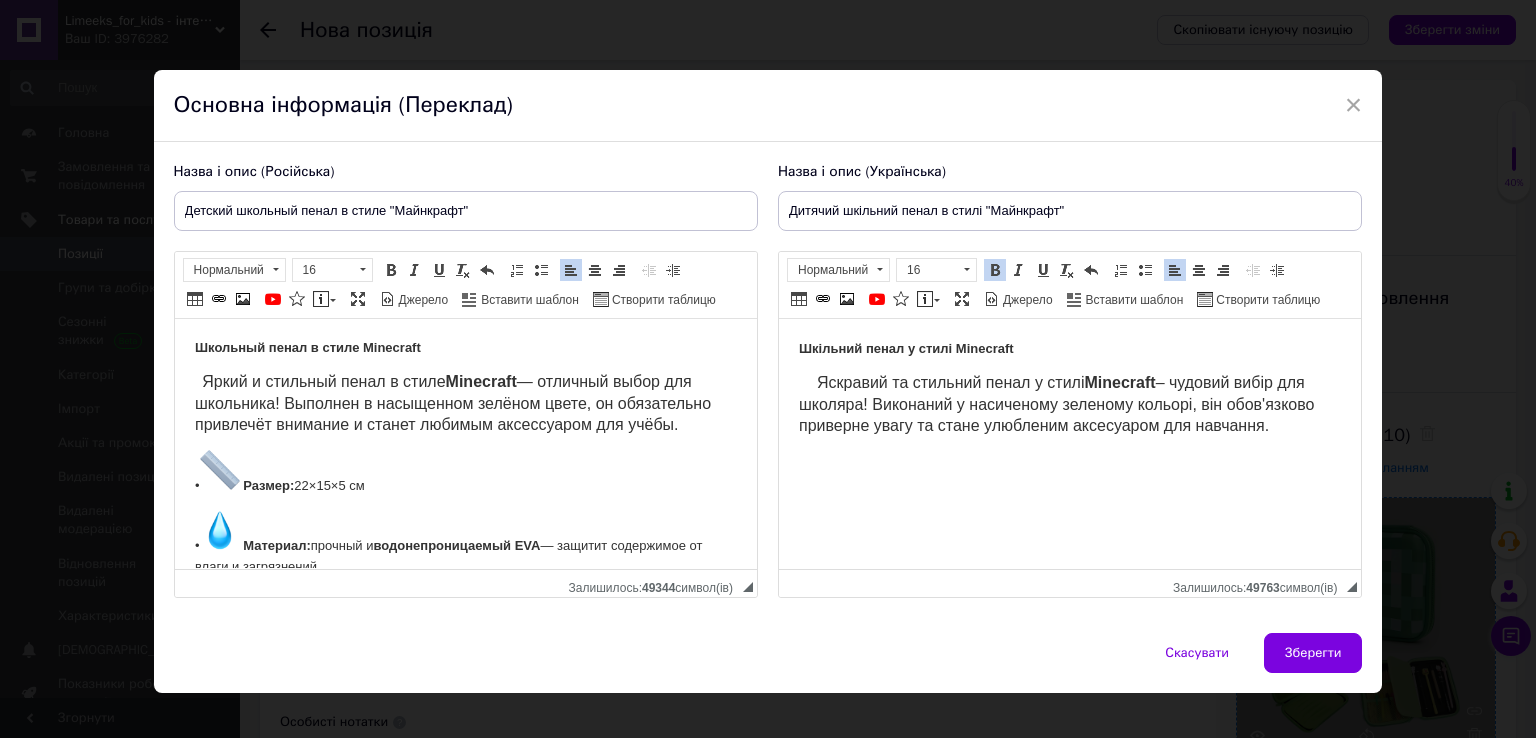 click on "Шкільний пенал у стилі Minecraft       Яскравий та стильний пенал у стилі  Minecraft  – чудовий вибір для школяра!   Виконаний у насиченому зеленому кольорі, він обов'язково приверне увагу та стане улюбленим аксесуаром для навчання." at bounding box center [1069, 444] 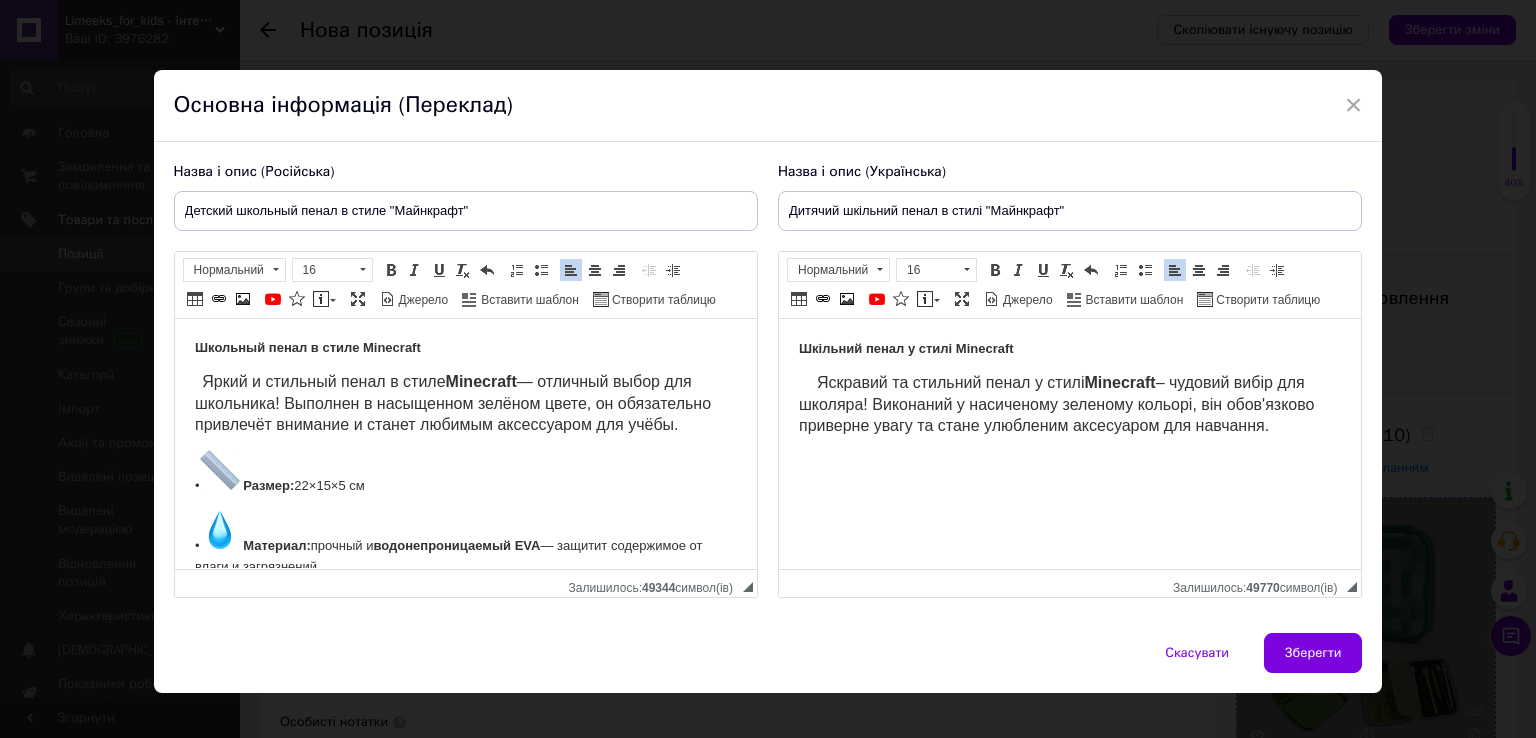 scroll, scrollTop: 23, scrollLeft: 0, axis: vertical 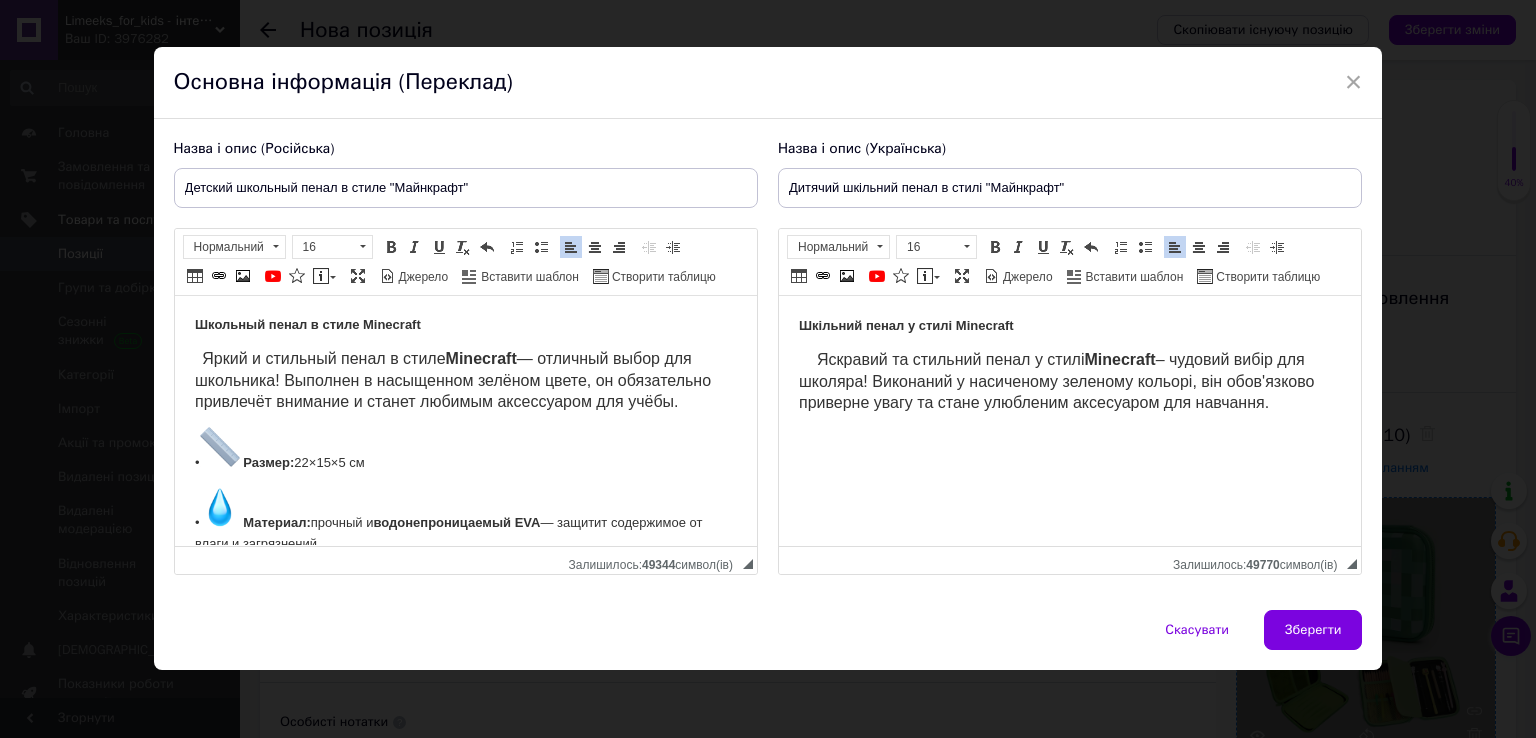 click on "Шкільний пенал у стилі Minecraft       Яскравий та стильний пенал у стилі  Minecraft  – чудовий вибір для школяра!   Виконаний у насиченому зеленому кольорі, він обов'язково приверне увагу та стане улюбленим аксесуаром для навчання." at bounding box center [1069, 421] 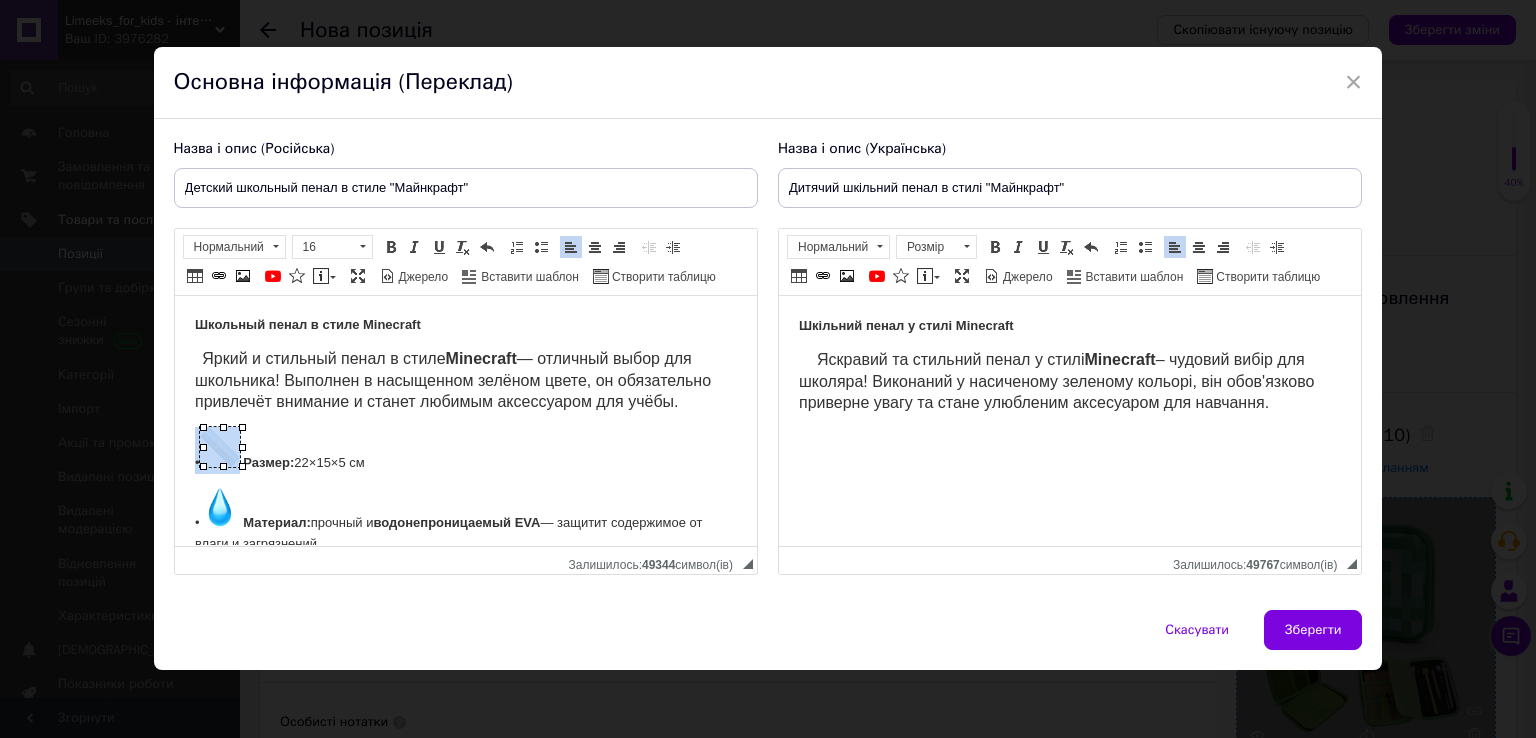 click at bounding box center (219, 447) 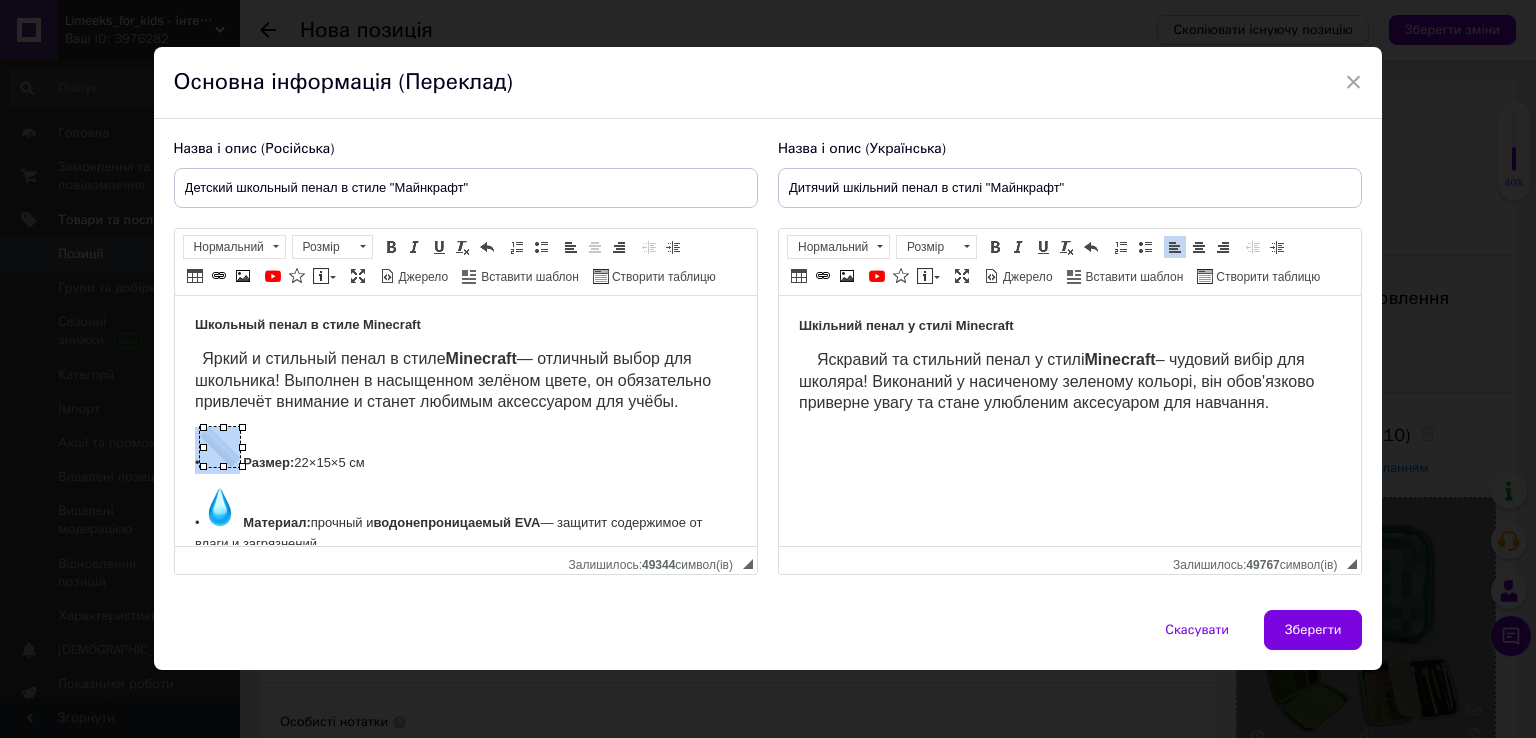 drag, startPoint x: 184, startPoint y: 468, endPoint x: 449, endPoint y: 467, distance: 265.0019 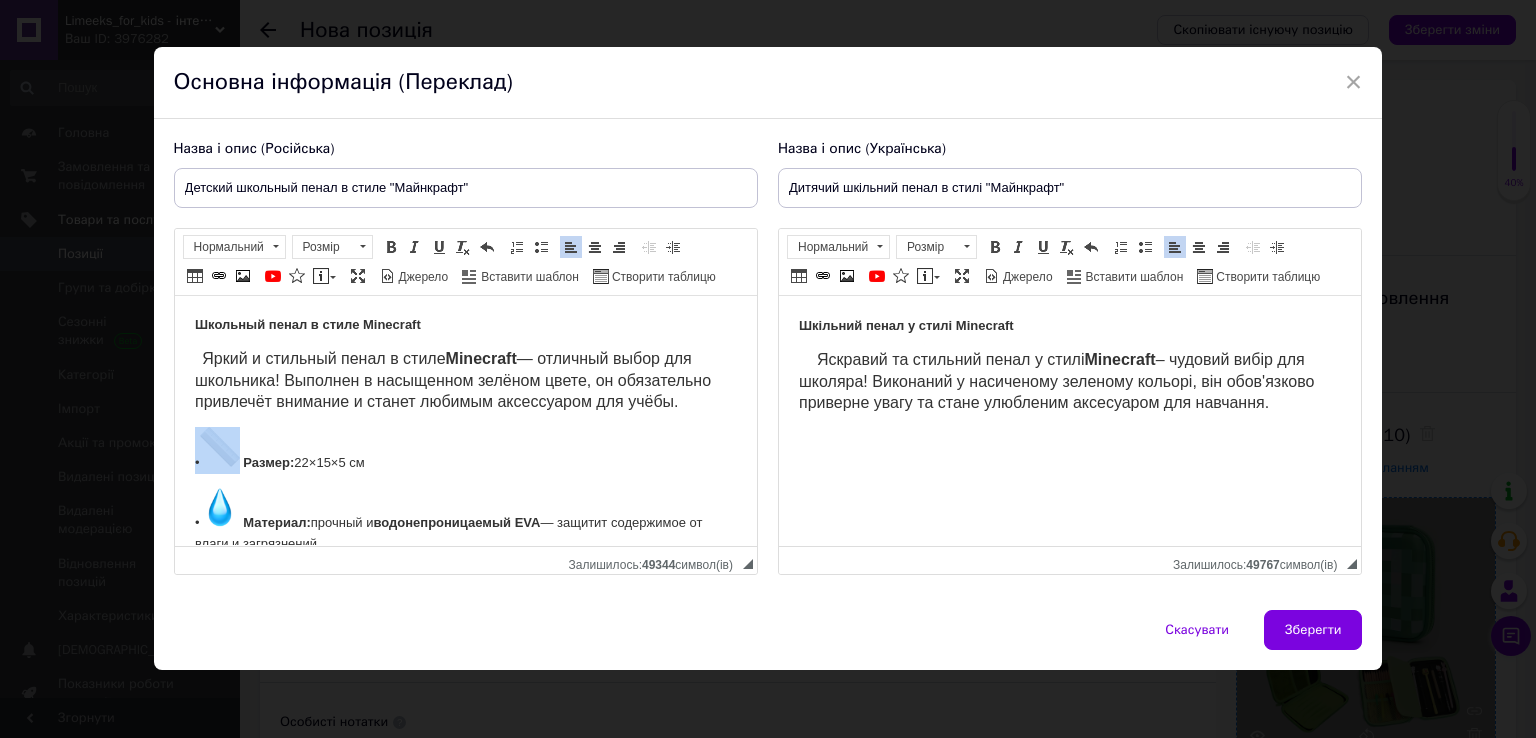 copy on "•    Размер:  22×15×5 см" 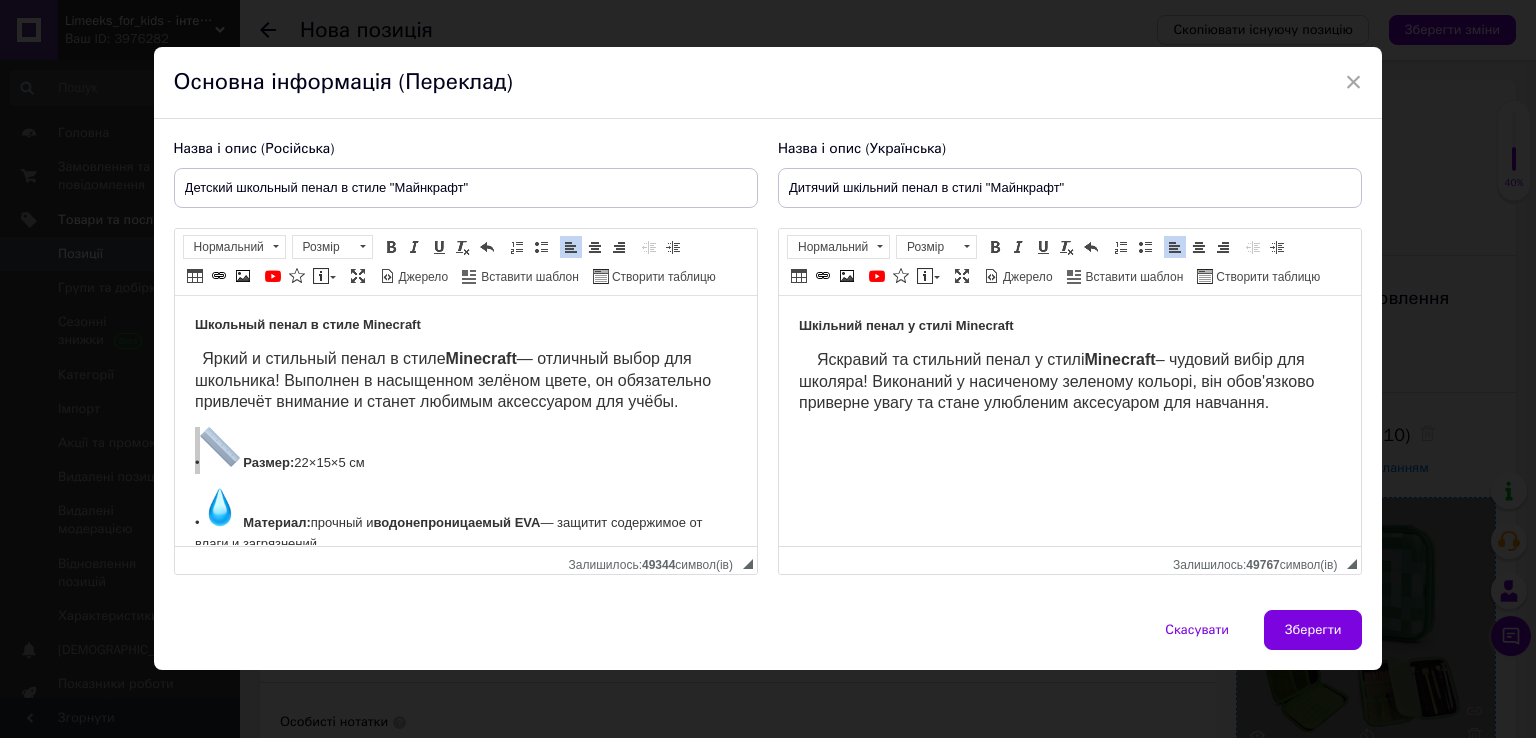 click on "Шкільний пенал у стилі Minecraft       Яскравий та стильний пенал у стилі  Minecraft  – чудовий вибір для школяра!   Виконаний у насиченому зеленому кольорі, він обов'язково приверне увагу та стане улюбленим аксесуаром для навчання." at bounding box center (1069, 382) 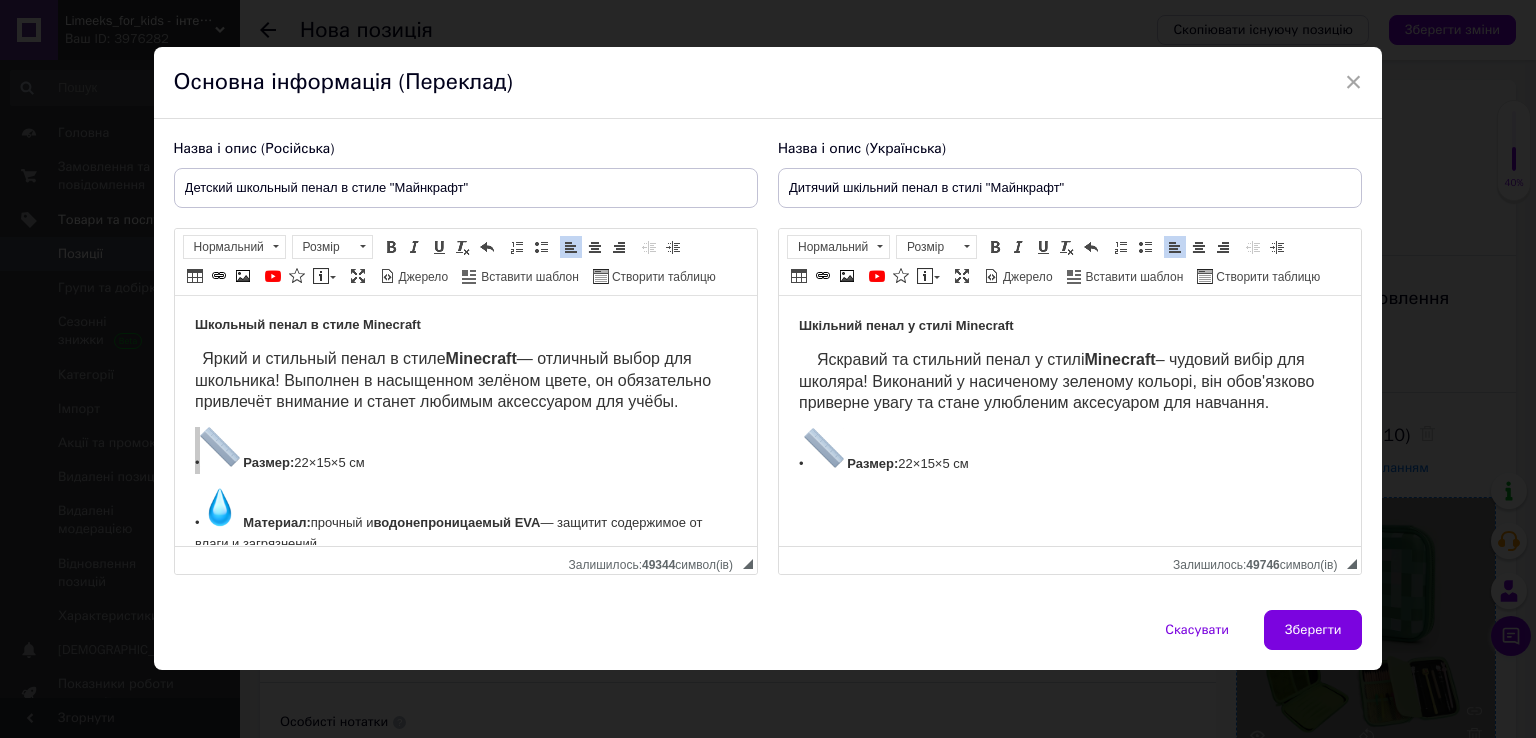 click on "Размер:" at bounding box center (871, 463) 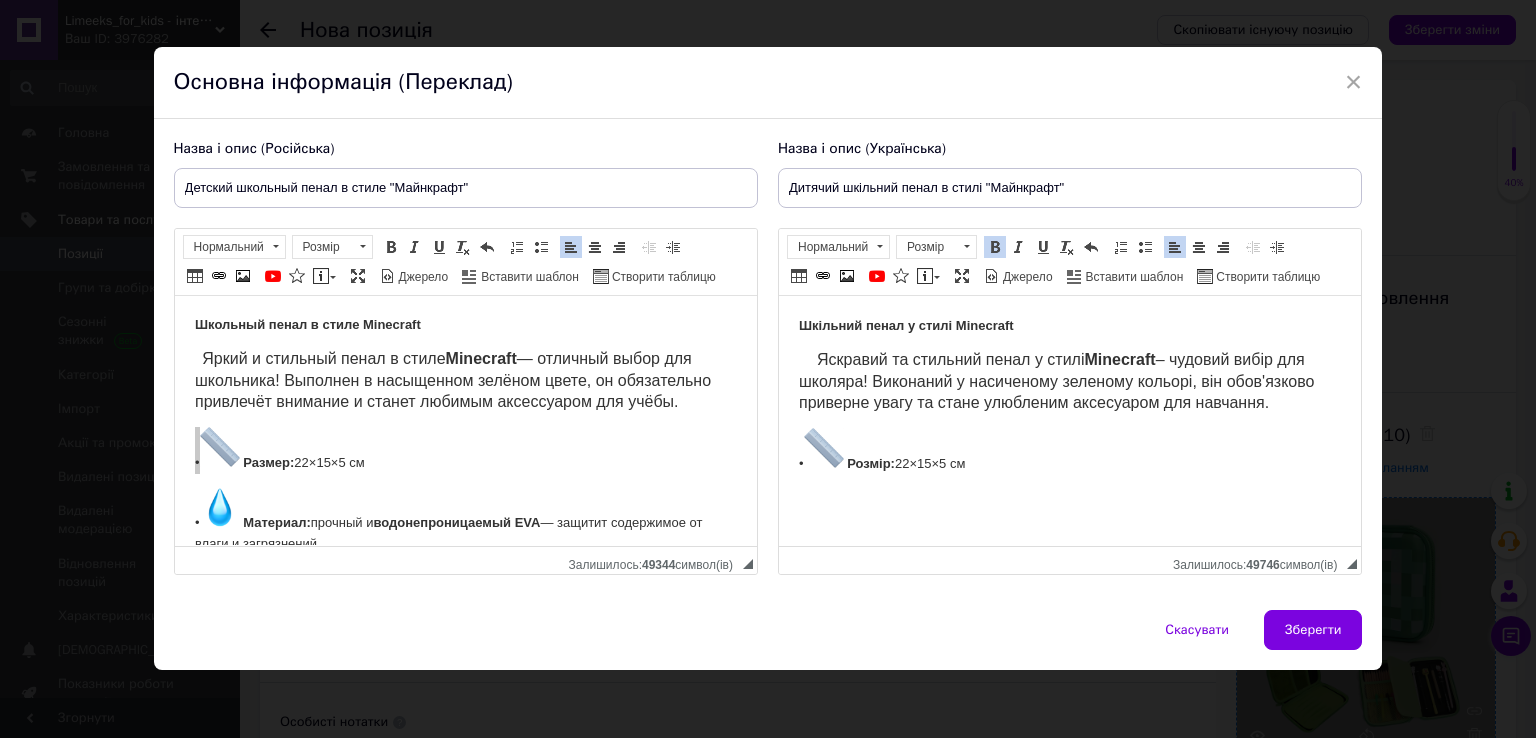 click on "•    Розмір:  22×15×5 см" at bounding box center (1069, 451) 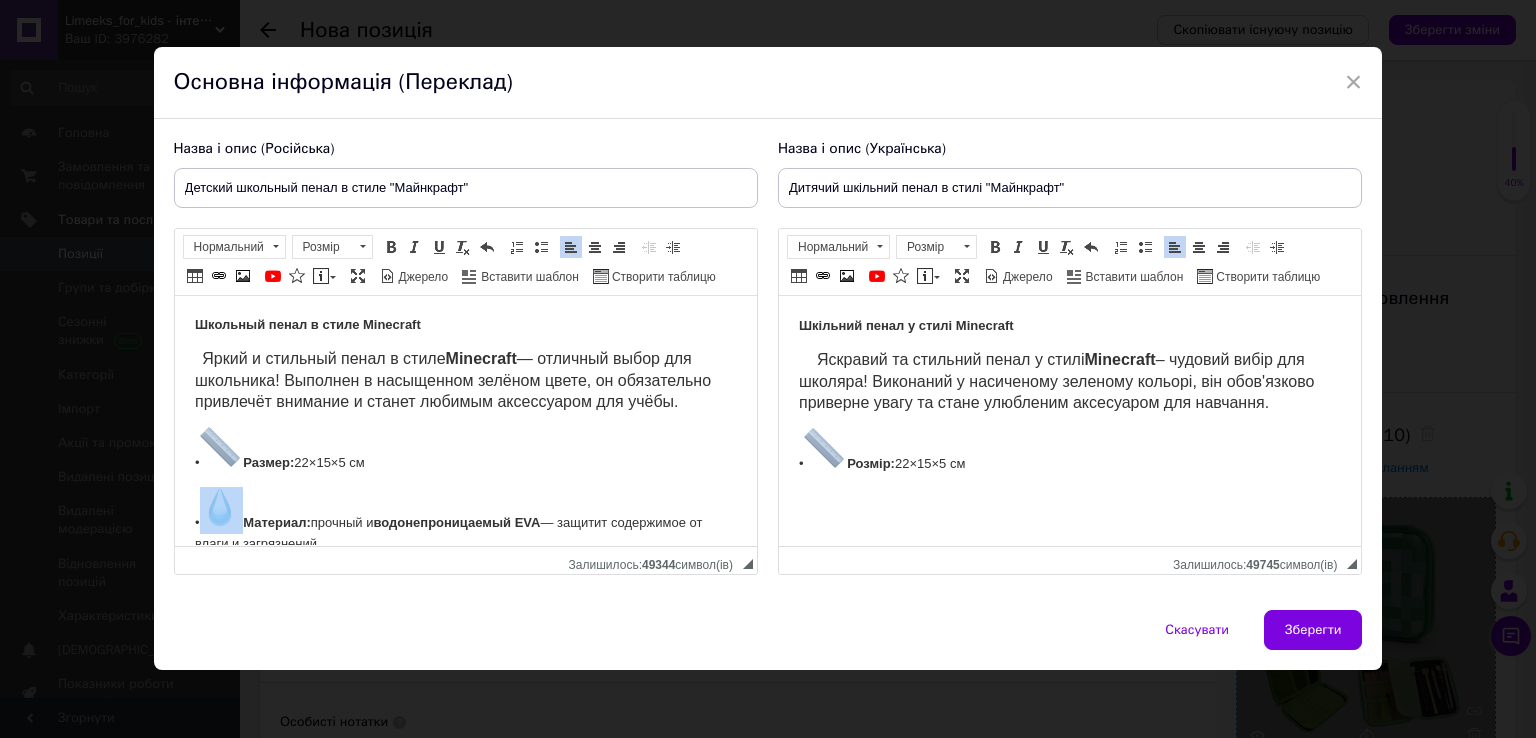 drag, startPoint x: 188, startPoint y: 513, endPoint x: 245, endPoint y: 513, distance: 57 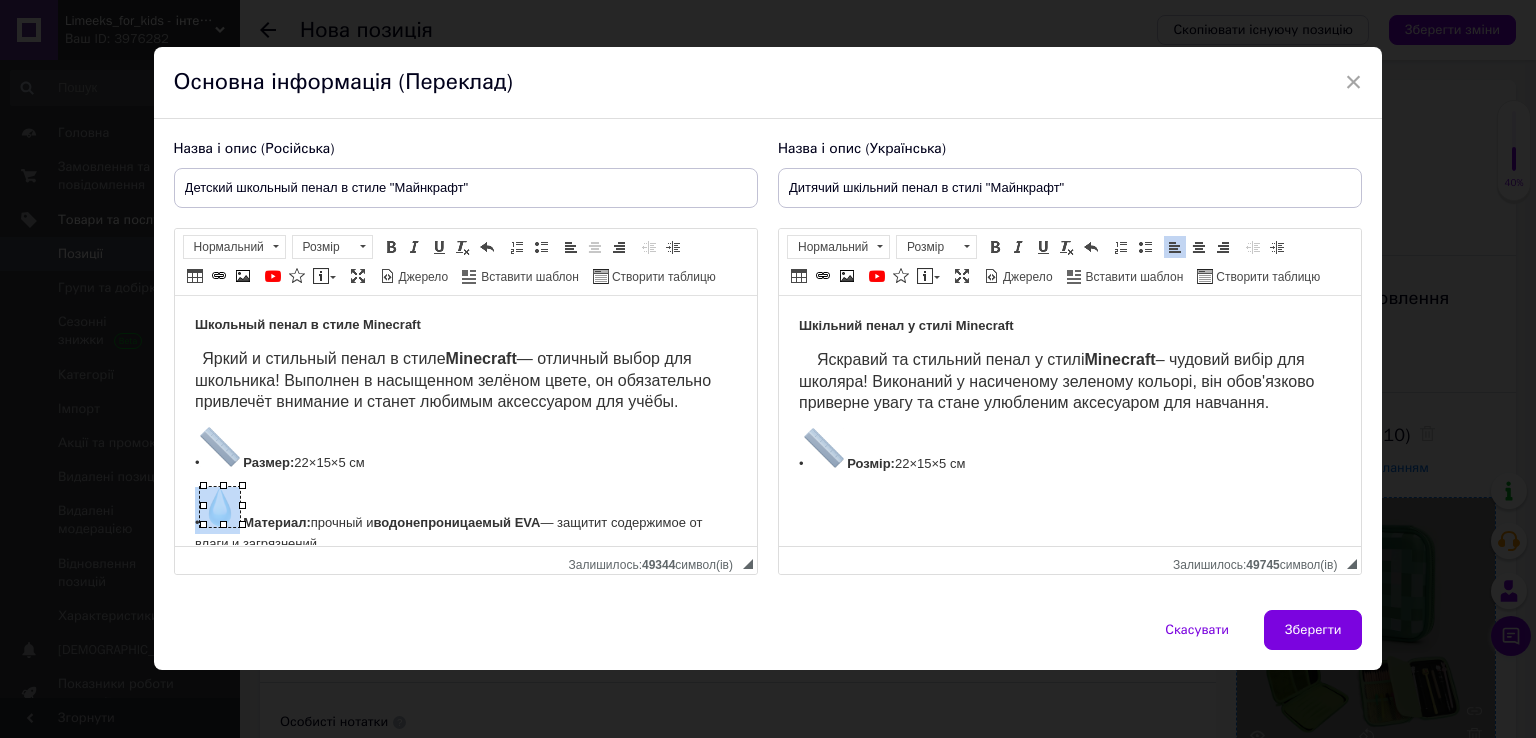 click at bounding box center [219, 507] 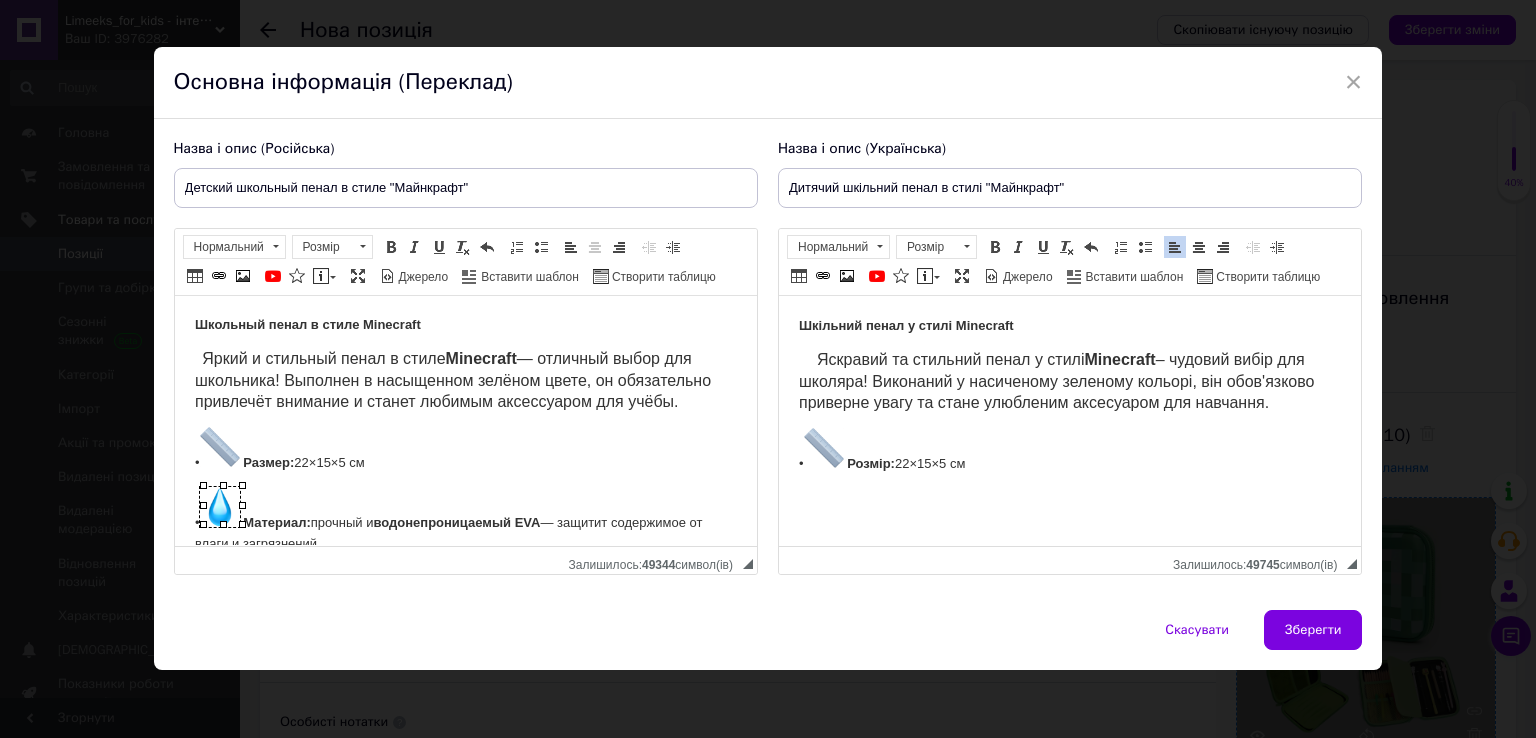 click on "Школьный пенал в стиле Minecraft       Яркий и стильный пенал в стиле  Minecraft  — отличный выбор для школьника! Выполнен в насыщенном зелёном цвете, он обязательно привлечёт внимание и станет любимым аксессуаром для учёбы. •    Размер:  22×15×5 см  •    Материал:  прочный и  водонепроницаемый EVA  — защитит содержимое от влаги и загрязнений  •    Количество отделений:  3 — удобно распределить канцтовары по категориям •    Очень вместительный  — легко помещает ручки, карандаши, фломастеры, линейки, точилки и многое другое" at bounding box center [465, 420] 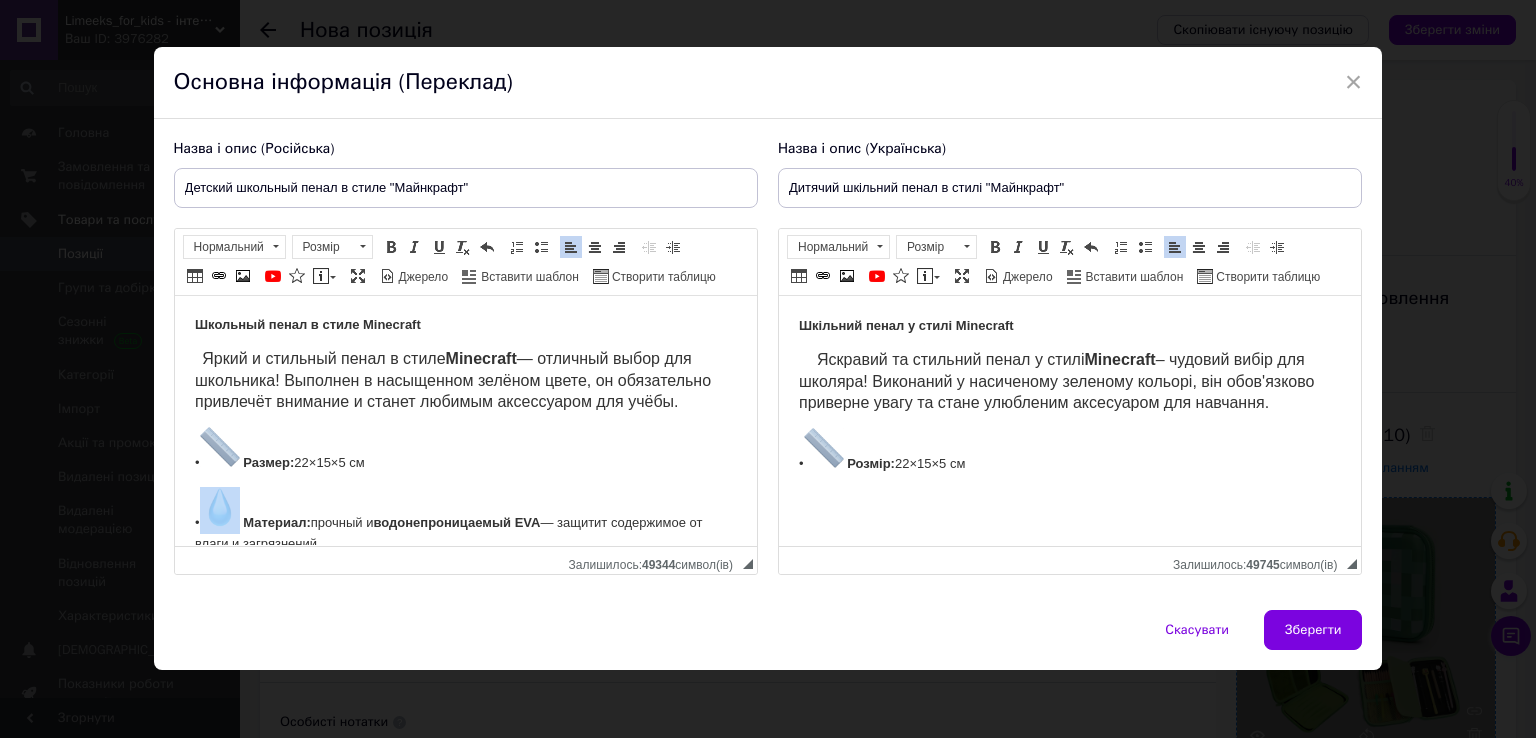 drag, startPoint x: 195, startPoint y: 513, endPoint x: 227, endPoint y: 517, distance: 32.24903 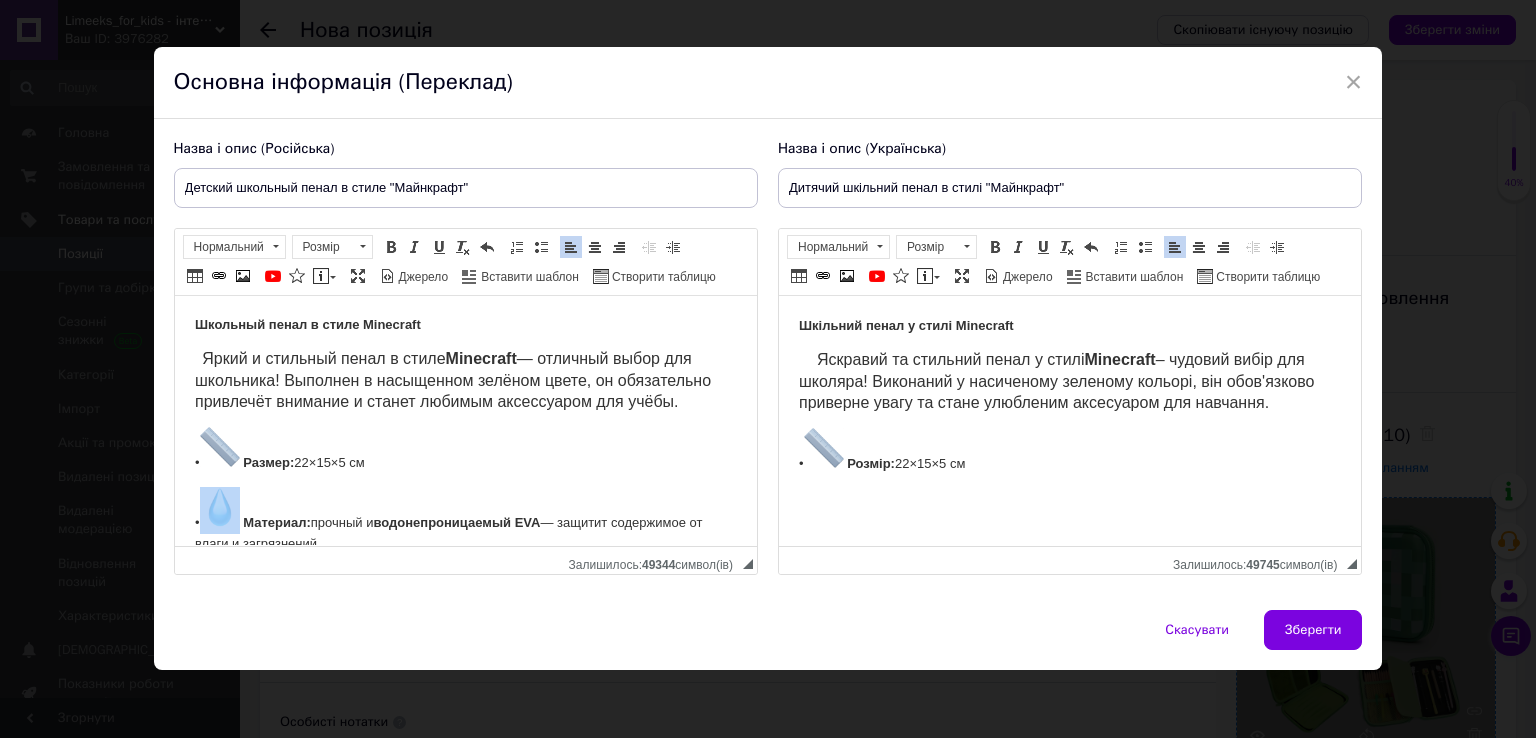 copy on "•" 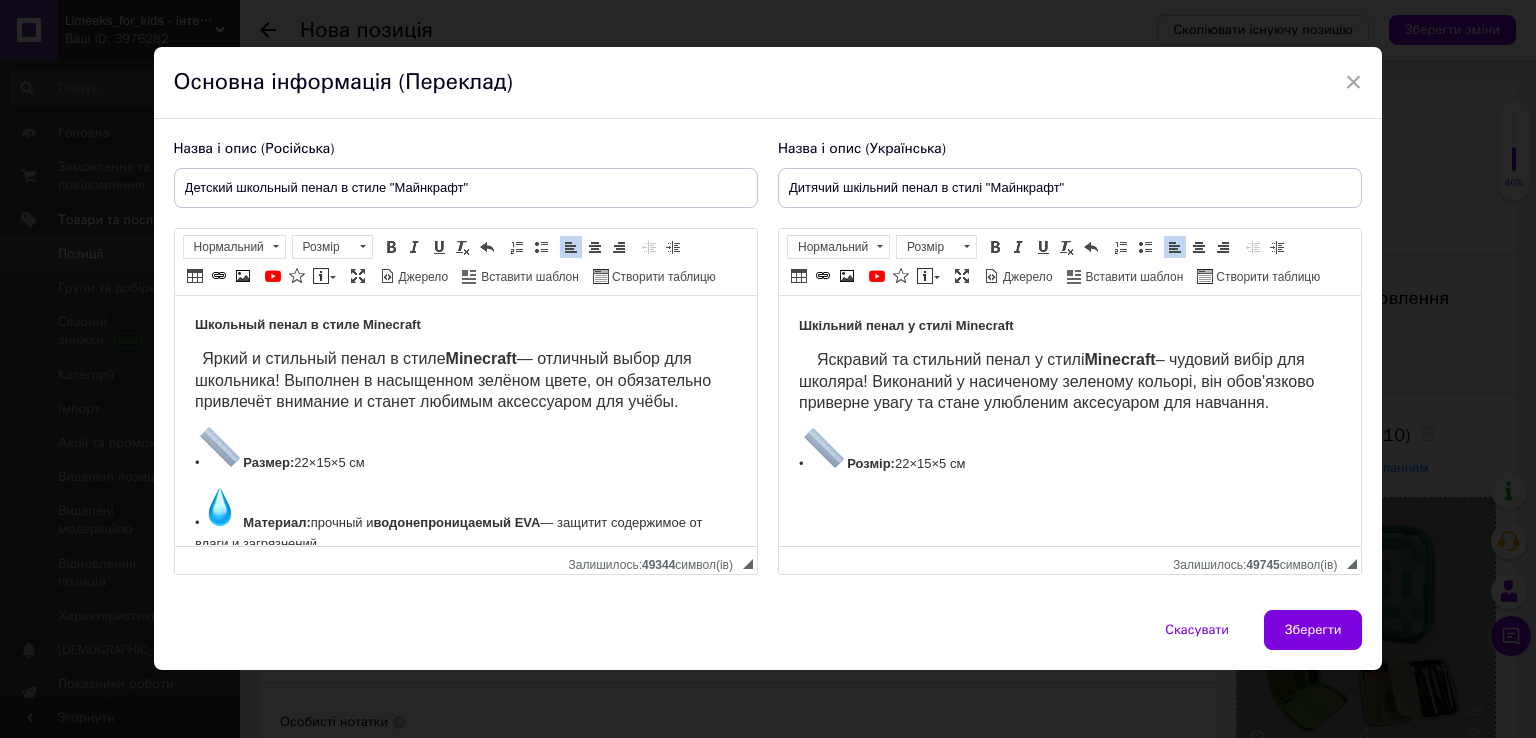 click on "Шкільний пенал у стилі Minecraft       Яскравий та стильний пенал у стилі  Minecraft  – чудовий вибір для школяра!   Виконаний у насиченому зеленому кольорі, він обов'язково приверне увагу та стане улюбленим аксесуаром для навчання. •    Розмір:  22×15×5 см" at bounding box center (1069, 421) 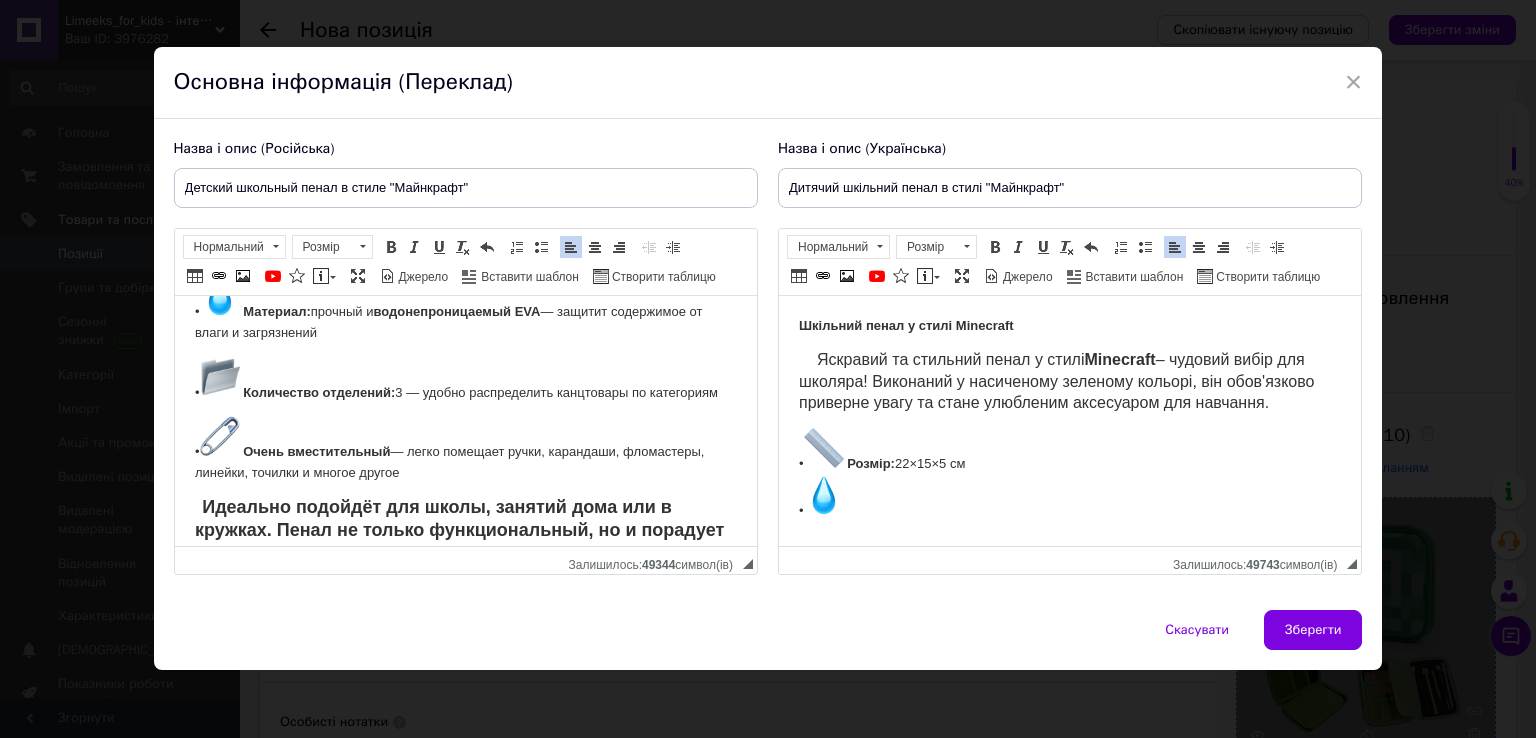 scroll, scrollTop: 105, scrollLeft: 0, axis: vertical 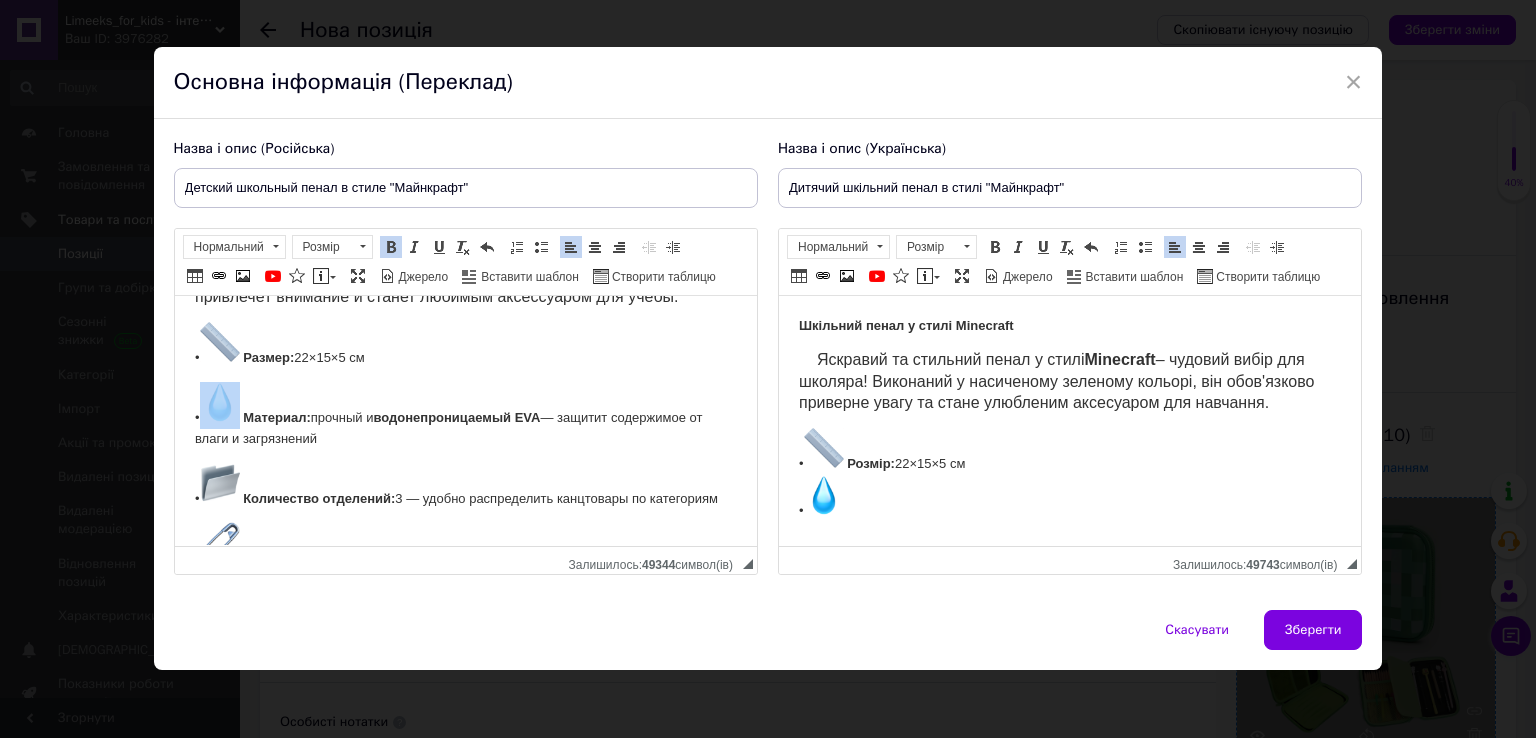 drag, startPoint x: 251, startPoint y: 406, endPoint x: 351, endPoint y: 433, distance: 103.58089 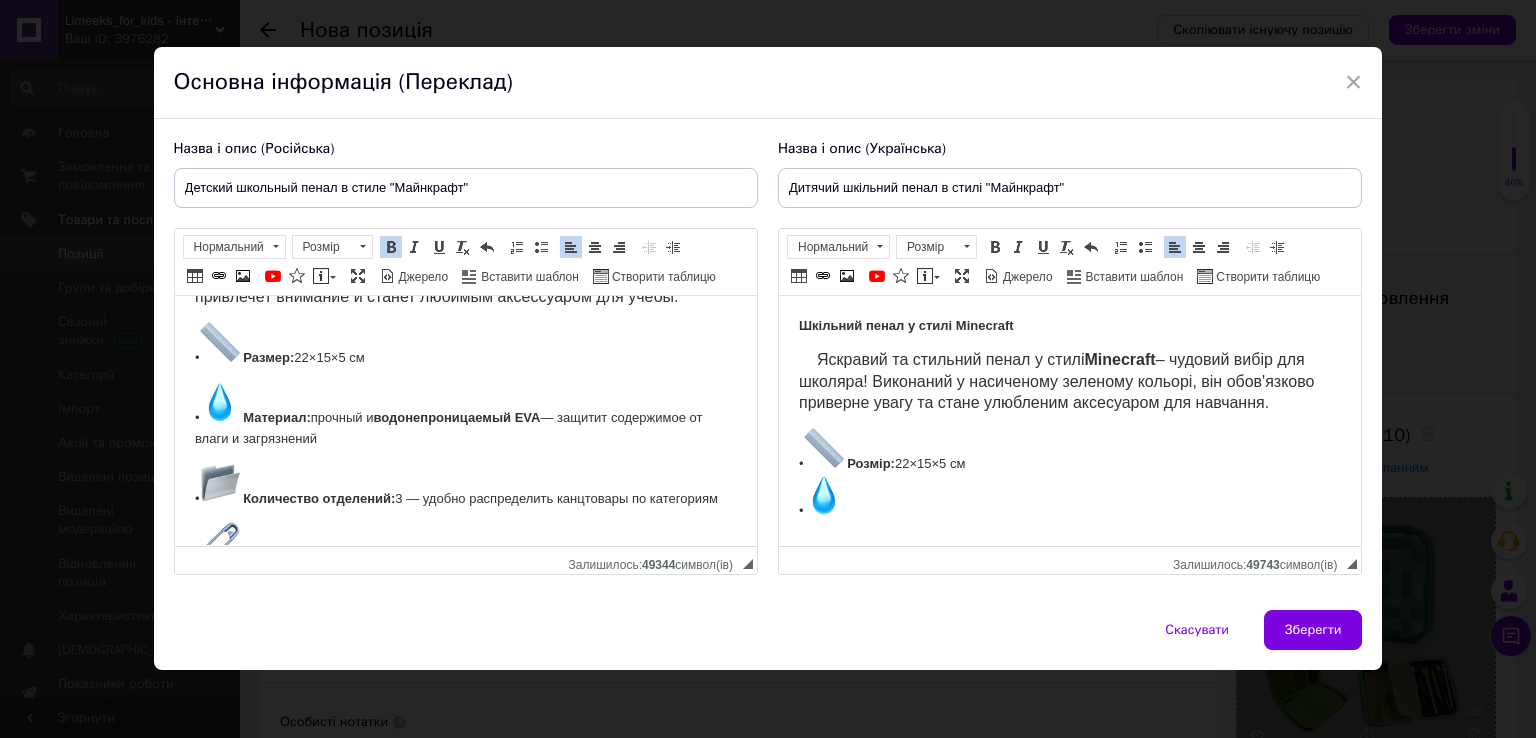 click on "•    Розмір:  22×15×5 см •" at bounding box center (1069, 475) 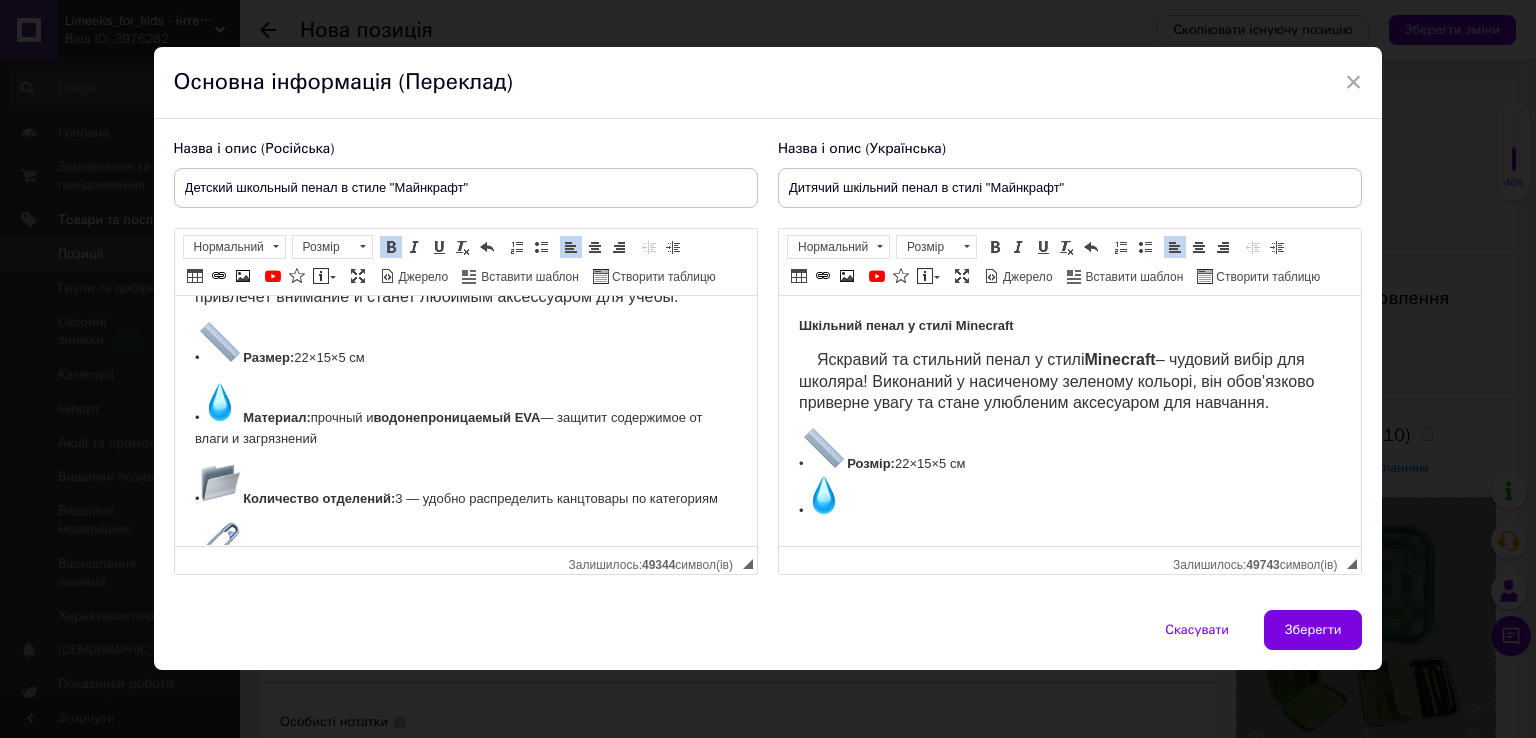 click on "•    Розмір:  22×15×5 см •" at bounding box center (1069, 475) 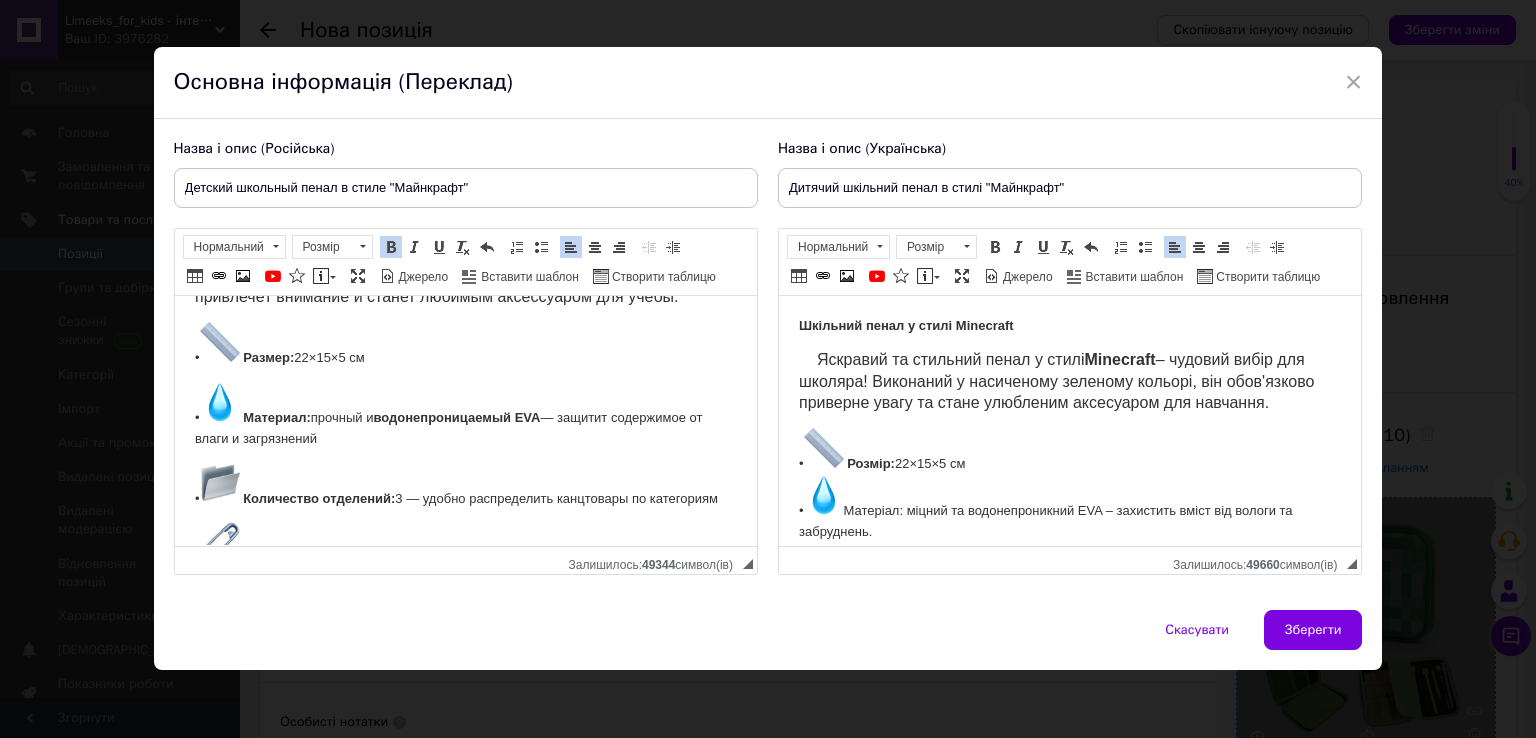 click on "Школьный пенал в стиле Minecraft       Яркий и стильный пенал в стиле  Minecraft  — отличный выбор для школьника! Выполнен в насыщенном зелёном цвете, он обязательно привлечёт внимание и станет любимым аксессуаром для учёбы. •    Размер:  22×15×5 см  •    Материал:  прочный и  водонепроницаемый EVA  — защитит содержимое от влаги и загрязнений  •    Количество отделений:  3 — удобно распределить канцтовары по категориям •    Очень вместительный  — легко помещает ручки, карандаши, фломастеры, линейки, точилки и многое другое" at bounding box center (465, 440) 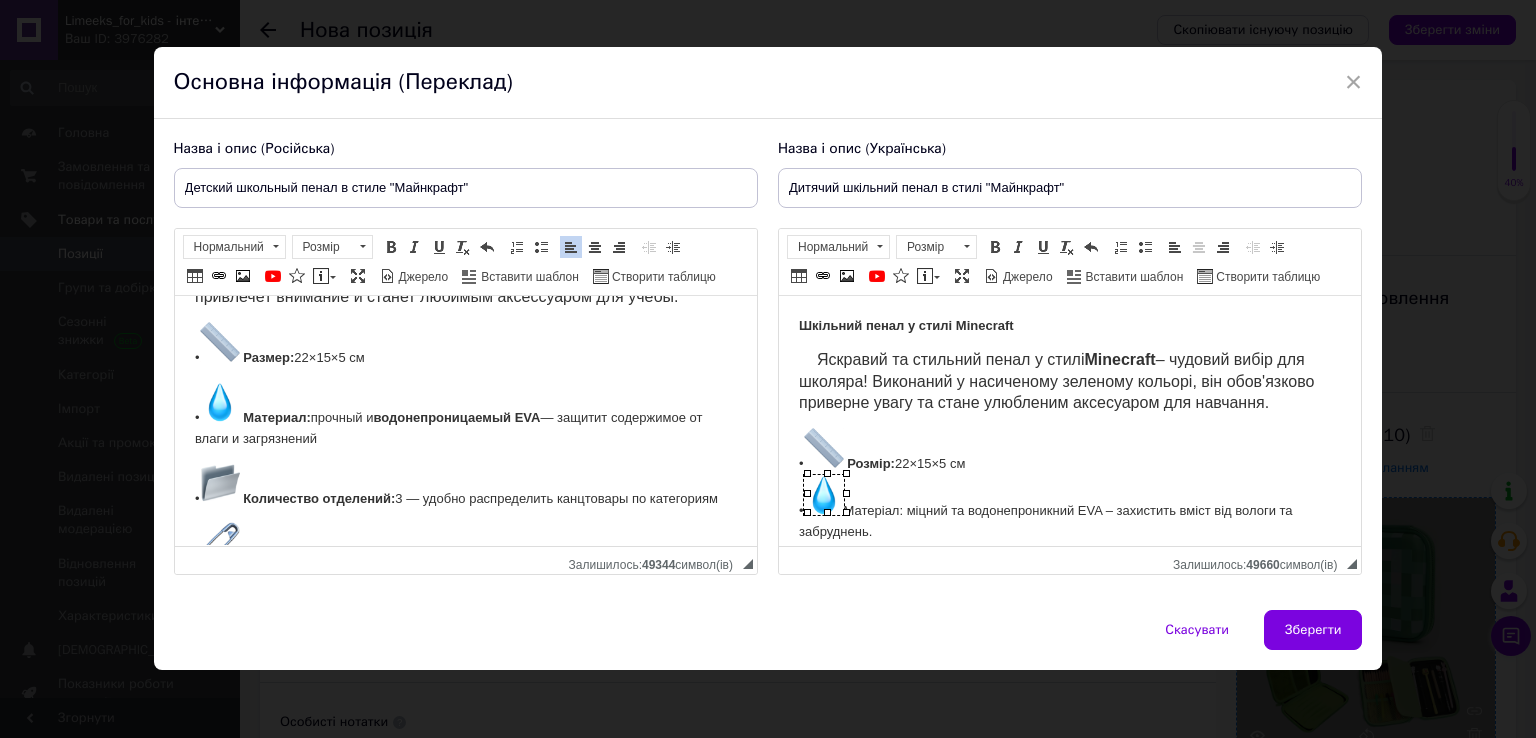 click on "•    Розмір:  22×15×5 см •  Матеріал: міцний та водонепроникний EVA – захистить вміст від вологи та забруднень." at bounding box center (1069, 485) 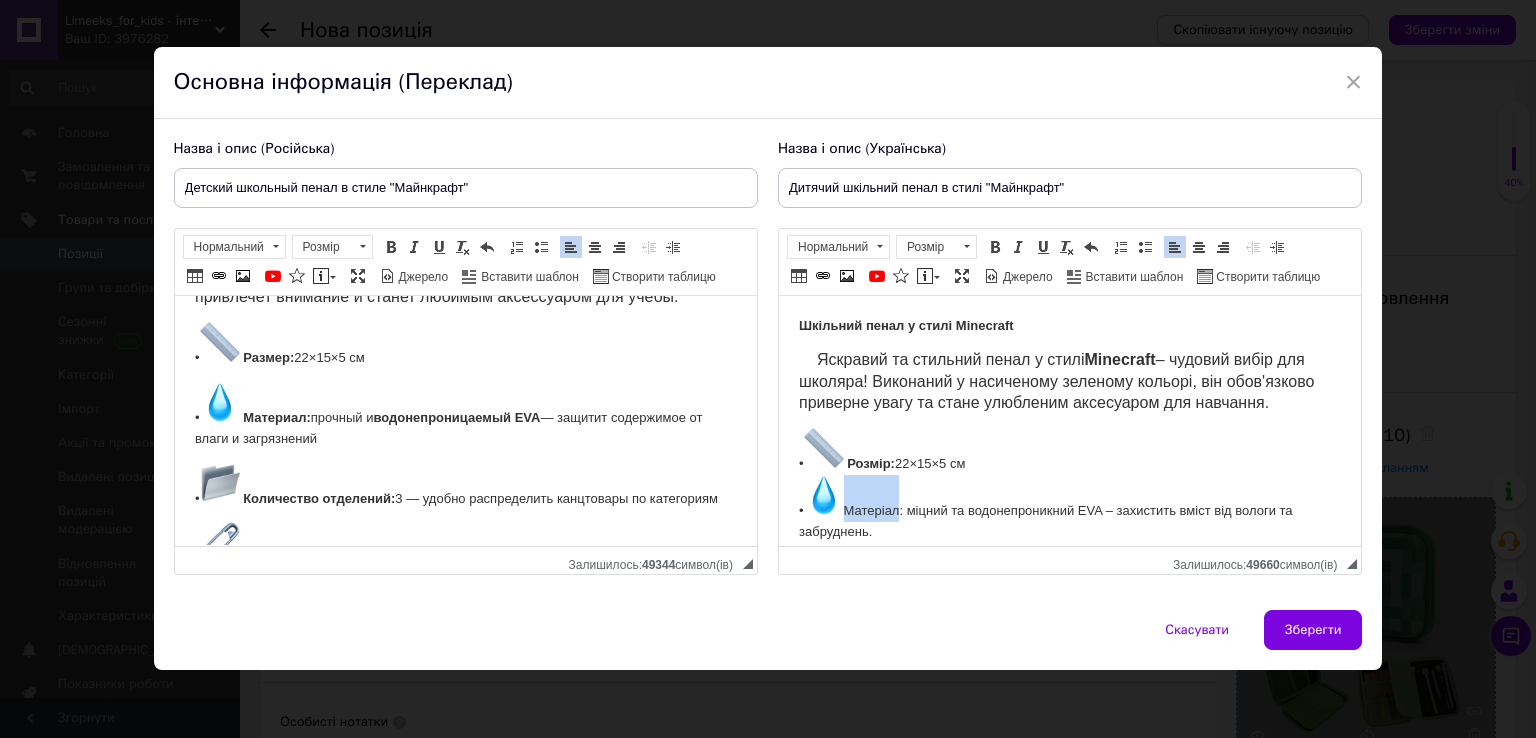drag, startPoint x: 900, startPoint y: 508, endPoint x: 850, endPoint y: 513, distance: 50.24938 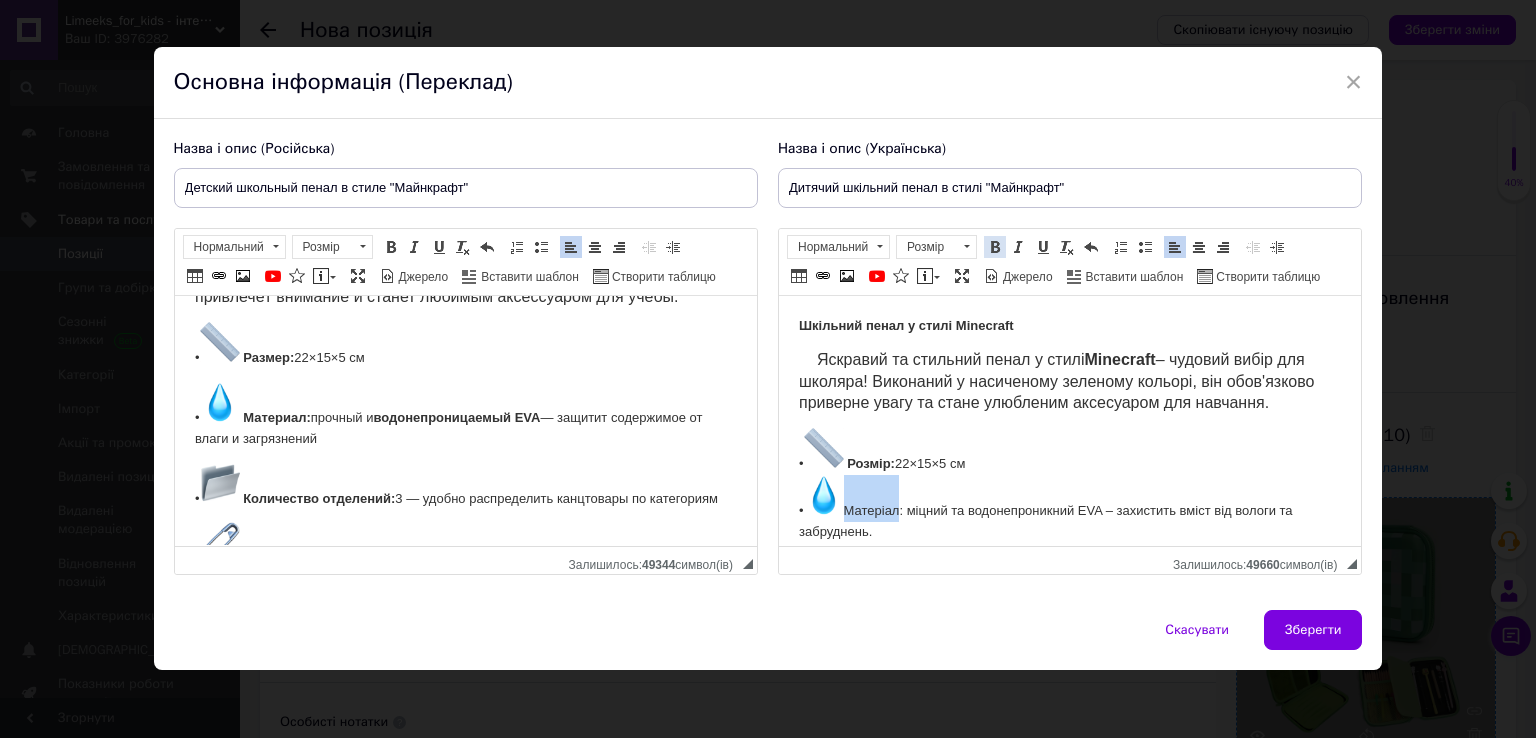 click at bounding box center [995, 247] 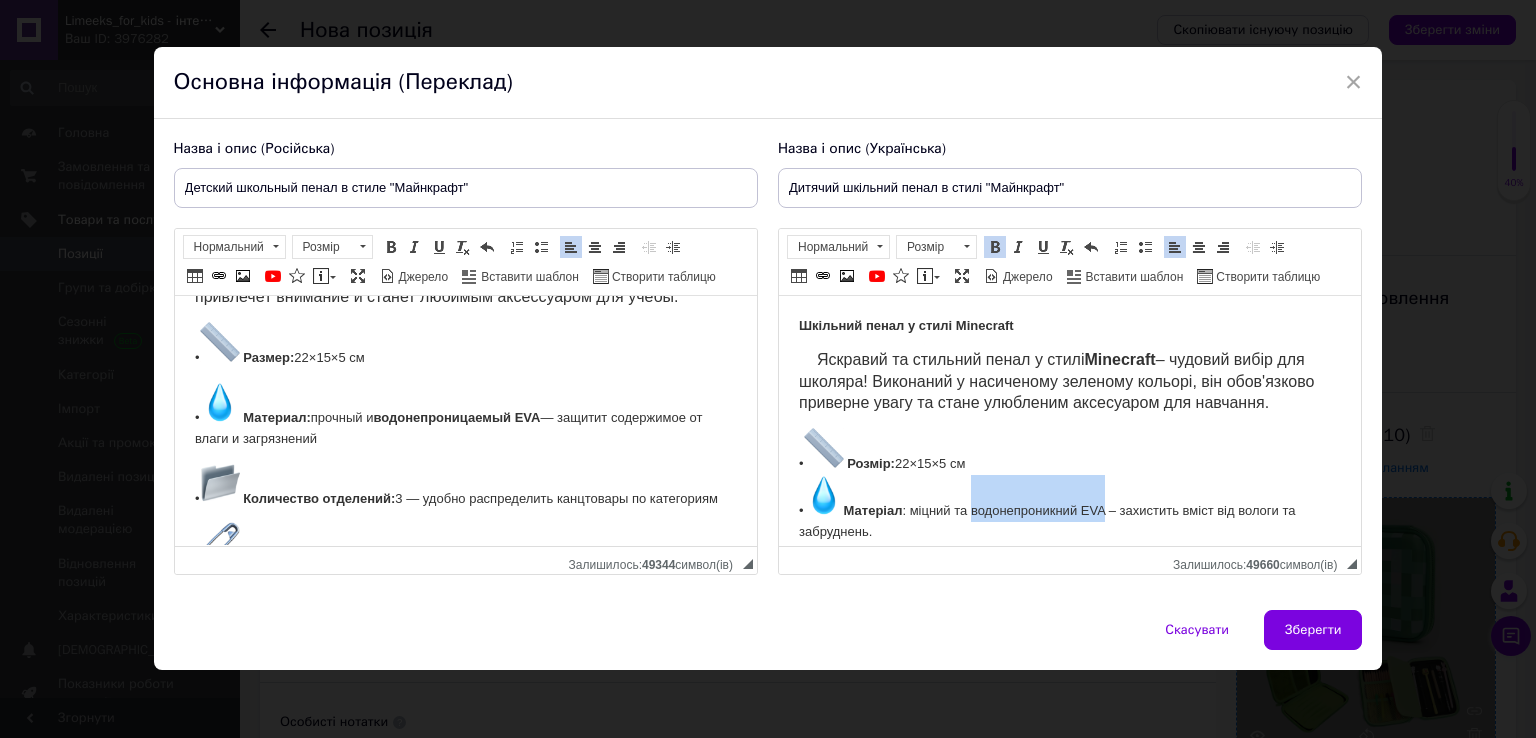 drag, startPoint x: 975, startPoint y: 505, endPoint x: 1058, endPoint y: 319, distance: 203.67867 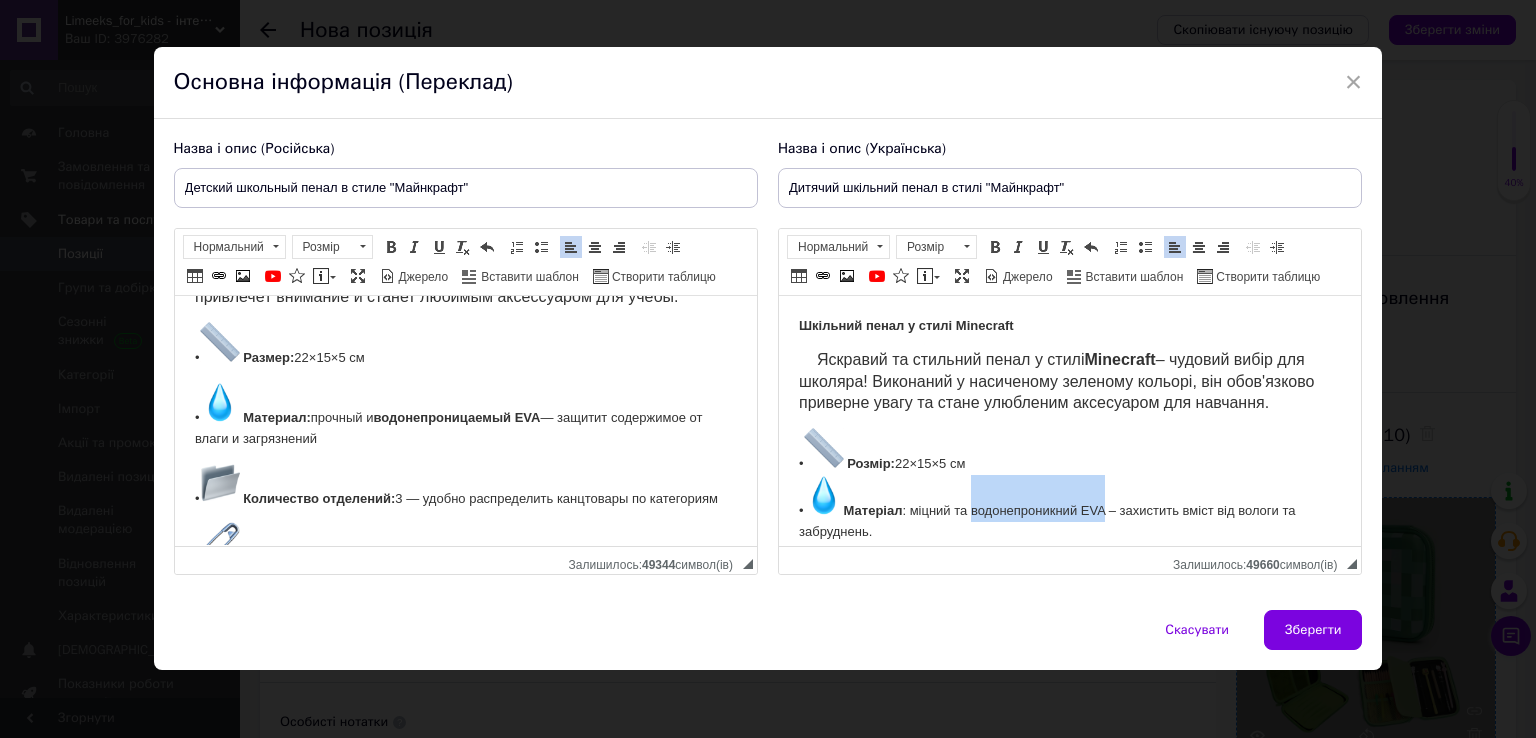 click on "Розмір [PERSON_NAME]" at bounding box center (939, 249) 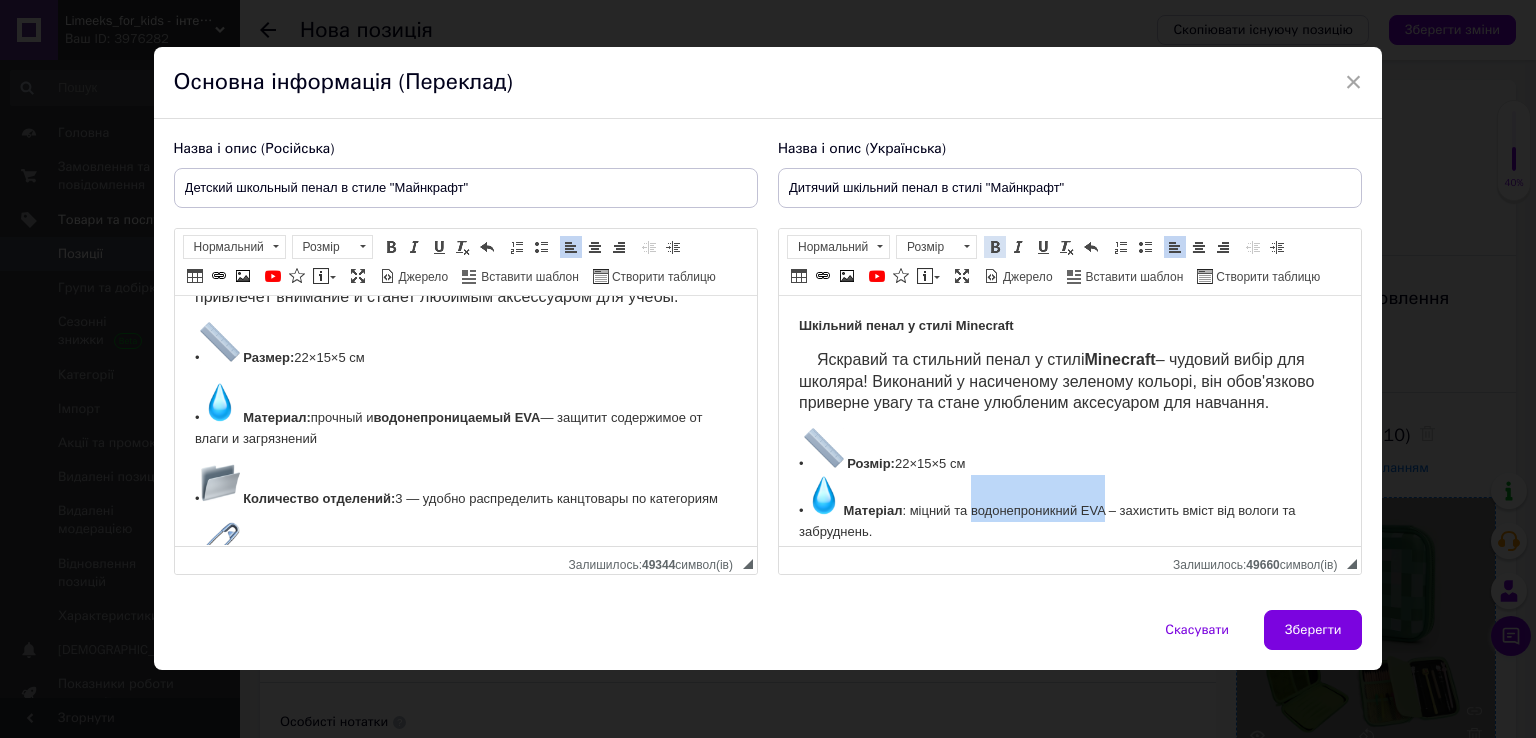 click at bounding box center (995, 247) 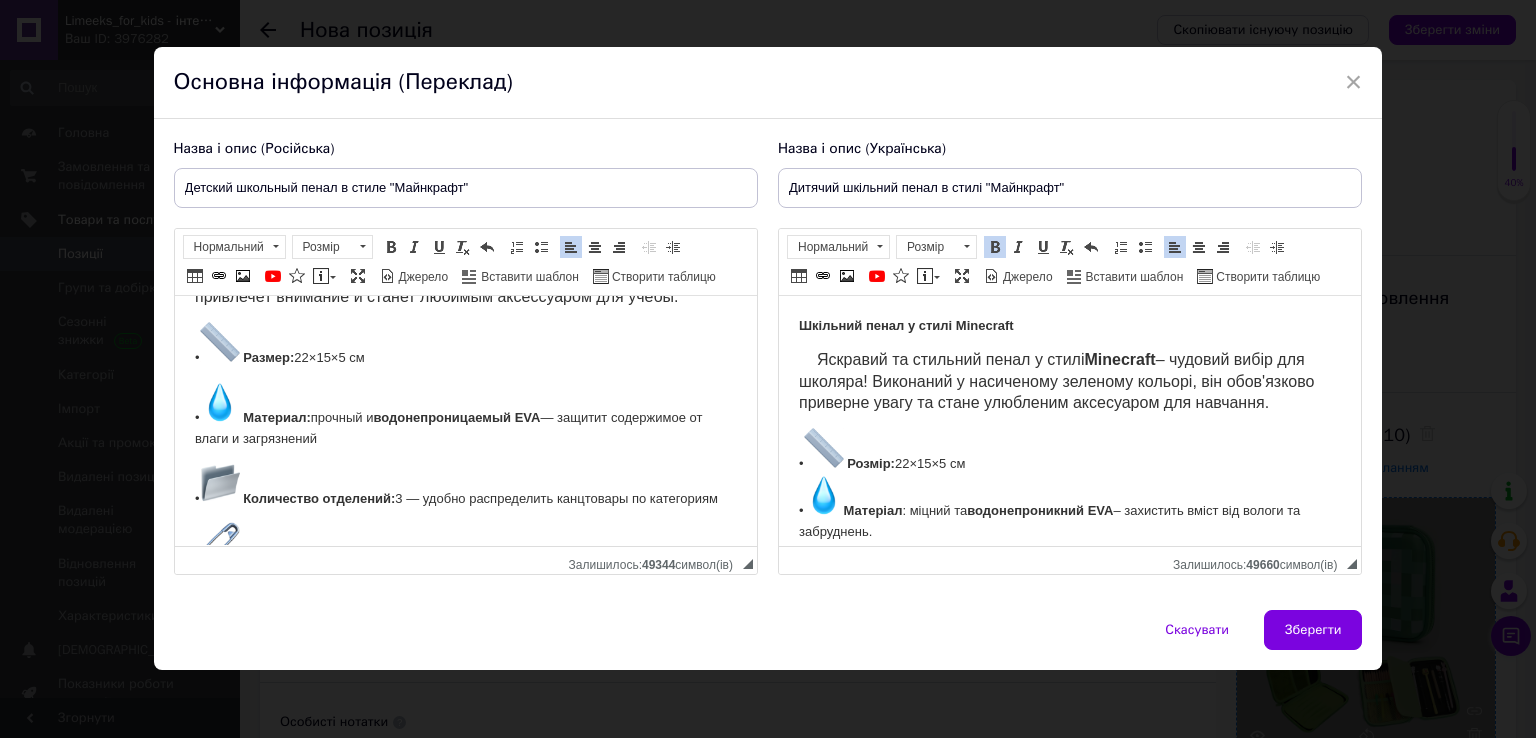 click on "Шкільний пенал у стилі Minecraft       Яскравий та стильний пенал у стилі  Minecraft  – чудовий вибір для школяра!   Виконаний у насиченому зеленому кольорі, він обов'язково приверне увагу та стане улюбленим аксесуаром для навчання. •    Розмір:  22×15×5 см •  Матеріал : міцний та  водонепроникний EVA  – захистить вміст від вологи та забруднень." at bounding box center [1069, 429] 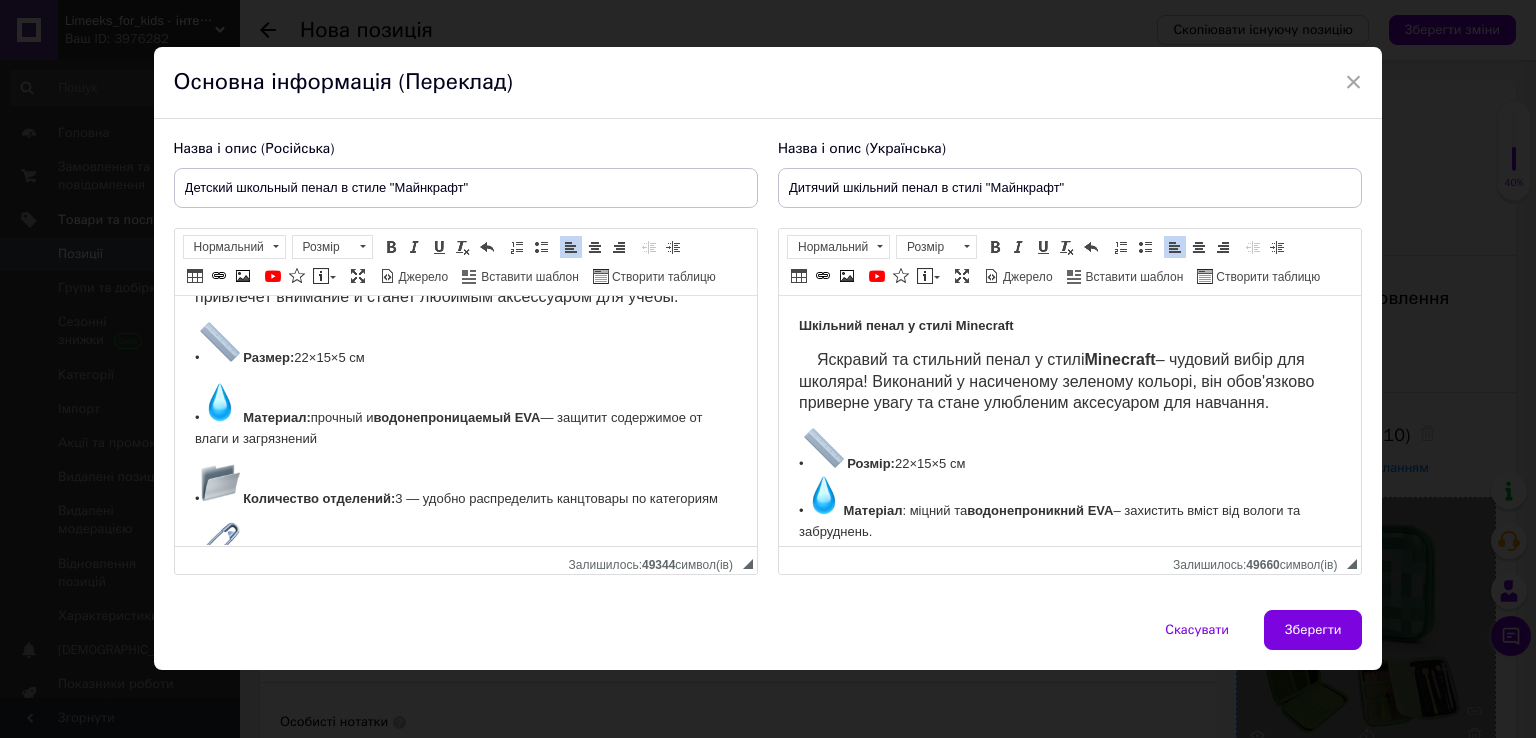 click on "Шкільний пенал у стилі Minecraft       Яскравий та стильний пенал у стилі  Minecraft  – чудовий вибір для школяра!   Виконаний у насиченому зеленому кольорі, він обов'язково приверне увагу та стане улюбленим аксесуаром для навчання. •    Розмір:  22×15×5 см •  Матеріал : міцний та  водонепроникний EVA  – захистить вміст від вологи та забруднень." at bounding box center [1069, 421] 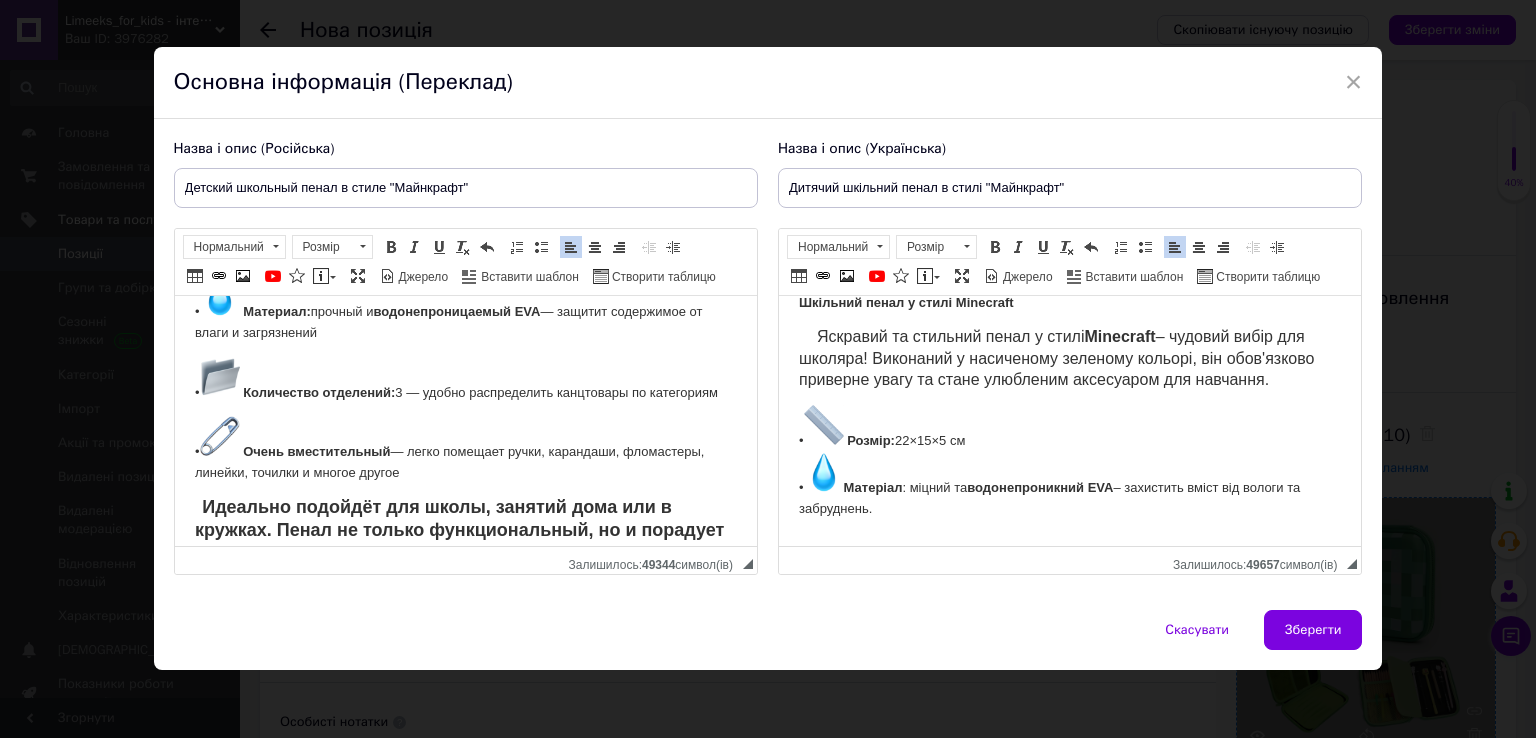 scroll, scrollTop: 223, scrollLeft: 0, axis: vertical 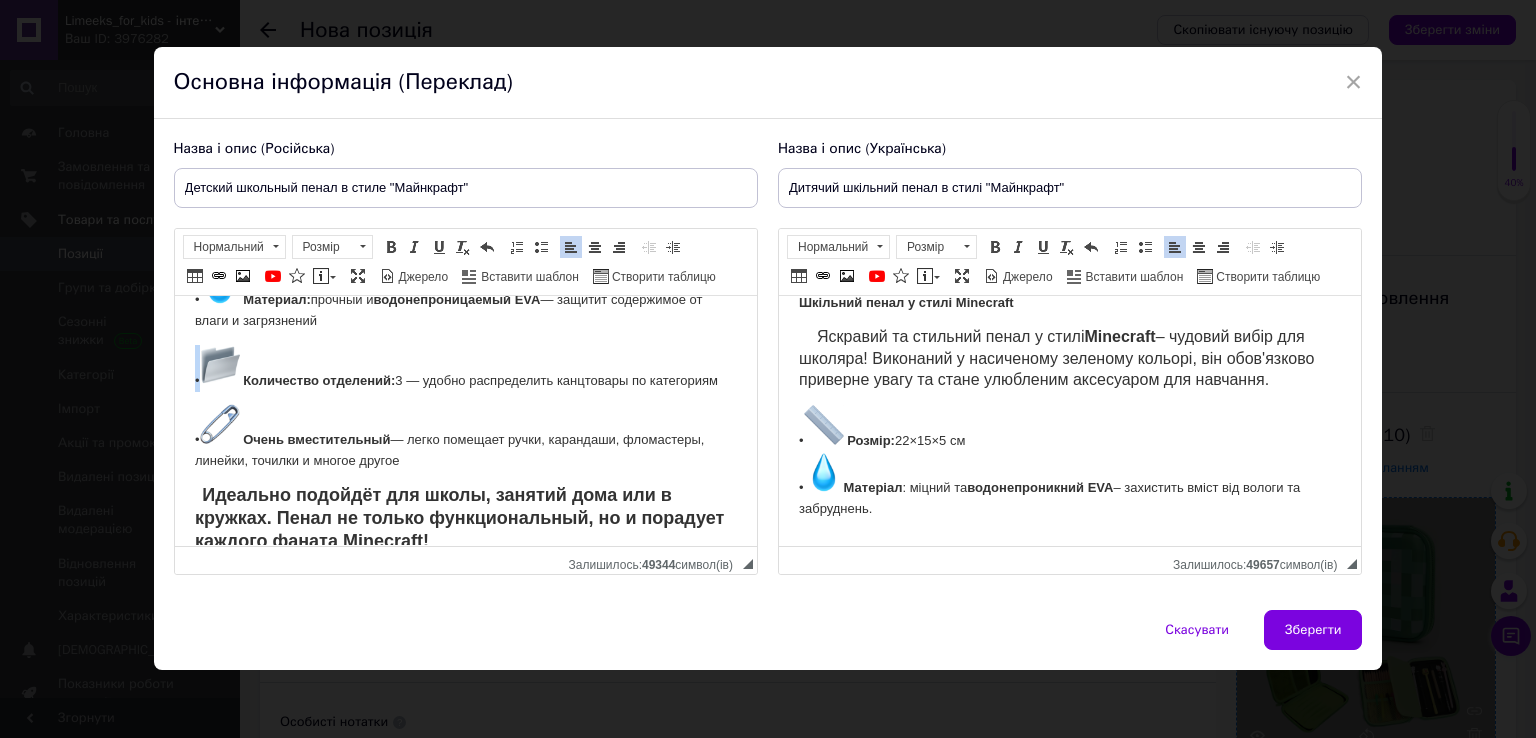 drag, startPoint x: 189, startPoint y: 376, endPoint x: 222, endPoint y: 372, distance: 33.24154 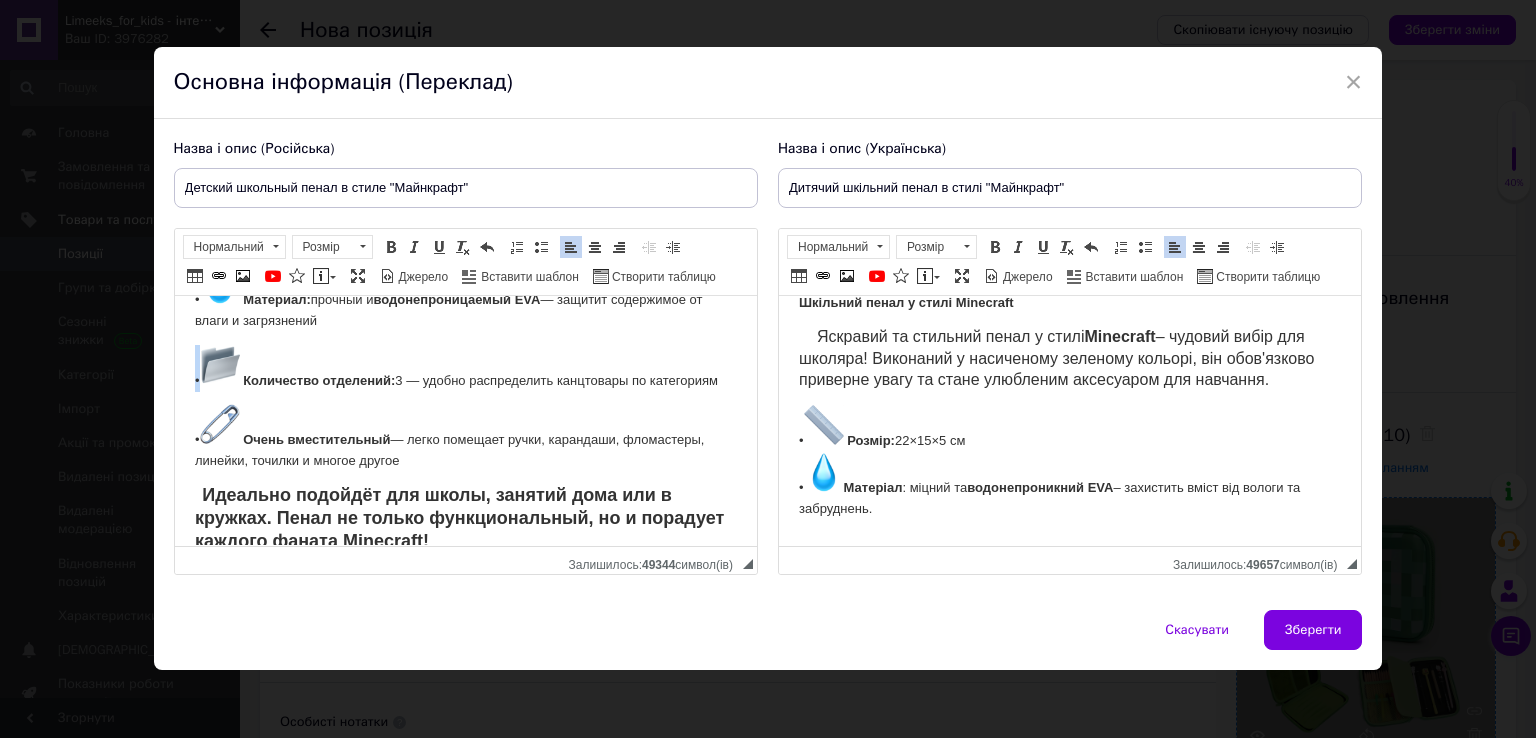 copy 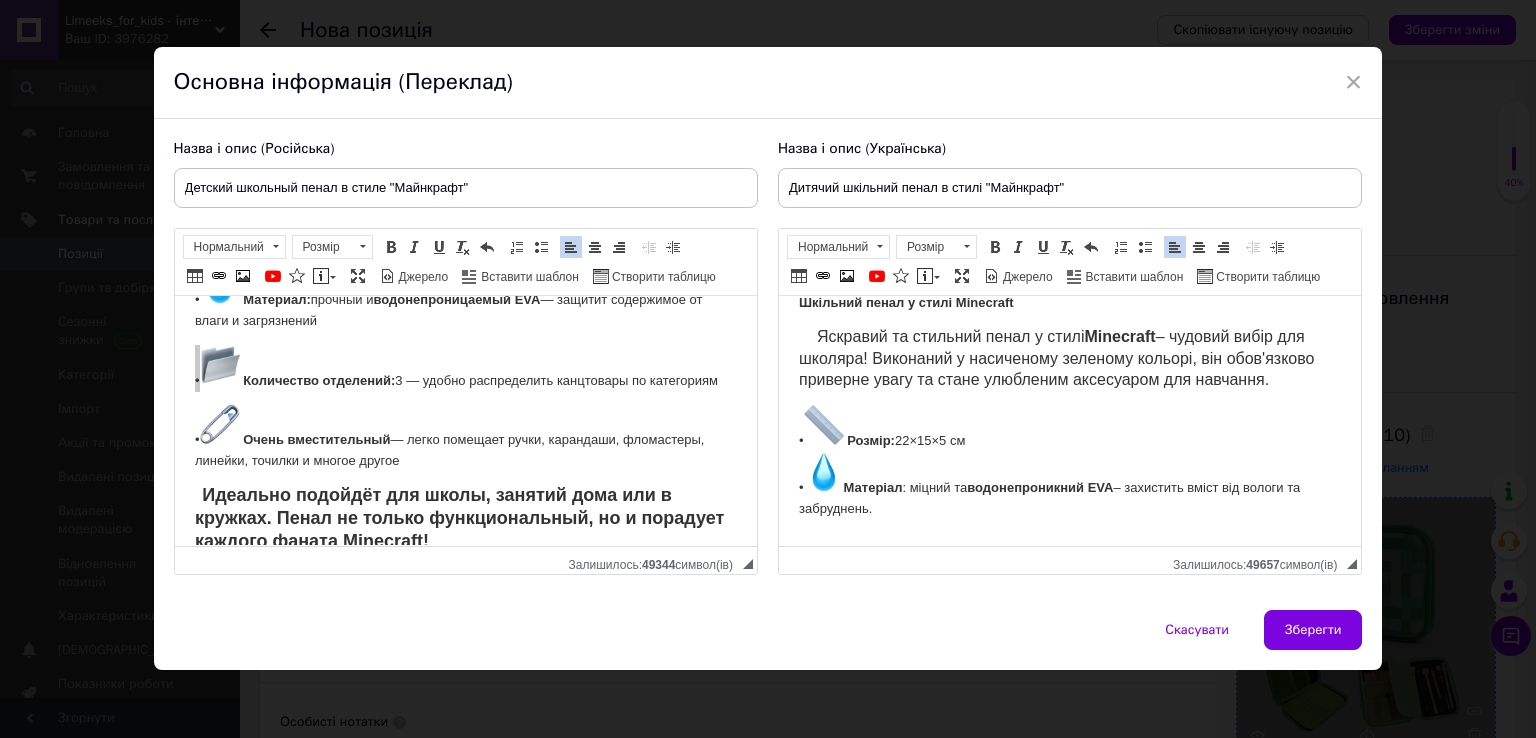 click at bounding box center (1069, 543) 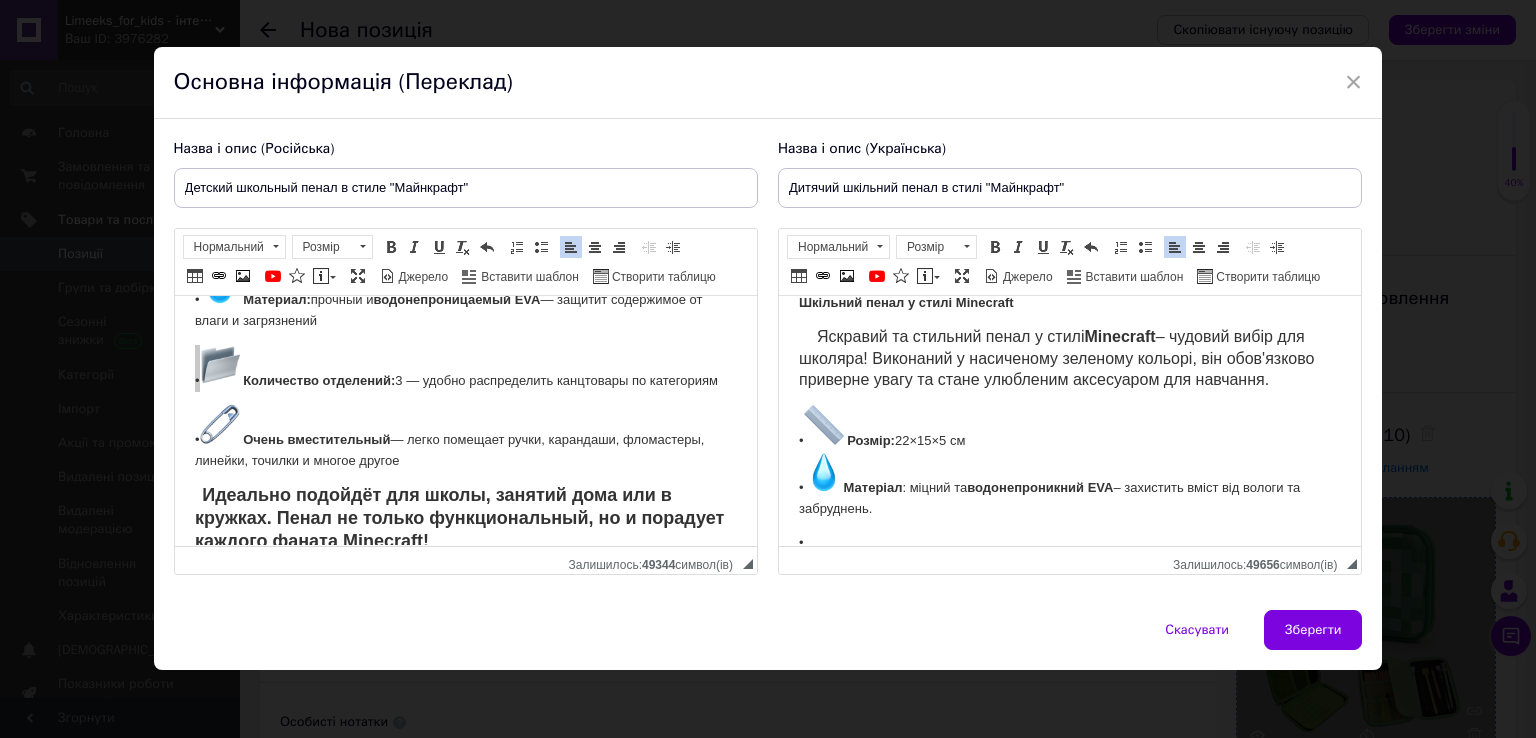scroll, scrollTop: 27, scrollLeft: 0, axis: vertical 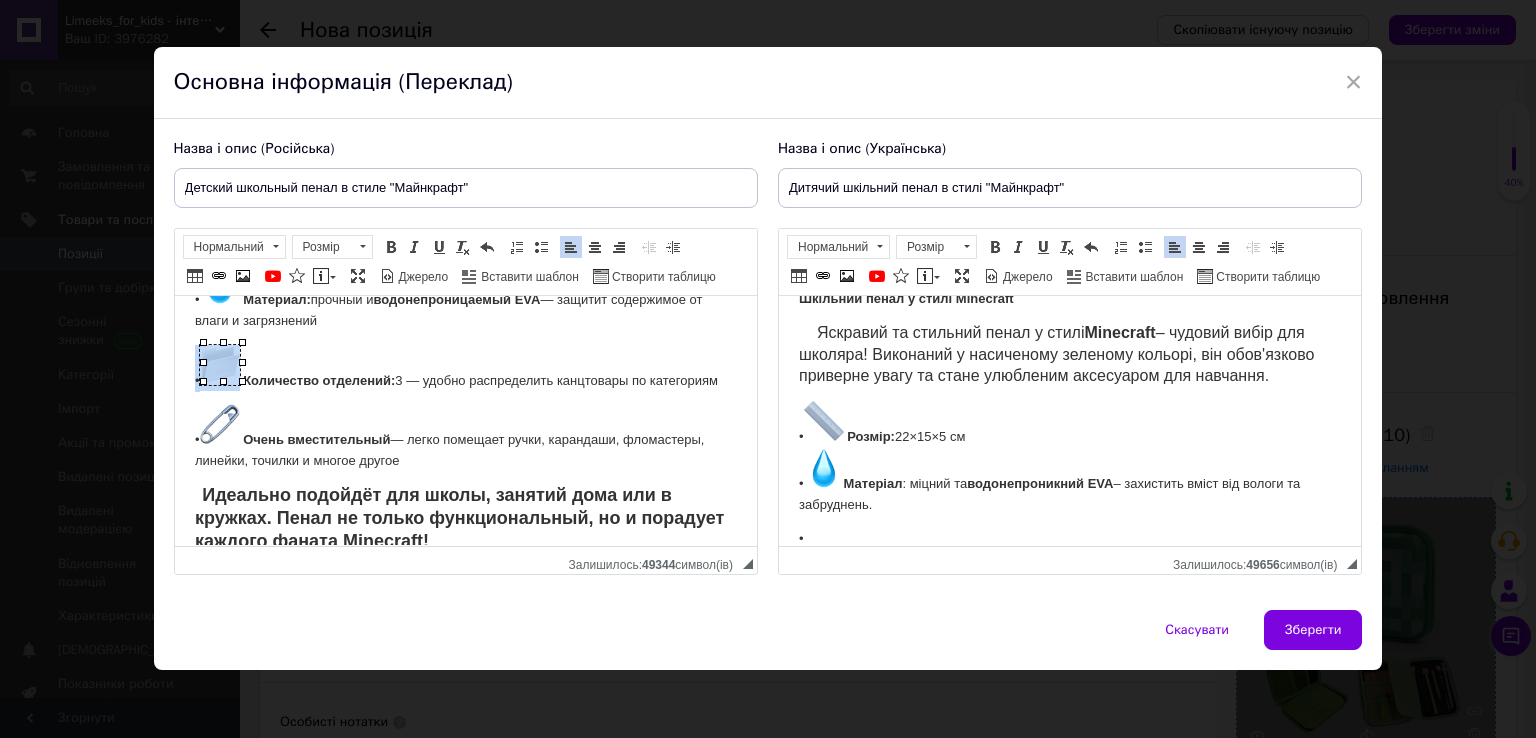 click at bounding box center (219, 365) 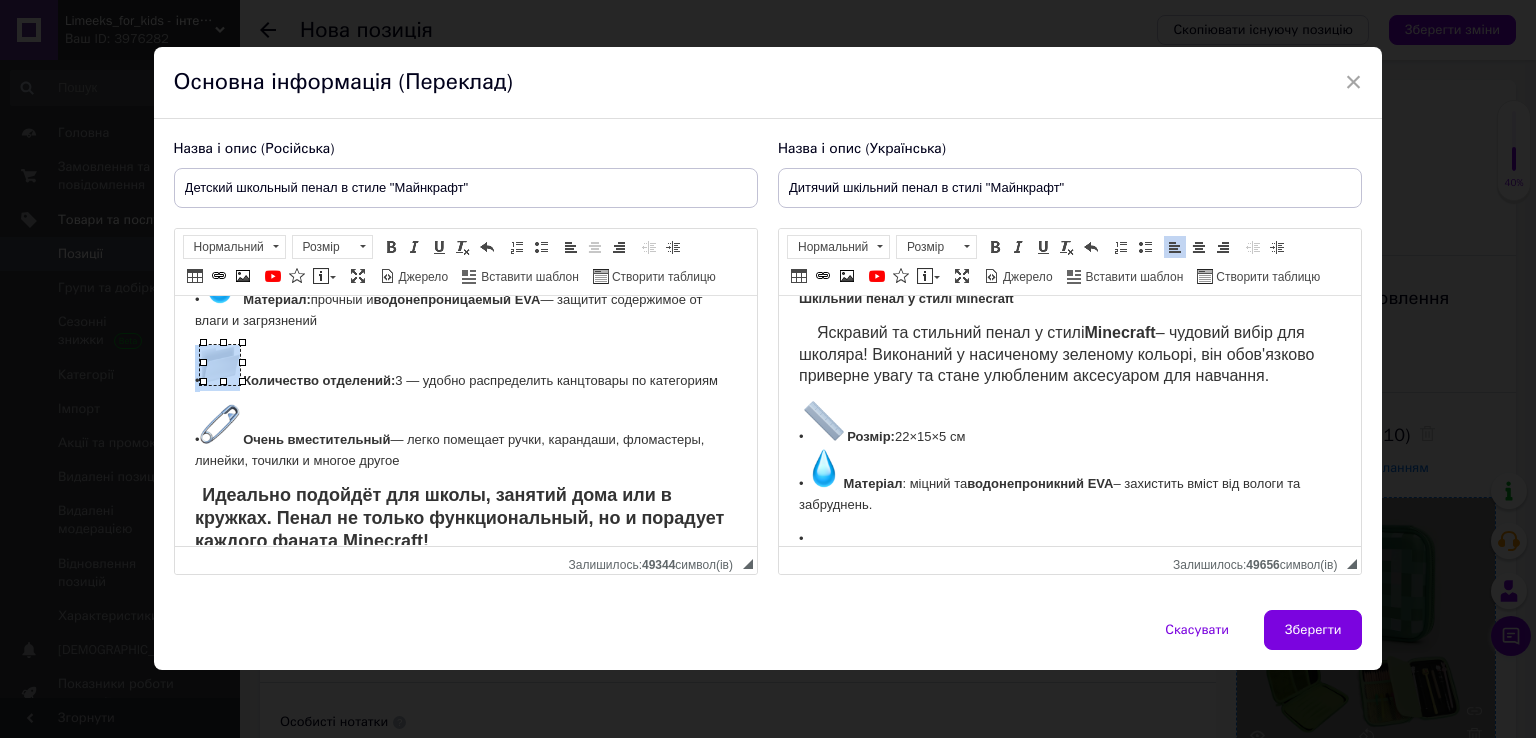 copy on "•" 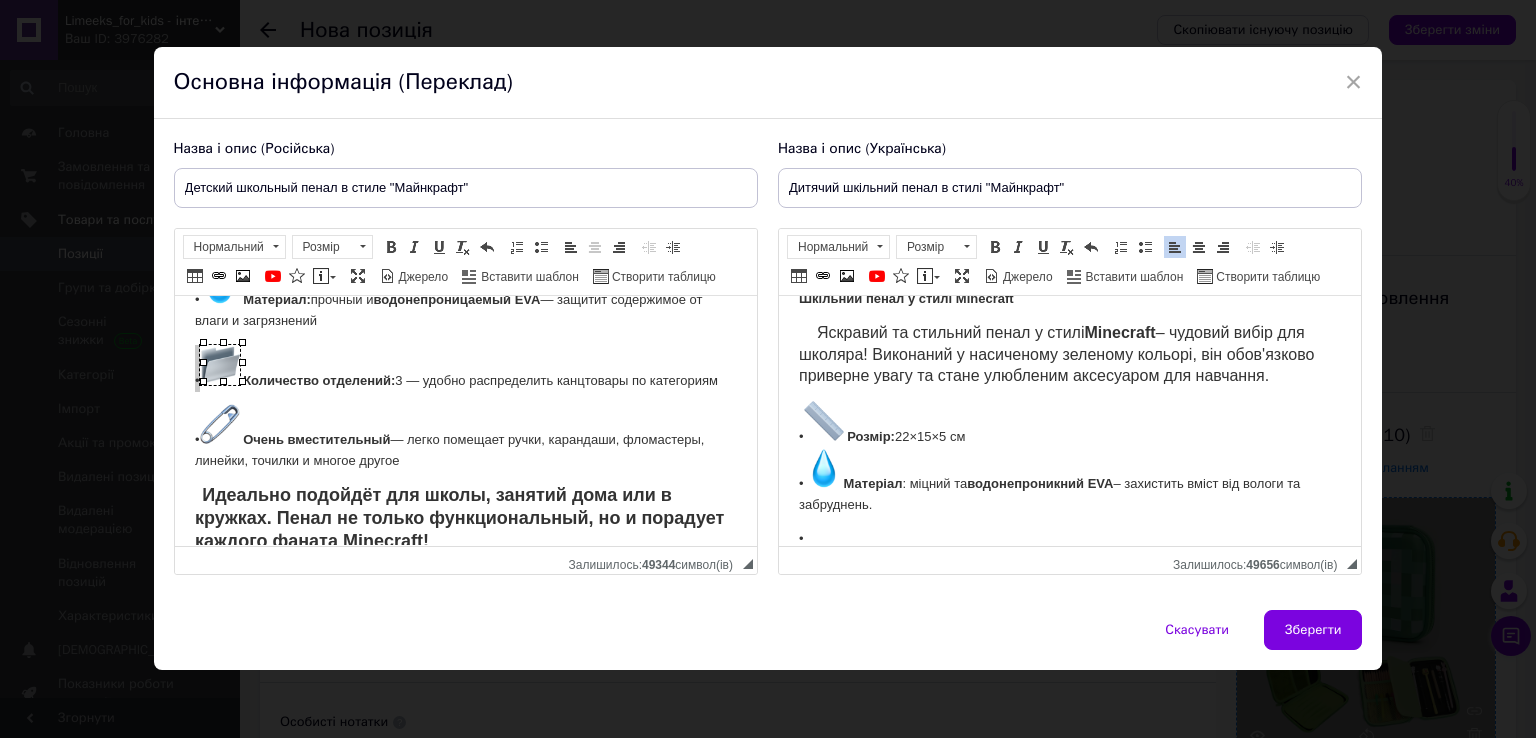 click on "Шкільний пенал у стилі Minecraft       Яскравий та стильний пенал у стилі  Minecraft  – чудовий вибір для школяра!   Виконаний у насиченому зеленому кольорі, він обов'язково приверне увагу та стане улюбленим аксесуаром для навчання. •    Розмір:  22×15×5 см •  Матеріал : міцний та  водонепроникний EVA  – захистить вміст від вологи та забруднень. •" at bounding box center [1069, 419] 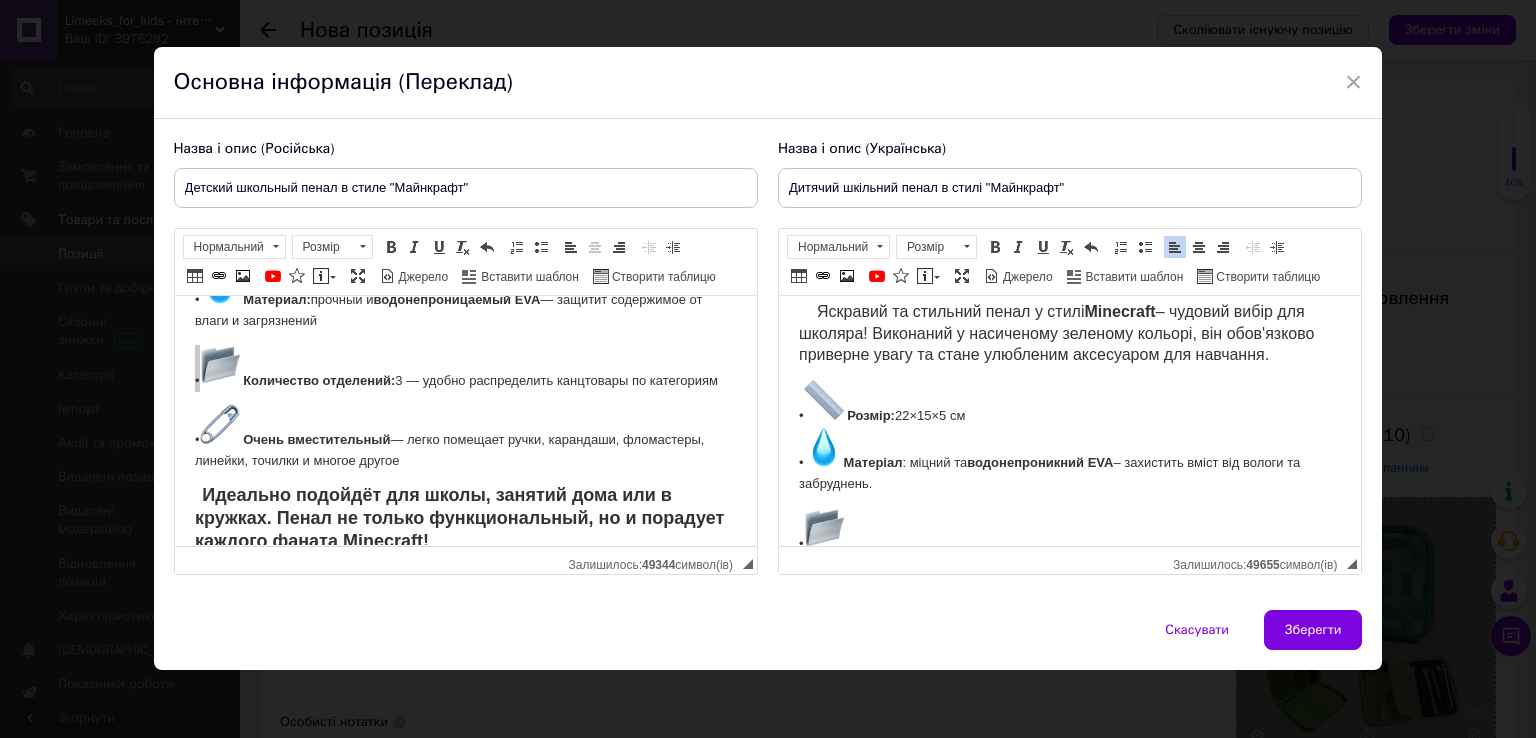 scroll, scrollTop: 52, scrollLeft: 0, axis: vertical 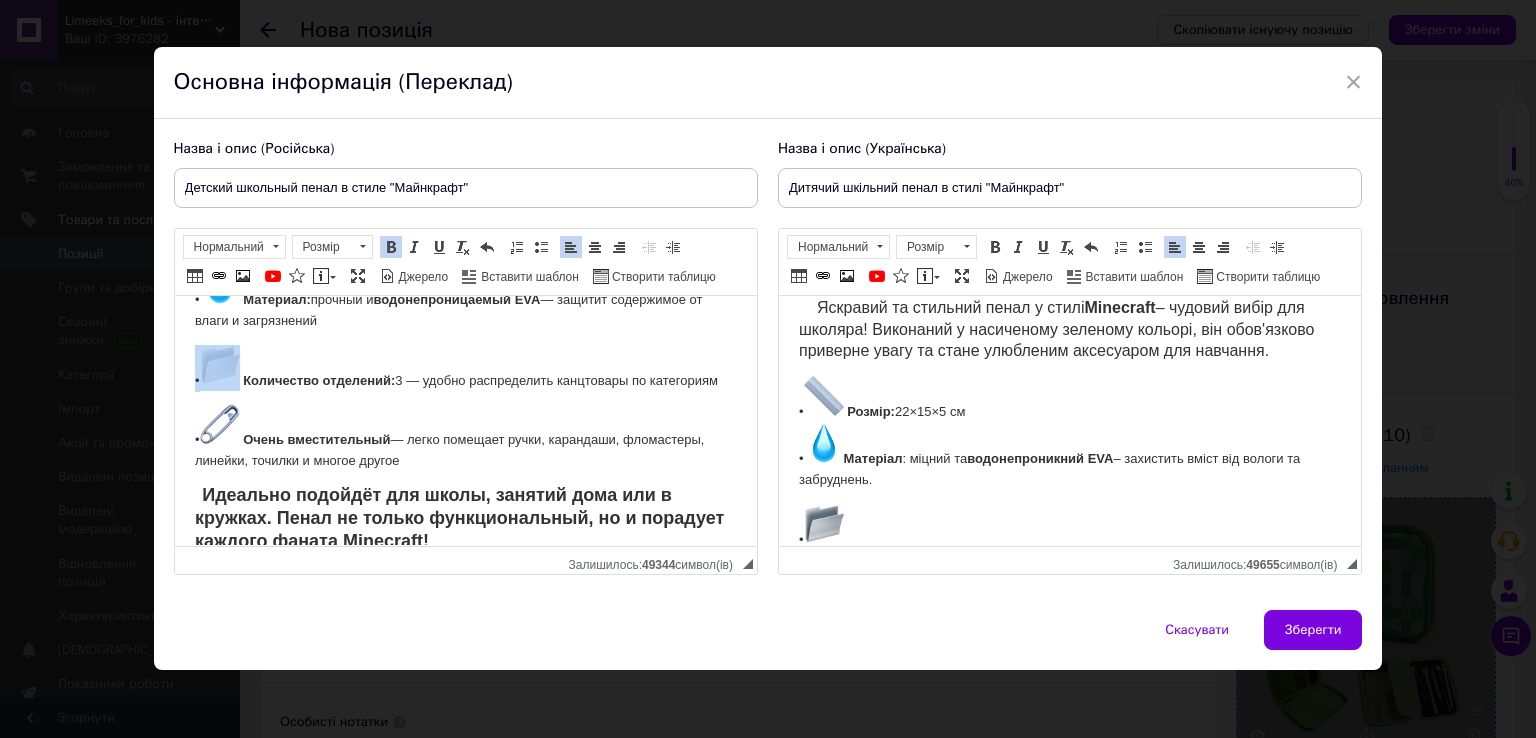 drag, startPoint x: 248, startPoint y: 376, endPoint x: 768, endPoint y: 385, distance: 520.0779 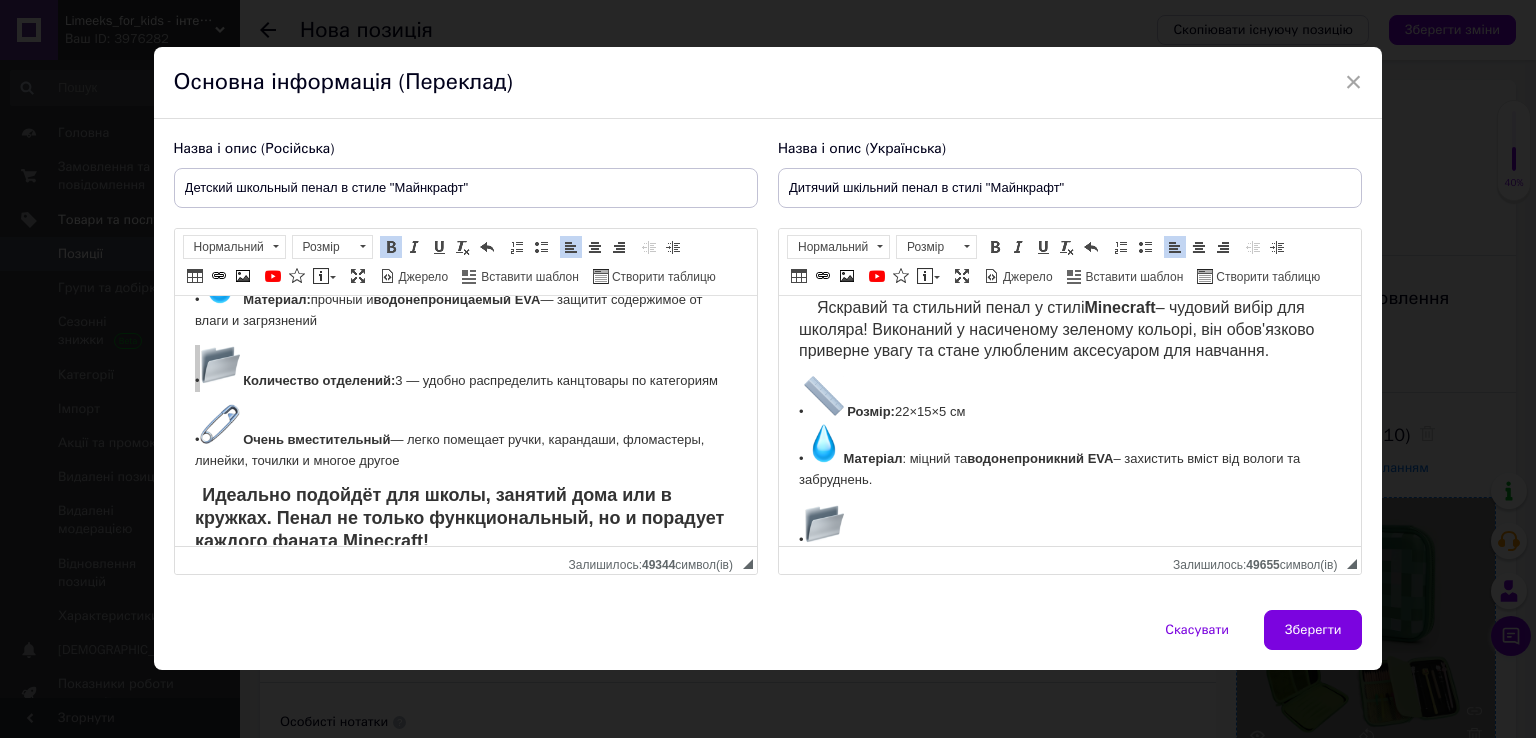click on "•" at bounding box center (1069, 527) 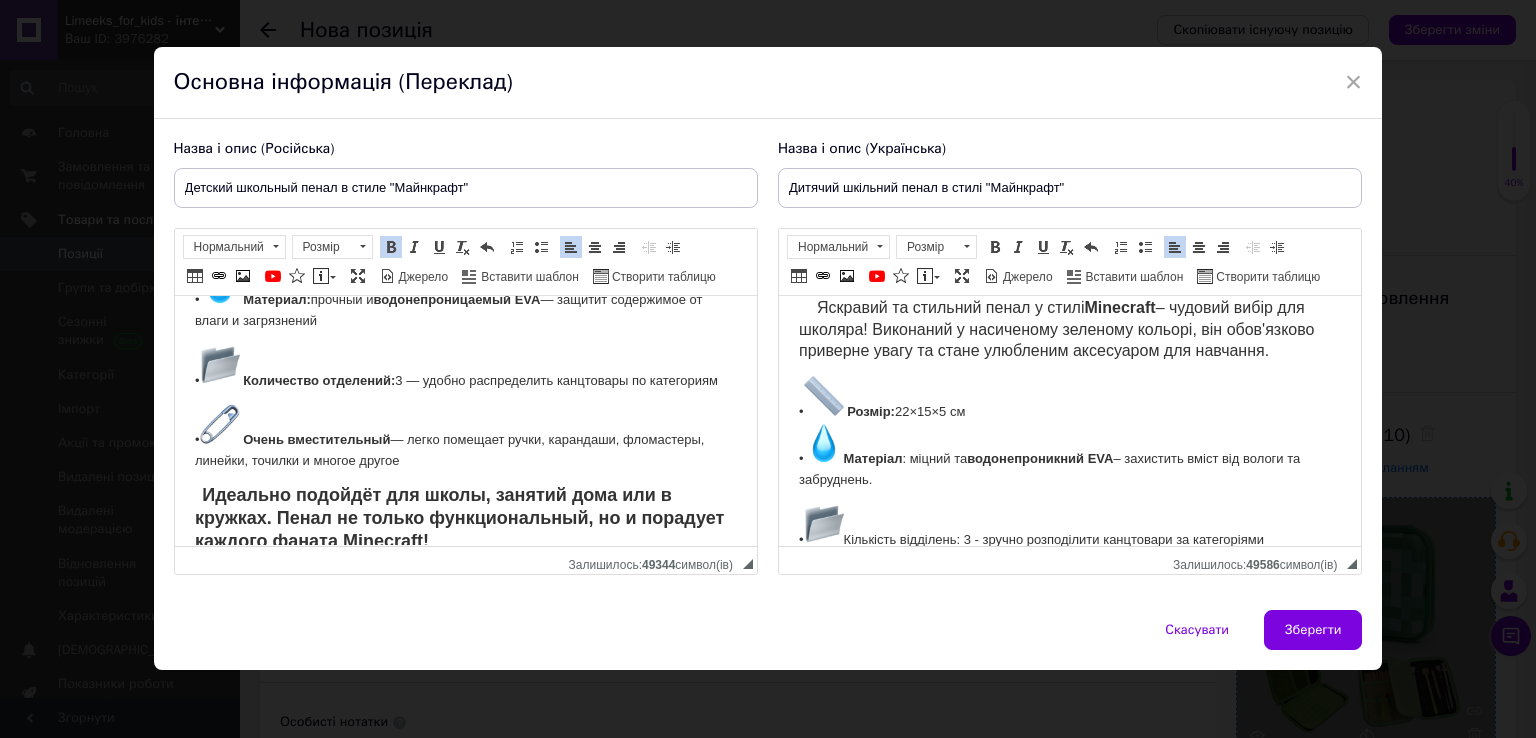 click on "Школьный пенал в стиле Minecraft       Яркий и стильный пенал в стиле  Minecraft  — отличный выбор для школьника! Выполнен в насыщенном зелёном цвете, он обязательно привлечёт внимание и станет любимым аксессуаром для учёбы. •    Размер:  22×15×5 см  •    Материал:  прочный и  водонепроницаемый EVA  — защитит содержимое от влаги и загрязнений  •    Количество отделений:  3 — удобно распределить канцтовары по категориям •    Очень вместительный  — легко помещает ручки, карандаши, фломастеры, линейки, точилки и многое другое" at bounding box center [465, 322] 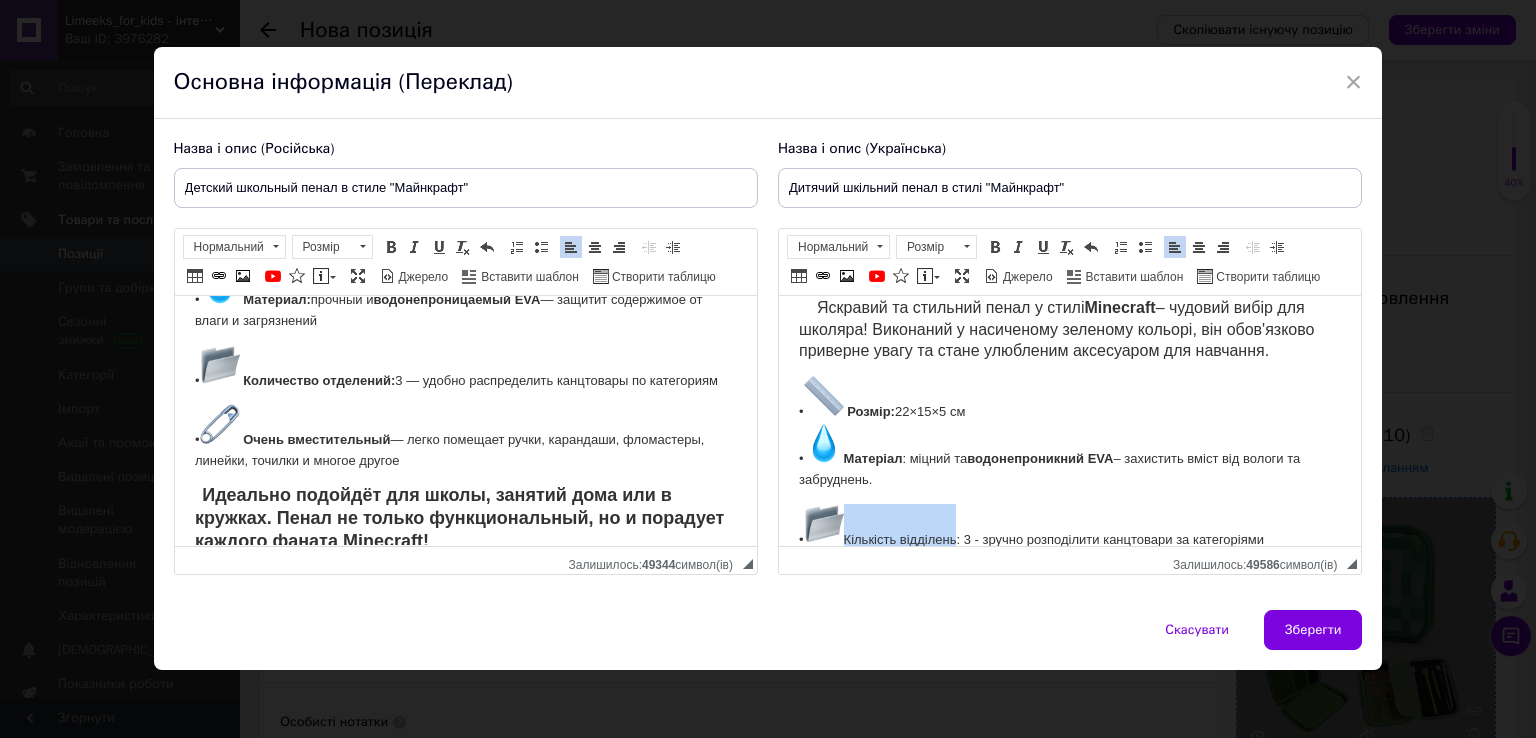 drag, startPoint x: 847, startPoint y: 536, endPoint x: 959, endPoint y: 535, distance: 112.00446 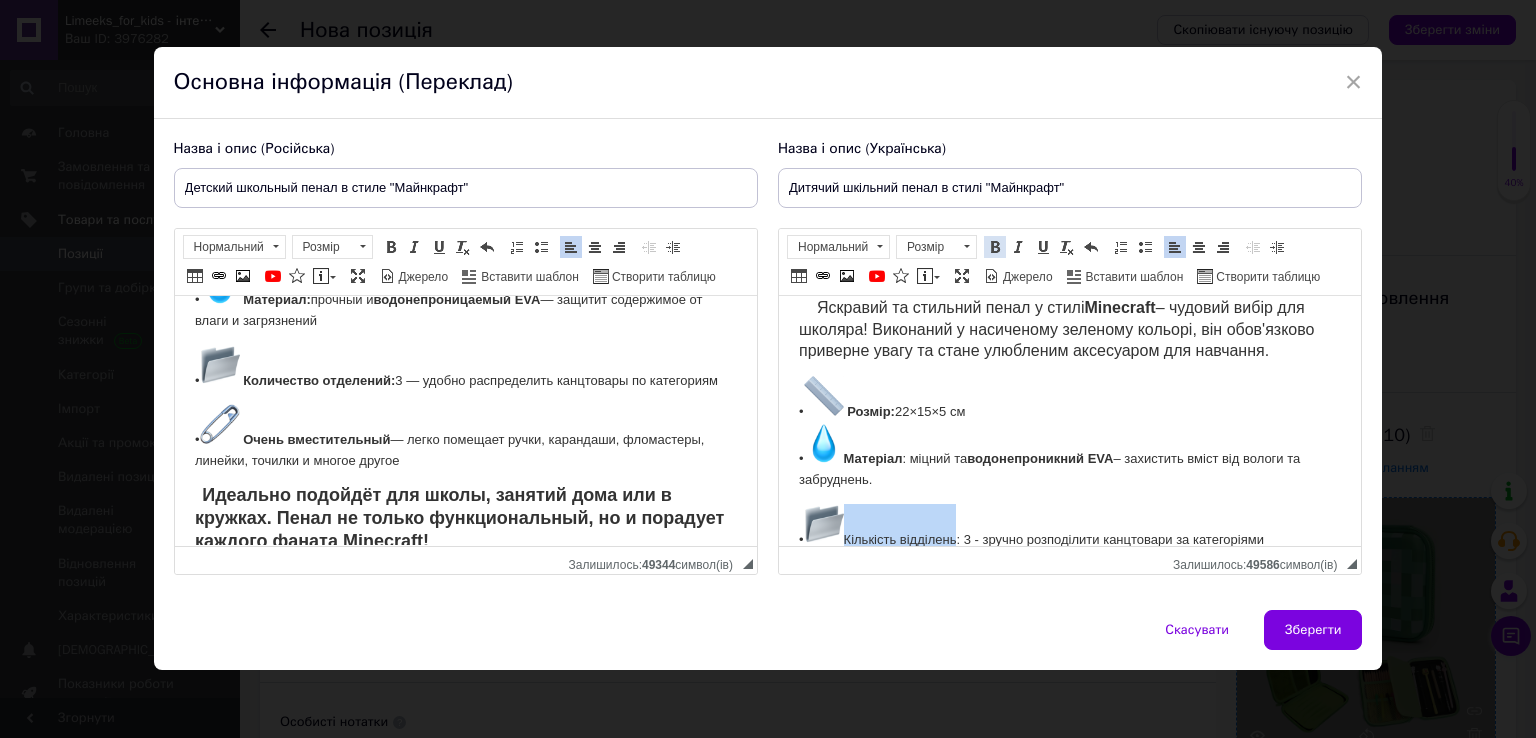 click at bounding box center [995, 247] 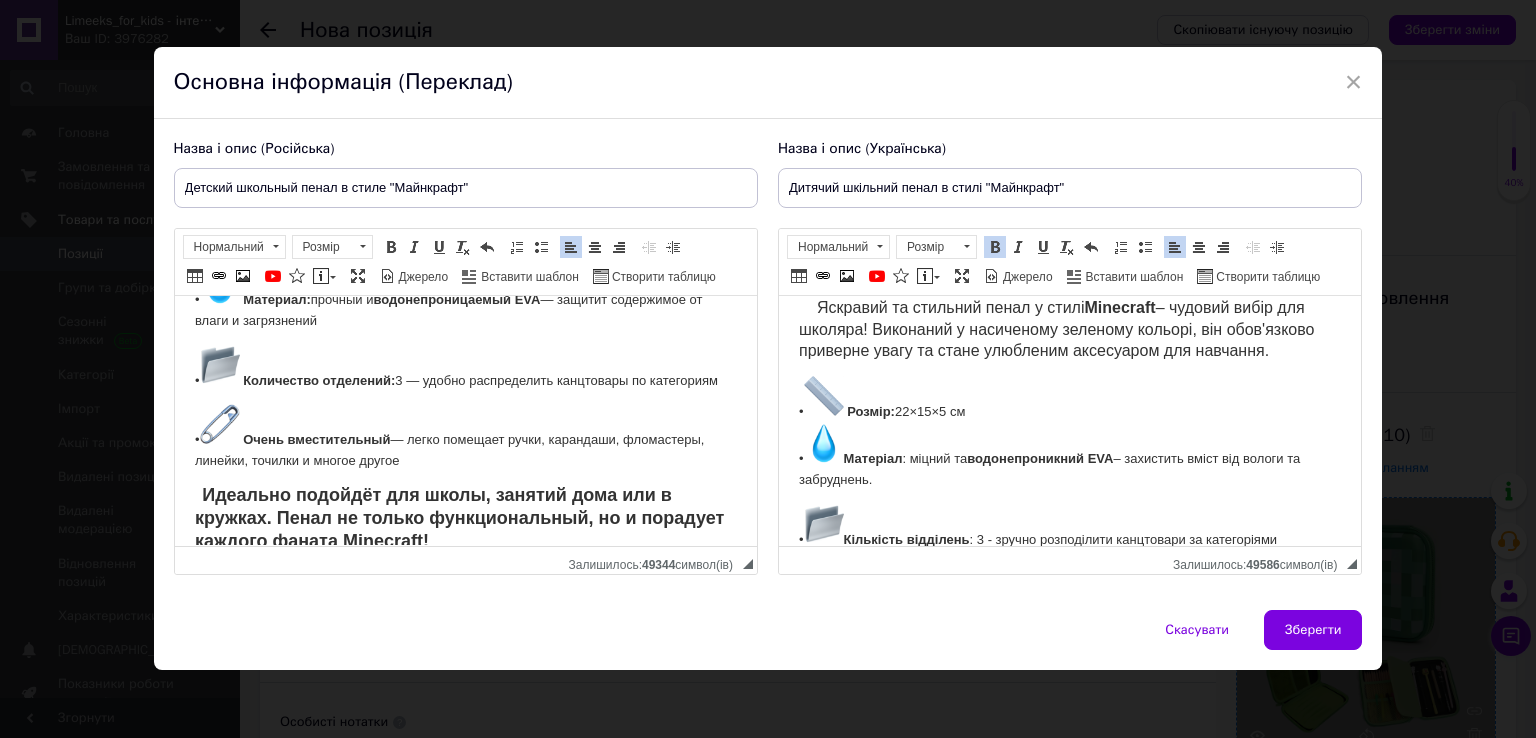 click on "водонепроникний EVA" at bounding box center [1039, 458] 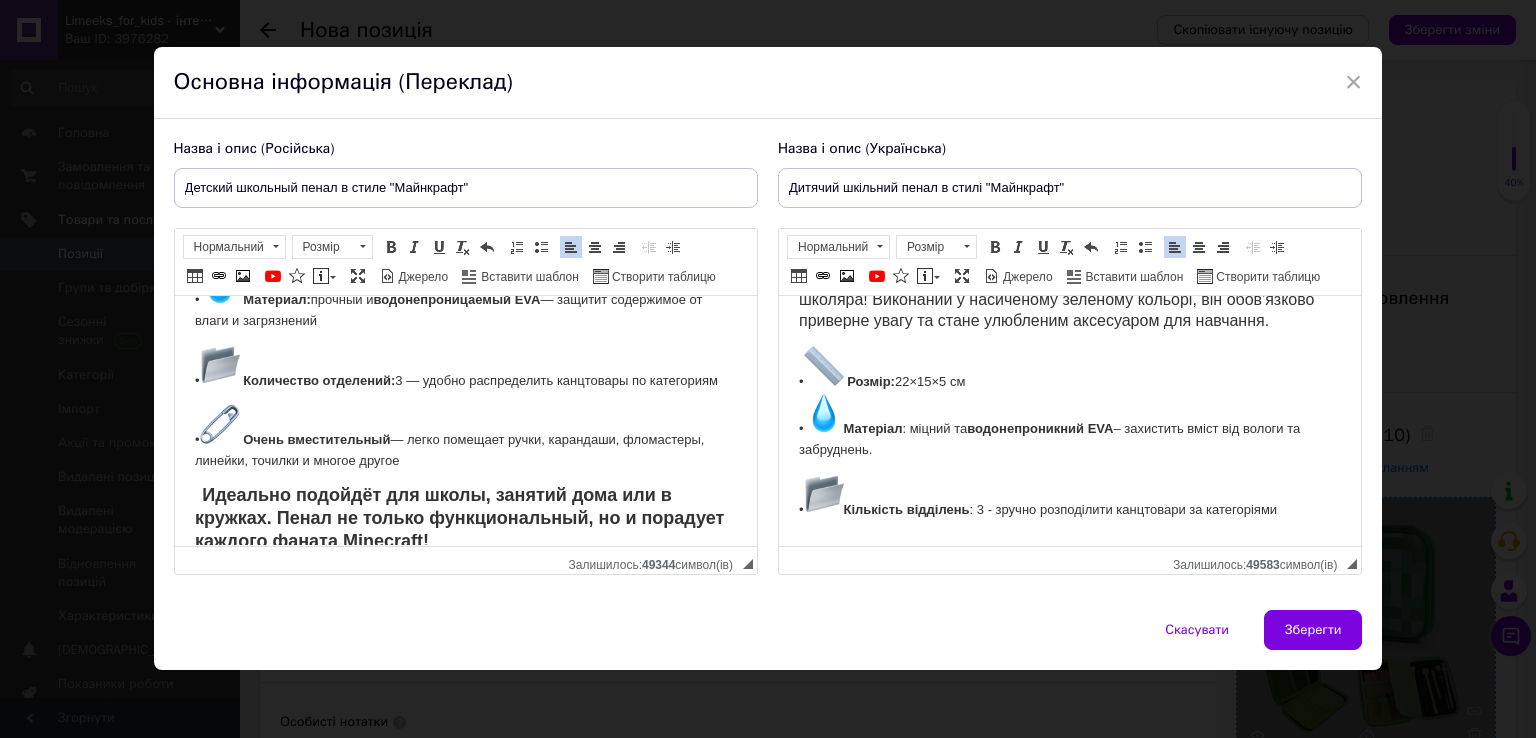 scroll, scrollTop: 85, scrollLeft: 0, axis: vertical 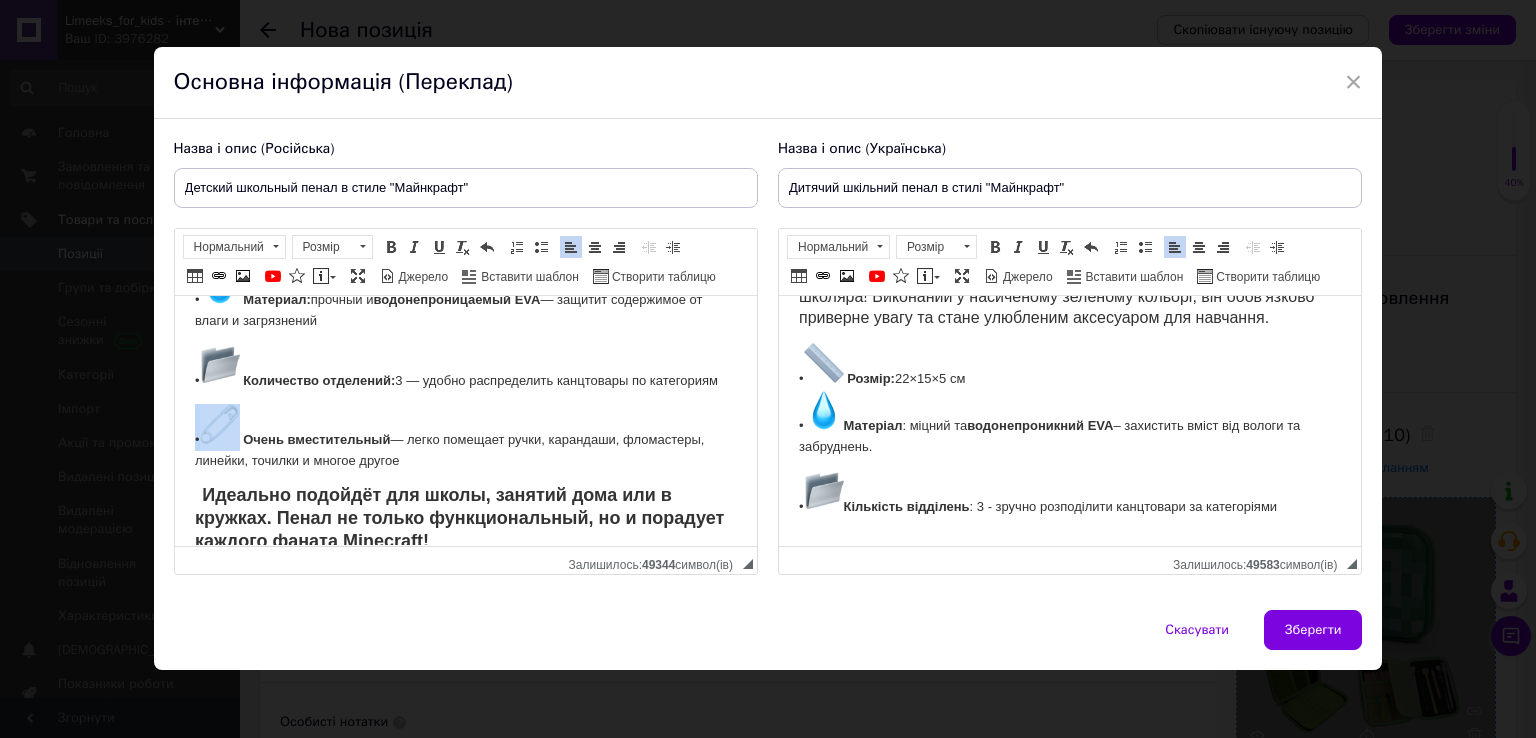 drag, startPoint x: 192, startPoint y: 420, endPoint x: 228, endPoint y: 421, distance: 36.013885 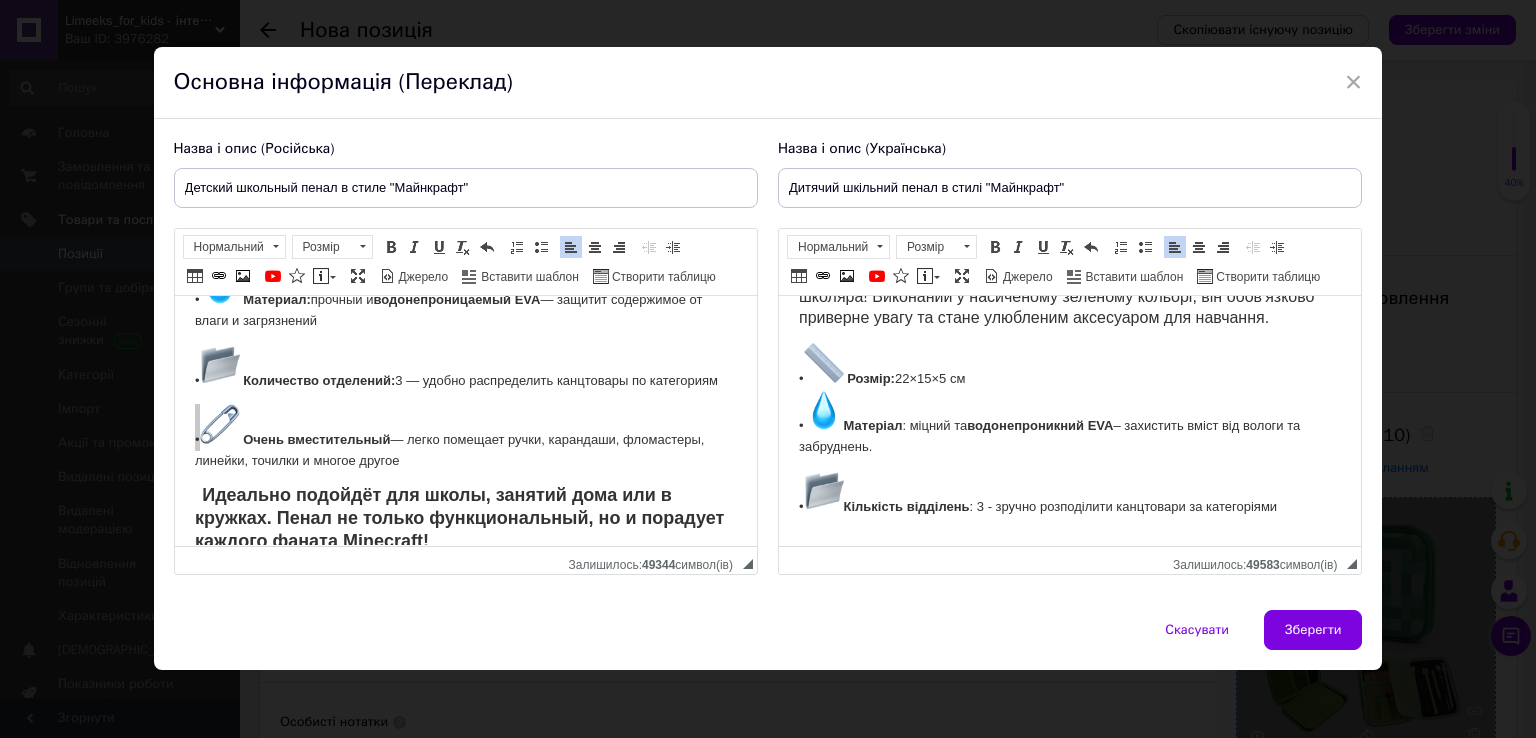 click on "Шкільний пенал у стилі Minecraft       Яскравий та стильний пенал у стилі  Minecraft  – чудовий вибір для школяра!   Виконаний у насиченому зеленому кольорі, він обов'язково приверне увагу та стане улюбленим аксесуаром для навчання. •    Розмір:  22×15×5 см •  Матеріал : міцний та  водонепроникний EVA  – захистить вміст від вологи та забруднень. •  Кількість відділень : 3 - зручно розподілити канцтовари за категоріями" at bounding box center (1069, 391) 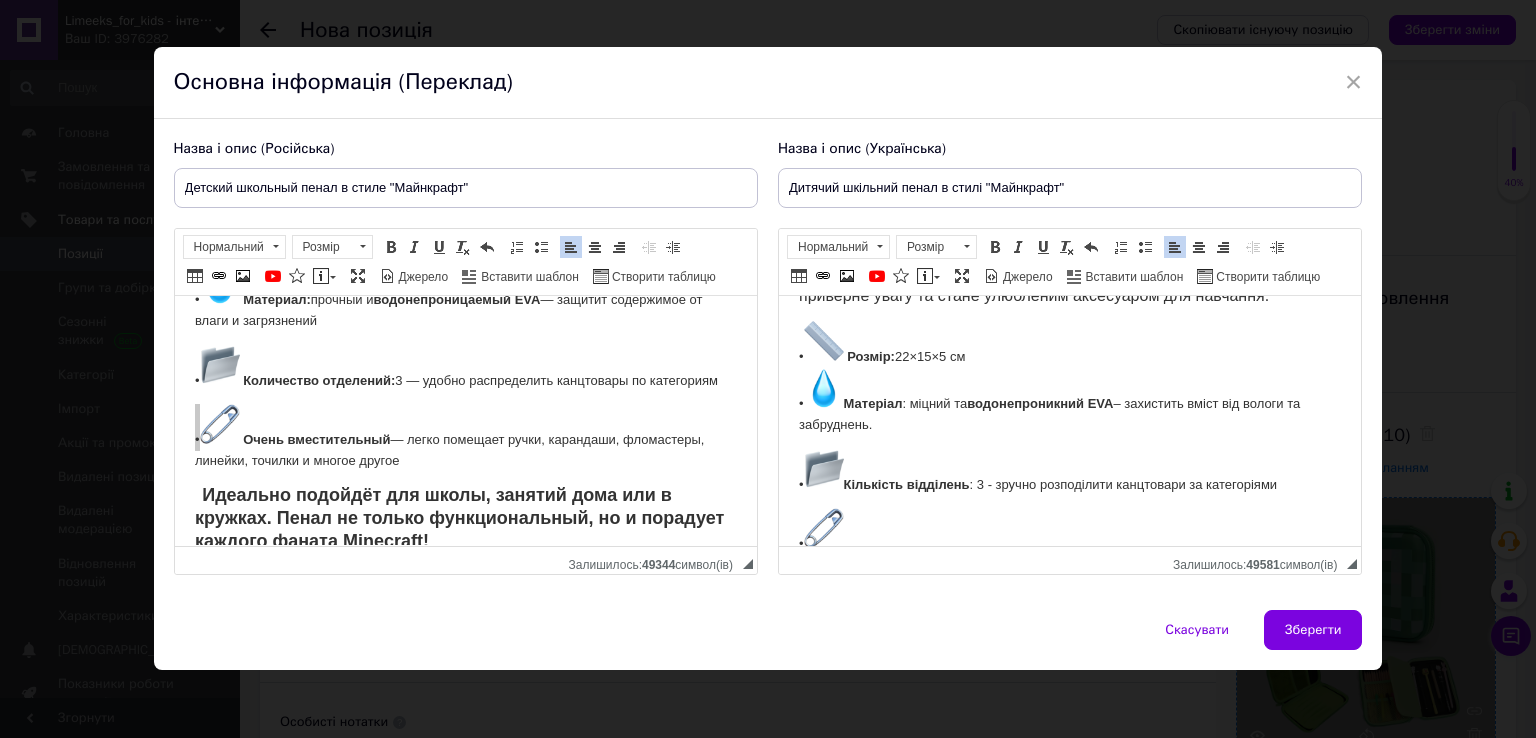 scroll, scrollTop: 110, scrollLeft: 0, axis: vertical 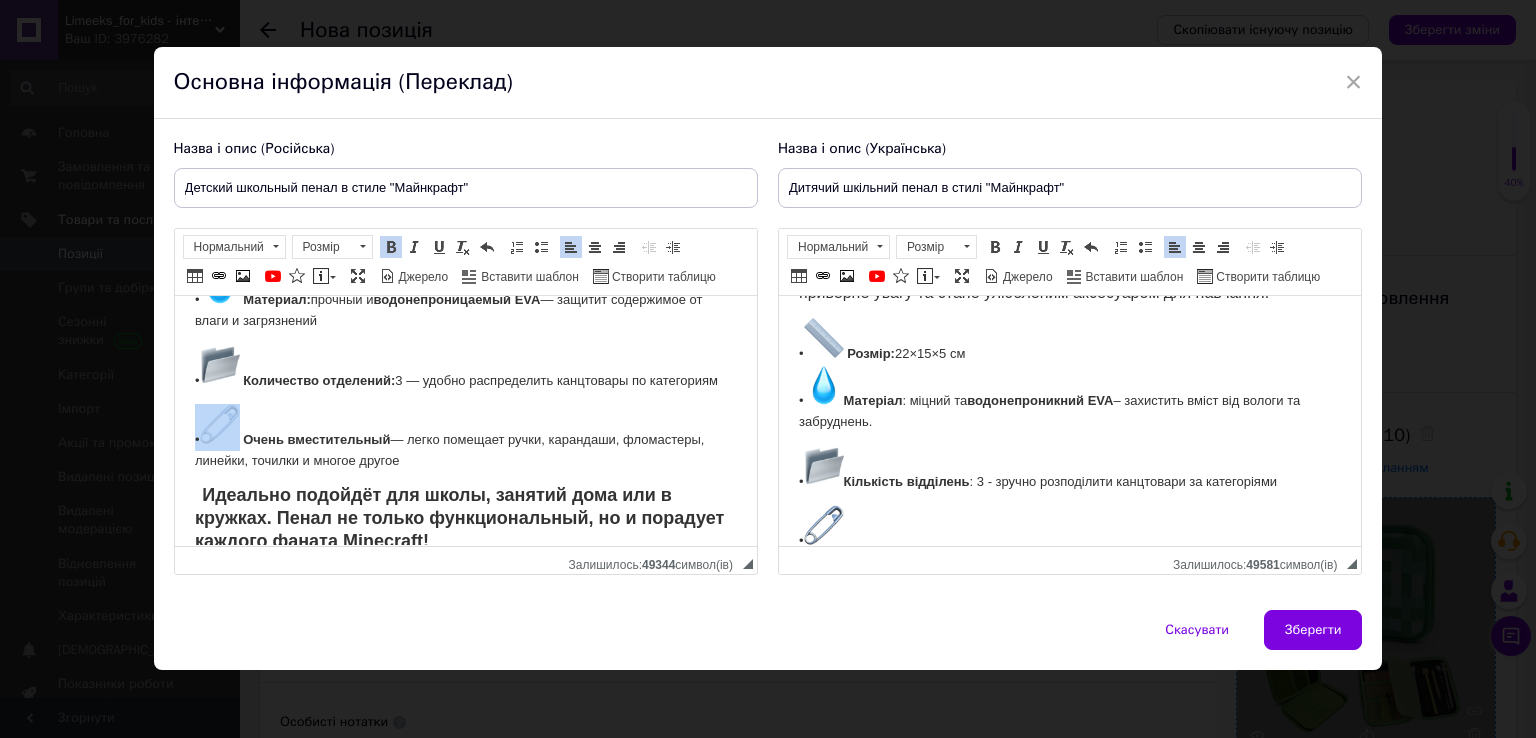 drag, startPoint x: 248, startPoint y: 437, endPoint x: 463, endPoint y: 453, distance: 215.59453 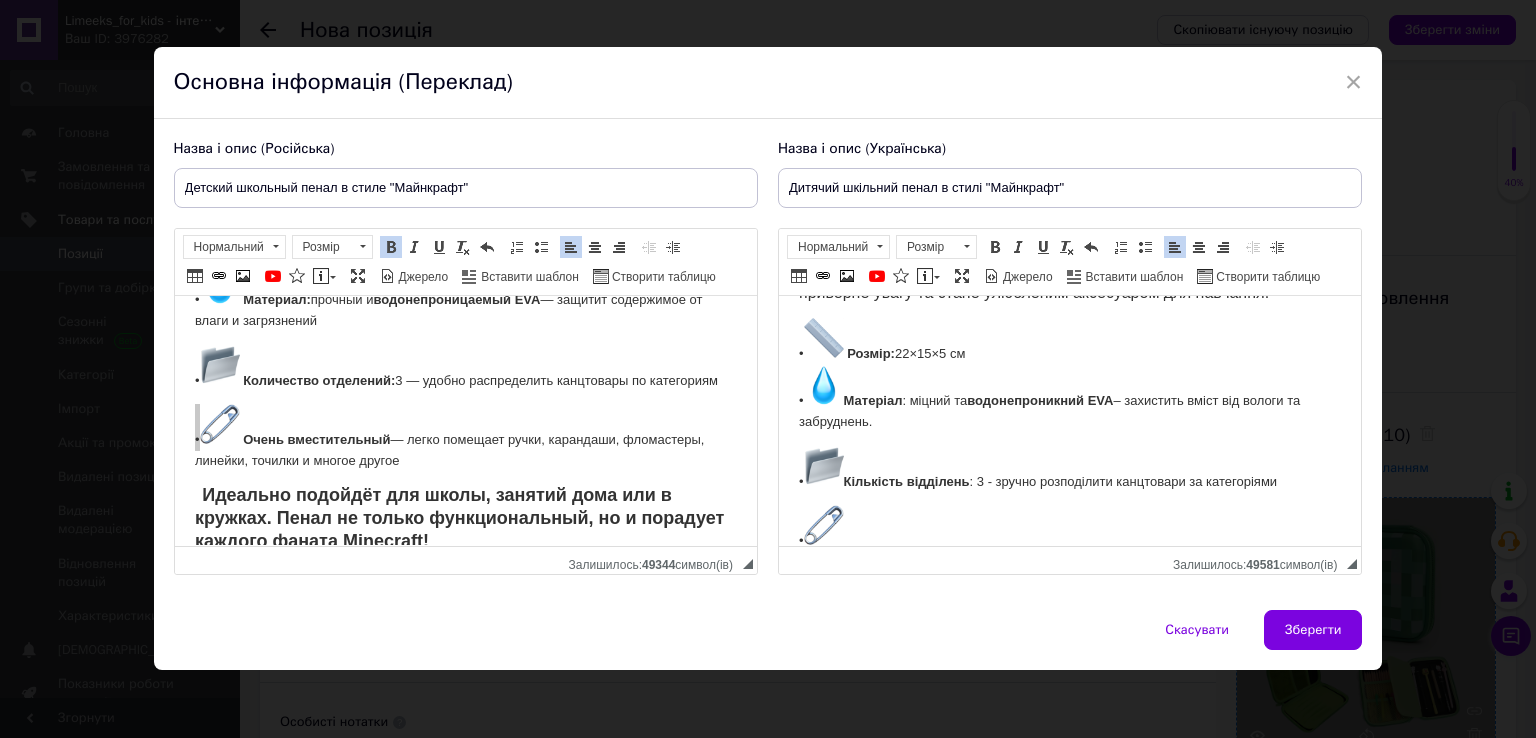 click on "•" at bounding box center (1069, 528) 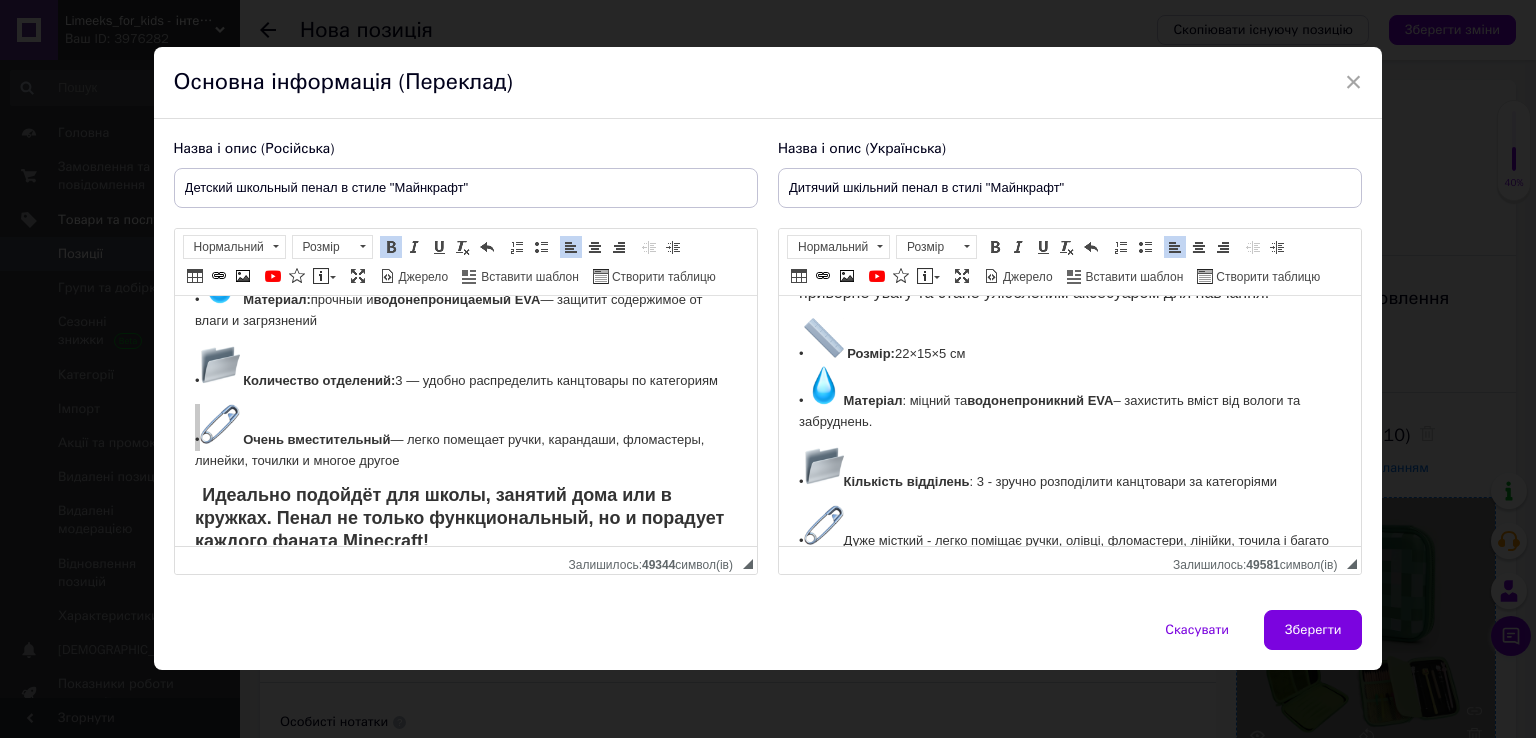 scroll, scrollTop: 127, scrollLeft: 0, axis: vertical 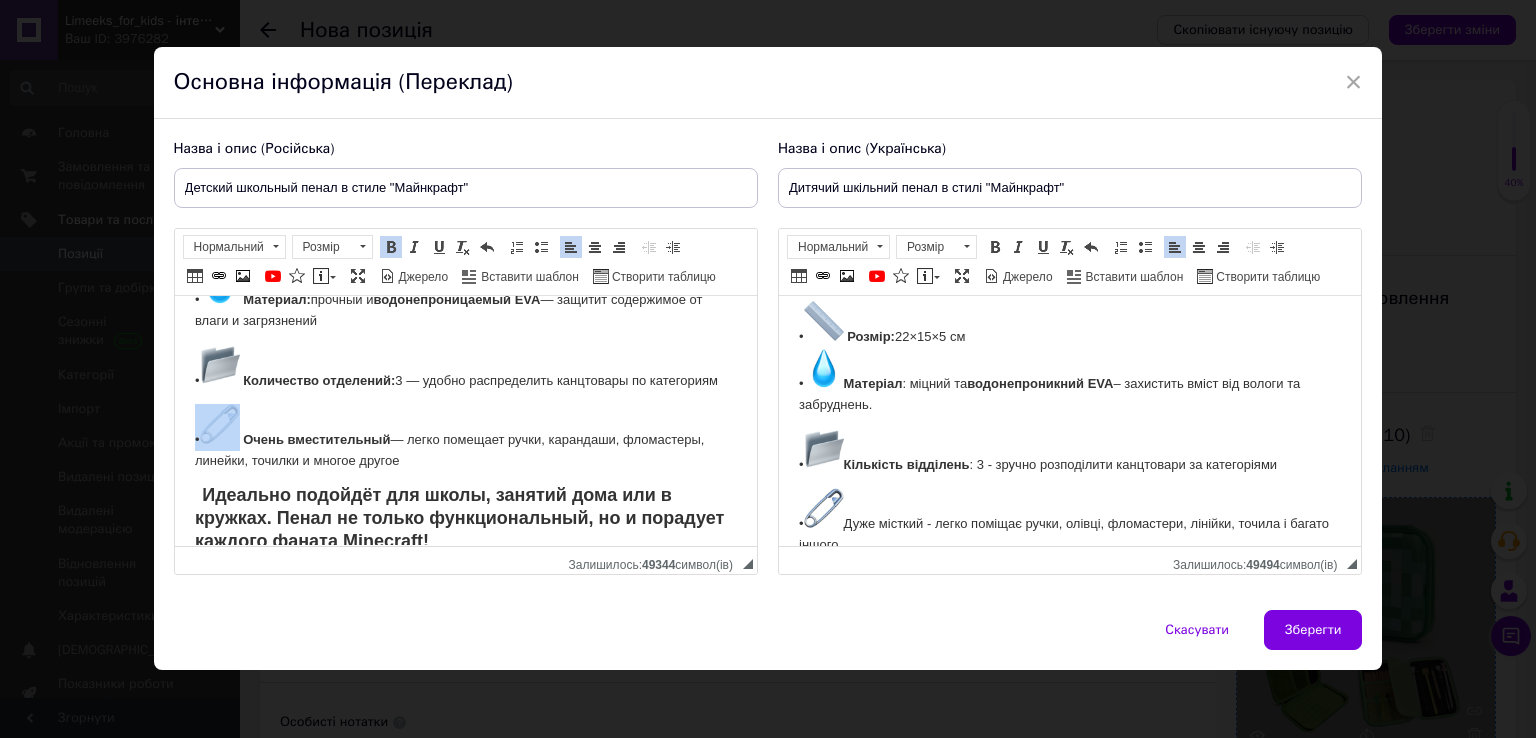 click on "Школьный пенал в стиле Minecraft       Яркий и стильный пенал в стиле  Minecraft  — отличный выбор для школьника! Выполнен в насыщенном зелёном цвете, он обязательно привлечёт внимание и станет любимым аксессуаром для учёбы. •    Размер:  22×15×5 см  •    Материал:  прочный и  водонепроницаемый EVA  — защитит содержимое от влаги и загрязнений  •    Количество отделений:  3 — удобно распределить канцтовары по категориям •    Очень вместительный  — легко помещает ручки, карандаши, фломастеры, линейки, точилки и многое другое" at bounding box center (465, 322) 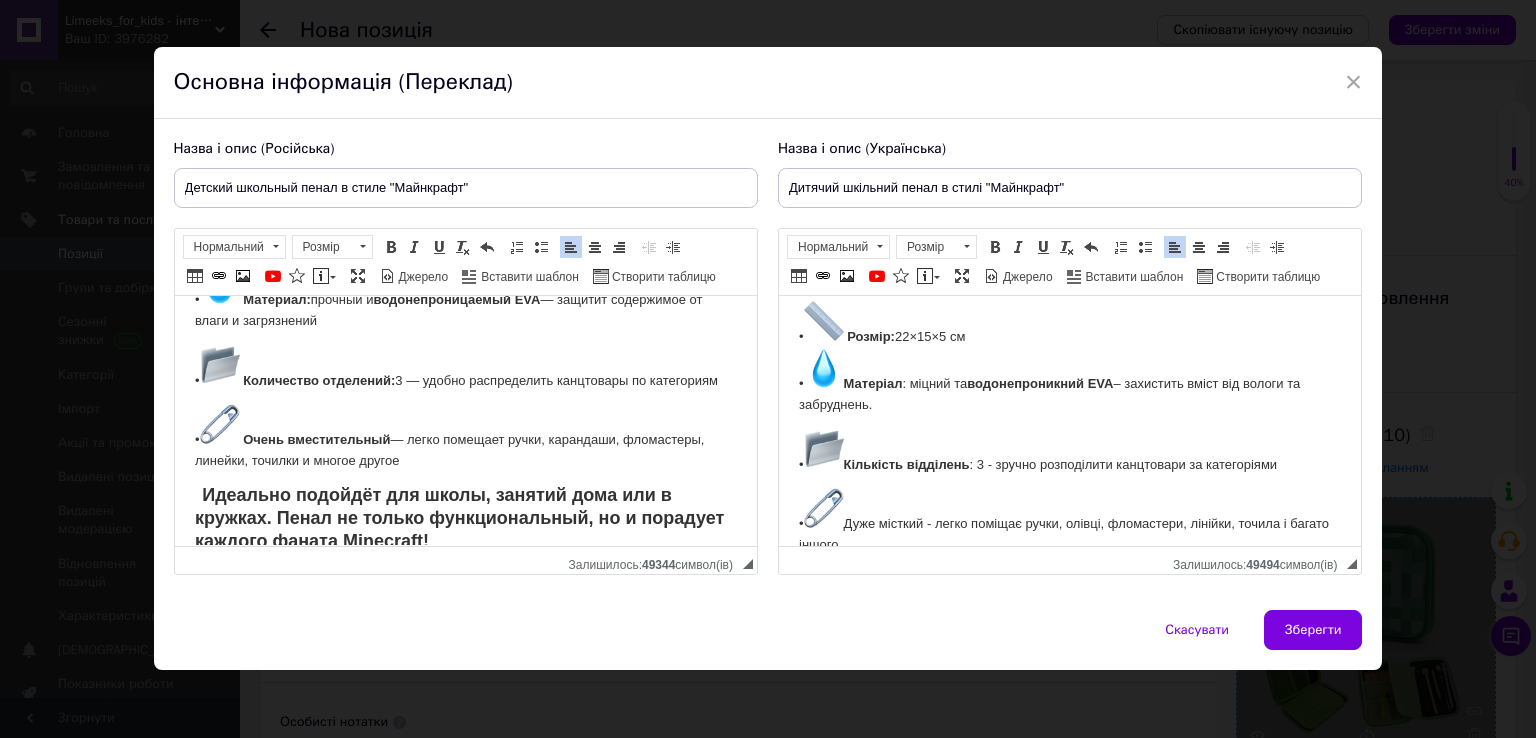 scroll, scrollTop: 131, scrollLeft: 0, axis: vertical 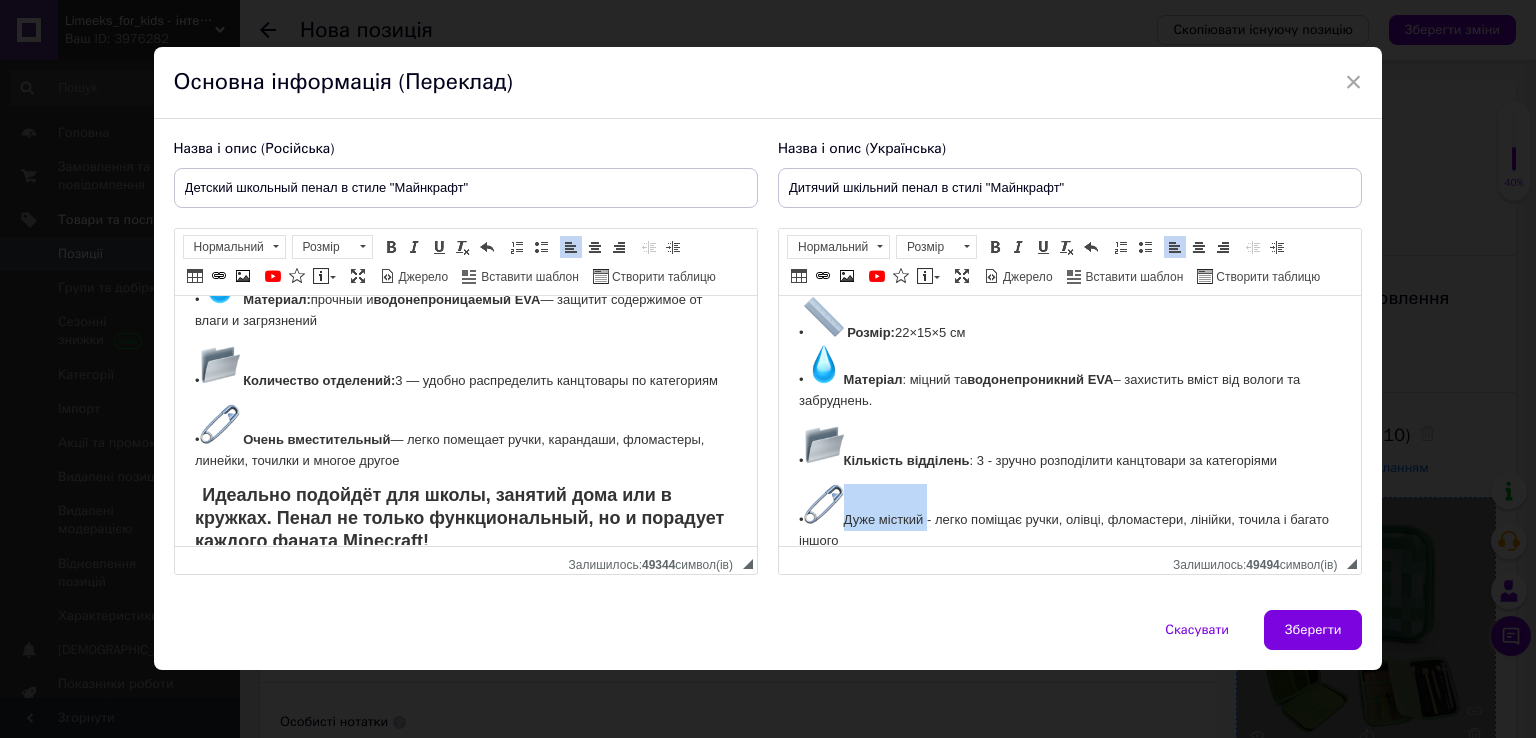 drag, startPoint x: 847, startPoint y: 512, endPoint x: 931, endPoint y: 510, distance: 84.0238 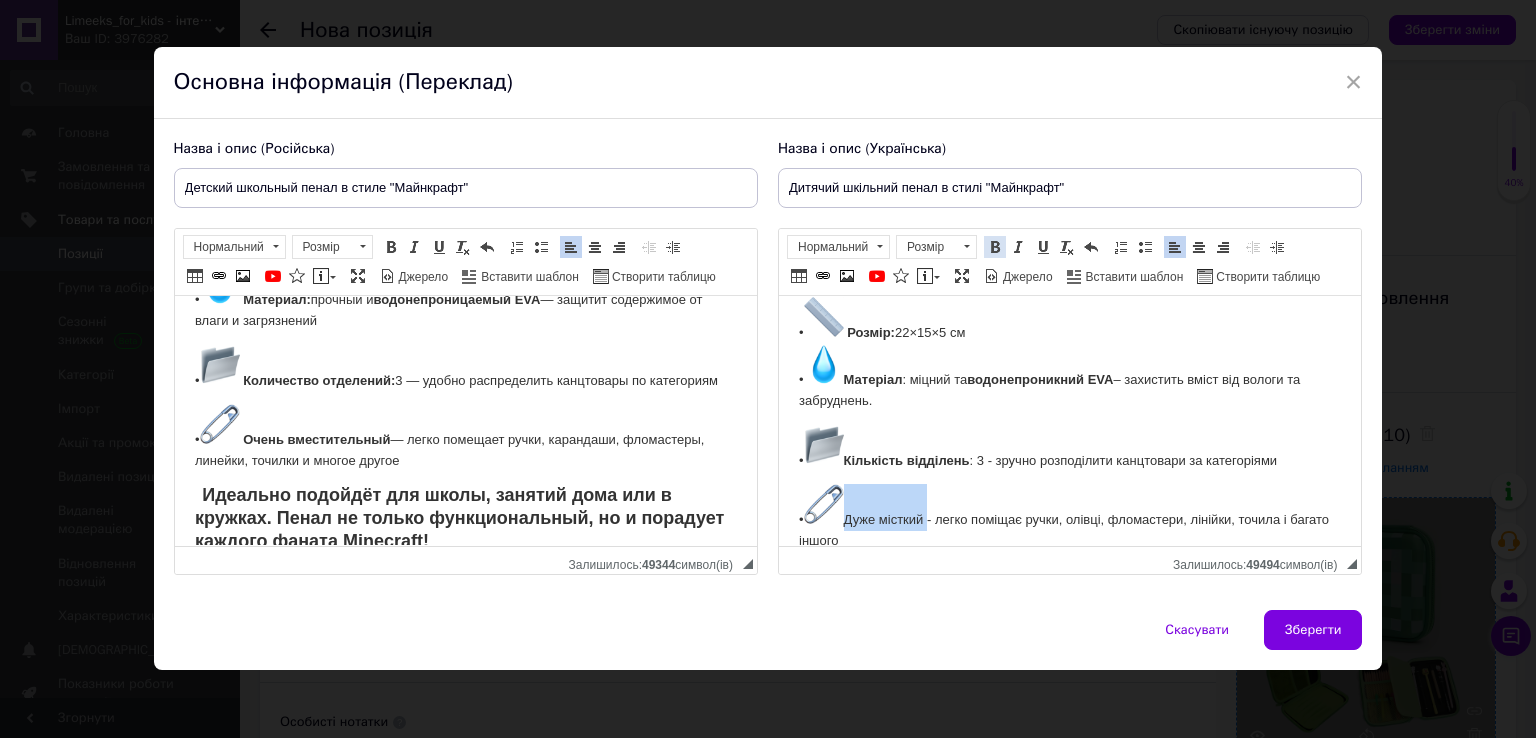 click at bounding box center (995, 247) 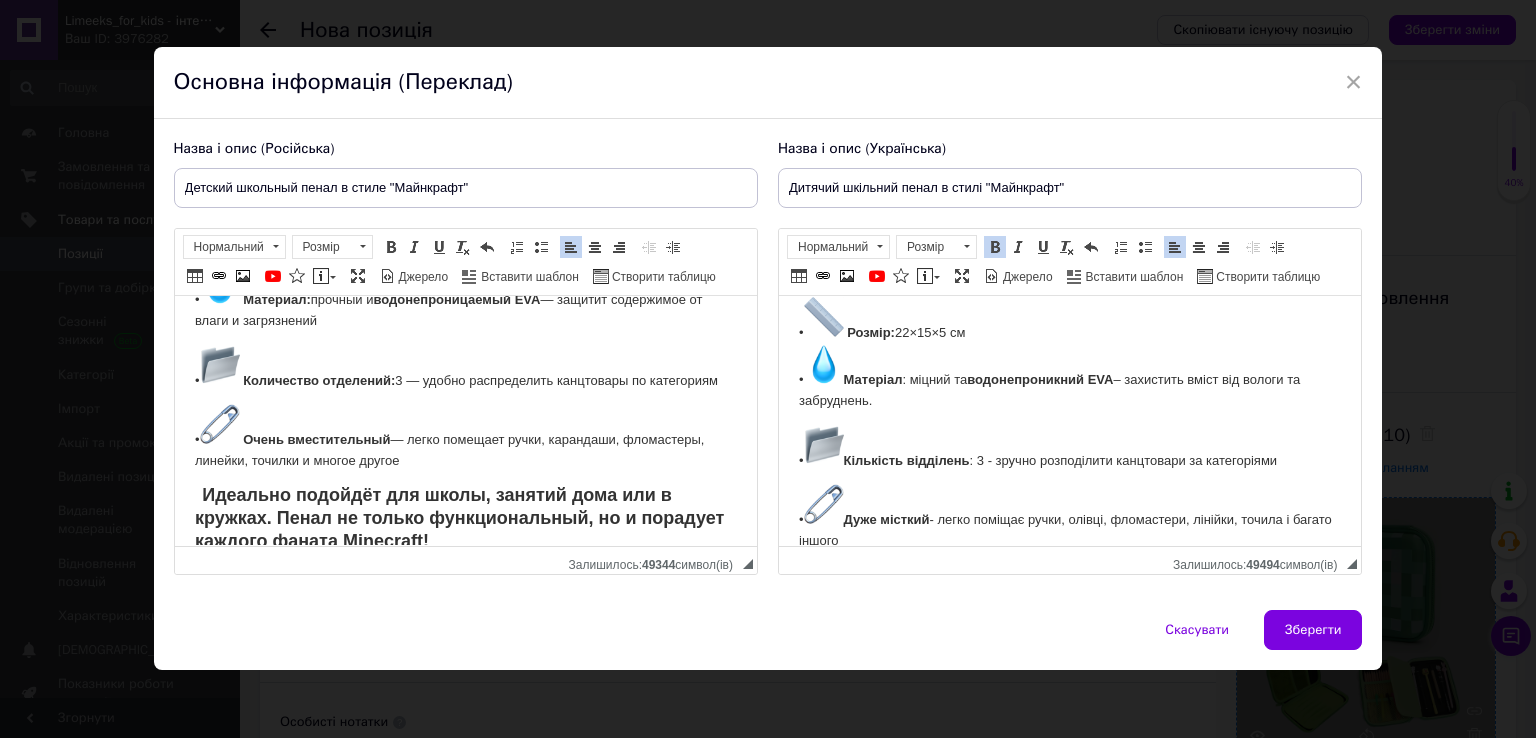 click on "•    Розмір:  22×15×5 см •  Матеріал : міцний та  водонепроникний EVA  – захистить вміст від вологи та забруднень." at bounding box center (1069, 354) 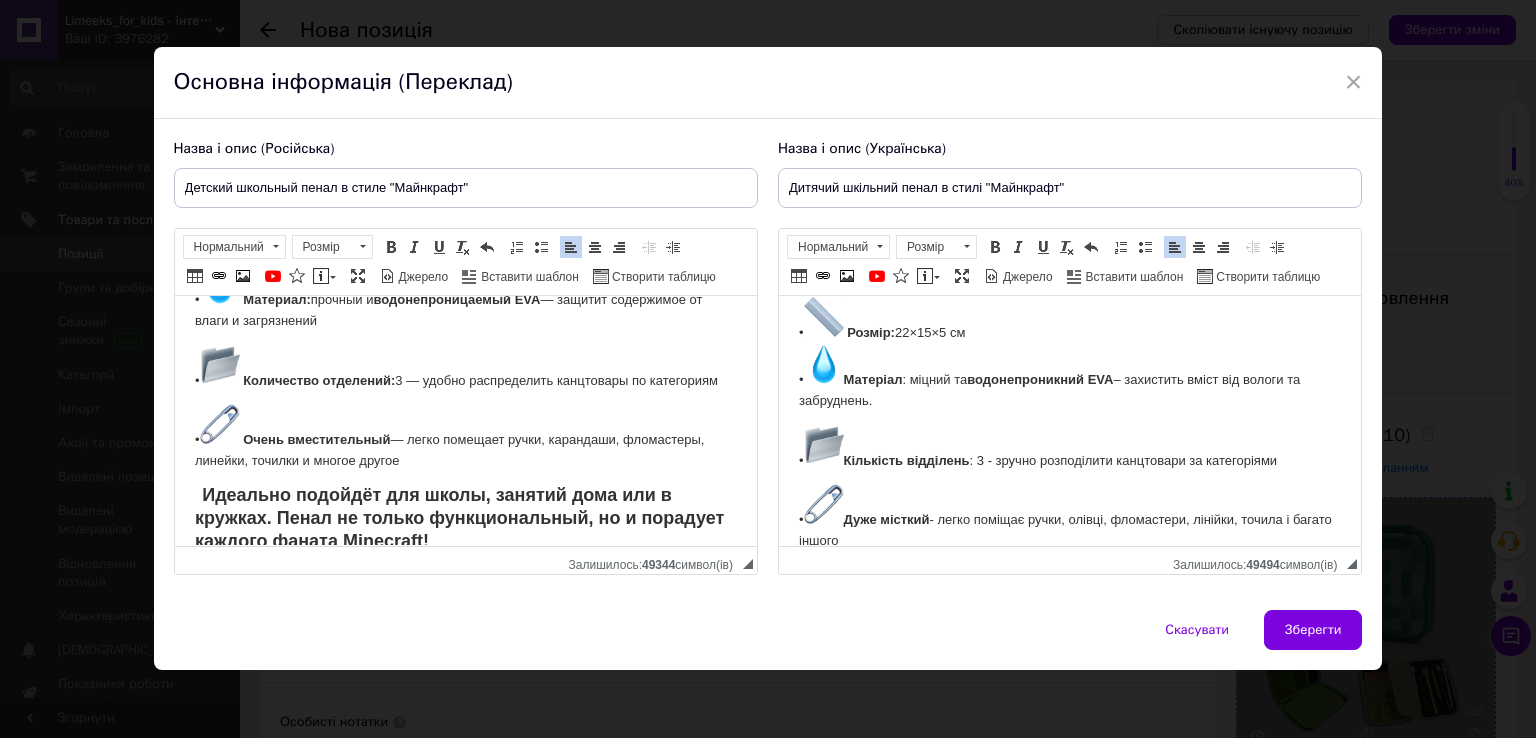 click on "•  Дуже місткий  - легко поміщає ручки, олівці, фломастери, лінійки, точила і багато іншого" at bounding box center [1069, 518] 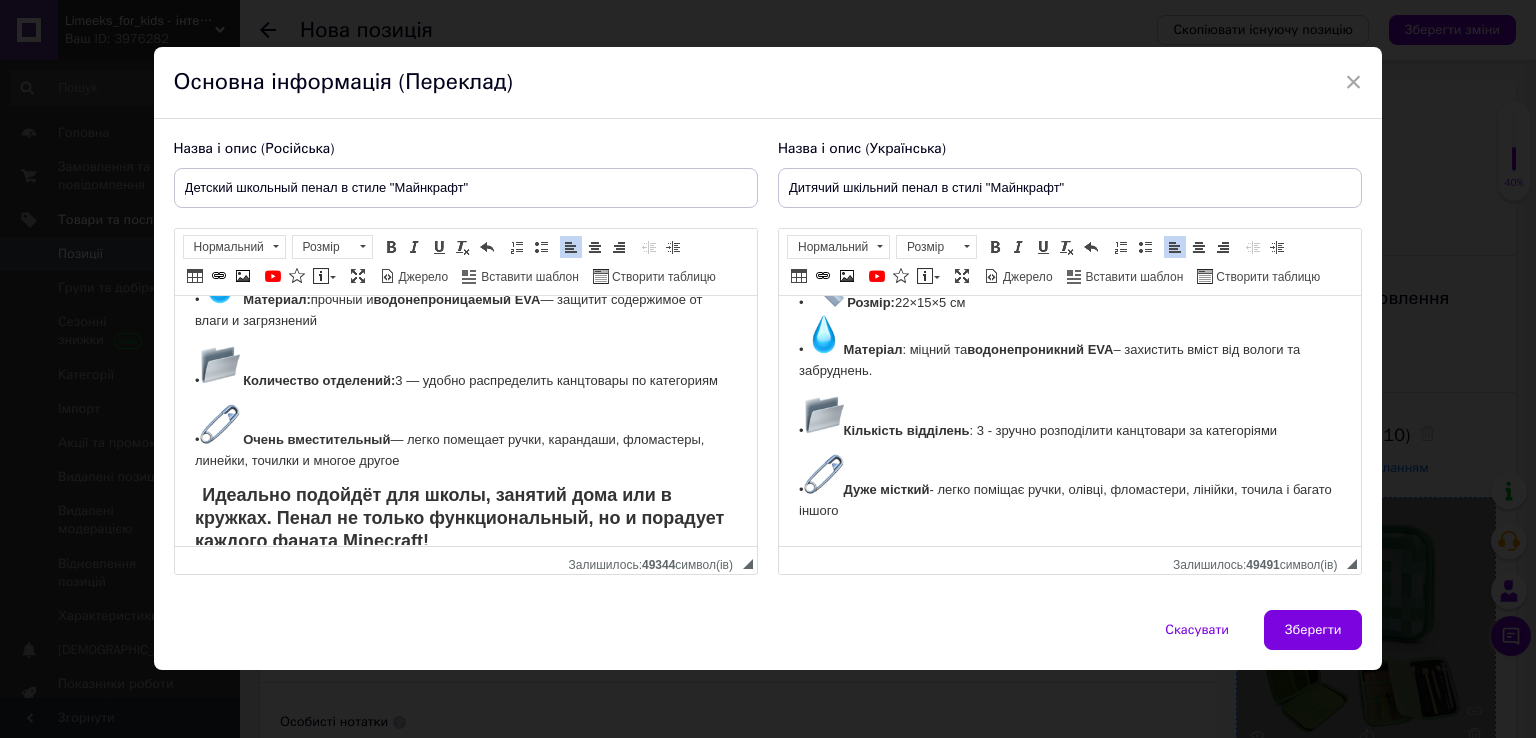 click on "•  Дуже місткий  - легко поміщає ручки, олівці, фломастери, лінійки, точила і багато іншого" at bounding box center [1069, 488] 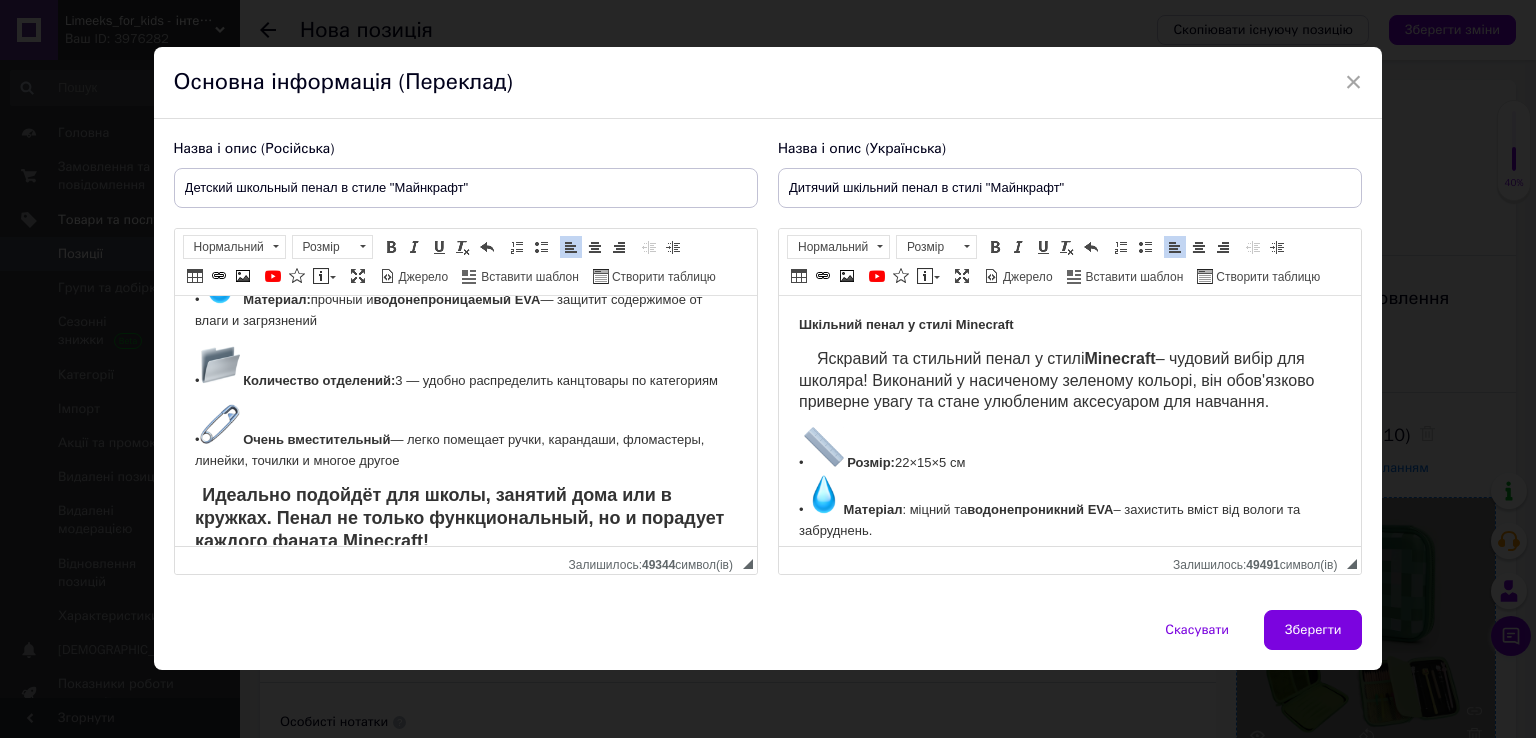 scroll, scrollTop: 164, scrollLeft: 0, axis: vertical 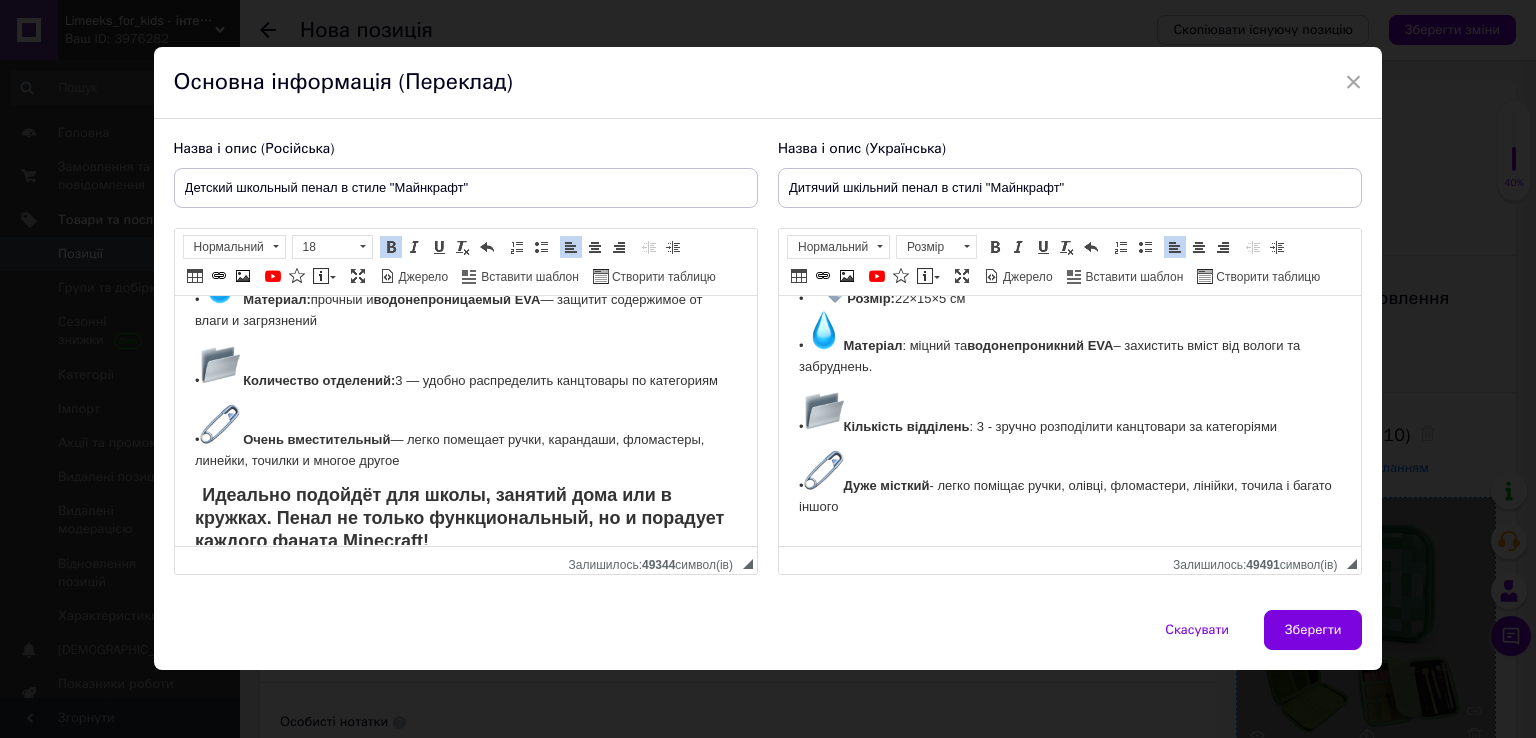 drag, startPoint x: 208, startPoint y: 489, endPoint x: 500, endPoint y: 542, distance: 296.77097 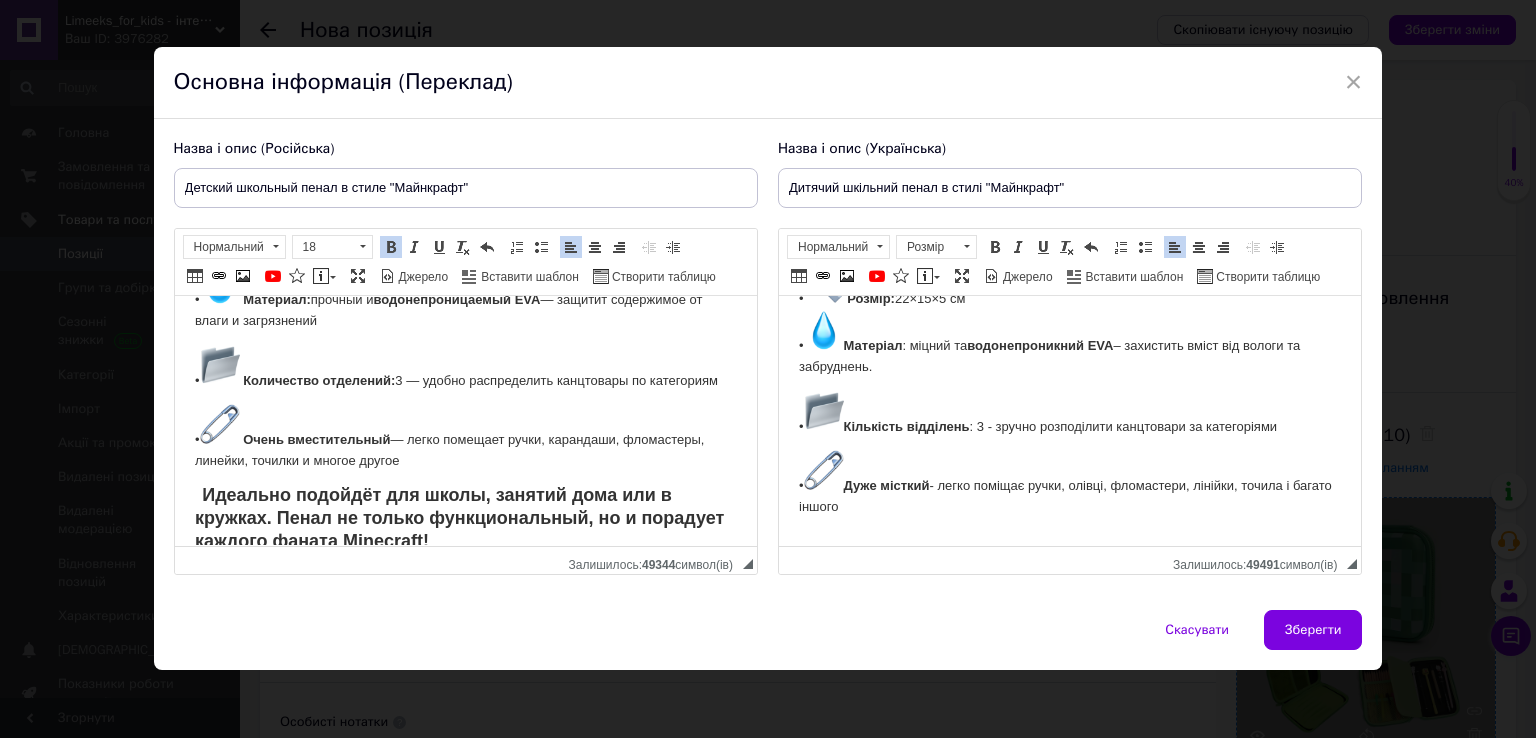click at bounding box center [1069, 541] 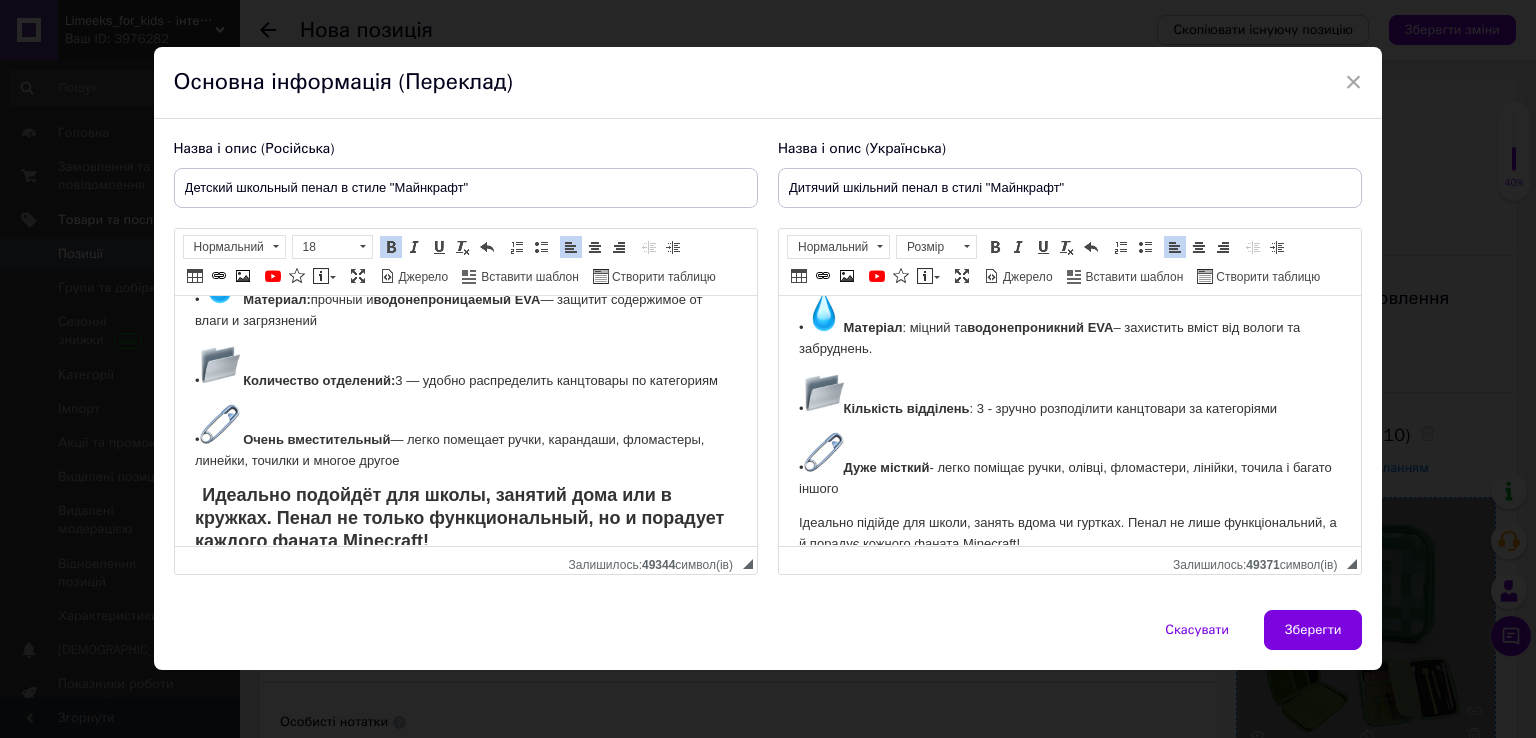 scroll, scrollTop: 185, scrollLeft: 0, axis: vertical 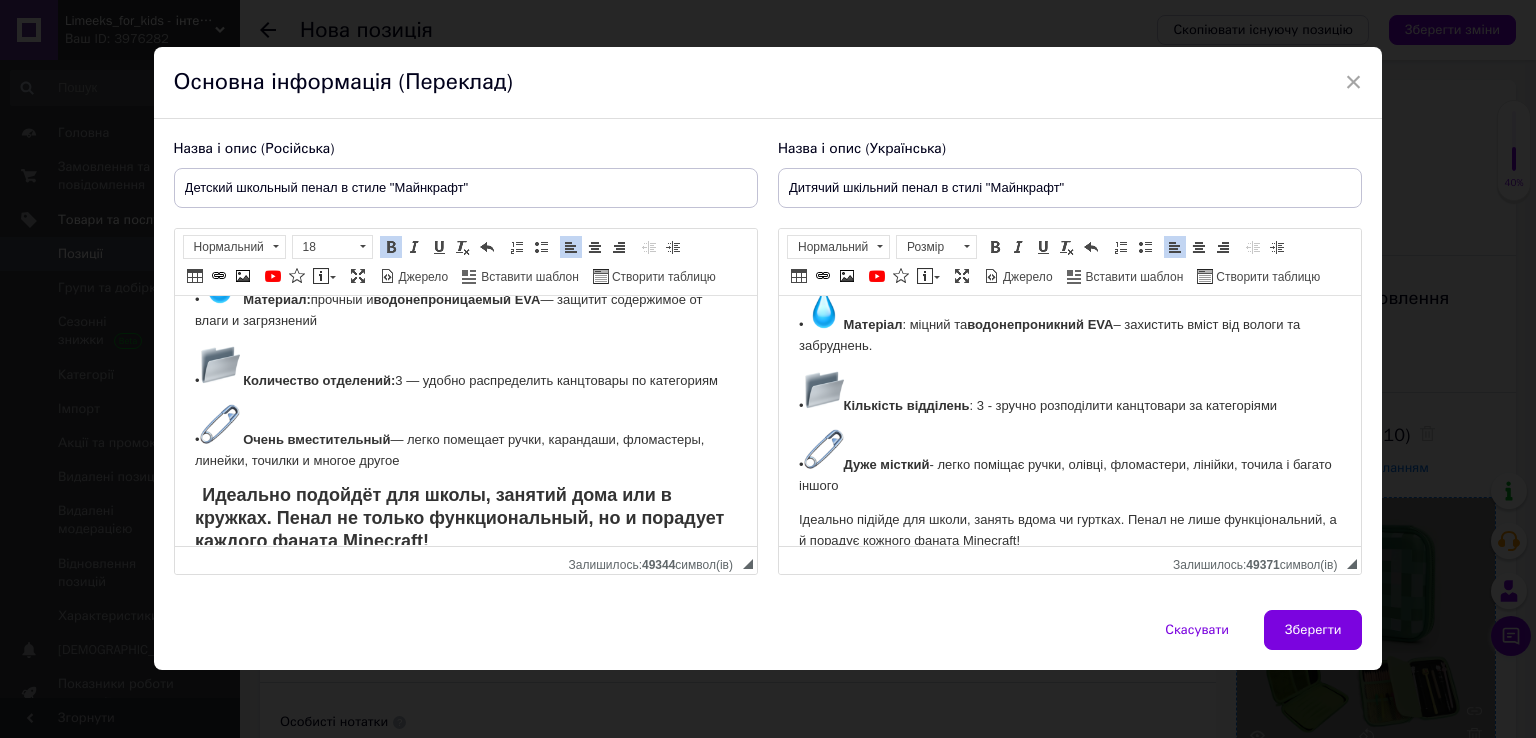 click on "Шкільний пенал у стилі Minecraft       Яскравий та стильний пенал у стилі  Minecraft  – чудовий вибір для школяра!   Виконаний у насиченому зеленому кольорі, він обов'язково приверне увагу та стане улюбленим аксесуаром для навчання. •    Розмір:  22×15×5 см •  Матеріал : міцний та  водонепроникний EVA  – захистить вміст від вологи та забруднень. •  Кількість відділень : 3 - зручно розподілити канцтовари за категоріями •  Дуже місткий  - легко поміщає ручки, олівці, фломастери, лінійки, точила і багато іншого Ідеально підійде для школи, занять вдома чи гуртках." at bounding box center (1069, 235) 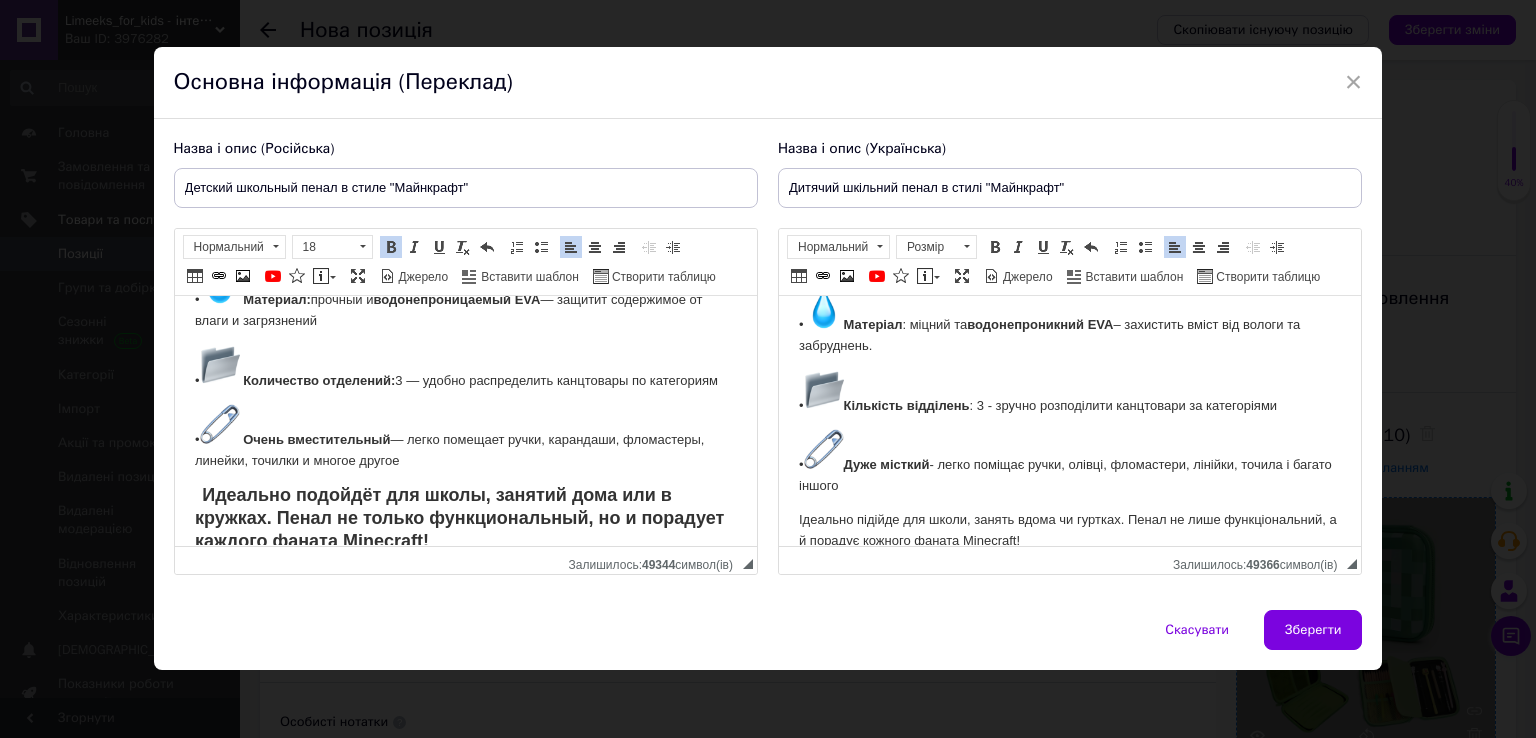 click on "Ідеально підійде для школи, занять вдома чи гуртках." at bounding box center (960, 519) 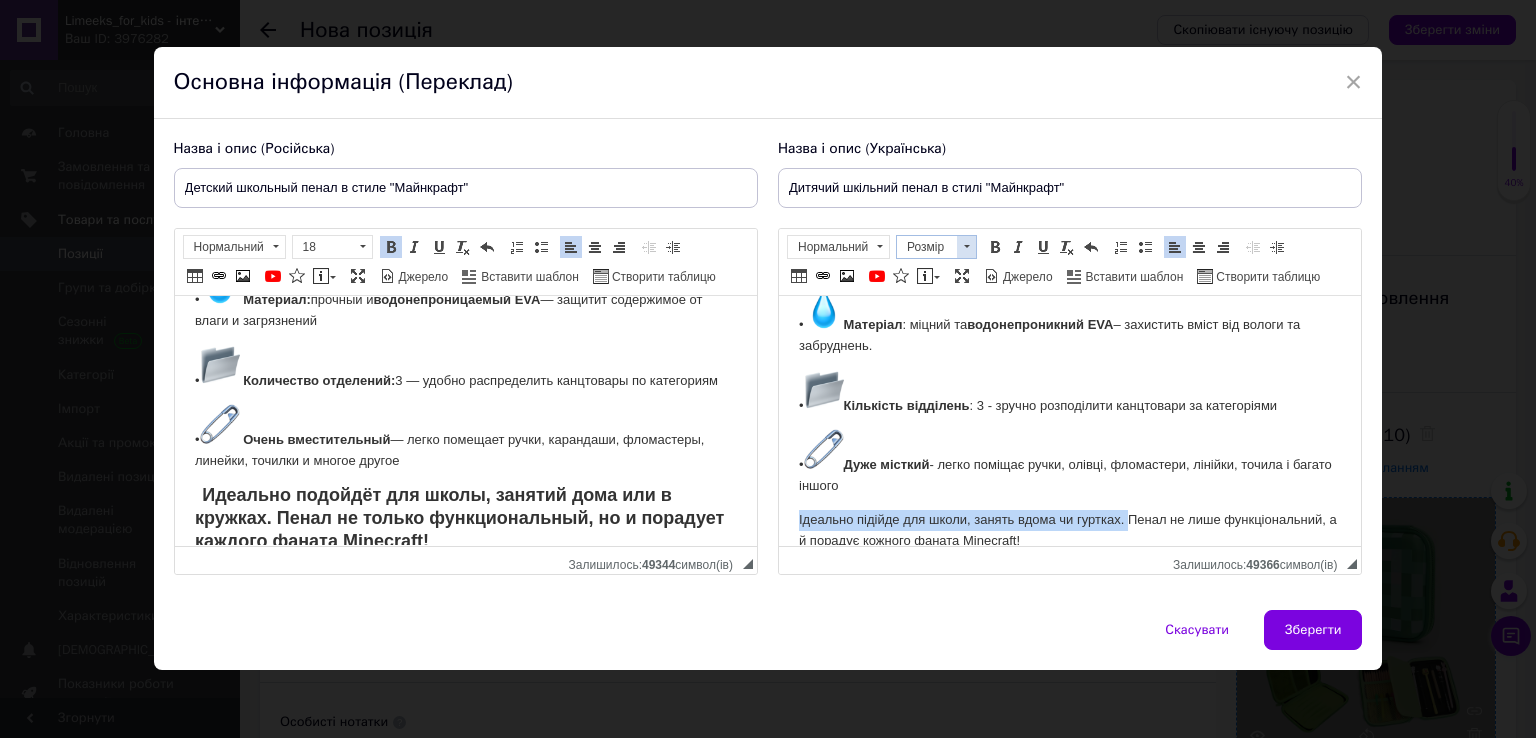 click at bounding box center (966, 247) 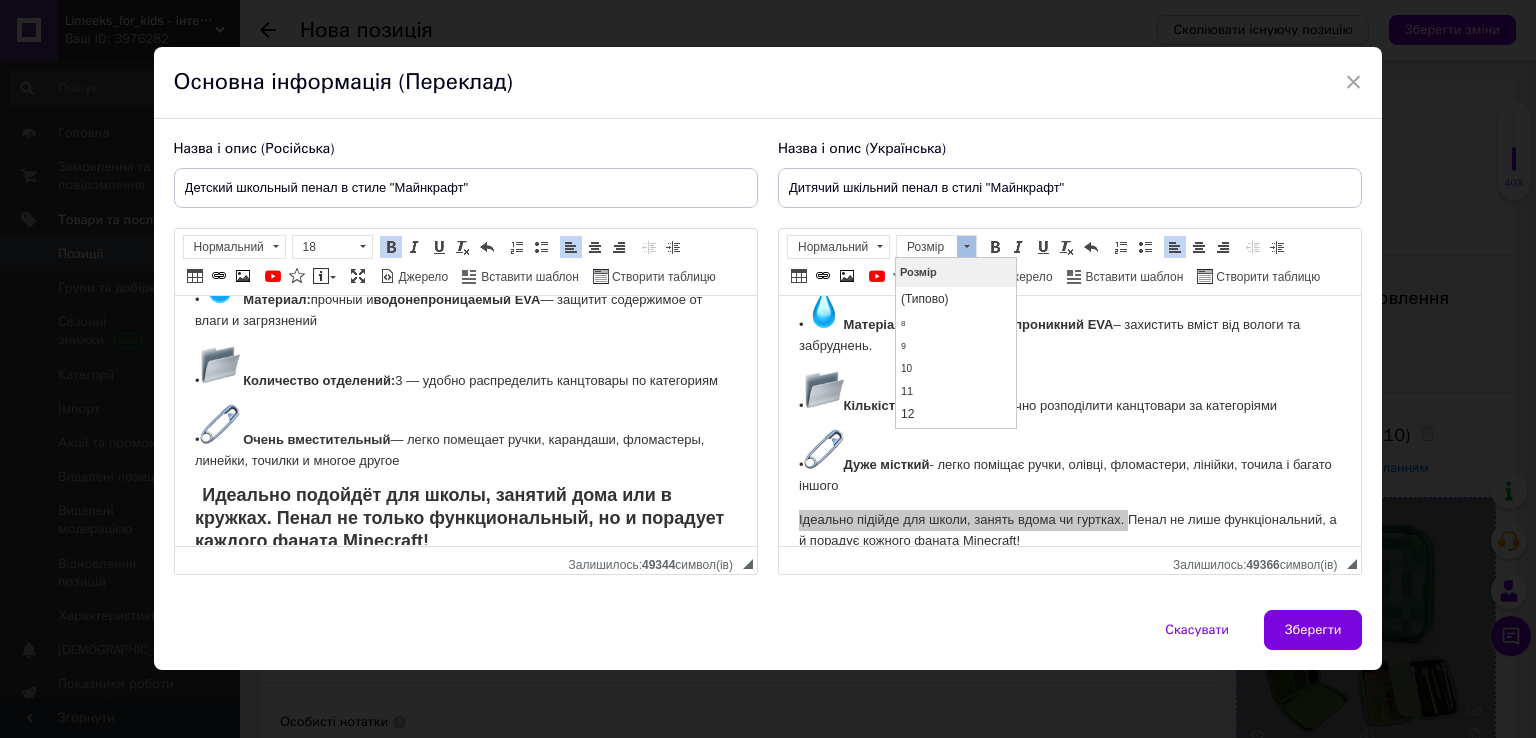 scroll, scrollTop: 105, scrollLeft: 0, axis: vertical 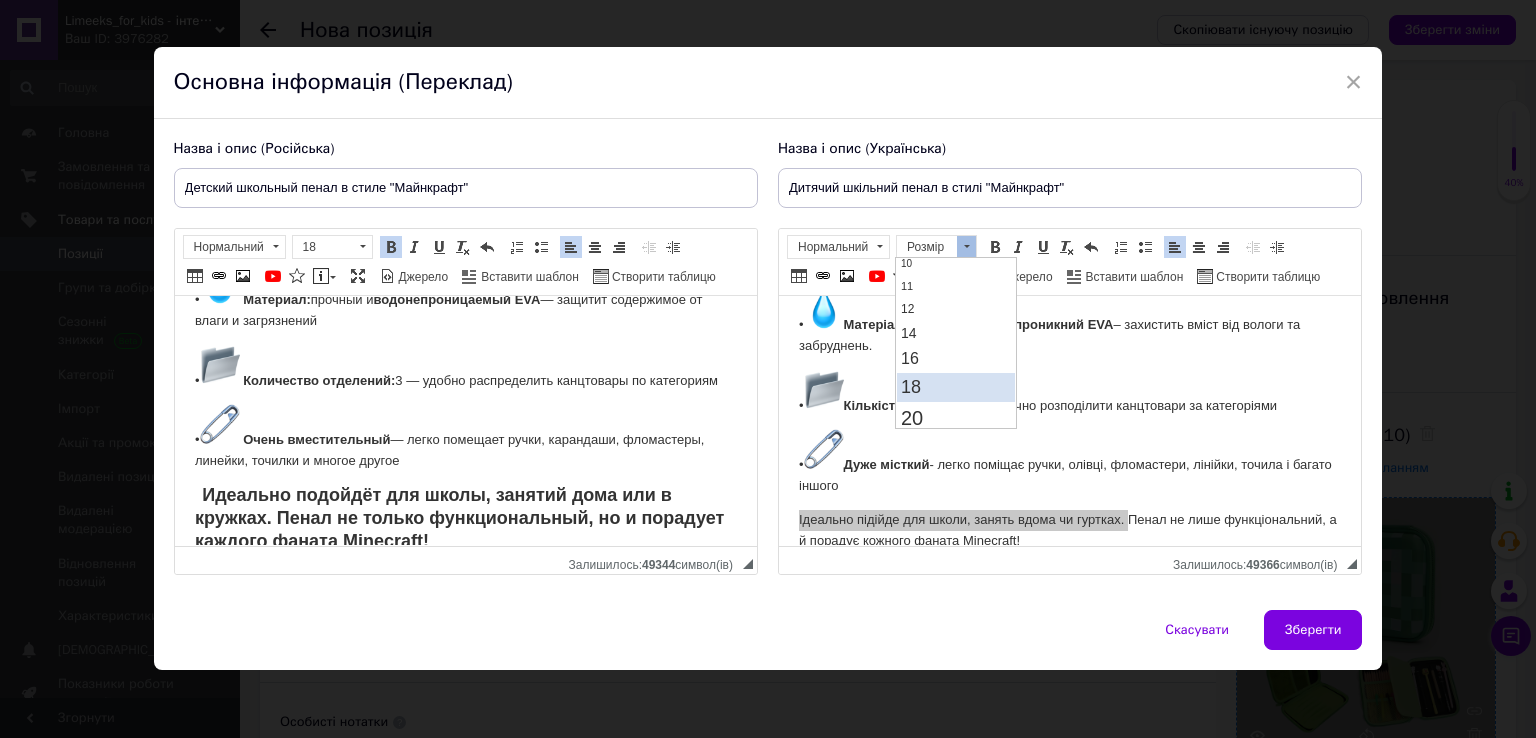drag, startPoint x: 940, startPoint y: 391, endPoint x: 1271, endPoint y: 488, distance: 344.9203 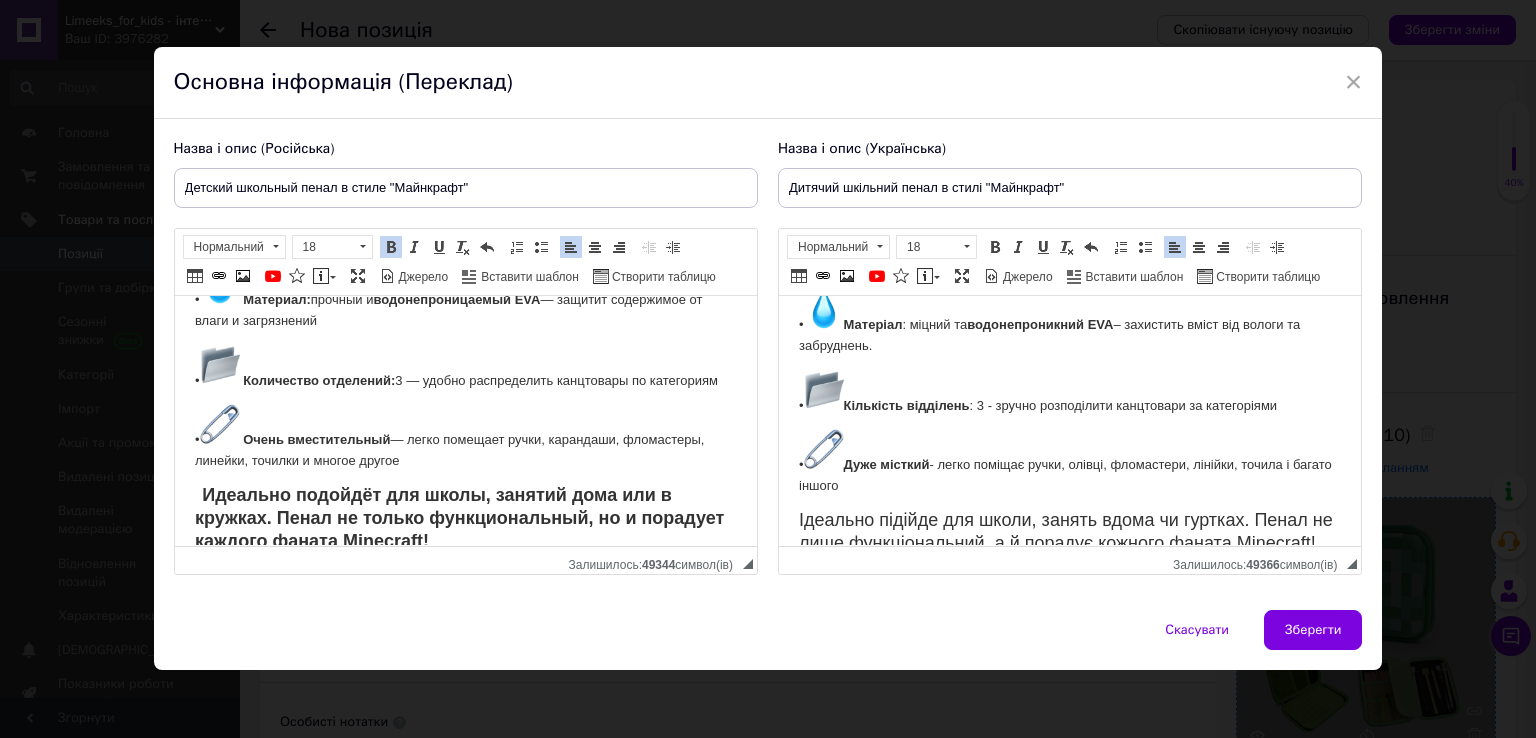 drag, startPoint x: 1146, startPoint y: 483, endPoint x: 1107, endPoint y: 492, distance: 40.024994 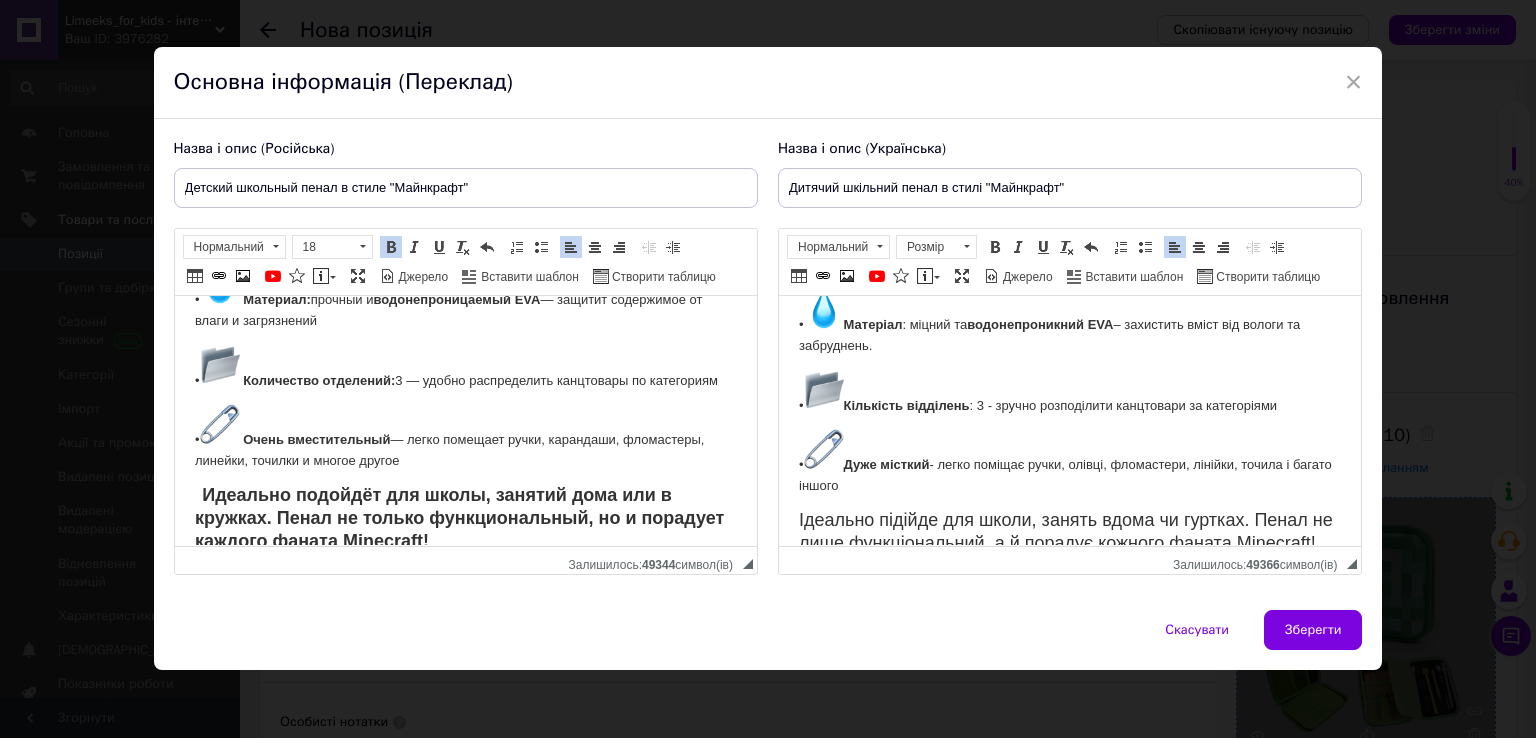 scroll, scrollTop: 188, scrollLeft: 0, axis: vertical 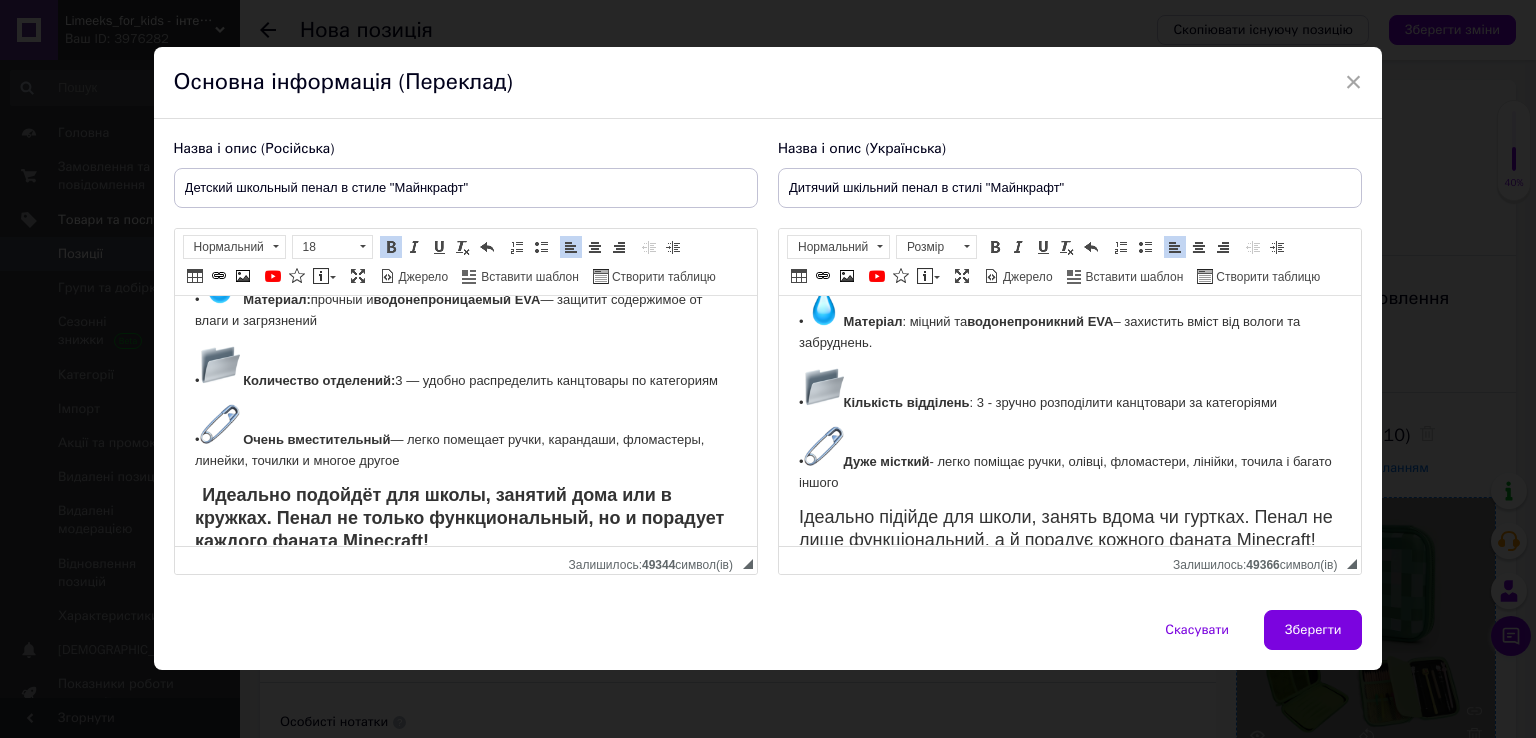 click on "•    Очень вместительный  — легко помещает ручки, карандаши, фломастеры, линейки, точилки и многое другое" at bounding box center (465, 438) 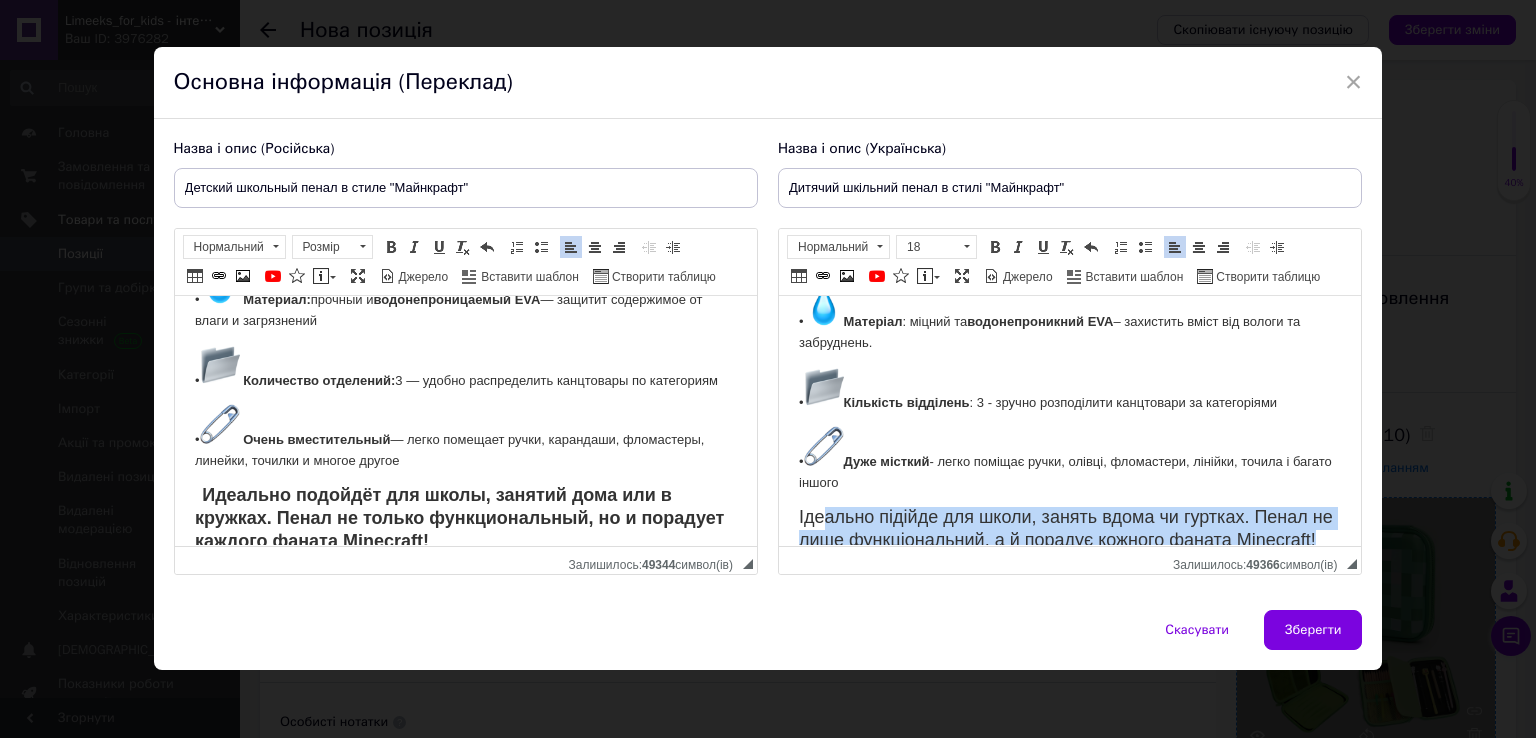 drag, startPoint x: 813, startPoint y: 509, endPoint x: 1437, endPoint y: 539, distance: 624.72076 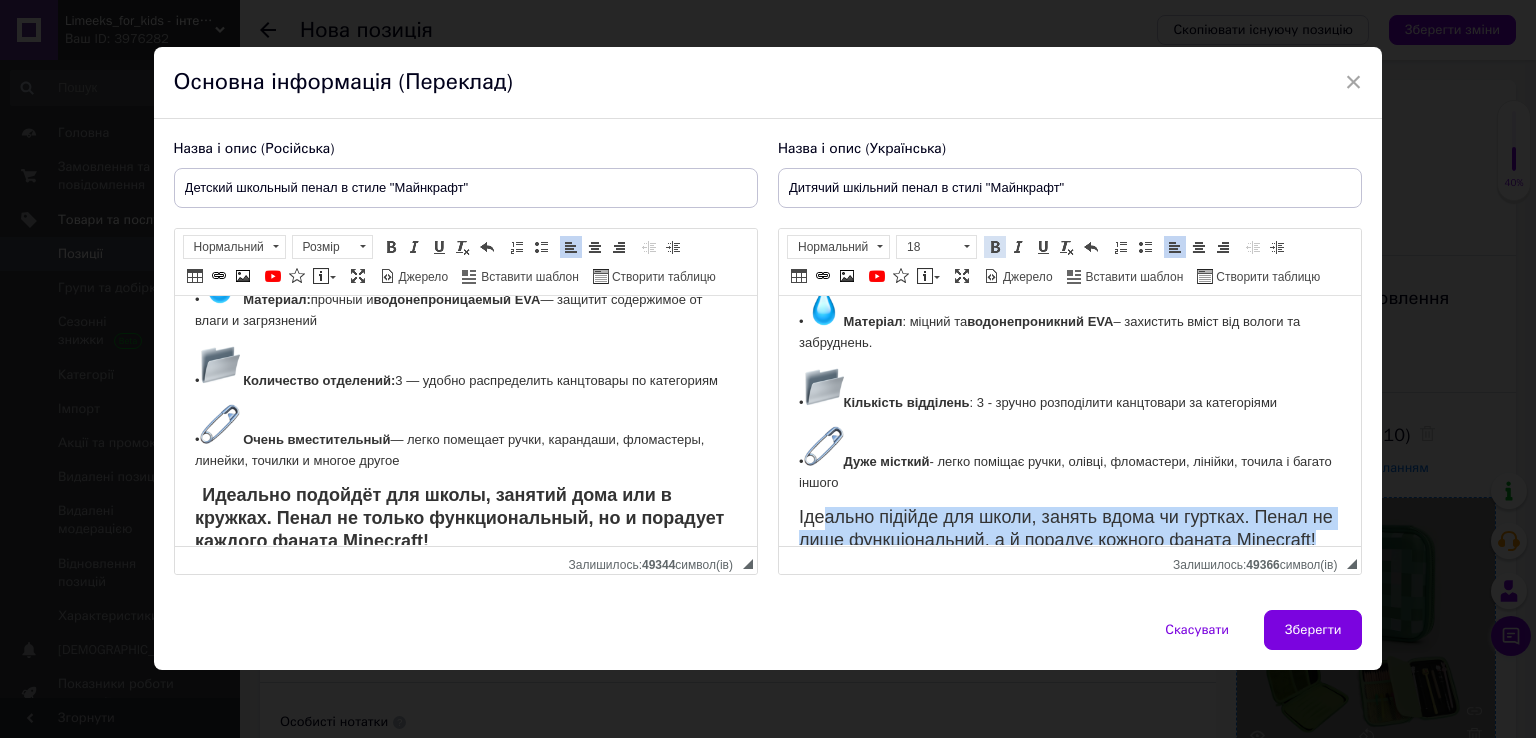 click at bounding box center (995, 247) 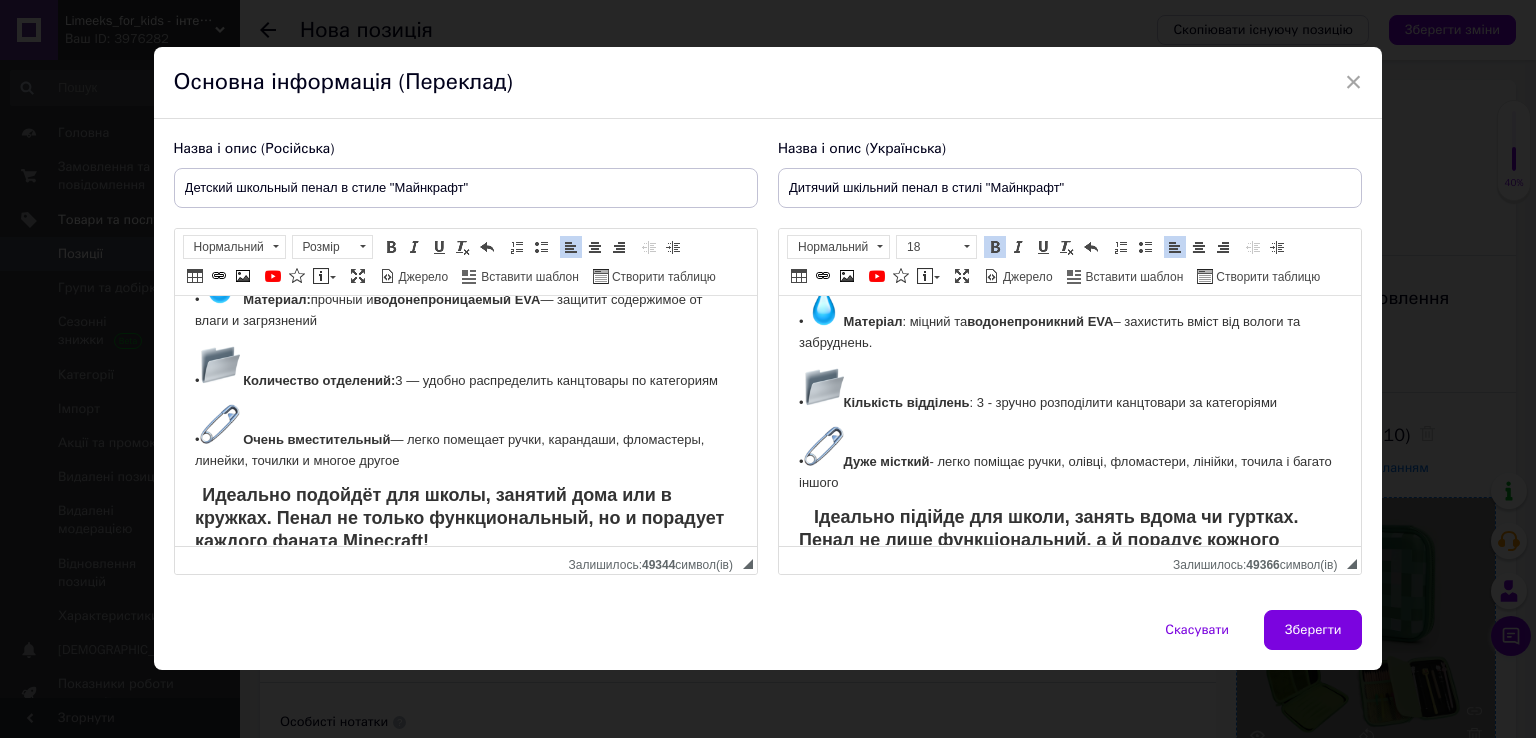 click on "Дуже місткий  - легко поміщає ручки, олівці, фломастери, лінійки, точила і багато іншого" at bounding box center (1064, 472) 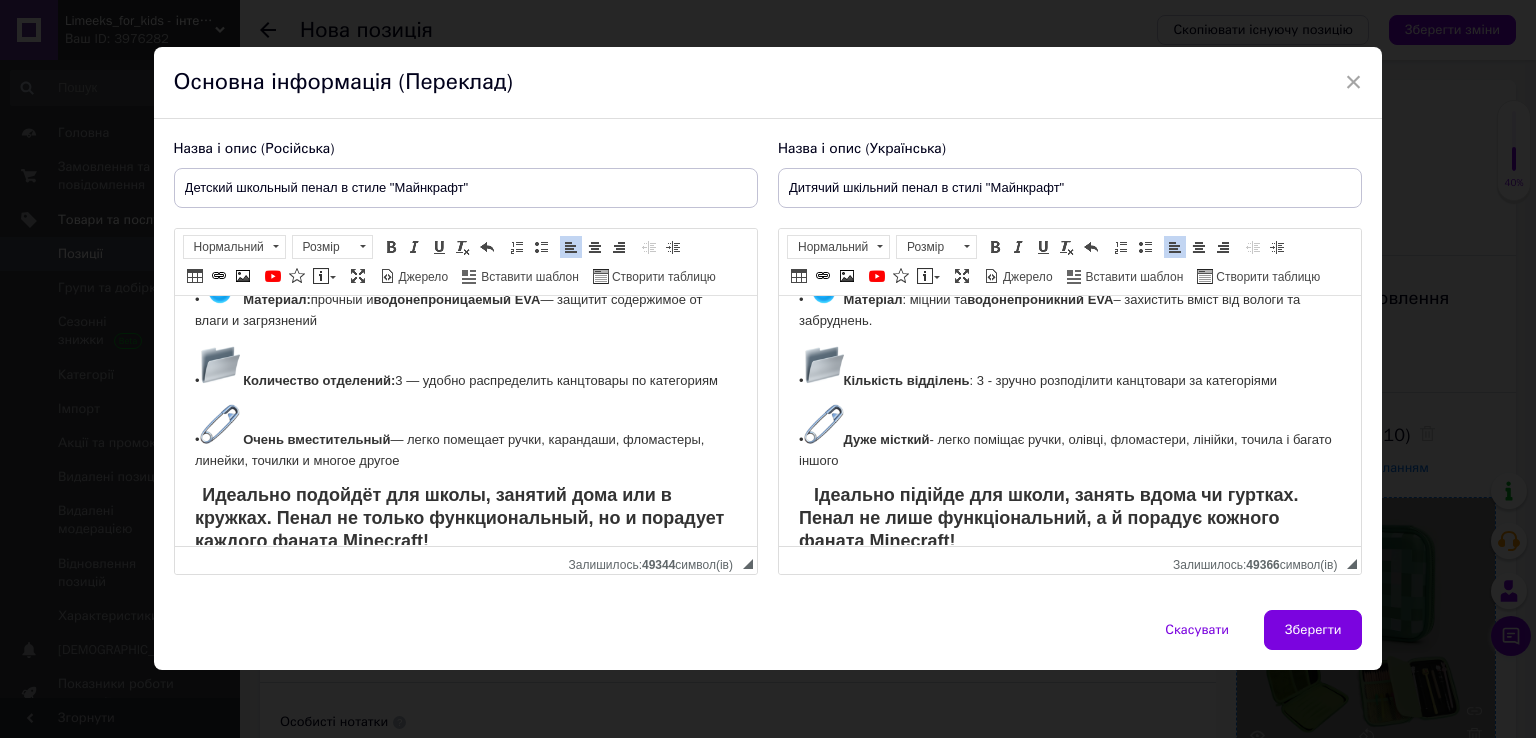 scroll, scrollTop: 0, scrollLeft: 0, axis: both 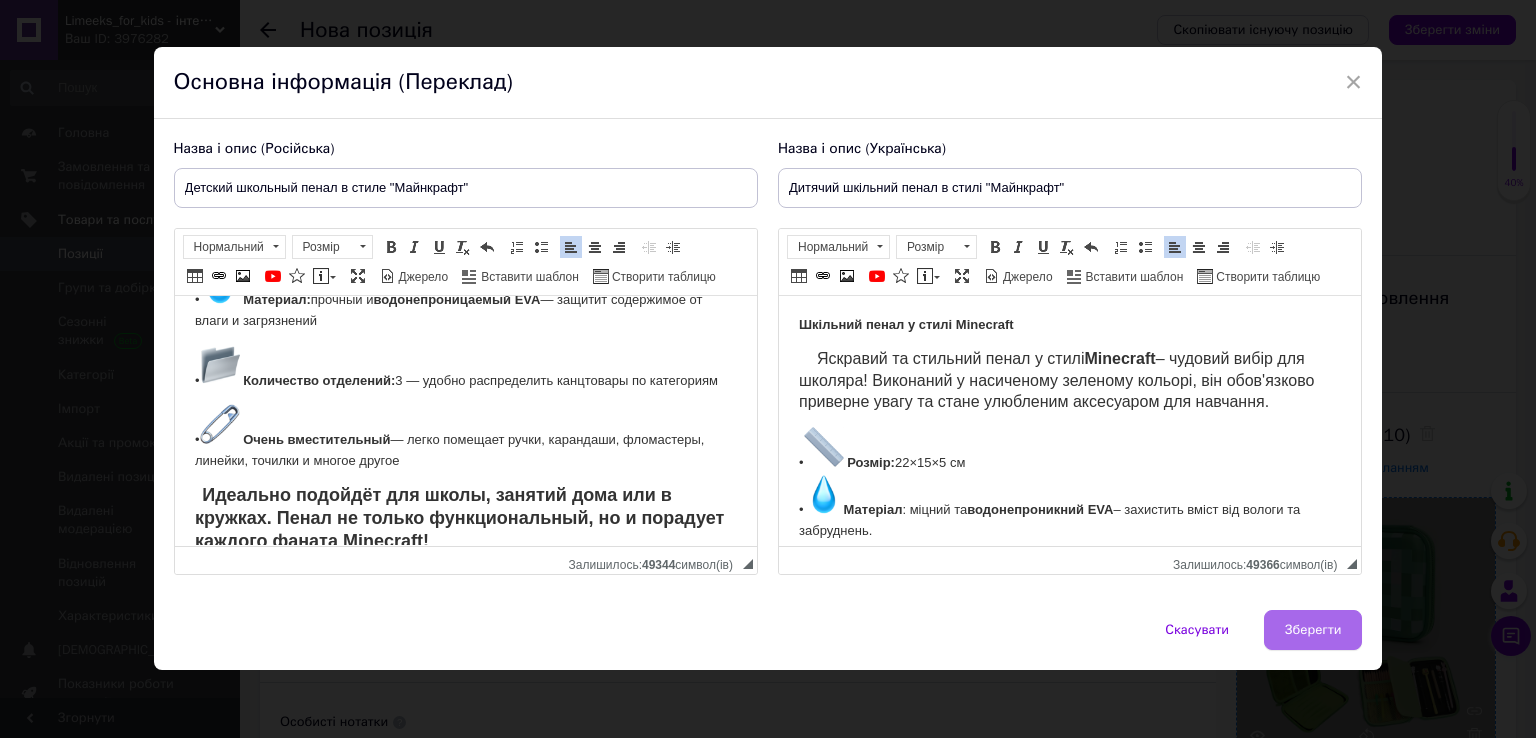 click on "Зберегти" at bounding box center (1313, 630) 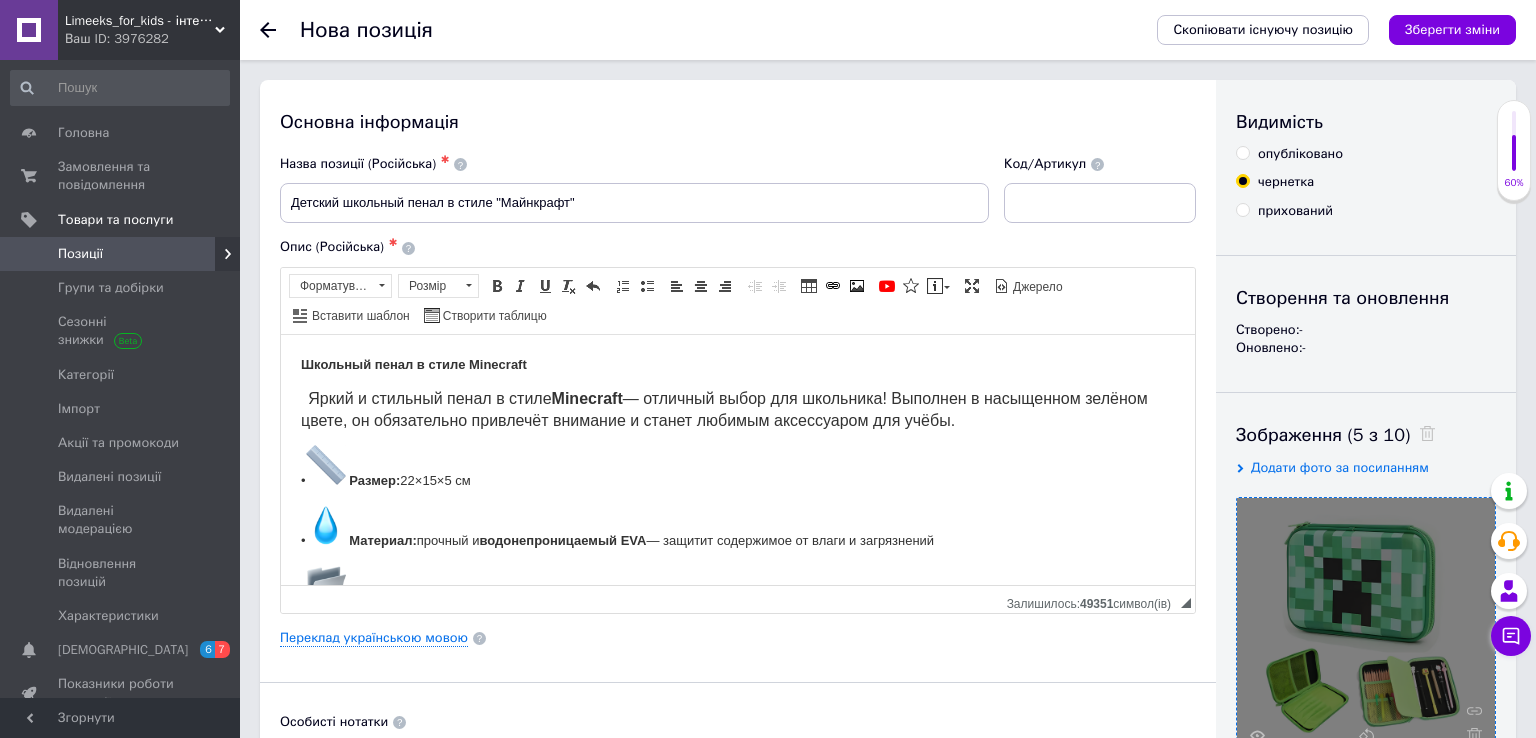 scroll, scrollTop: 138, scrollLeft: 0, axis: vertical 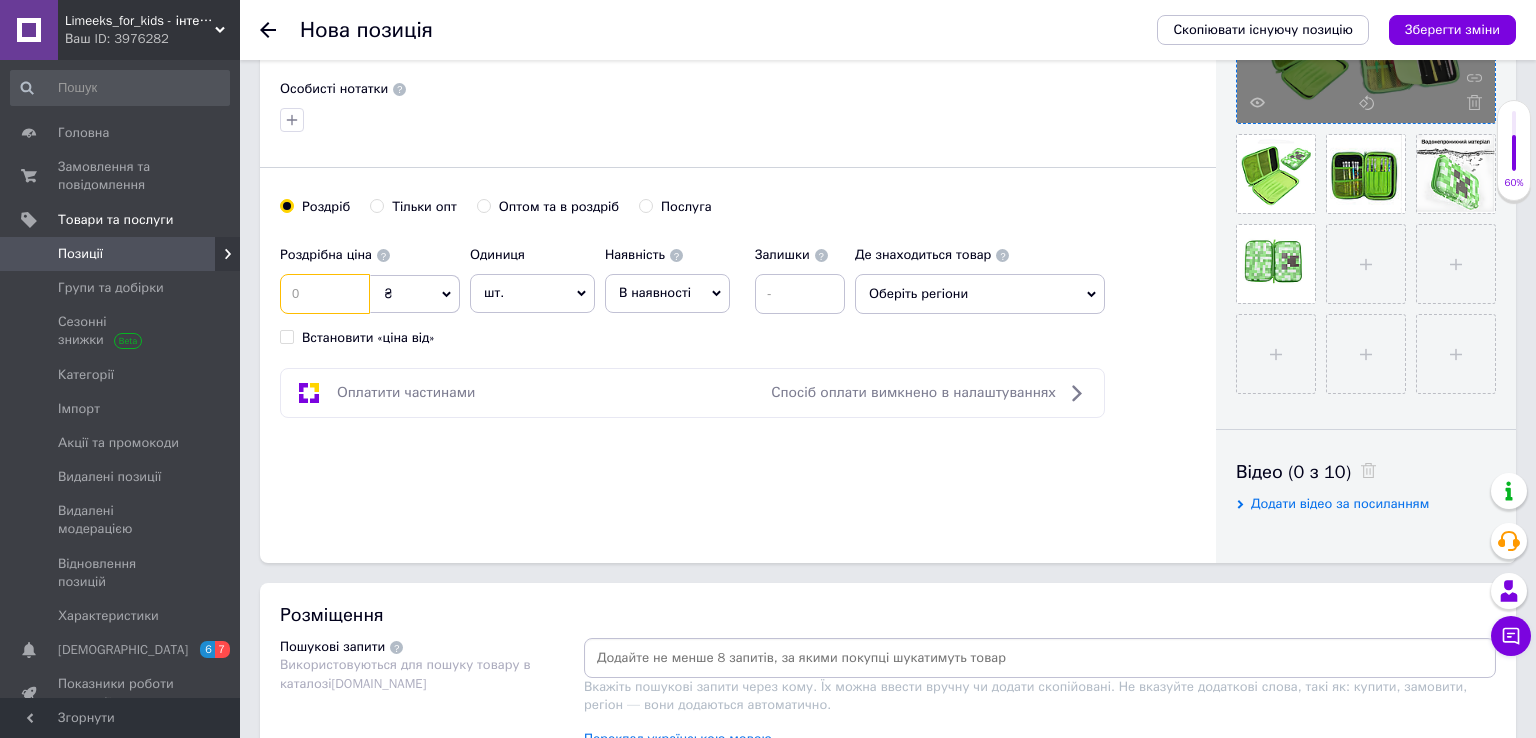 click at bounding box center [325, 294] 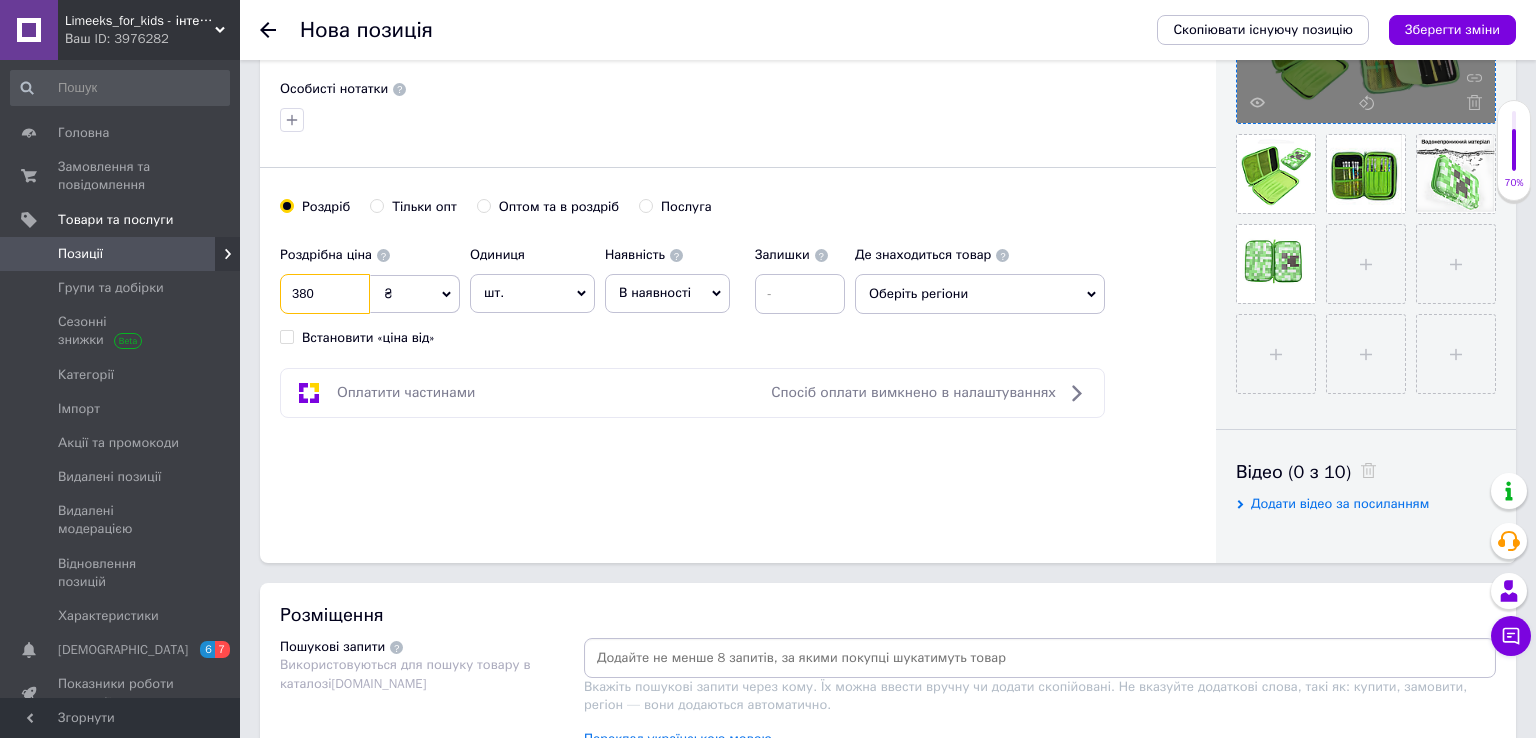 type on "380" 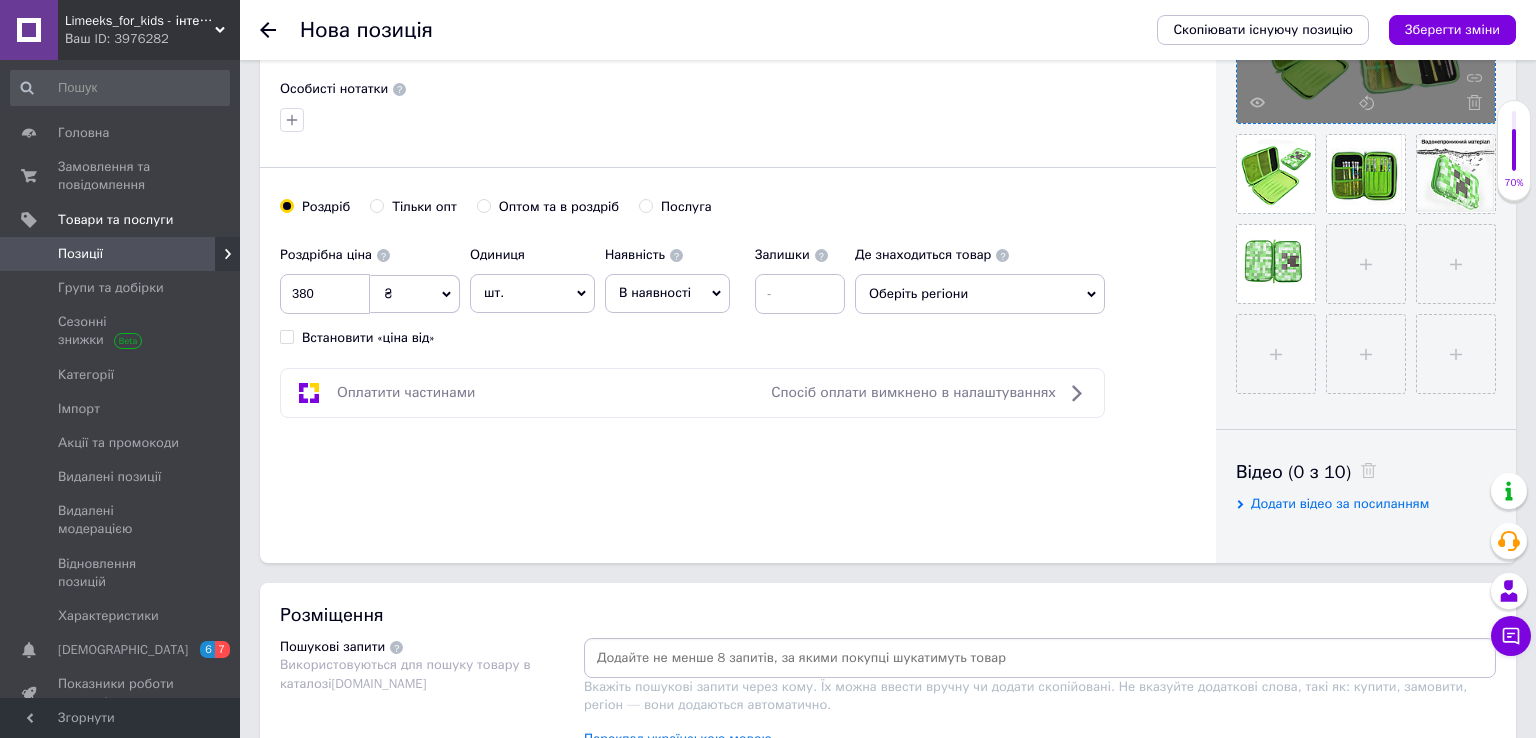 click on "Основна інформація Назва позиції (Російська) ✱ Детский школьный пенал в стиле "Майнкрафт" Код/Артикул Опис (Російська) ✱ Школьный пенал в стиле Minecraft
Яркий и стильный пенал в стиле  Minecraft  — отличный выбор для школьника! Выполнен в насыщенном зелёном цвете, он обязательно привлечёт внимание и станет любимым аксессуаром для учёбы.
•    Размер:  22×15×5 см
•    Материал:  прочный и  водонепроницаемый EVA  — защитит содержимое от влаги и загрязнений
•    Количество отделений:  3 — удобно распределить канцтовары по категориям
•    Очень вместительный" at bounding box center [738, 5] 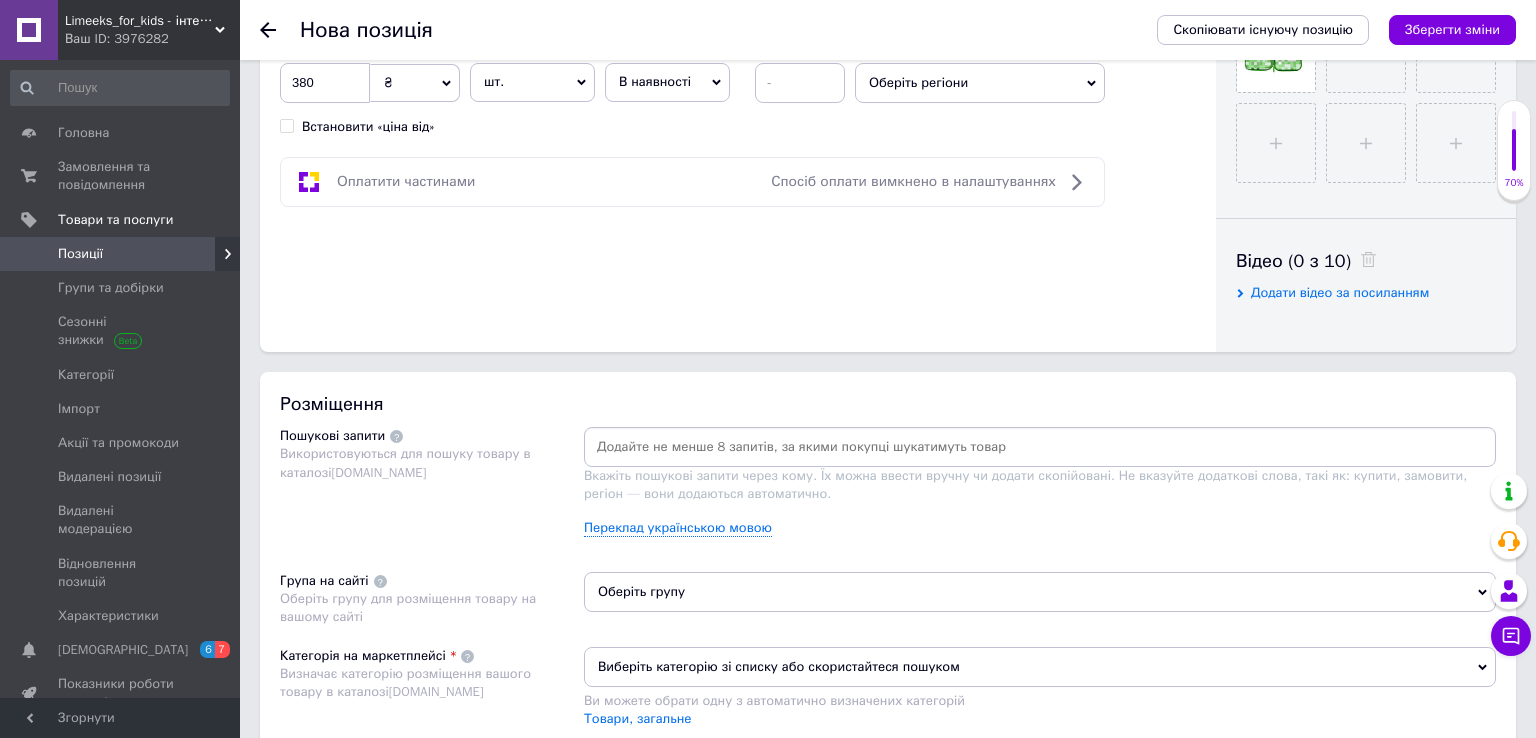 scroll, scrollTop: 1161, scrollLeft: 0, axis: vertical 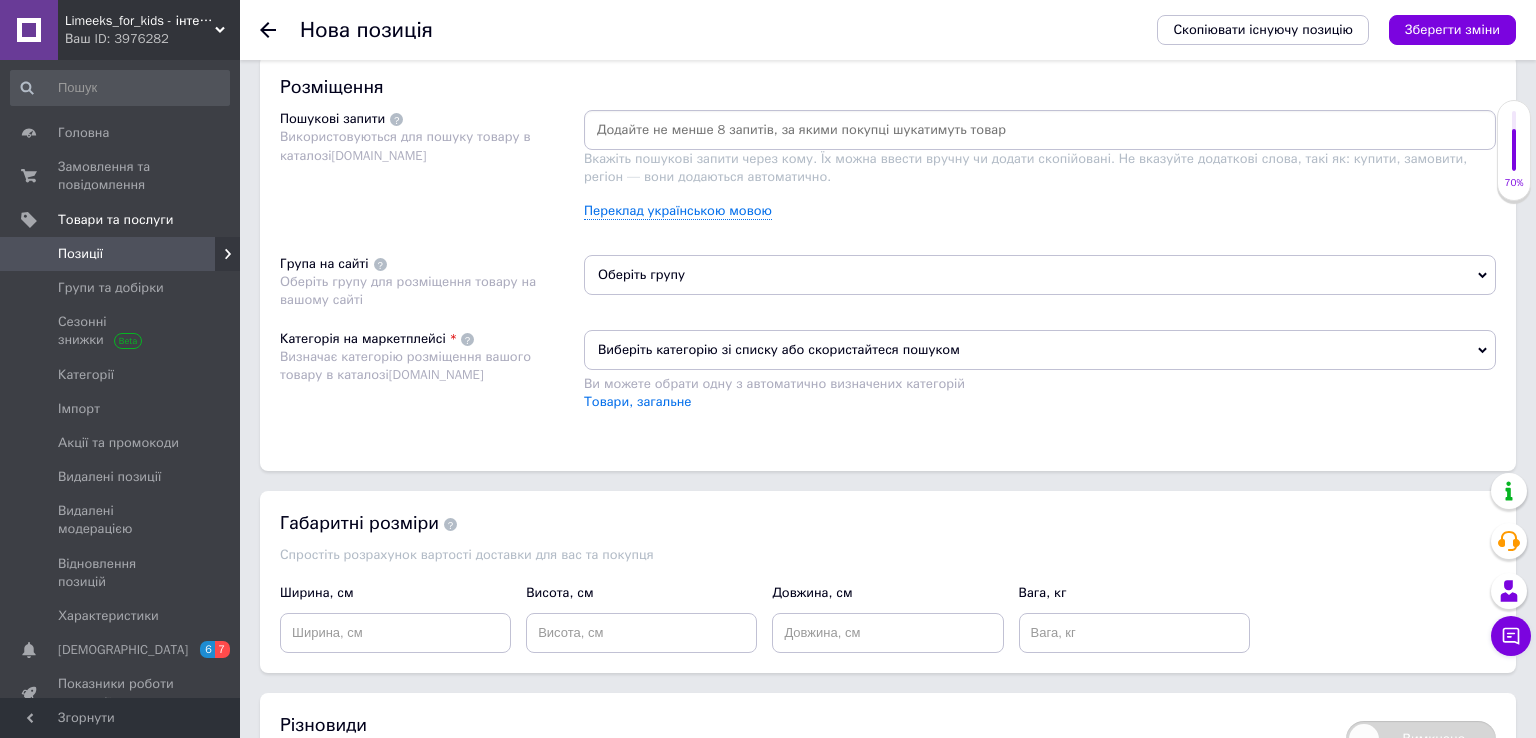 click on "Оберіть групу" at bounding box center (1040, 275) 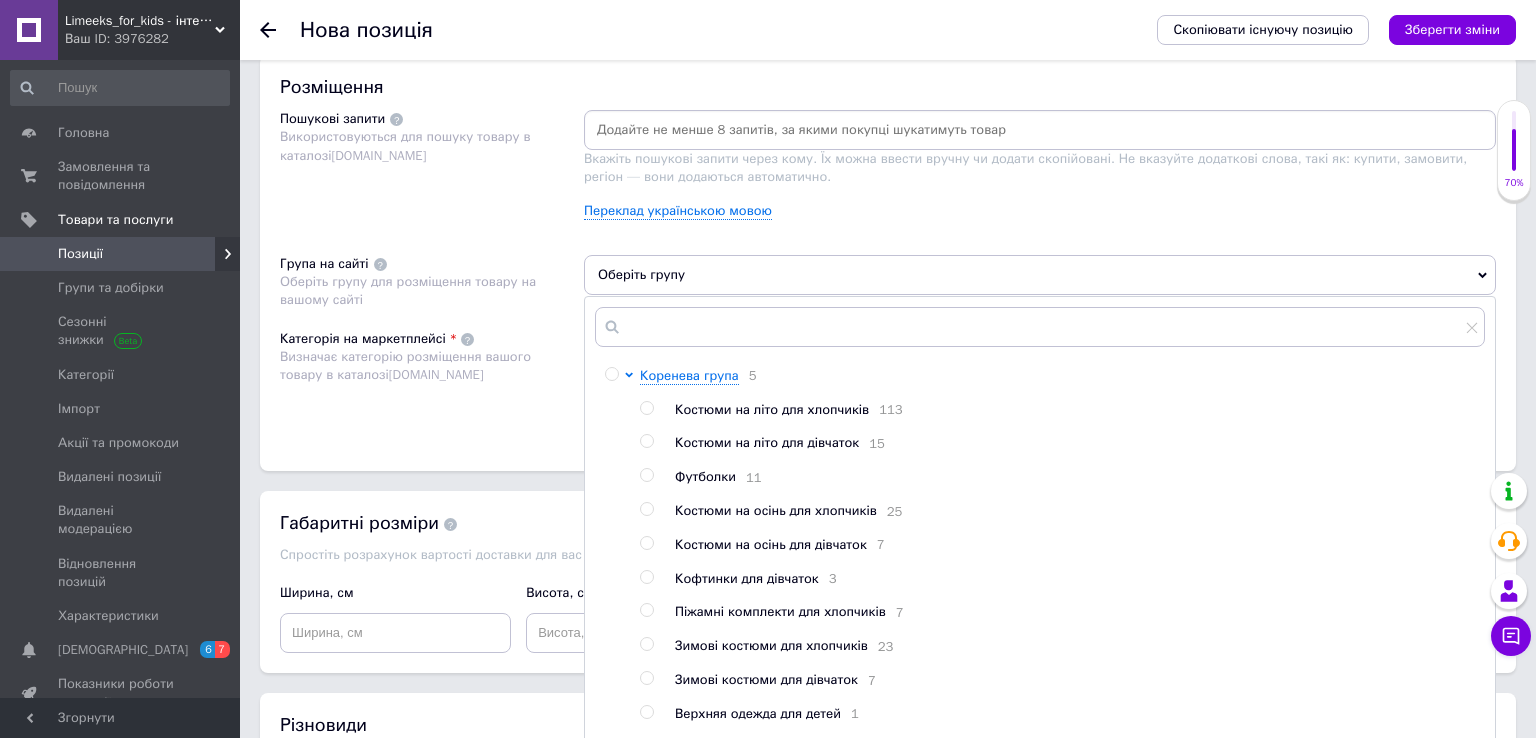 scroll, scrollTop: 1372, scrollLeft: 0, axis: vertical 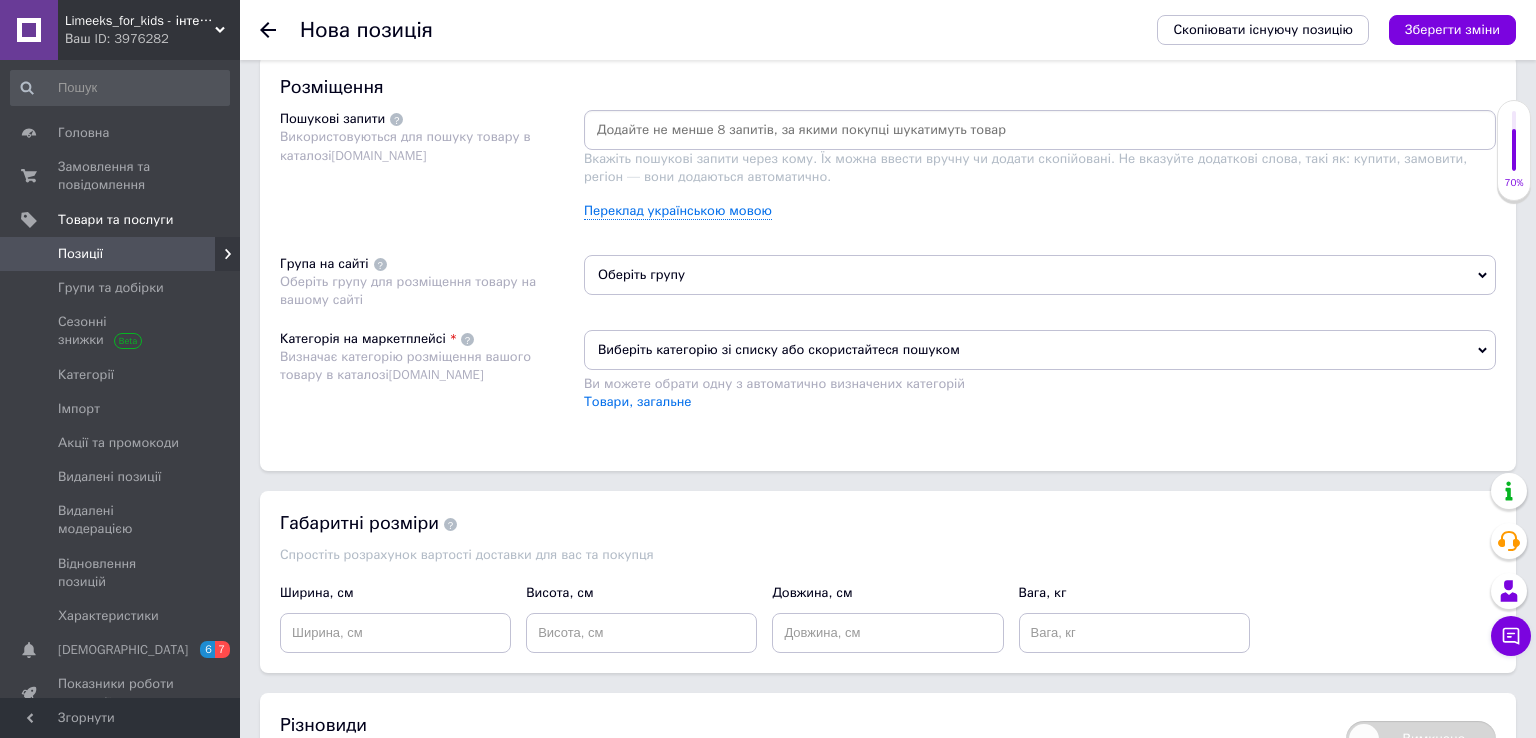 click on "Оберіть групу" at bounding box center (1040, 275) 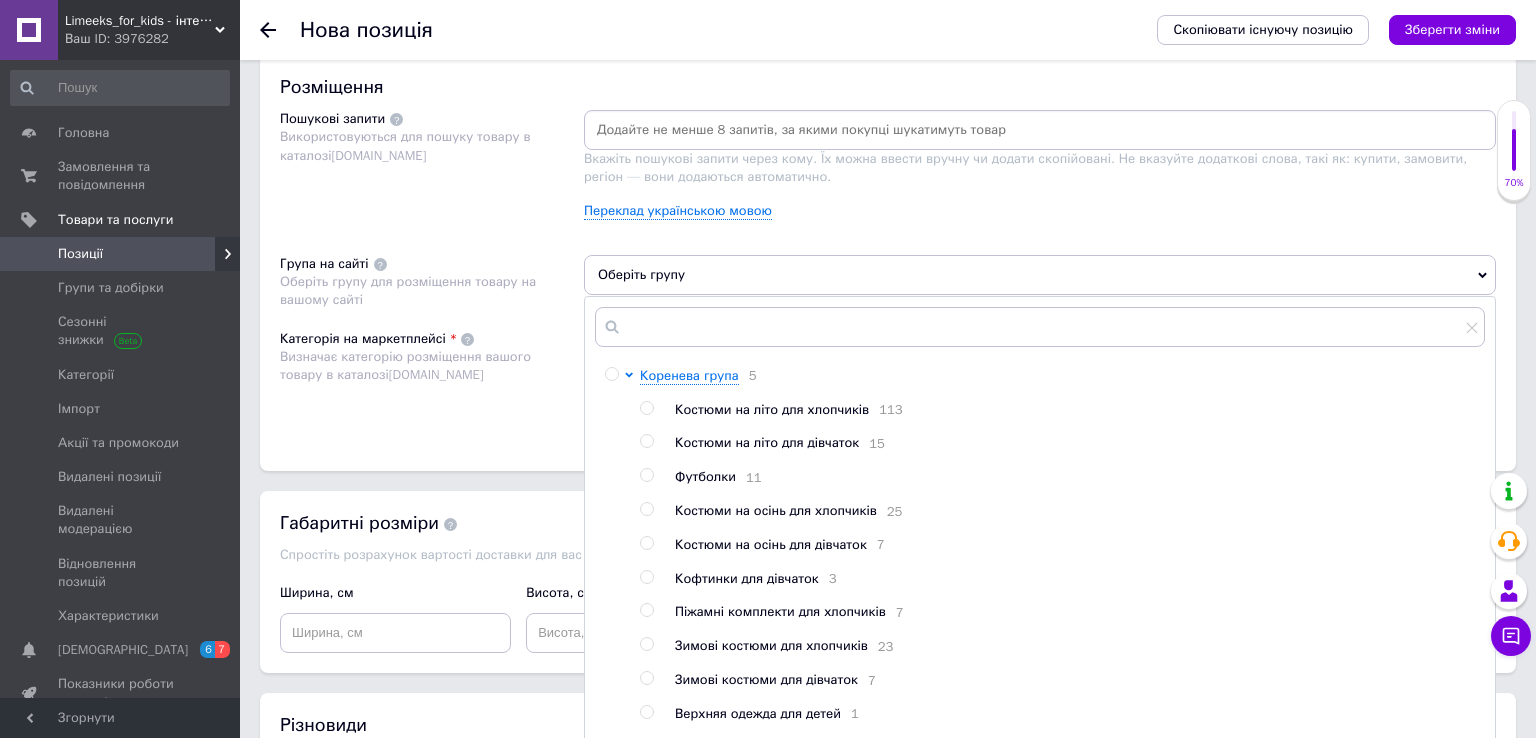 click on "Коренева група 5 Костюми на літо для хлопчиків 113 Костюми на літо для дівчаток 15 Футболки  11 Костюми на осінь для хлопчиків 25 Костюми на осінь для дівчаток 7 Кофтинки для дівчаток 3 Піжамні комплекти для хлопчиків 7 Зимові костюми для хлопчиків 23 Зимові костюми для дівчаток 7 Верхняя одежда для детей 1 Дитячі рюкзаки 1  Дитячі легінси для дівчаток 1 Кофтинки для хлопчиків 3 Весняні костюми для хлопчиків 10 Зберегти" at bounding box center [1040, 552] 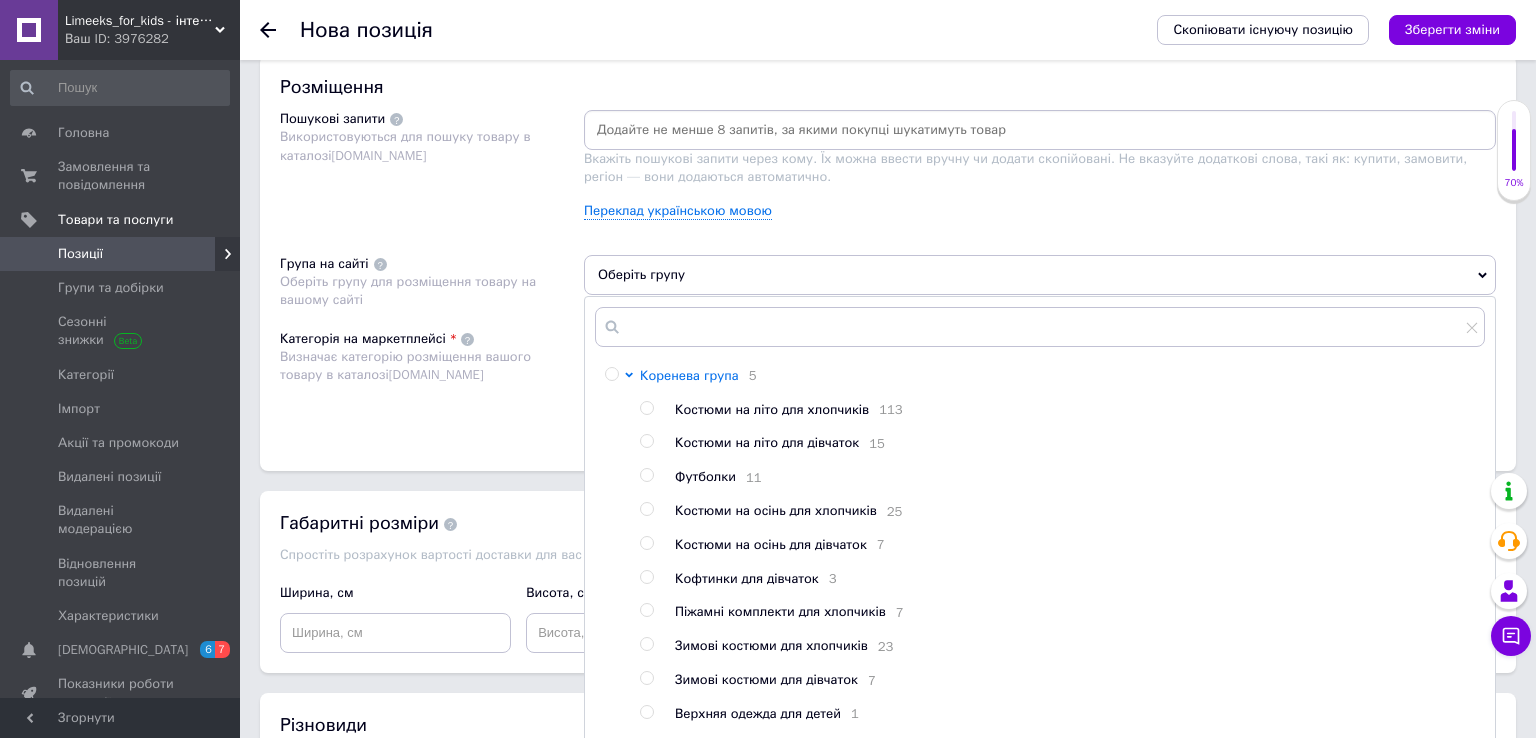 click on "Коренева група" at bounding box center (689, 375) 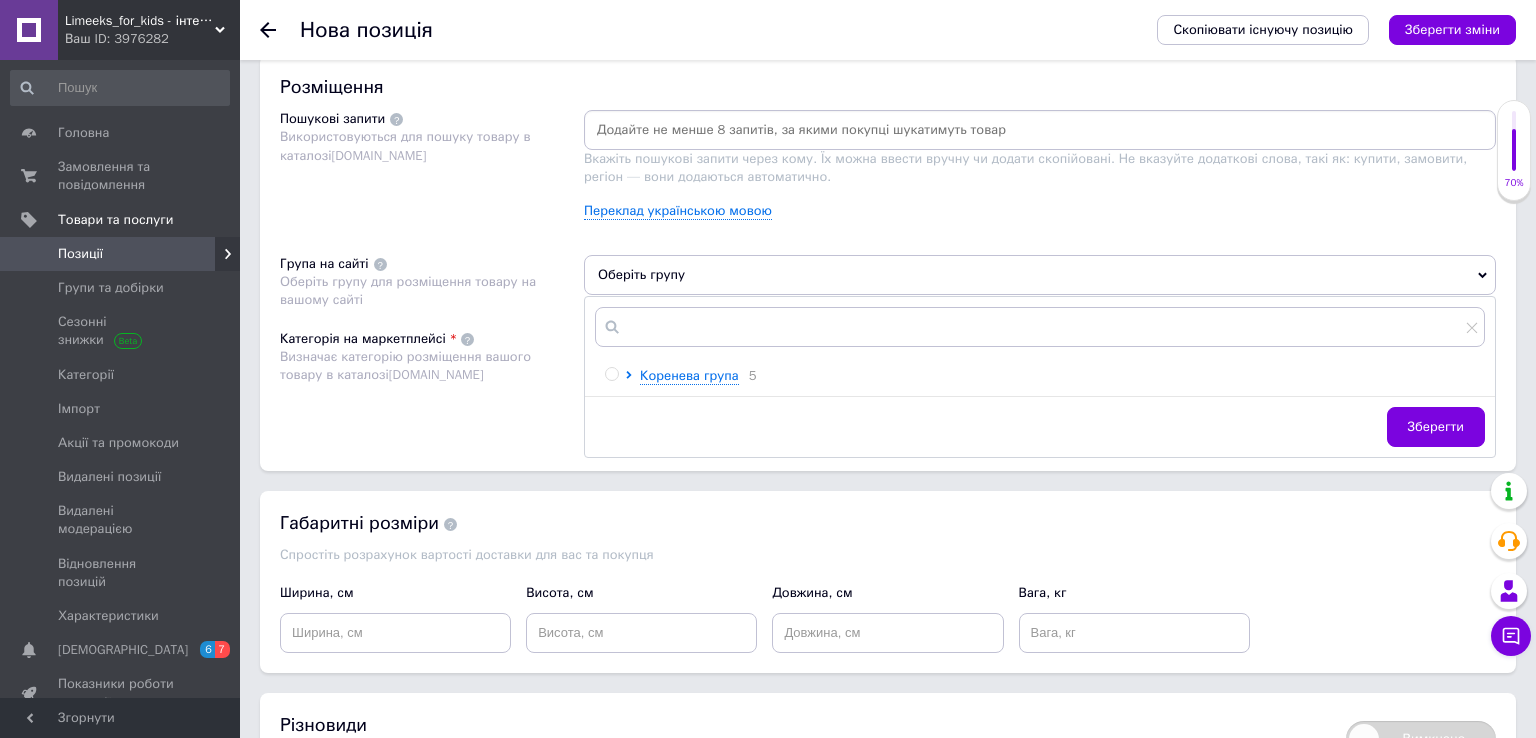 click at bounding box center (611, 374) 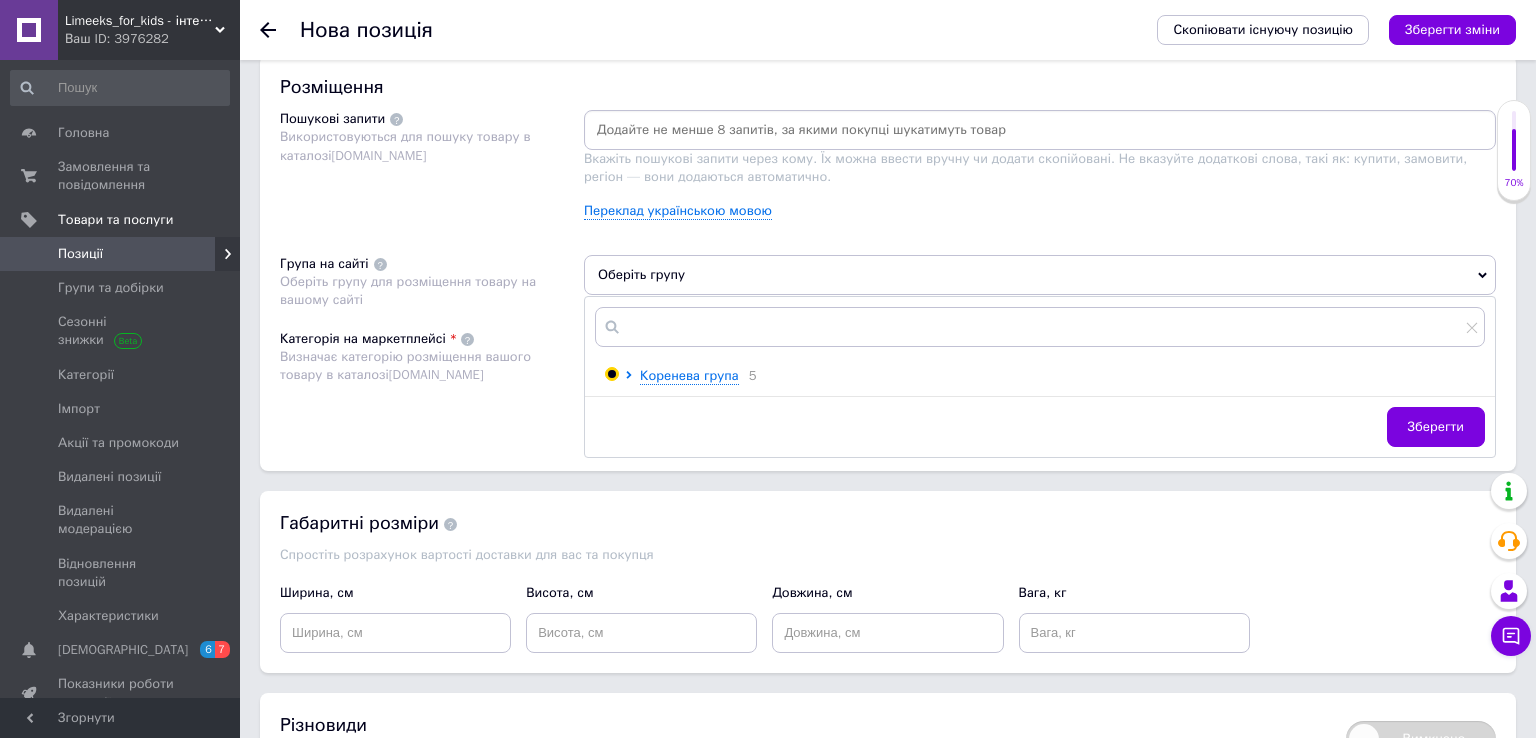 radio on "true" 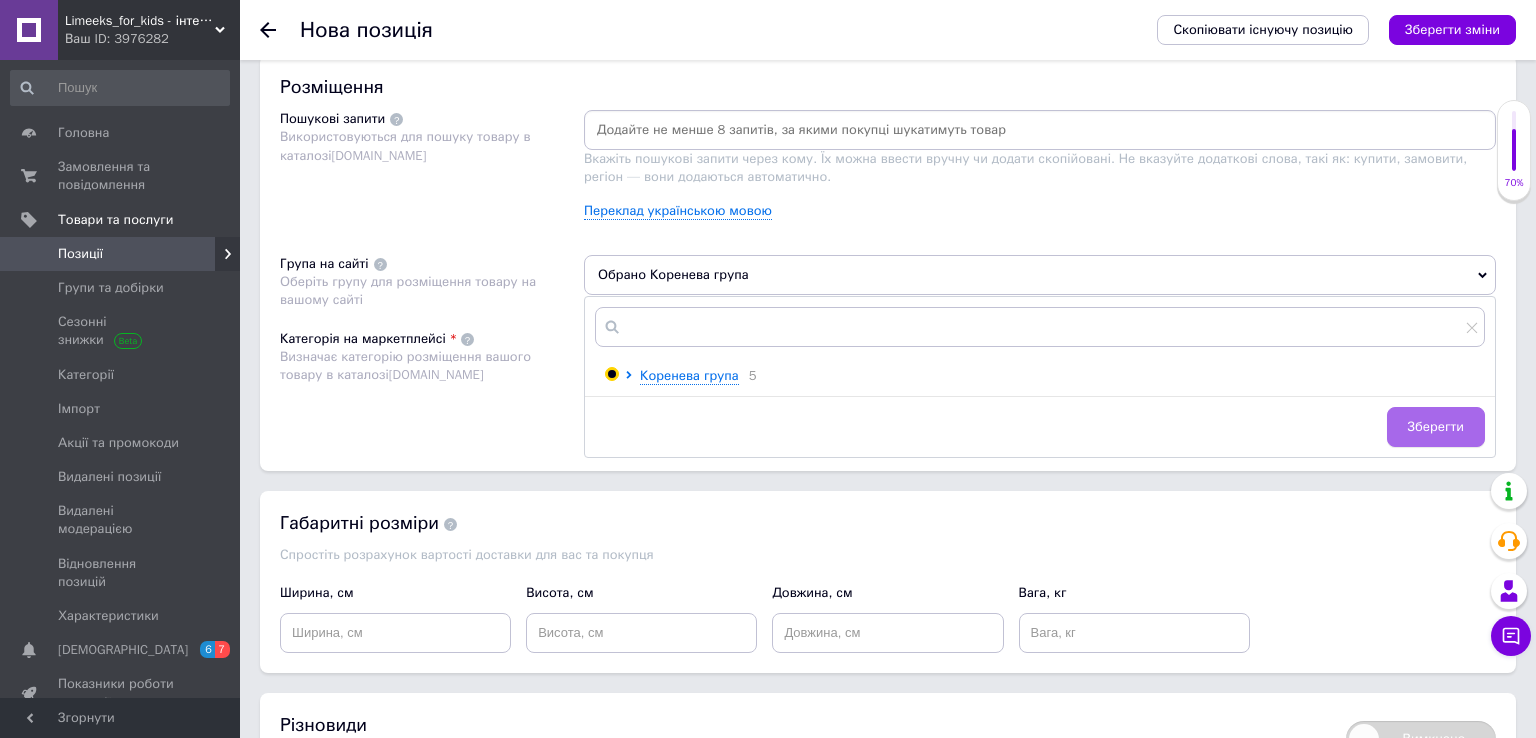 click on "Зберегти" at bounding box center [1436, 427] 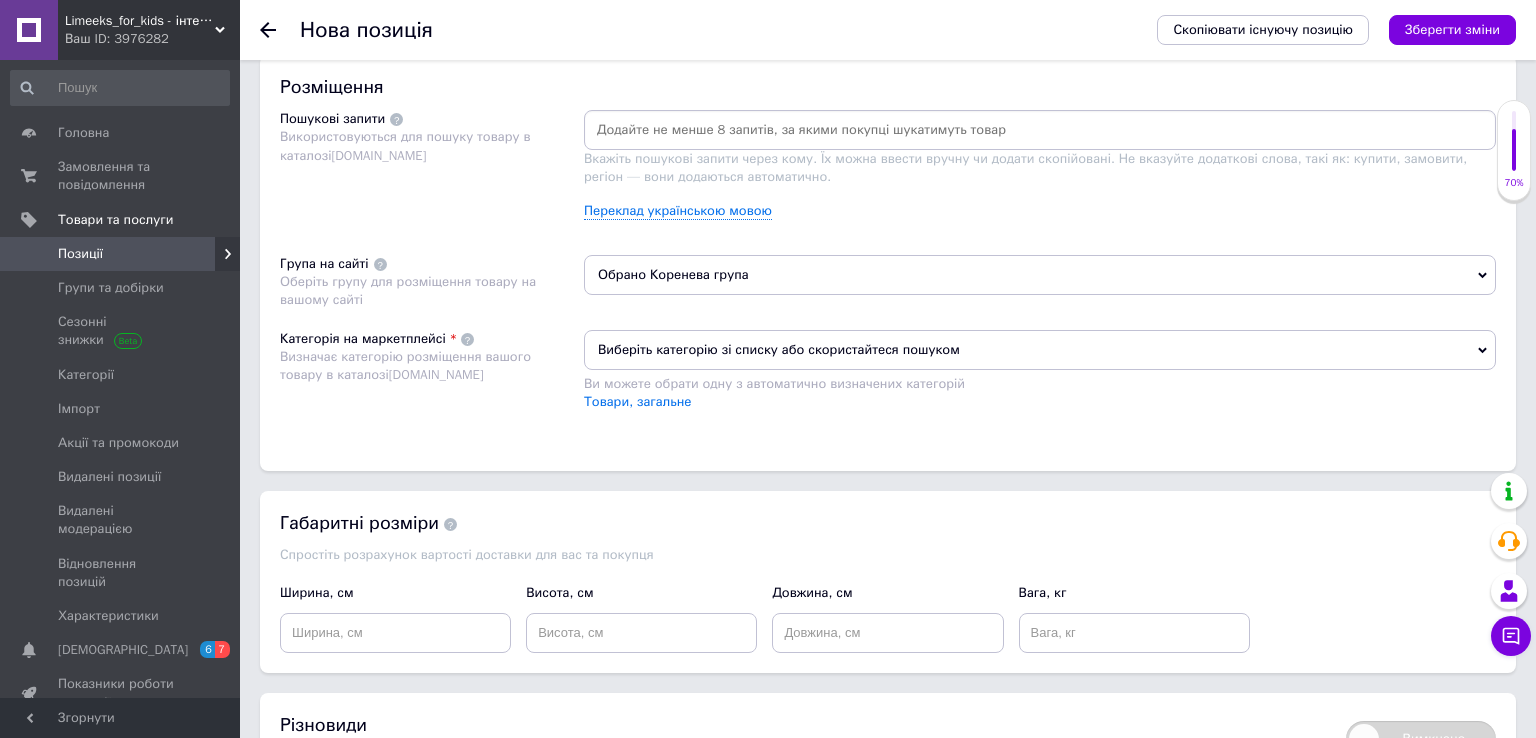 click on "Виберіть категорію зі списку або скористайтеся пошуком" at bounding box center [1040, 350] 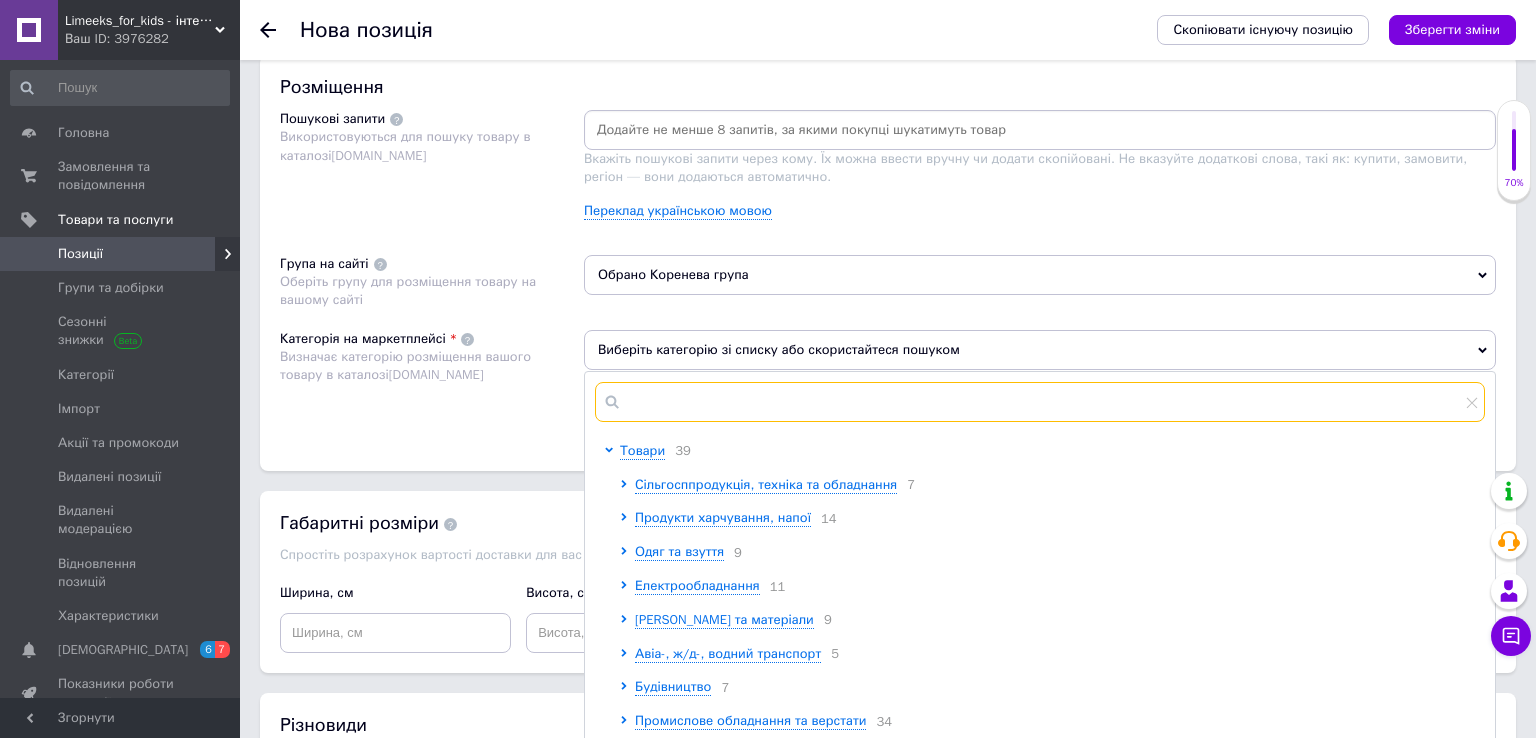 click at bounding box center [1040, 402] 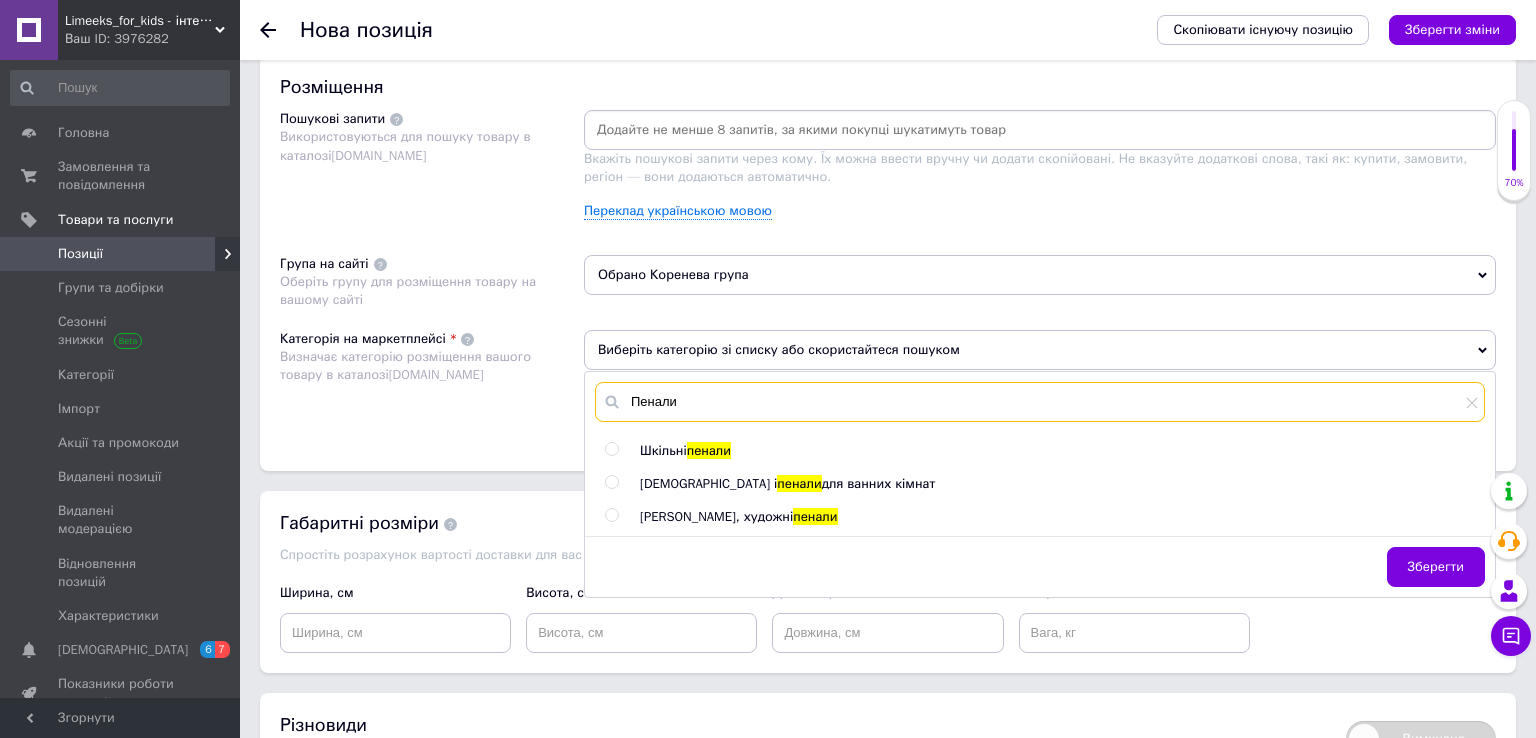 type on "Пенали" 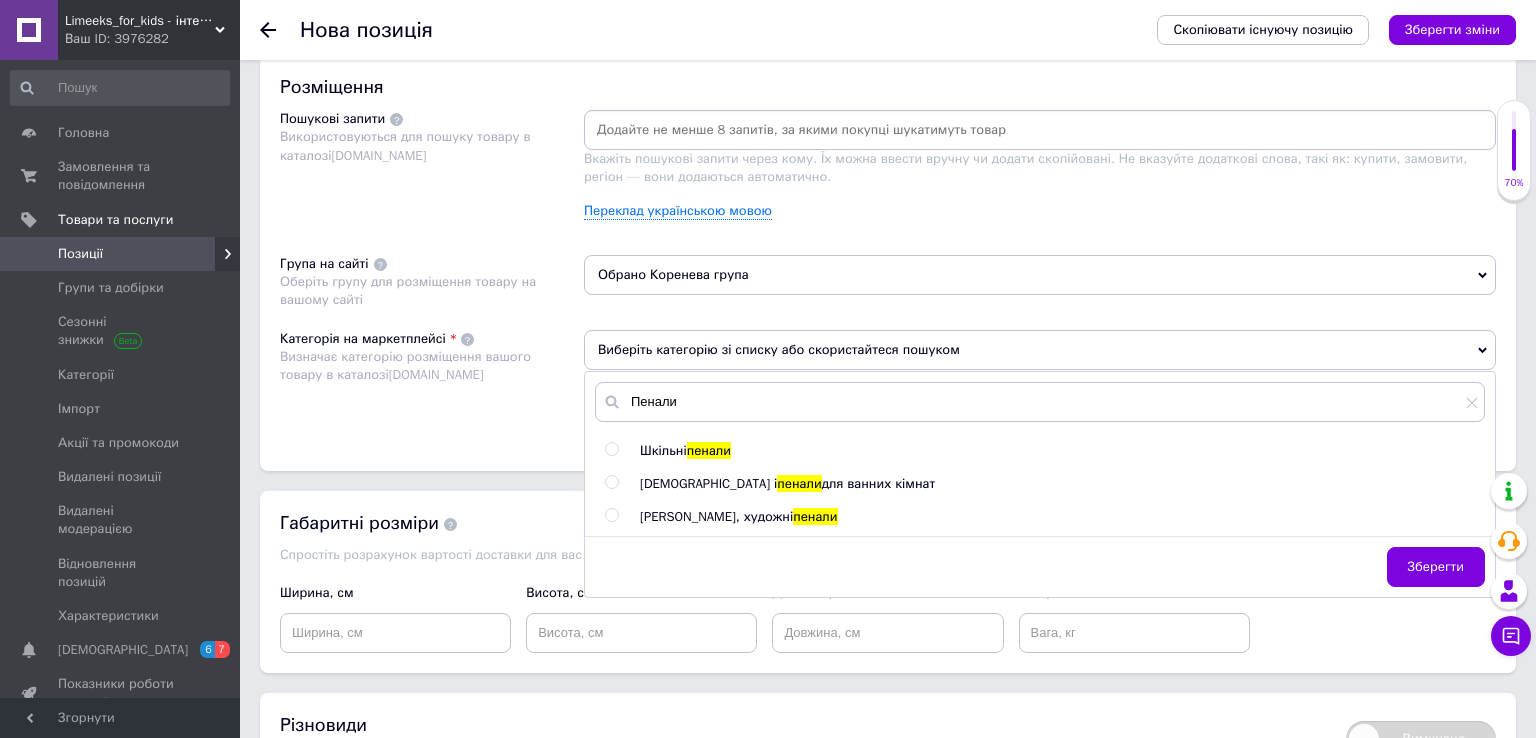 click at bounding box center (611, 449) 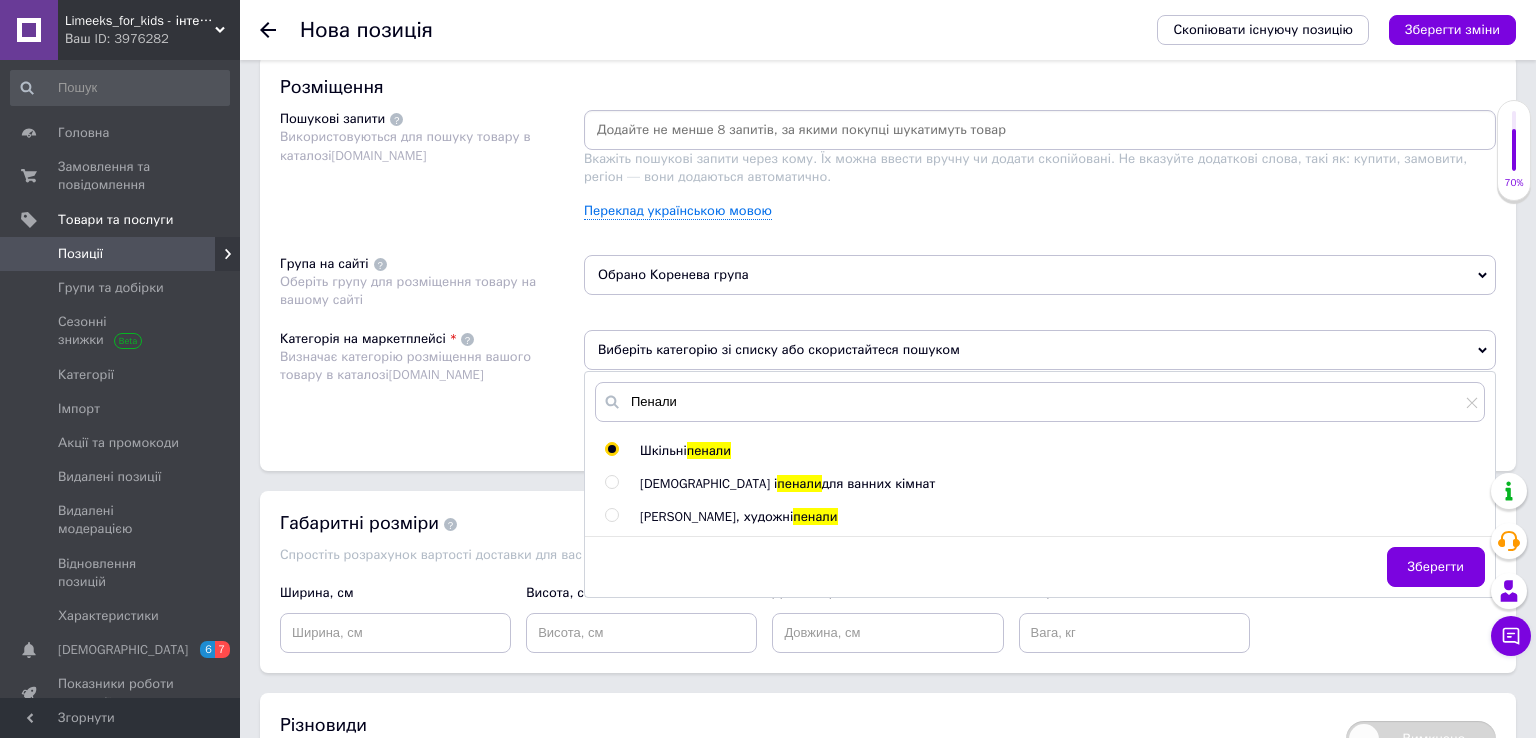 radio on "true" 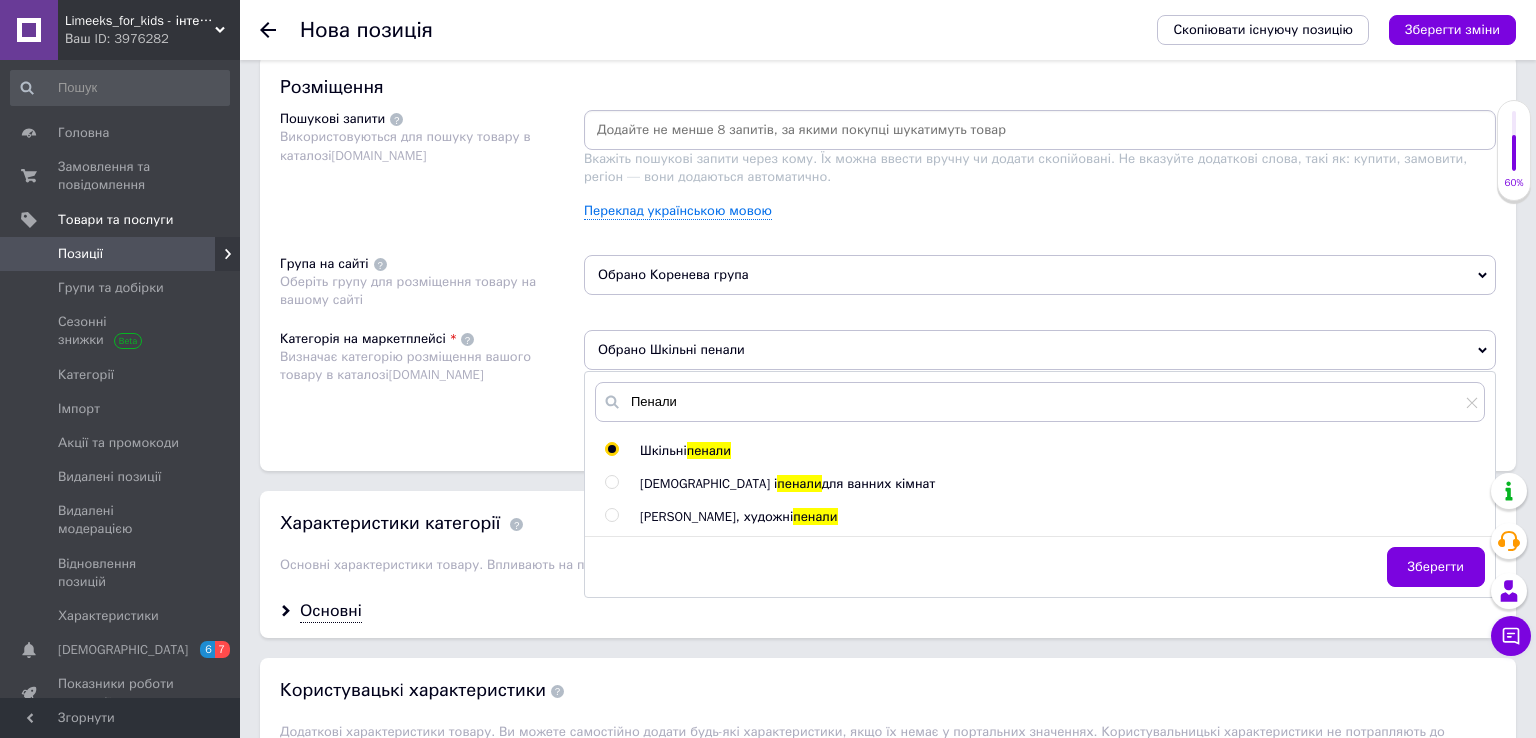 click on "Розміщення Пошукові запити Використовуються для пошуку товару в каталозі  [DOMAIN_NAME] Вкажіть пошукові запити через кому. Їх можна ввести вручну чи додати скопійовані. Не вказуйте додаткові слова, такі як: купити, замовити, регіон — вони додаються автоматично. Переклад українською мовою Група на сайті Оберіть групу для розміщення товару на вашому сайті Обрано [PERSON_NAME] група Категорія на маркетплейсі Визначає категорію розміщення вашого товару в каталозі  [DOMAIN_NAME] Обрано Шкільні пенали  [PERSON_NAME]  пенали   [PERSON_NAME] і  пенали  для ванних кімнат [PERSON_NAME], художні" at bounding box center [888, 263] 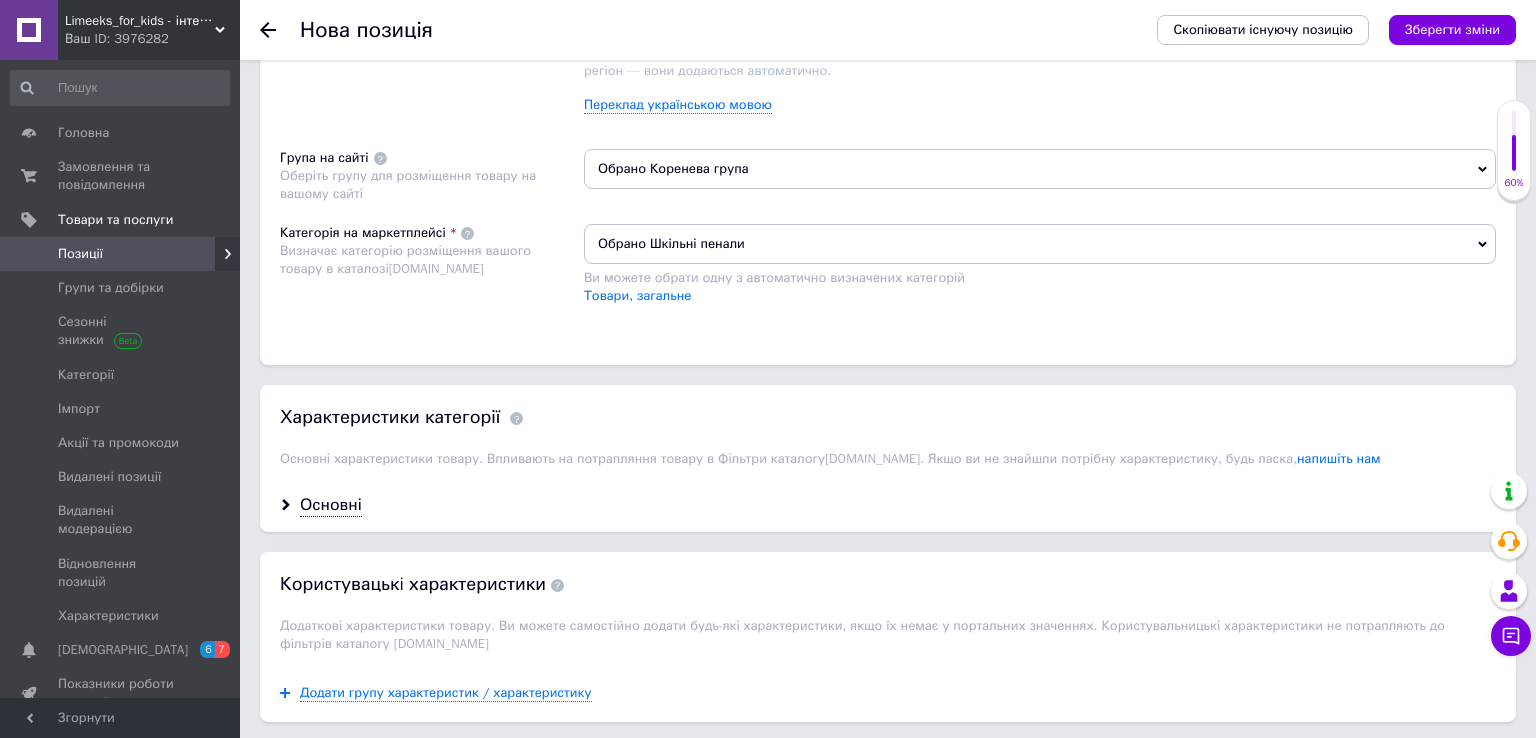 scroll, scrollTop: 1372, scrollLeft: 0, axis: vertical 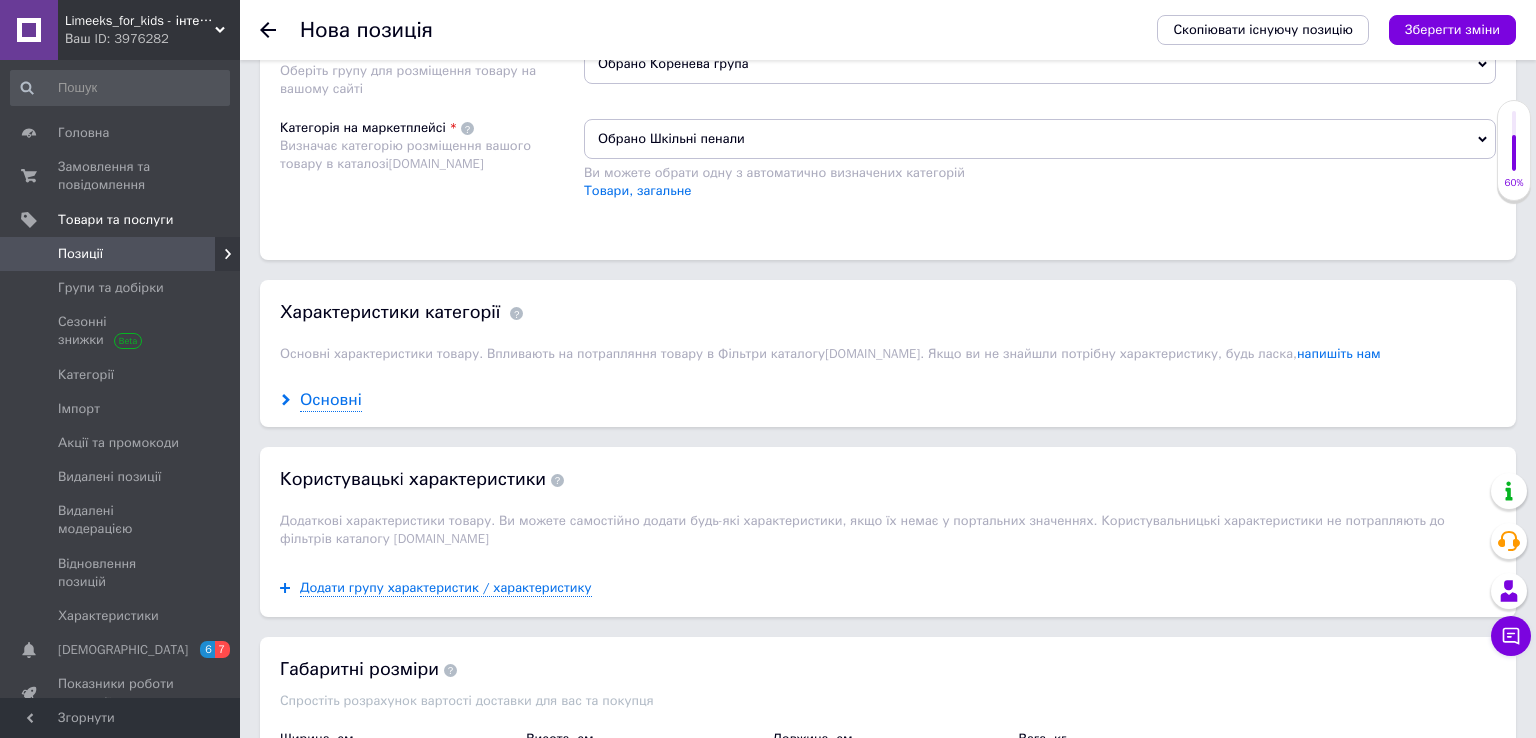 click on "Основні" at bounding box center (331, 400) 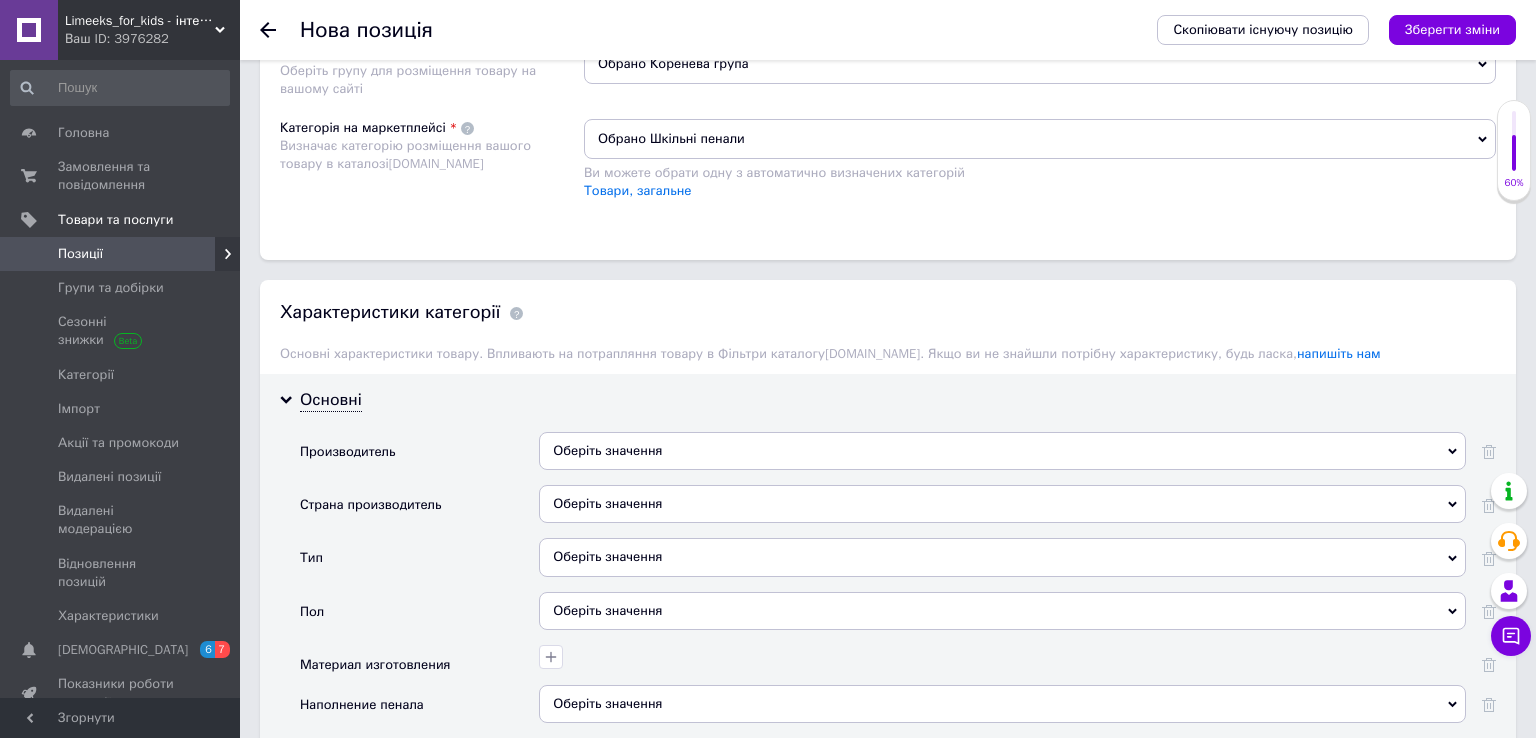 scroll, scrollTop: 1584, scrollLeft: 0, axis: vertical 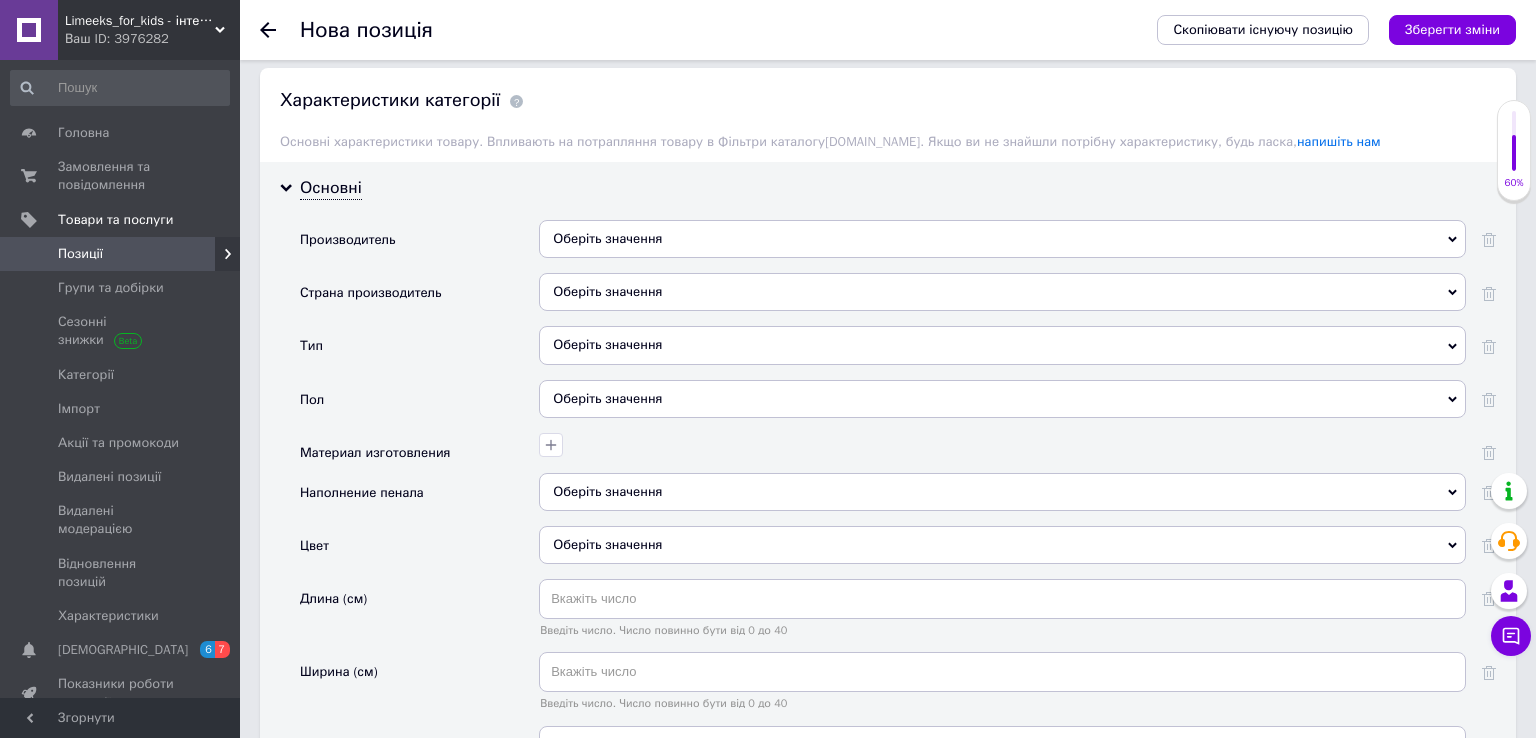 click on "Оберіть значення" at bounding box center (1002, 239) 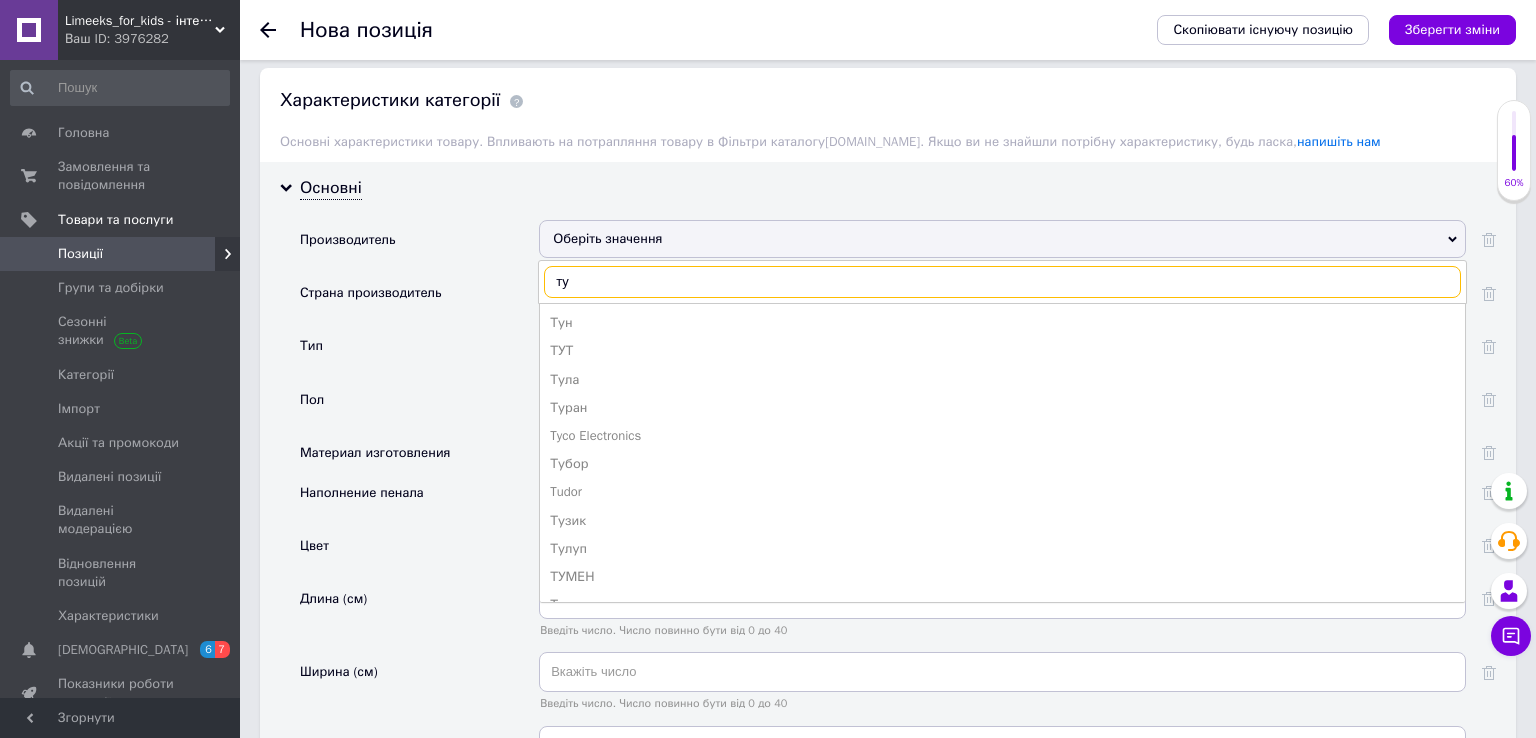 type on "т" 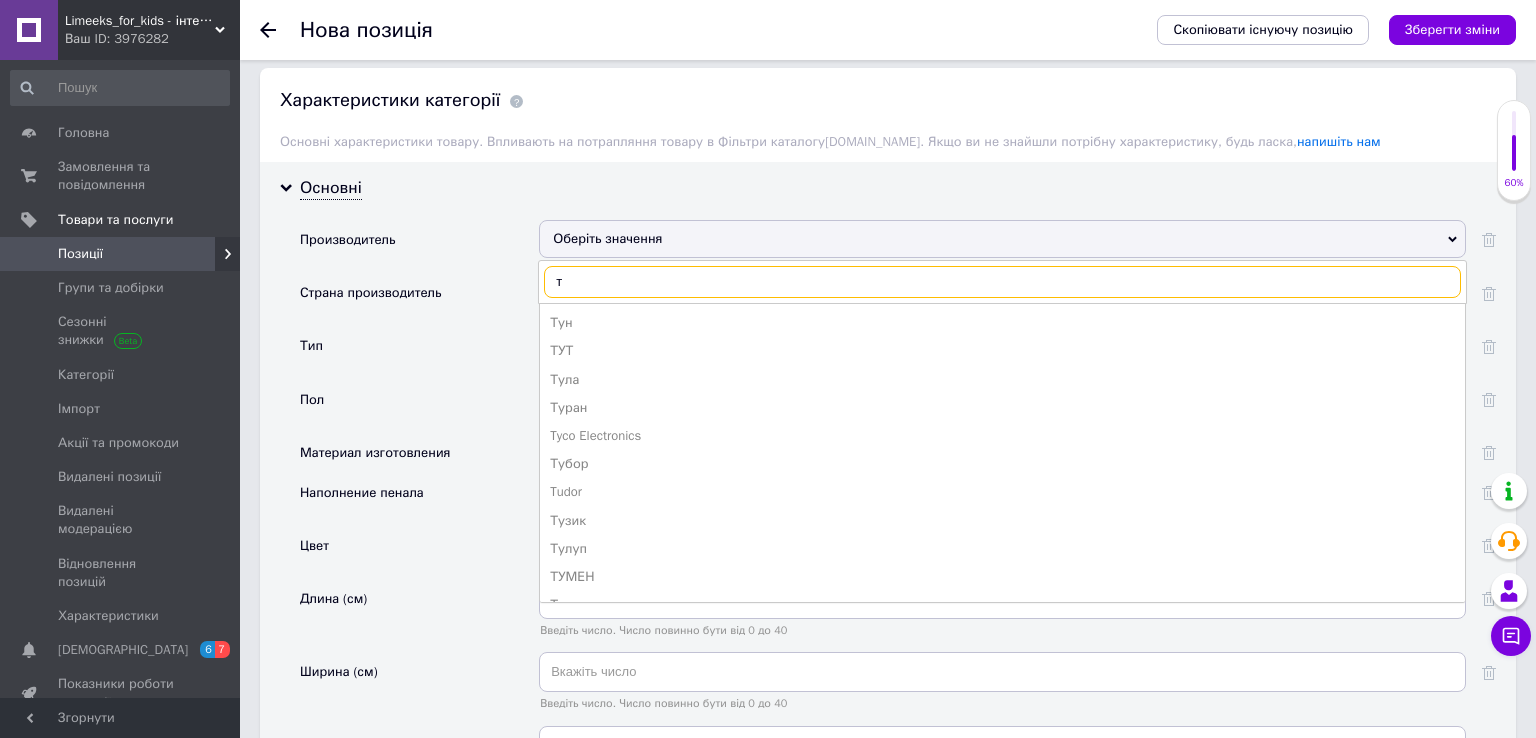 type 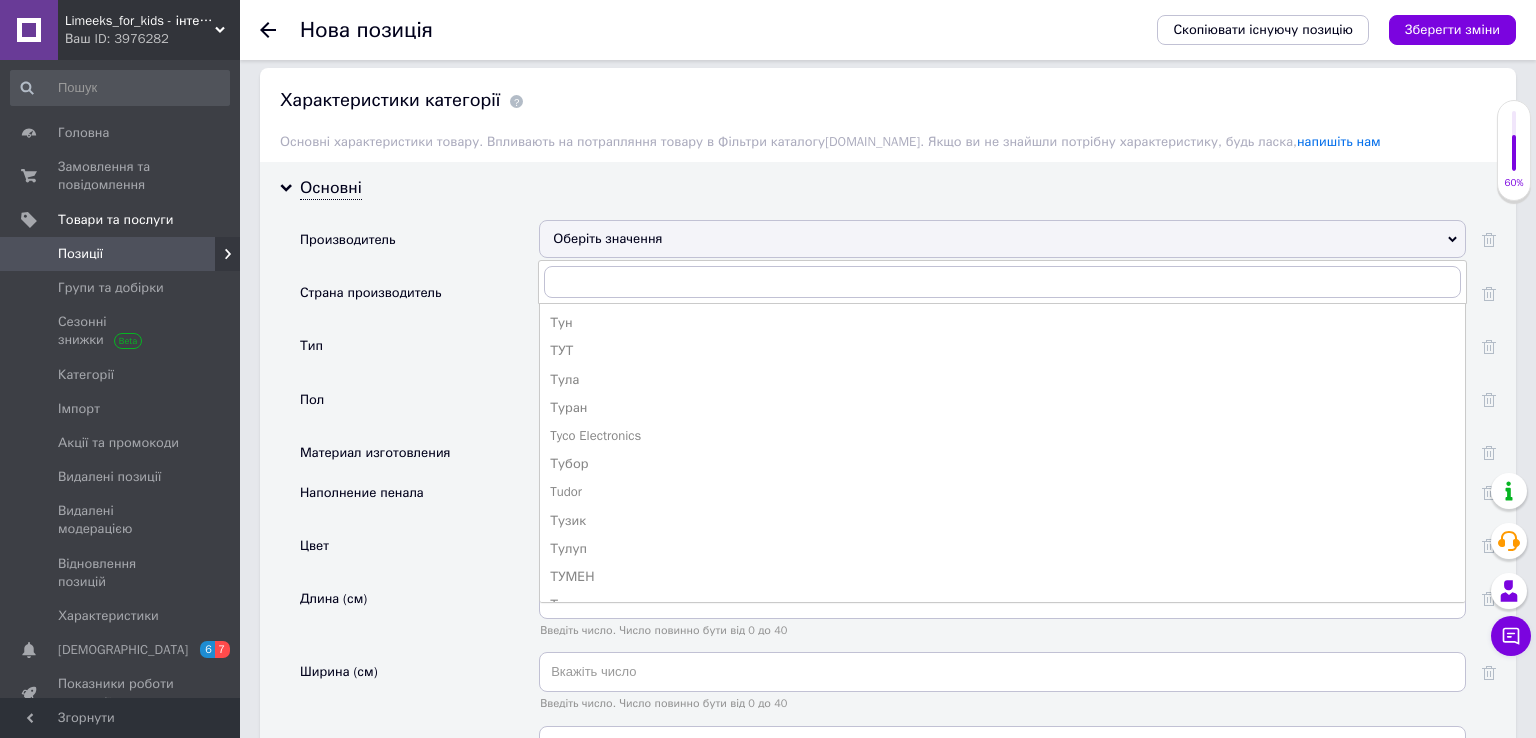 click on "Основні Производитель Оберіть значення Тун ТУТ Тула Туран Tyco Electronics Тубор Tudor Тузик Тулуп ТУМЕН Танис ТУРАС Tutis Тутси Tutti Tukzar Тулинь Тулпар [GEOGRAPHIC_DATA] Tumray Тунгус [GEOGRAPHIC_DATA] Туника Турист Турлан [GEOGRAPHIC_DATA] [GEOGRAPHIC_DATA] ТулаБус [PERSON_NAME] [GEOGRAPHIC_DATA] Тунайча [PERSON_NAME] ТУРНІКИ Туртекс Тусблок Ас-Туз-М Kit-tools Nova Tour Turbo Тула-Терм ТулаЦепь Тулианна Tulikivi Tulplast Тура-Лес Turanlar ТУРБОКОМ Турбопар Турботех Turboair Страна производитель Оберіть значення Тип Оберіть значення Пол Оберіть значення Материал изготовления Наполнение пенала Оберіть значення Цвет Оберіть значення Длина (см) Ширина (см)" at bounding box center [888, 598] 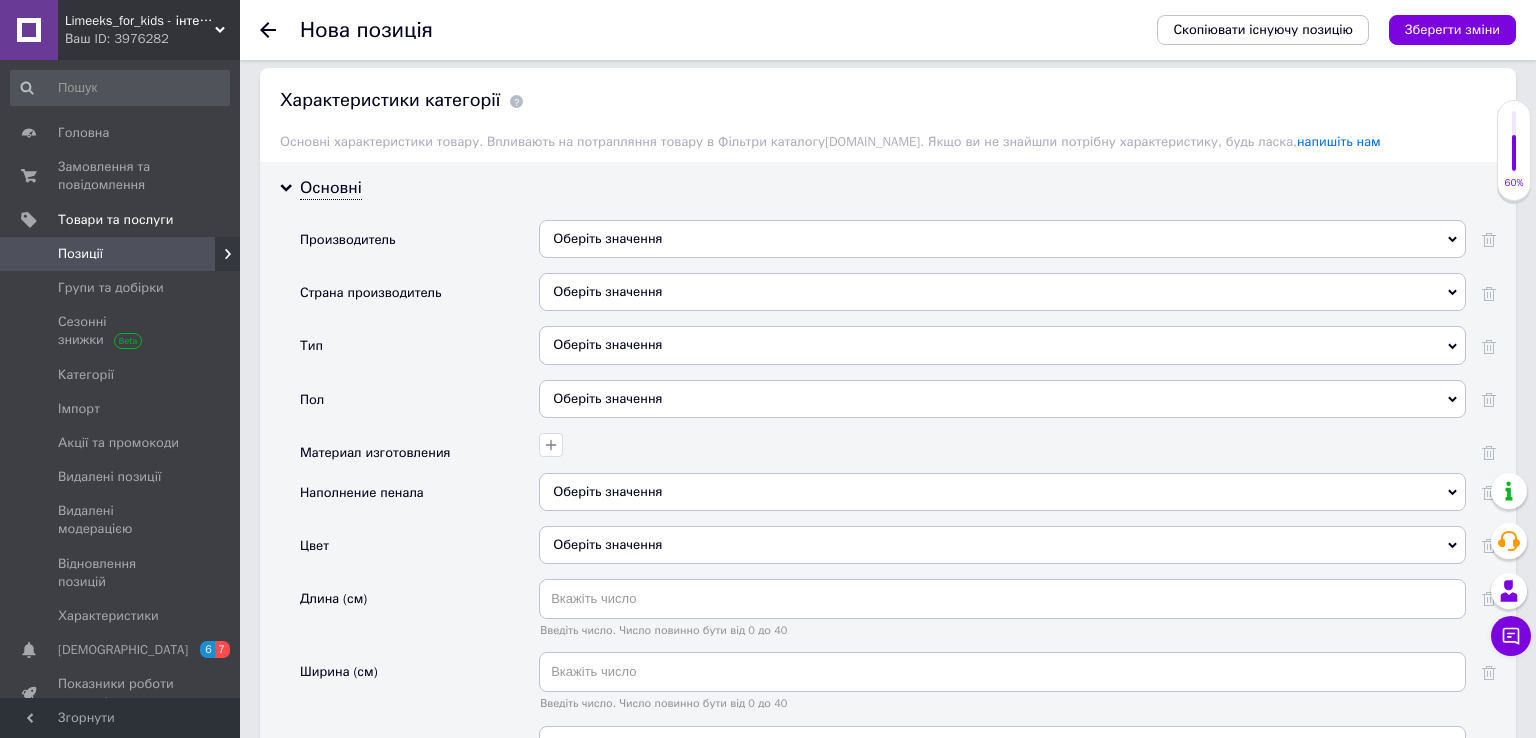 click on "Оберіть значення" at bounding box center (1002, 292) 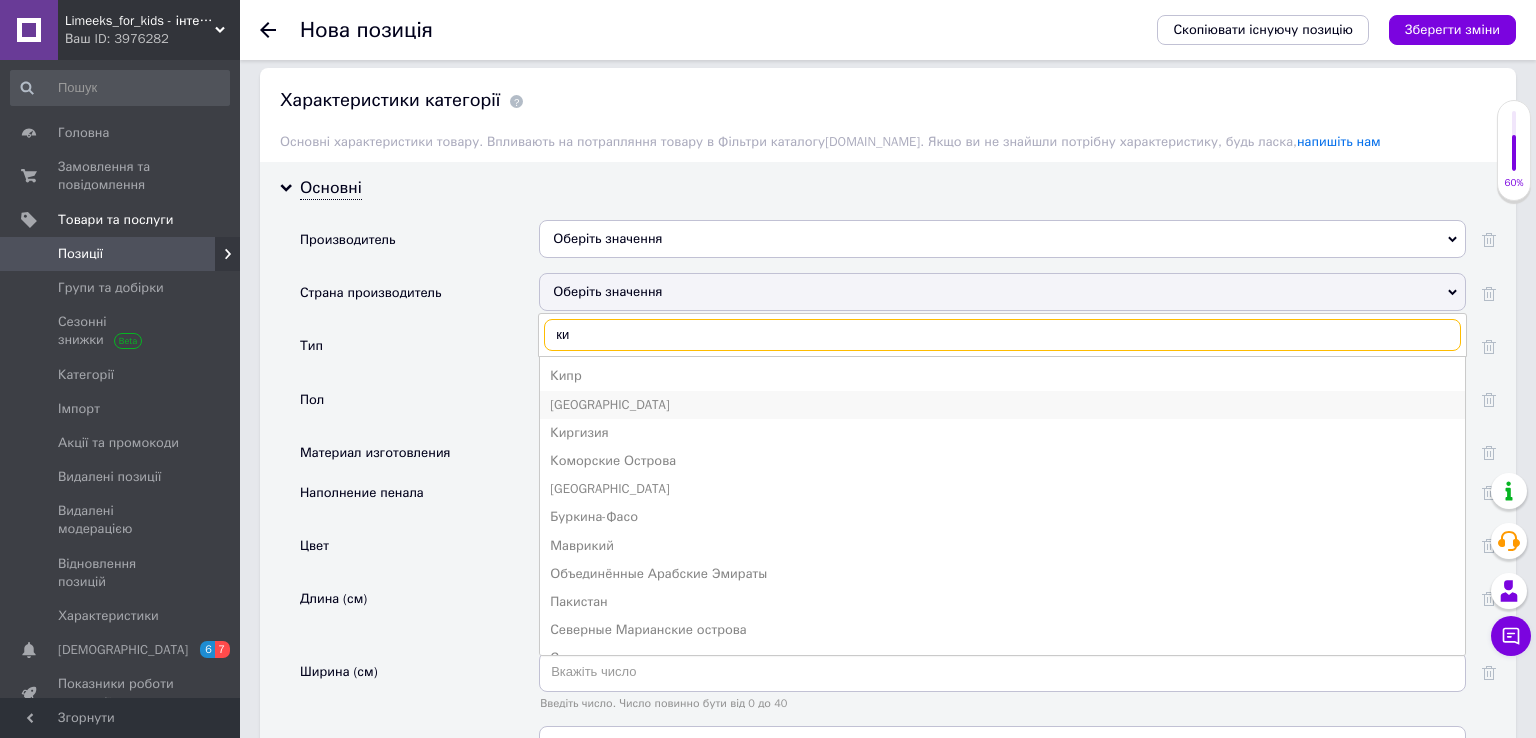 type on "ки" 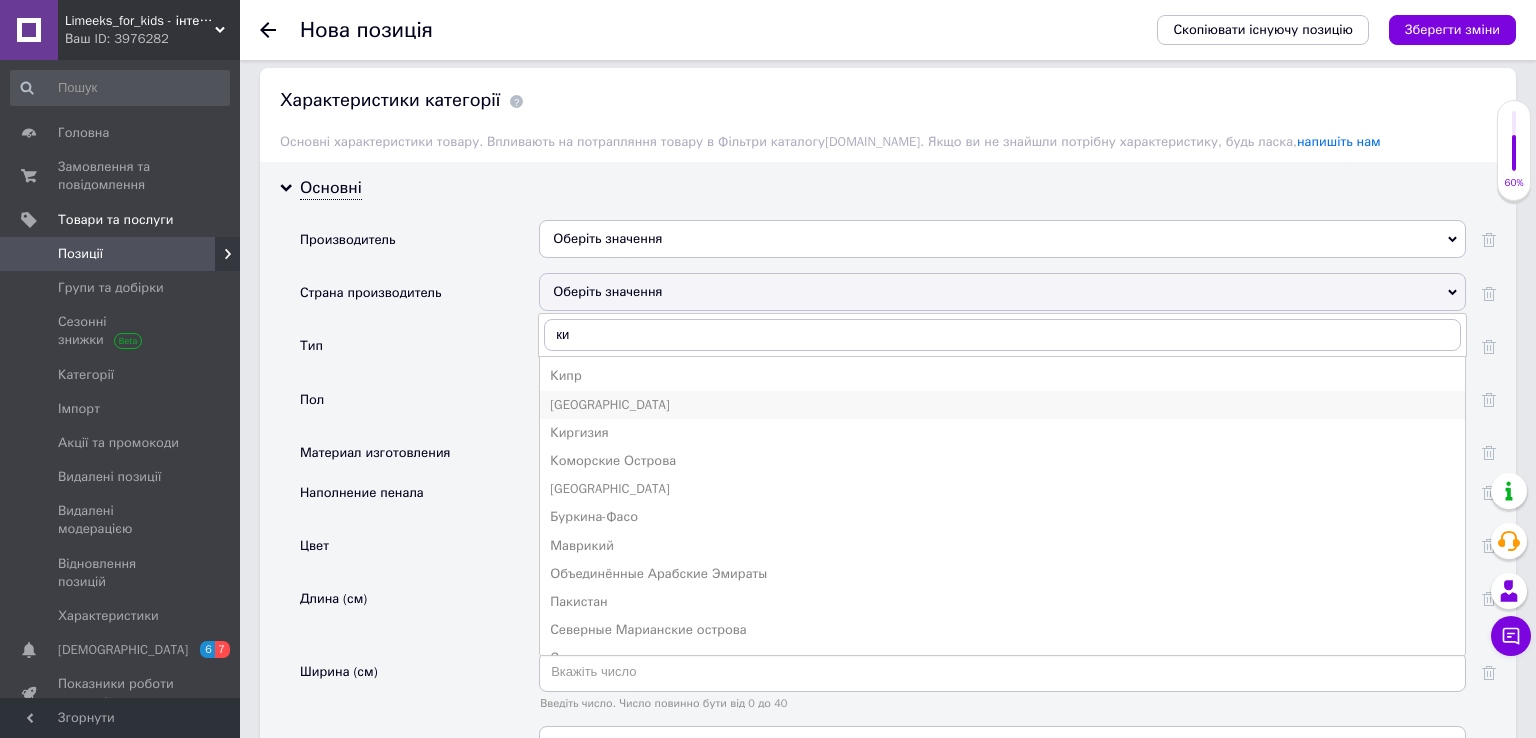 click on "[GEOGRAPHIC_DATA]" at bounding box center (1002, 405) 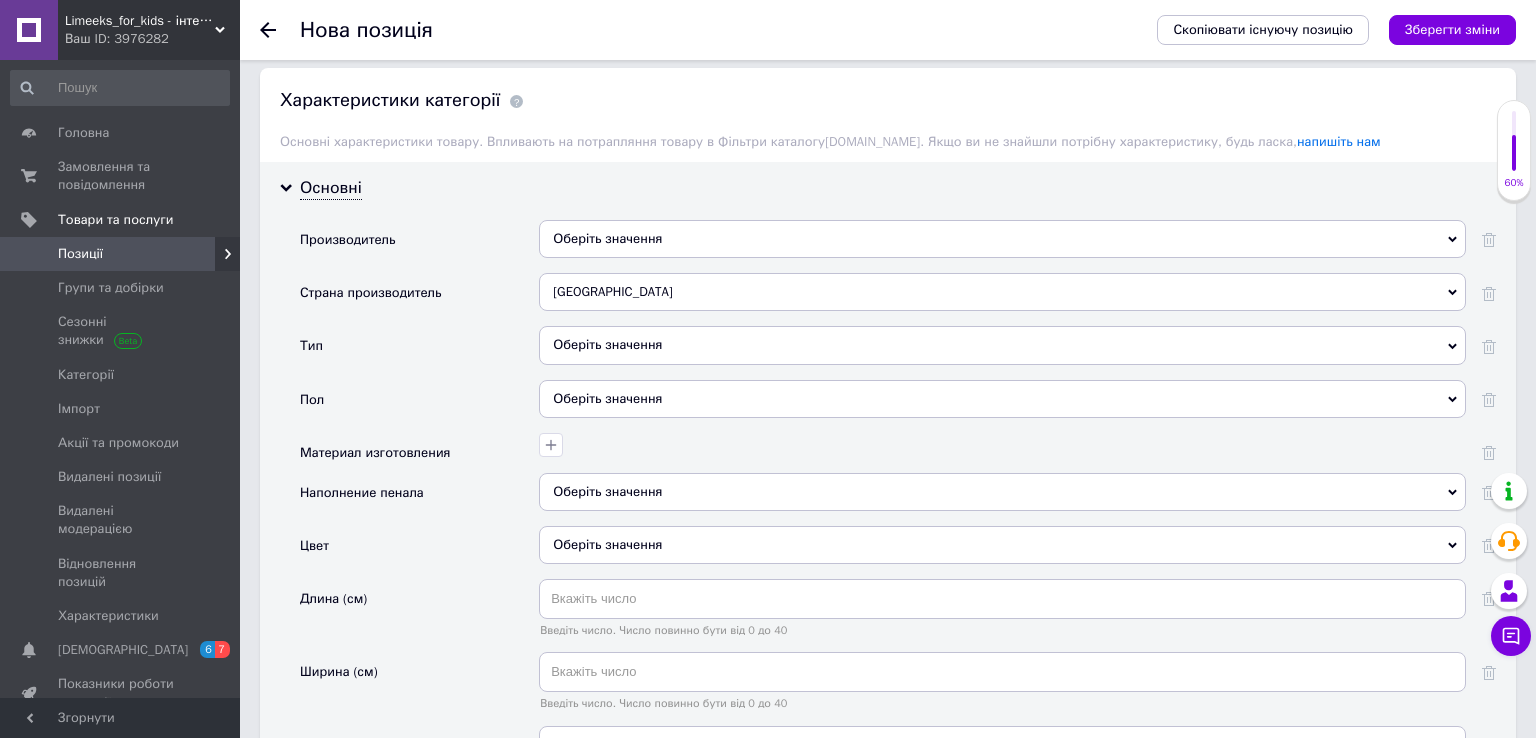 click on "Оберіть значення" at bounding box center (1002, 345) 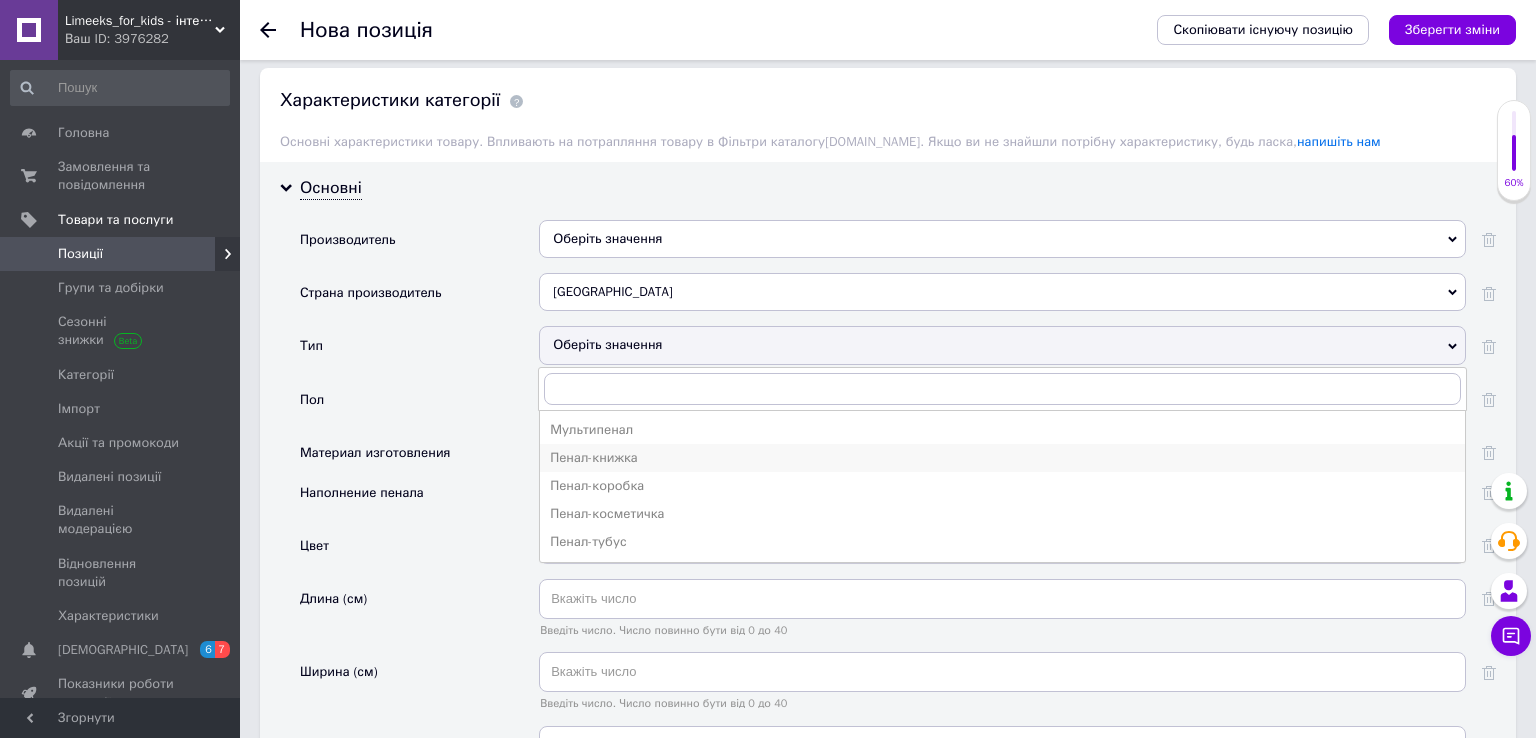 click on "Пенал-книжка" at bounding box center [1002, 458] 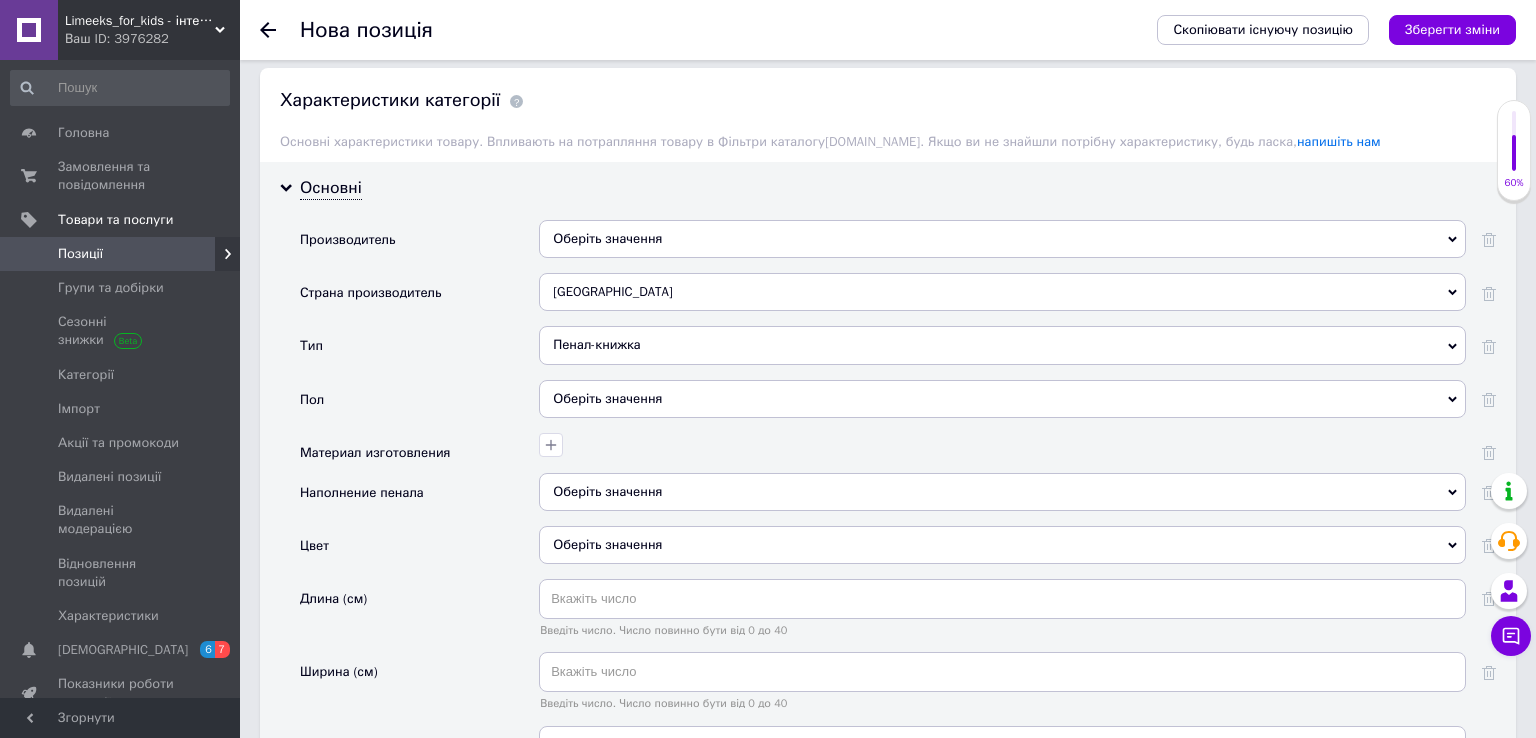 click on "Пенал-книжка" at bounding box center [1002, 345] 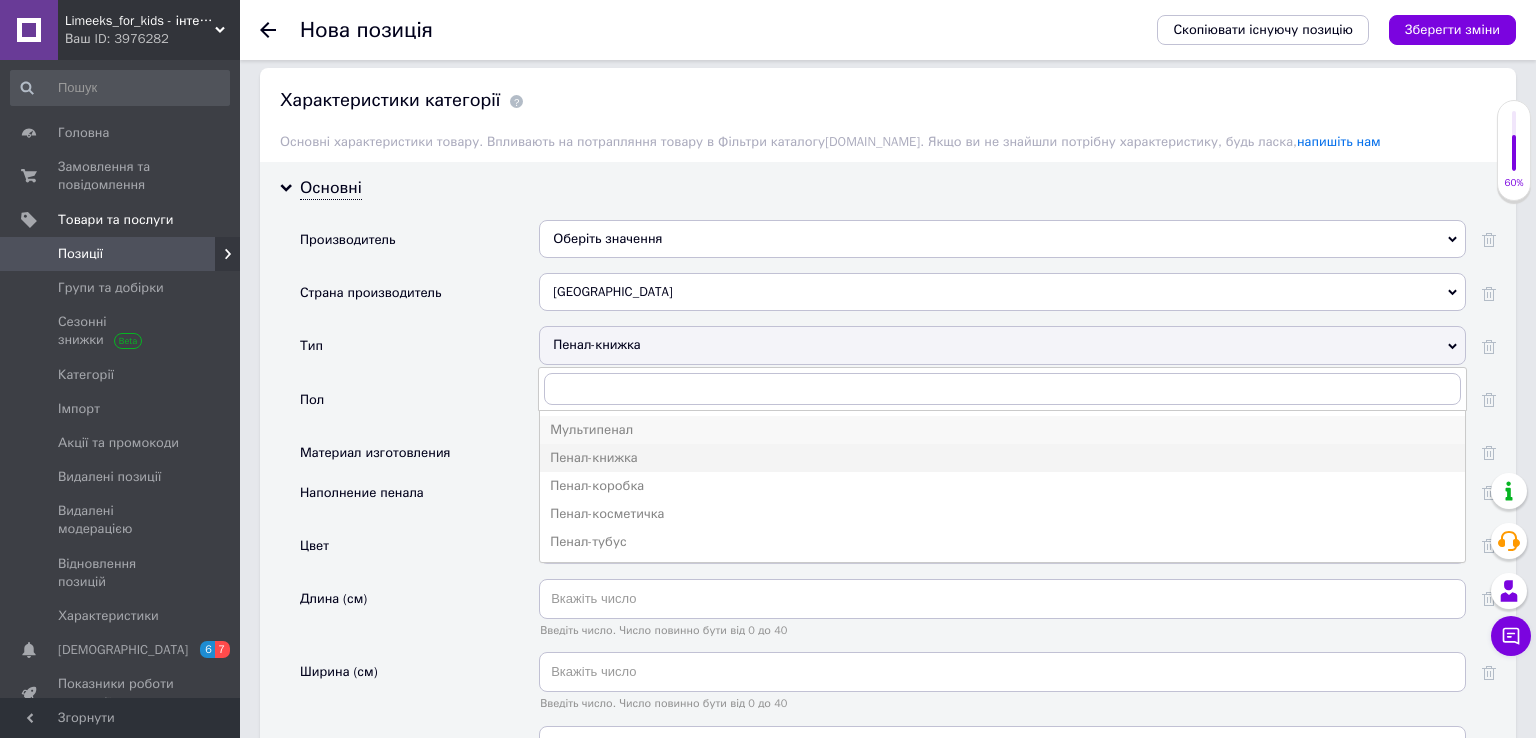 click on "Мультипенал" at bounding box center [1002, 430] 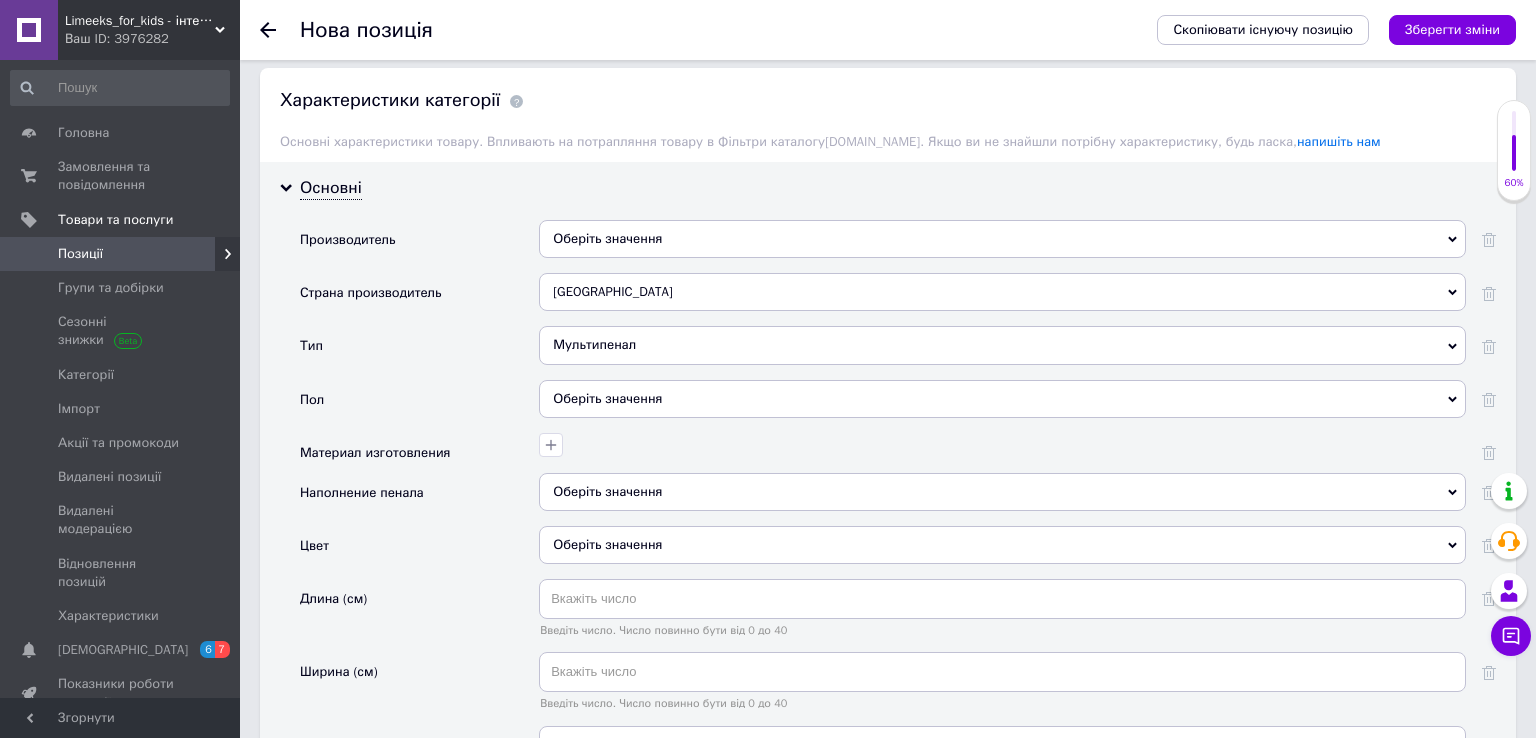 click on "Оберіть значення" at bounding box center (1002, 399) 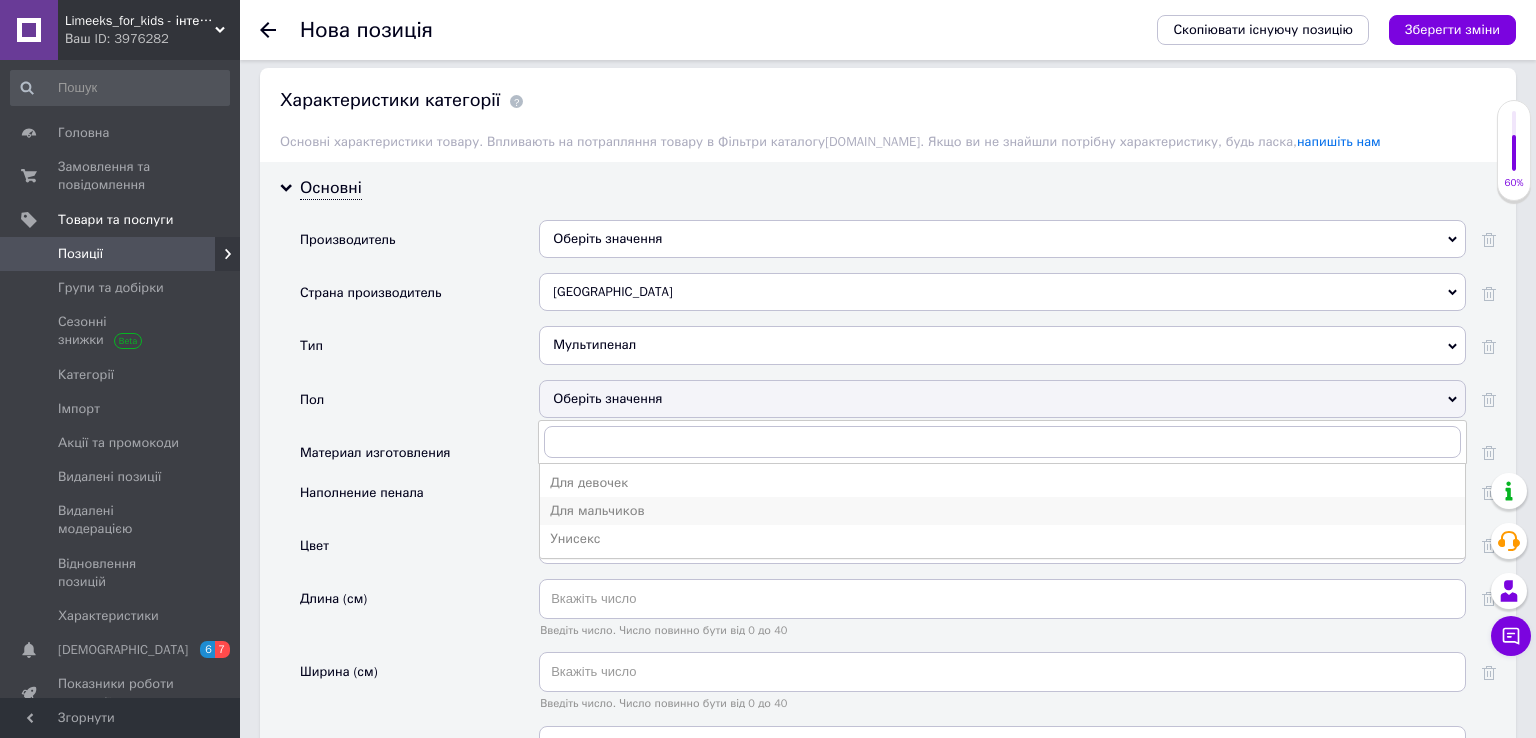 click on "Для мальчиков" at bounding box center [1002, 511] 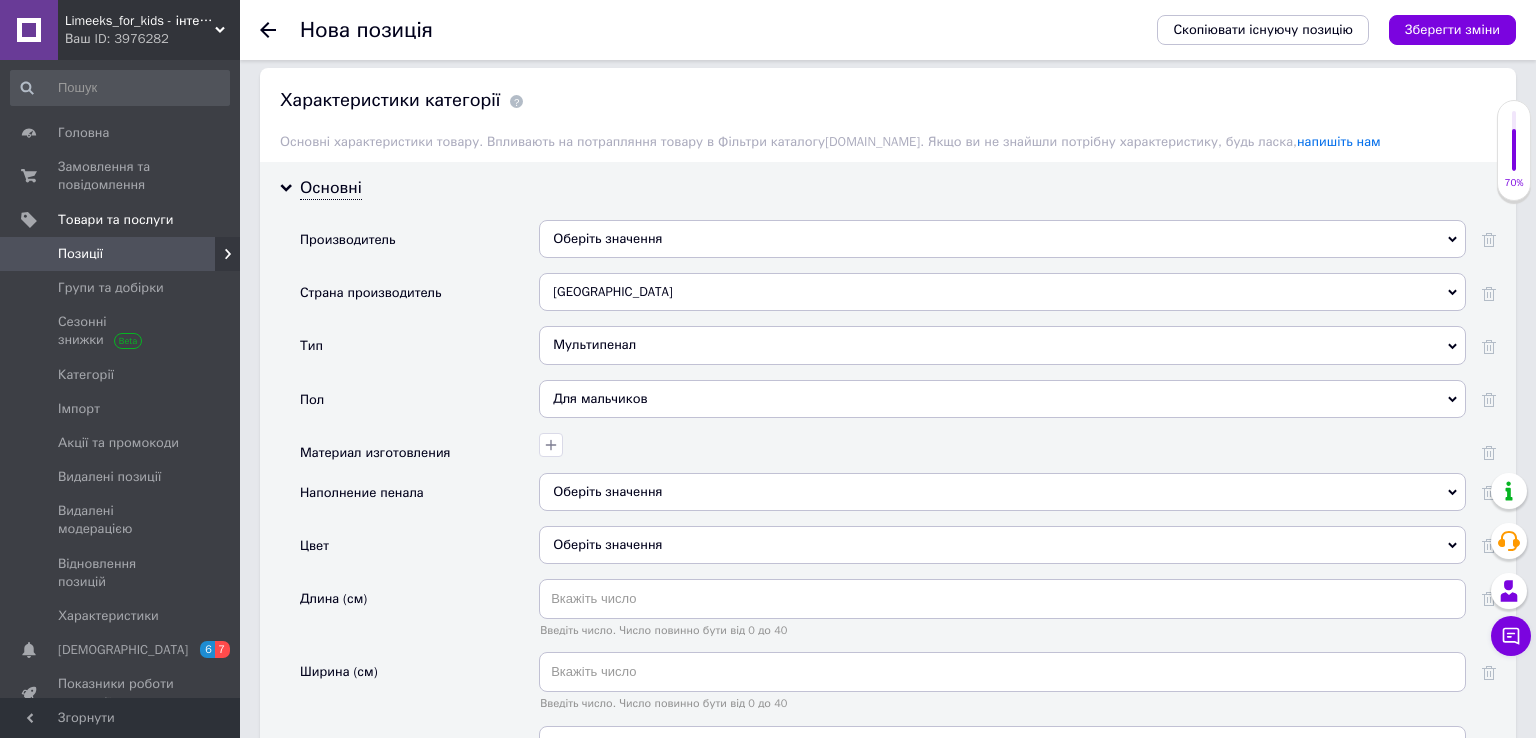 scroll, scrollTop: 1795, scrollLeft: 0, axis: vertical 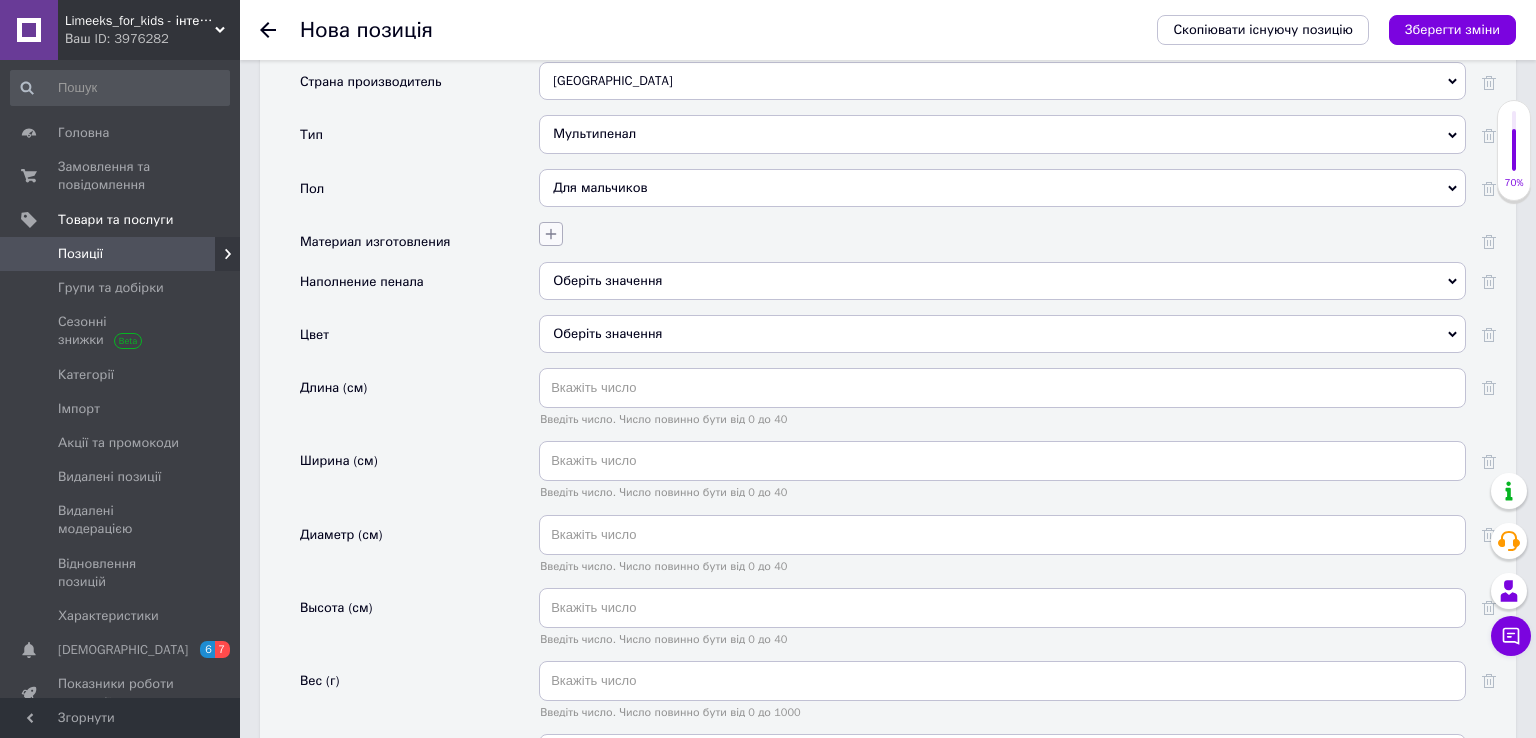 click at bounding box center [551, 234] 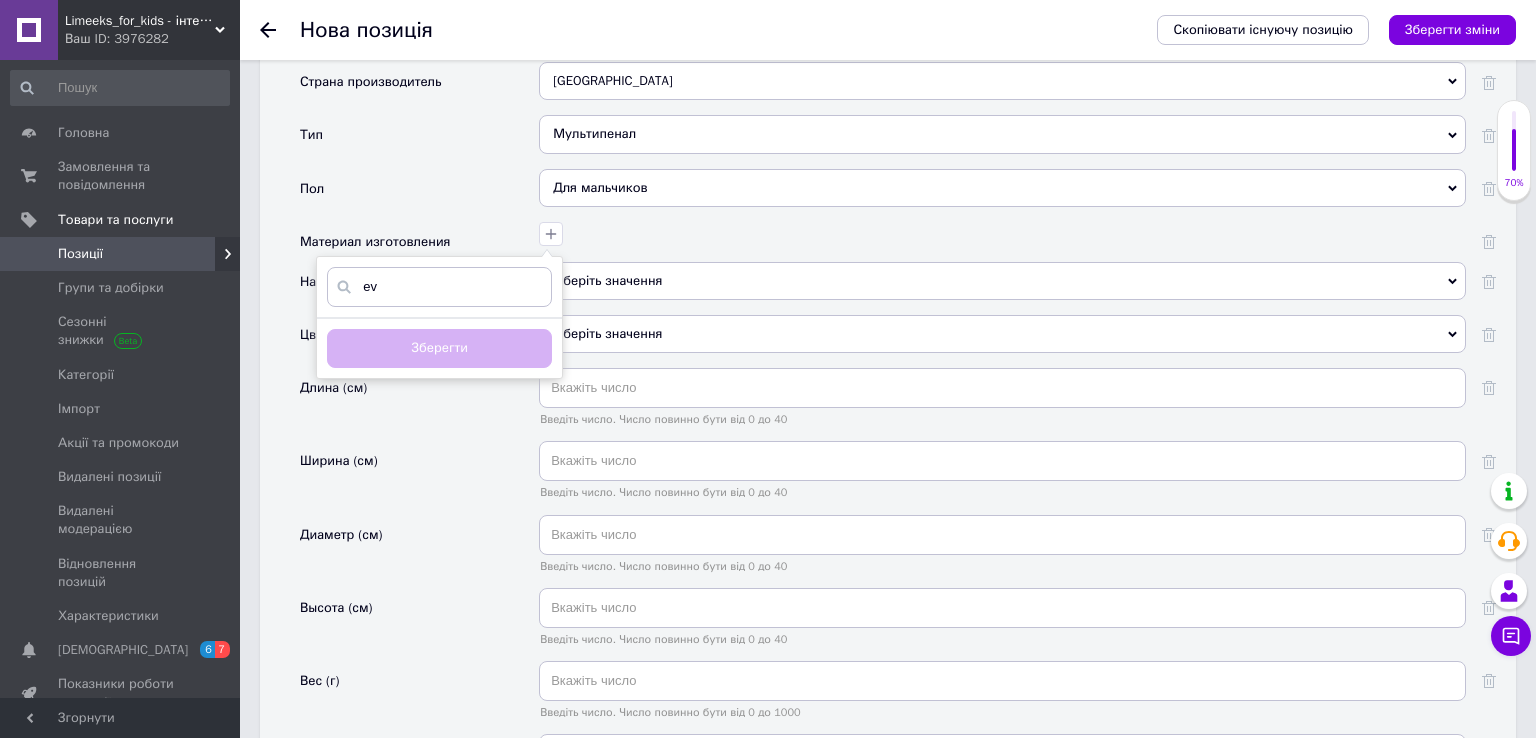 type on "e" 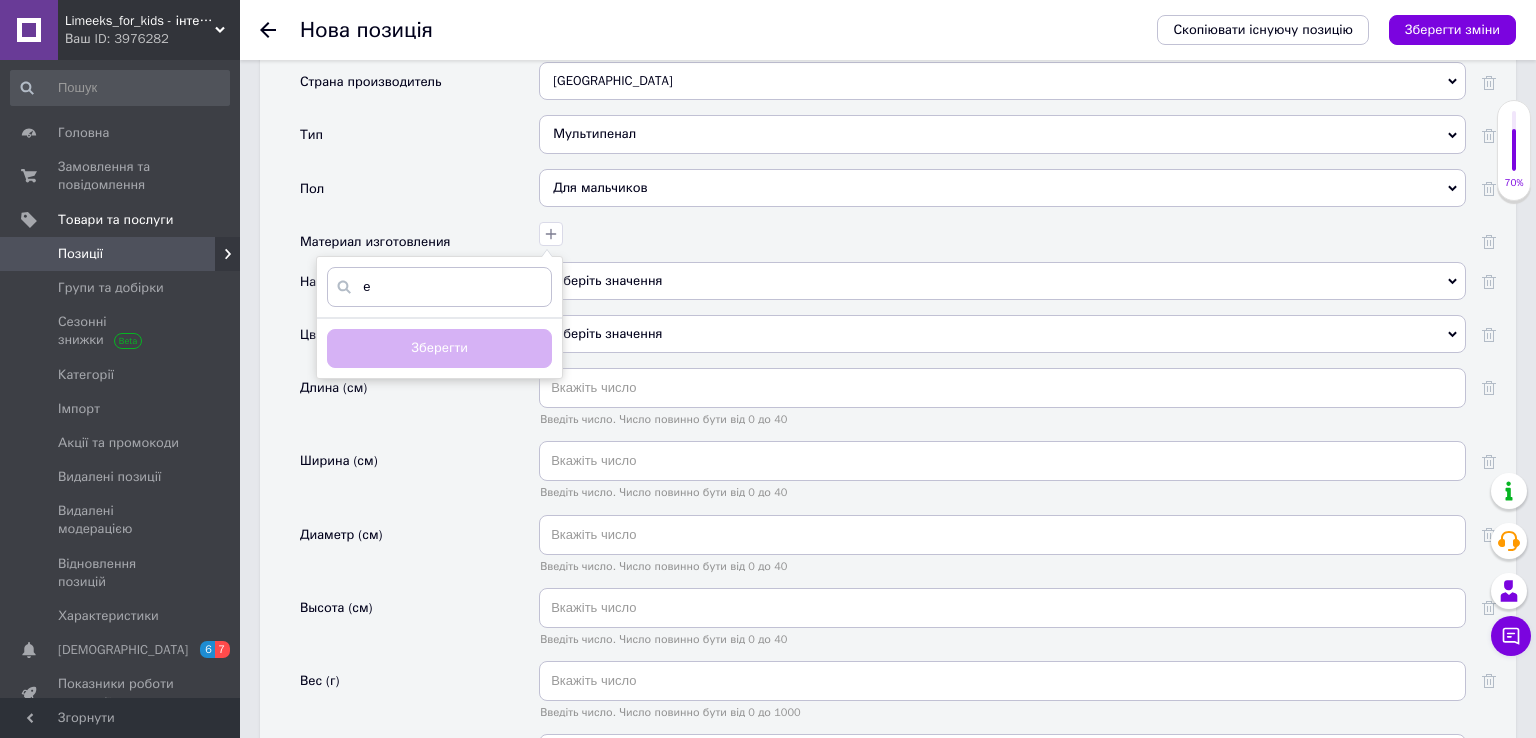 type 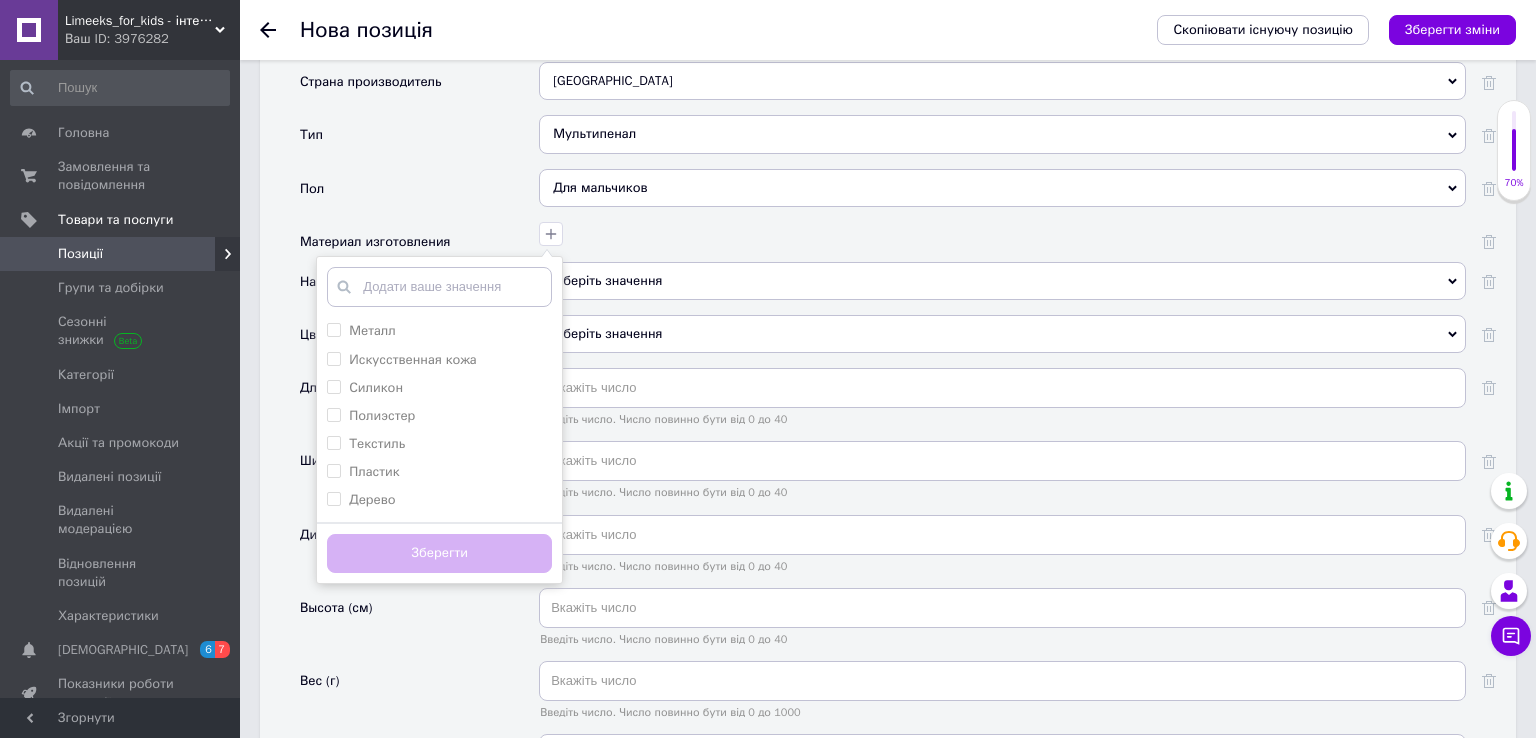 click on "Пол" at bounding box center [419, 195] 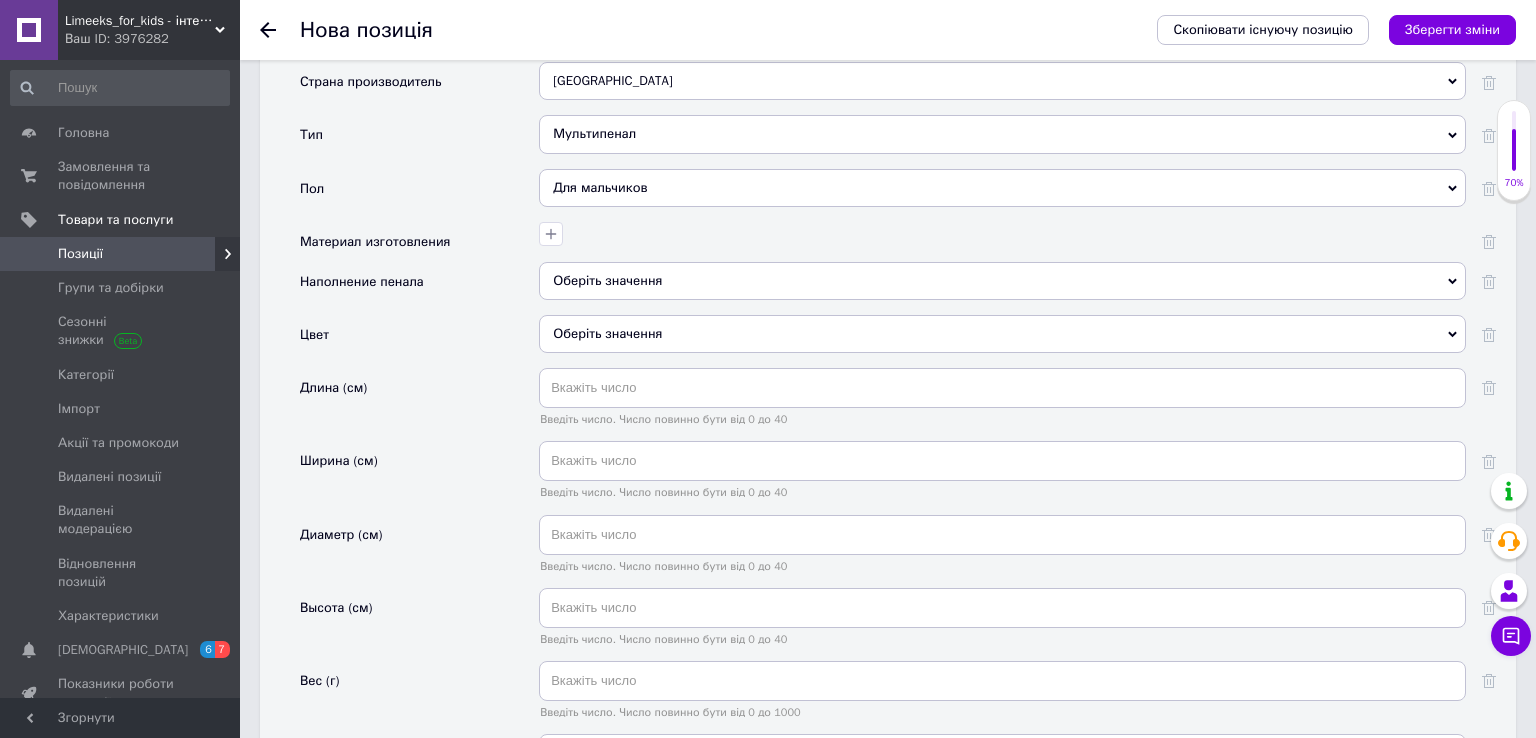 click on "Оберіть значення" at bounding box center (1002, 281) 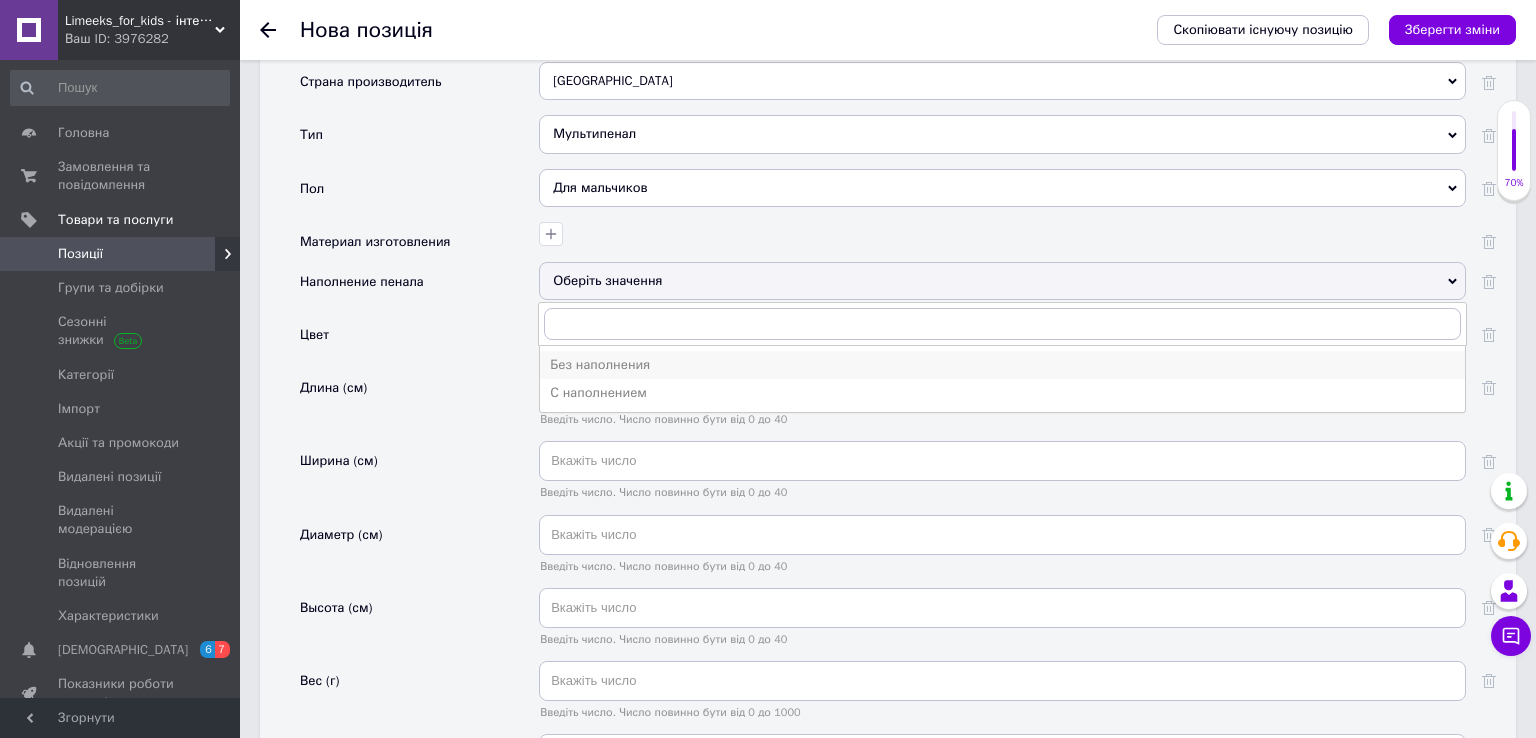 click on "Без наполнения" at bounding box center (1002, 365) 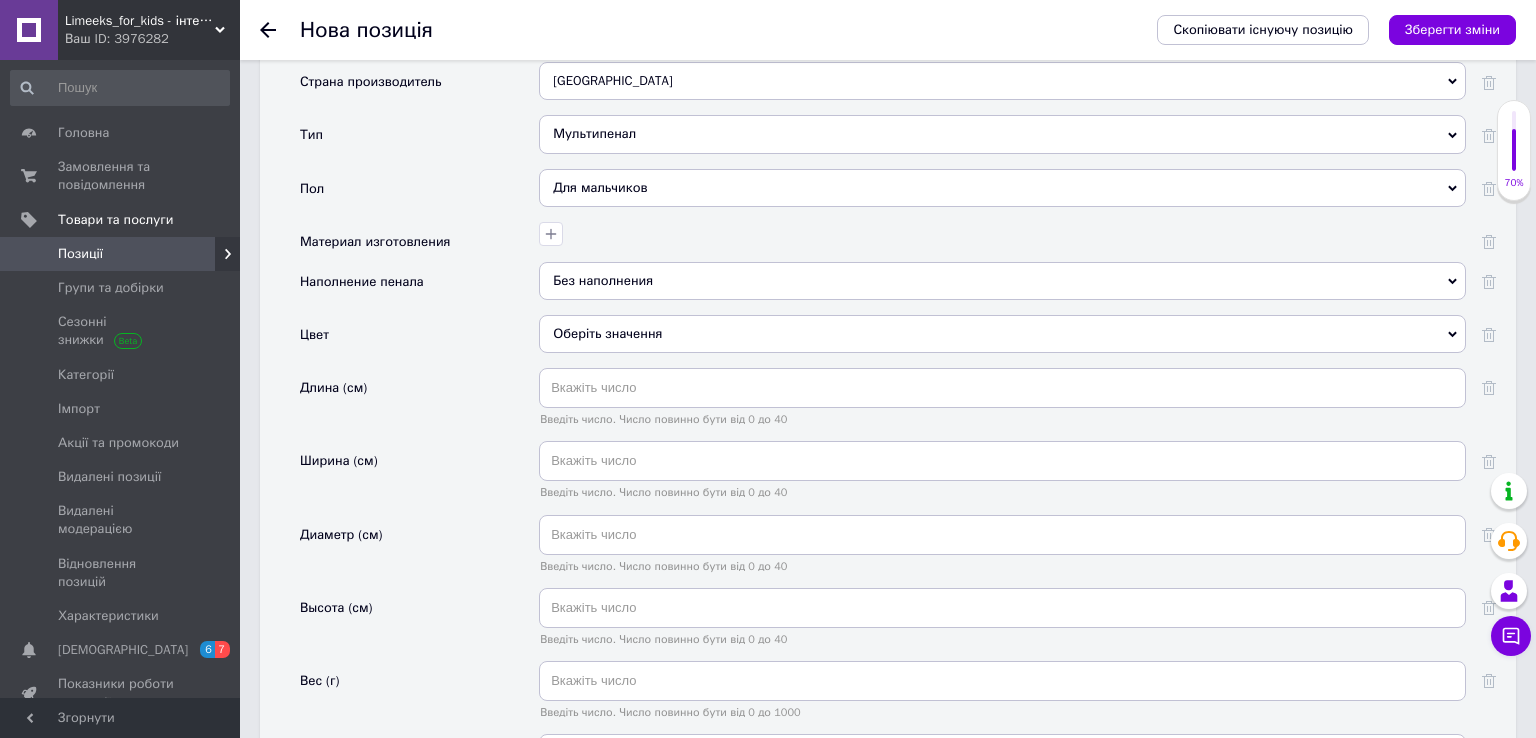 click on "Оберіть значення" at bounding box center (1002, 334) 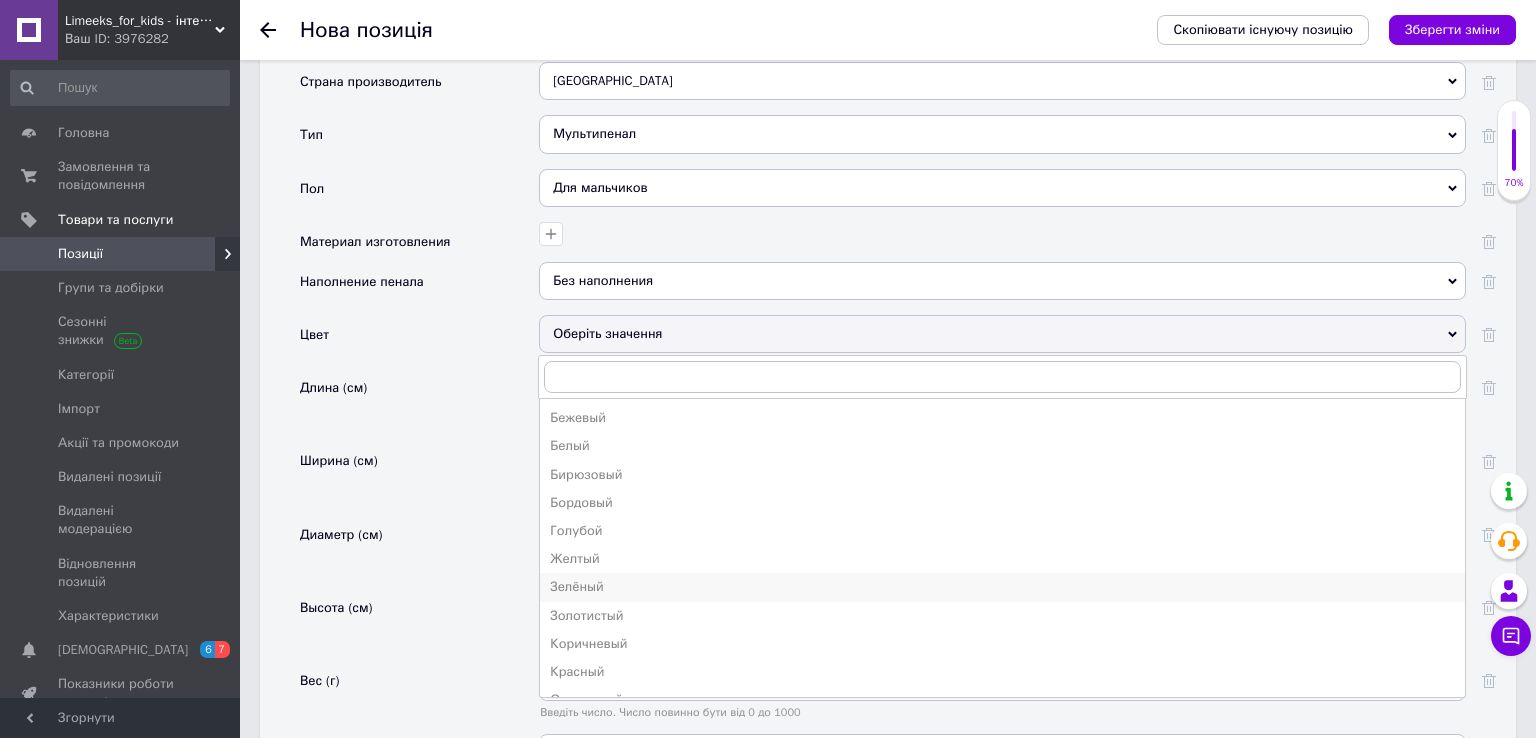 click on "Зелёный" at bounding box center (1002, 587) 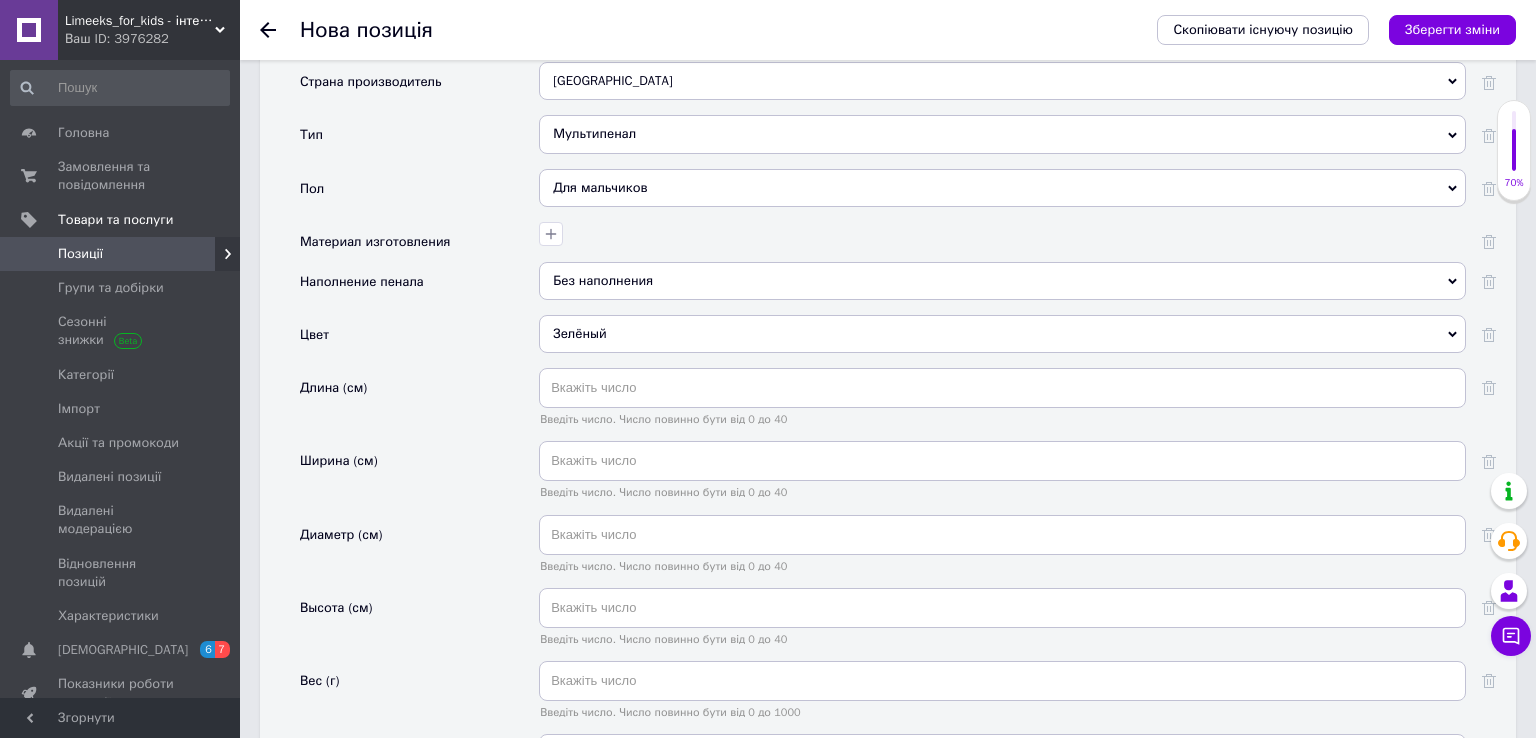 scroll, scrollTop: 2006, scrollLeft: 0, axis: vertical 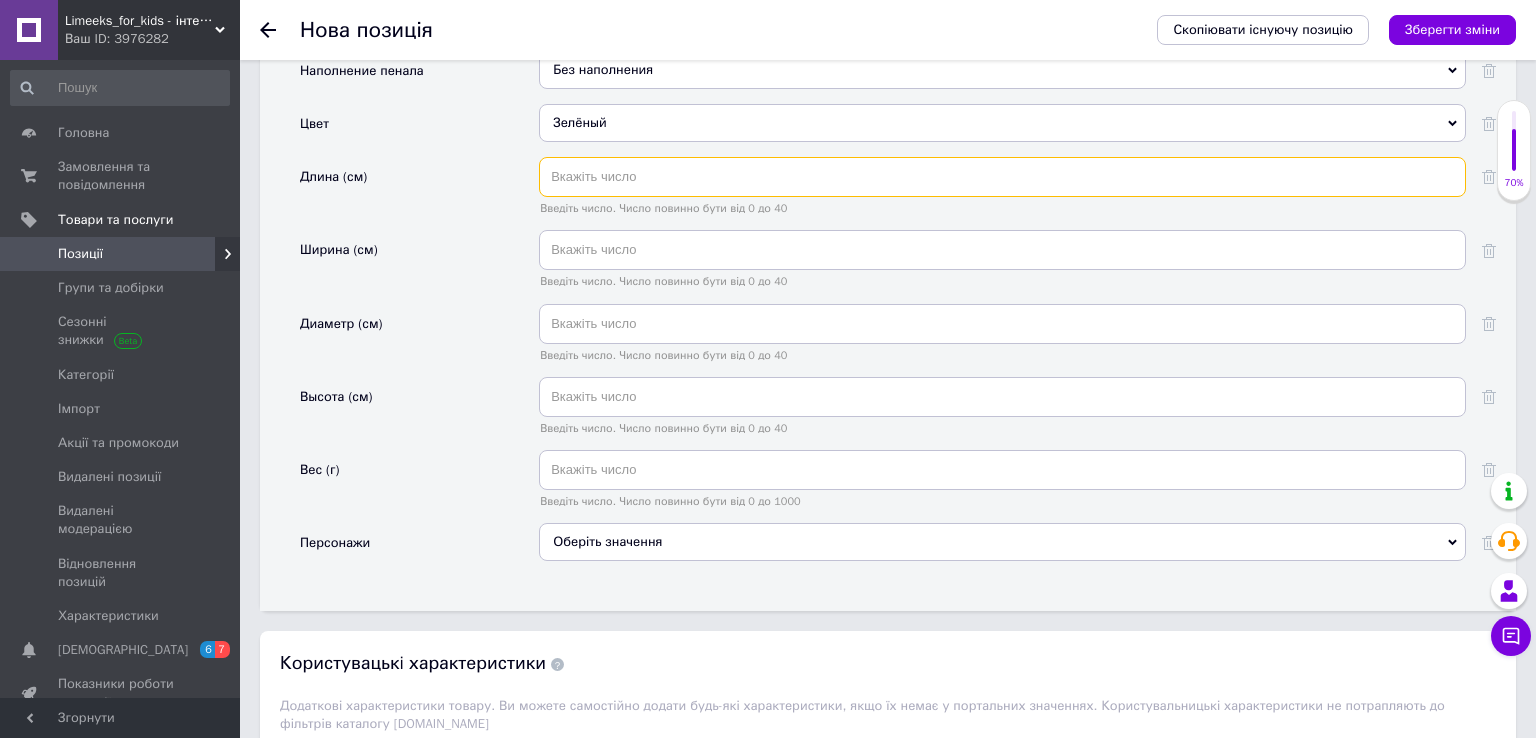 click at bounding box center [1002, 177] 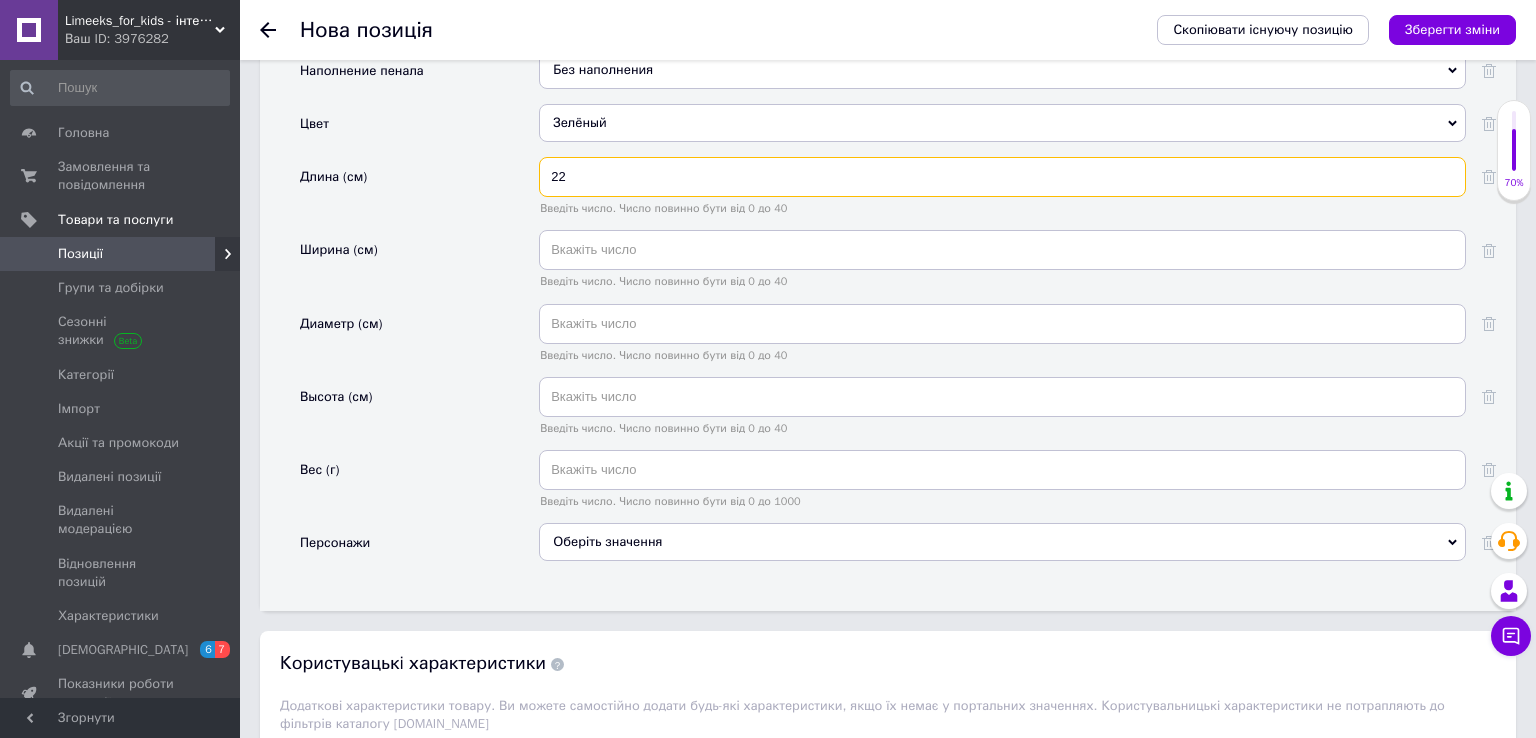 type on "22" 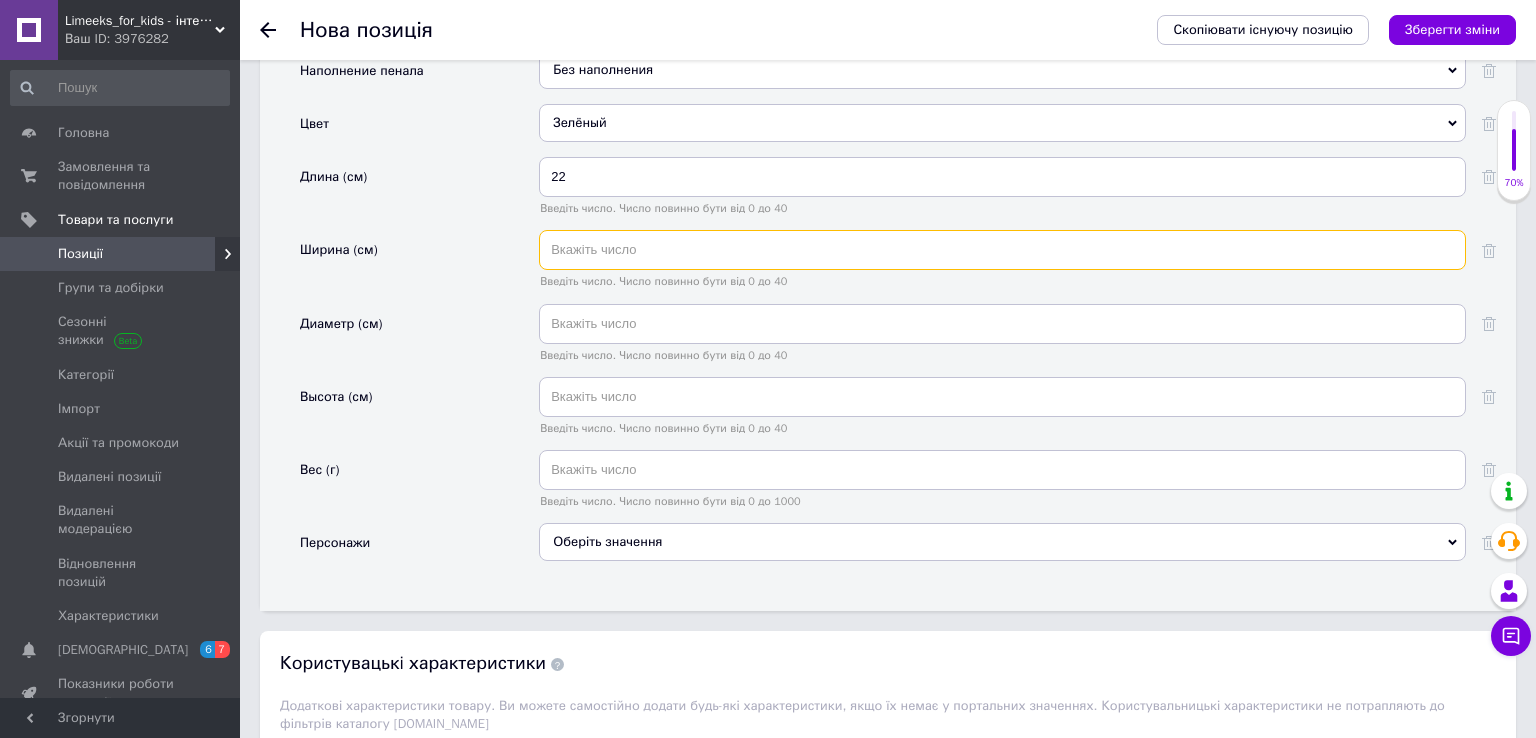 click at bounding box center (1002, 250) 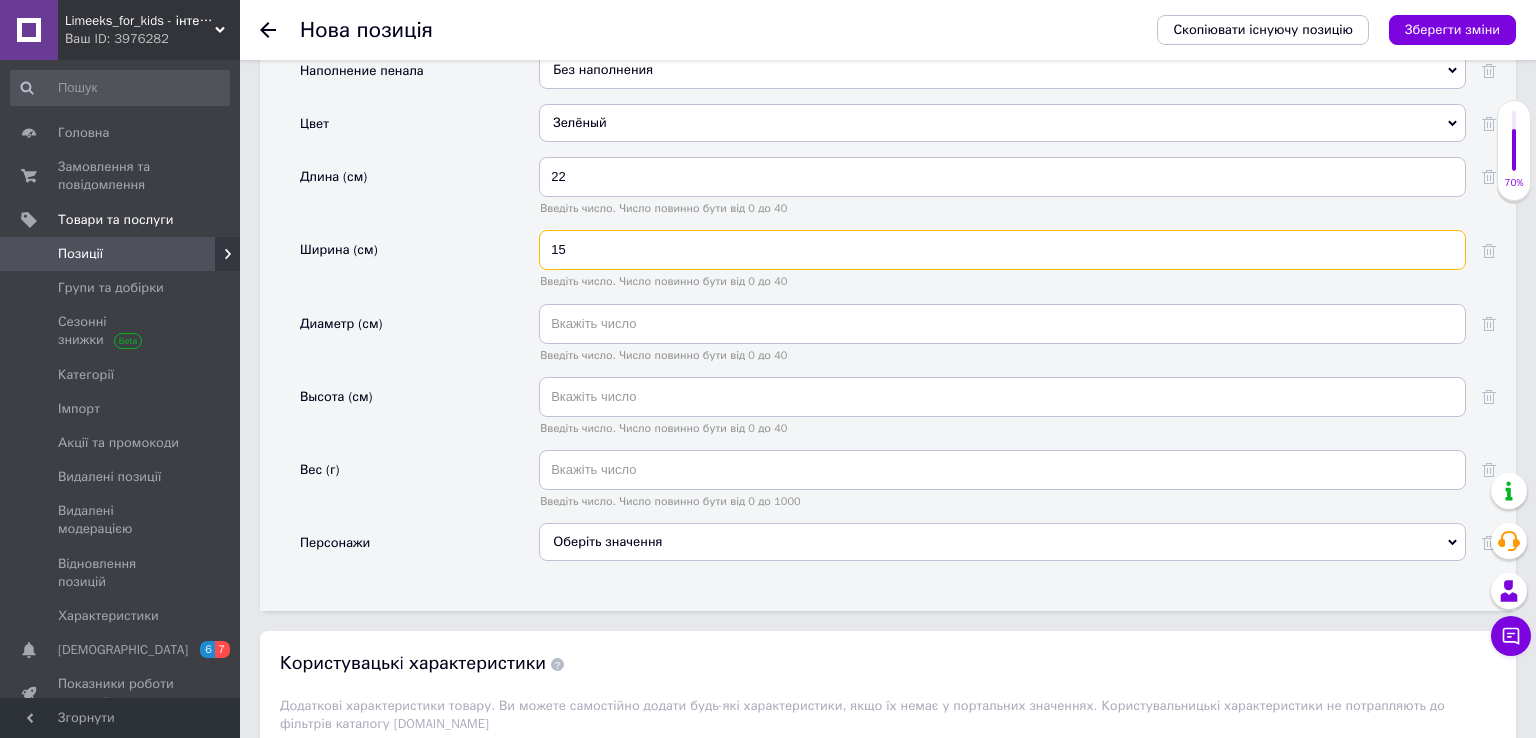 type on "15" 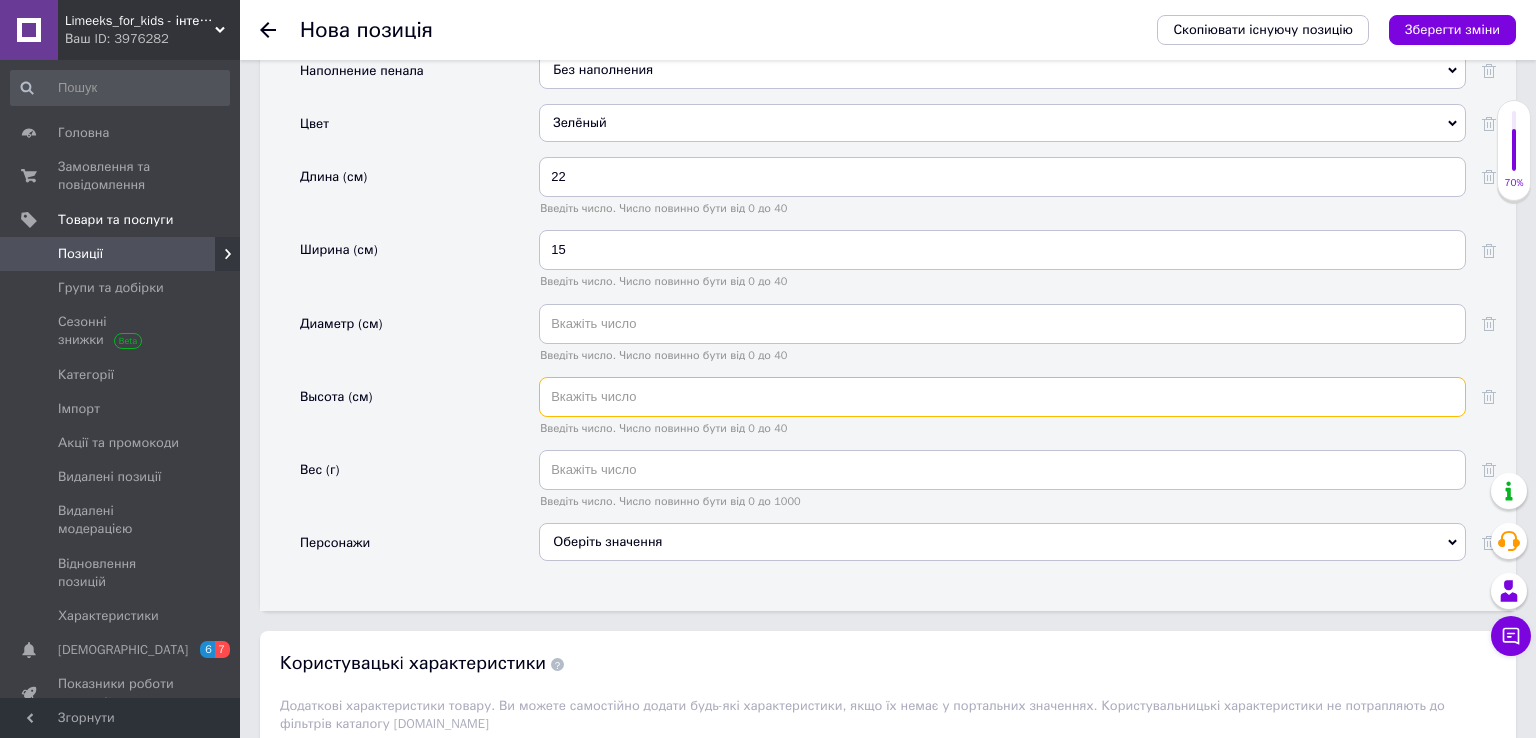 click at bounding box center [1002, 397] 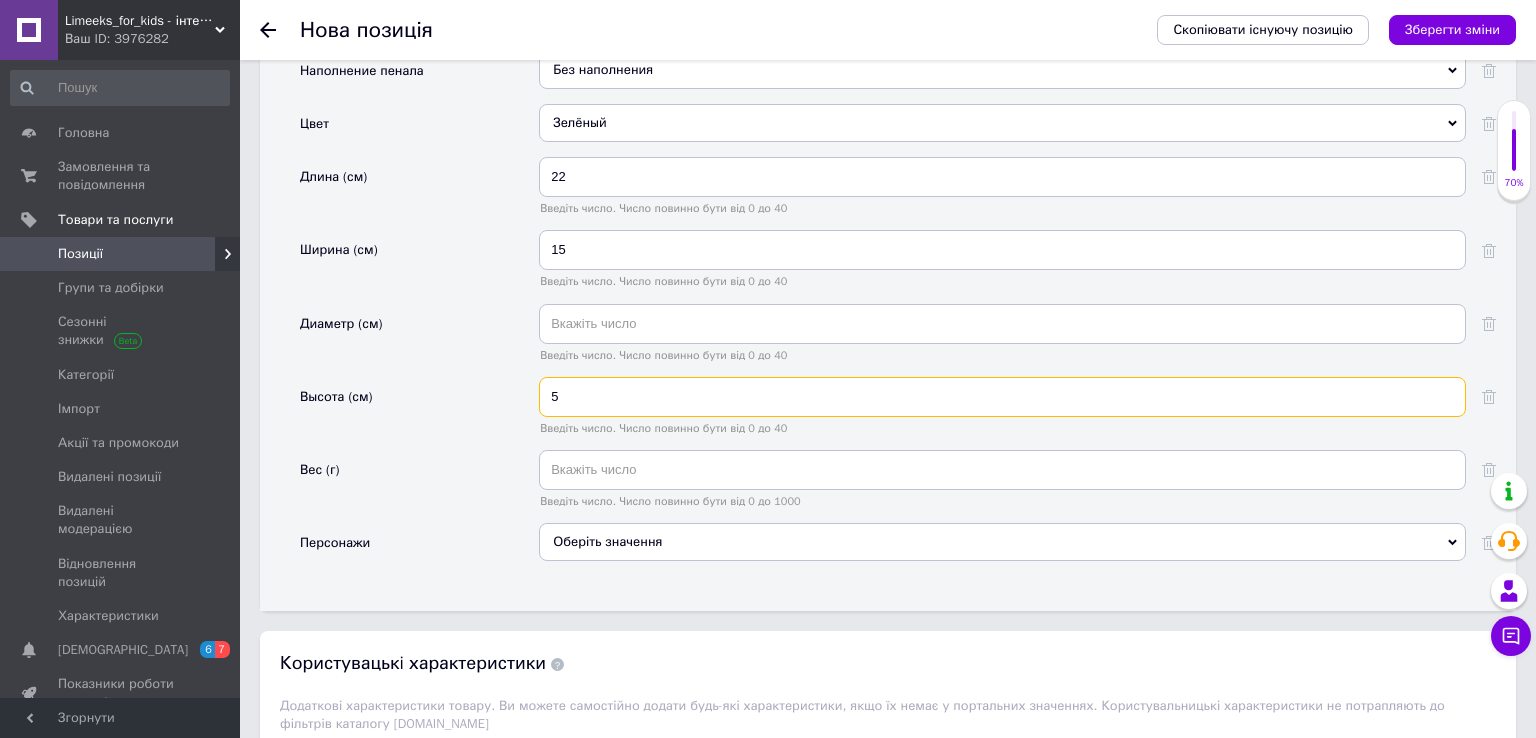 type on "5" 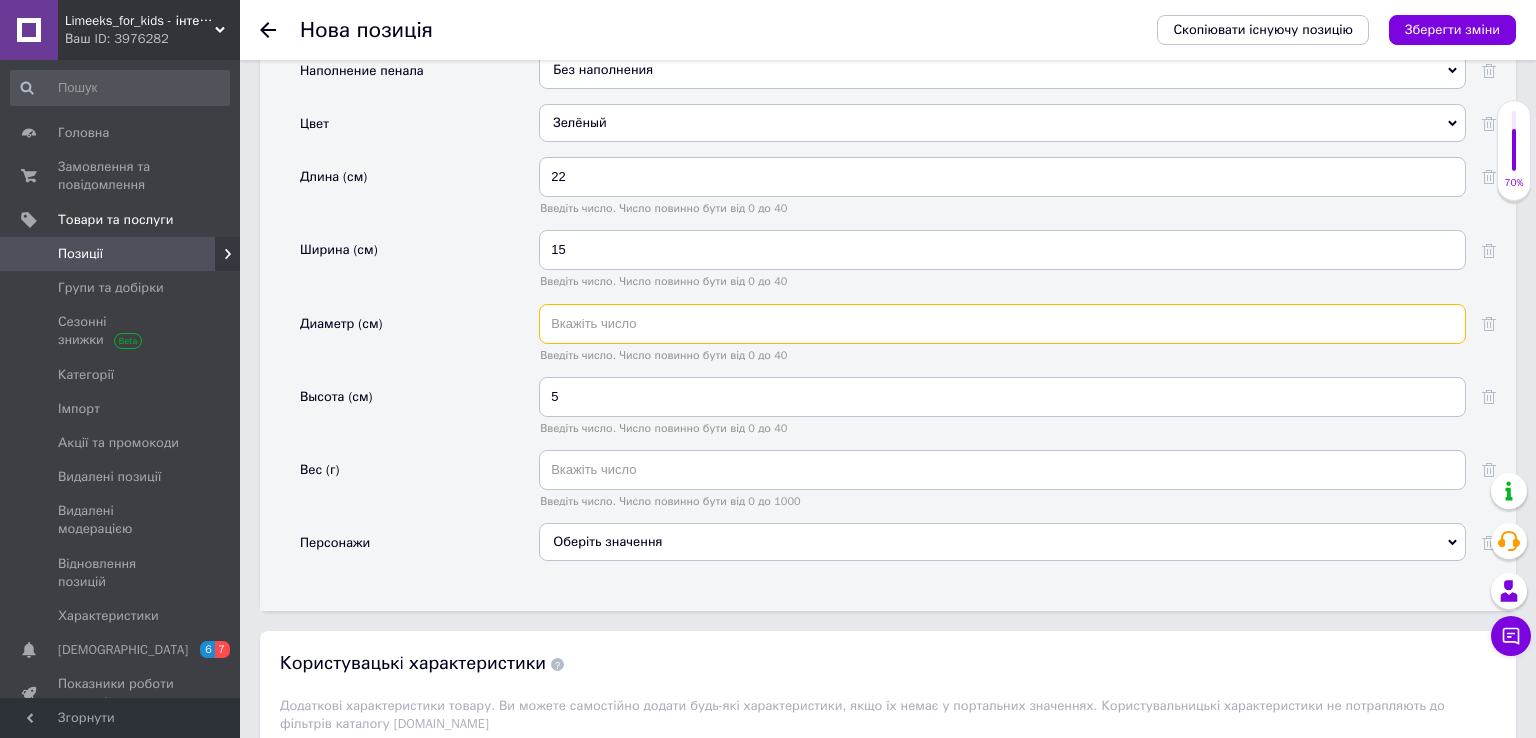 click at bounding box center (1002, 324) 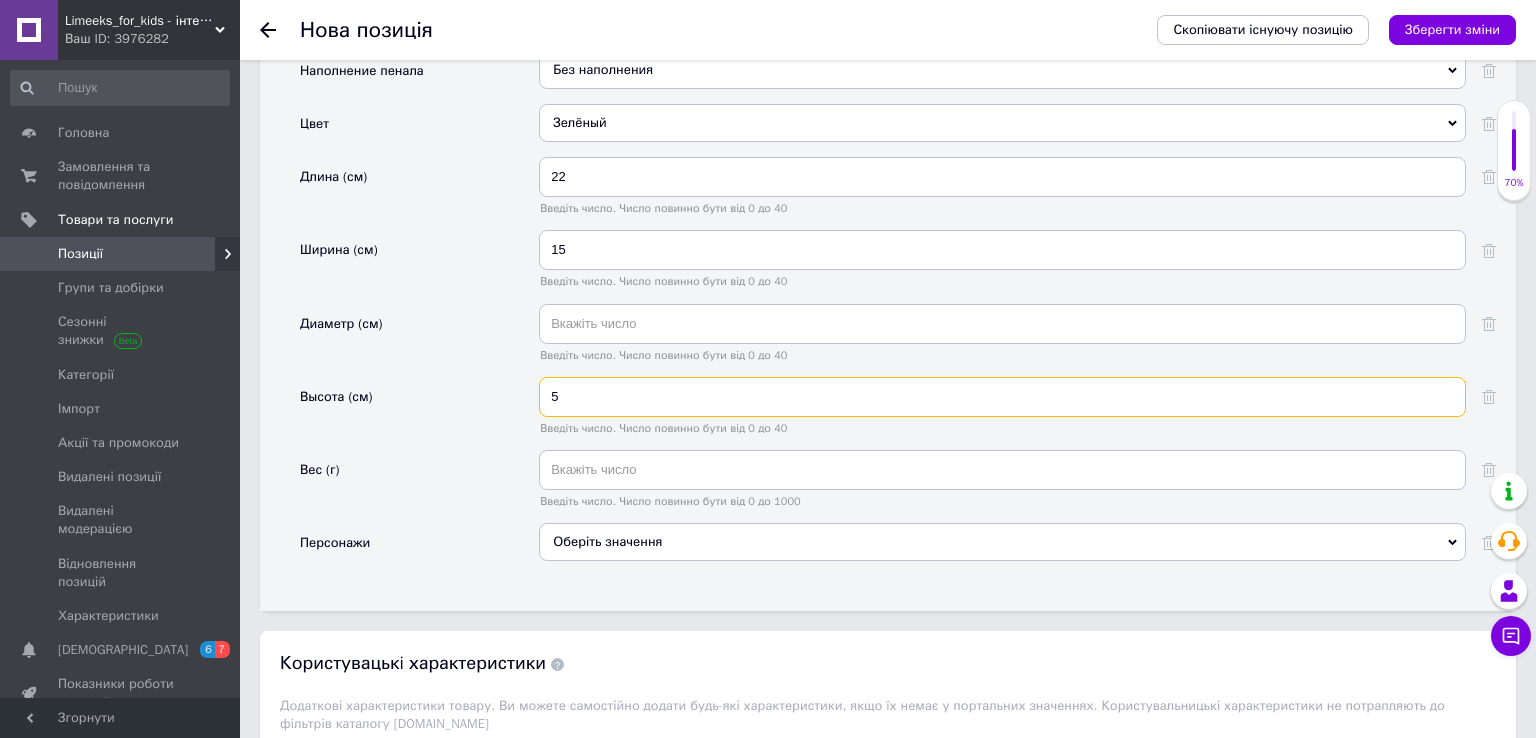 click on "5" at bounding box center (1002, 397) 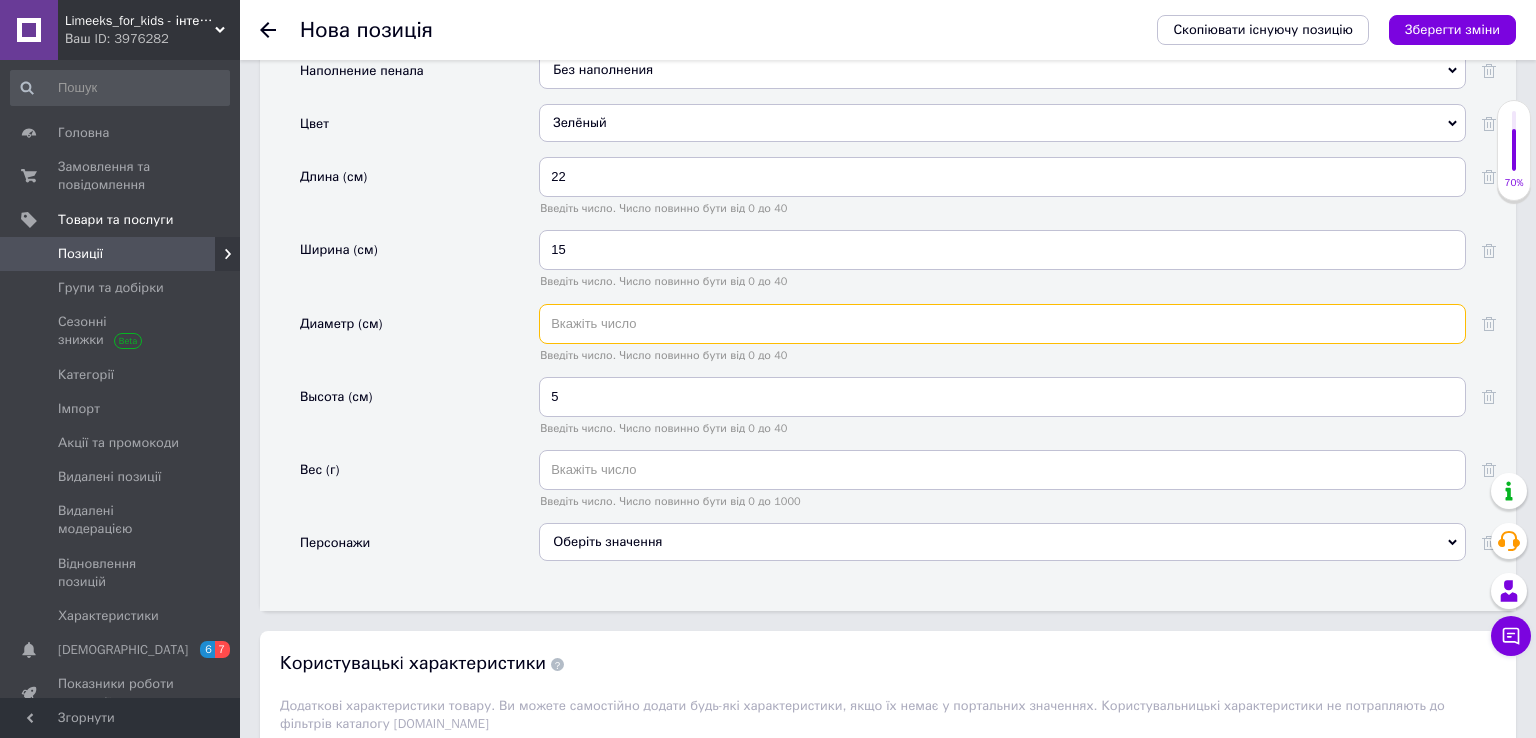 click at bounding box center [1002, 324] 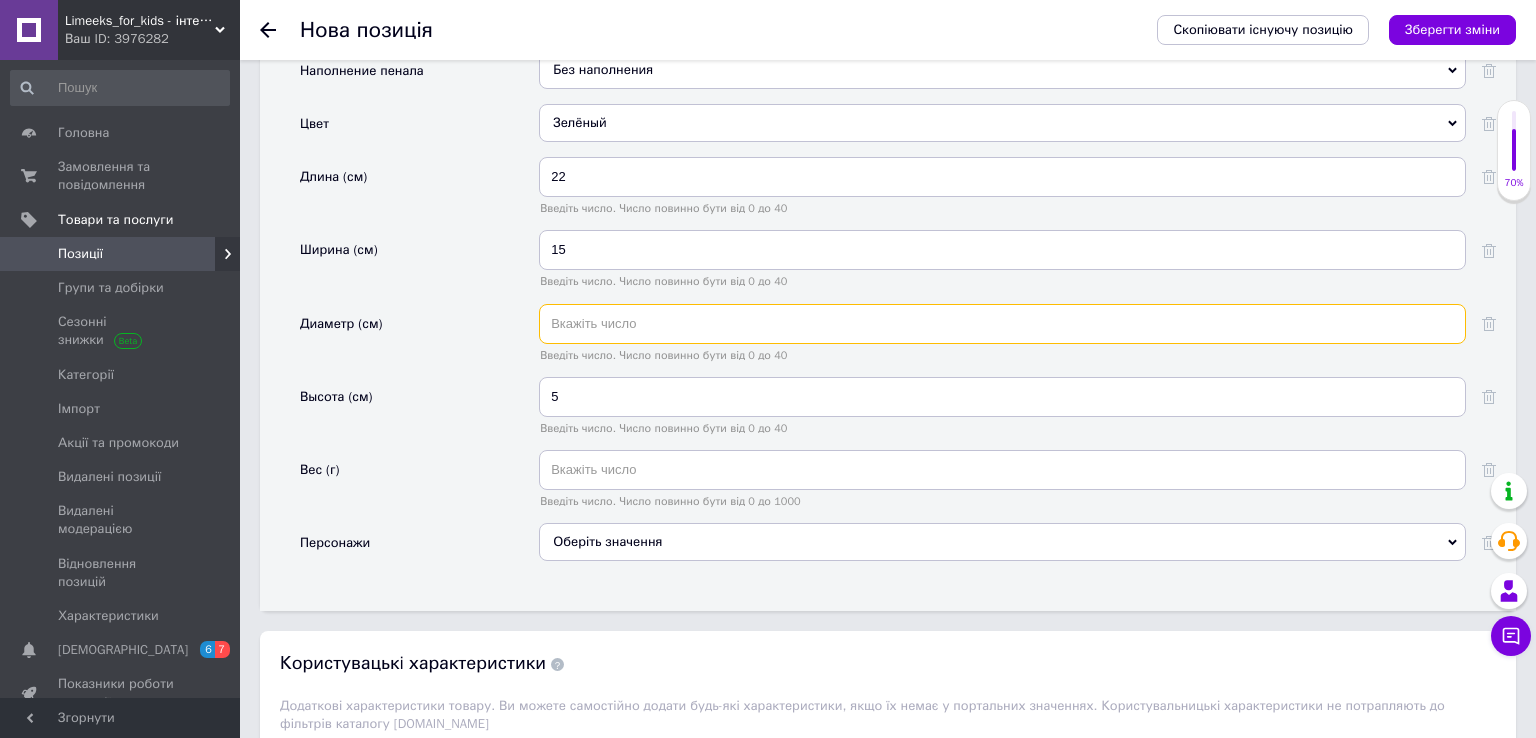 scroll, scrollTop: 1900, scrollLeft: 0, axis: vertical 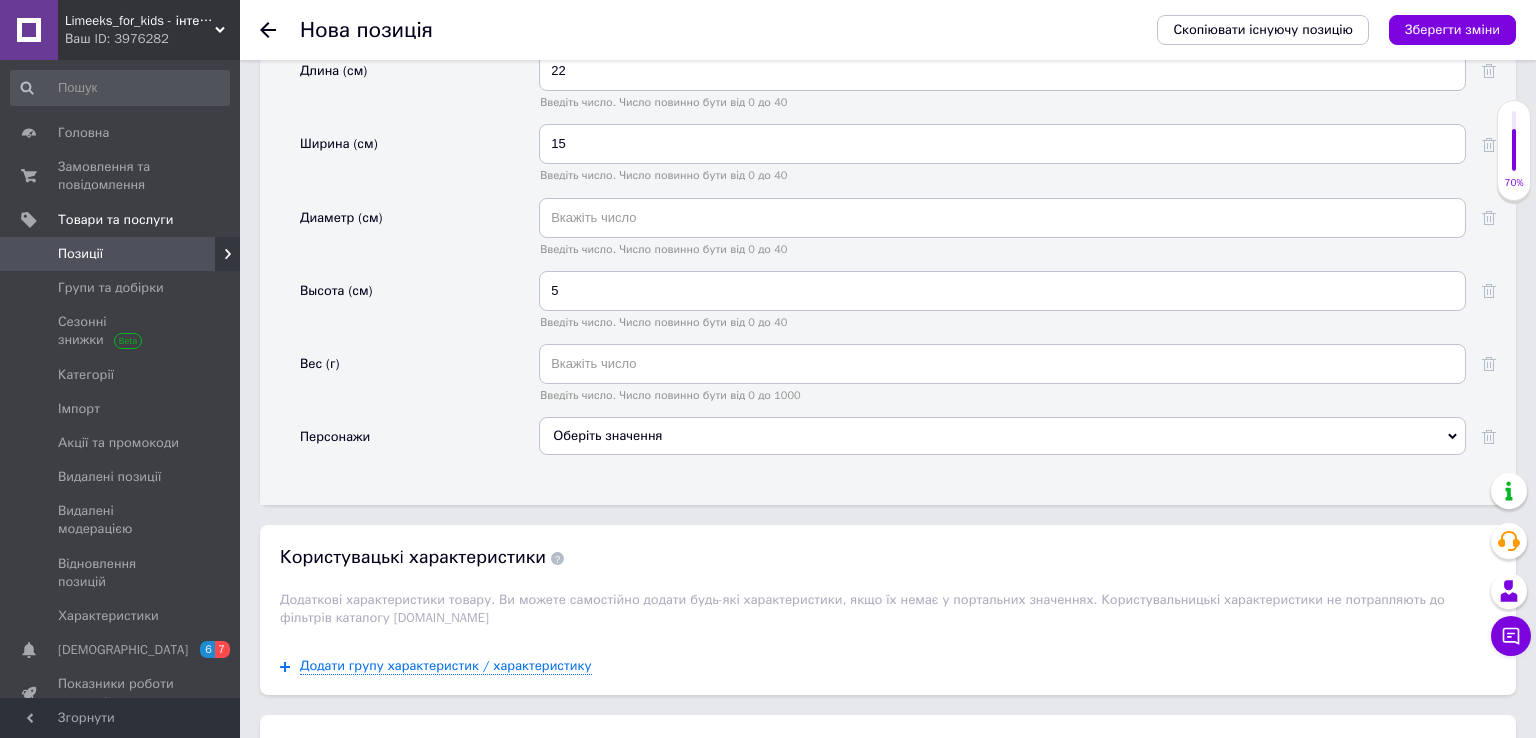 click on "Производитель Оберіть значення Тун ТУТ Тула Туран Tyco Electronics Тубор Tudor Тузик Тулуп ТУМЕН Танис ТУРАС Tutis Тутси Tutti Tukzar Тулинь Тулпар [GEOGRAPHIC_DATA] Tumray Тунгус [GEOGRAPHIC_DATA] Туника Турист Турлан Арт-[GEOGRAPHIC_DATA] Туборус ТулаБус [PERSON_NAME] [GEOGRAPHIC_DATA] Тунайча [PERSON_NAME] ТУРНІКИ Туртекс Тусблок Ас-Туз-М Kit-tools Nova Tour Turbo Тула-Терм ТулаЦепь Тулианна Tulikivi Tulplast Тура-Лес Turanlar ТУРБОКОМ Турбопар Турботех Turboair Страна производитель [GEOGRAPHIC_DATA] [GEOGRAPHIC_DATA] [GEOGRAPHIC_DATA] [GEOGRAPHIC_DATA] [GEOGRAPHIC_DATA] [GEOGRAPHIC_DATA] [GEOGRAPHIC_DATA] Алжир [GEOGRAPHIC_DATA] [GEOGRAPHIC_DATA] Аомынь [GEOGRAPHIC_DATA] [GEOGRAPHIC_DATA] [GEOGRAPHIC_DATA] [GEOGRAPHIC_DATA] Бангладеш Барбадос Бахрейн Белиз" at bounding box center (898, 81) 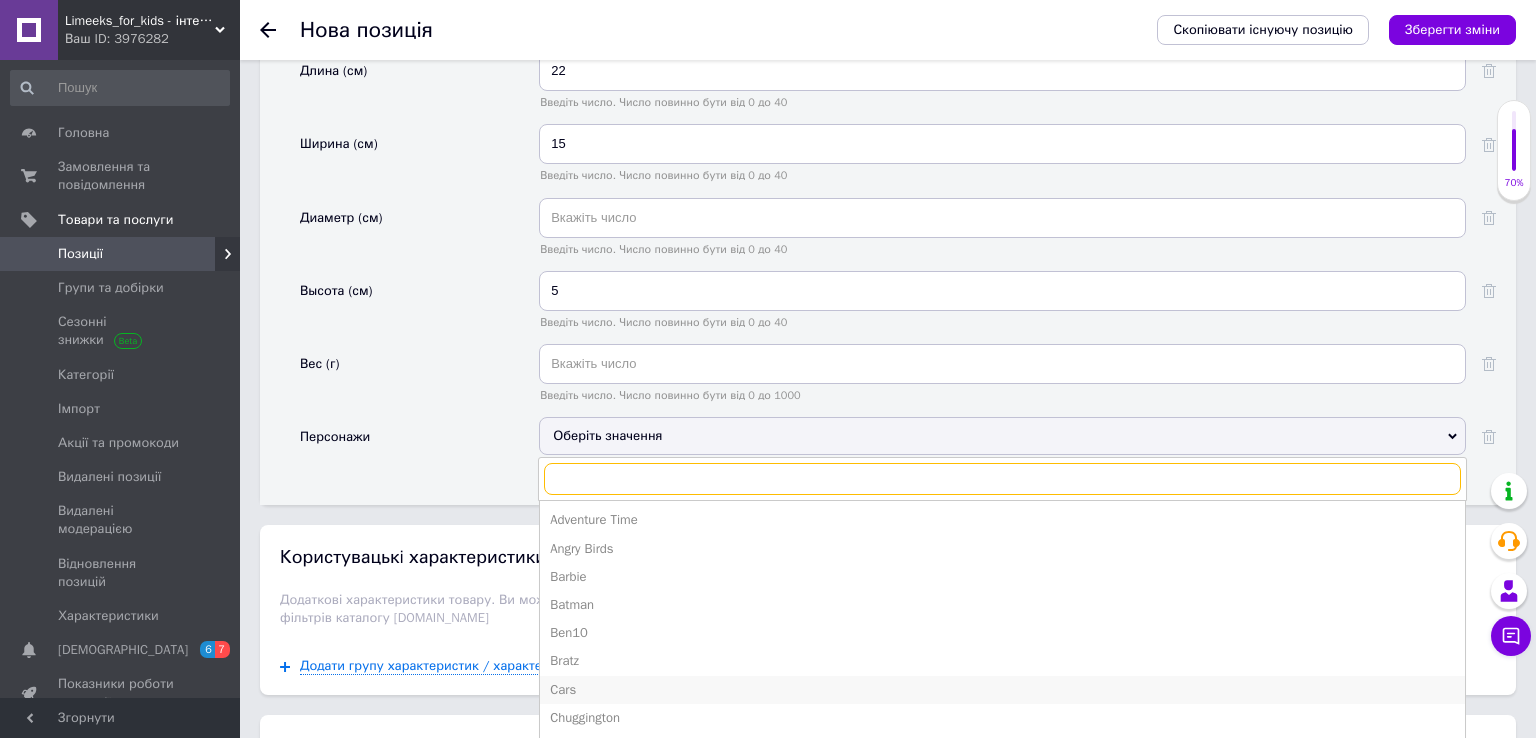 scroll, scrollTop: 317, scrollLeft: 0, axis: vertical 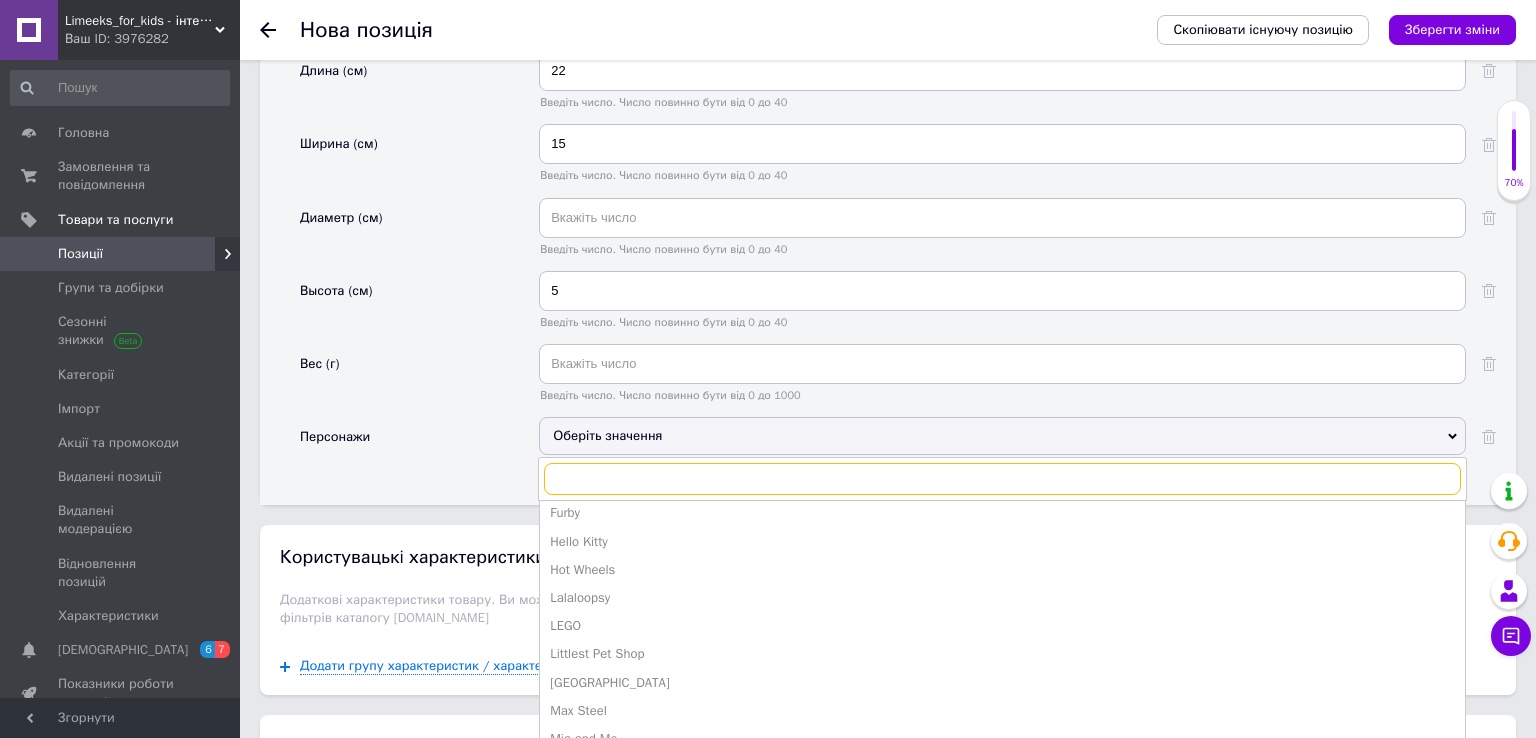 type on "к" 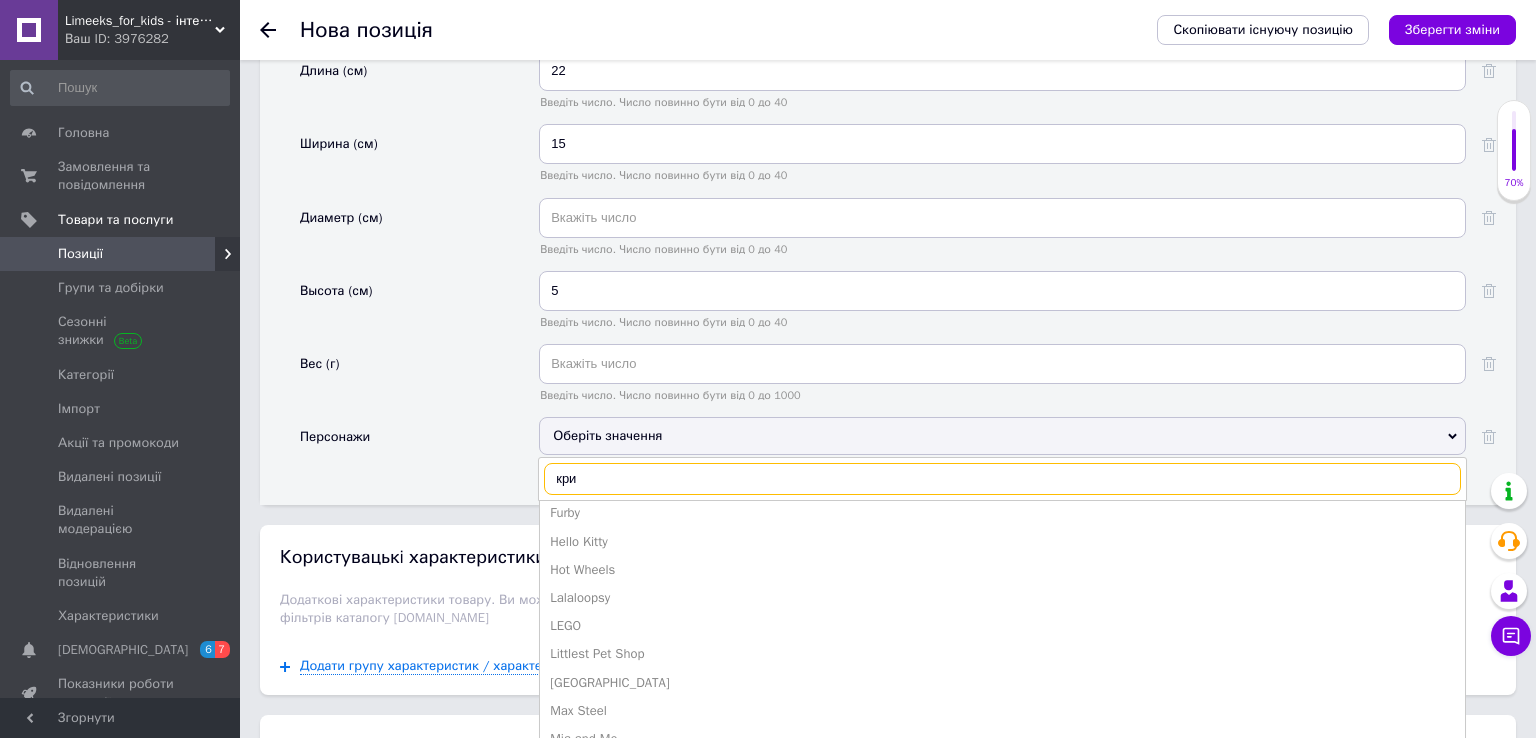 scroll, scrollTop: 0, scrollLeft: 0, axis: both 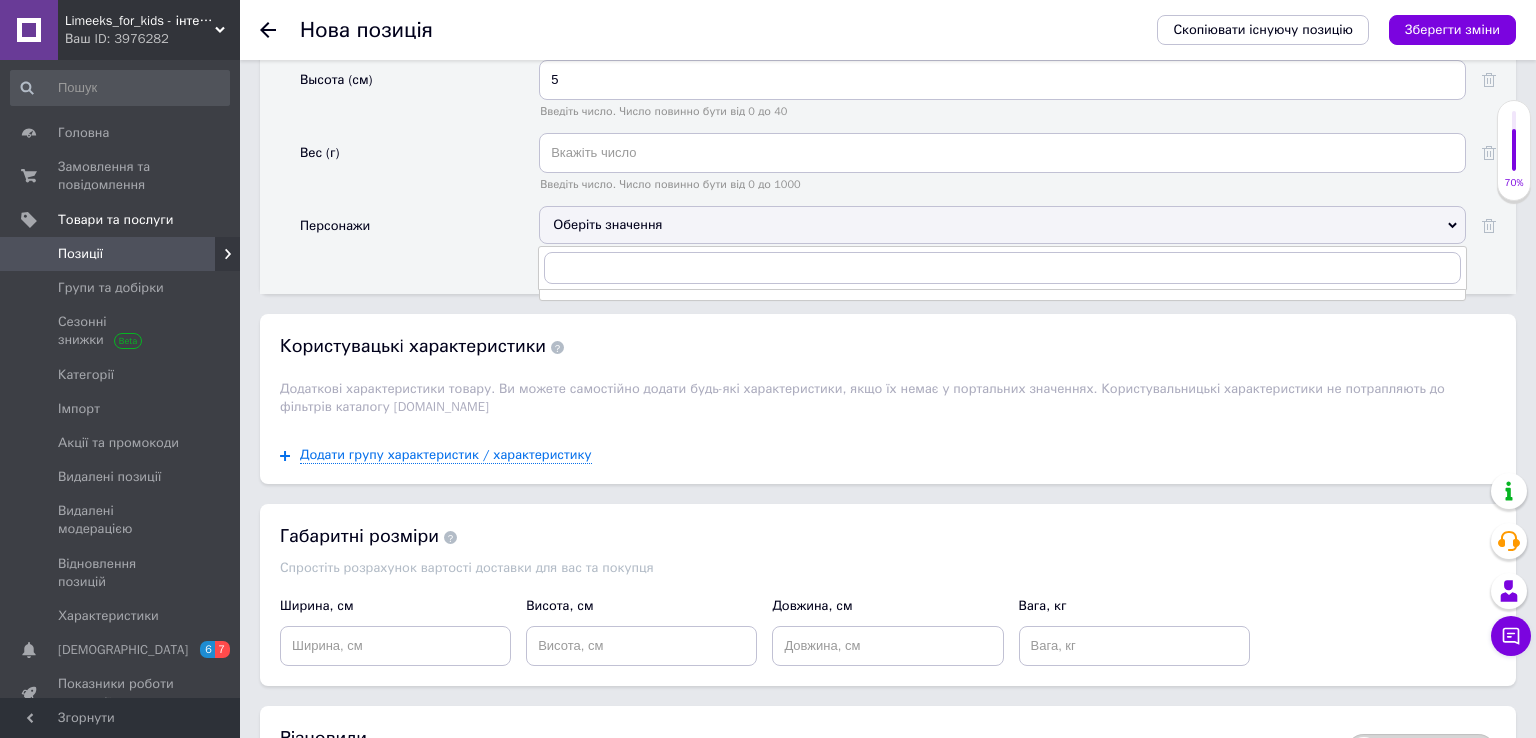 click on "Користувацькi характеристики Додаткові характеристики товару.
Ви можете самостійно додати будь-які характеристики, якщо їх немає
у портальних значеннях. Користувальницькі
характеристики не потрапляють до фільтрів каталогу [DOMAIN_NAME]" at bounding box center [888, 370] 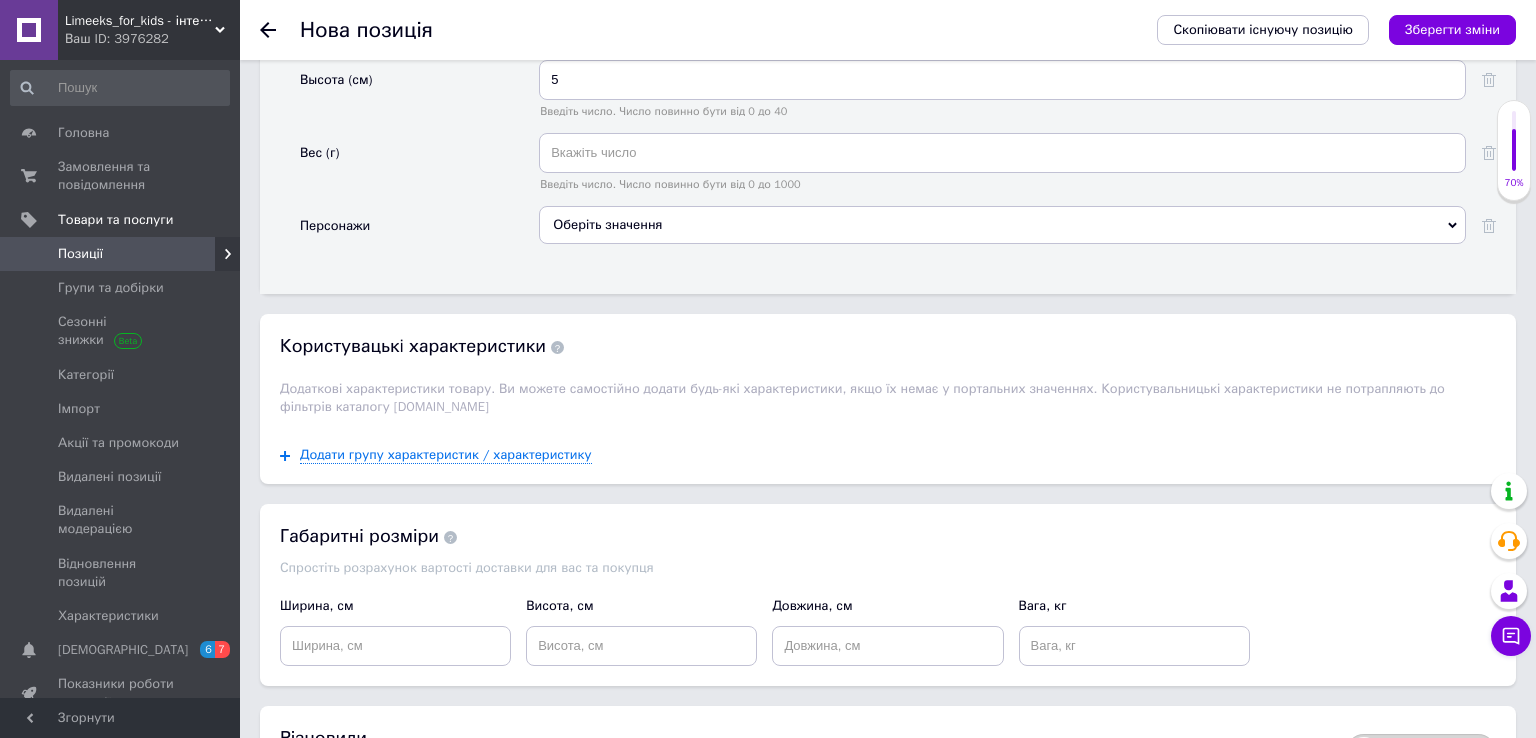 click on "Оберіть значення" at bounding box center (1002, 225) 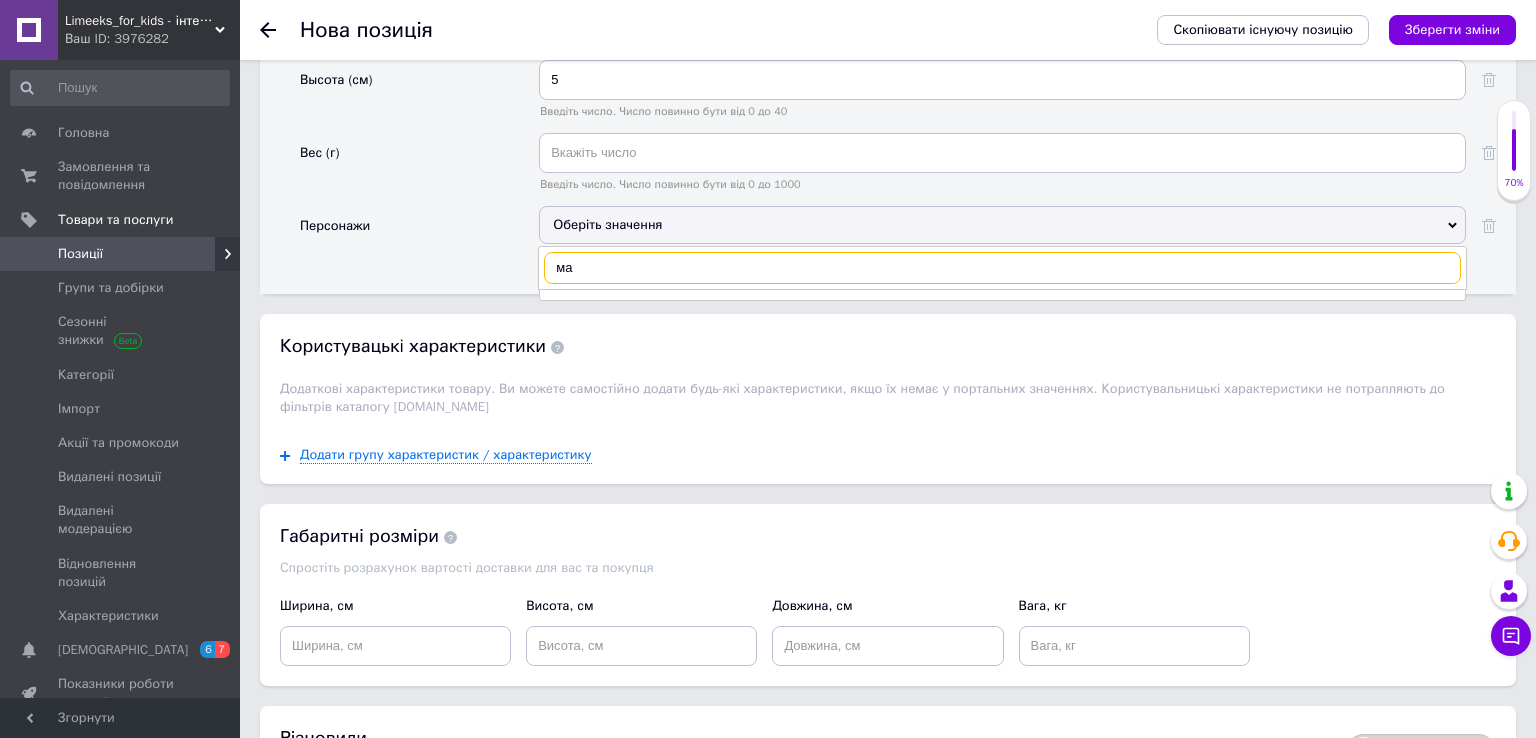 type on "м" 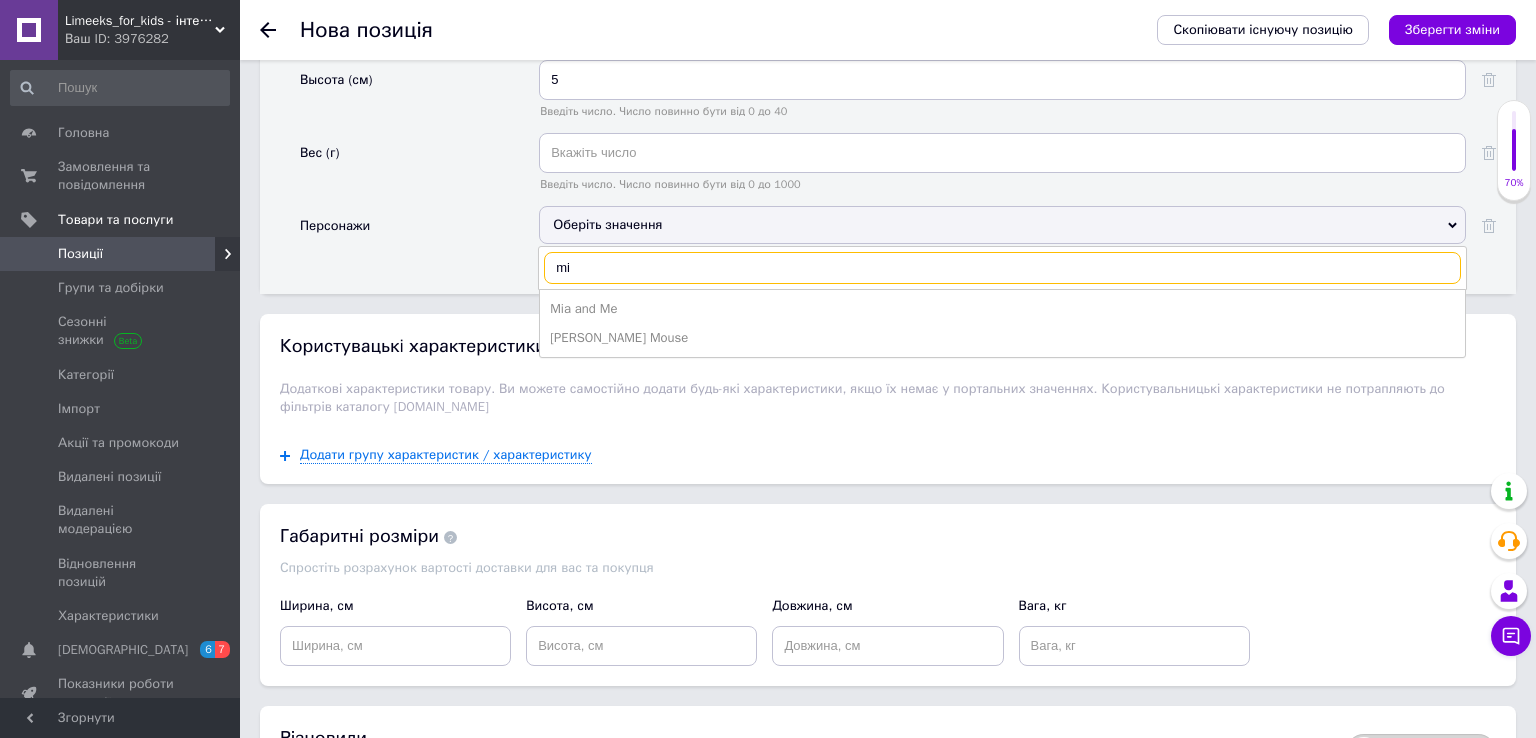 type on "m" 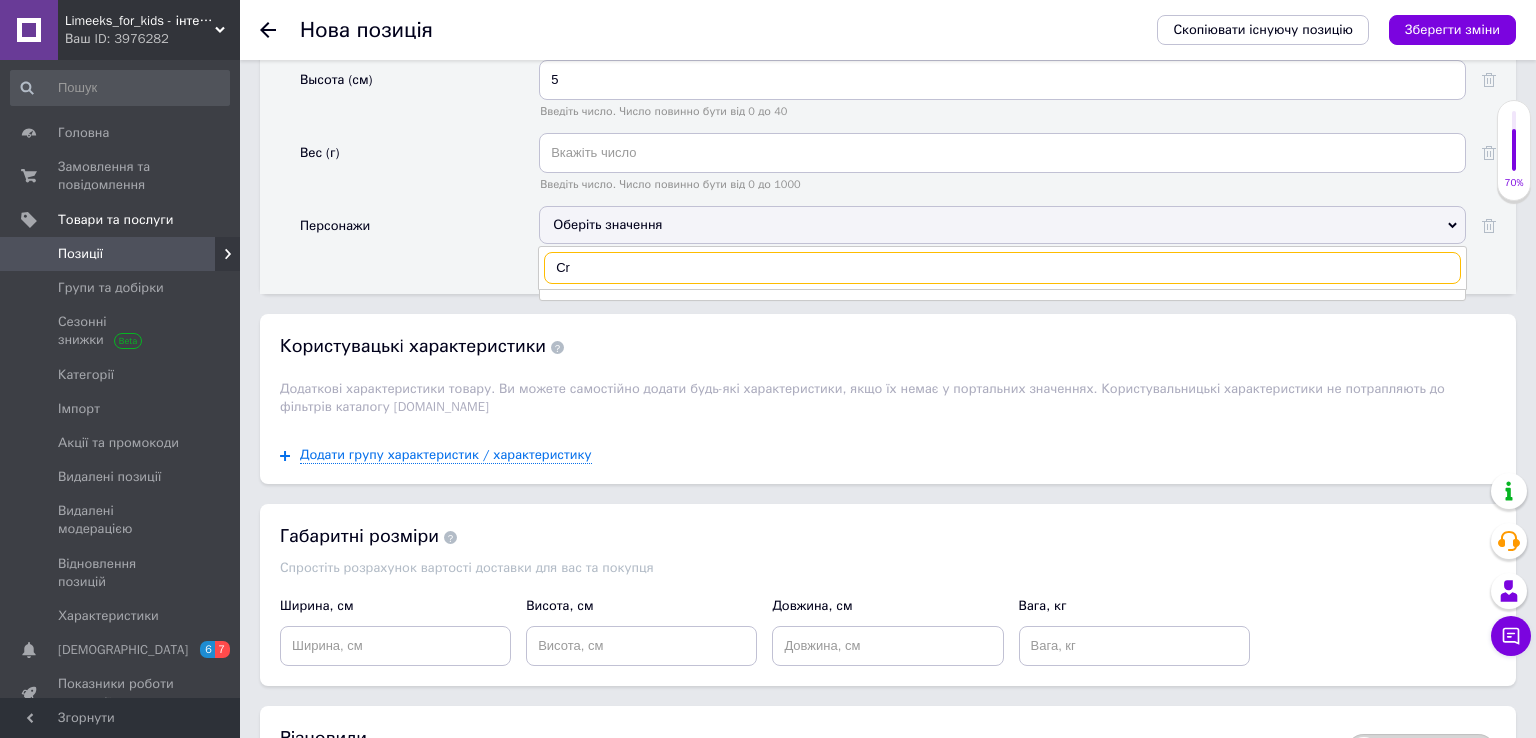 type on "C" 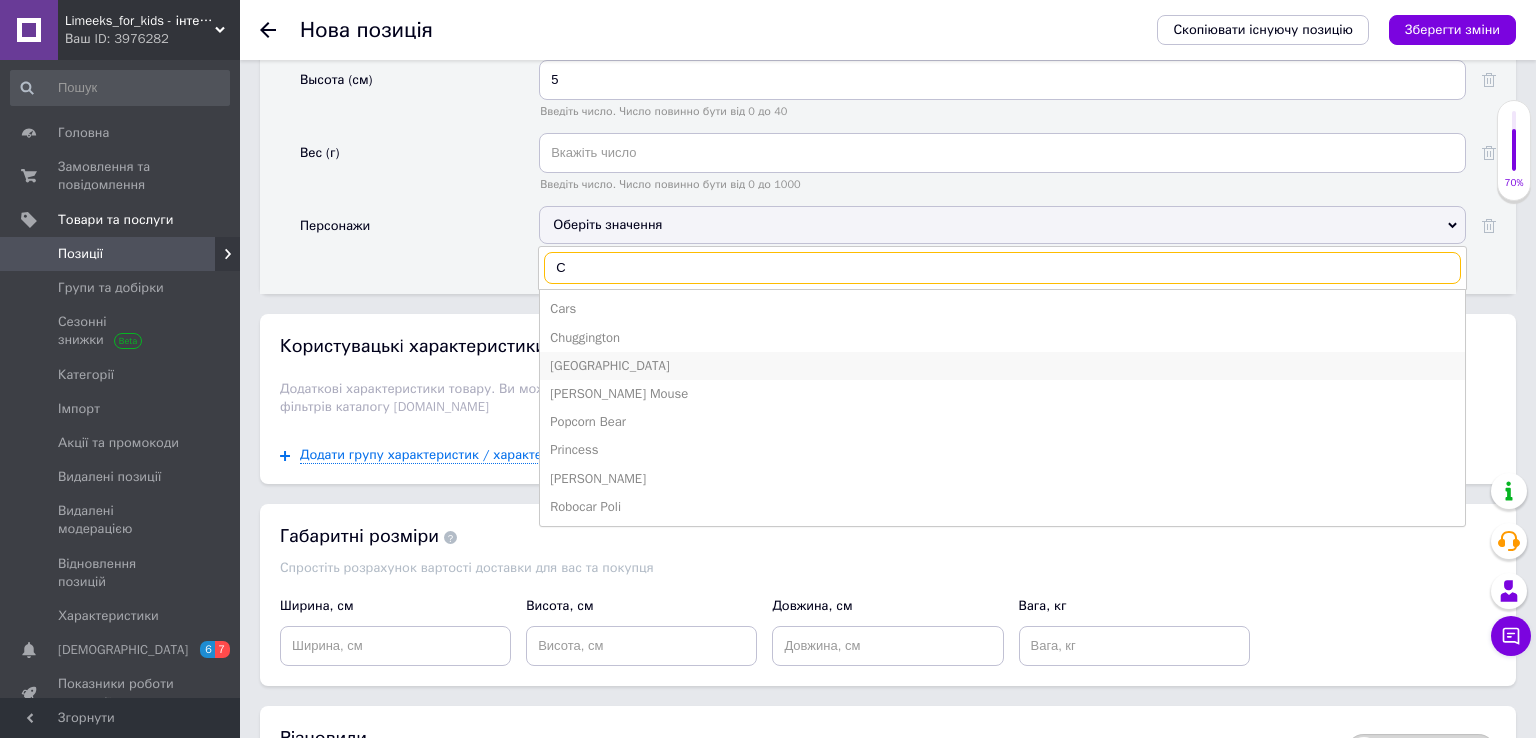 scroll, scrollTop: 2428, scrollLeft: 0, axis: vertical 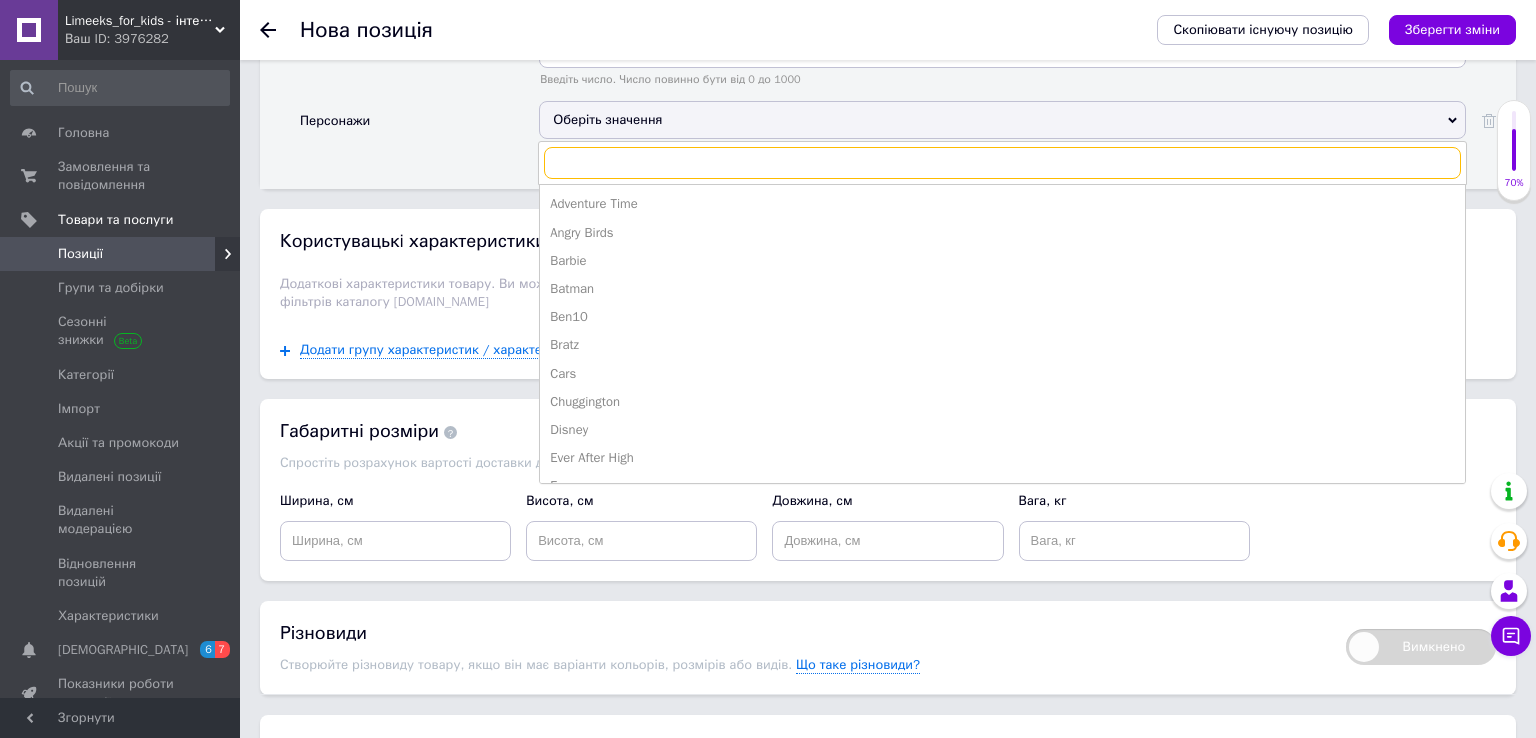 type on "k" 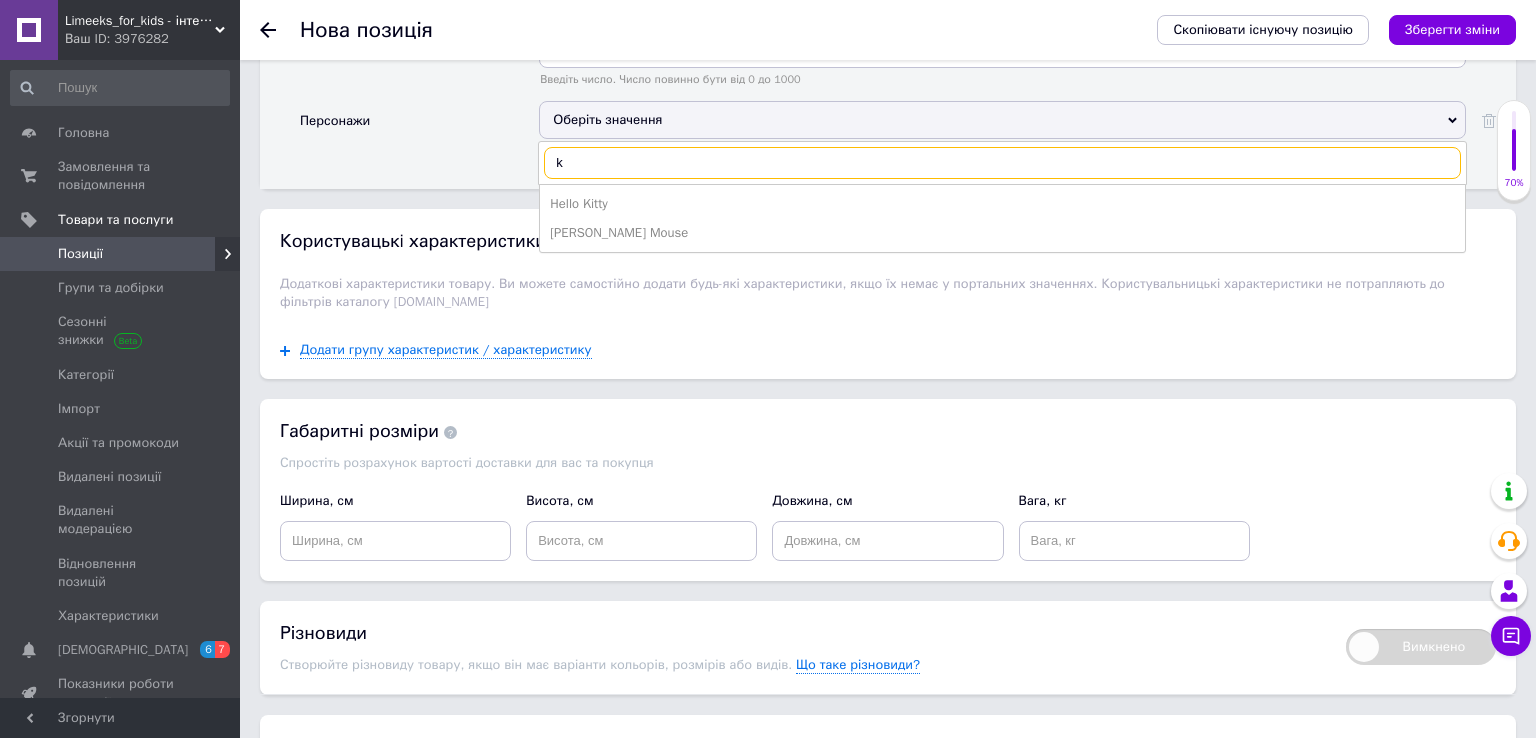 scroll, scrollTop: 2217, scrollLeft: 0, axis: vertical 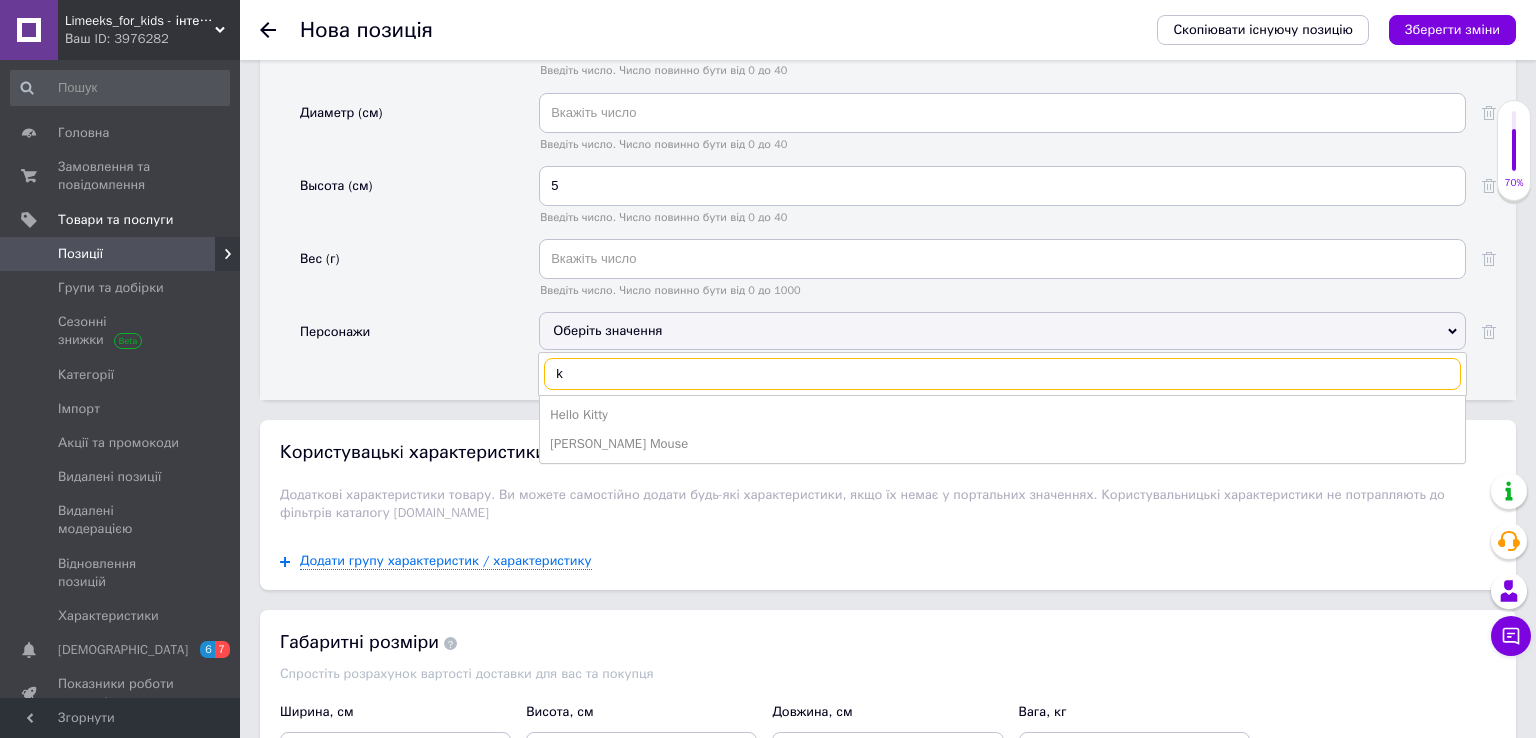 type 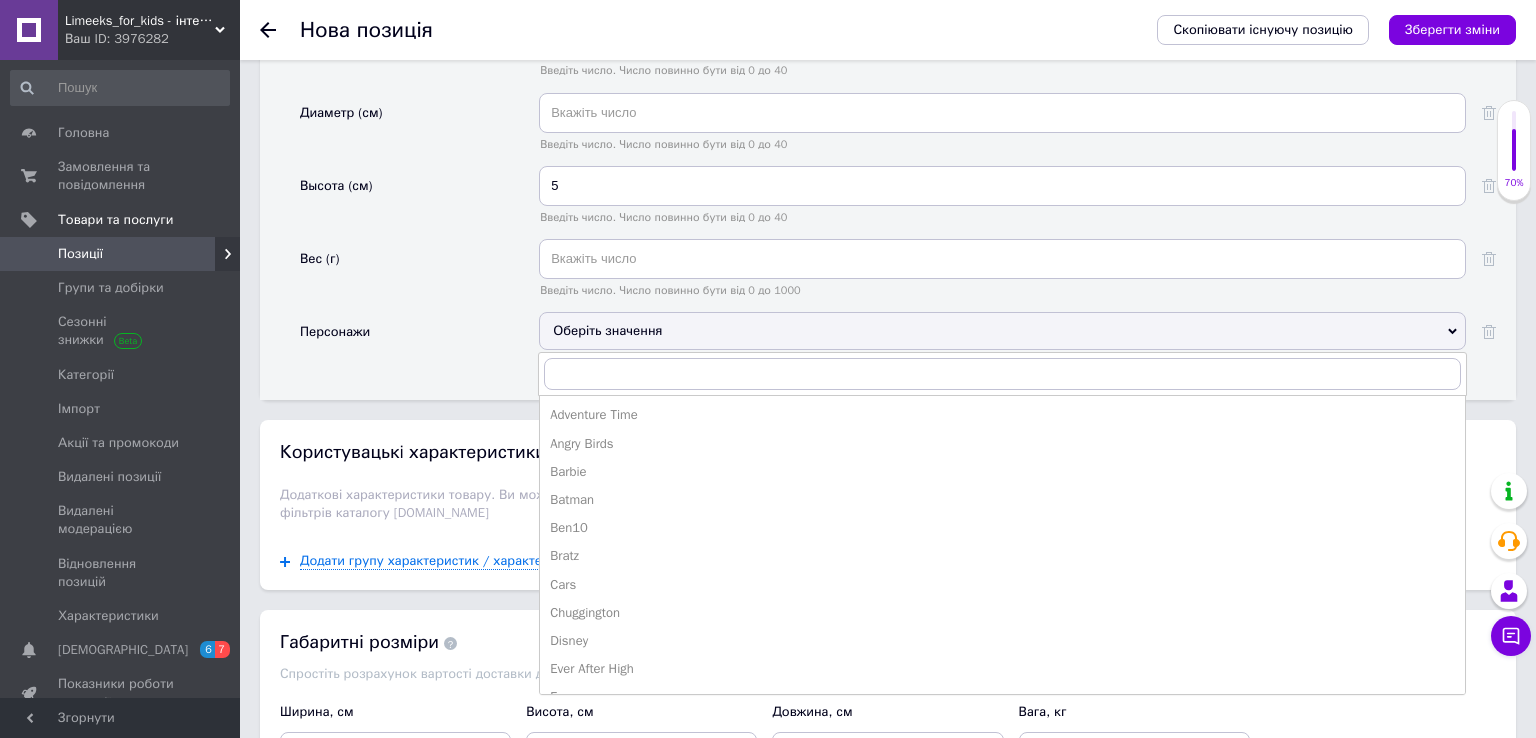 click on "Персонажи" at bounding box center (419, 338) 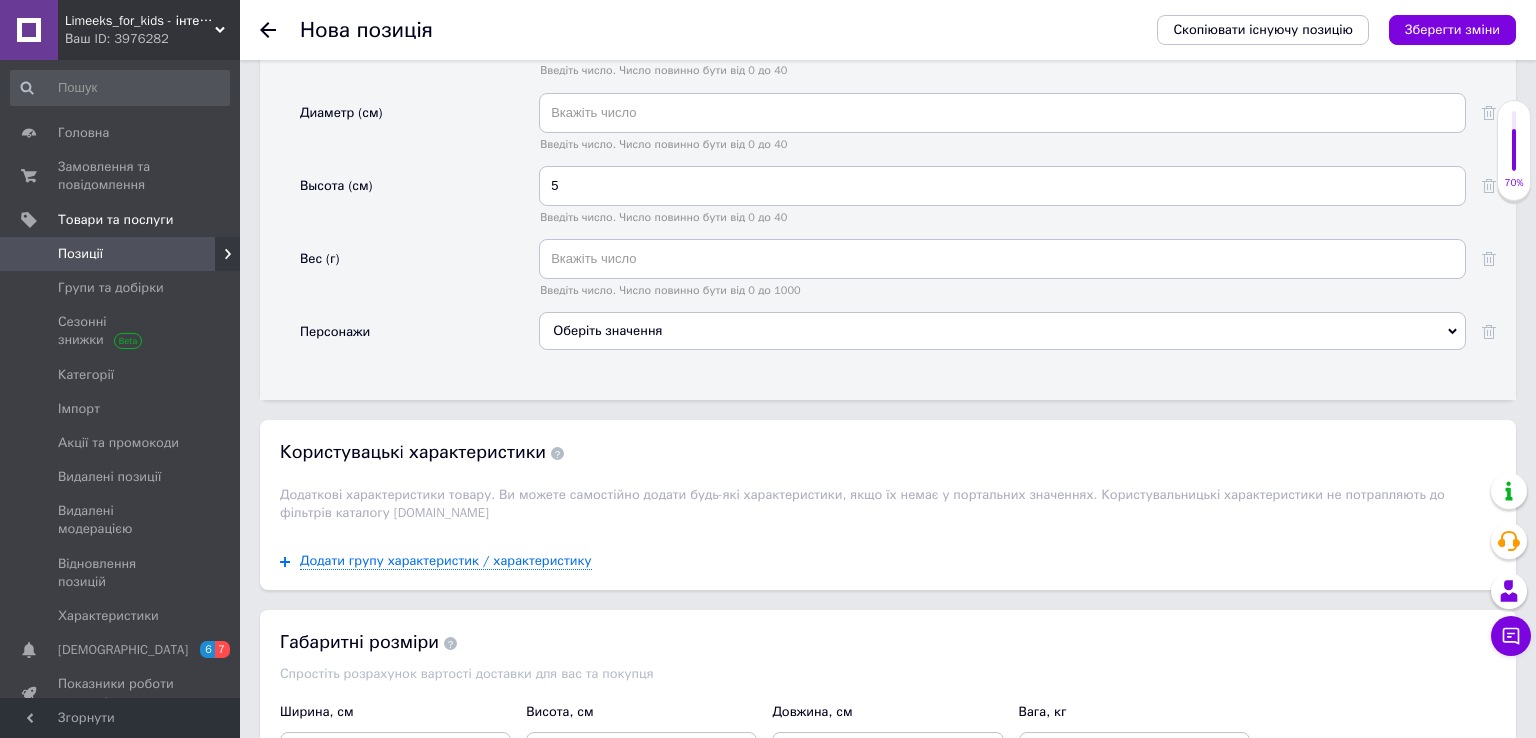 scroll, scrollTop: 2534, scrollLeft: 0, axis: vertical 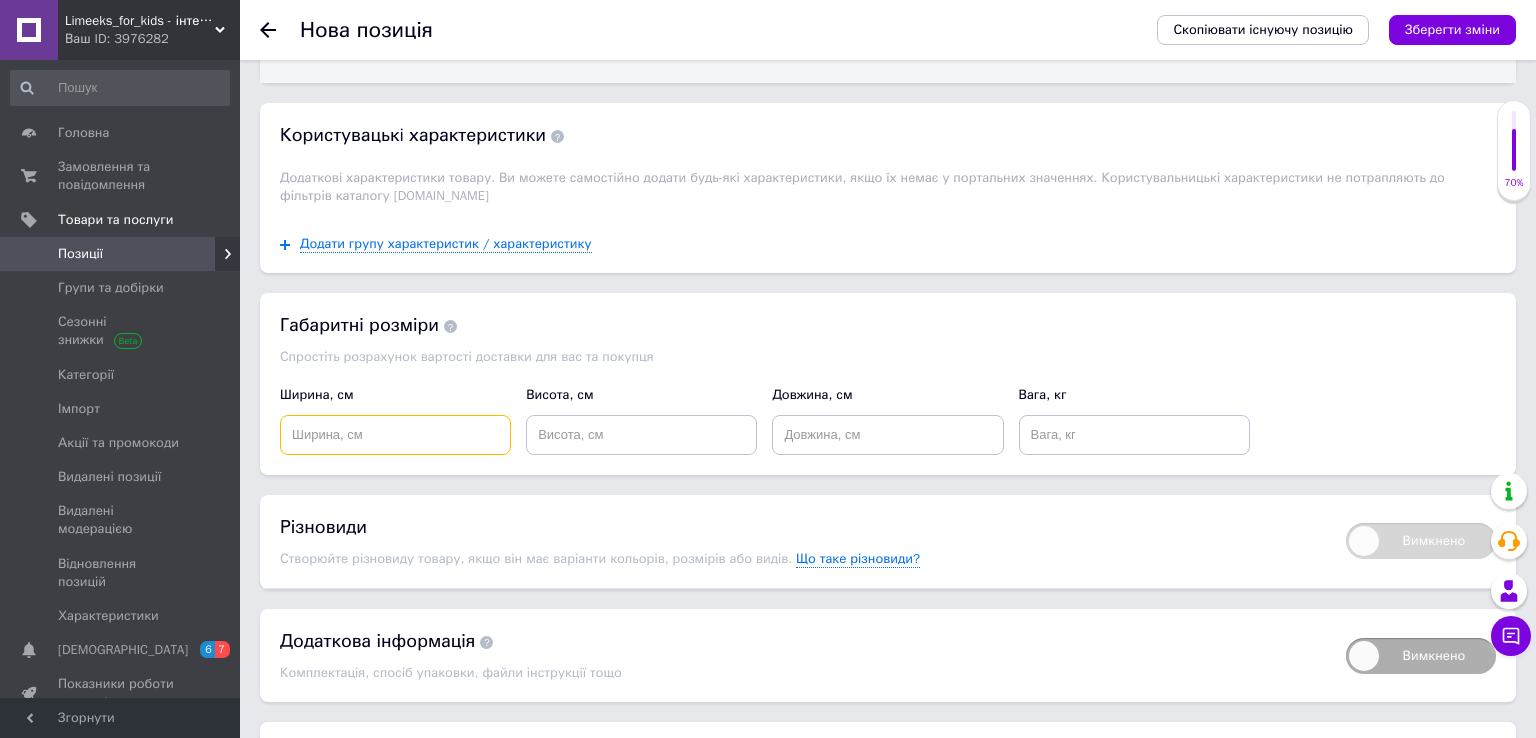 click at bounding box center (395, 435) 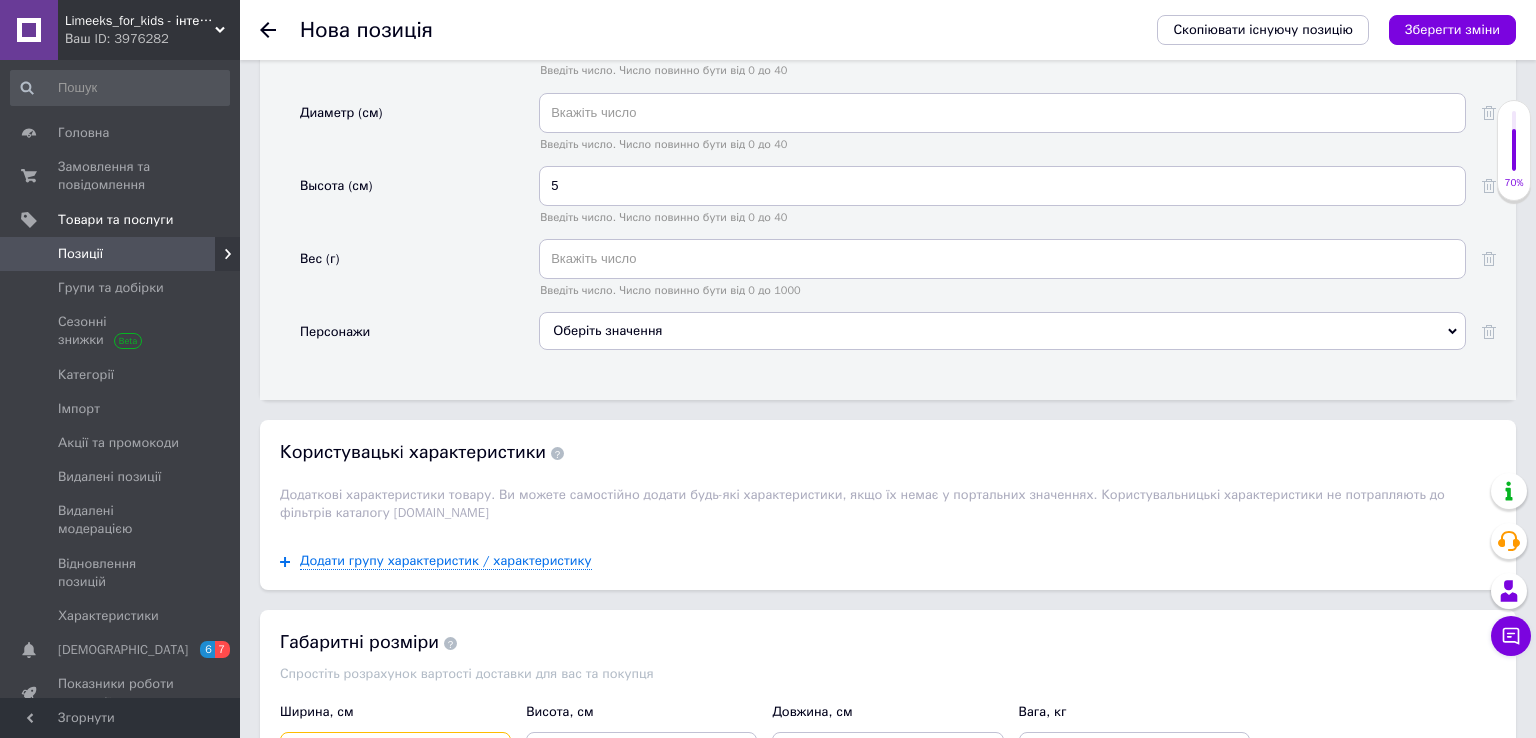scroll, scrollTop: 2640, scrollLeft: 0, axis: vertical 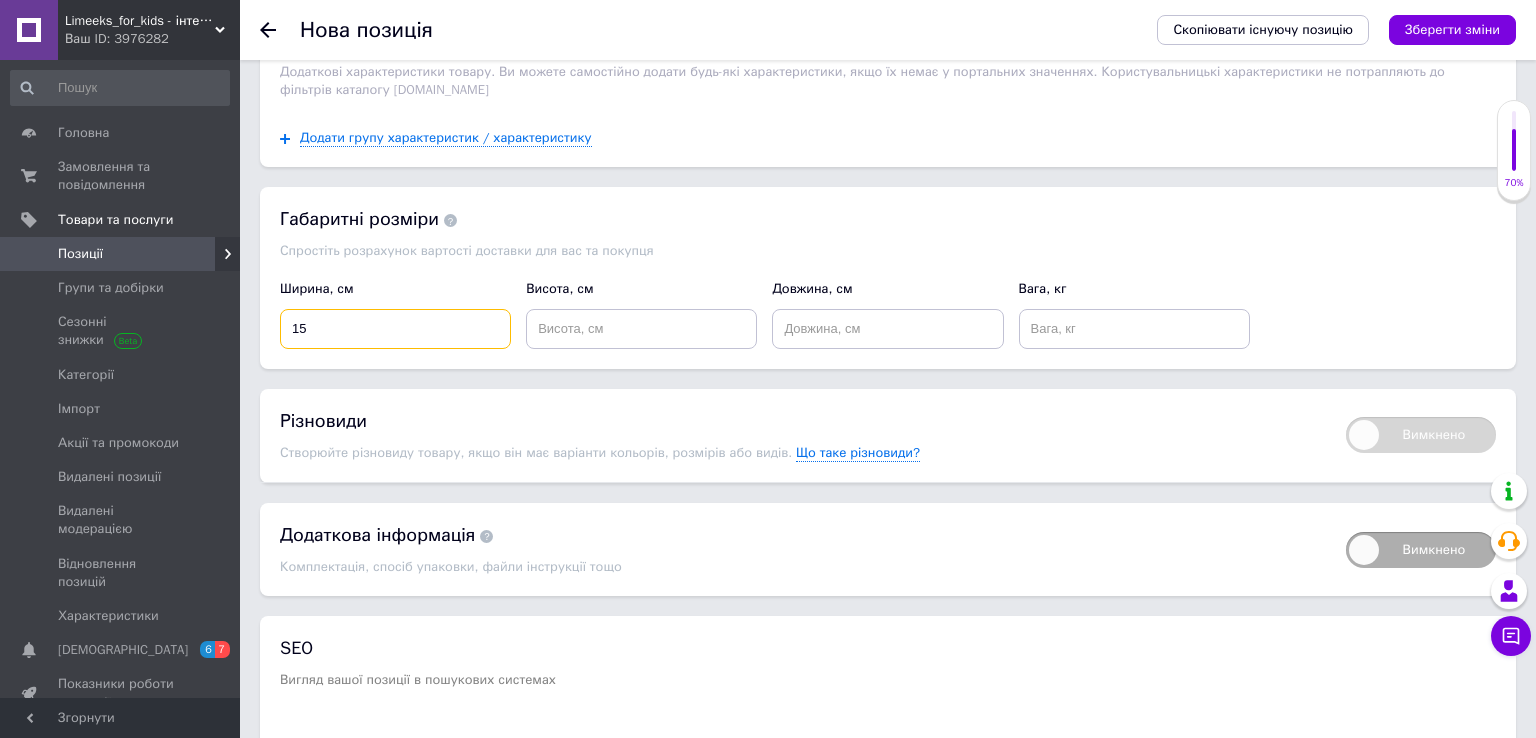 type on "15" 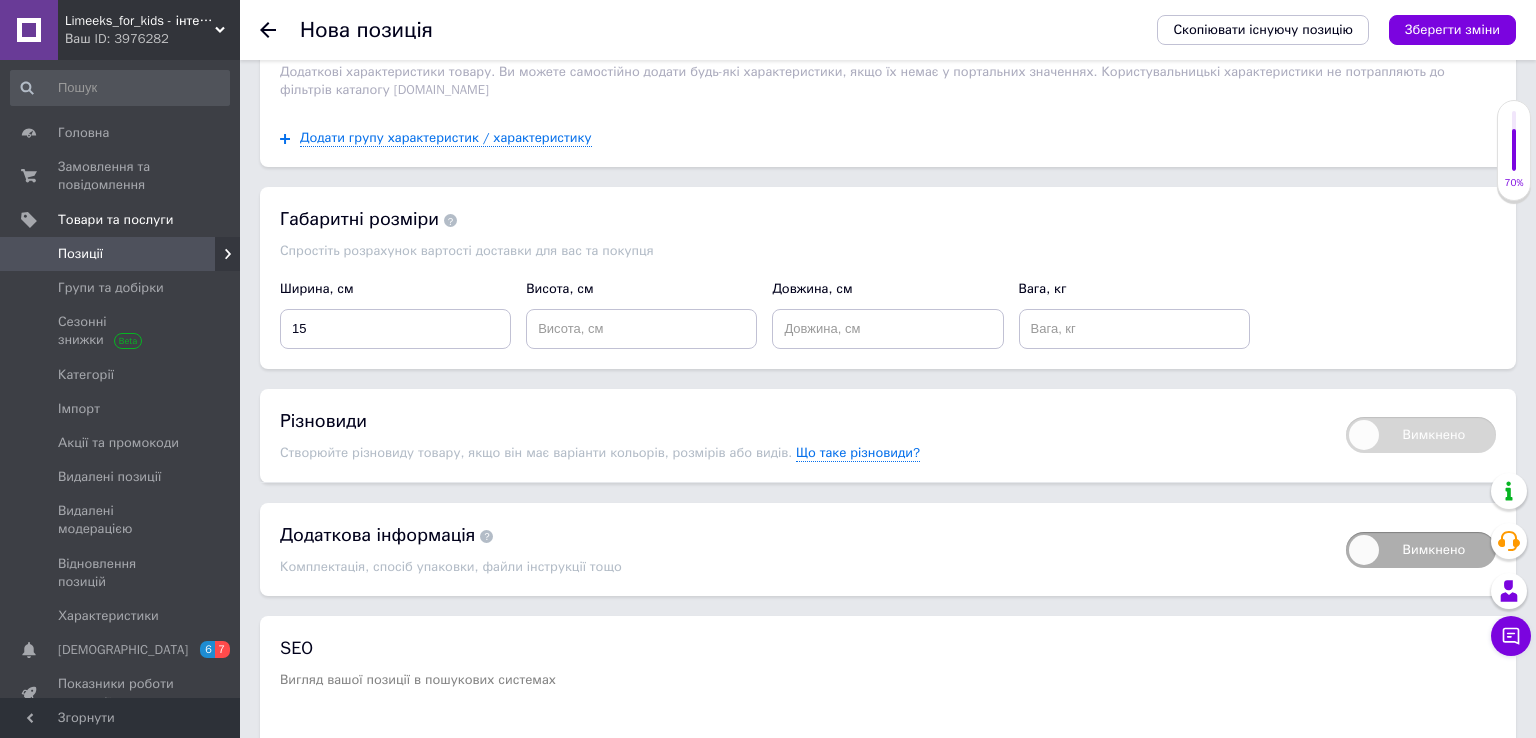 click on "Висота, см" at bounding box center (642, 314) 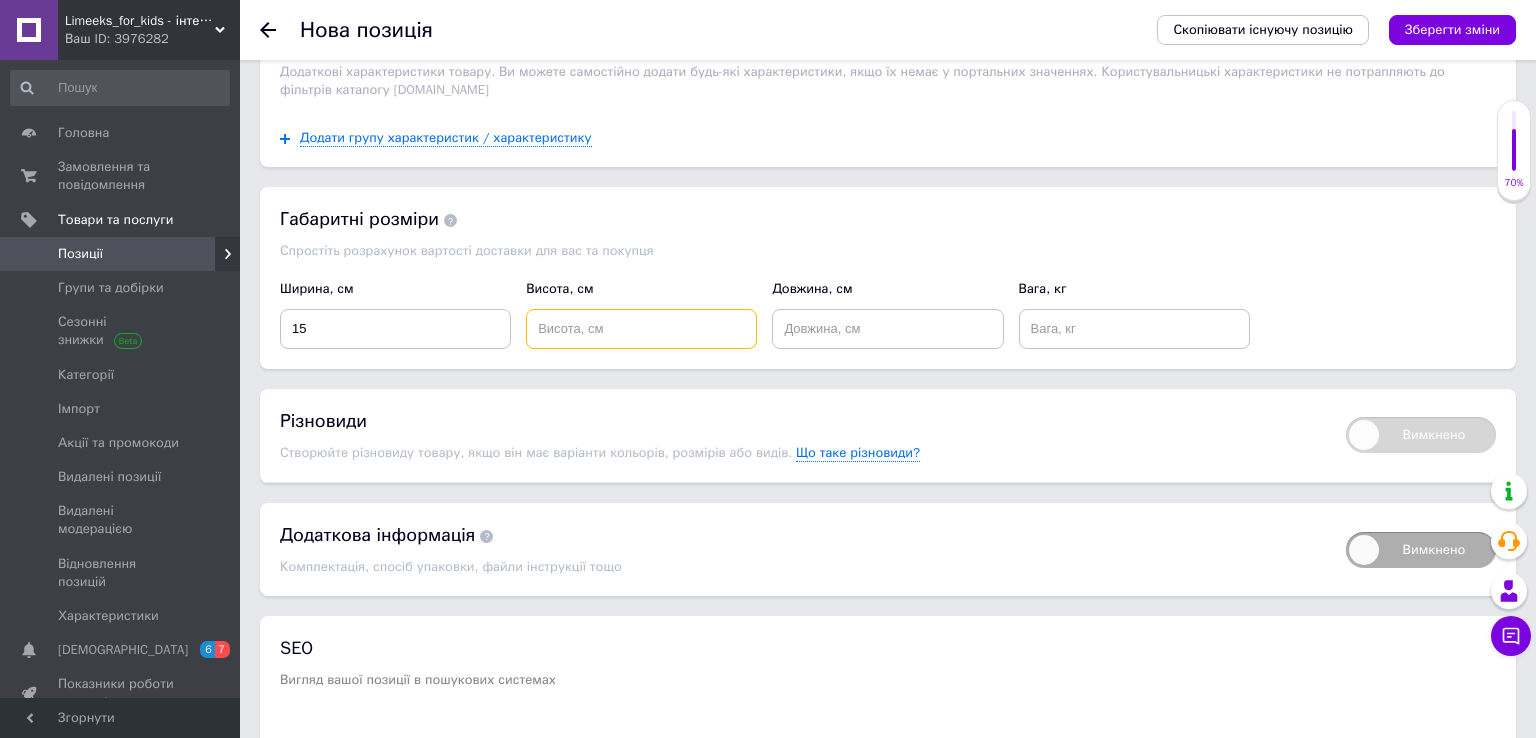 click at bounding box center [641, 329] 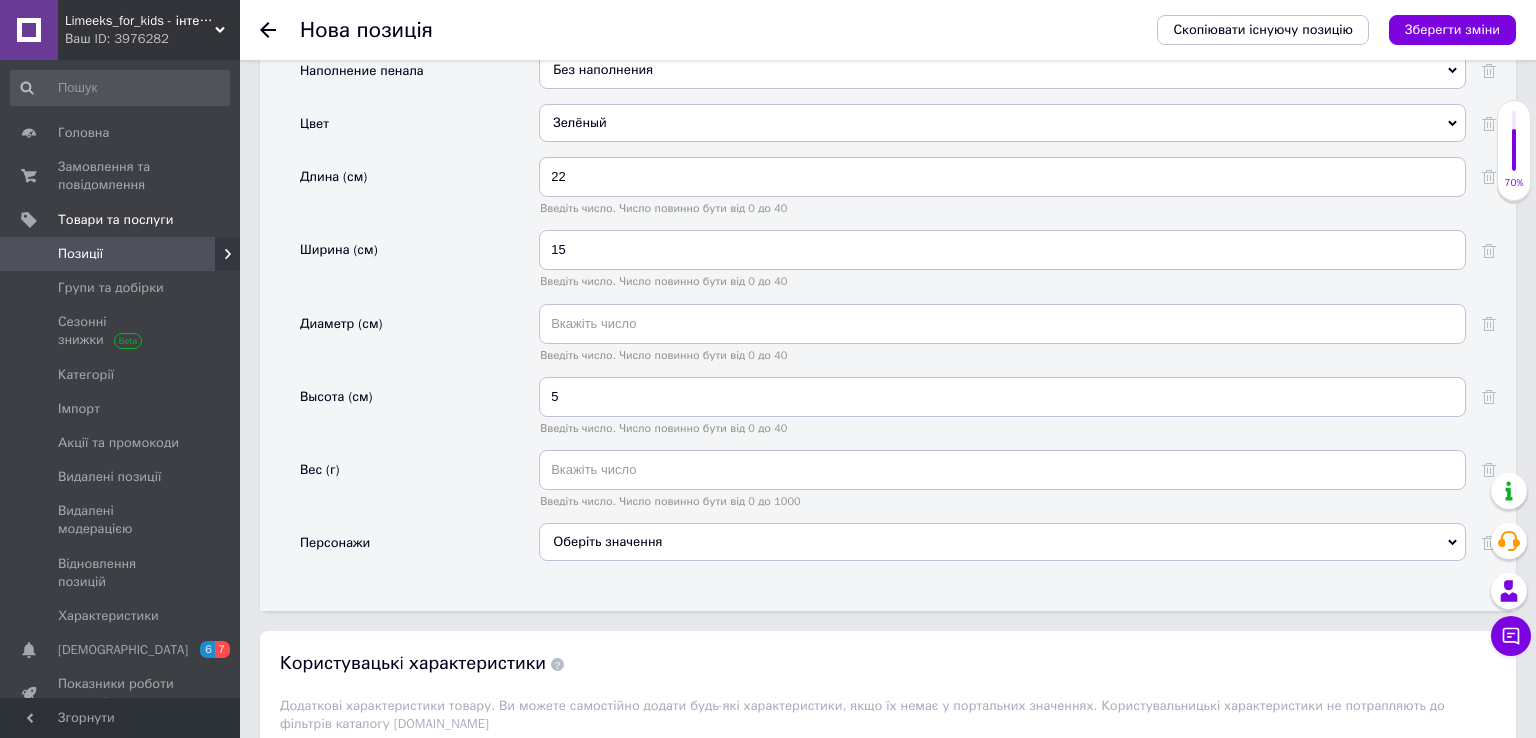 scroll, scrollTop: 2534, scrollLeft: 0, axis: vertical 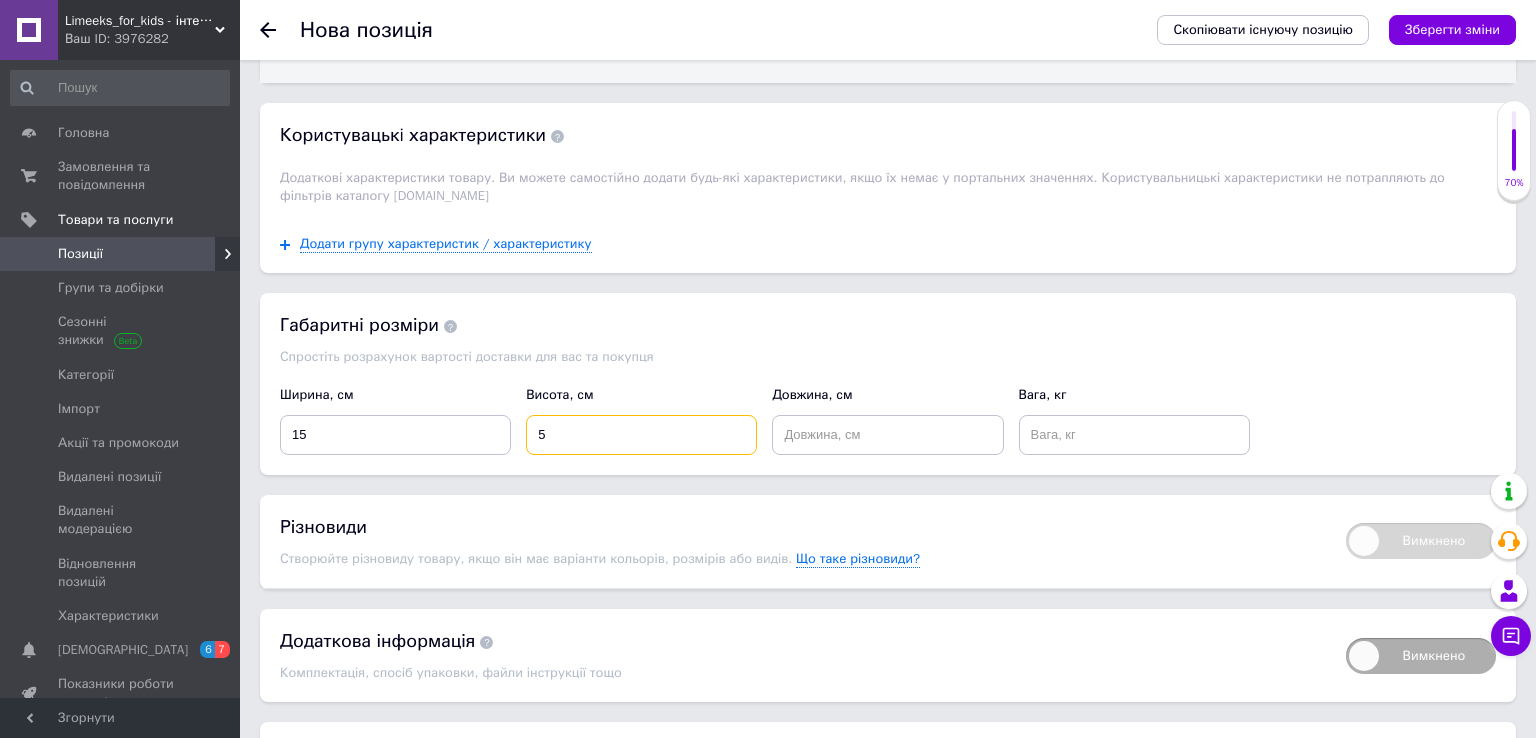 type on "5" 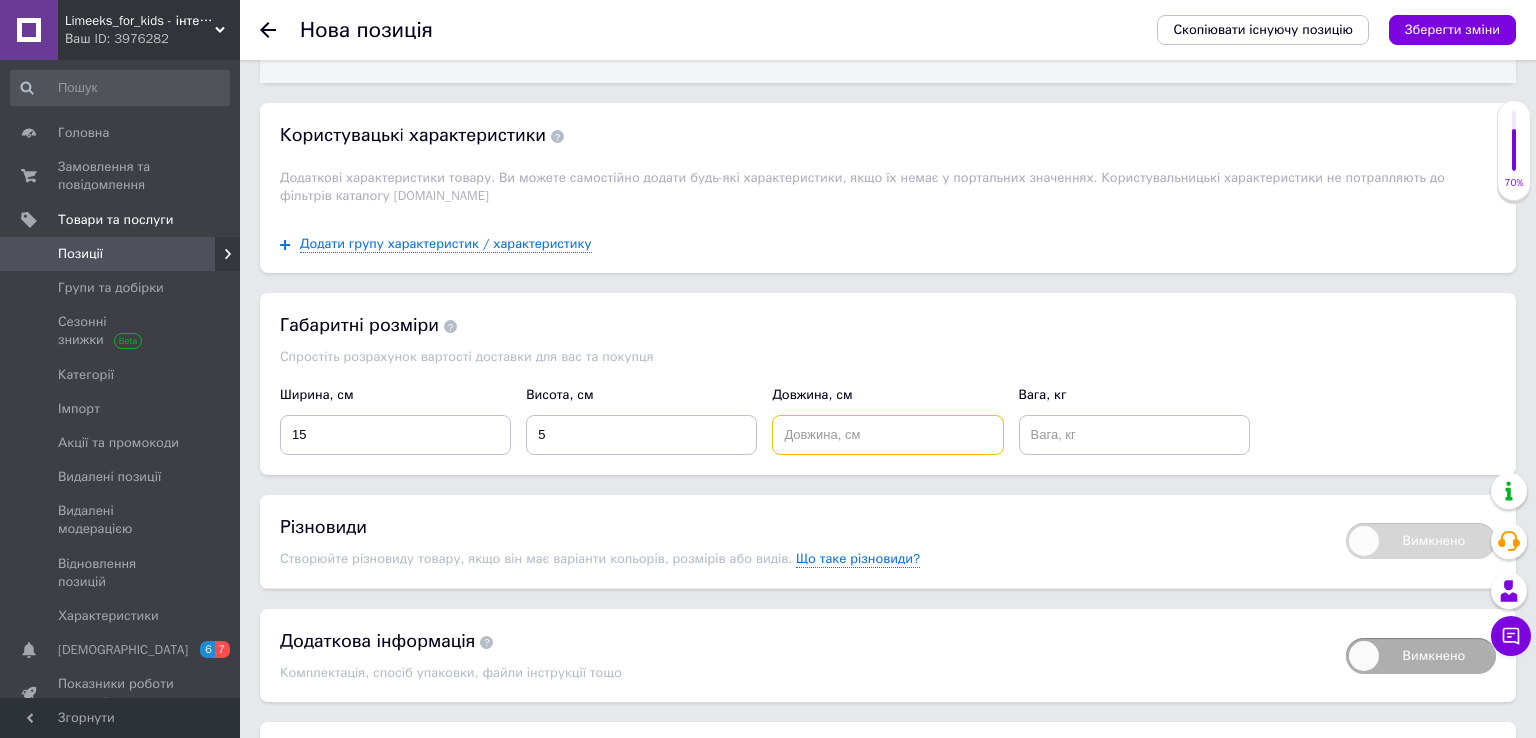 click at bounding box center (887, 435) 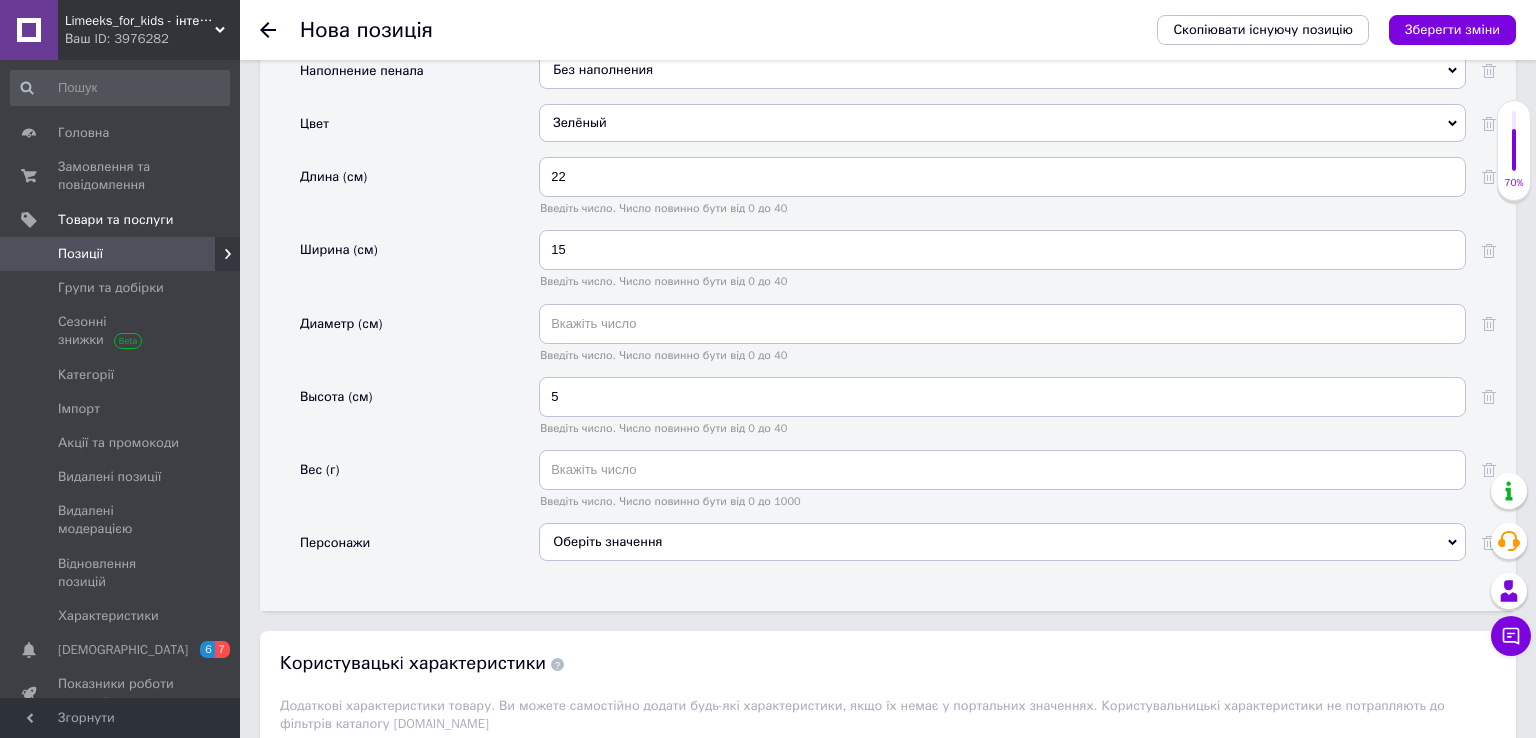 scroll, scrollTop: 2534, scrollLeft: 0, axis: vertical 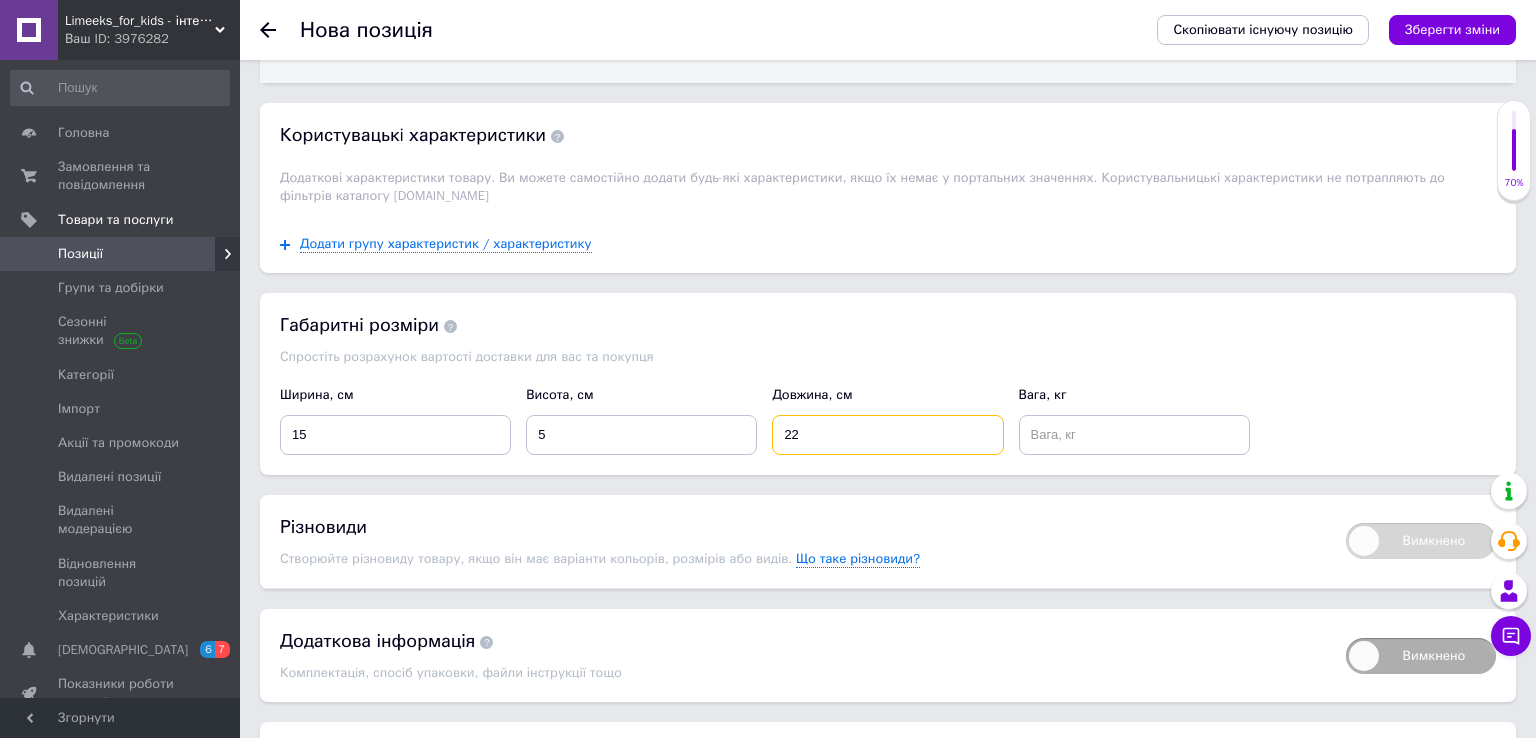 type on "22" 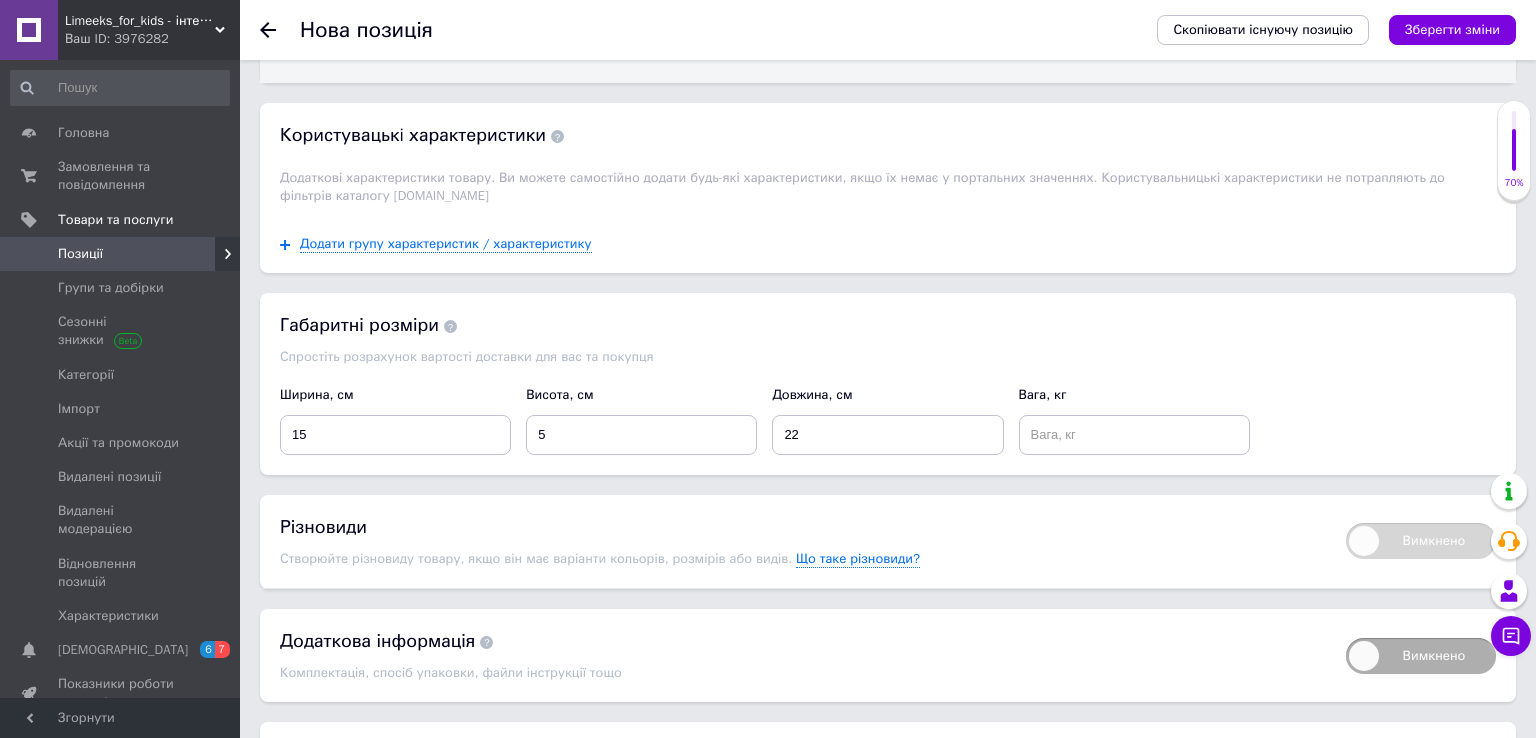click on "Вага, кг" at bounding box center (1134, 420) 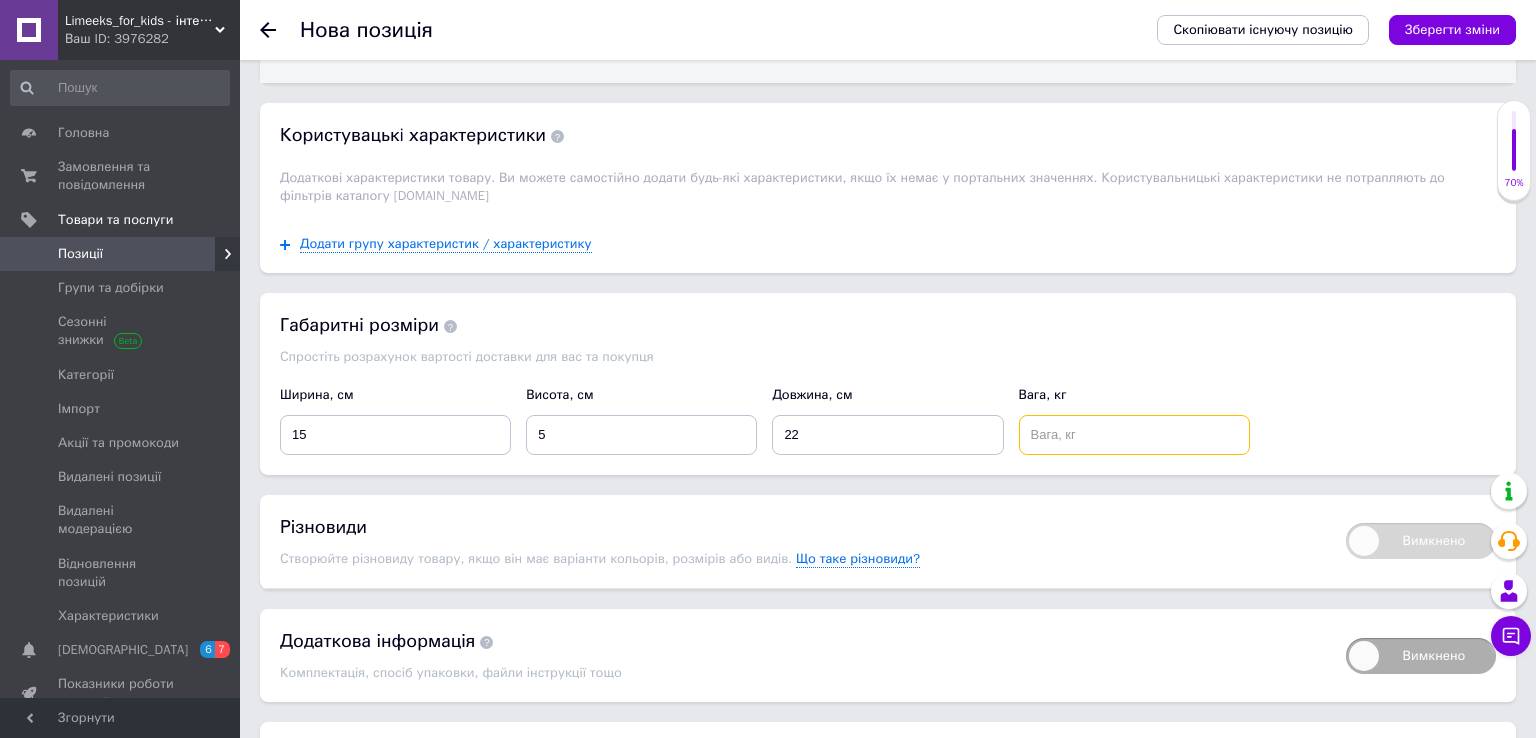 click at bounding box center [1134, 435] 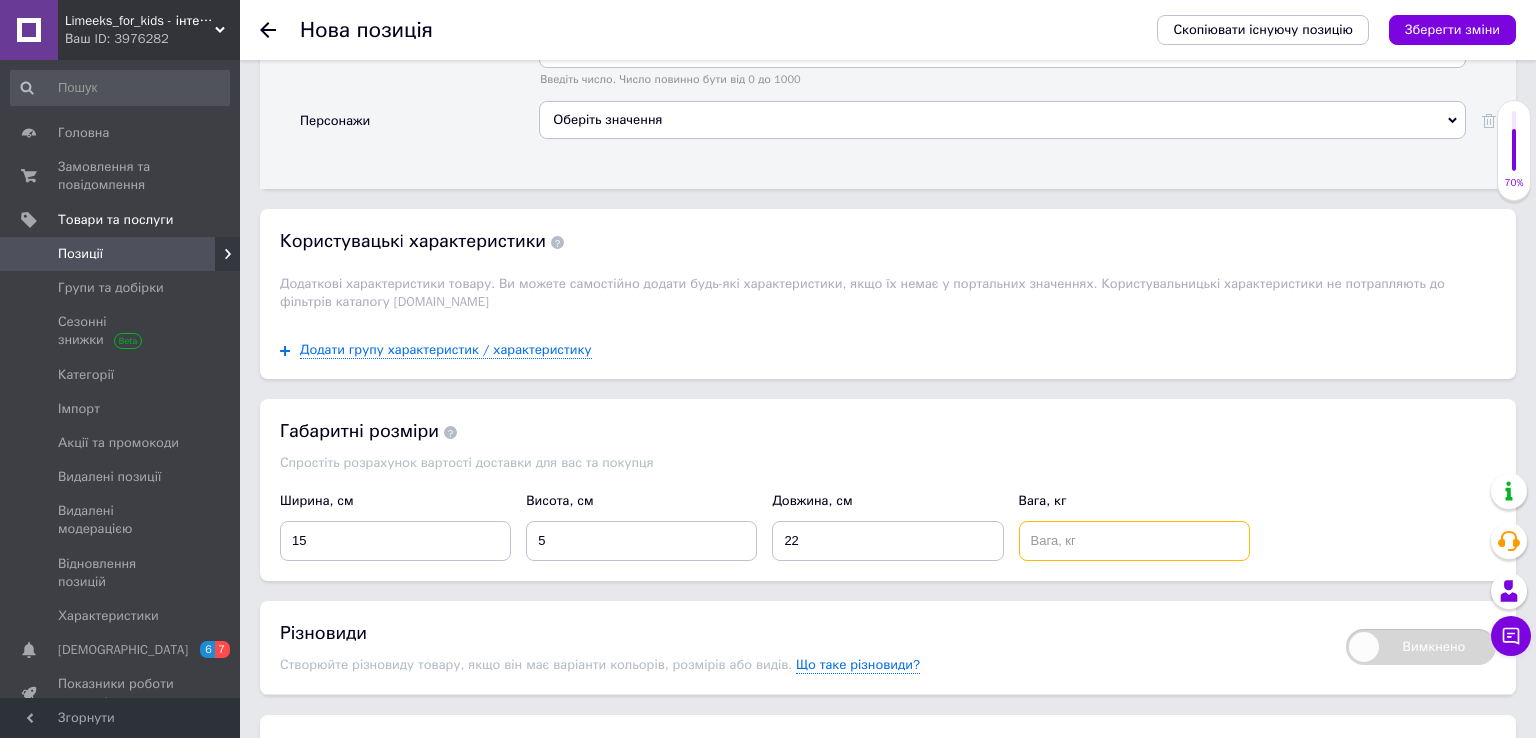scroll, scrollTop: 1900, scrollLeft: 0, axis: vertical 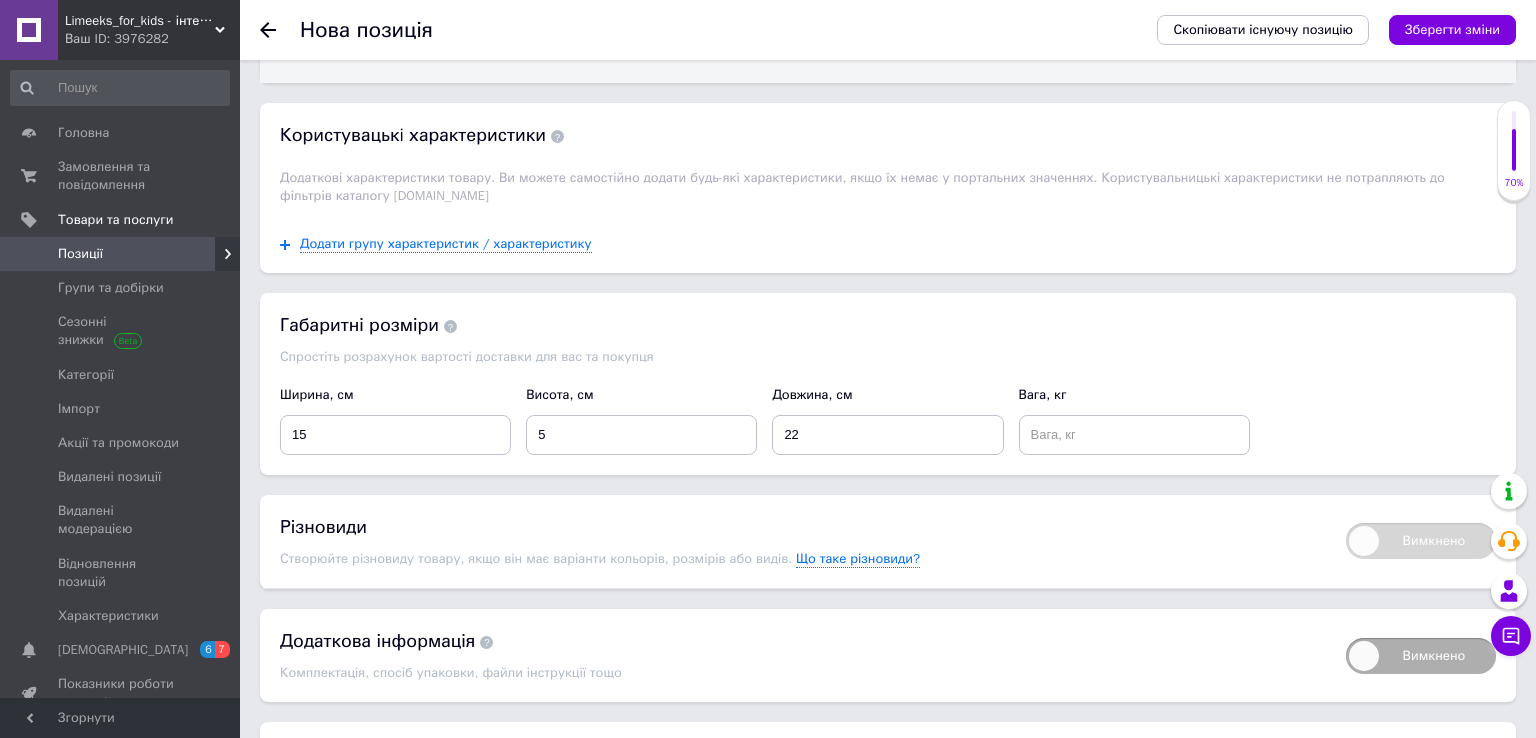 drag, startPoint x: 1051, startPoint y: 400, endPoint x: 1052, endPoint y: 425, distance: 25.019993 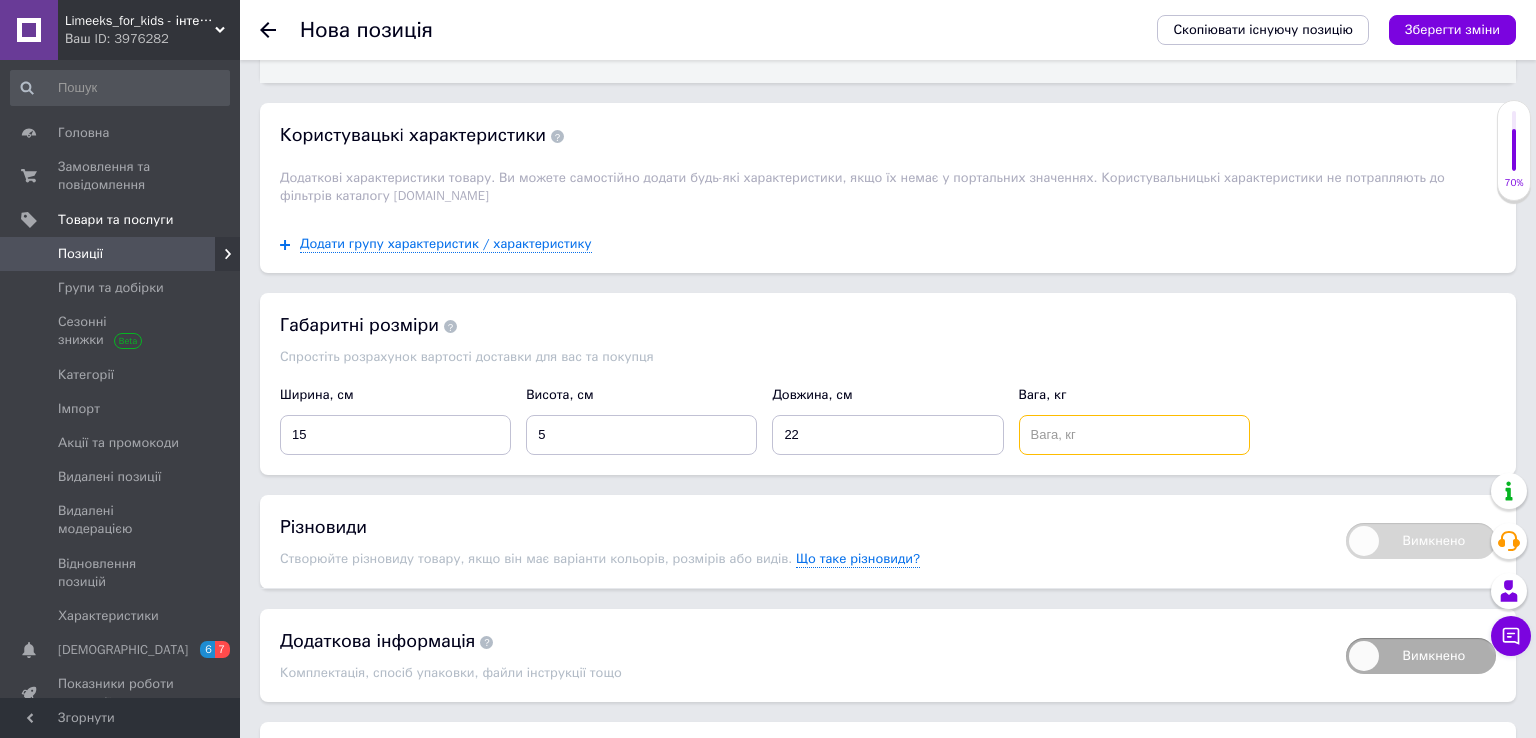 click at bounding box center [1134, 435] 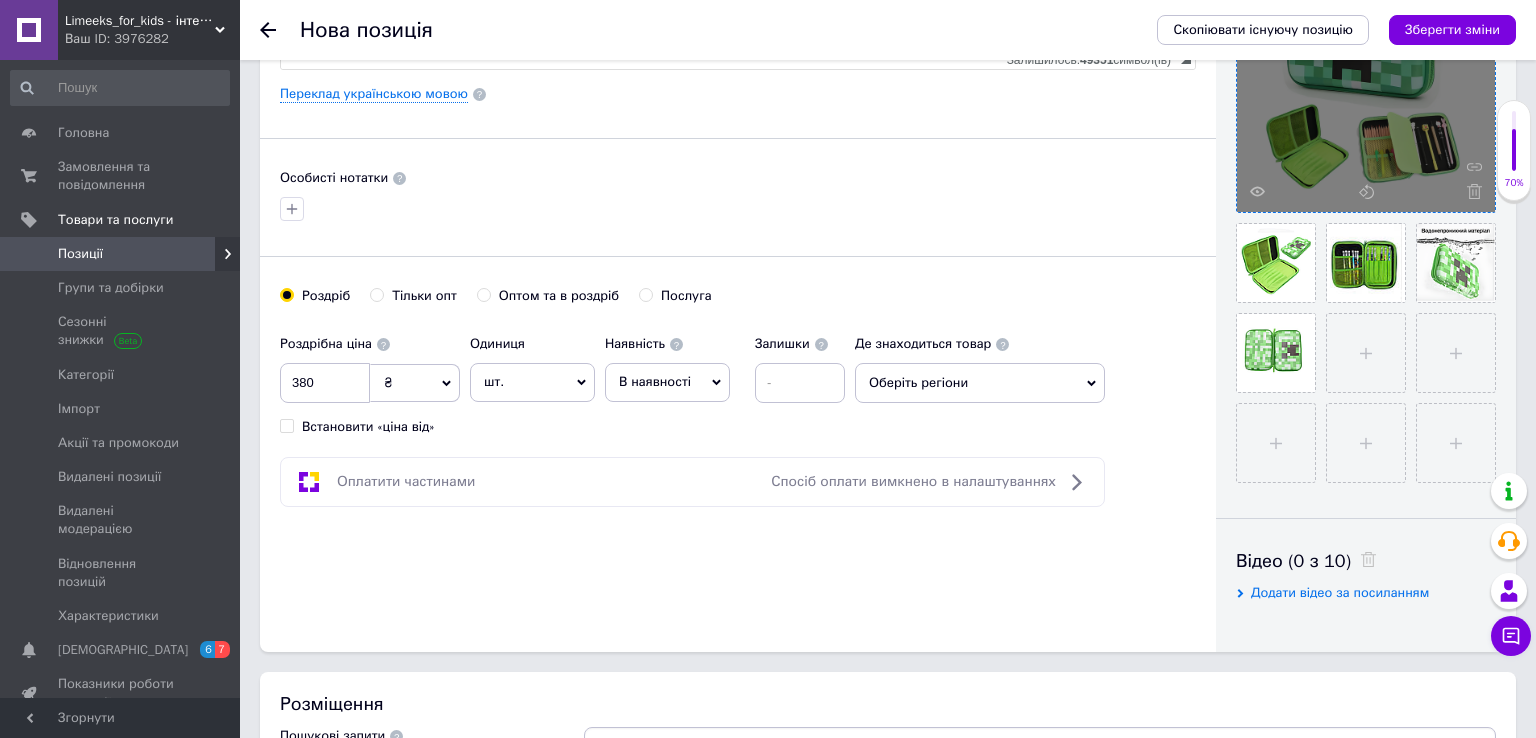 scroll, scrollTop: 0, scrollLeft: 0, axis: both 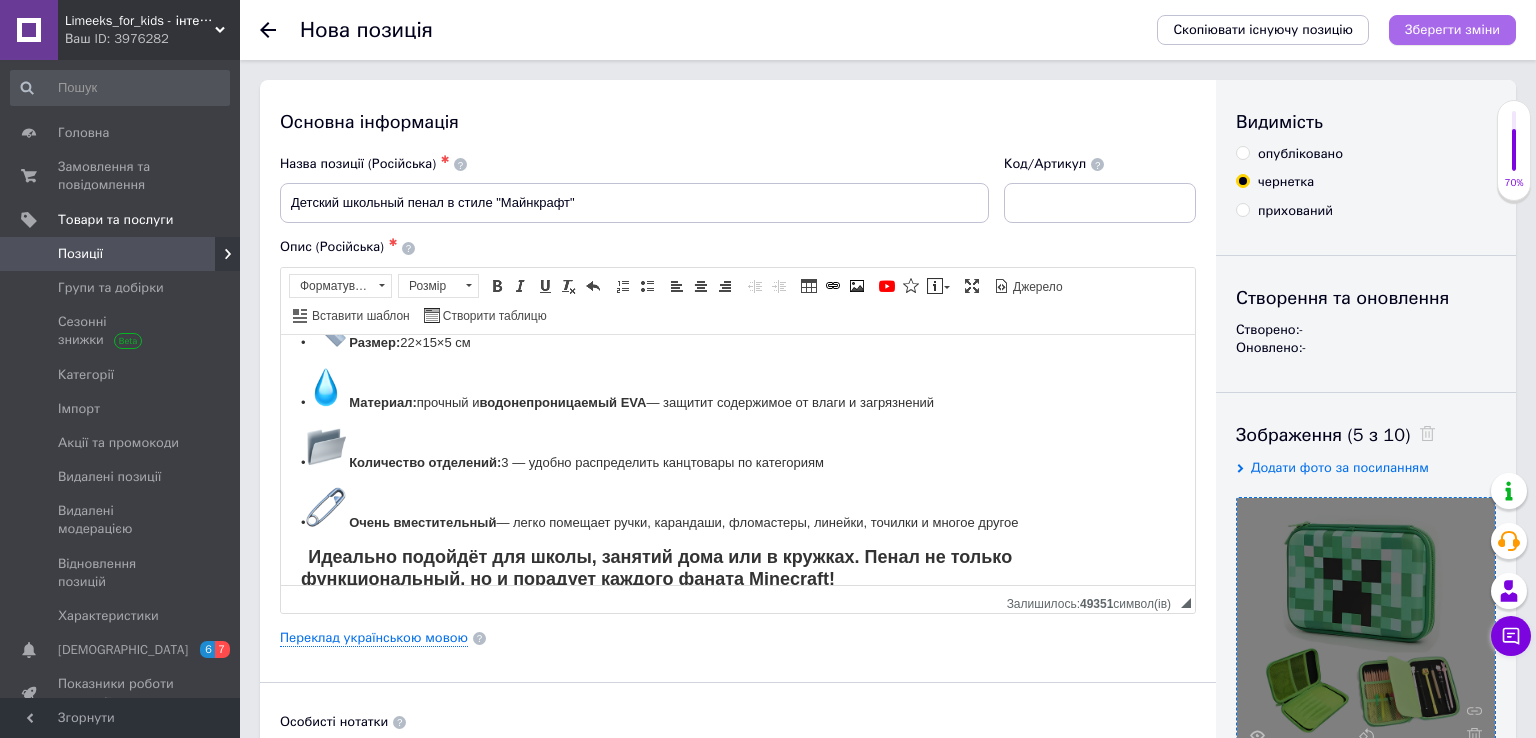 type on "0.18" 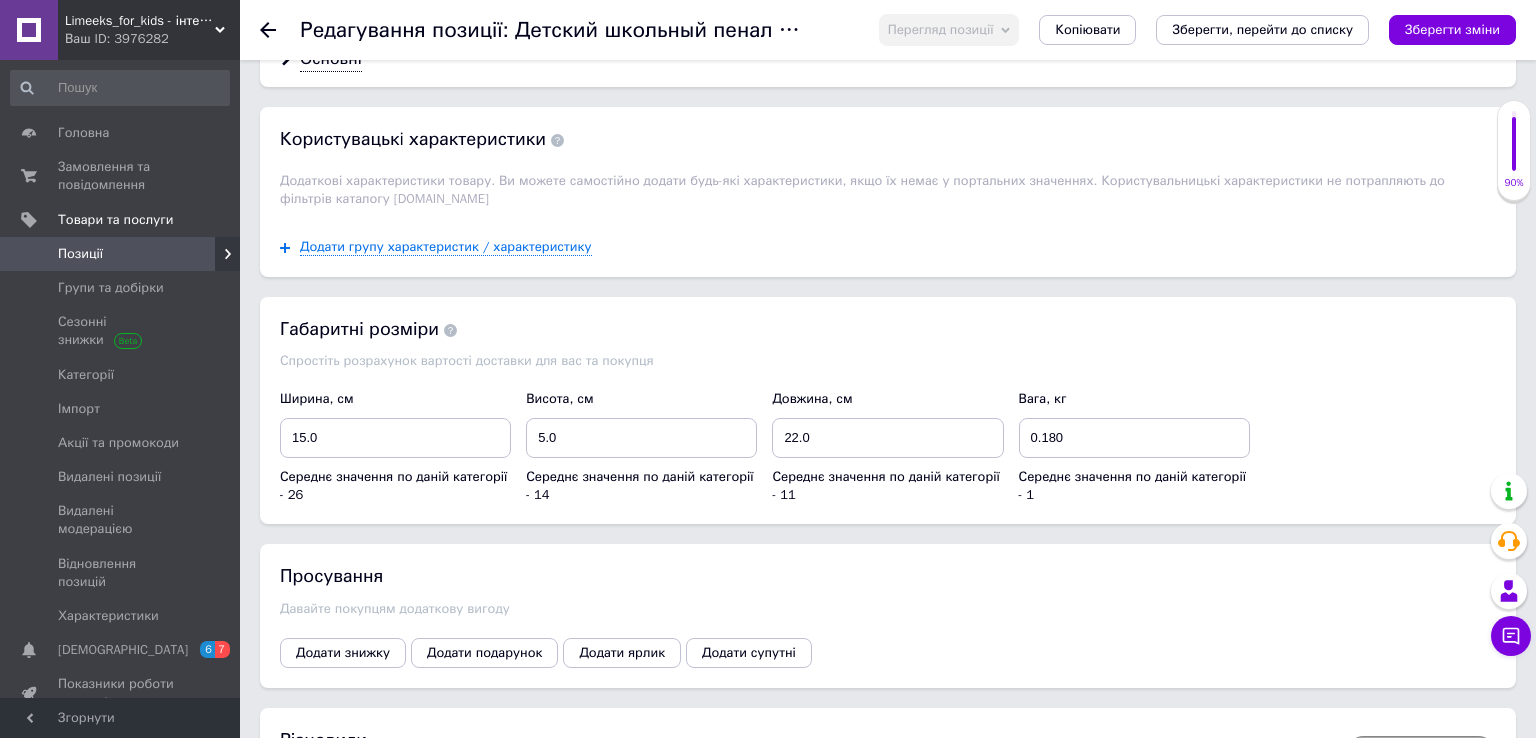 scroll, scrollTop: 2196, scrollLeft: 0, axis: vertical 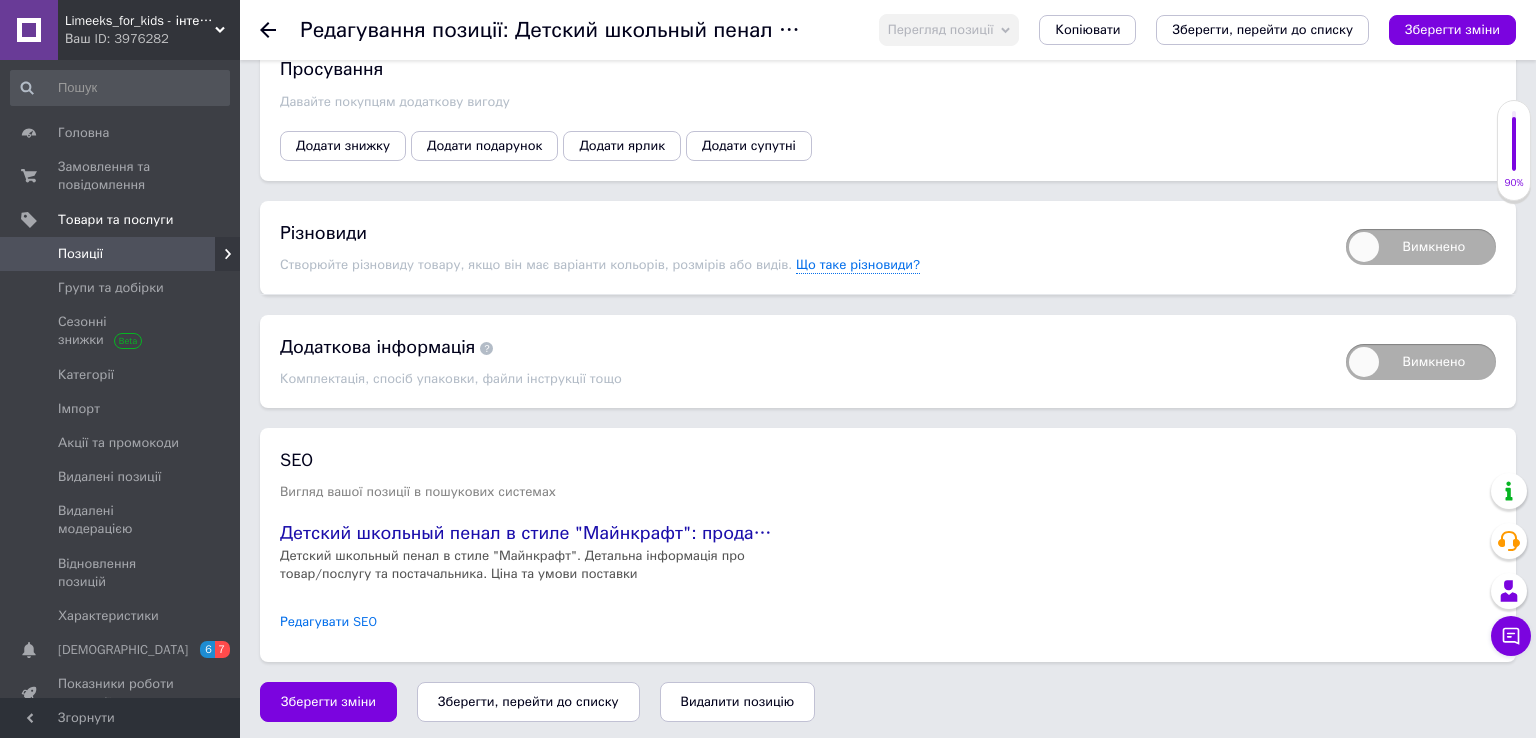 click on "Редагувати SEO" at bounding box center (328, 622) 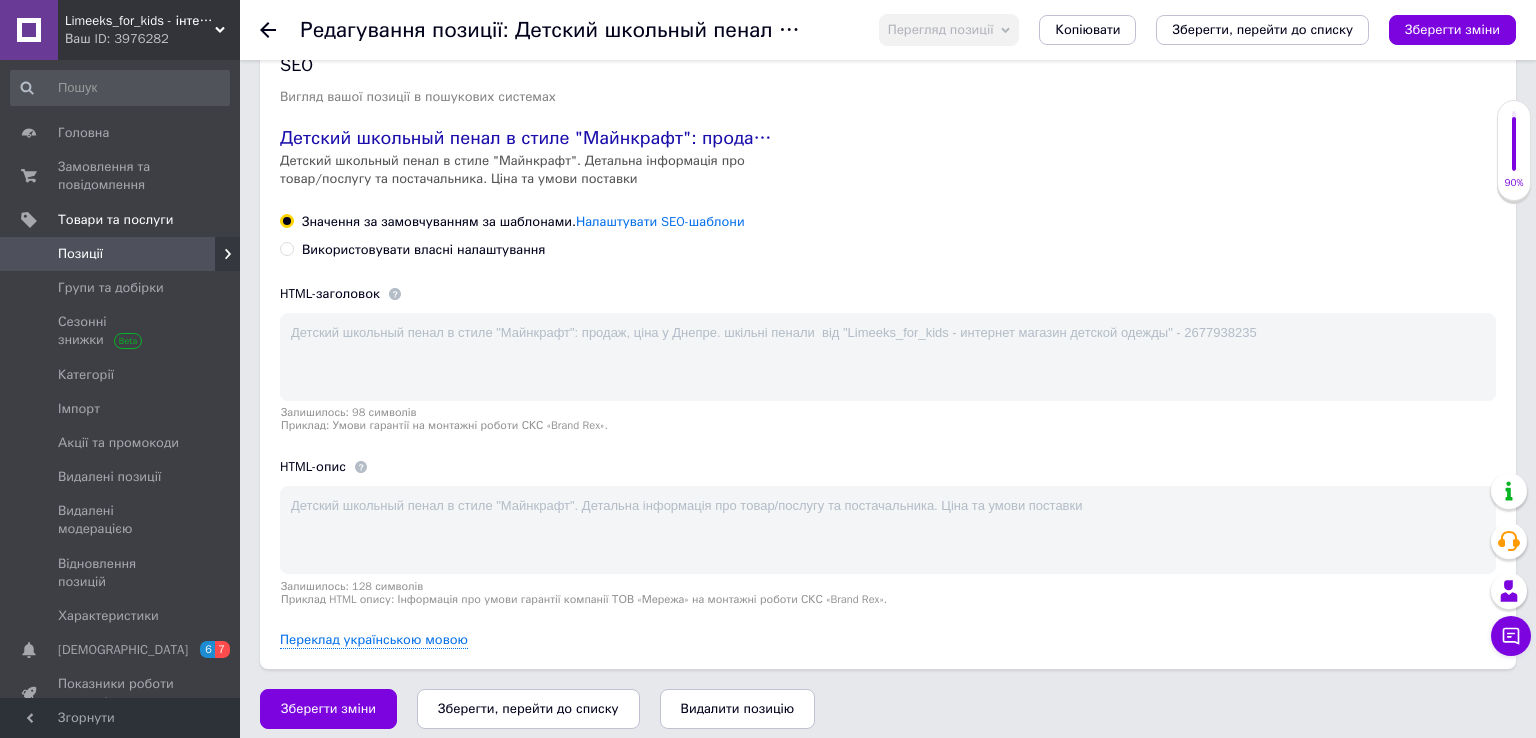 scroll, scrollTop: 2380, scrollLeft: 0, axis: vertical 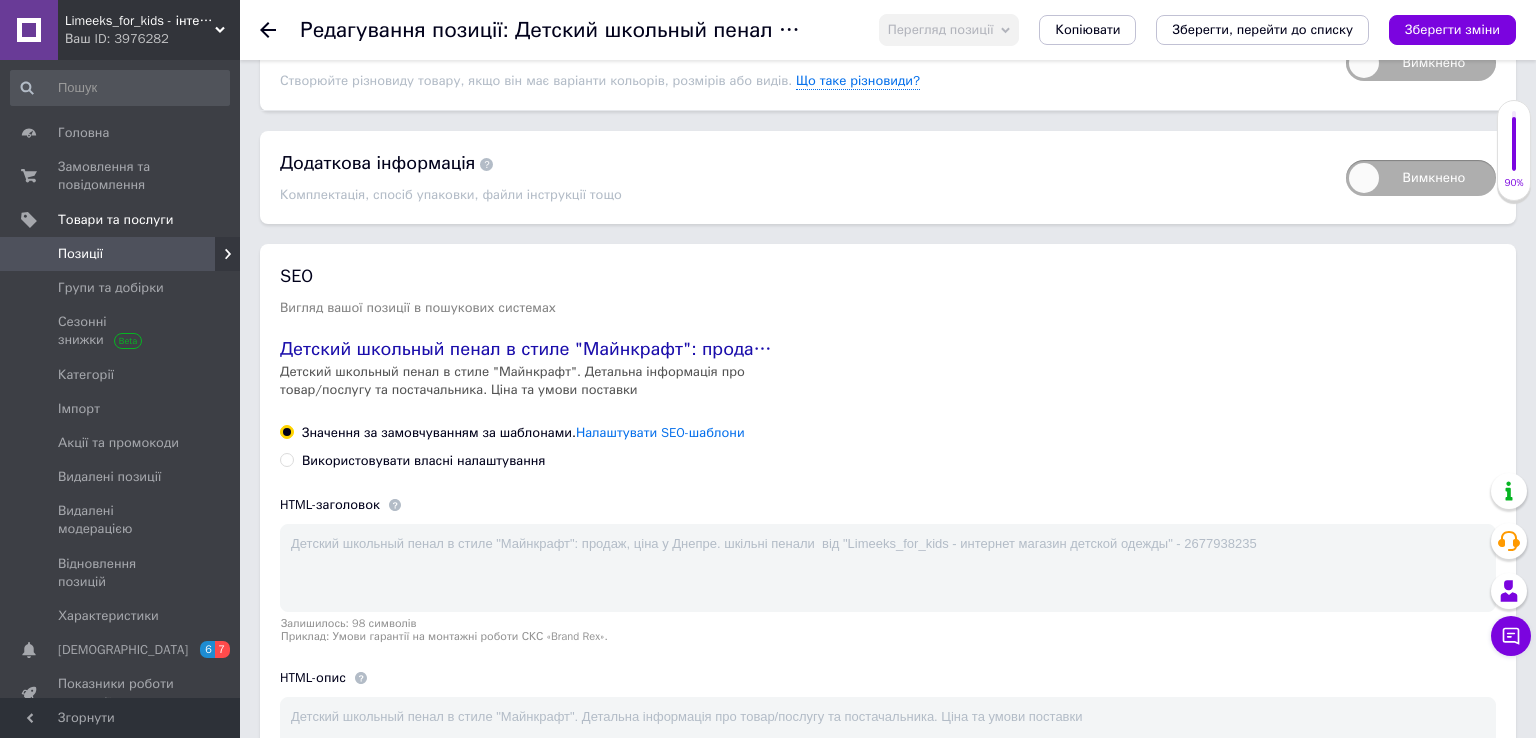click on "SEO Вигляд вашої позиції в пошукових системах Детский школьный пенал в стиле "Майнкрафт": продаж, ціна у Днепре. шкільні пенали  від "Limeeks_for_kids - интернет магазин детской одежды" - 2677938235 Детский школьный пенал в стиле "Майнкрафт". Детальна інформація про товар/послугу та постачальника. Ціна та умови поставки Значення за замовчуванням за шаблонами.   Налаштувати SEO-шаблони Використовувати власні налаштування HTML-заголовок   Детский школьный пенал в стиле "Майнкрафт": продаж, ціна у Днепре. шкільні пенали  від "Limeeks_for_kids - интернет магазин детской одежды" - 2677938235" at bounding box center (888, 562) 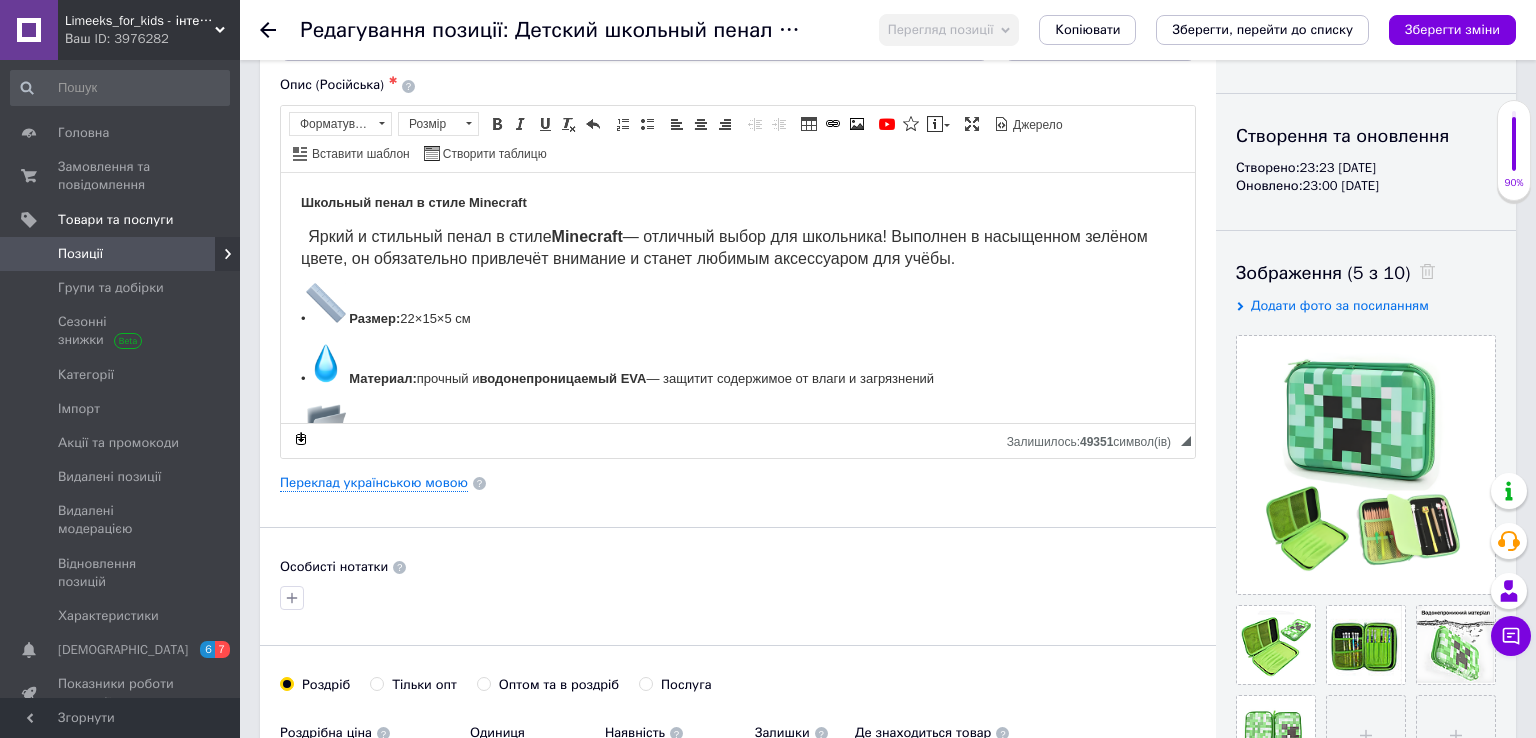 scroll, scrollTop: 901, scrollLeft: 0, axis: vertical 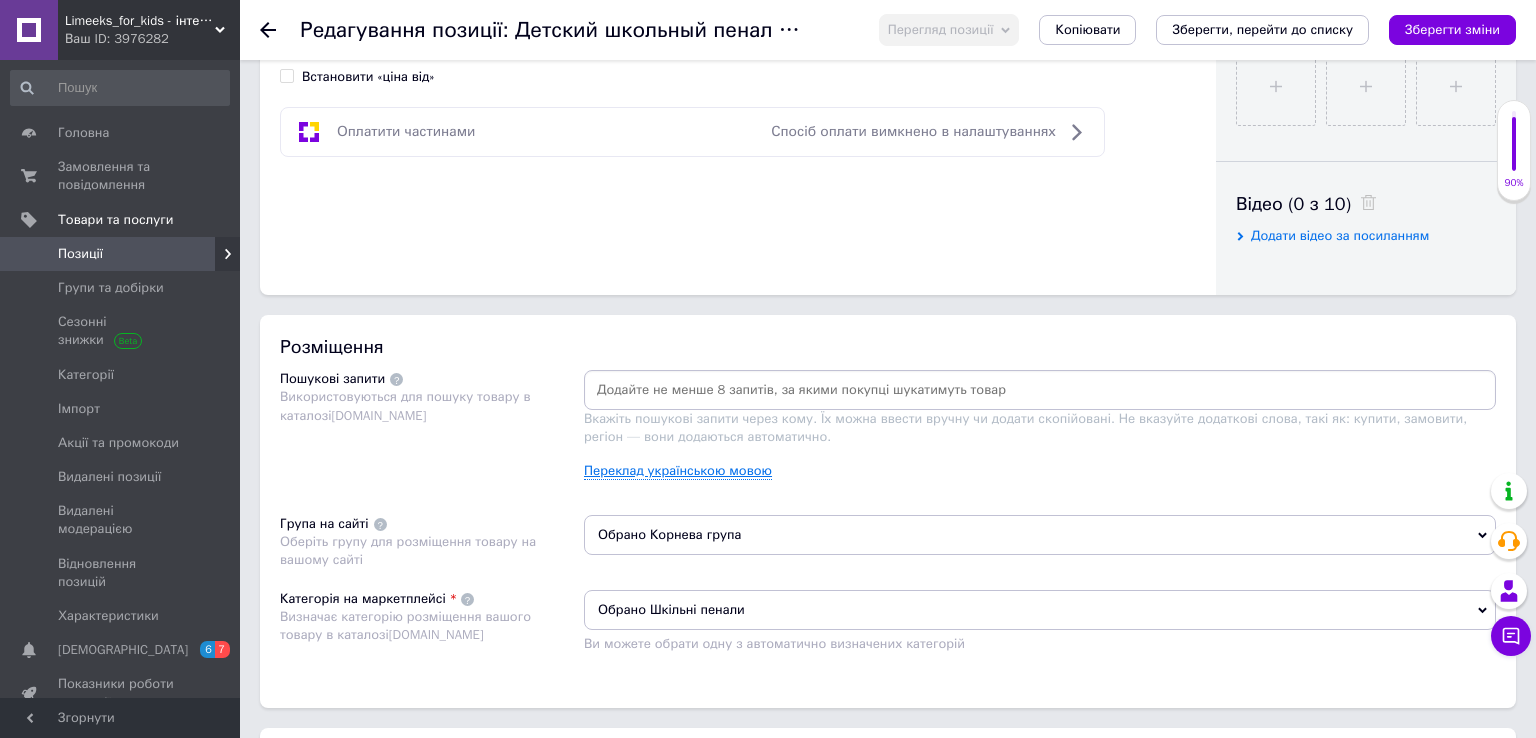 click on "Переклад українською мовою" at bounding box center [678, 471] 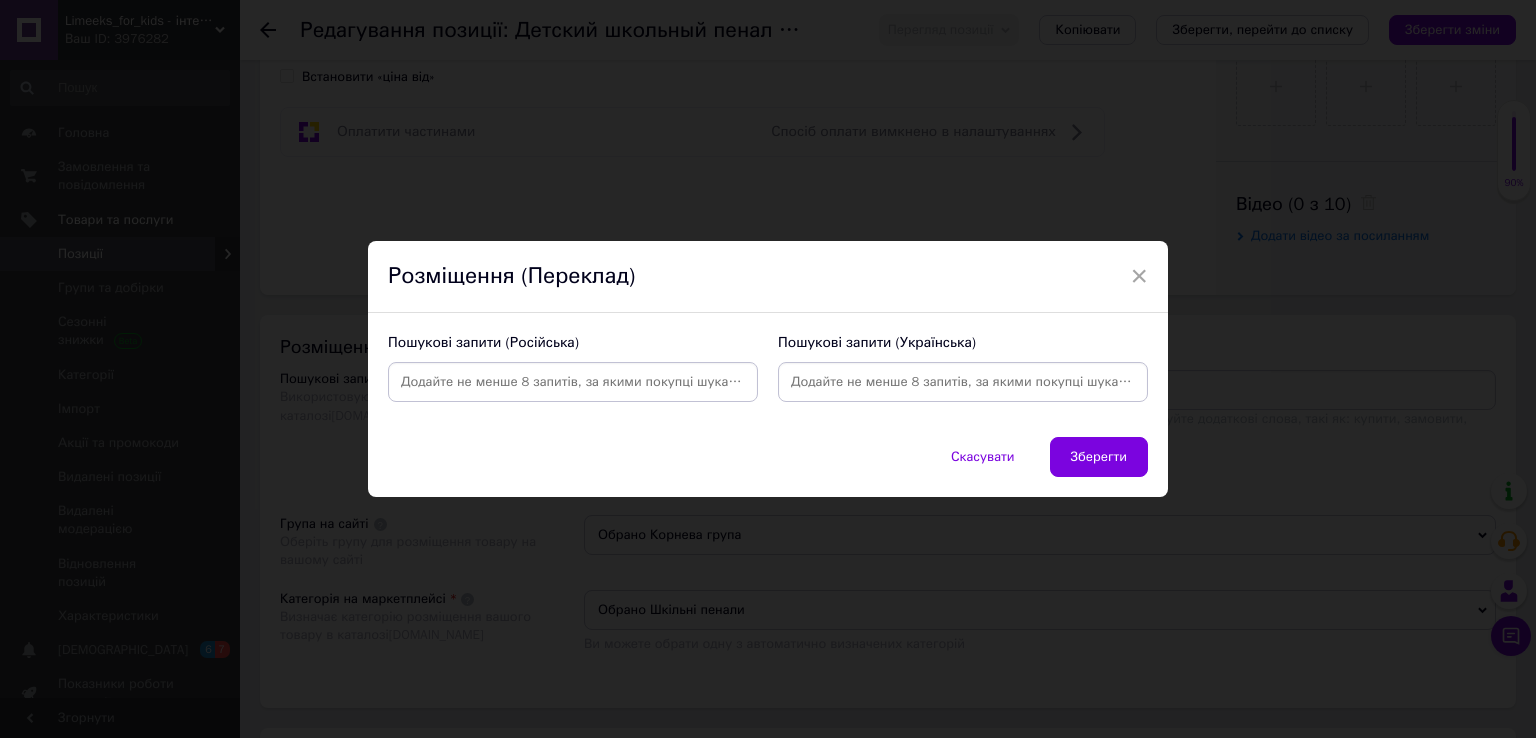 click at bounding box center (573, 382) 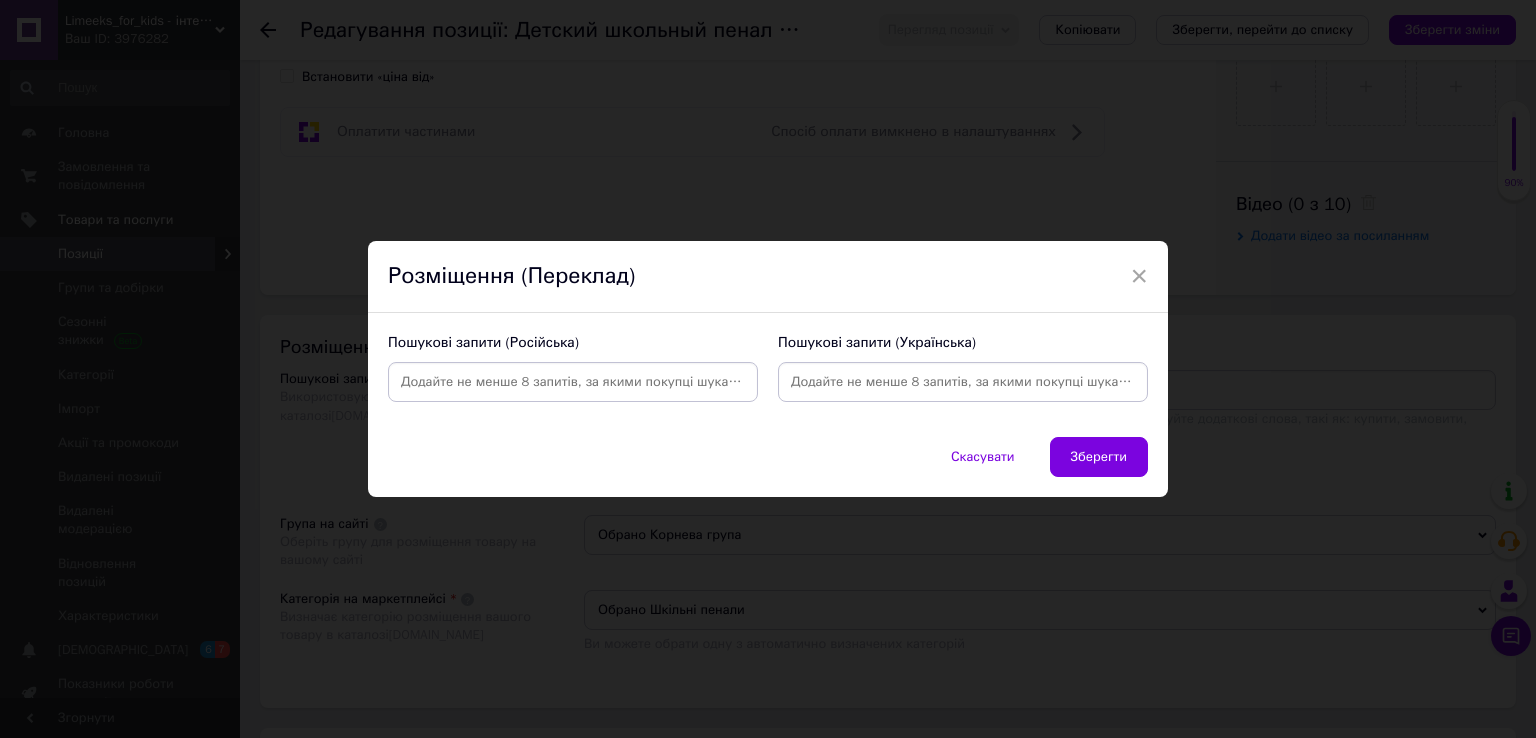 click at bounding box center (573, 382) 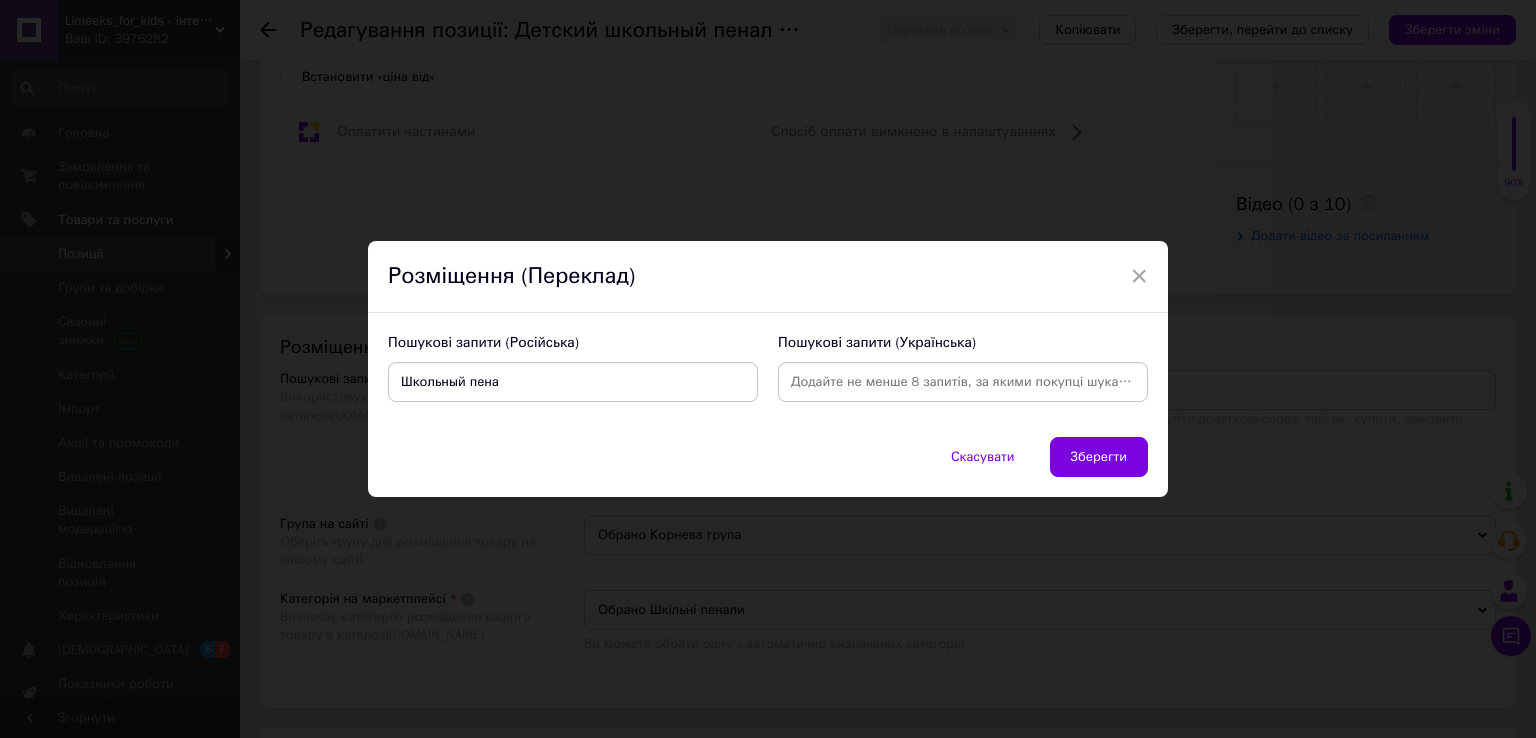 type on "Школьный пенал" 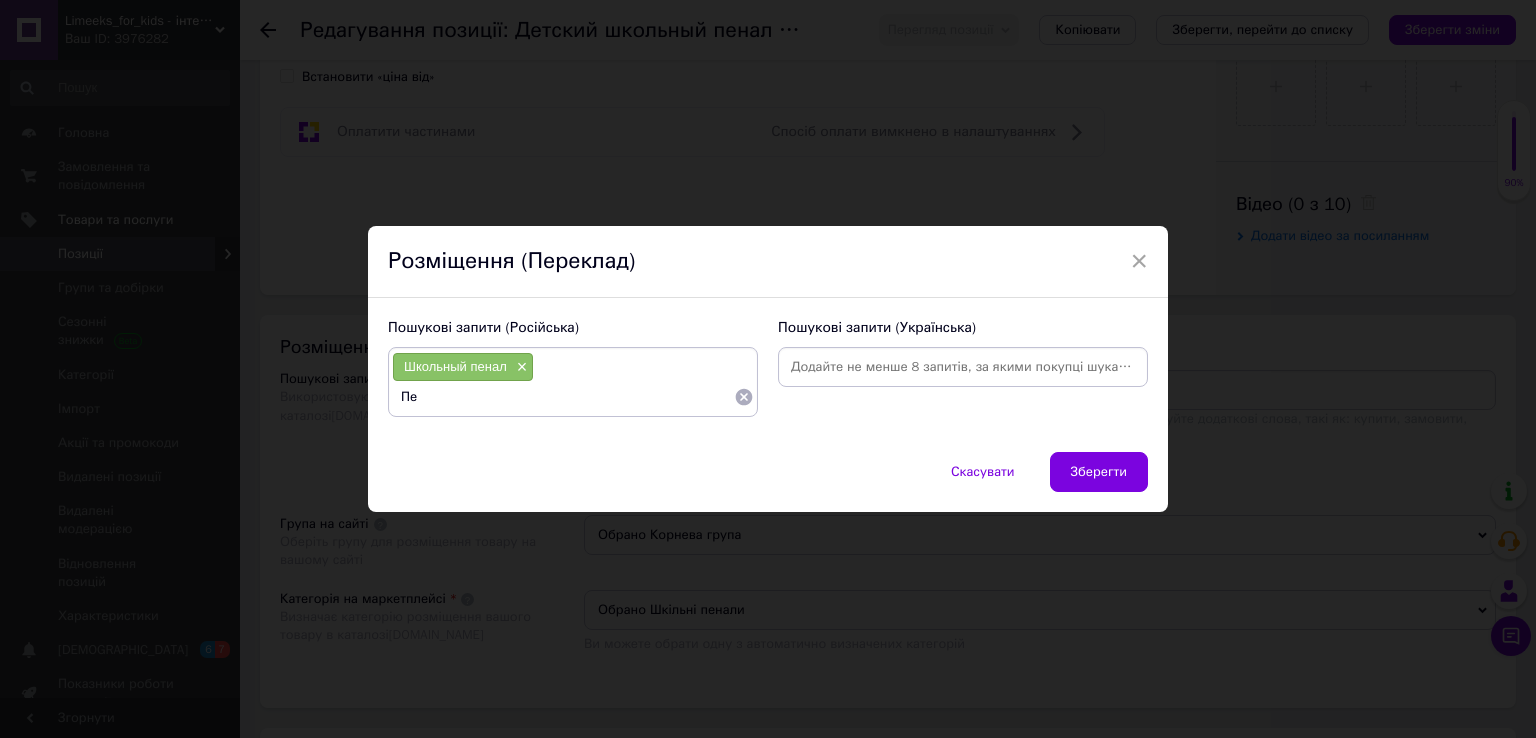 type on "П" 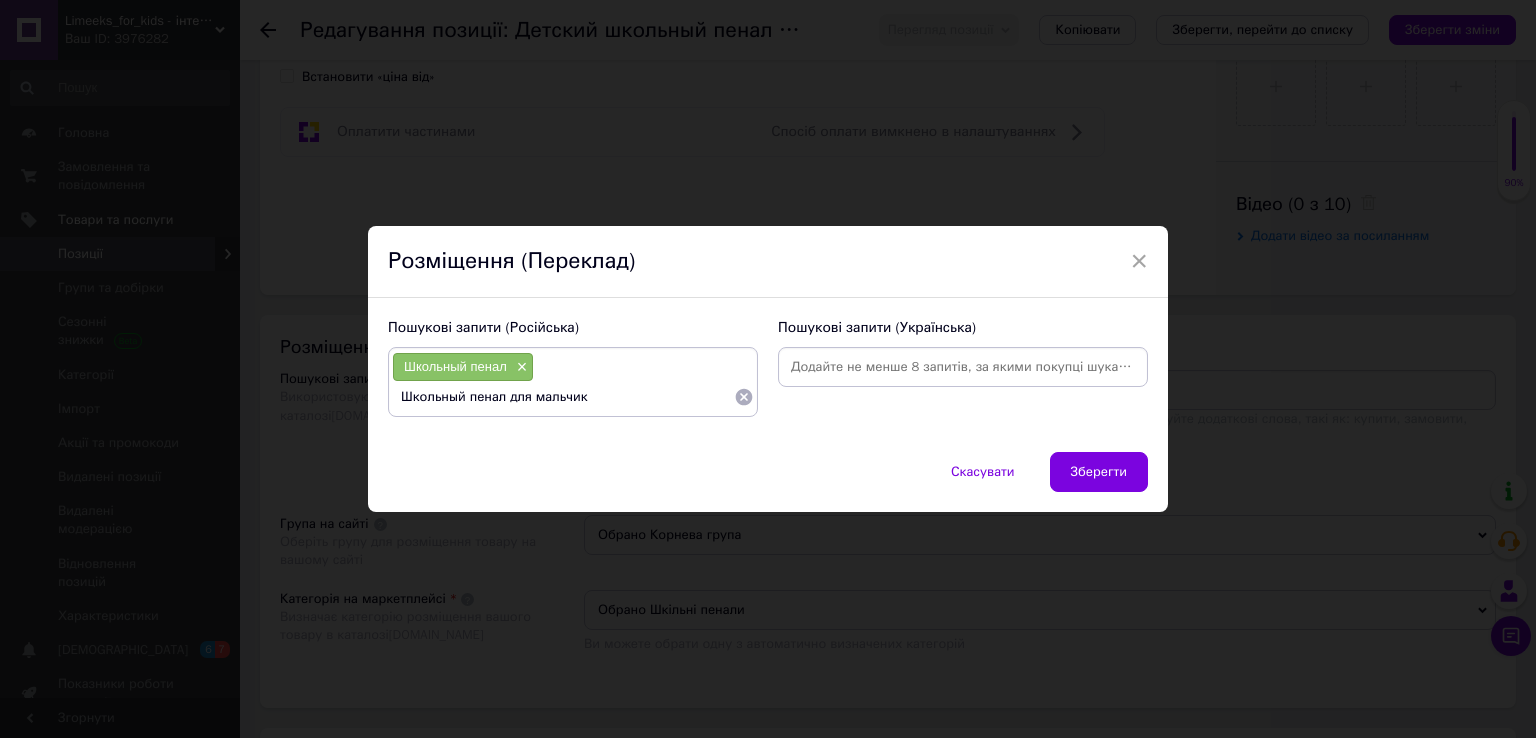 type on "Школьный пенал для мальчика" 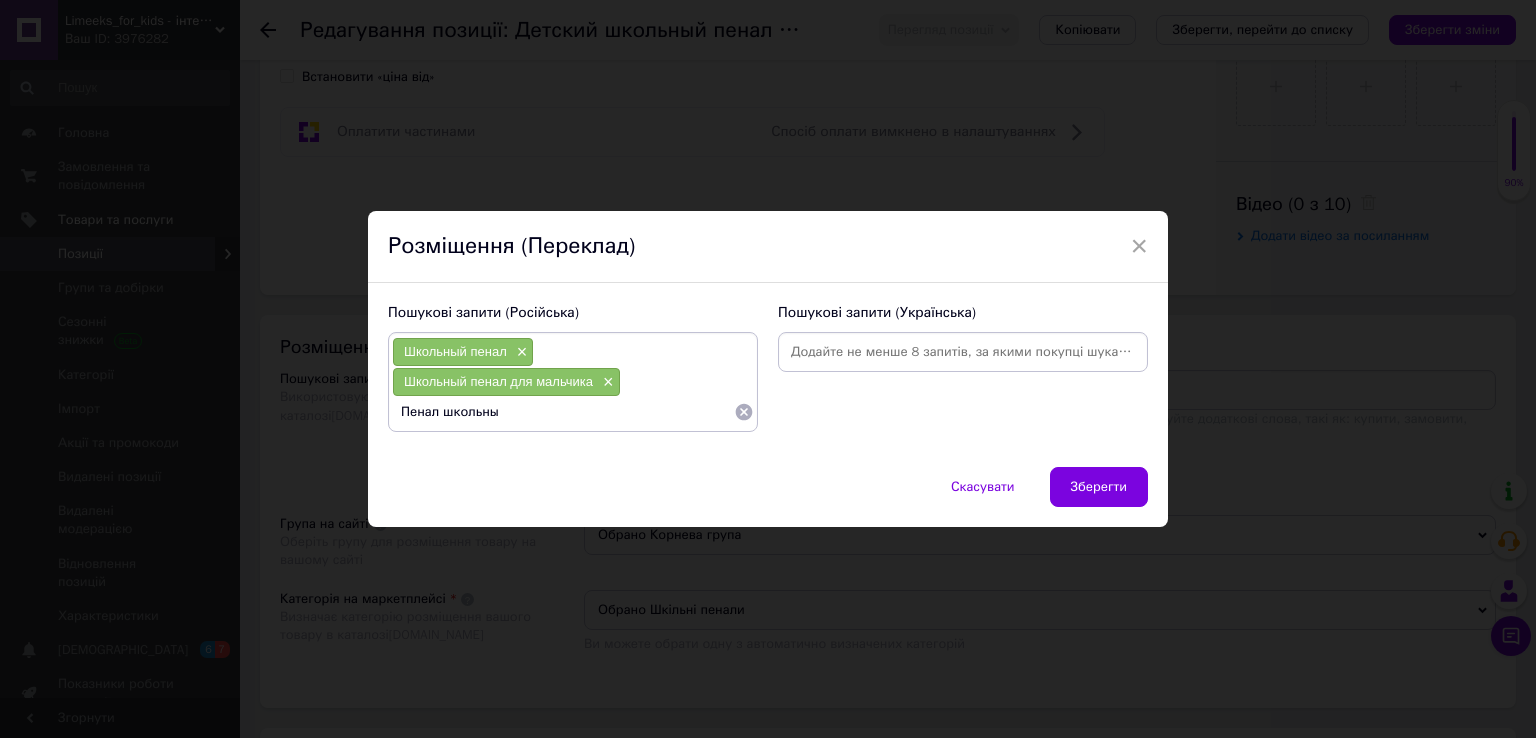 type on "Пенал школьный" 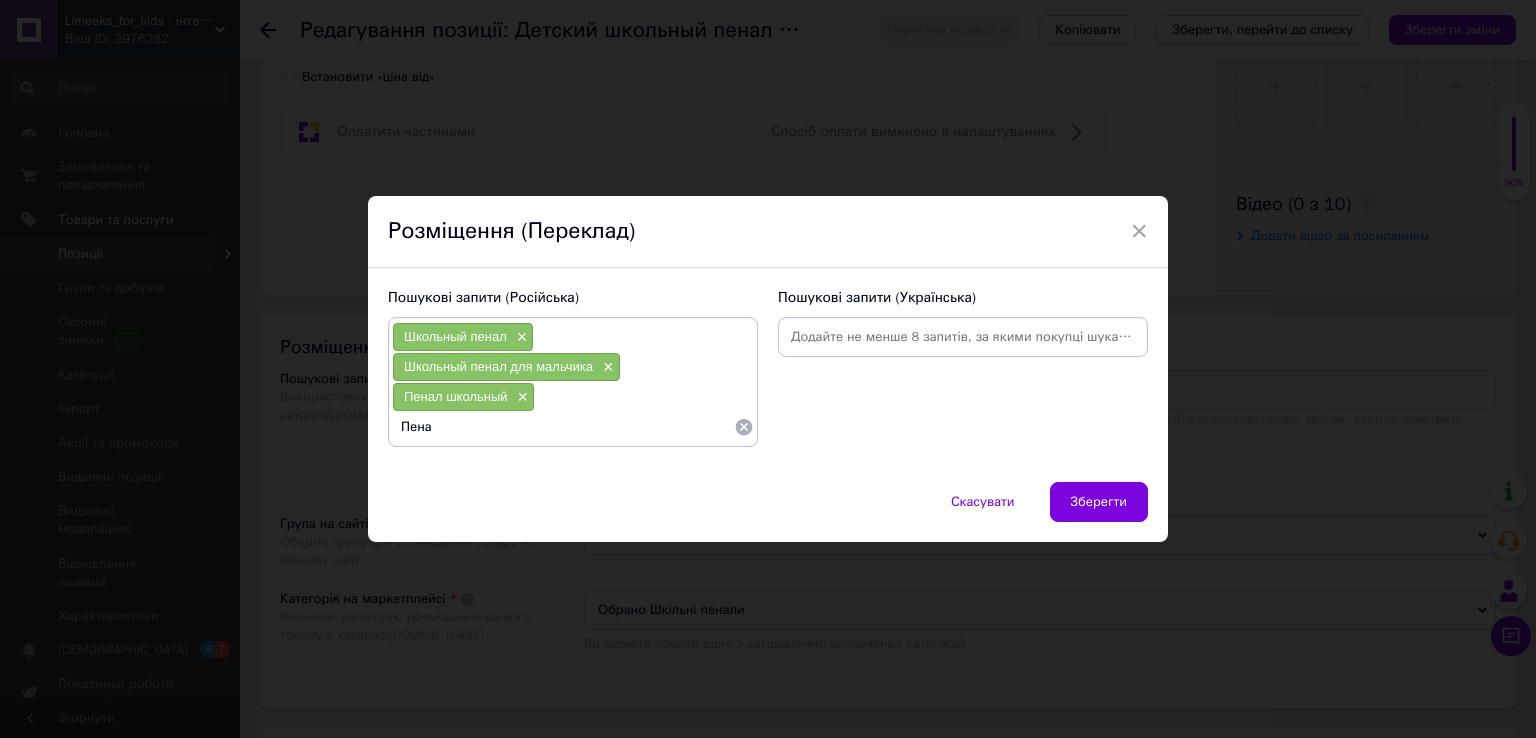 type on "Пенал" 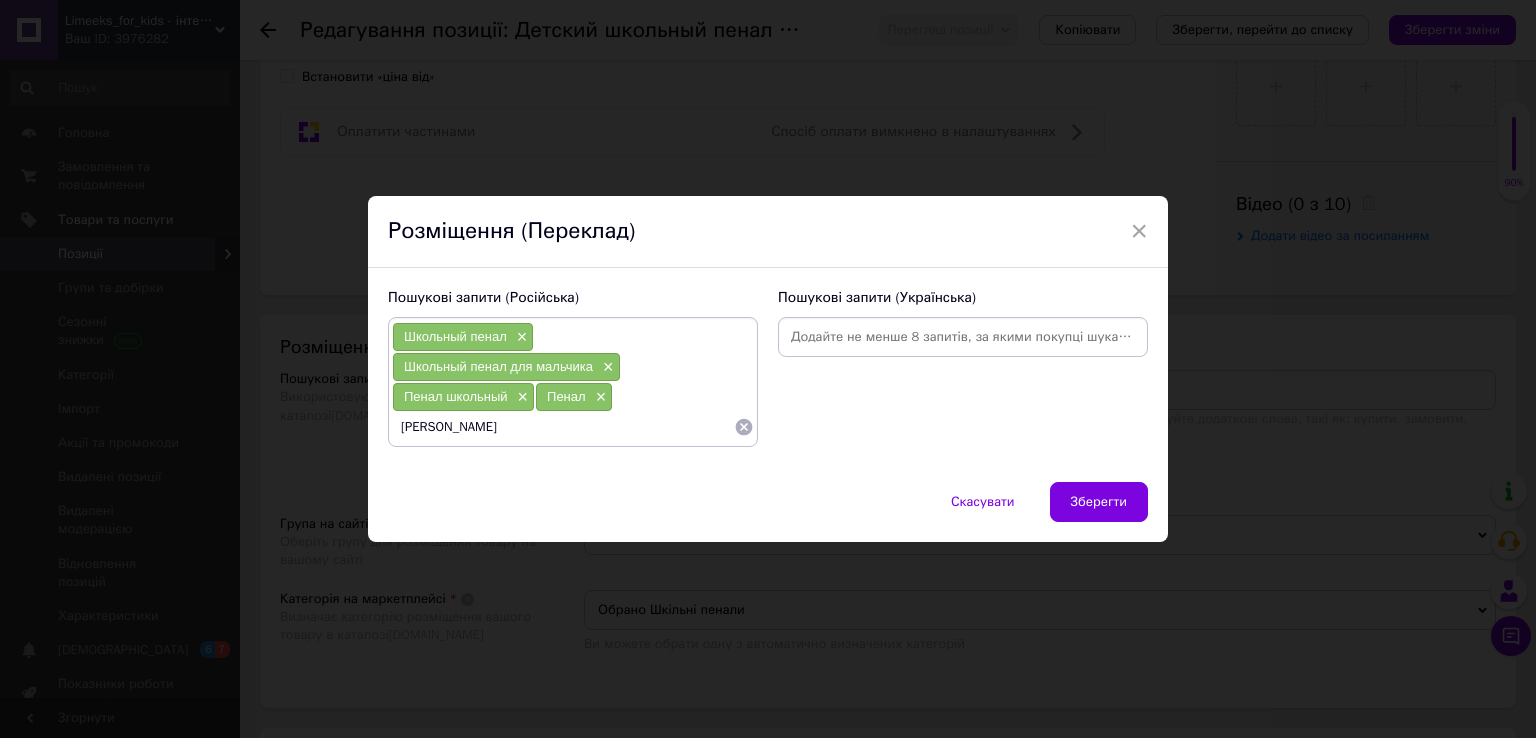 type on "[PERSON_NAME]" 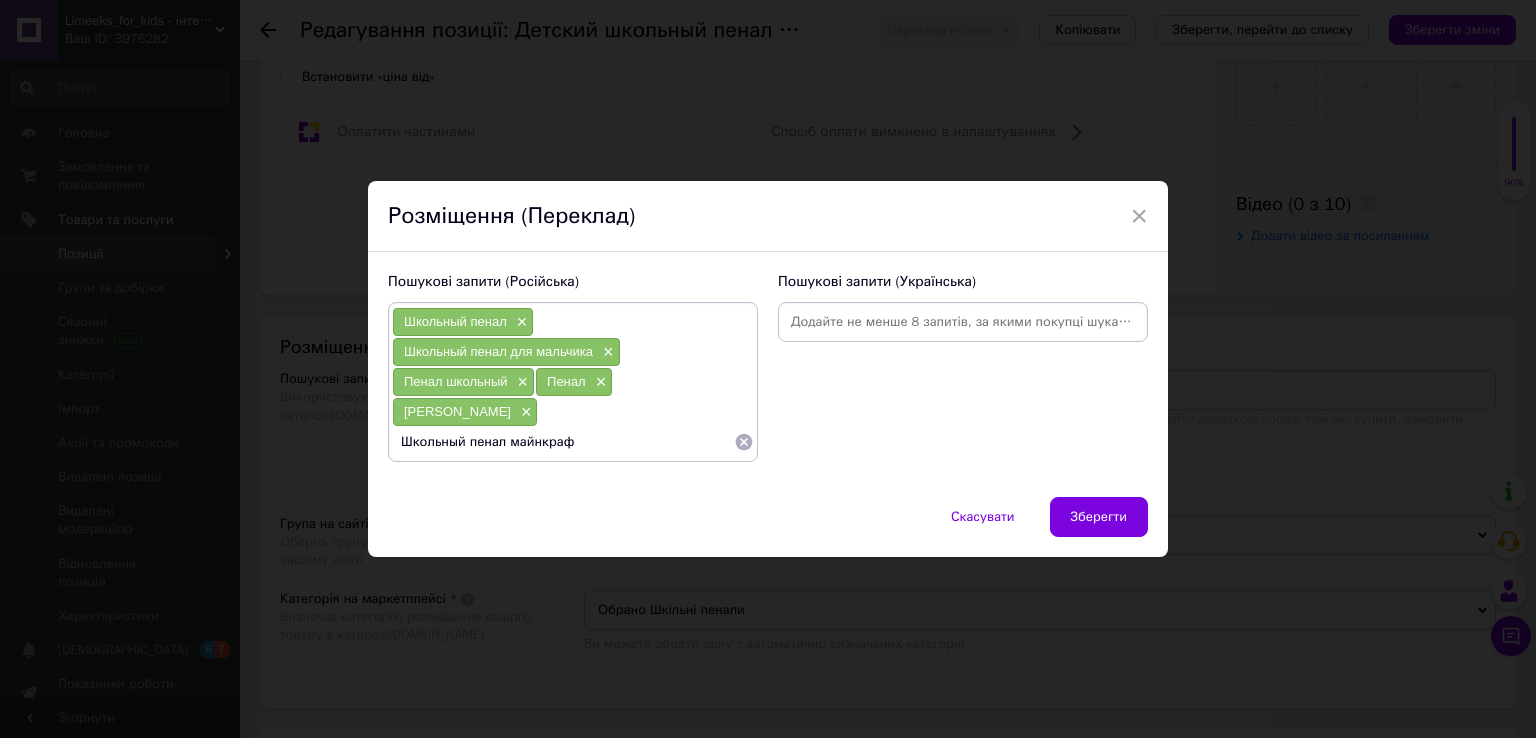 type on "Школьный пенал майнкрафт" 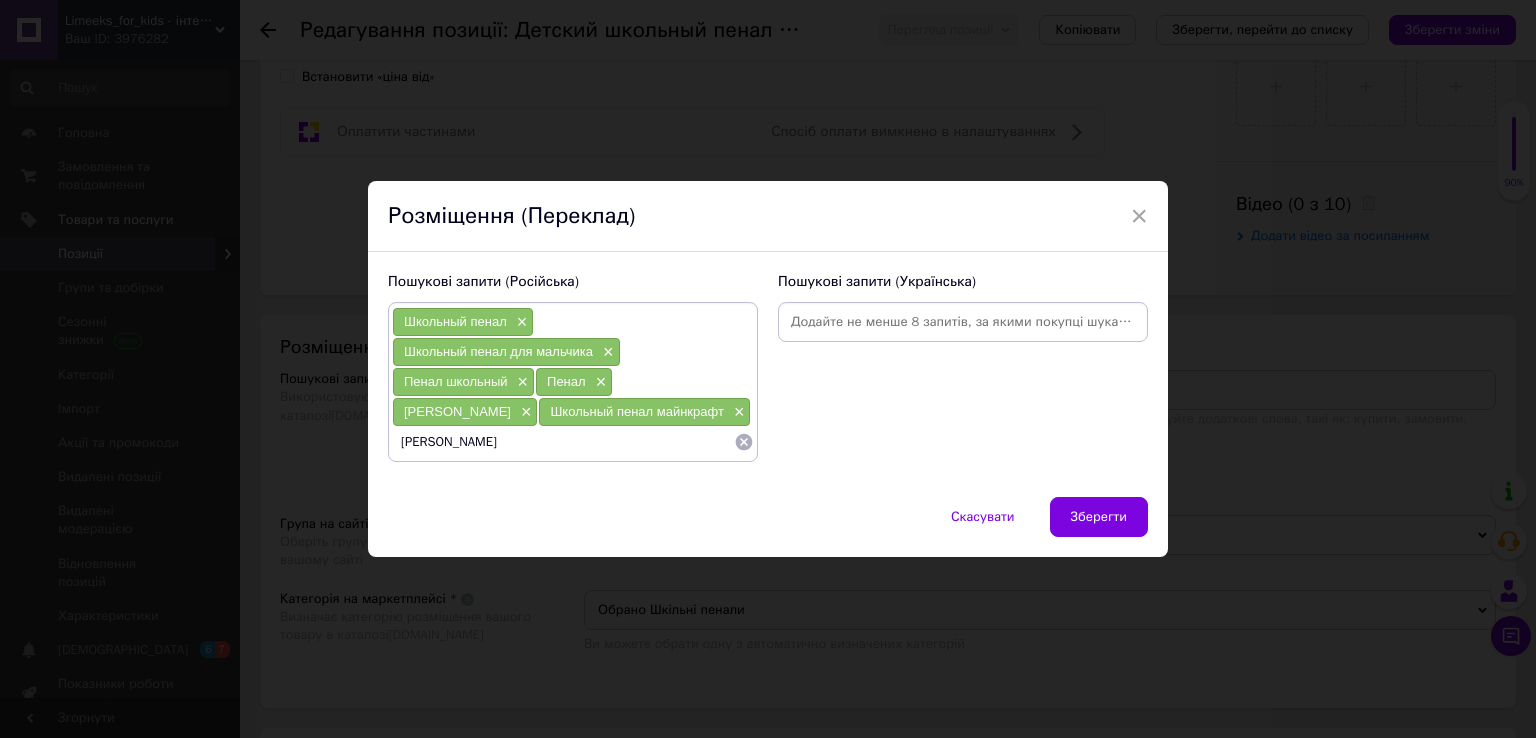 type on "[PERSON_NAME]" 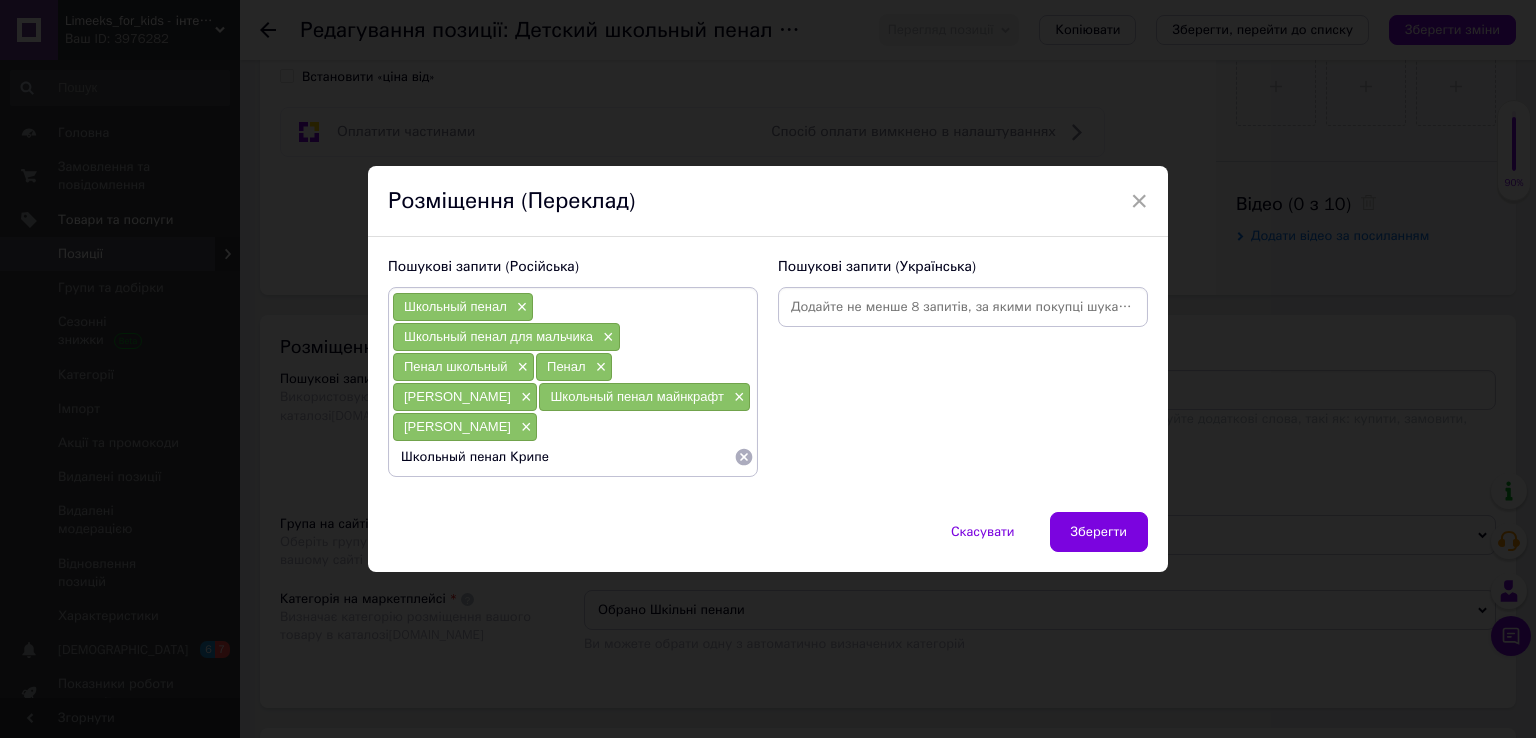 type on "Школьный пенал [PERSON_NAME]" 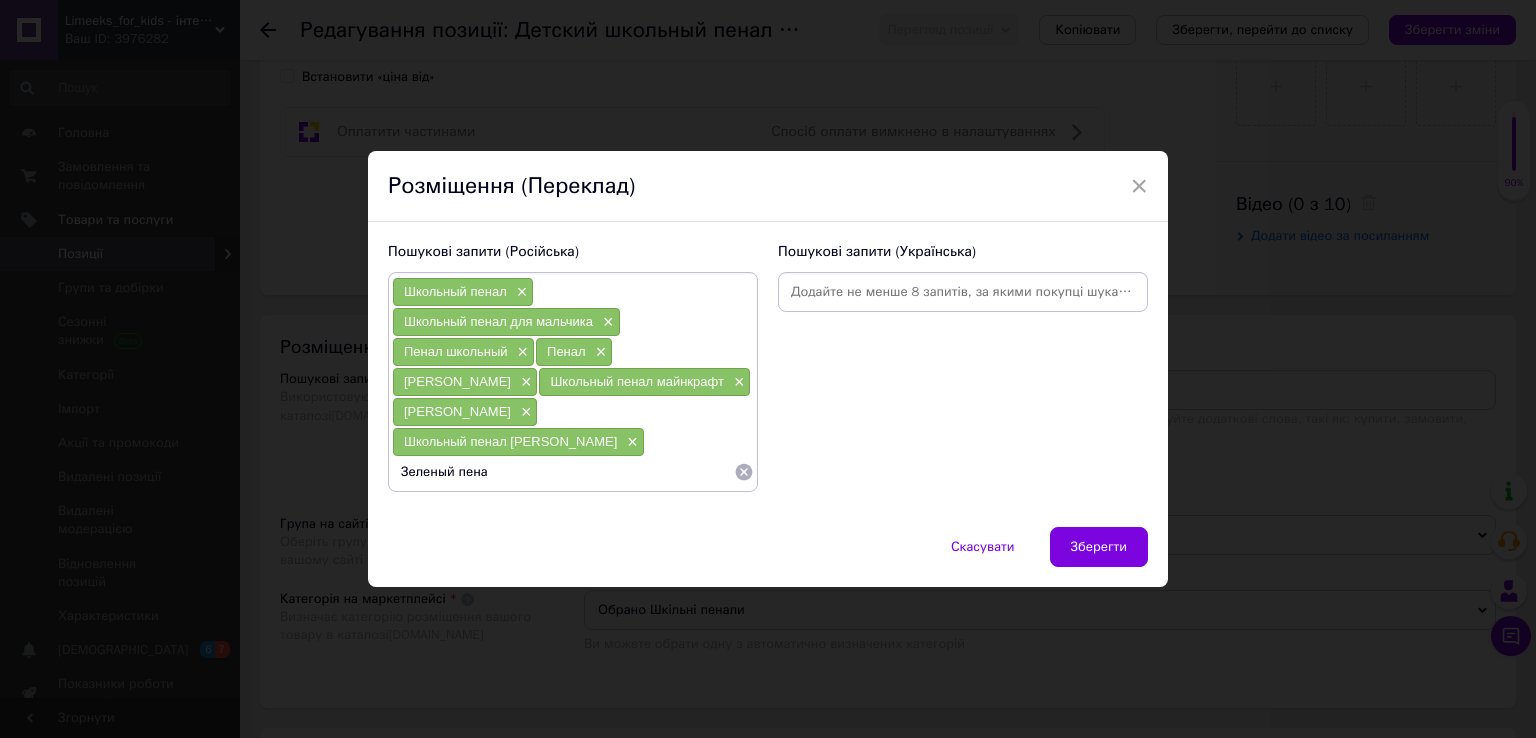 type on "Зеленый пенал" 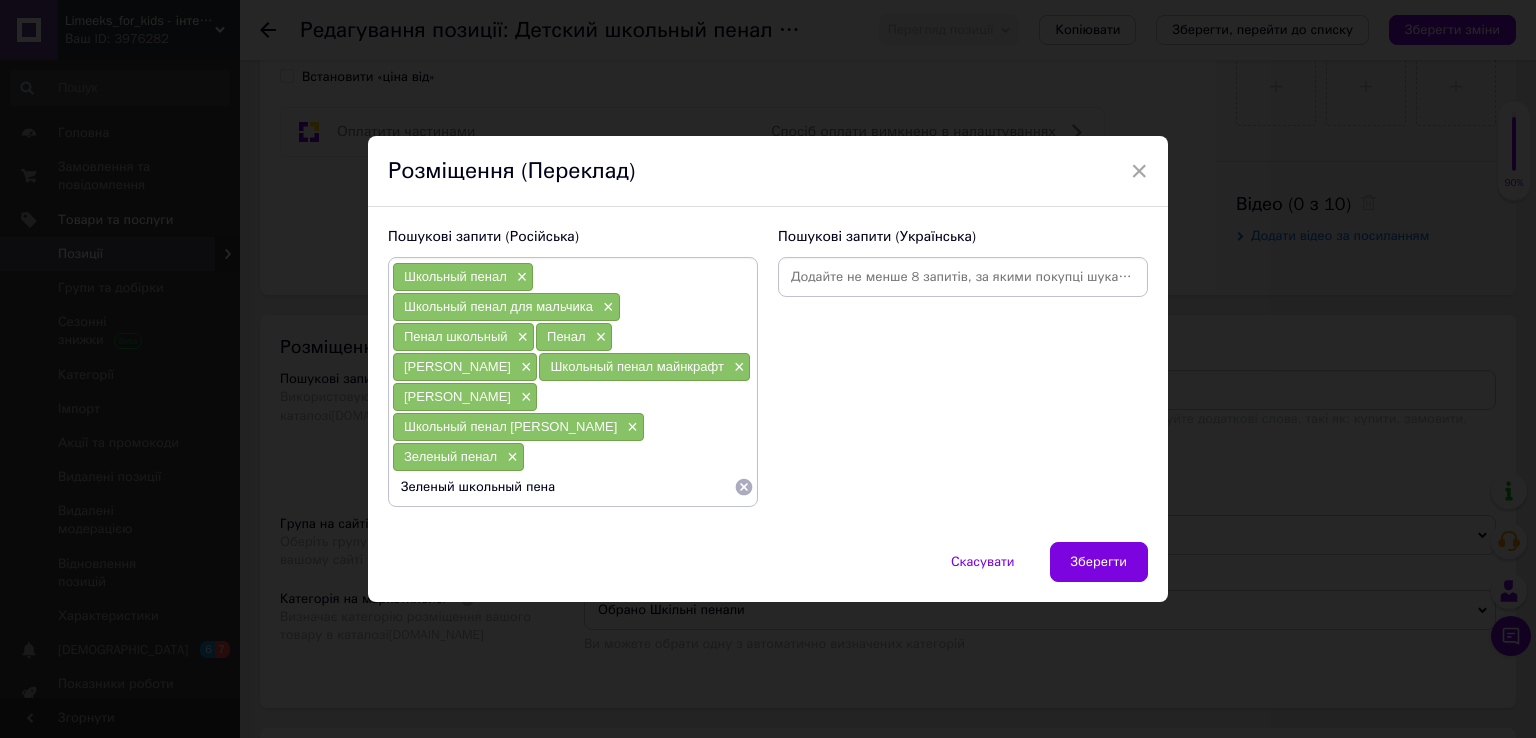 type on "Зеленый школьный пенал" 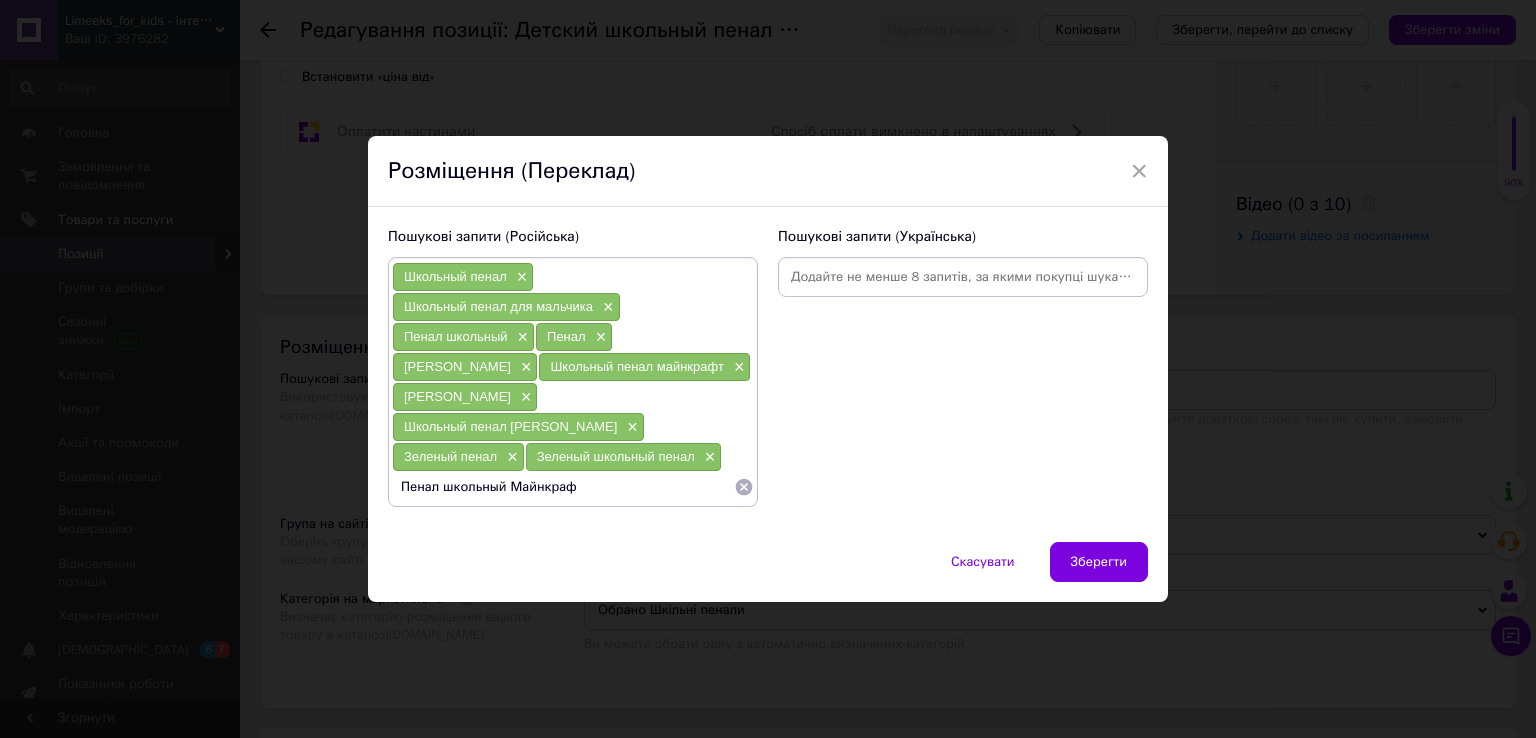 type on "Пенал школьный Майнкрафт" 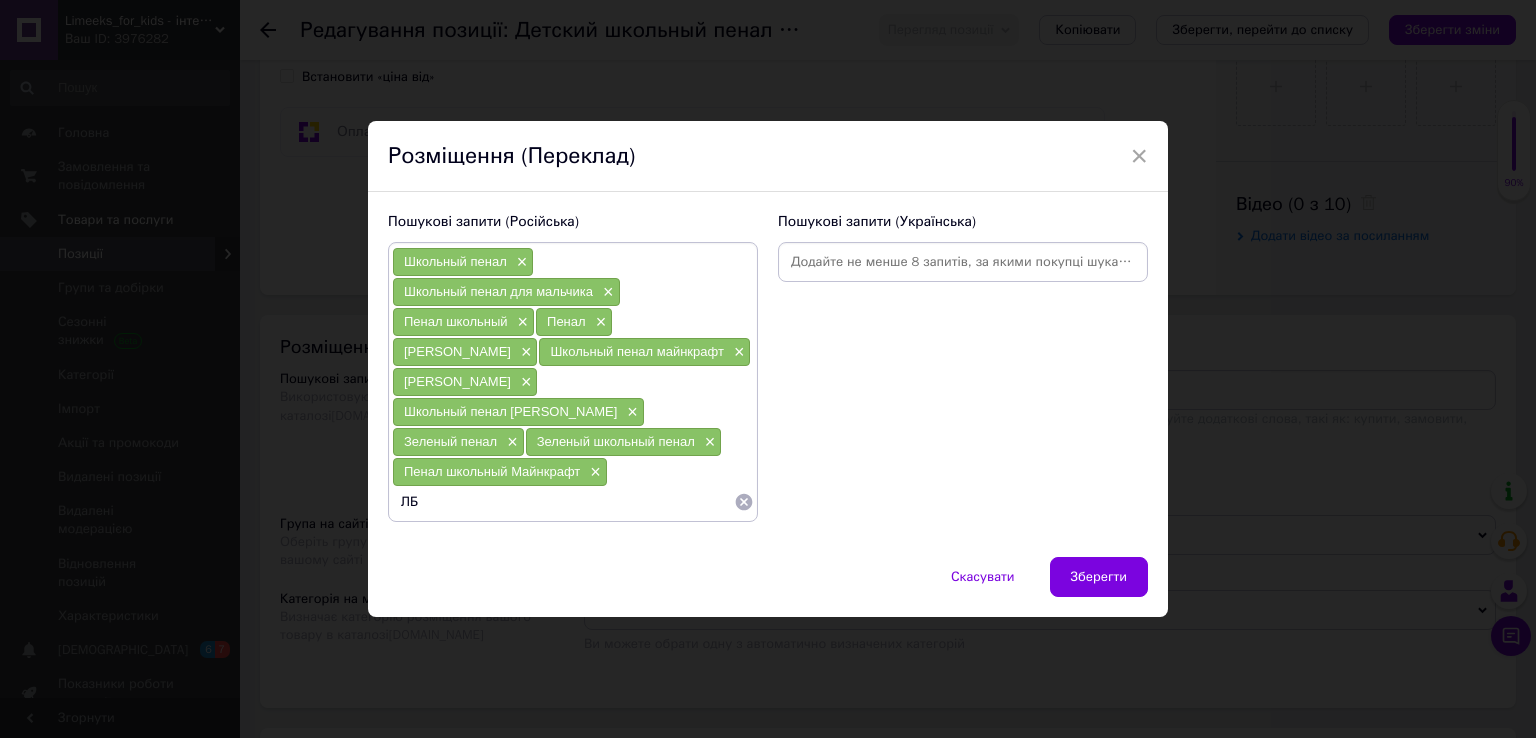 type on "Л" 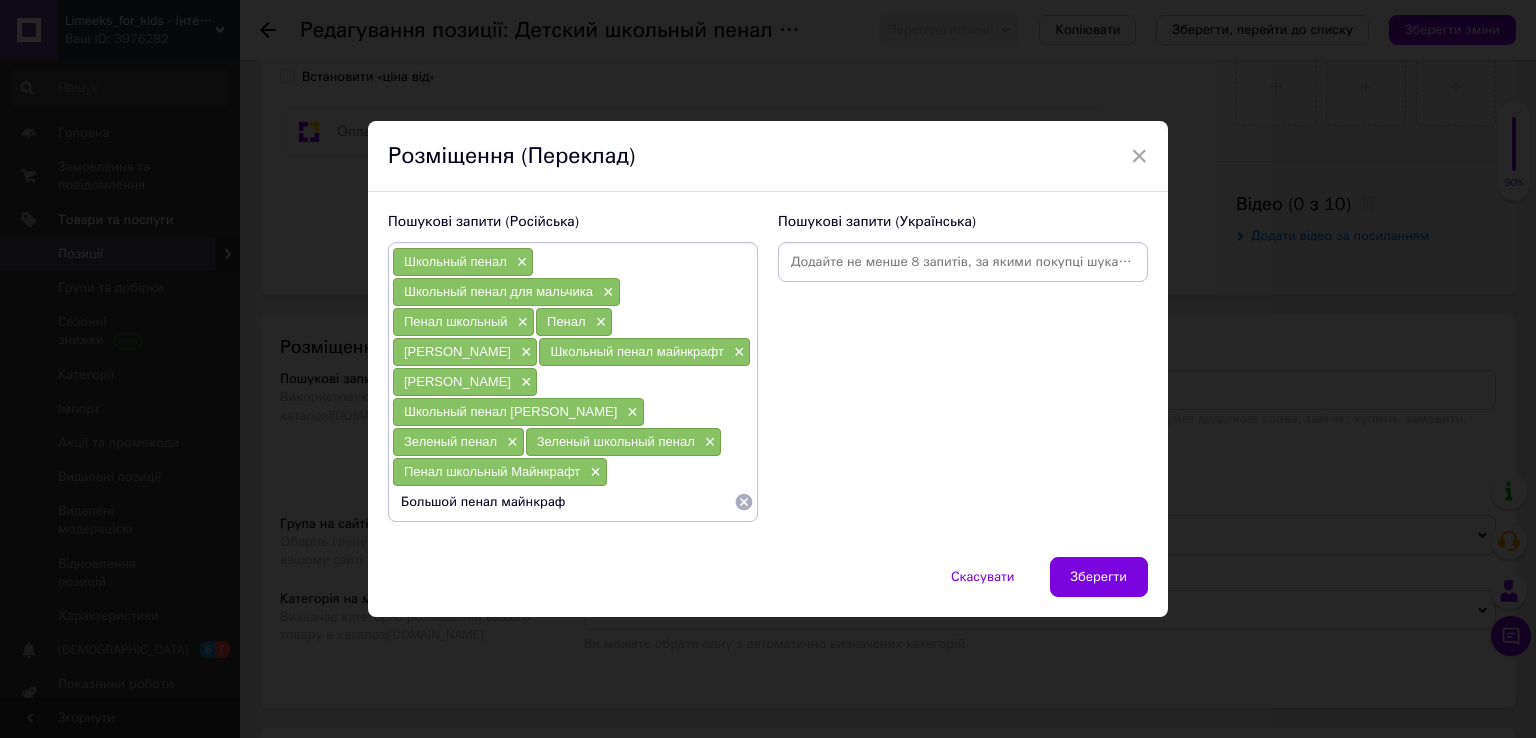 type on "Большой пенал майнкрафт" 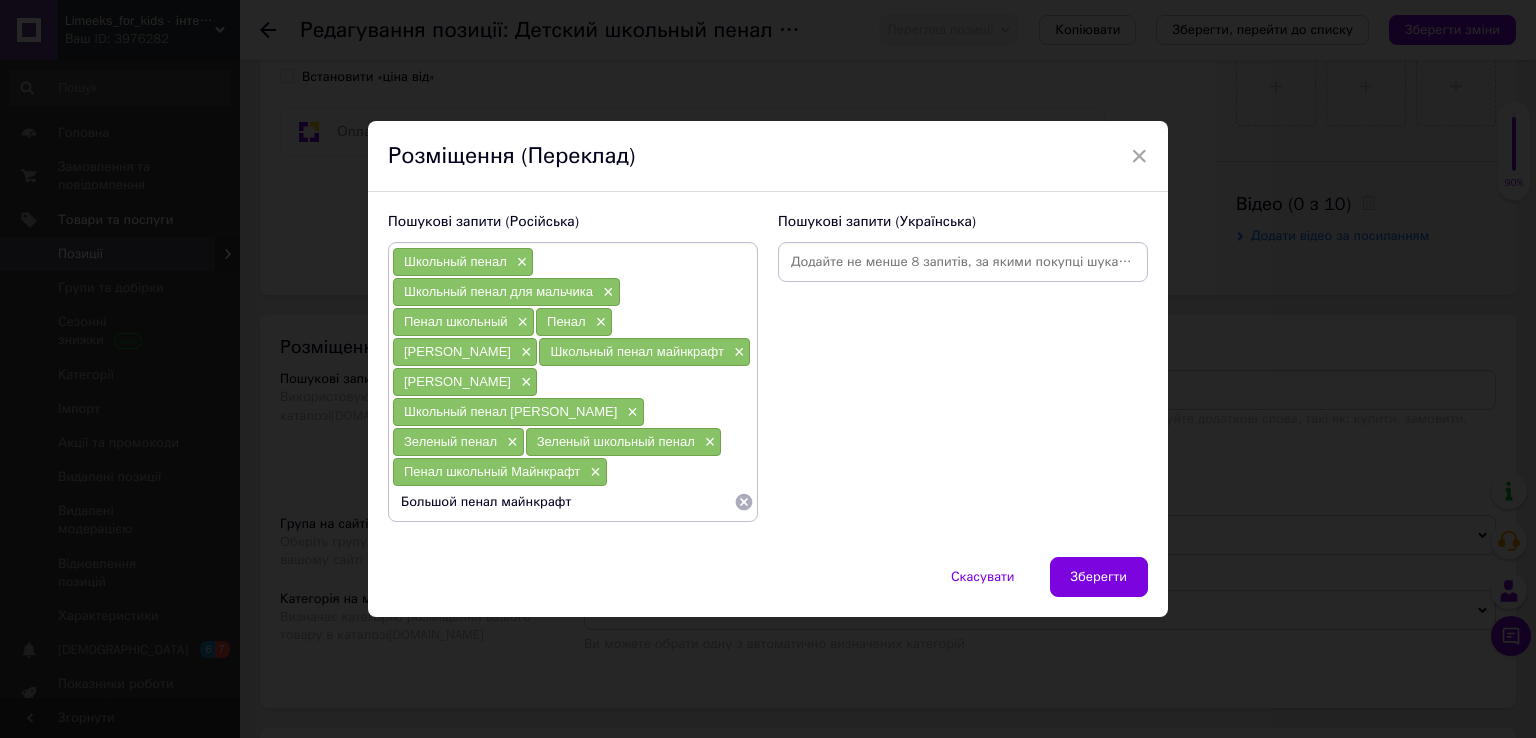 type 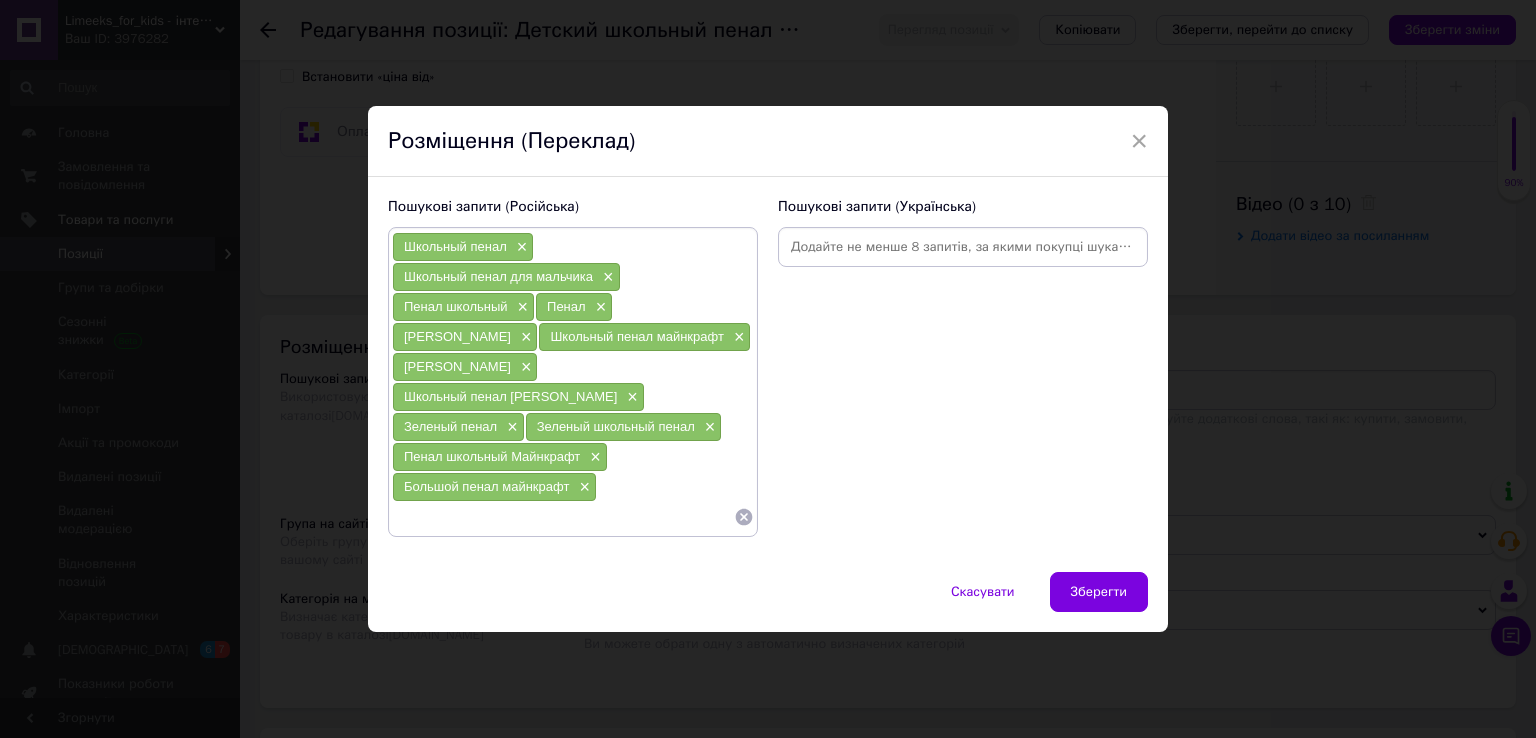 click on "Пошукові запити (Українська)" at bounding box center (963, 367) 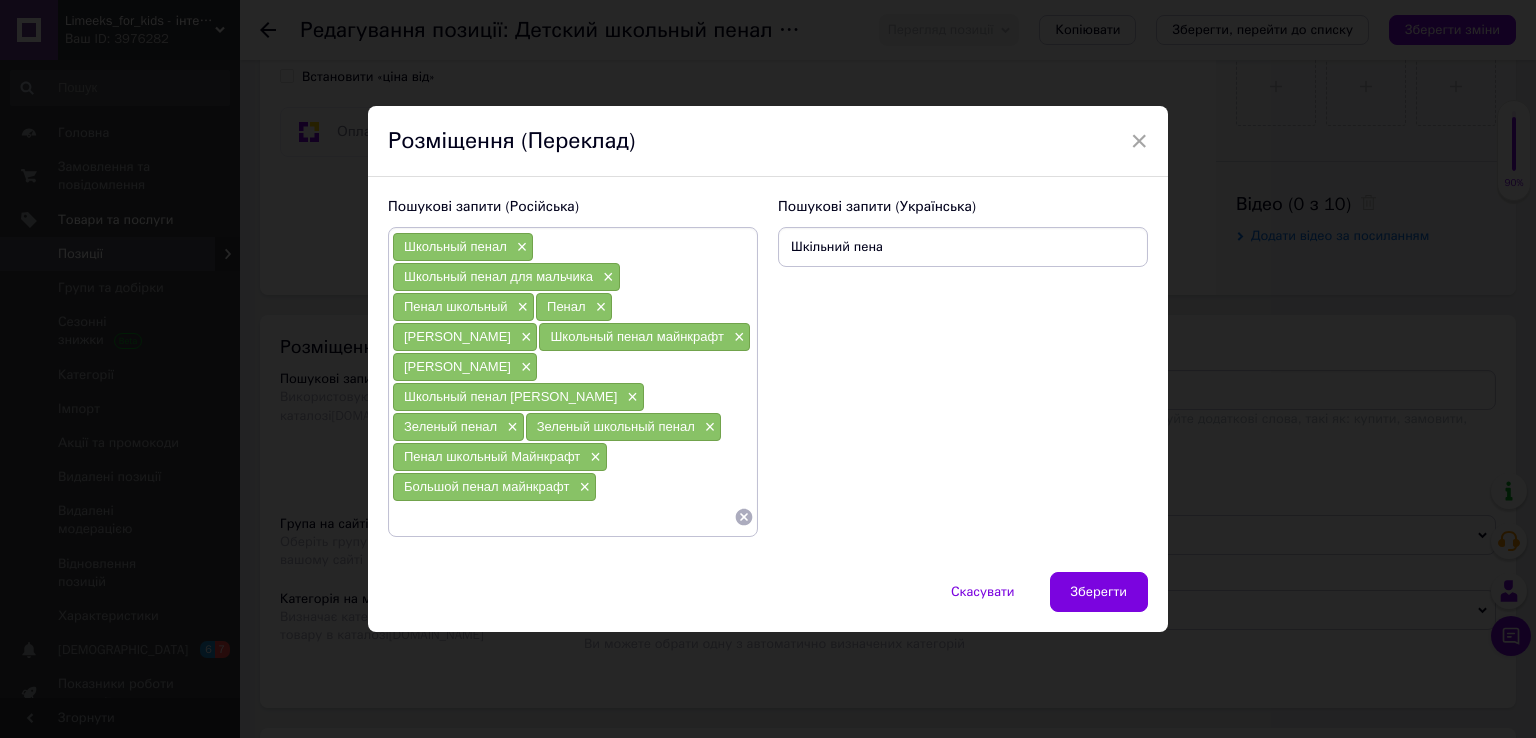type on "Шкільний пенал" 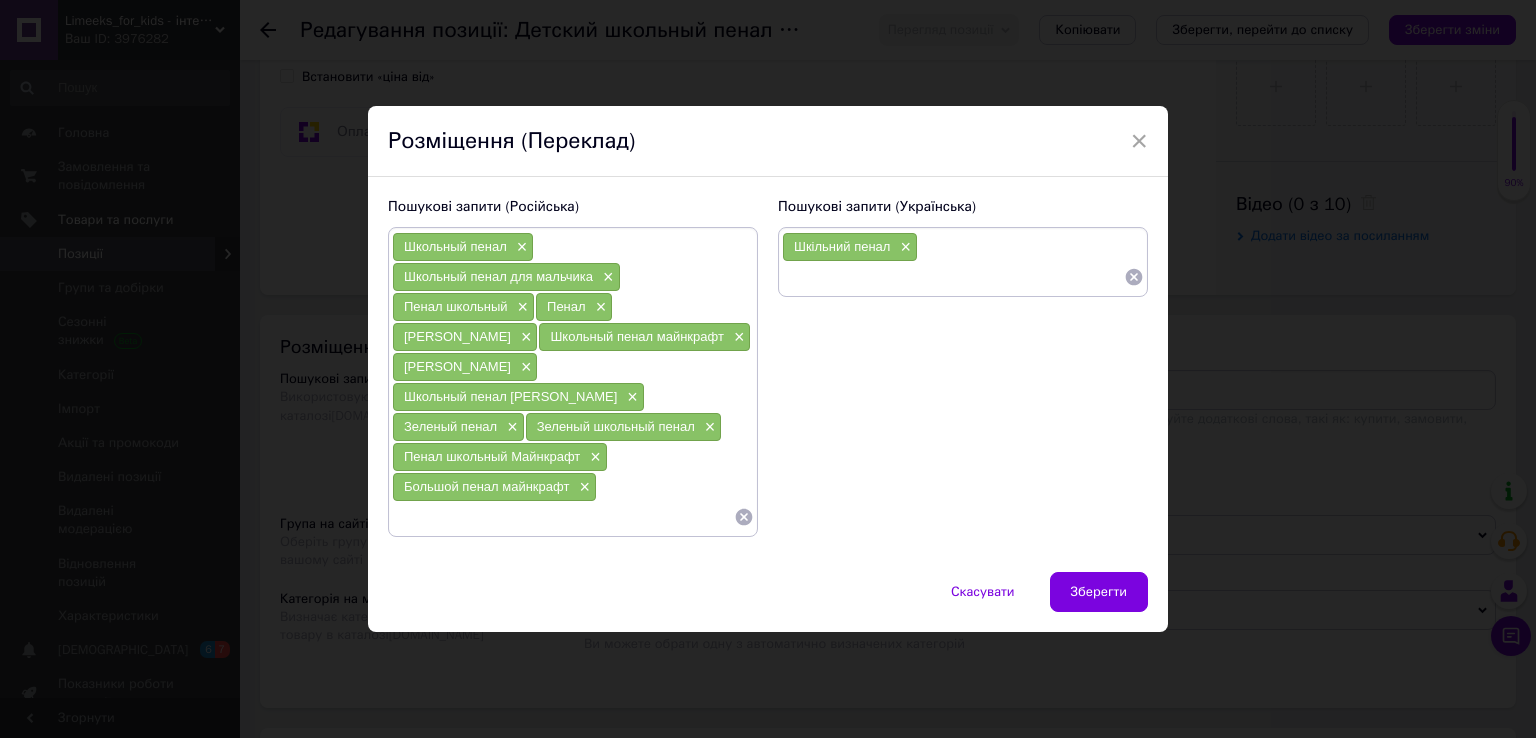 type on "Щ" 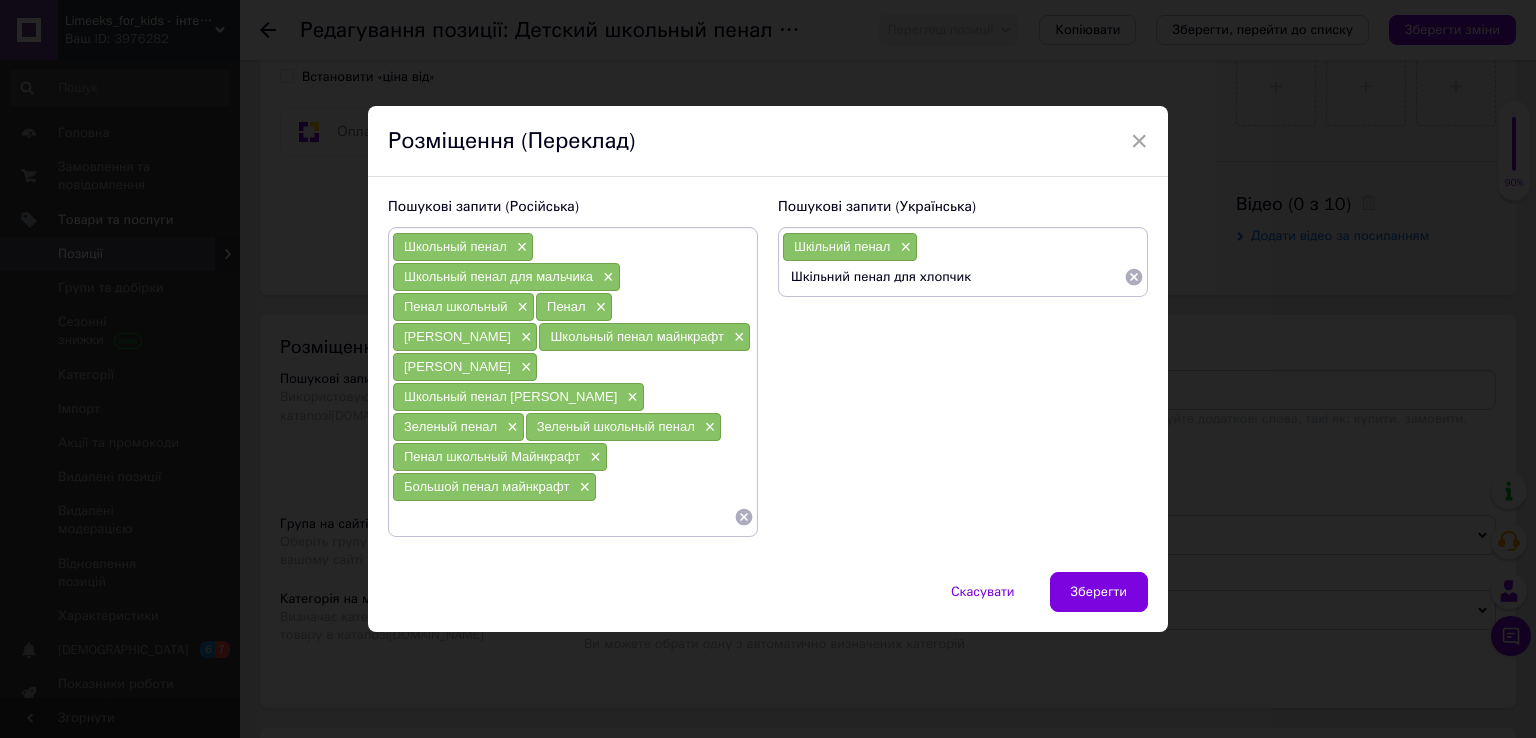 type on "Шкільний пенал для хлопчика" 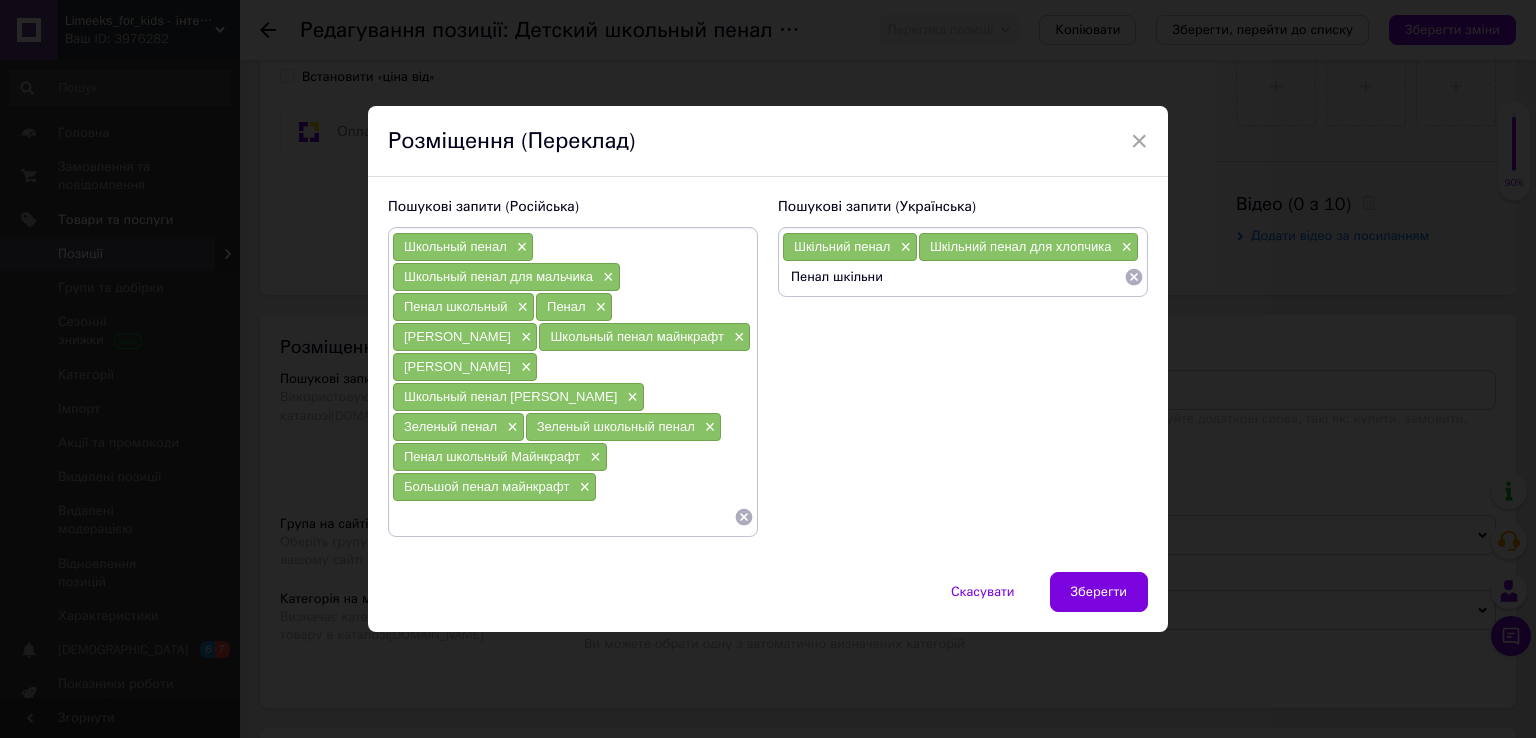 type on "Пенал шкільний" 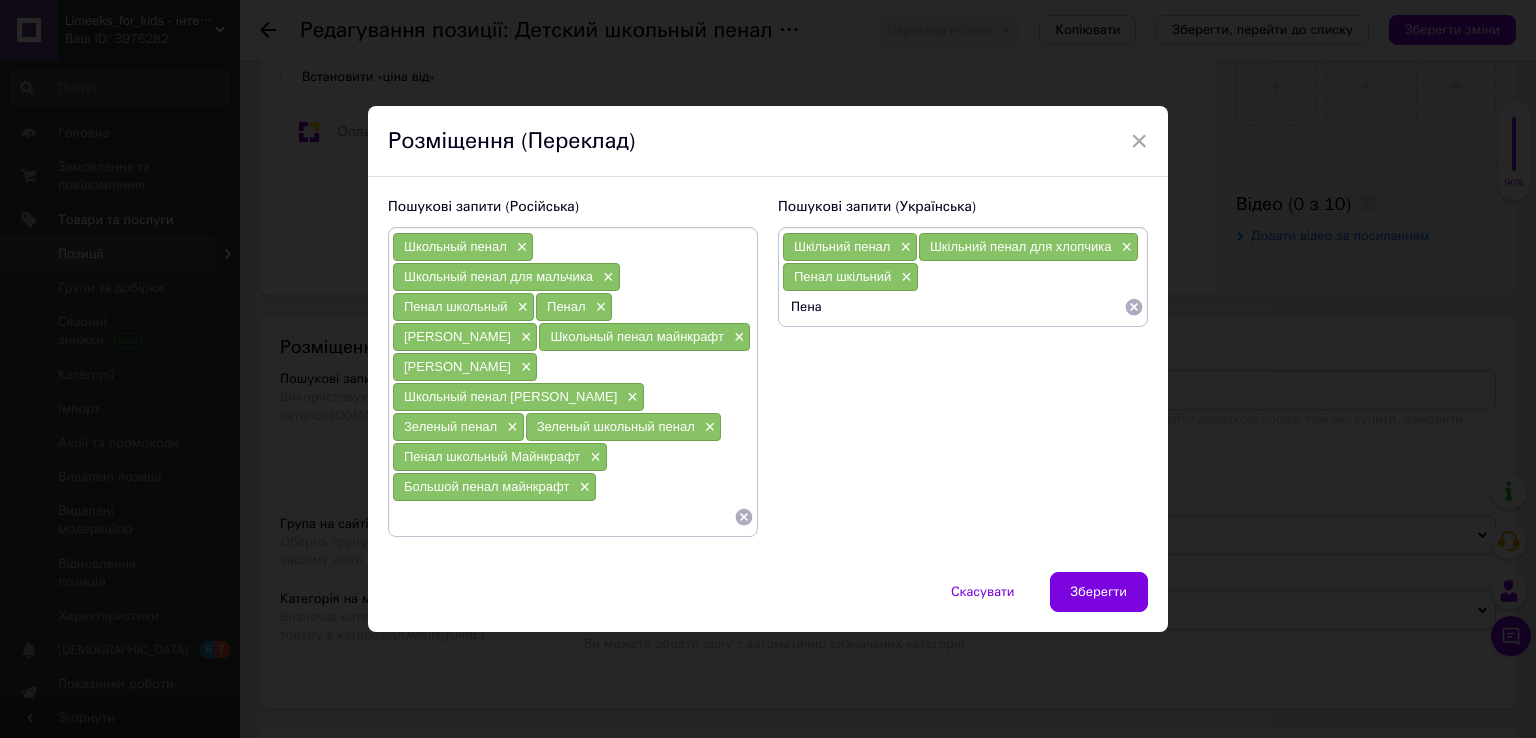 type on "Пенал" 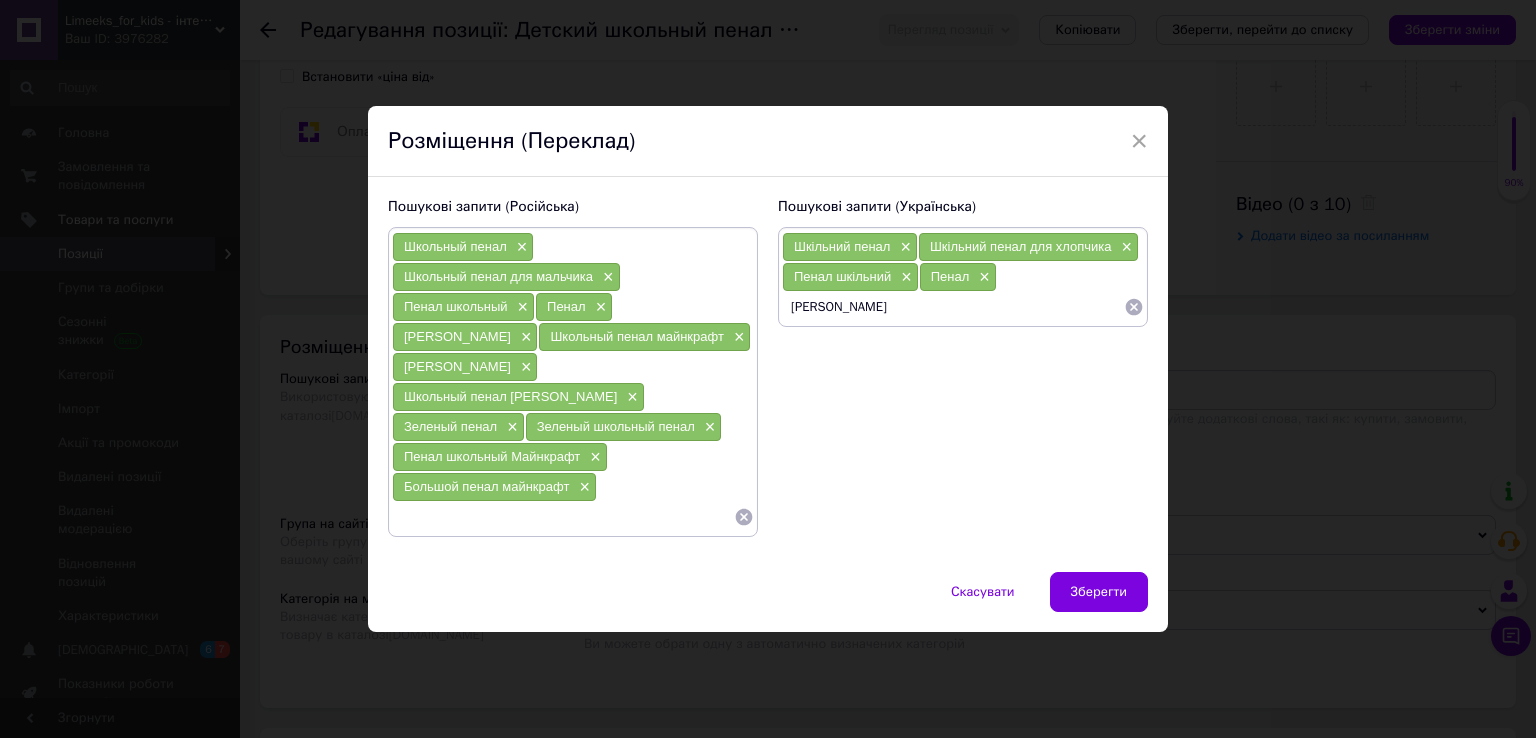 type on "[PERSON_NAME]" 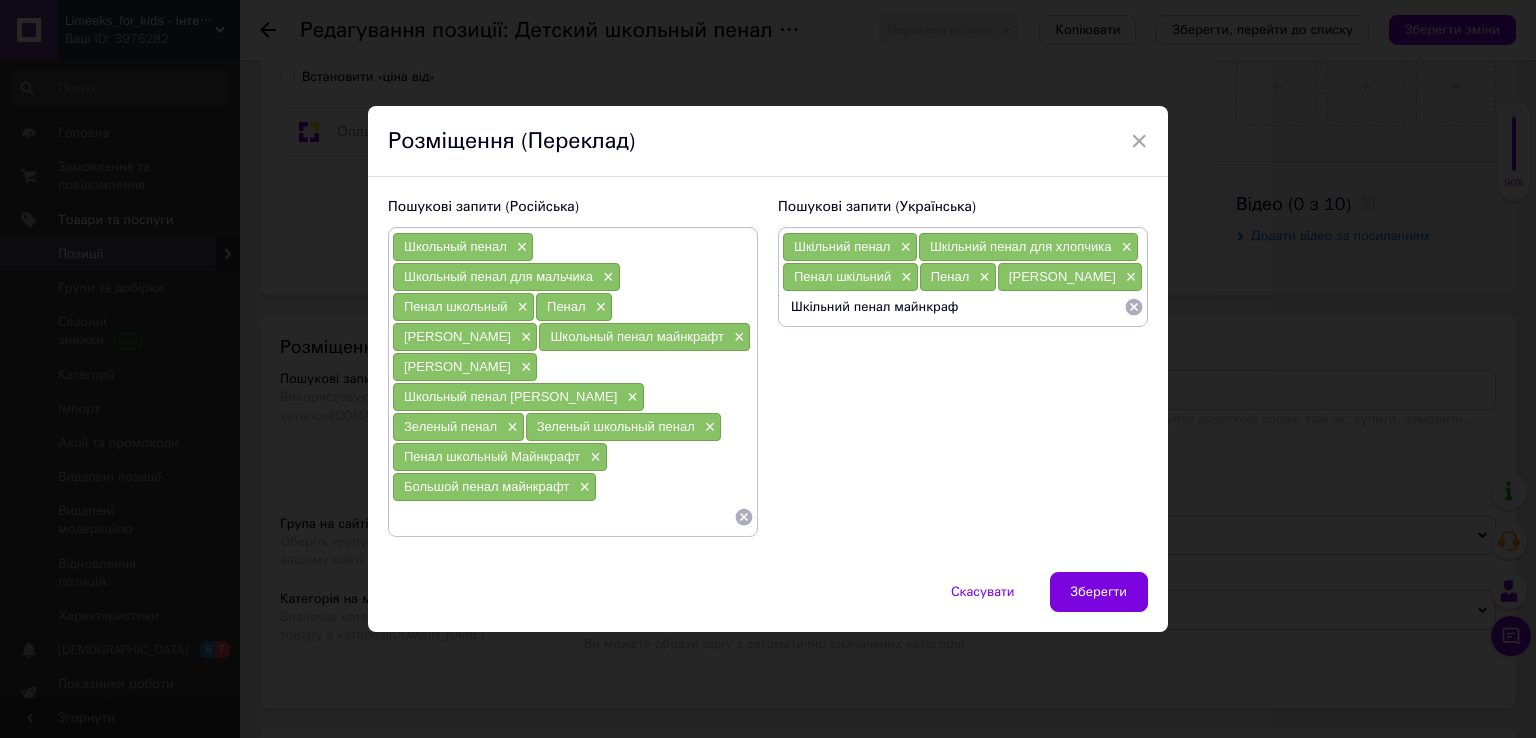 type on "Шкільний пенал майнкрафт" 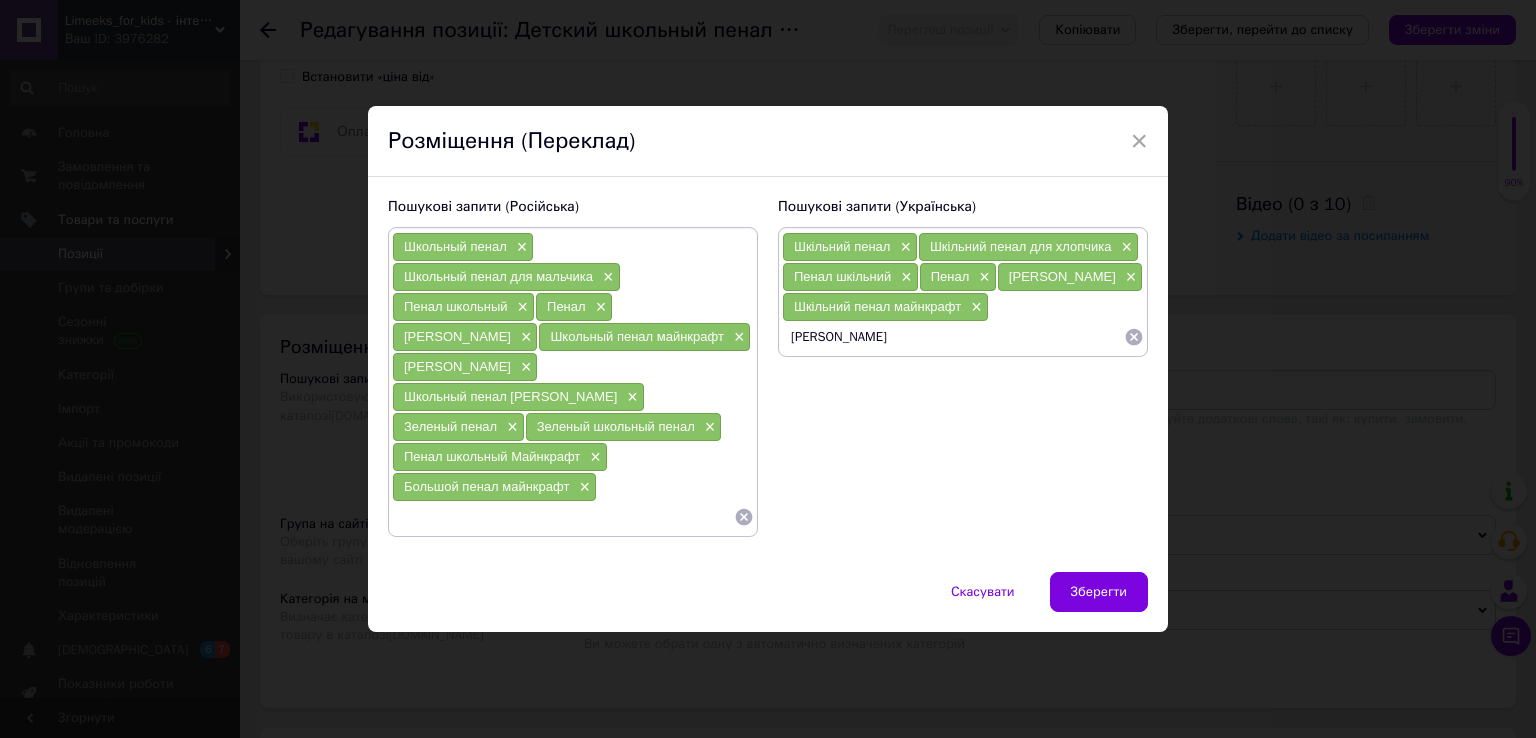 type on "[PERSON_NAME]" 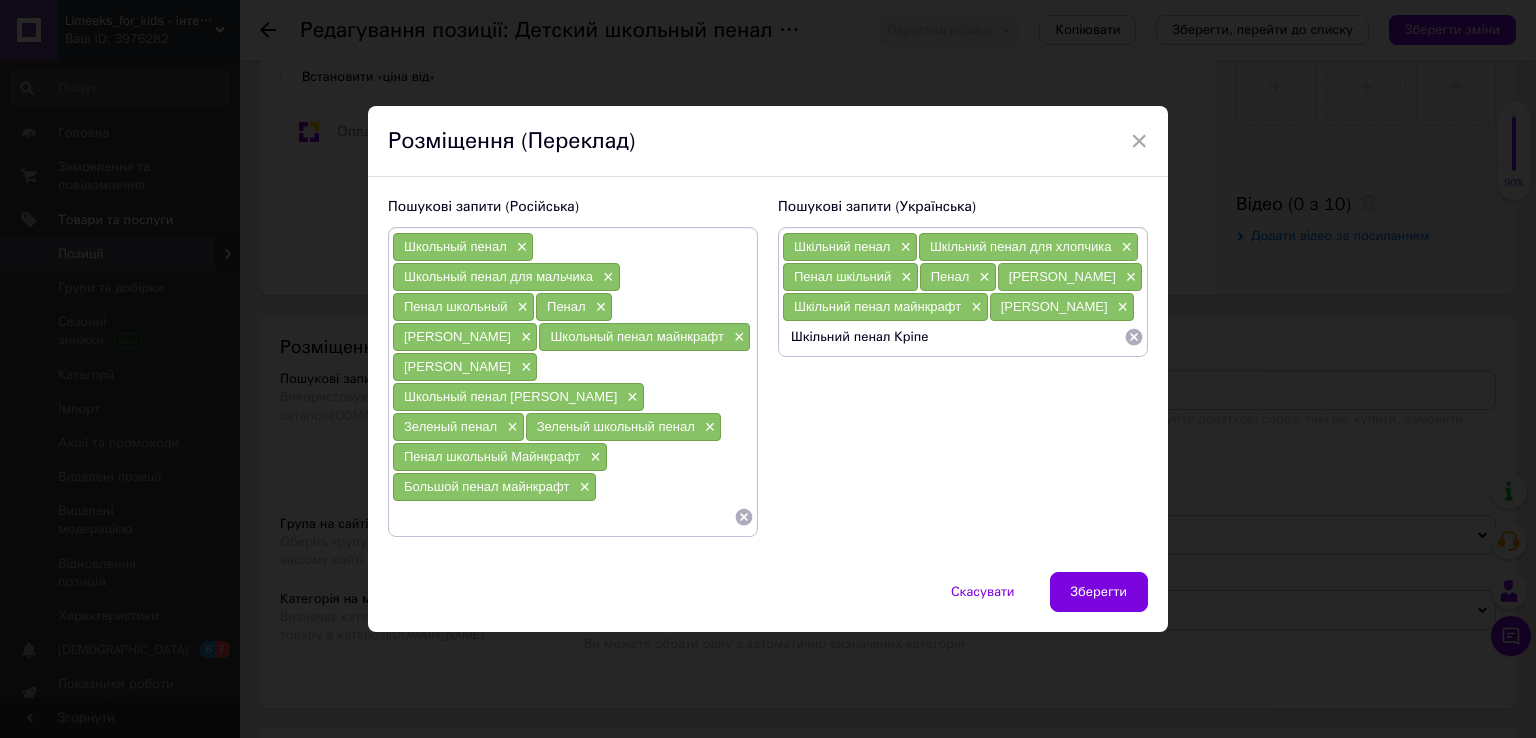 type on "Шкільний пенал Кріпер" 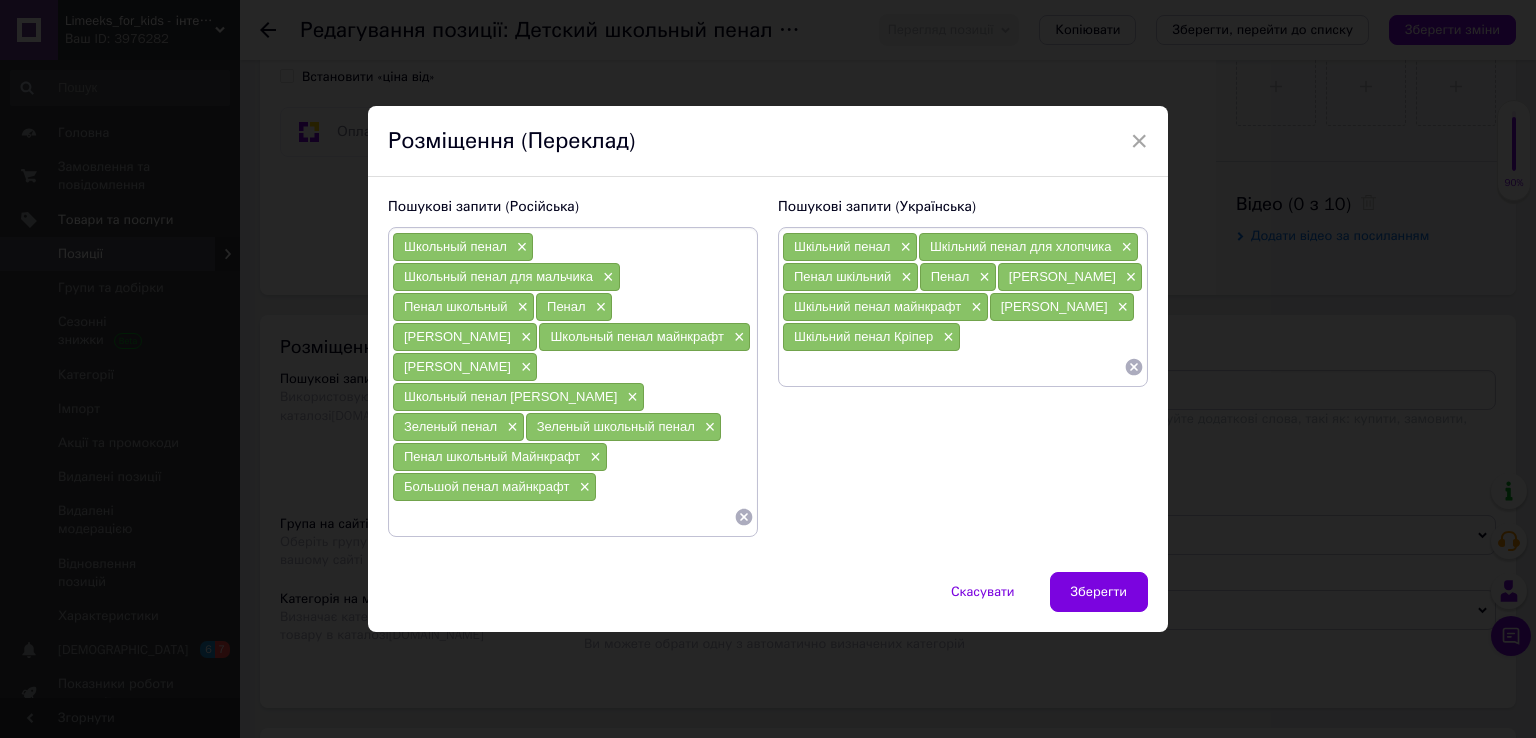 type on "З" 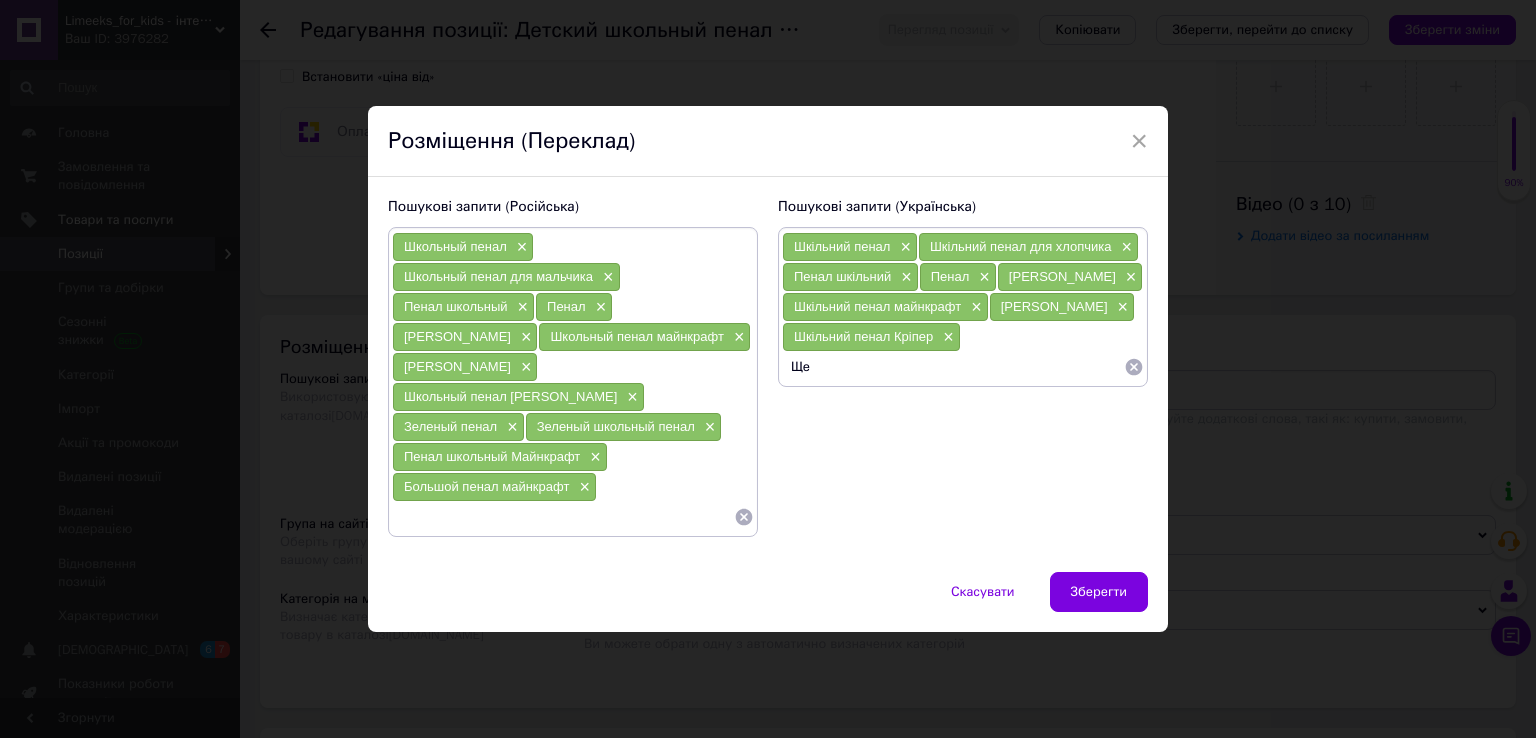 type on "Щ" 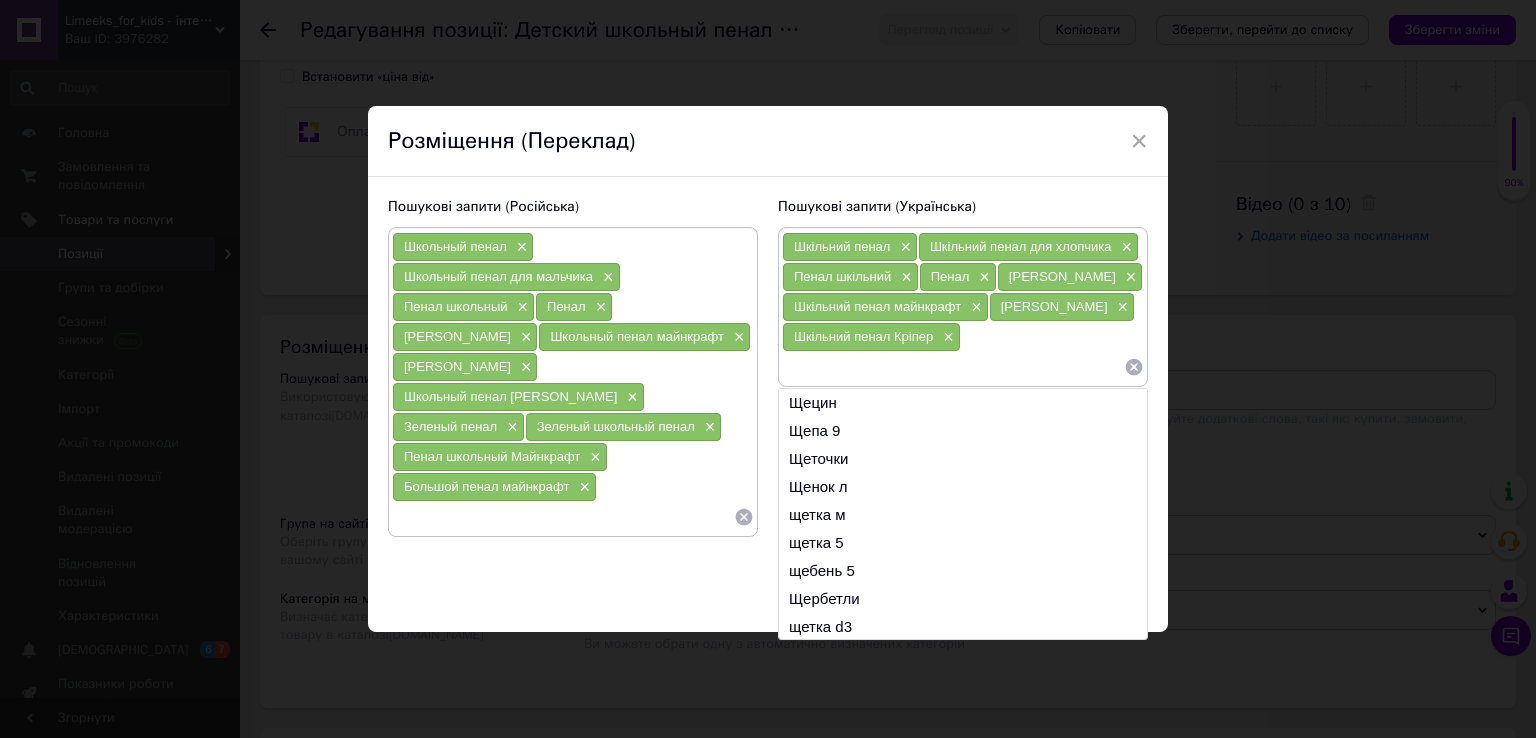 type on "Щ" 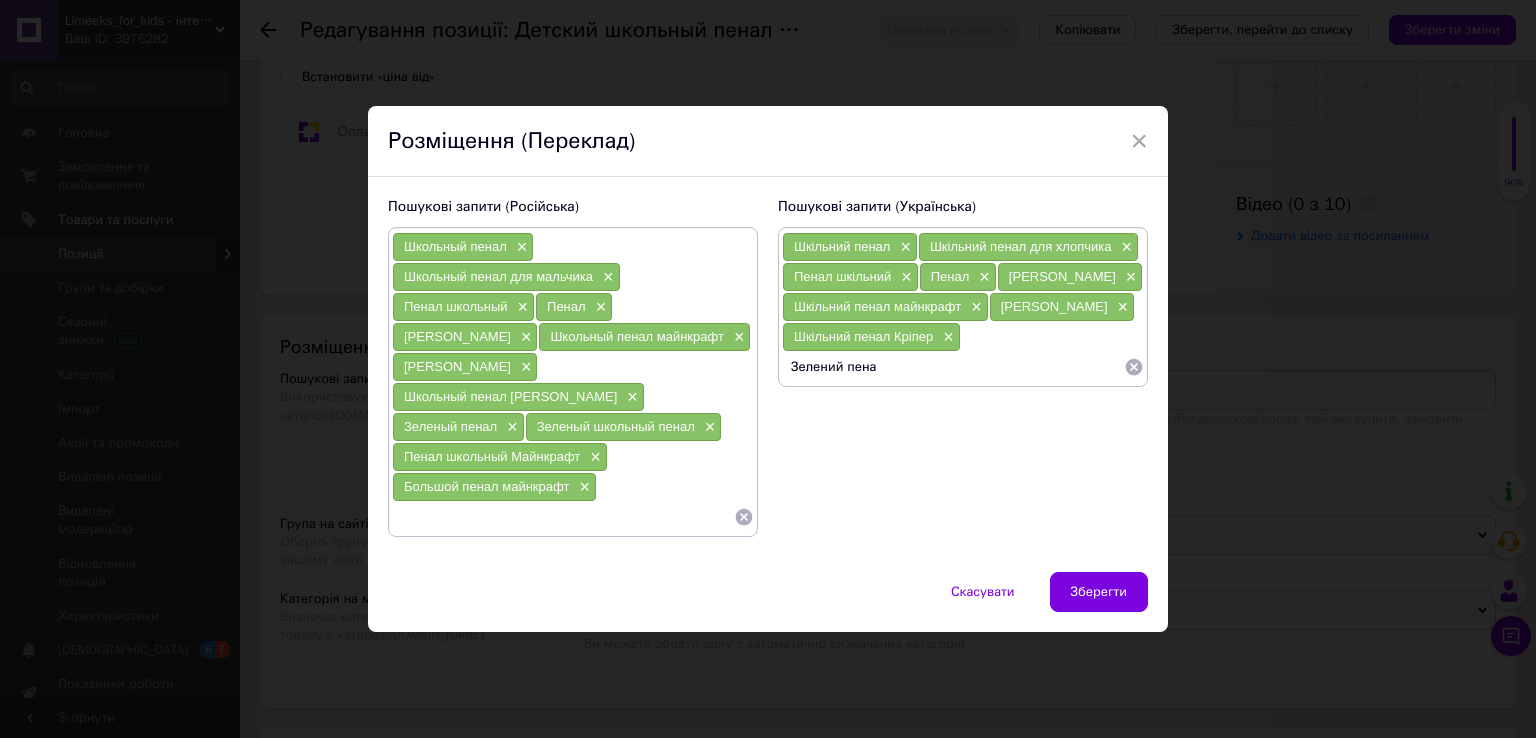 type on "Зелений пенал" 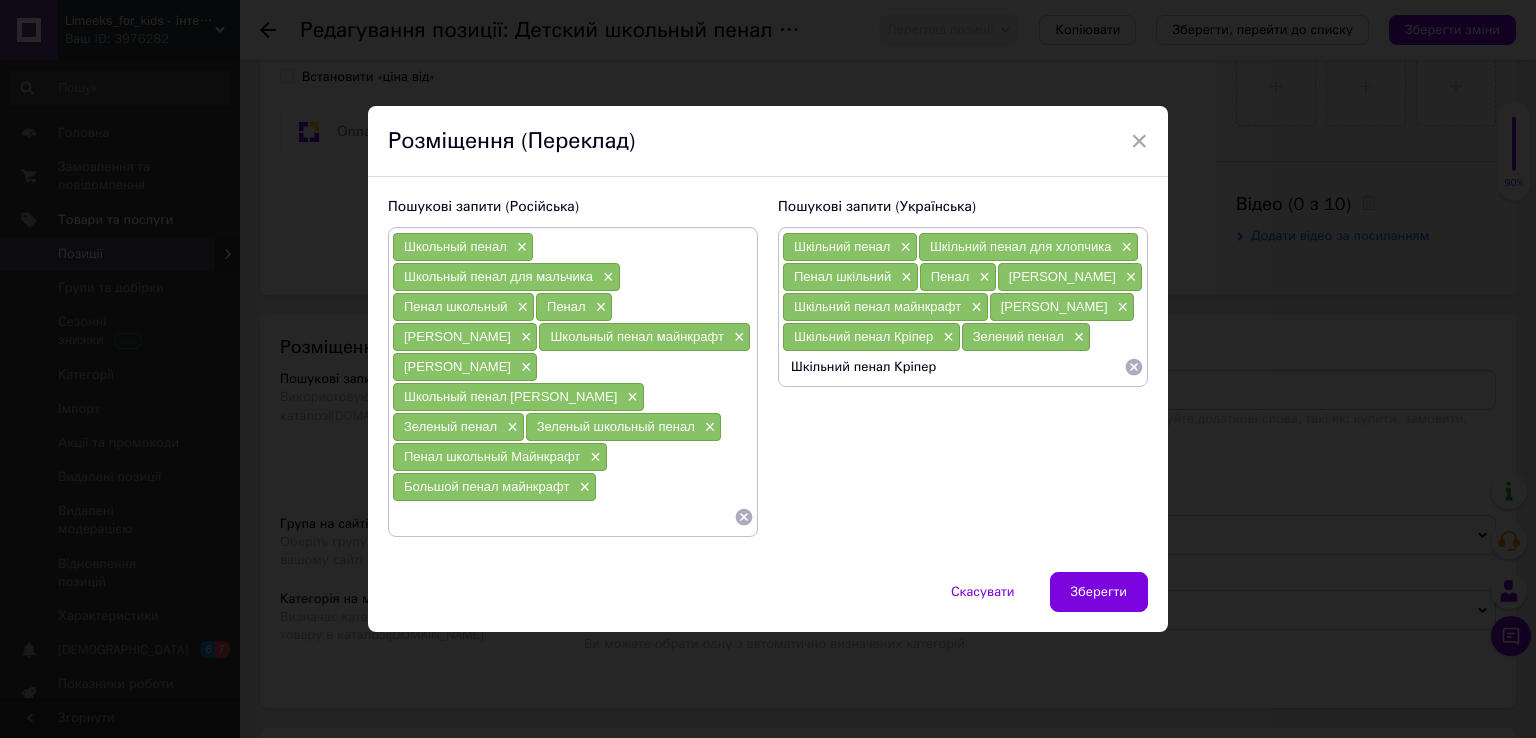 type on "Шкільний пенал Кріпер\" 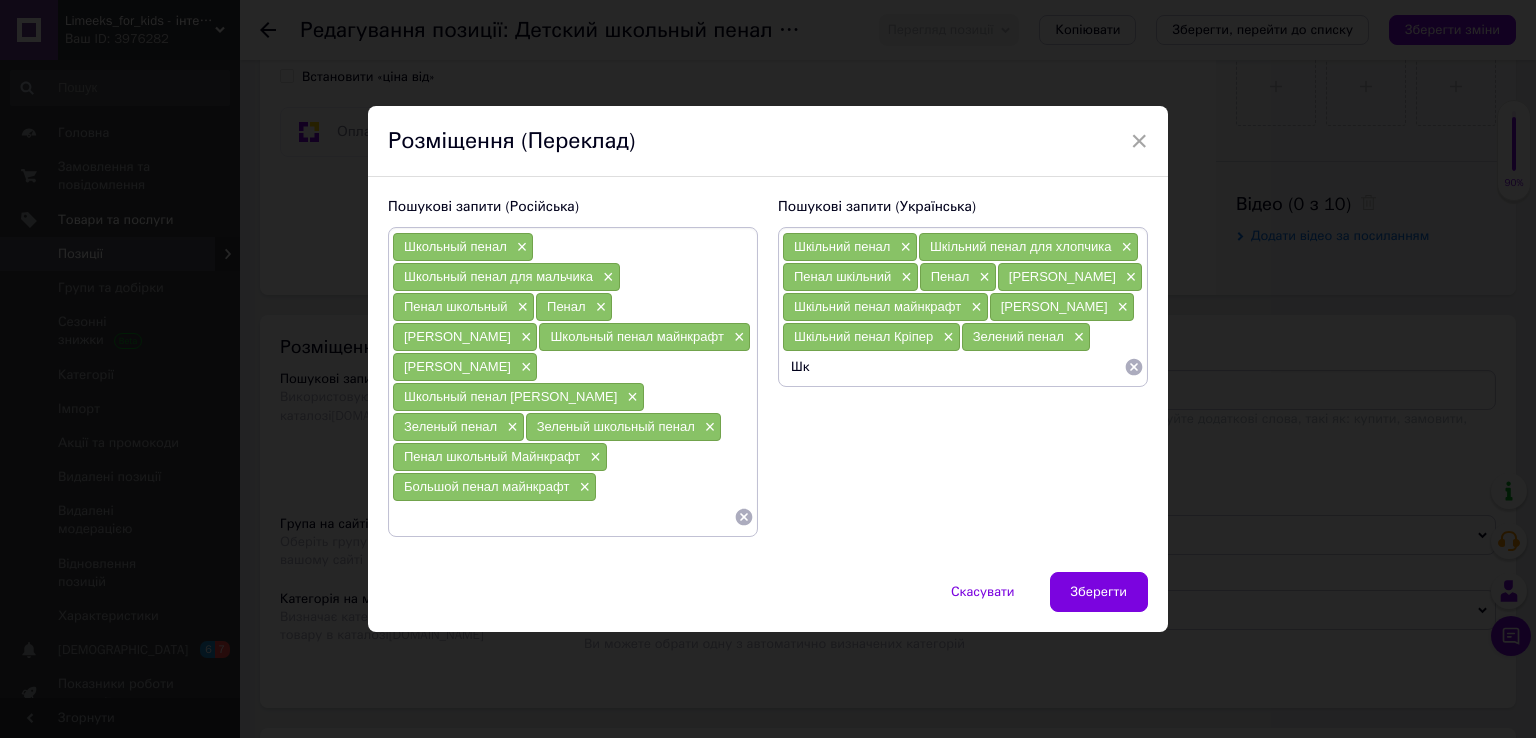 type on "Ш" 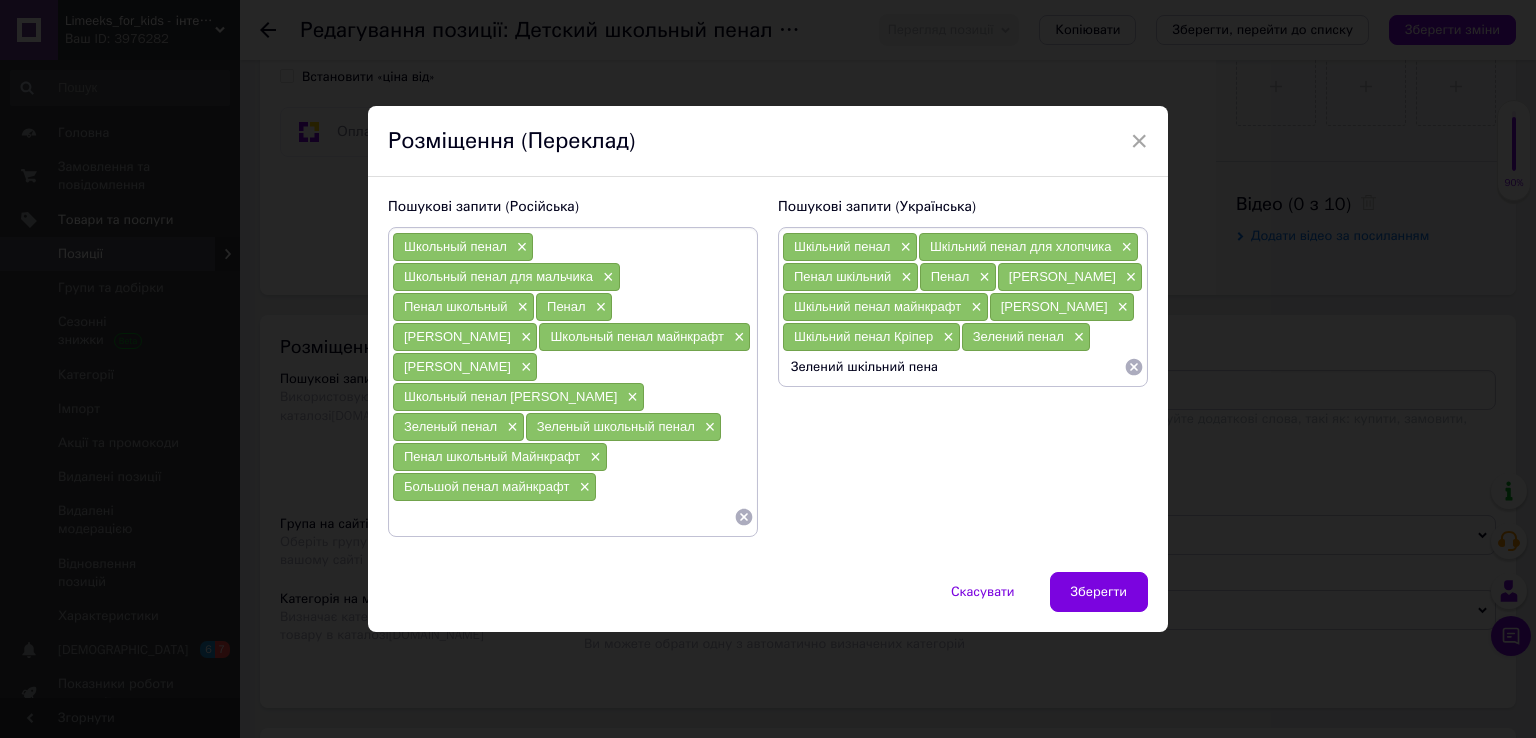 type on "Зелений шкільний пенал" 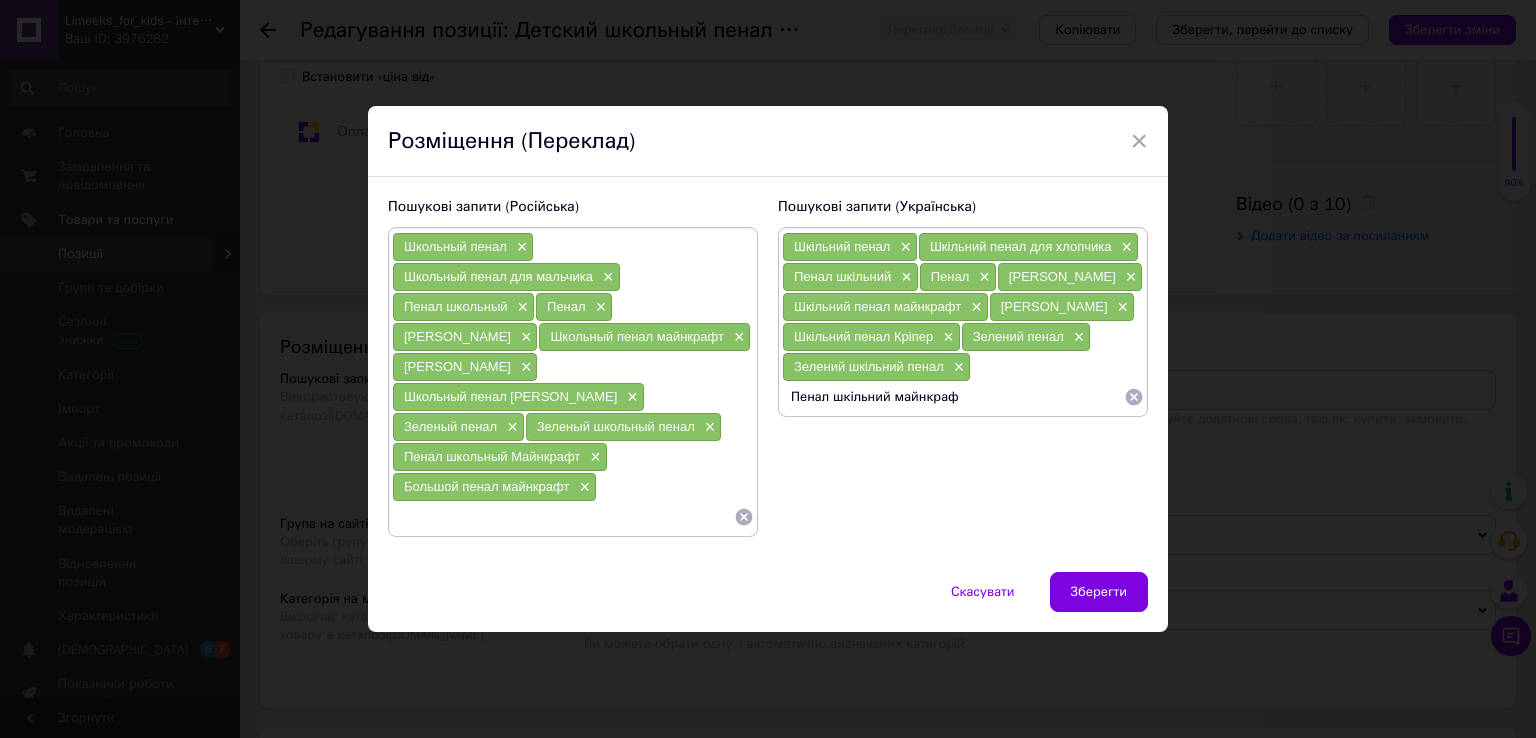type on "Пенал шкільний майнкрафт" 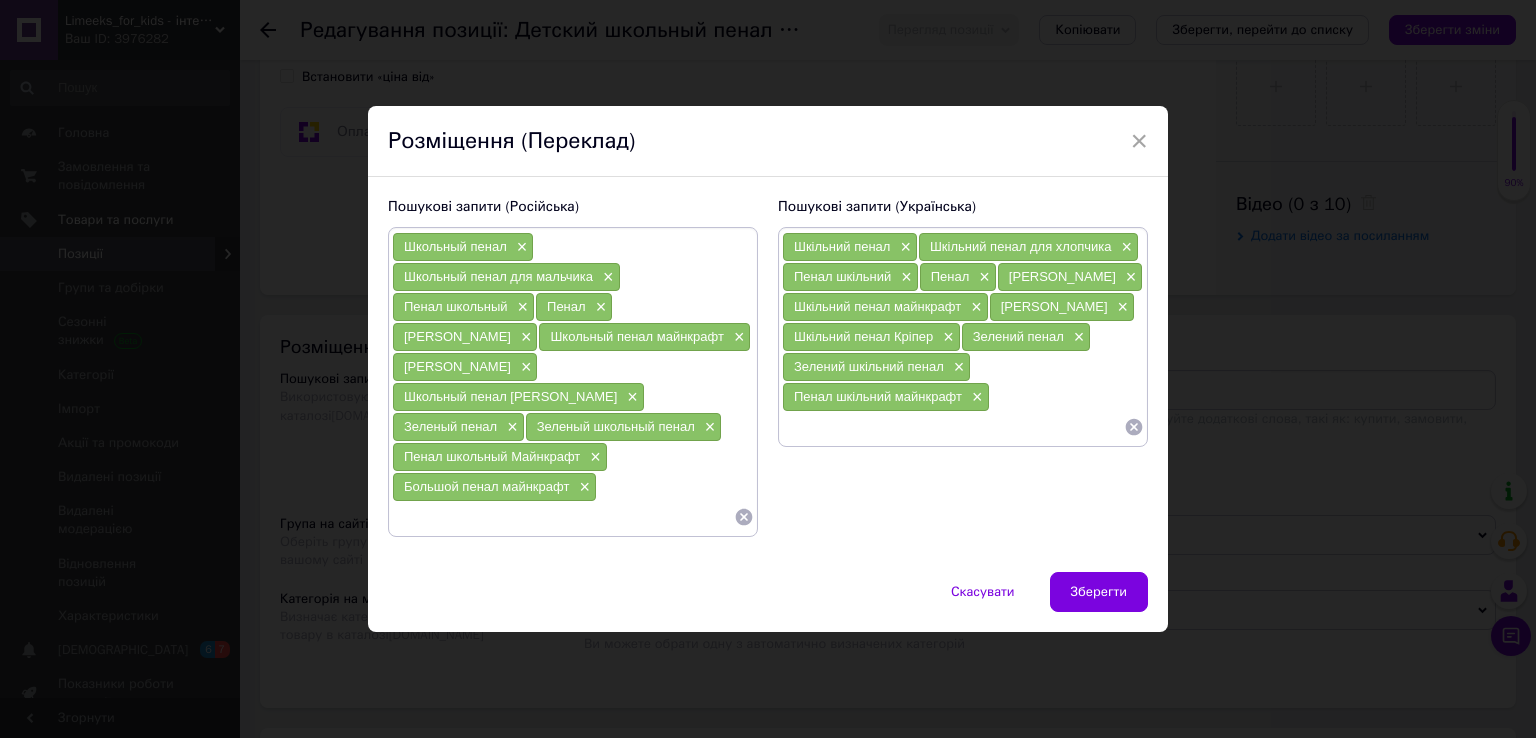 type on "Б" 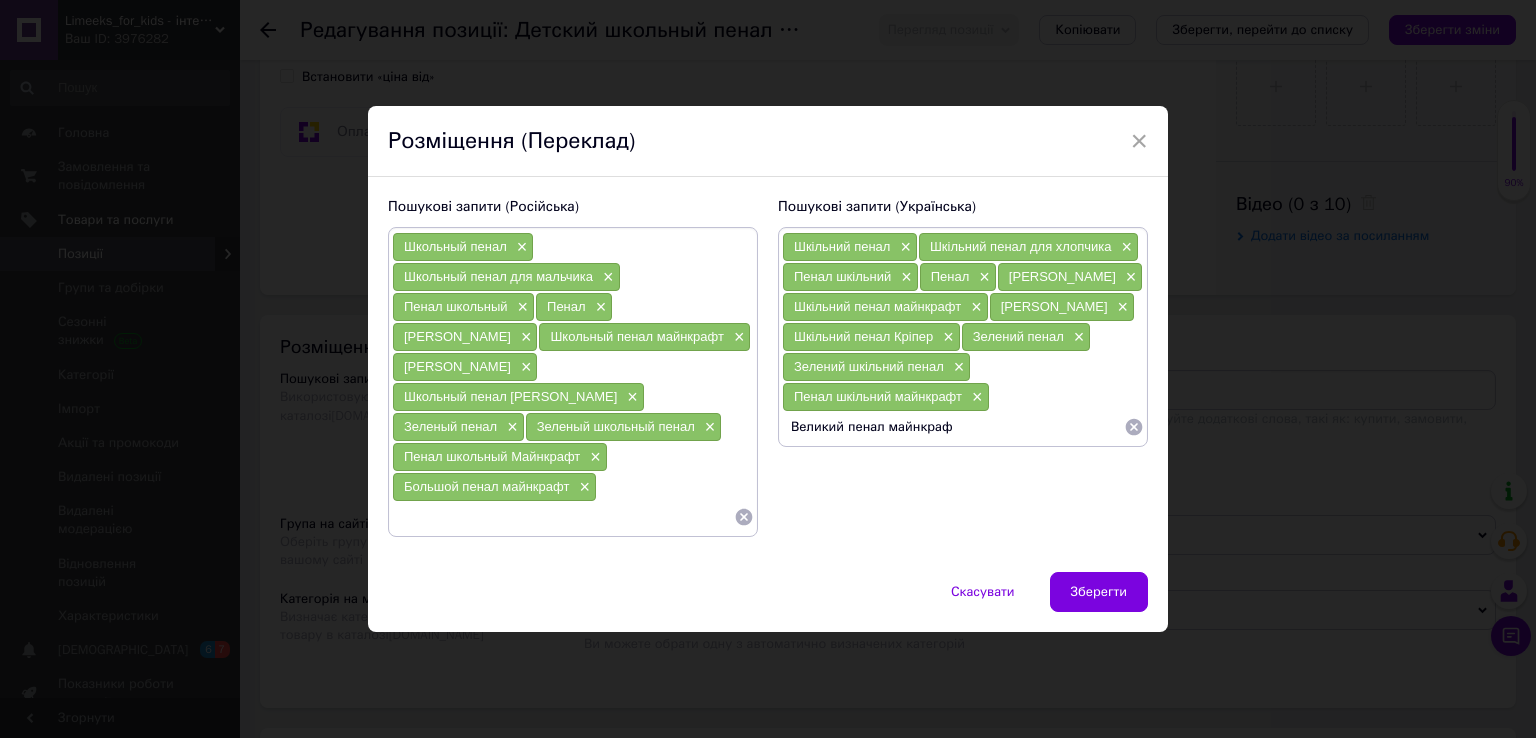 type on "Великий пенал майнкрафт" 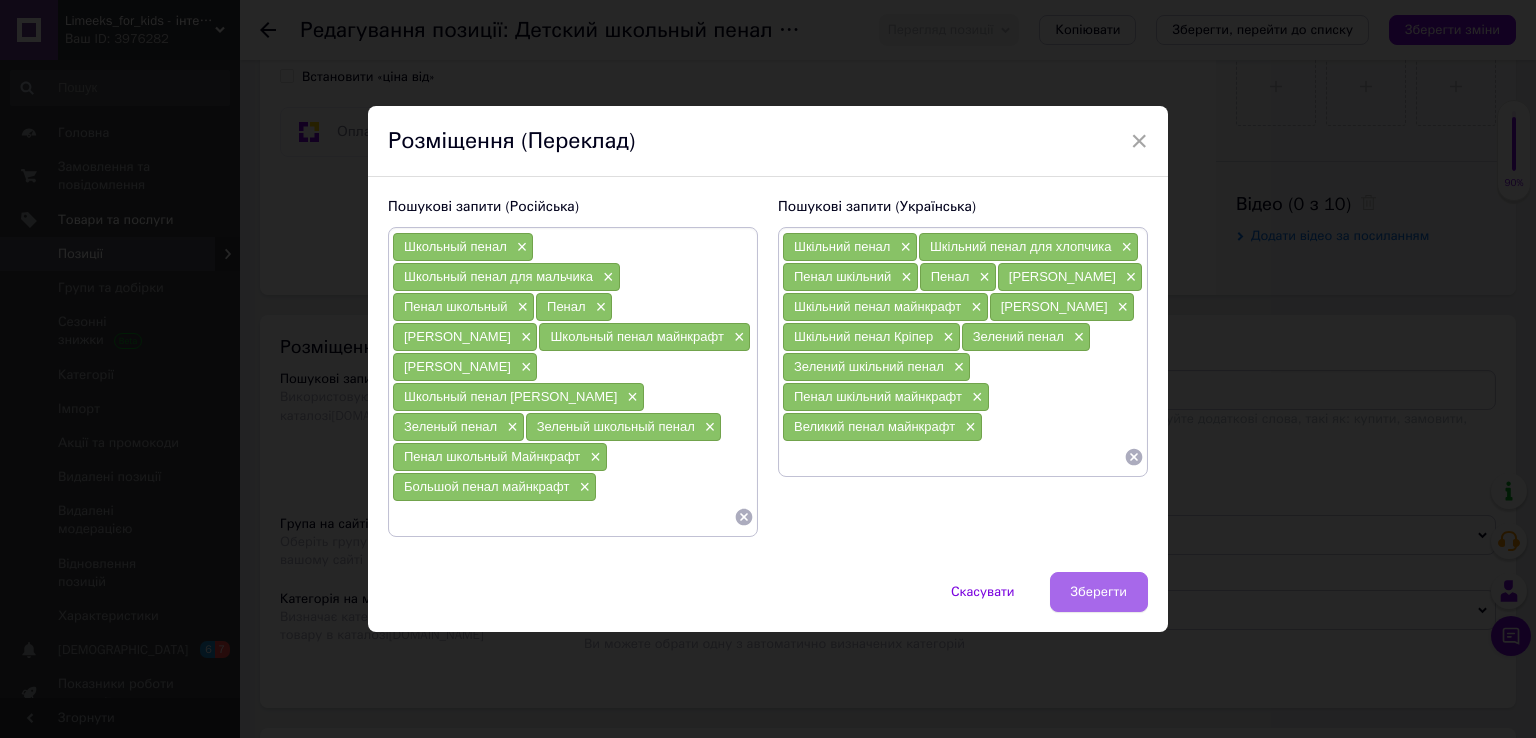 type 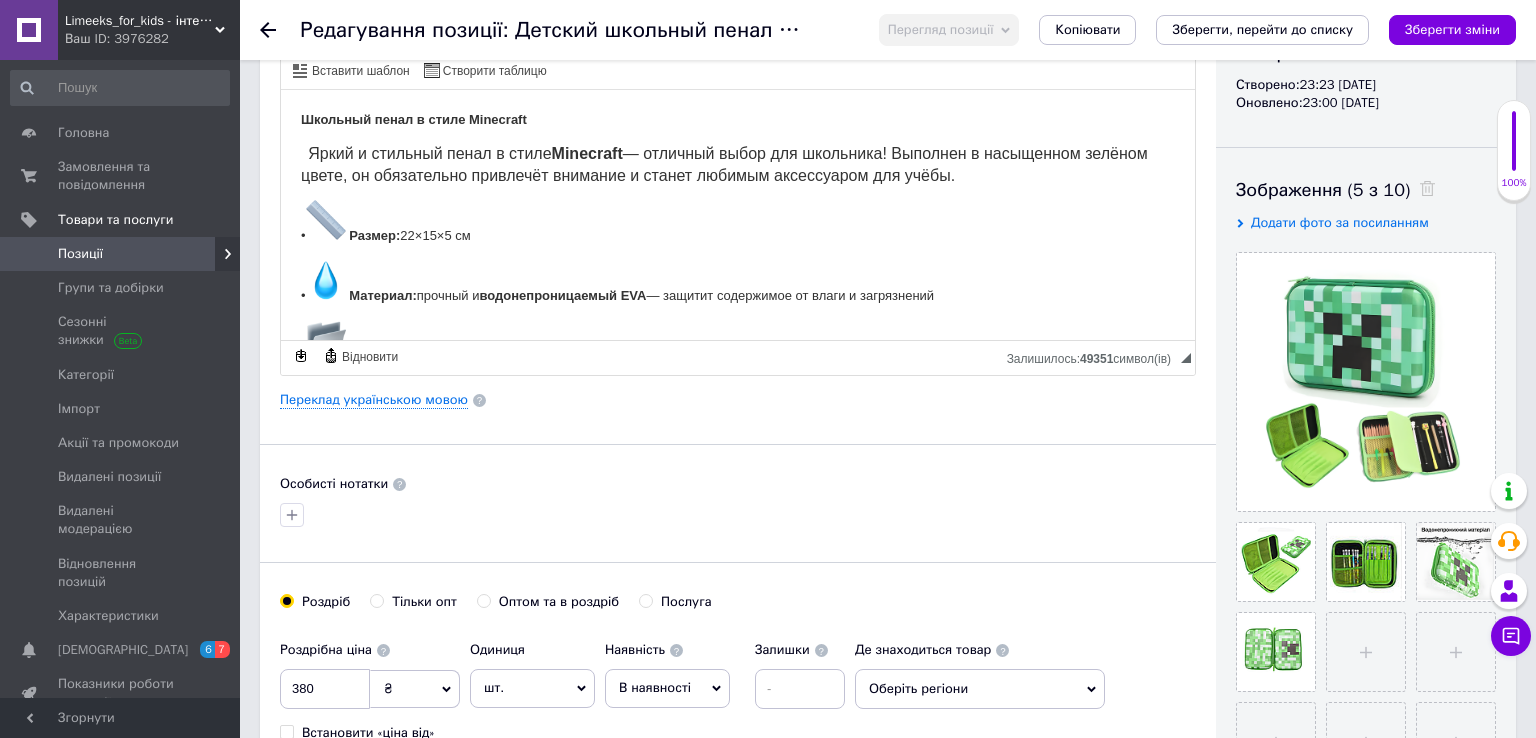 scroll, scrollTop: 0, scrollLeft: 0, axis: both 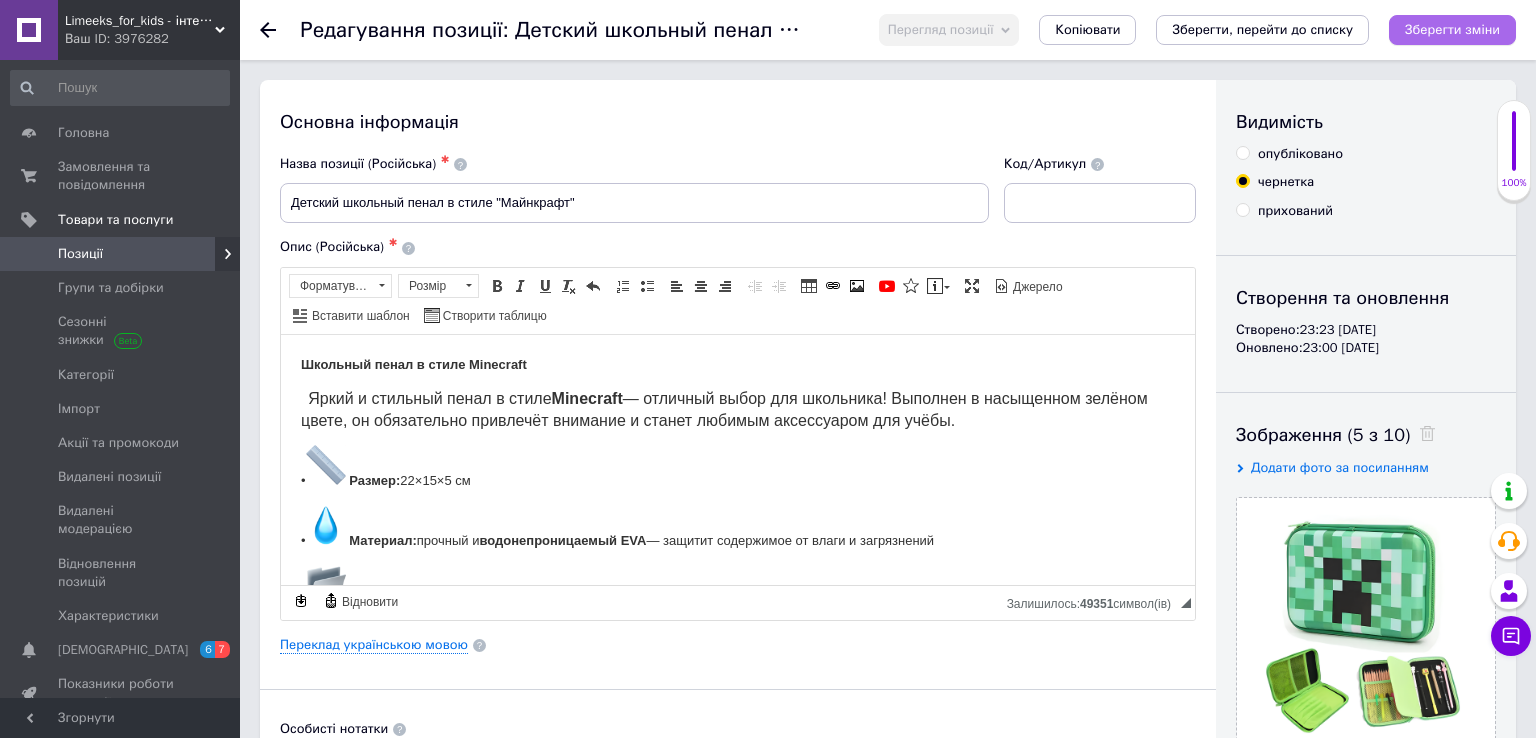 click on "Зберегти зміни" at bounding box center [1452, 30] 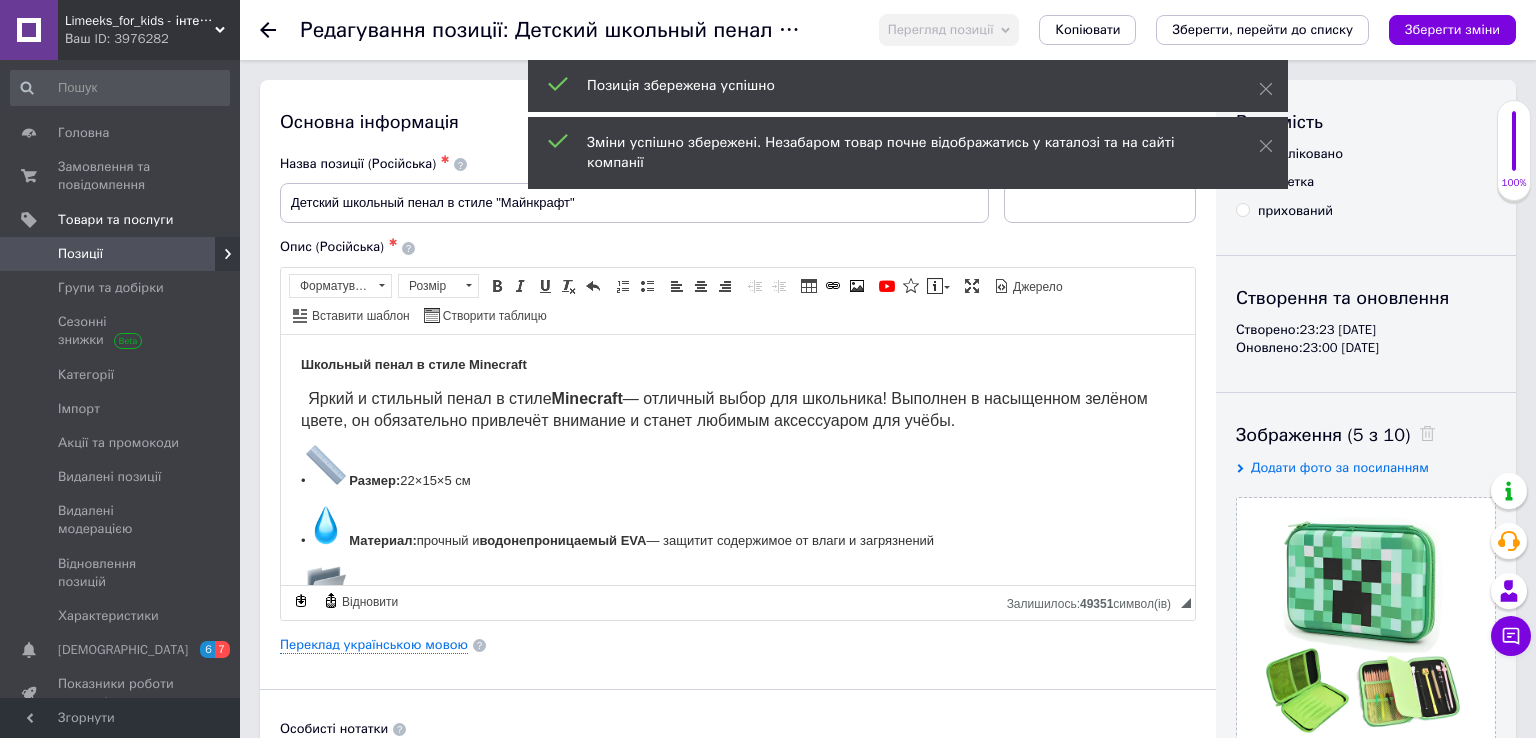 click on "Позиції" at bounding box center (121, 254) 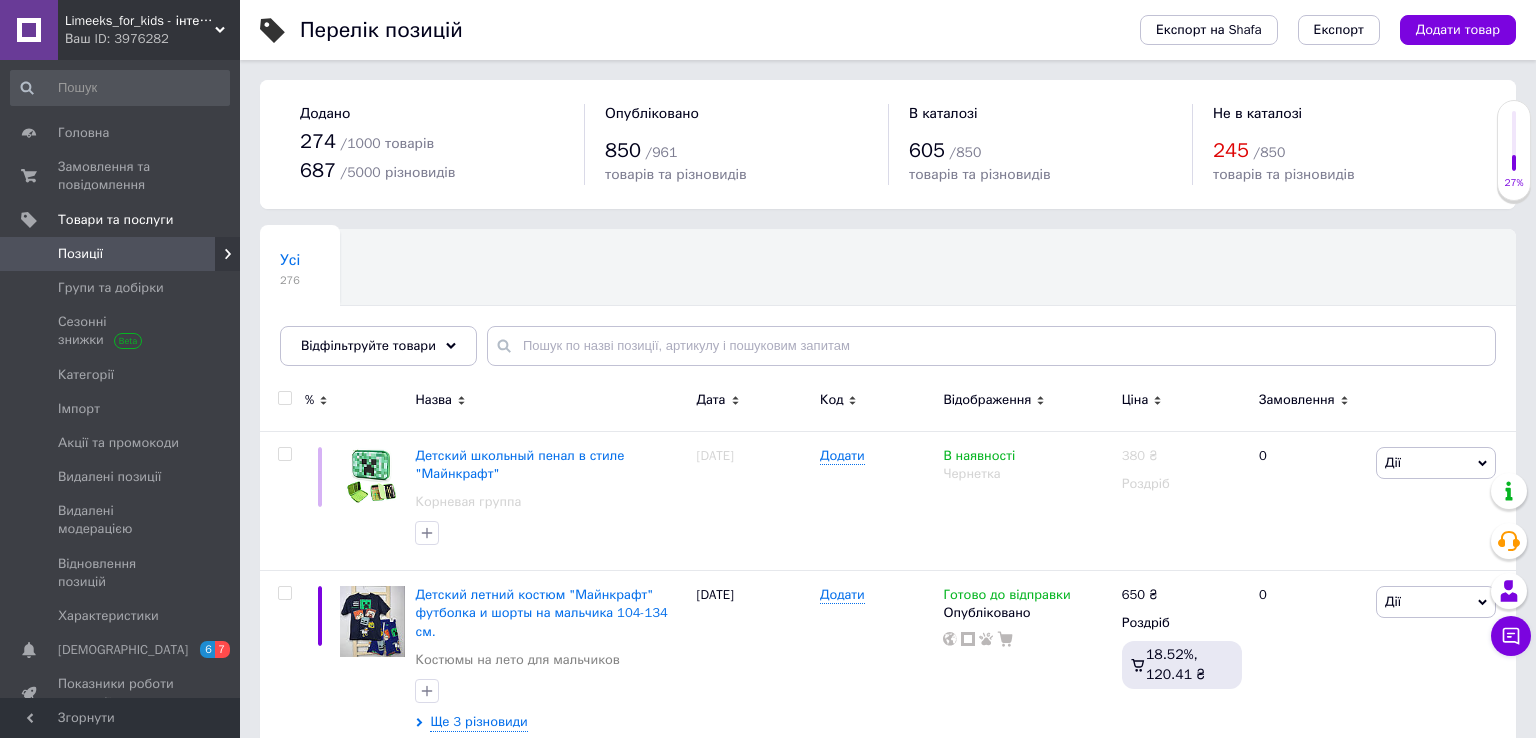 scroll, scrollTop: 211, scrollLeft: 0, axis: vertical 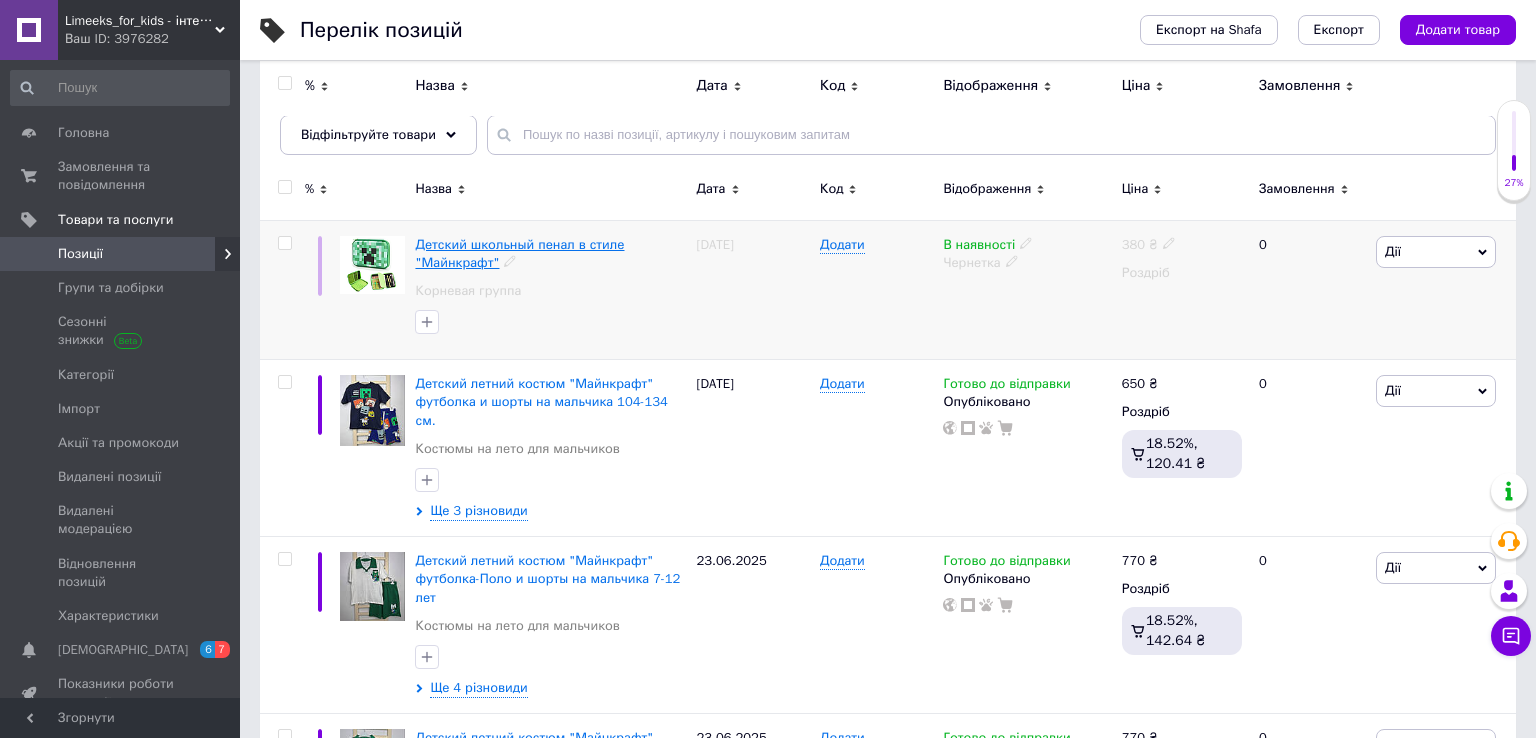 click on "Детский школьный пенал в стиле "Майнкрафт"" at bounding box center [519, 253] 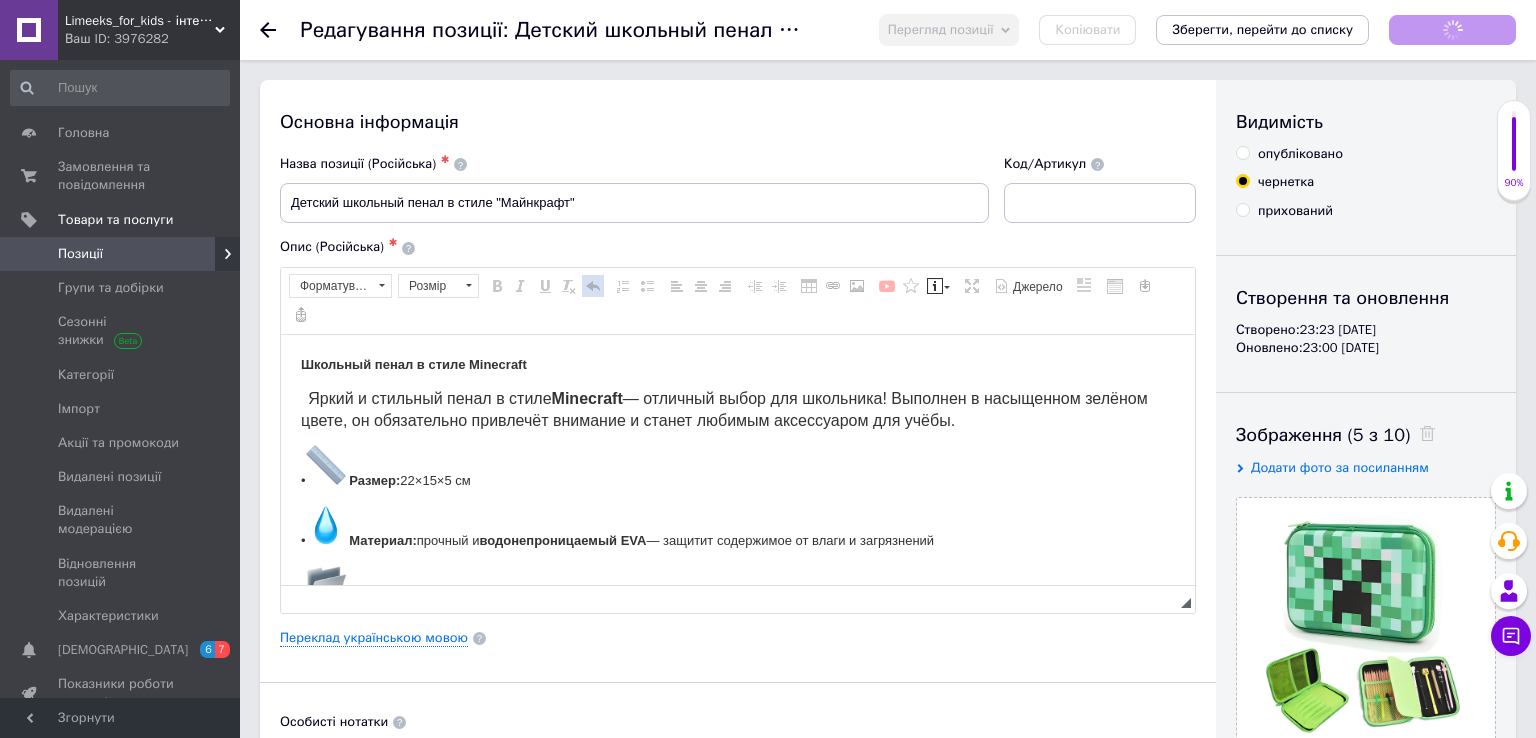 scroll, scrollTop: 0, scrollLeft: 0, axis: both 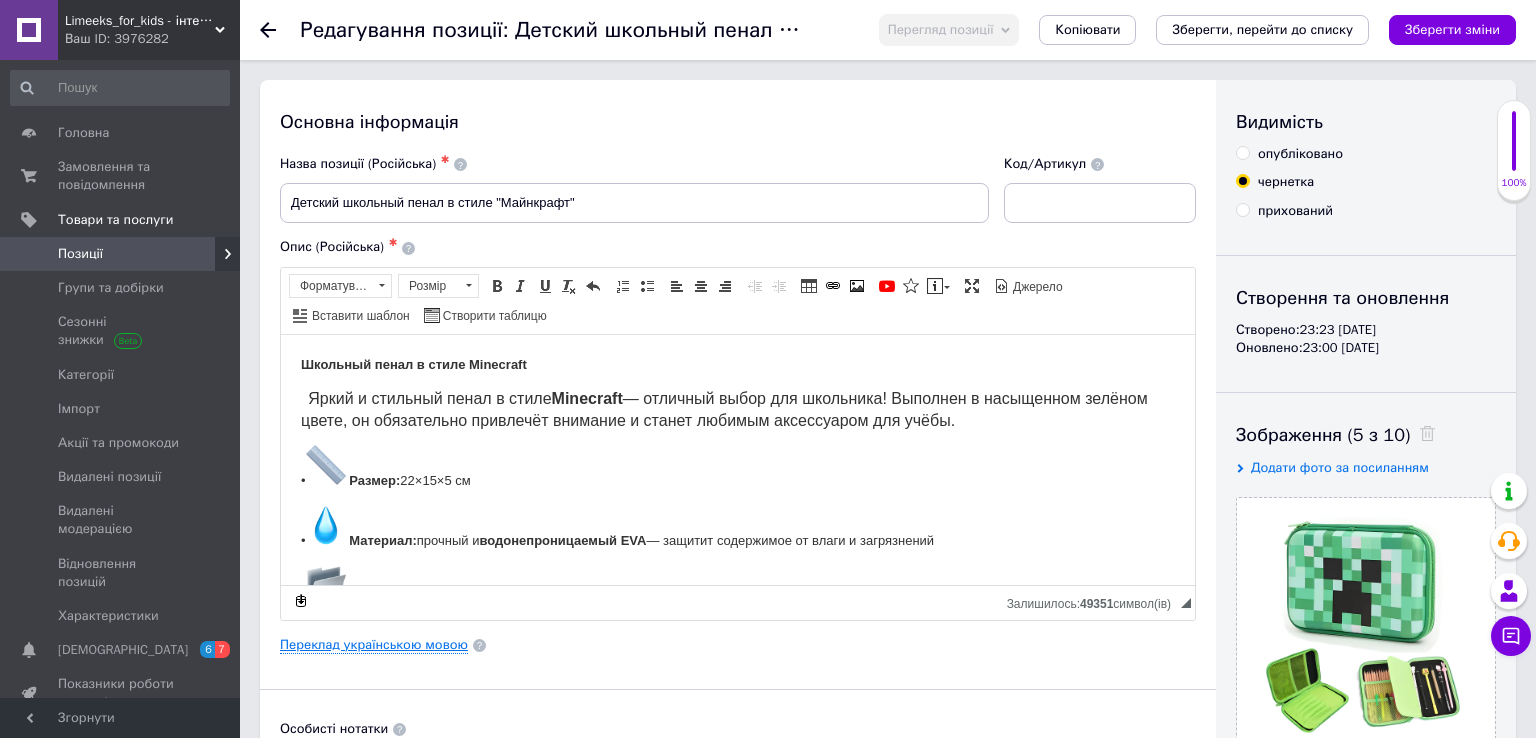 click on "Переклад українською мовою" at bounding box center [374, 645] 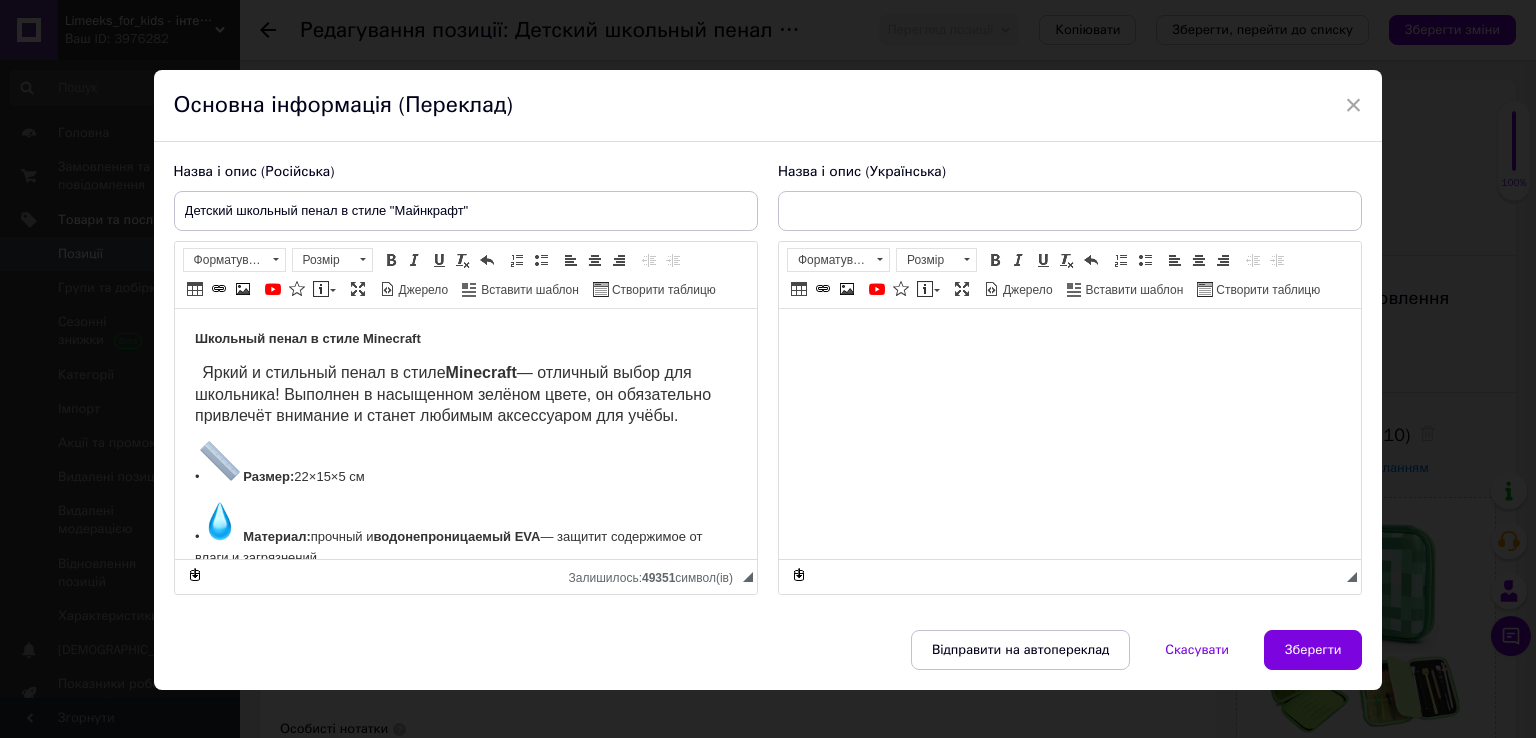 scroll, scrollTop: 0, scrollLeft: 0, axis: both 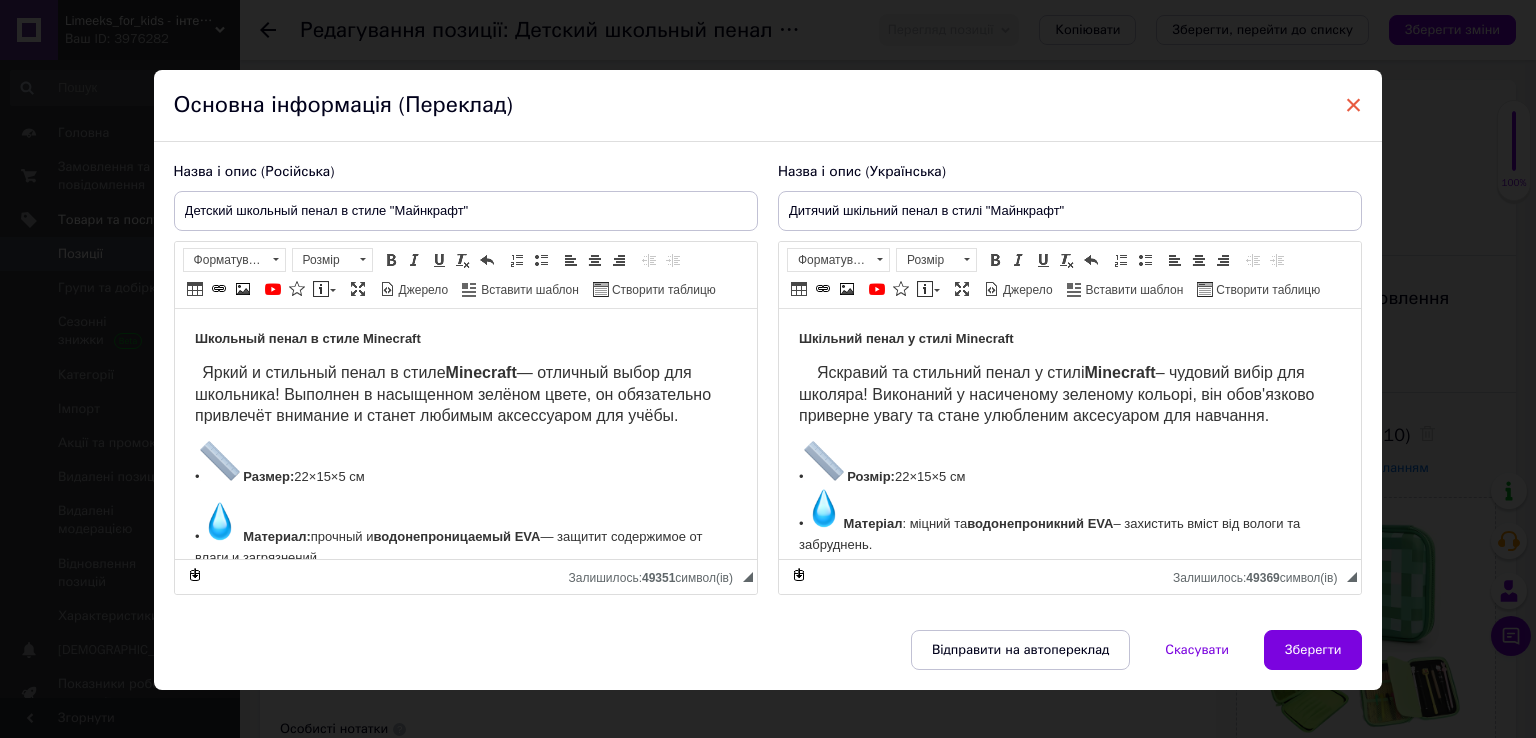 click on "×" at bounding box center (1354, 105) 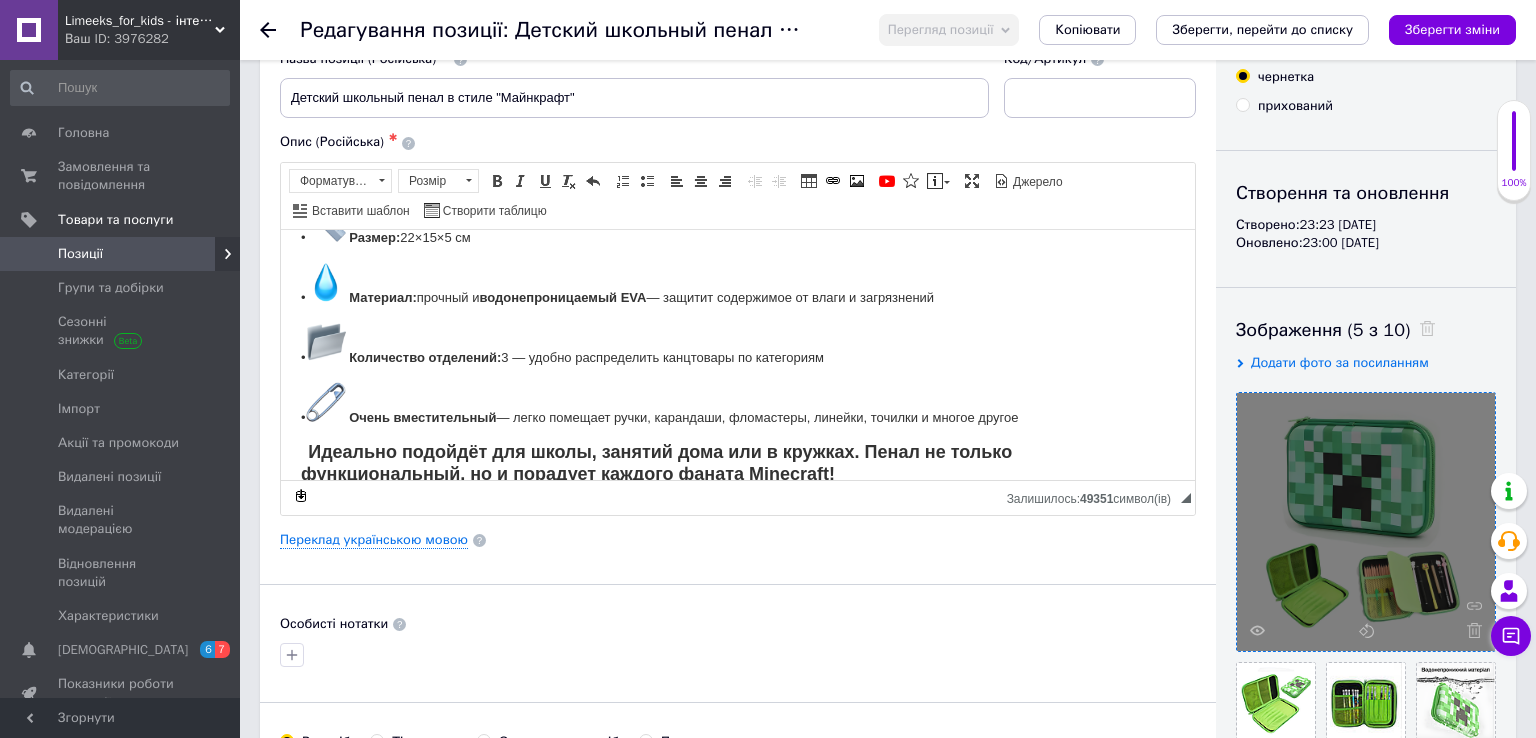 scroll, scrollTop: 422, scrollLeft: 0, axis: vertical 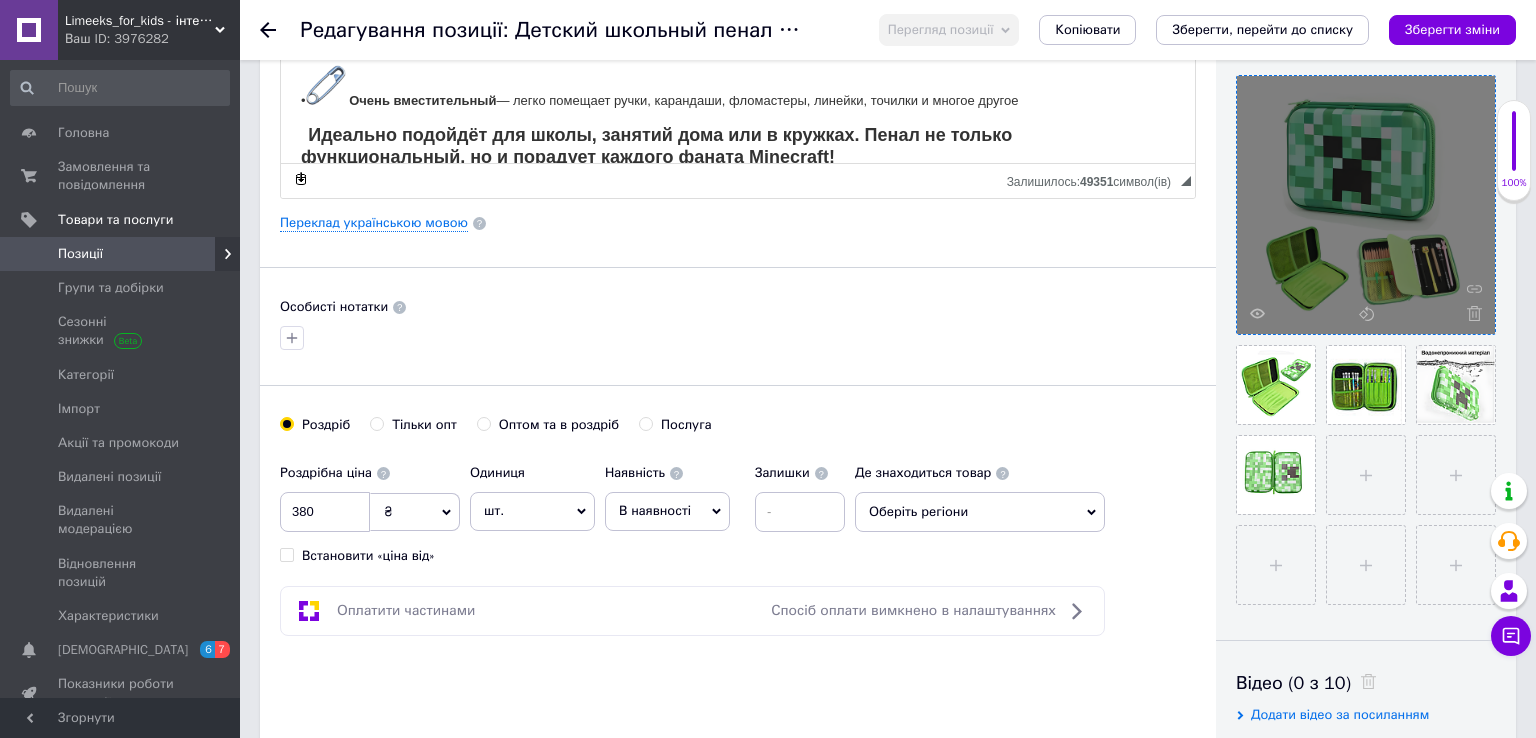 click at bounding box center [1366, 205] 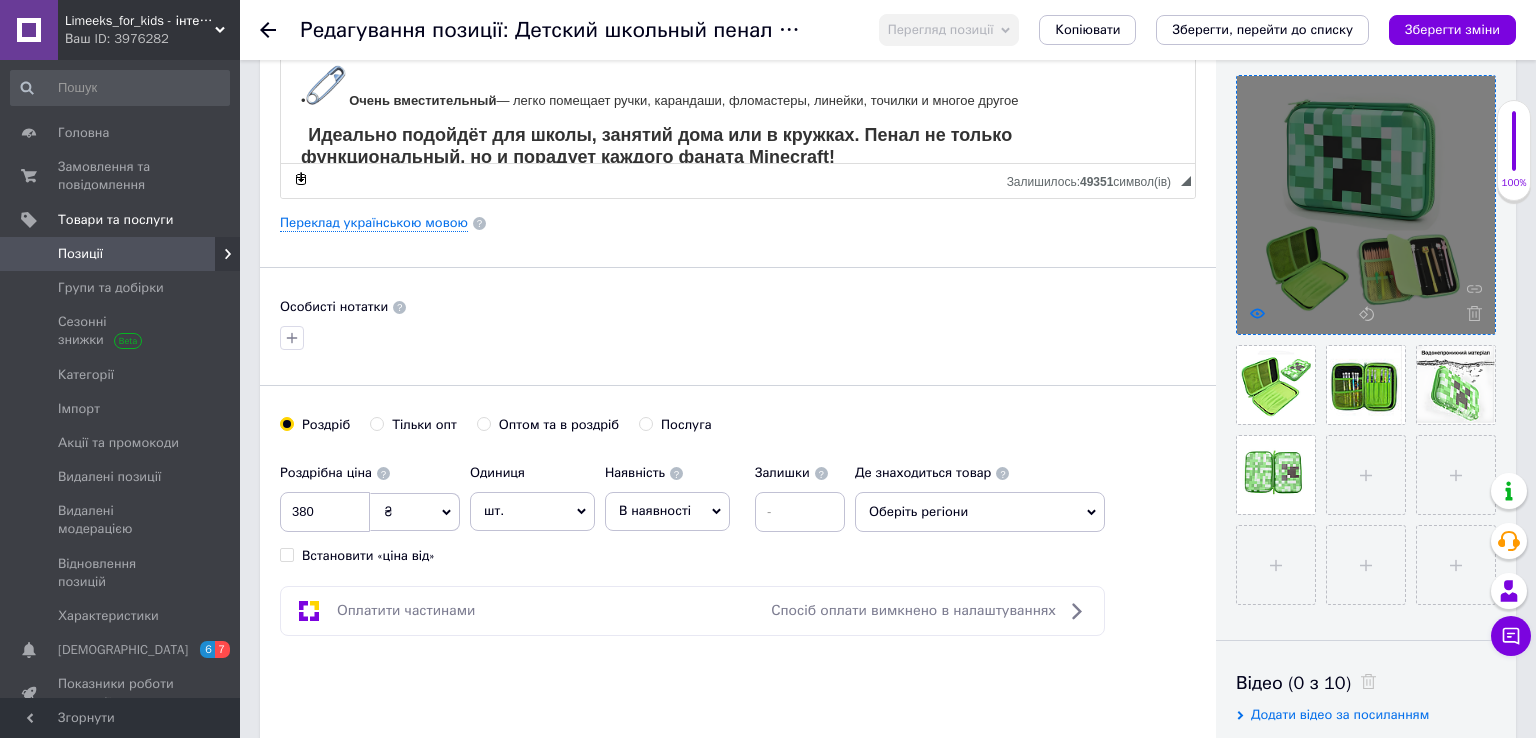 click 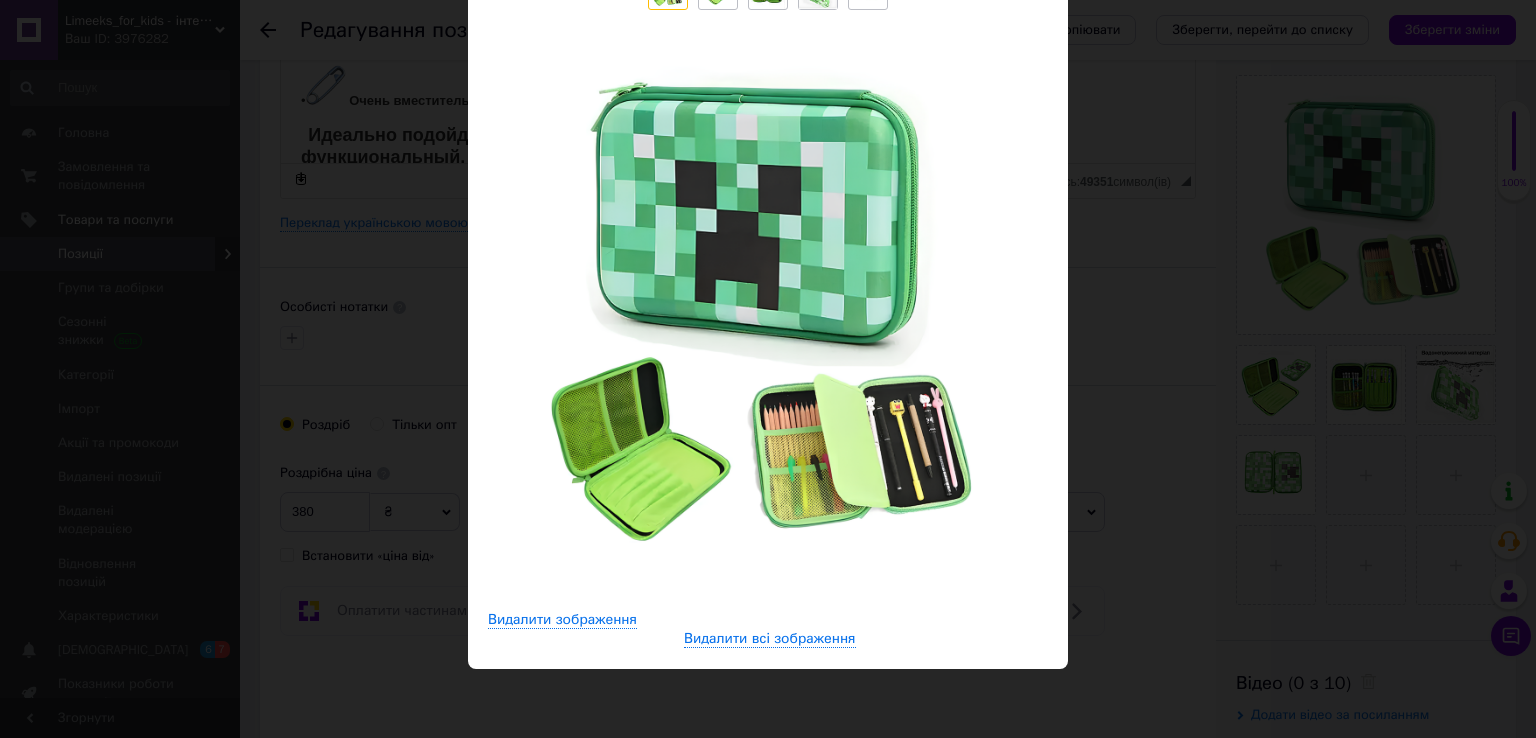 scroll, scrollTop: 0, scrollLeft: 0, axis: both 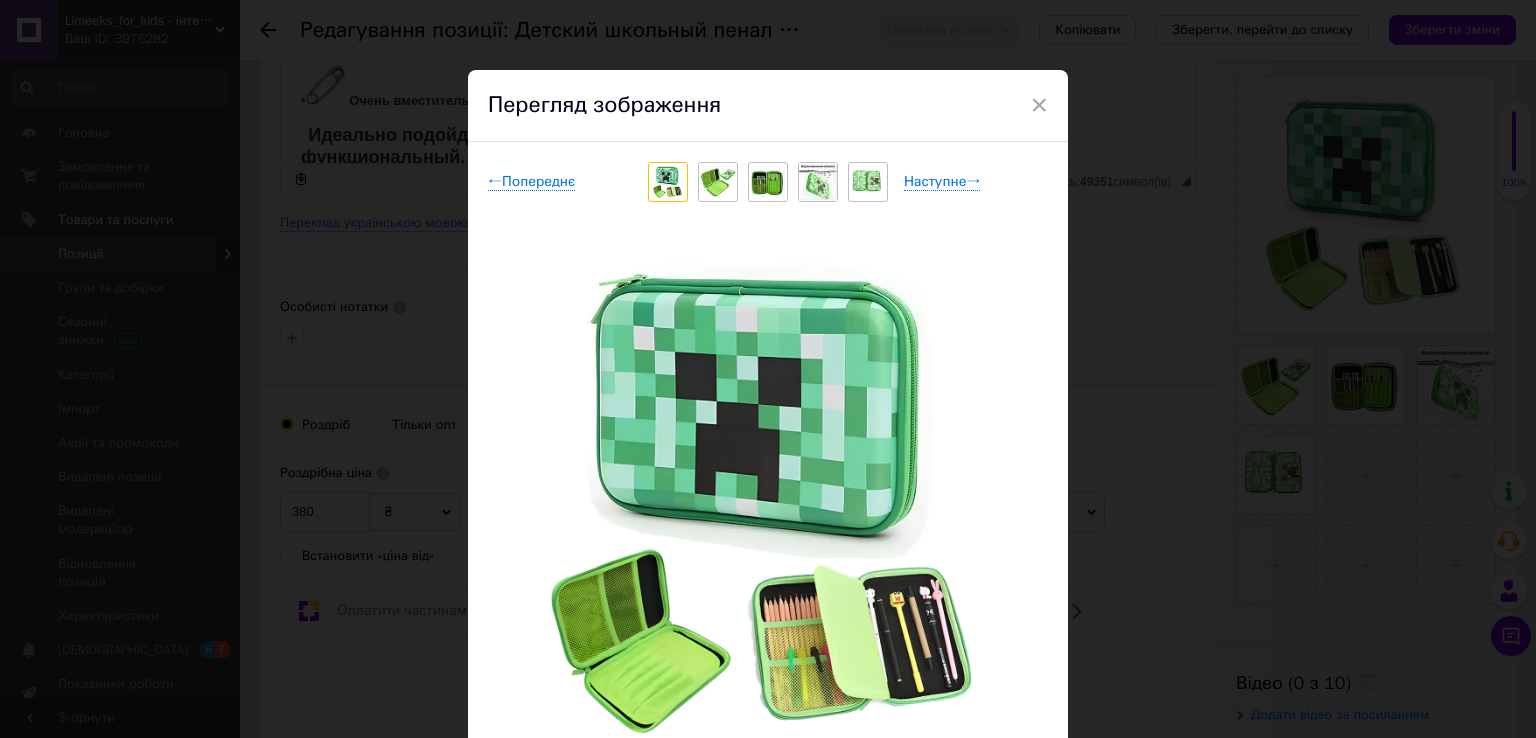 click at bounding box center [718, 181] 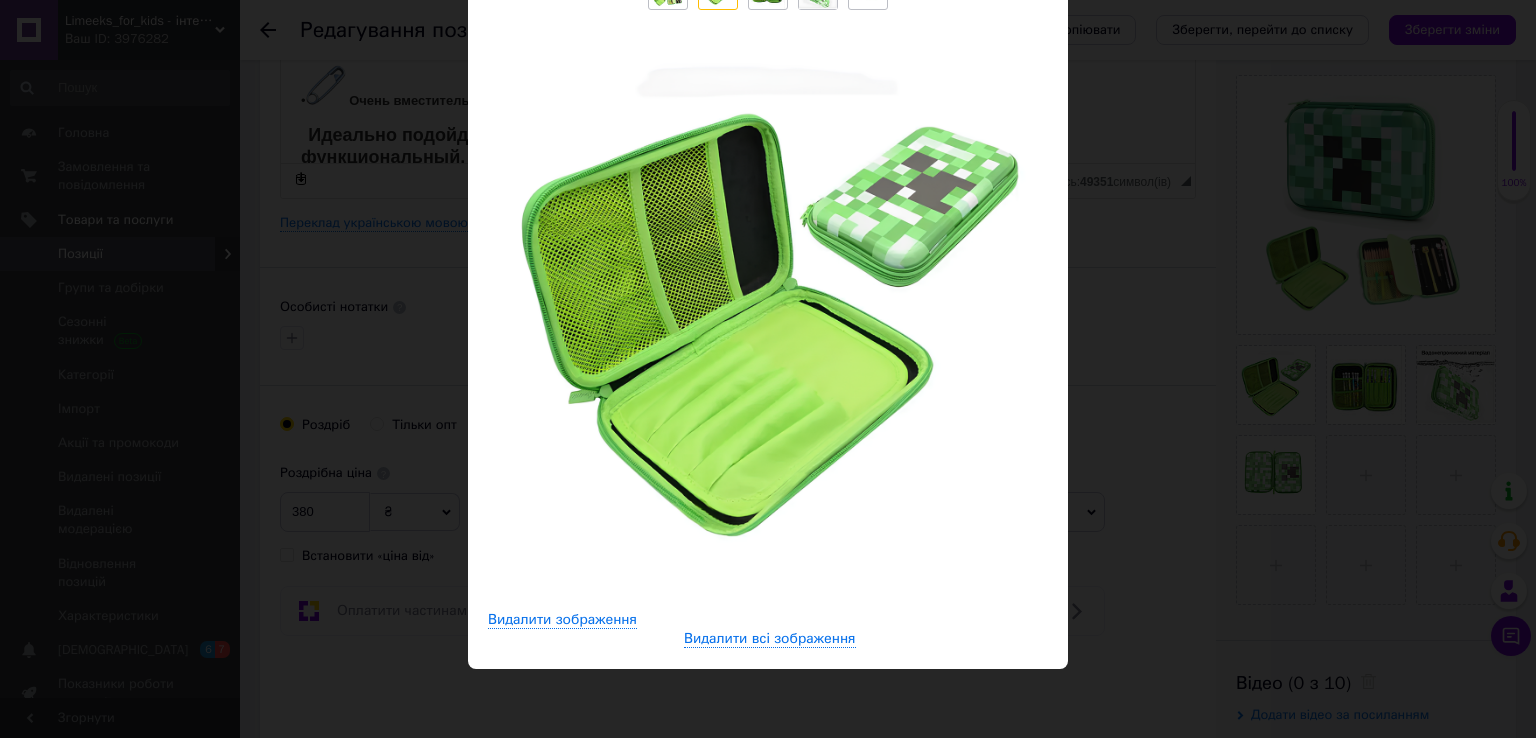 scroll, scrollTop: 0, scrollLeft: 0, axis: both 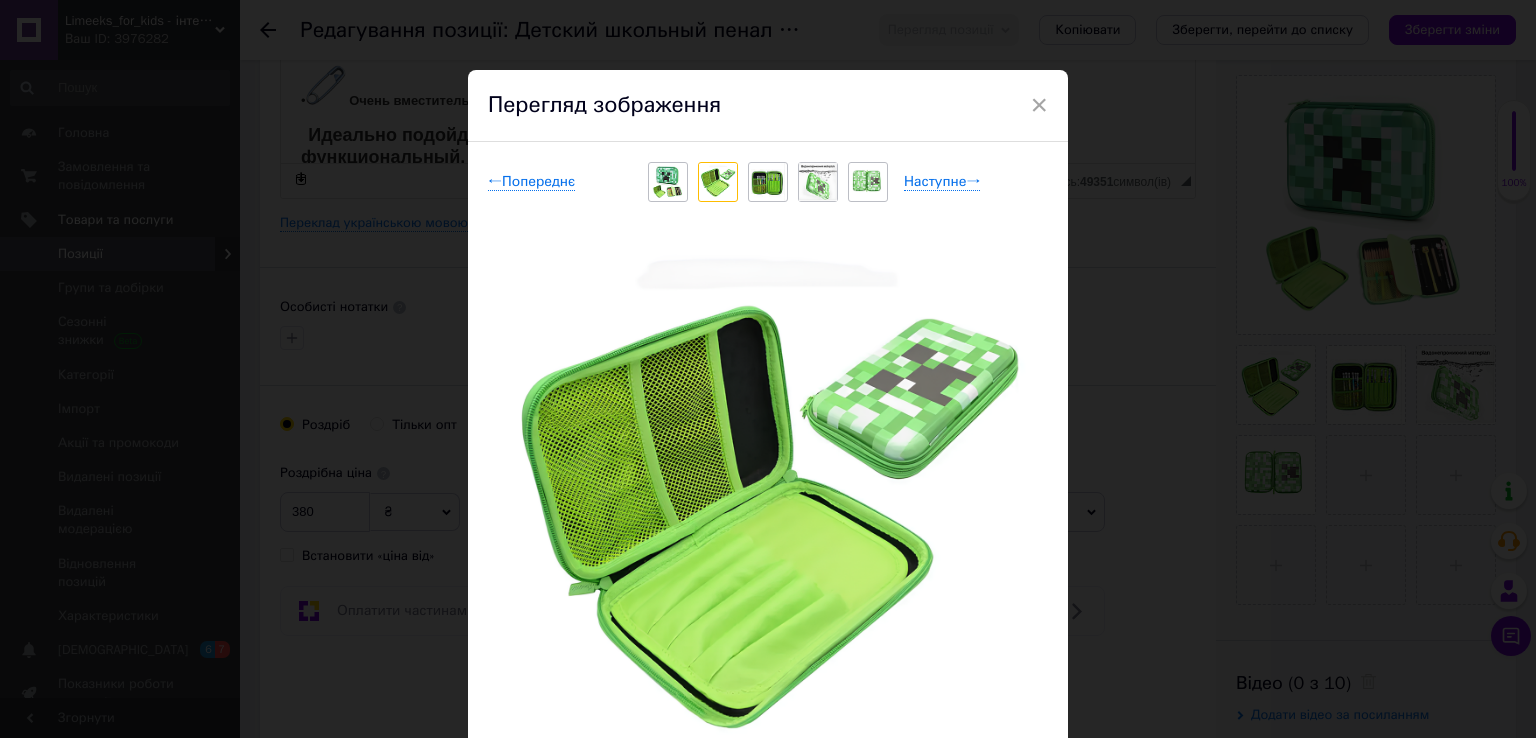 click on "← Попереднє Наступне → Видалити зображення Видалити всі зображення" at bounding box center (768, 501) 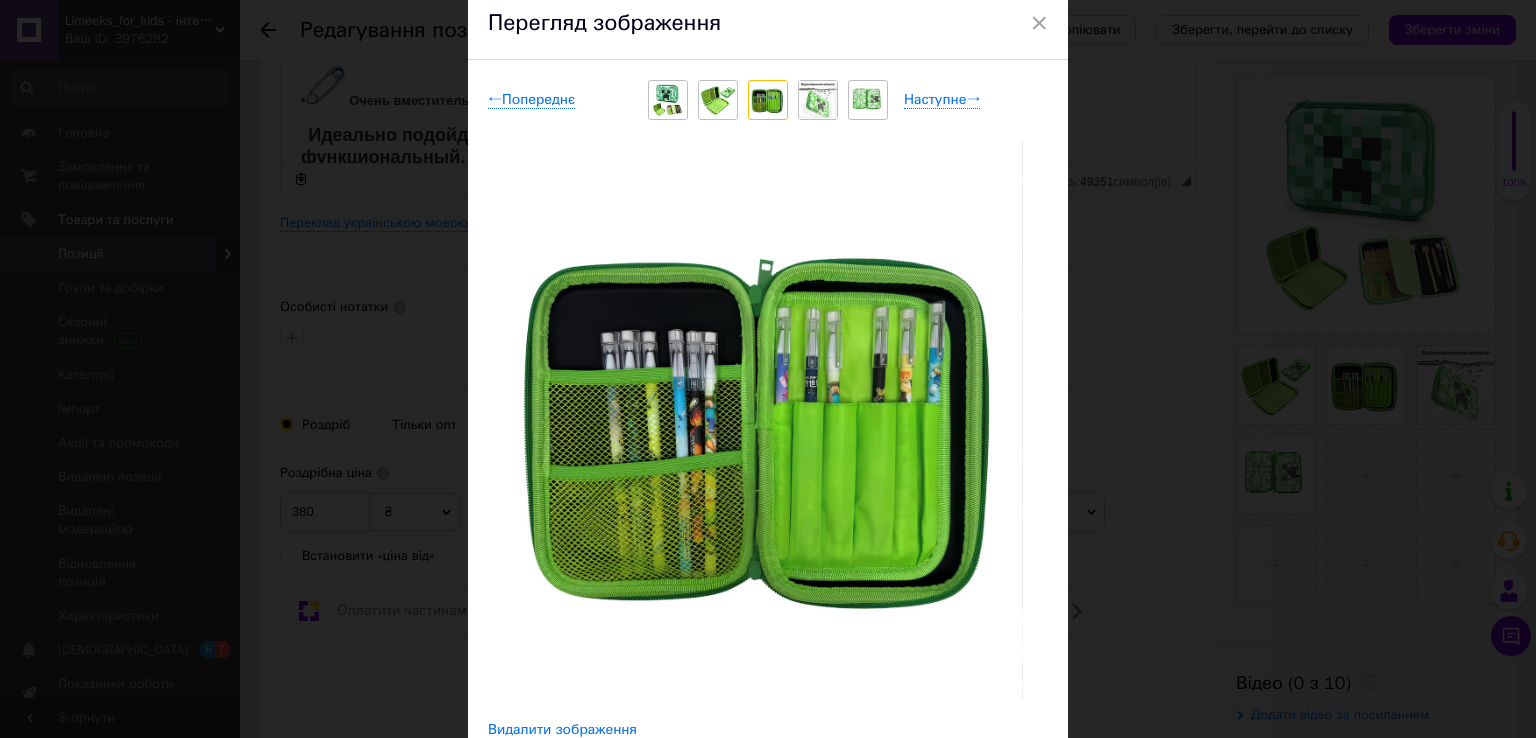 scroll, scrollTop: 0, scrollLeft: 0, axis: both 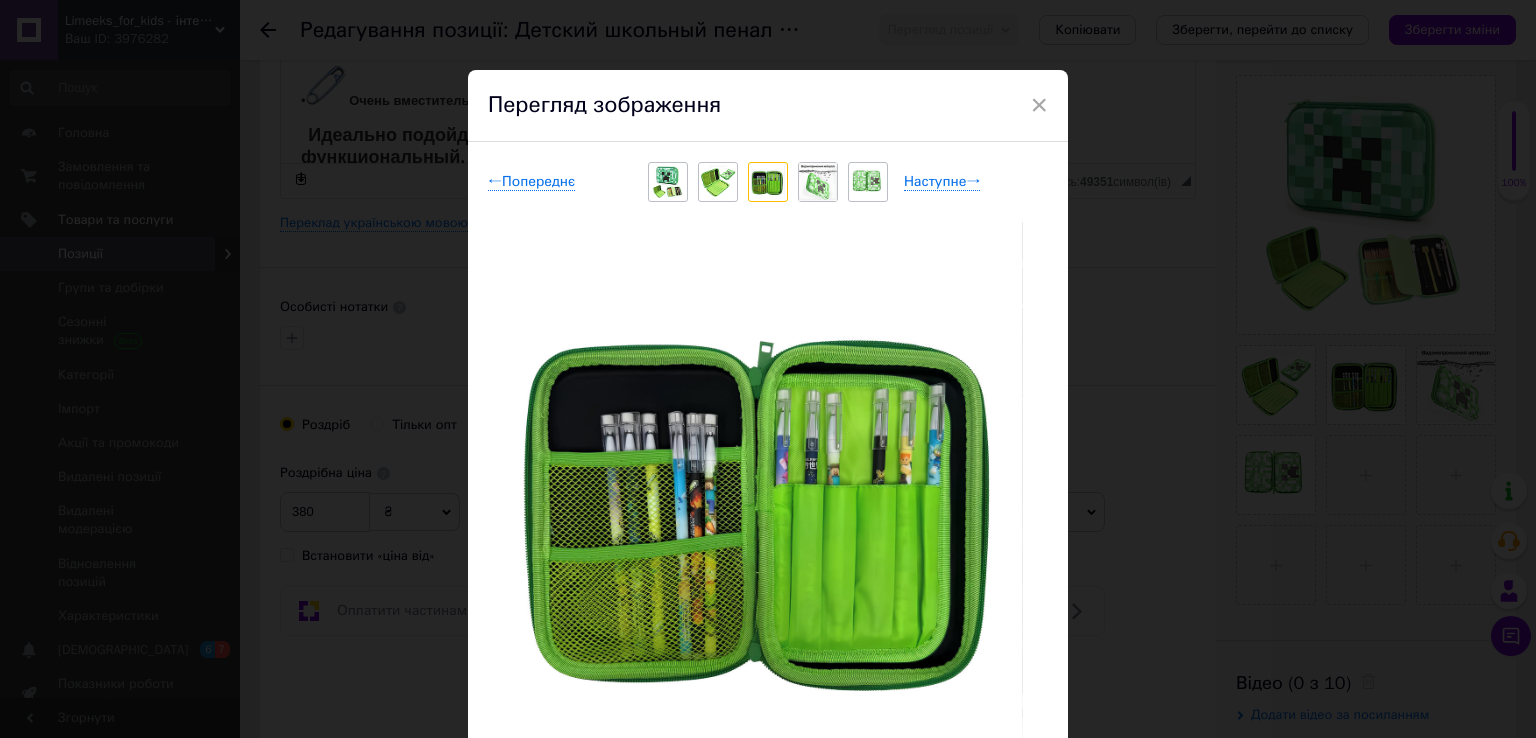 click at bounding box center [818, 182] 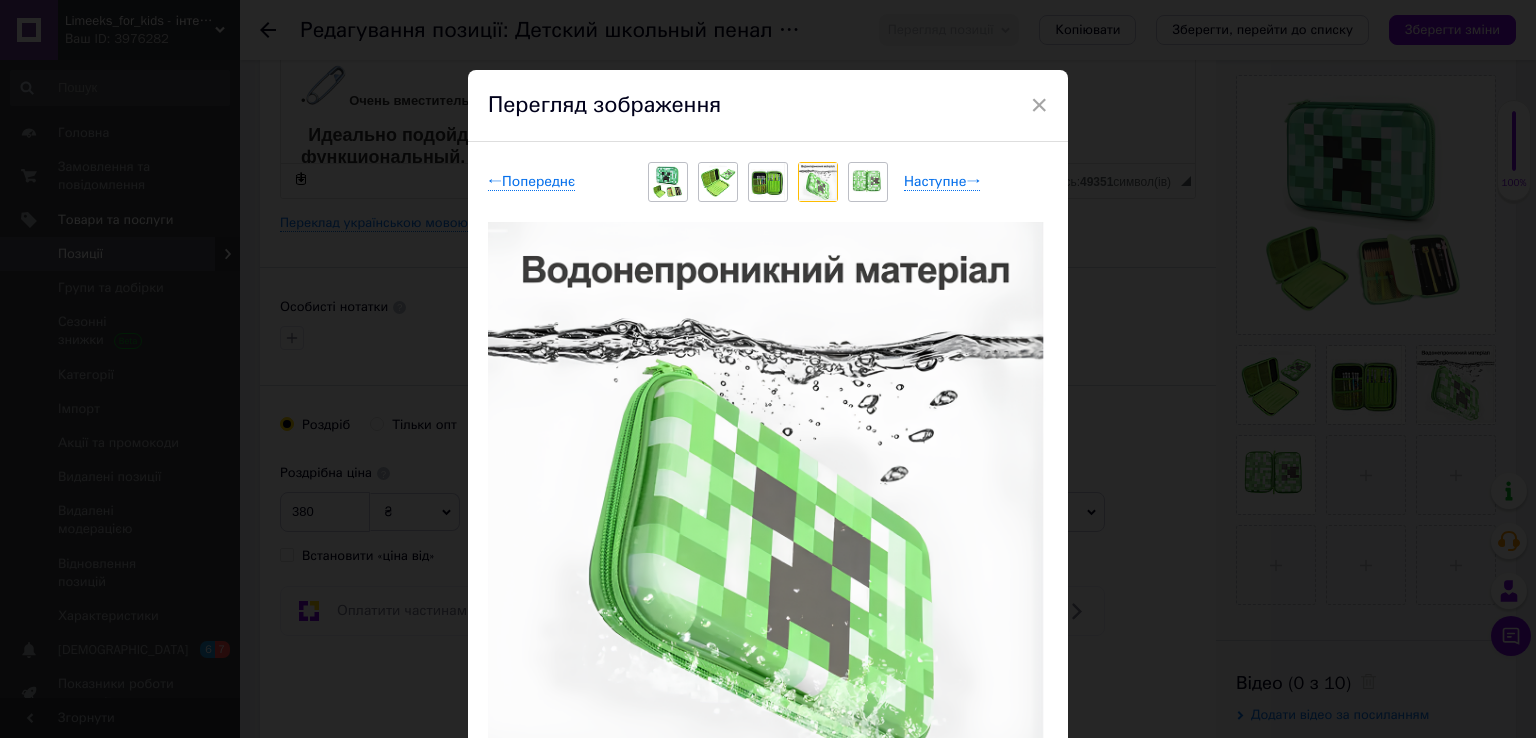 click at bounding box center [768, 182] 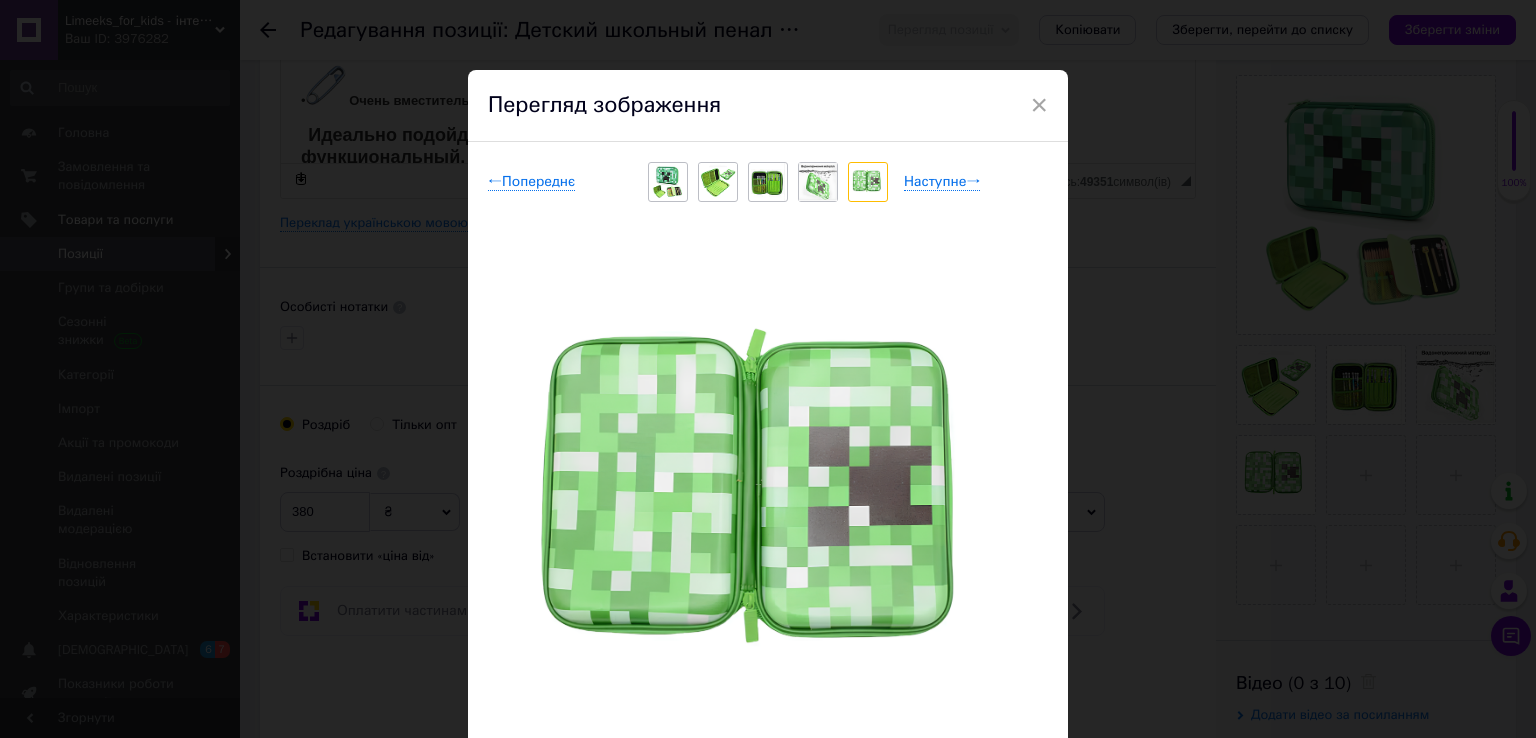 click at bounding box center [718, 181] 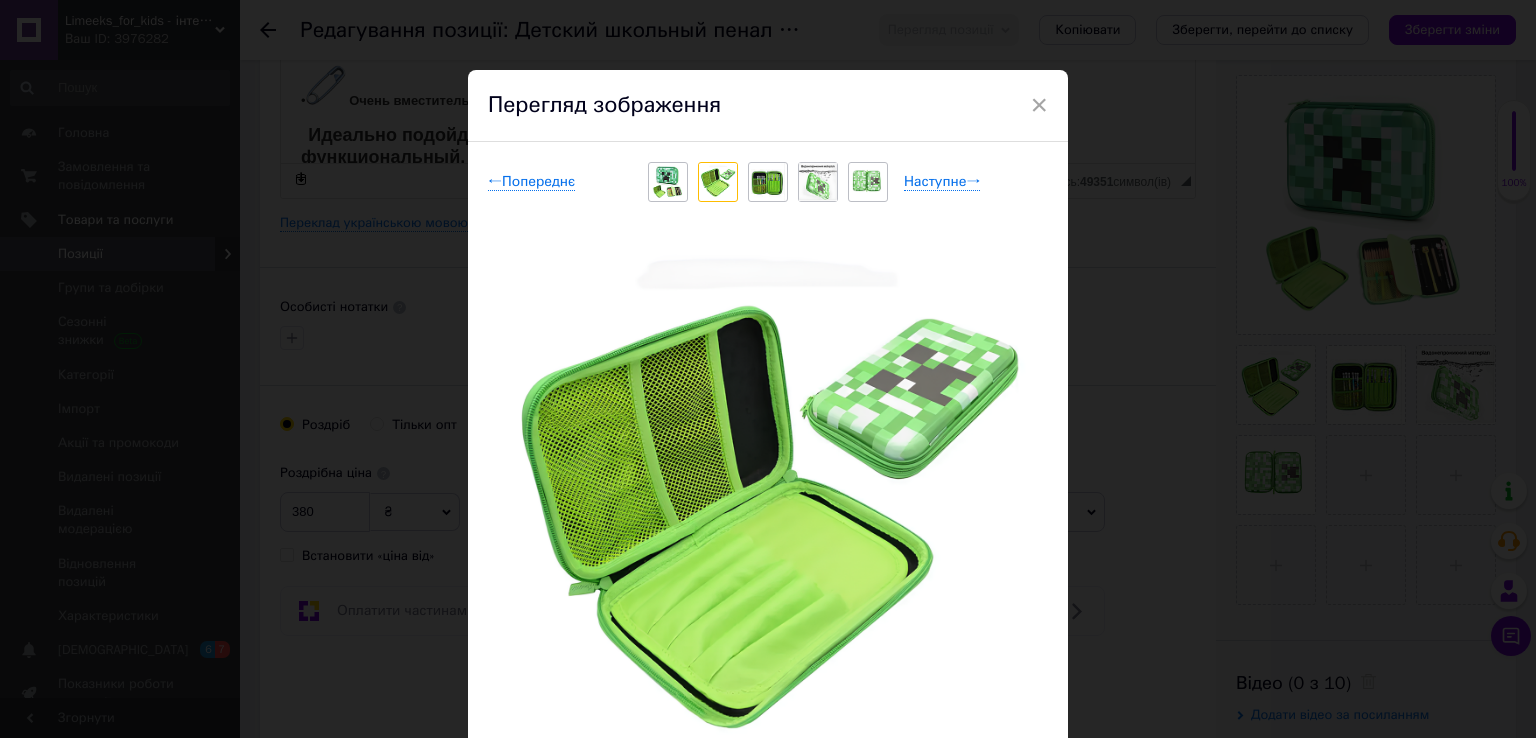 click at bounding box center [768, 182] 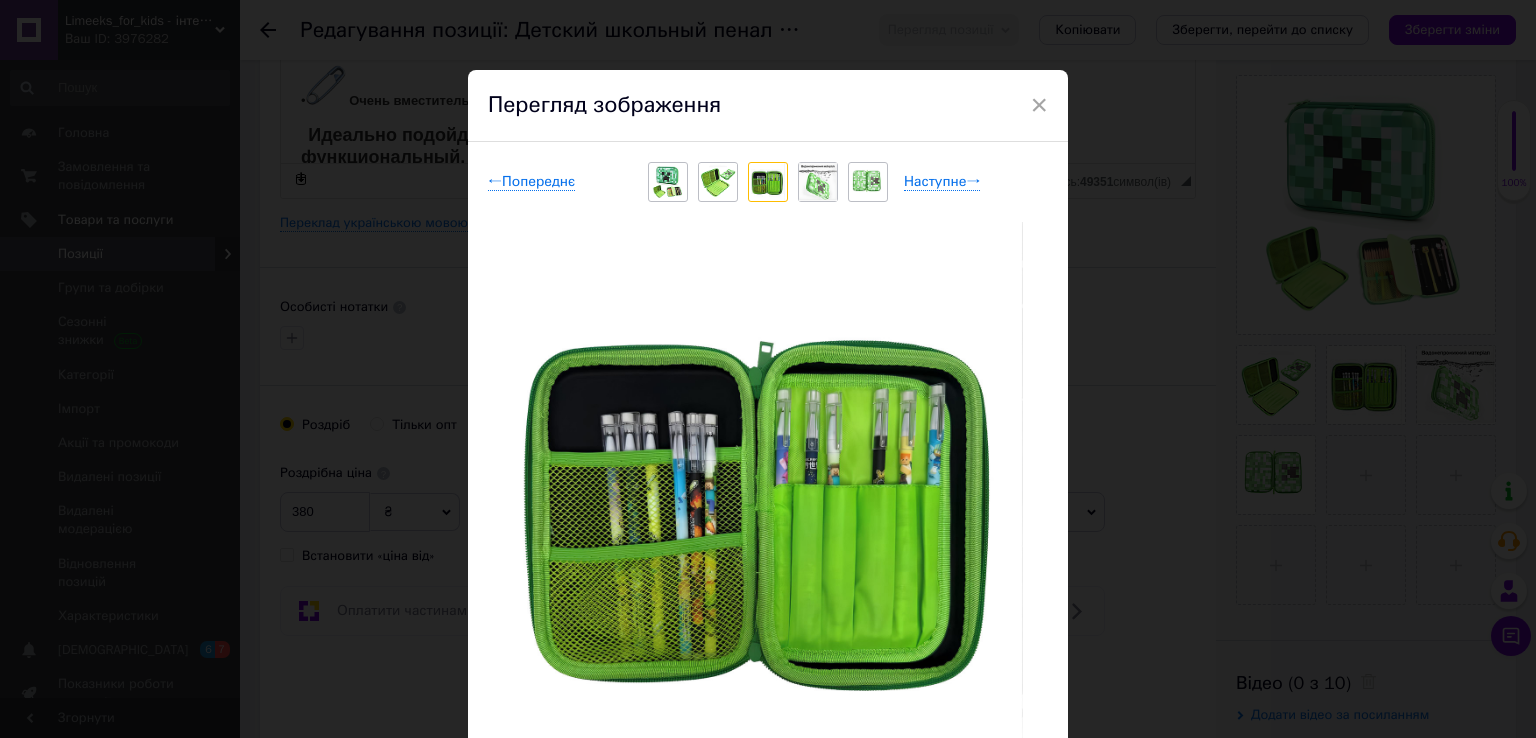 click at bounding box center (668, 182) 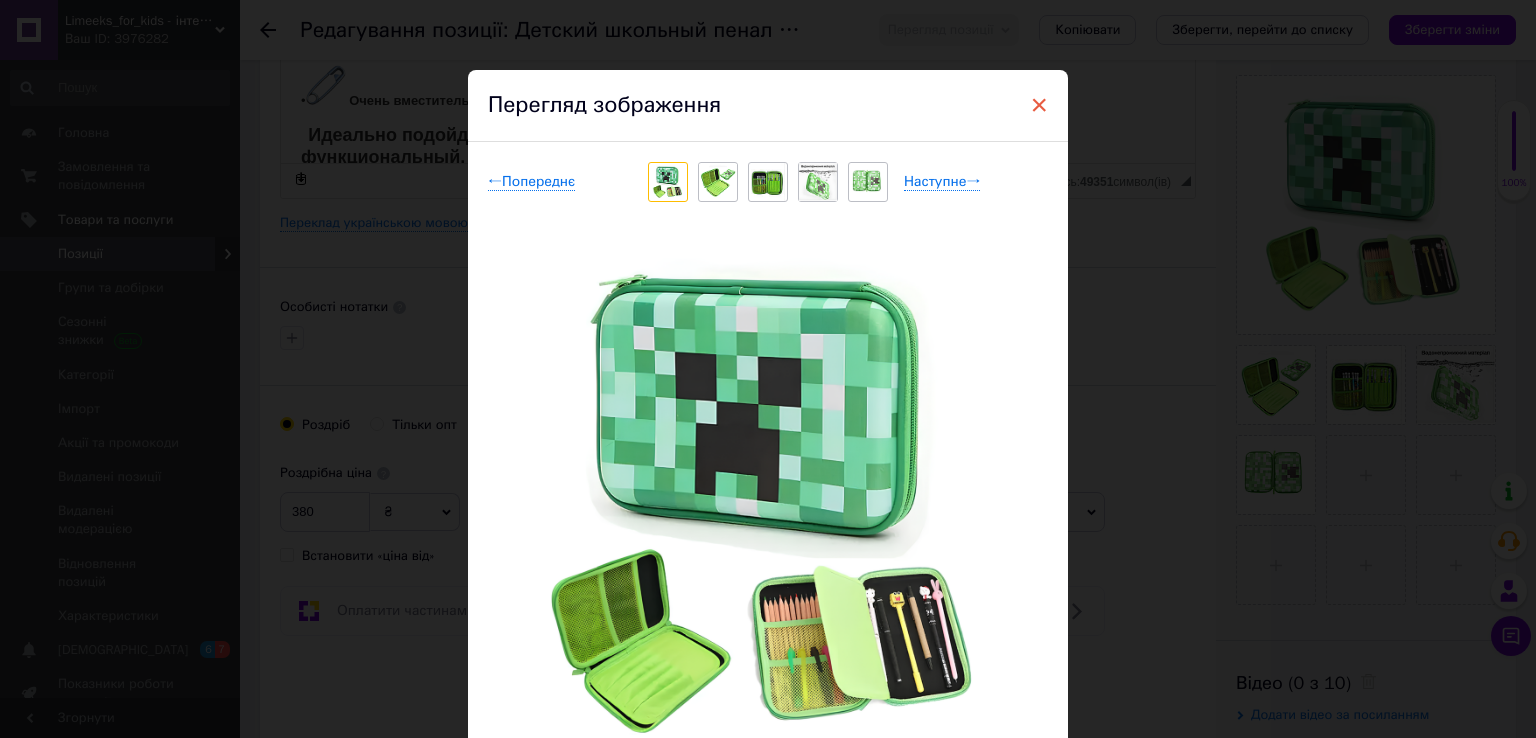 click on "×" at bounding box center (1039, 105) 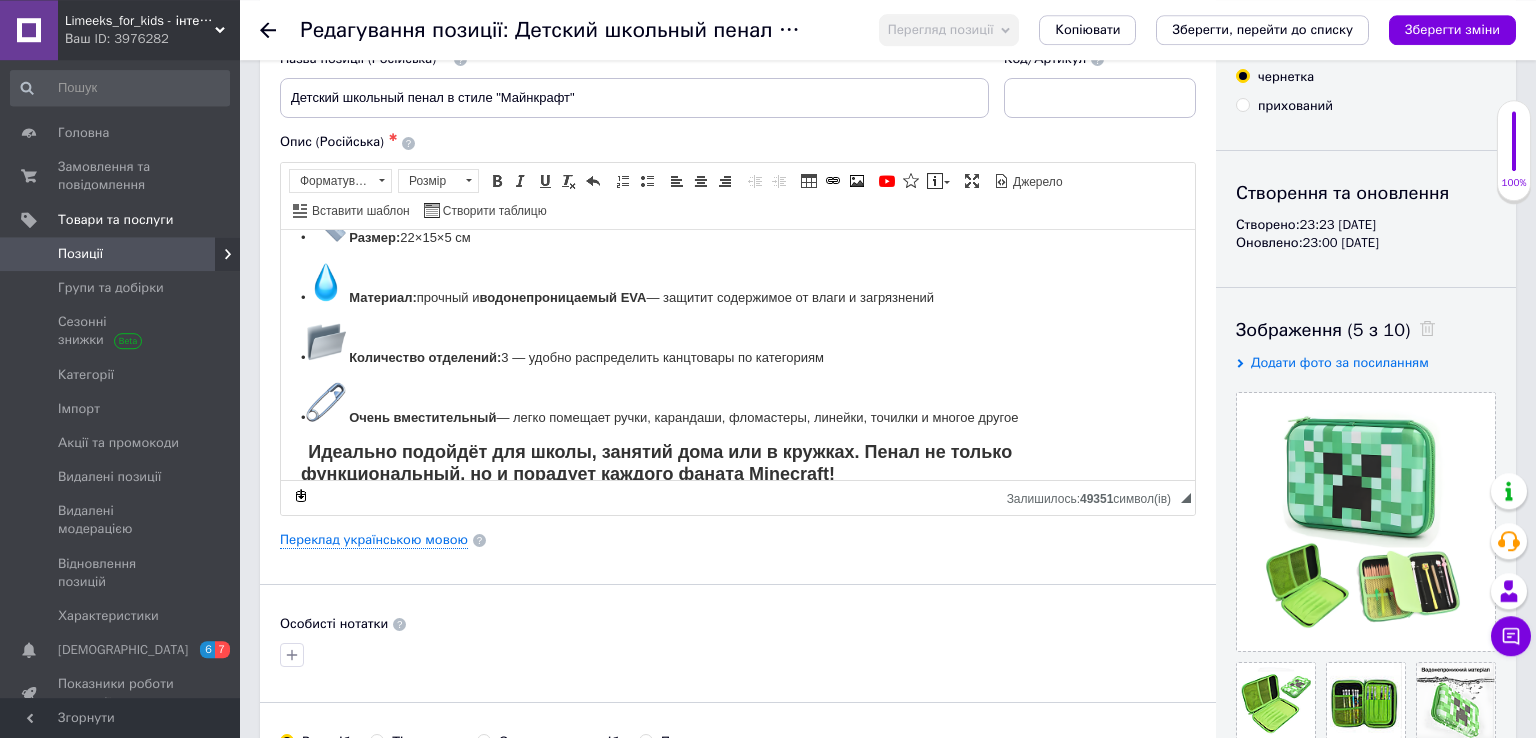 scroll, scrollTop: 0, scrollLeft: 0, axis: both 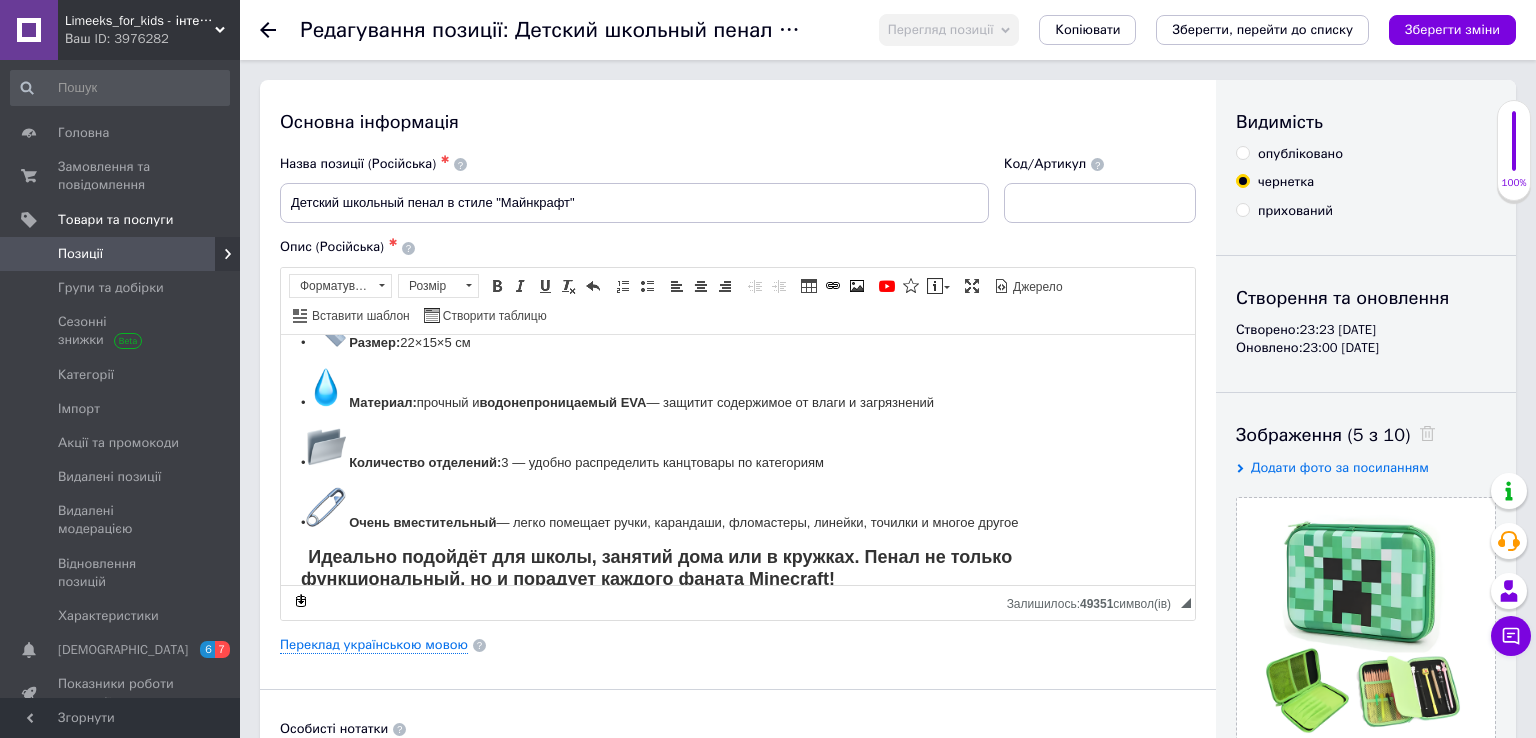 click on "опубліковано" at bounding box center (1300, 154) 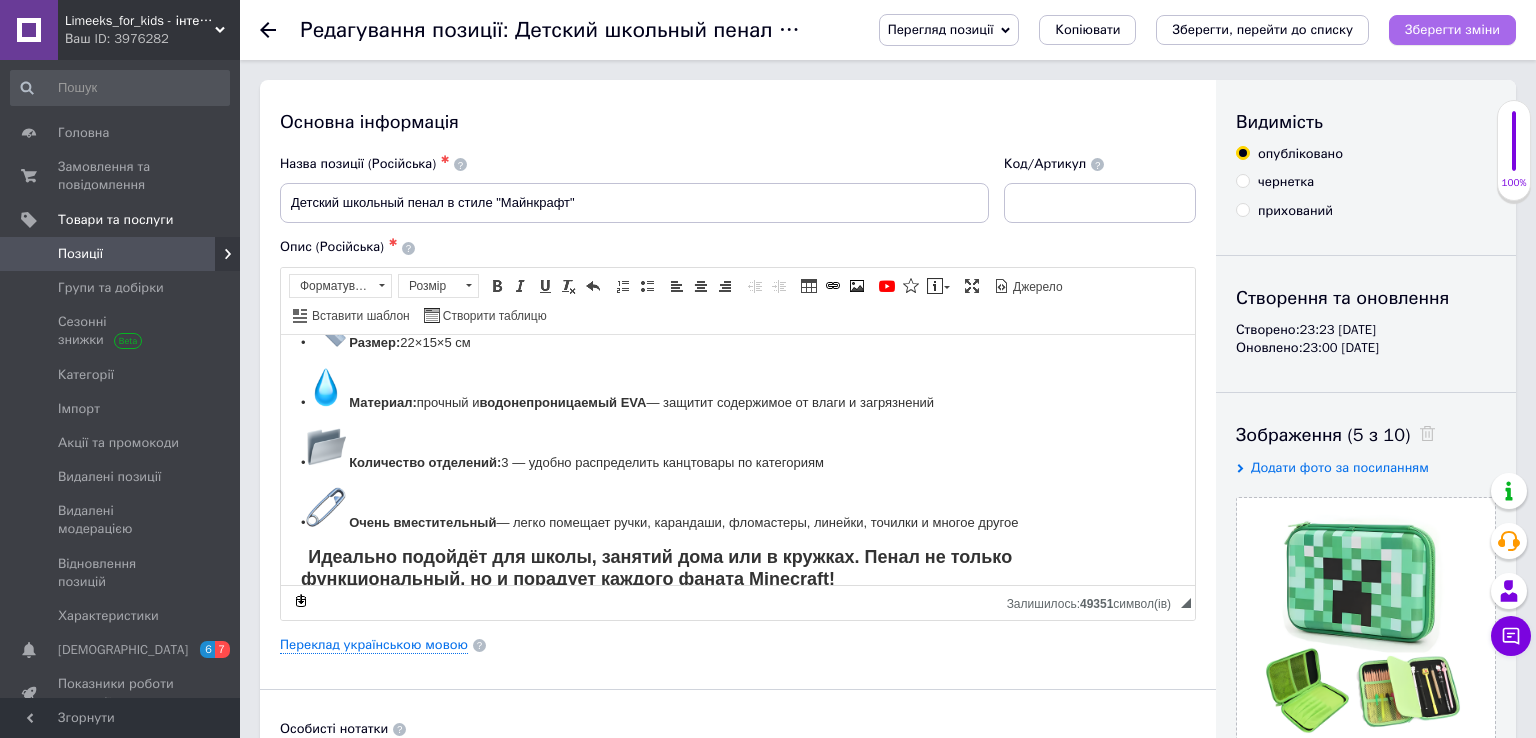 click on "Зберегти зміни" at bounding box center (1452, 29) 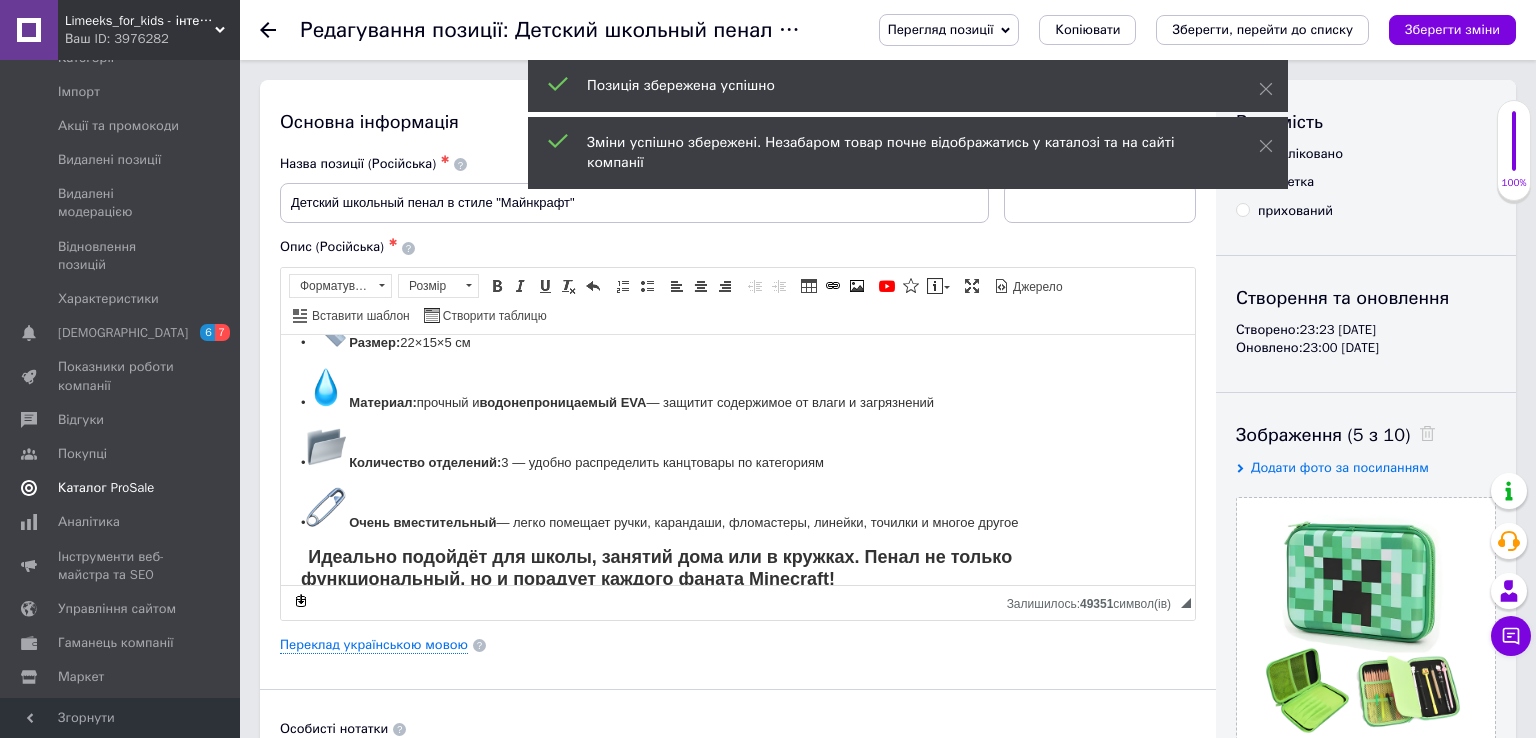 click on "Каталог ProSale" at bounding box center [120, 488] 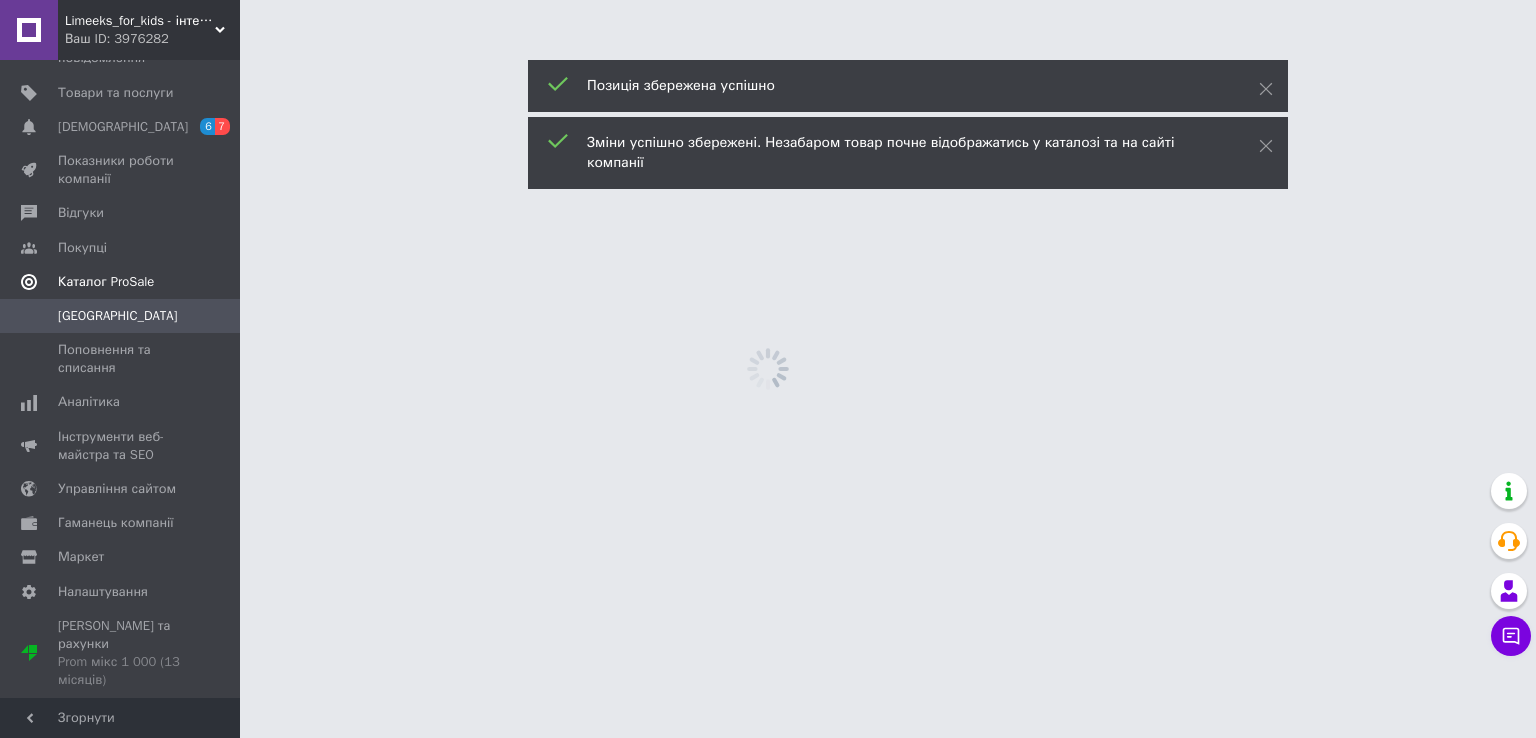 scroll, scrollTop: 108, scrollLeft: 0, axis: vertical 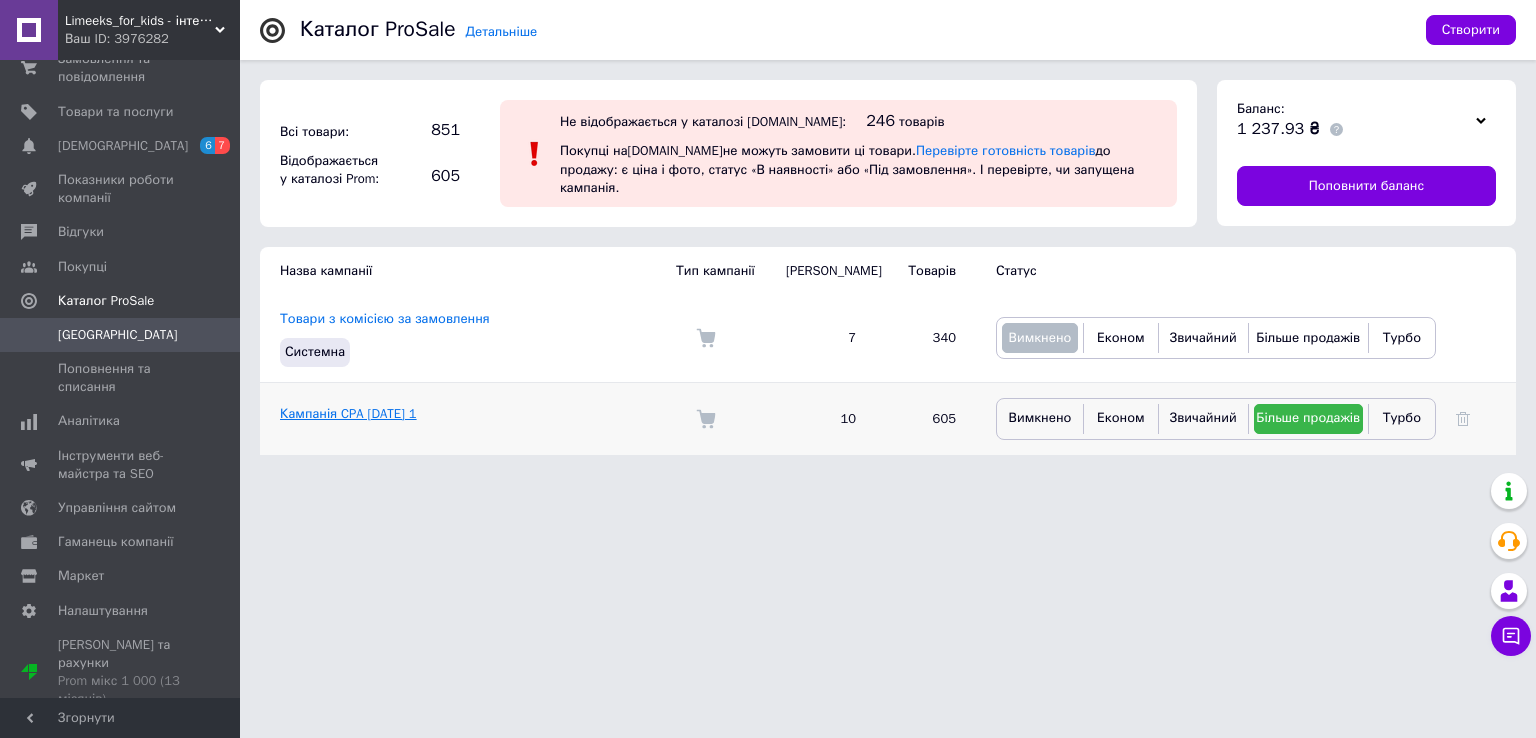 click on "Кампанія CPA [DATE] 1" at bounding box center [348, 413] 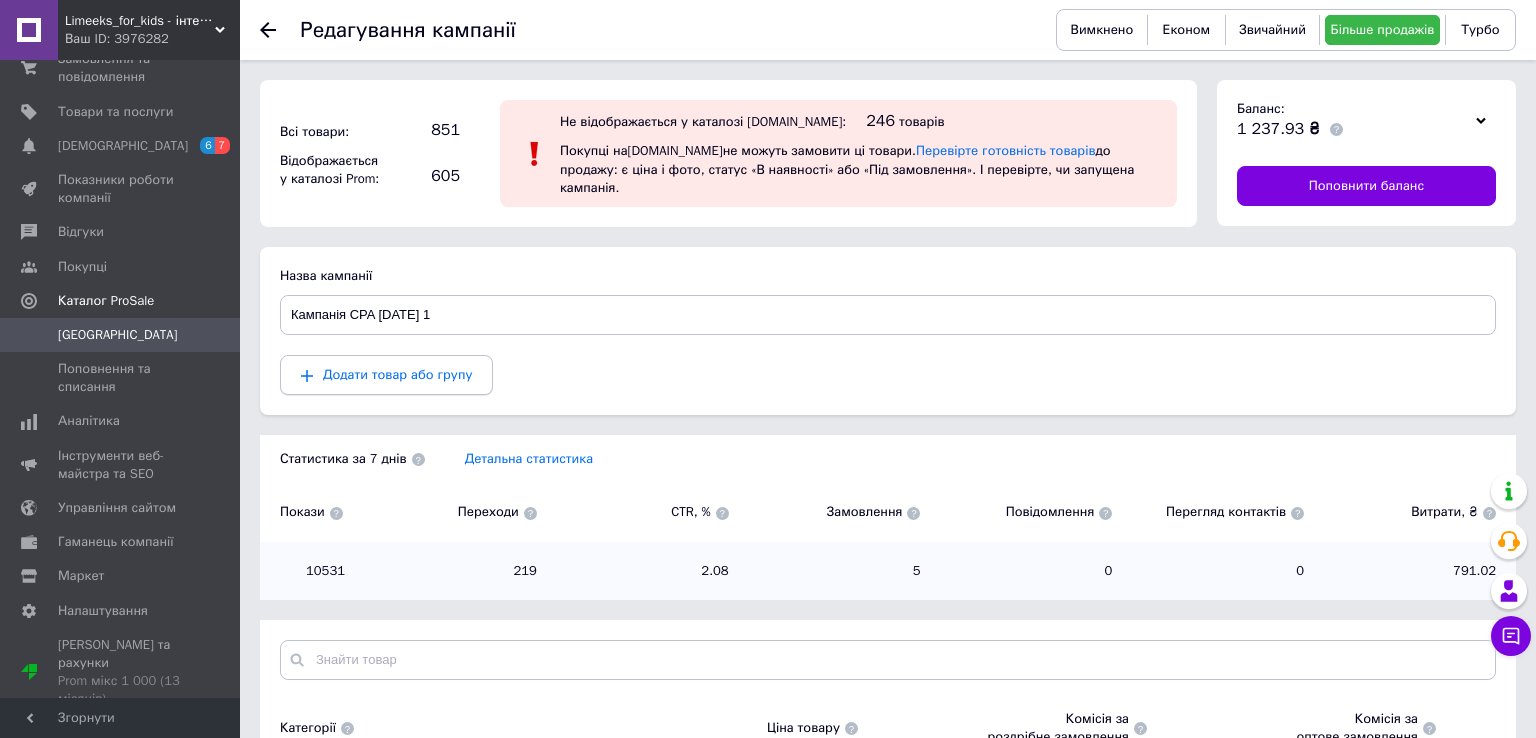 click on "Додати товар або групу" at bounding box center (386, 375) 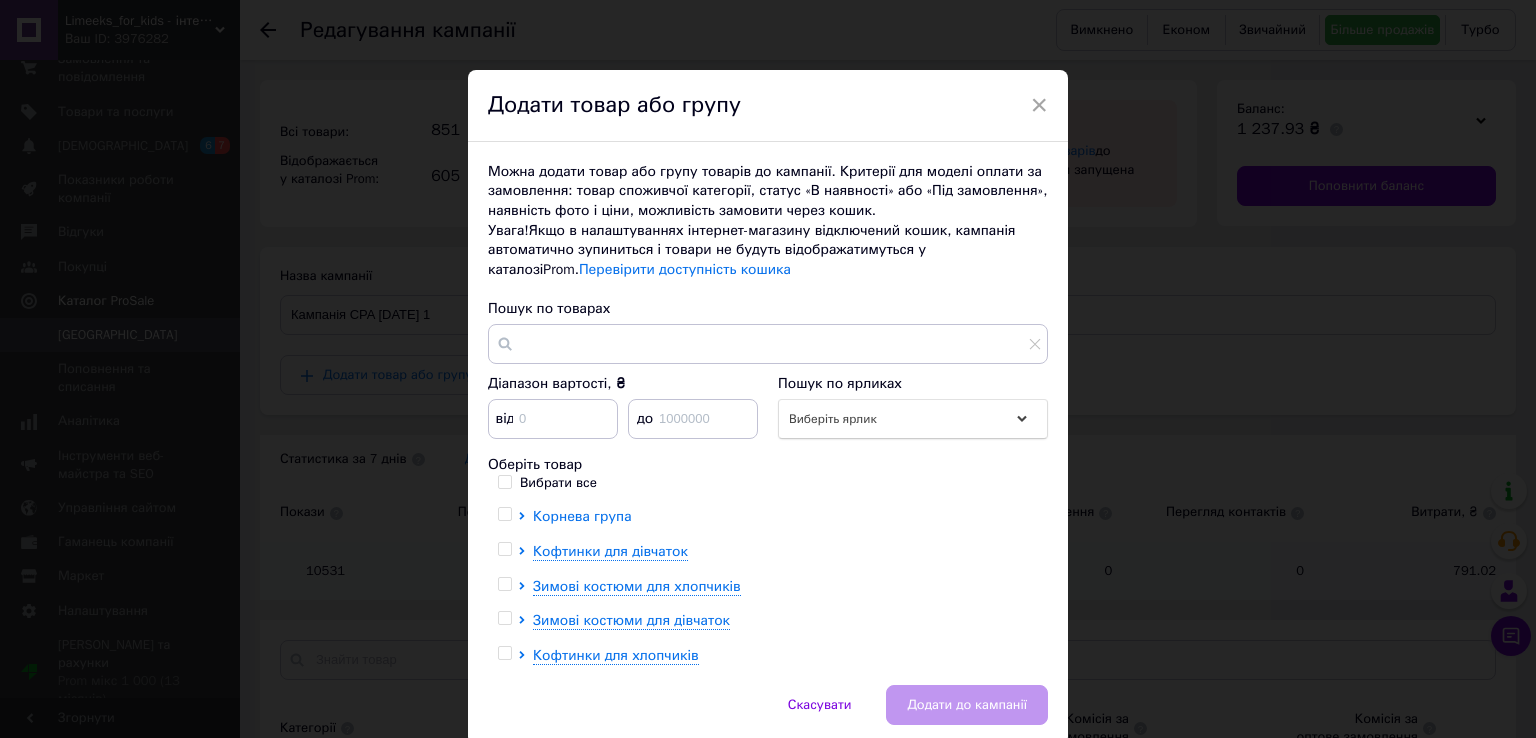 click on "Корнева група" at bounding box center [582, 516] 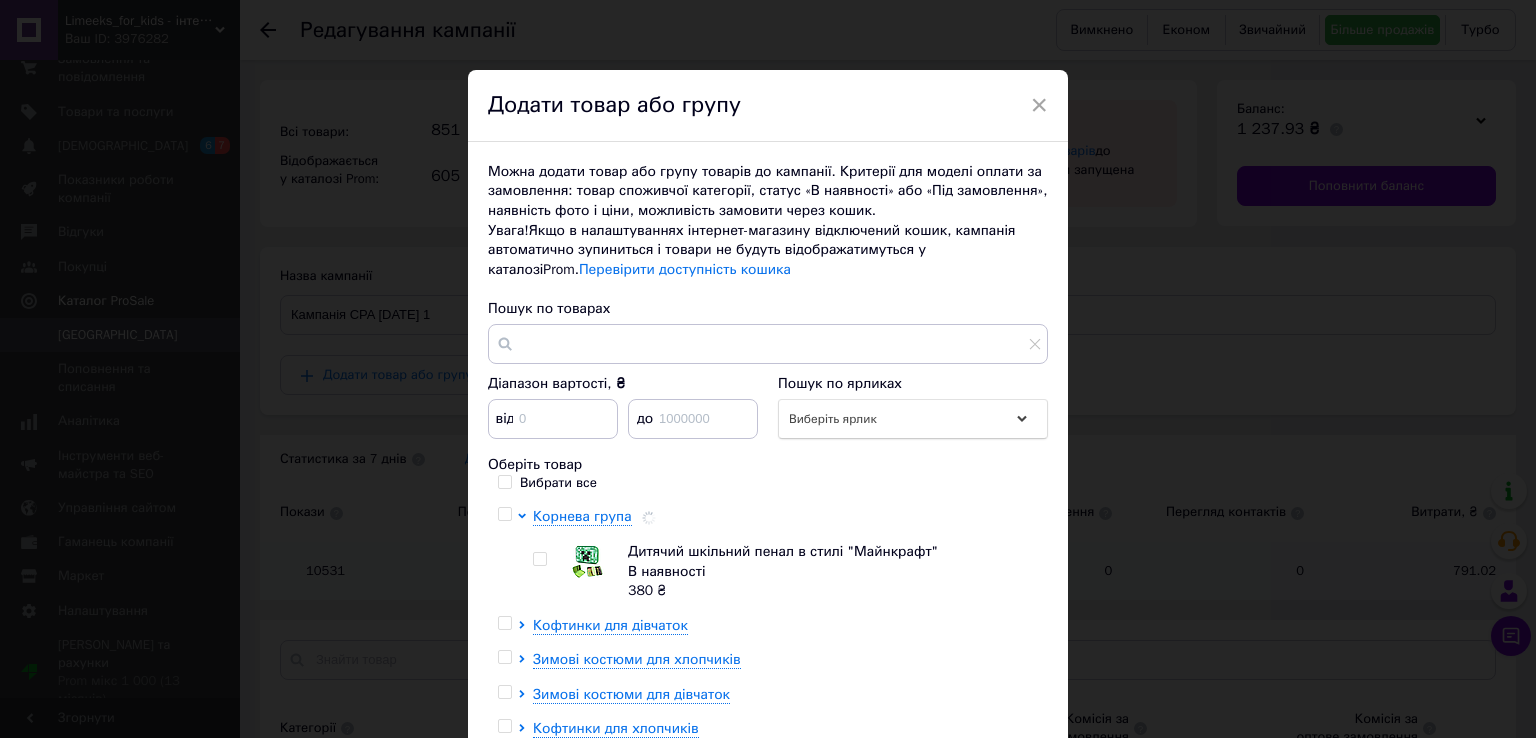 scroll, scrollTop: 150, scrollLeft: 0, axis: vertical 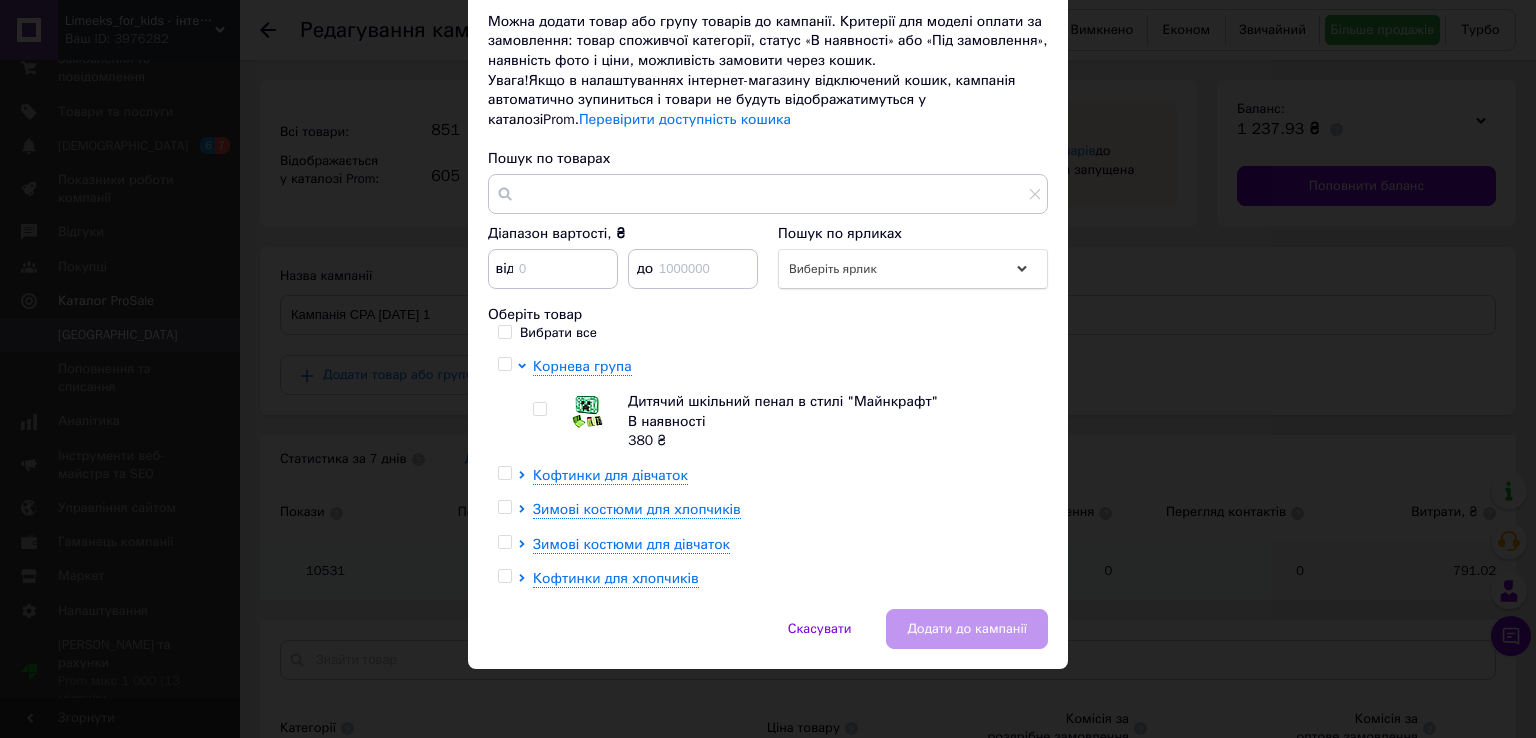 click at bounding box center [539, 409] 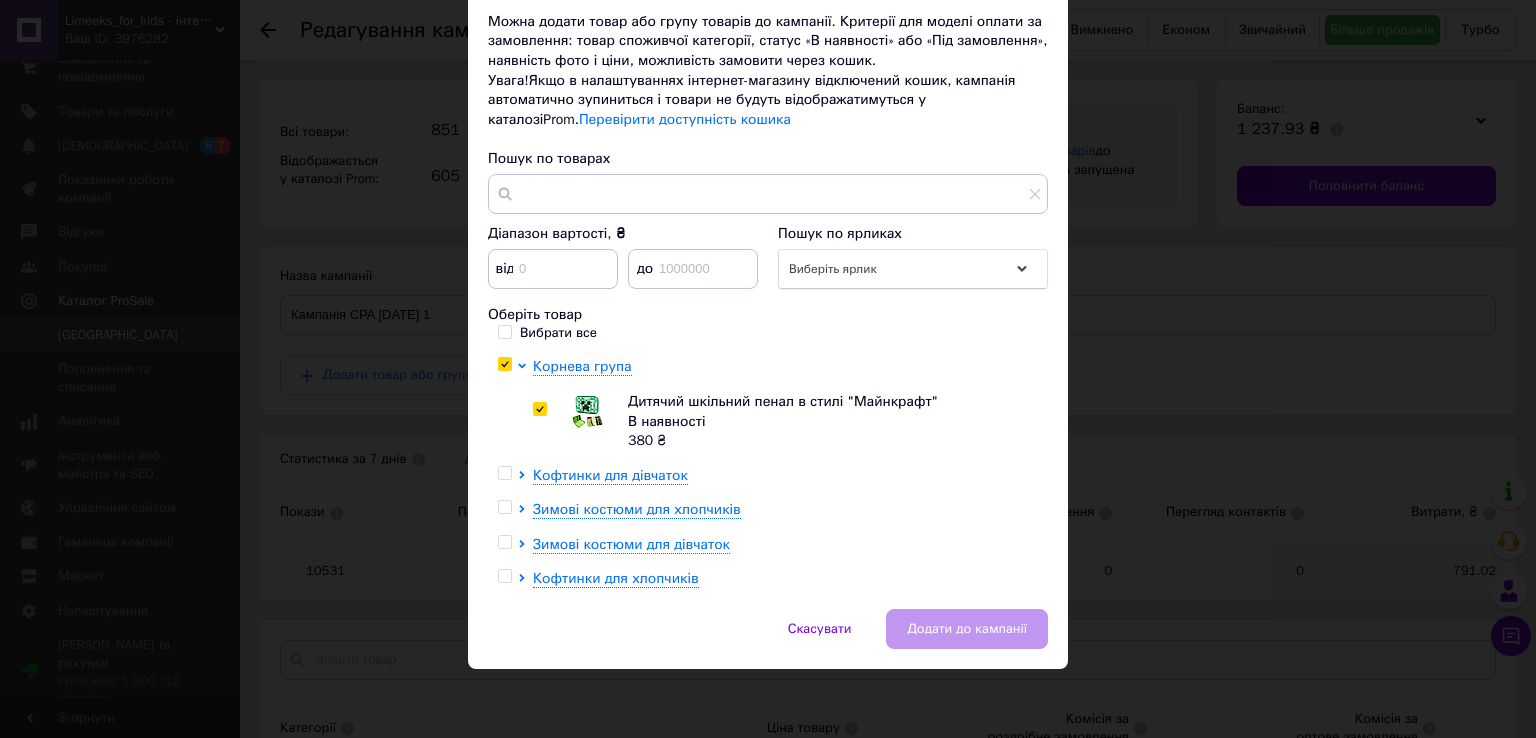 checkbox on "true" 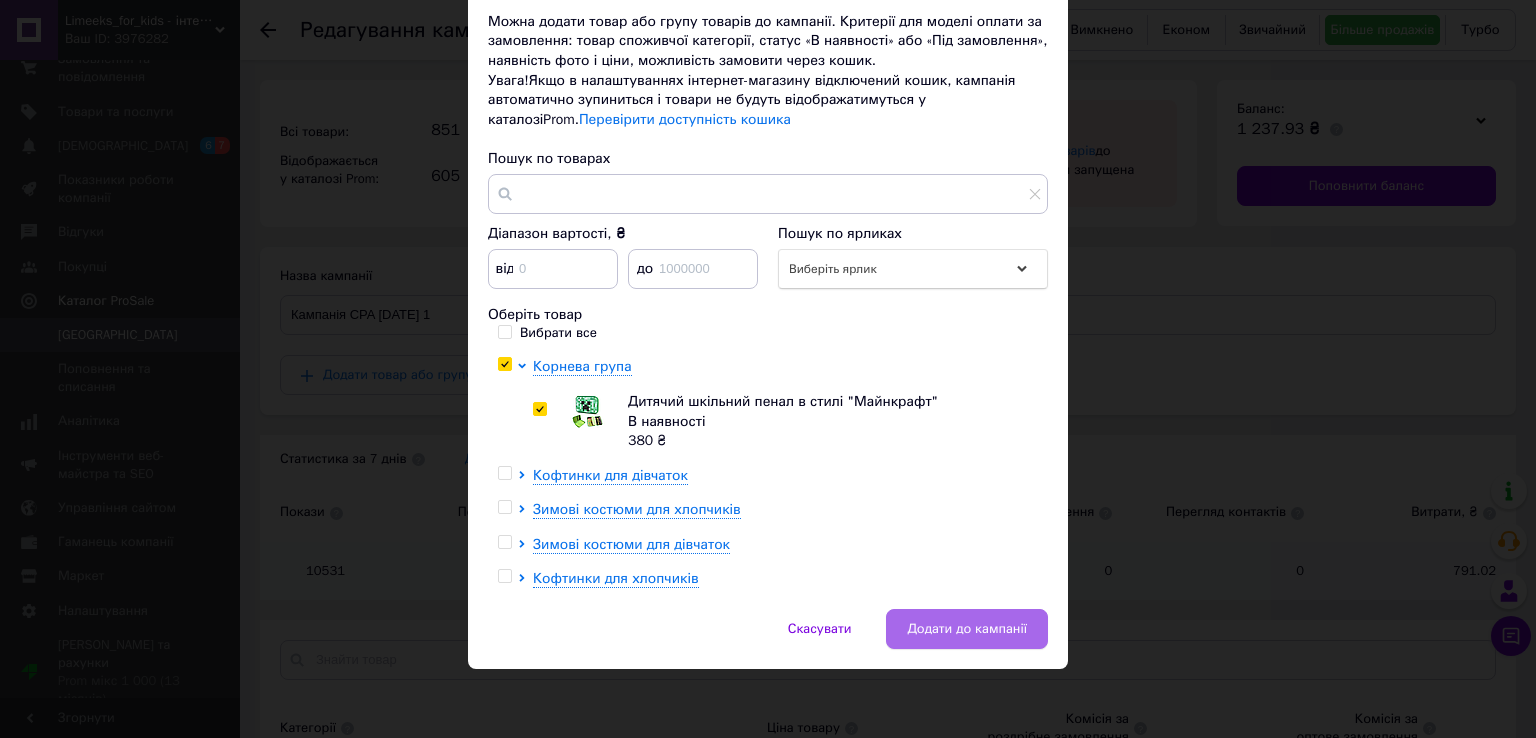 click on "Додати до кампанії" at bounding box center (967, 629) 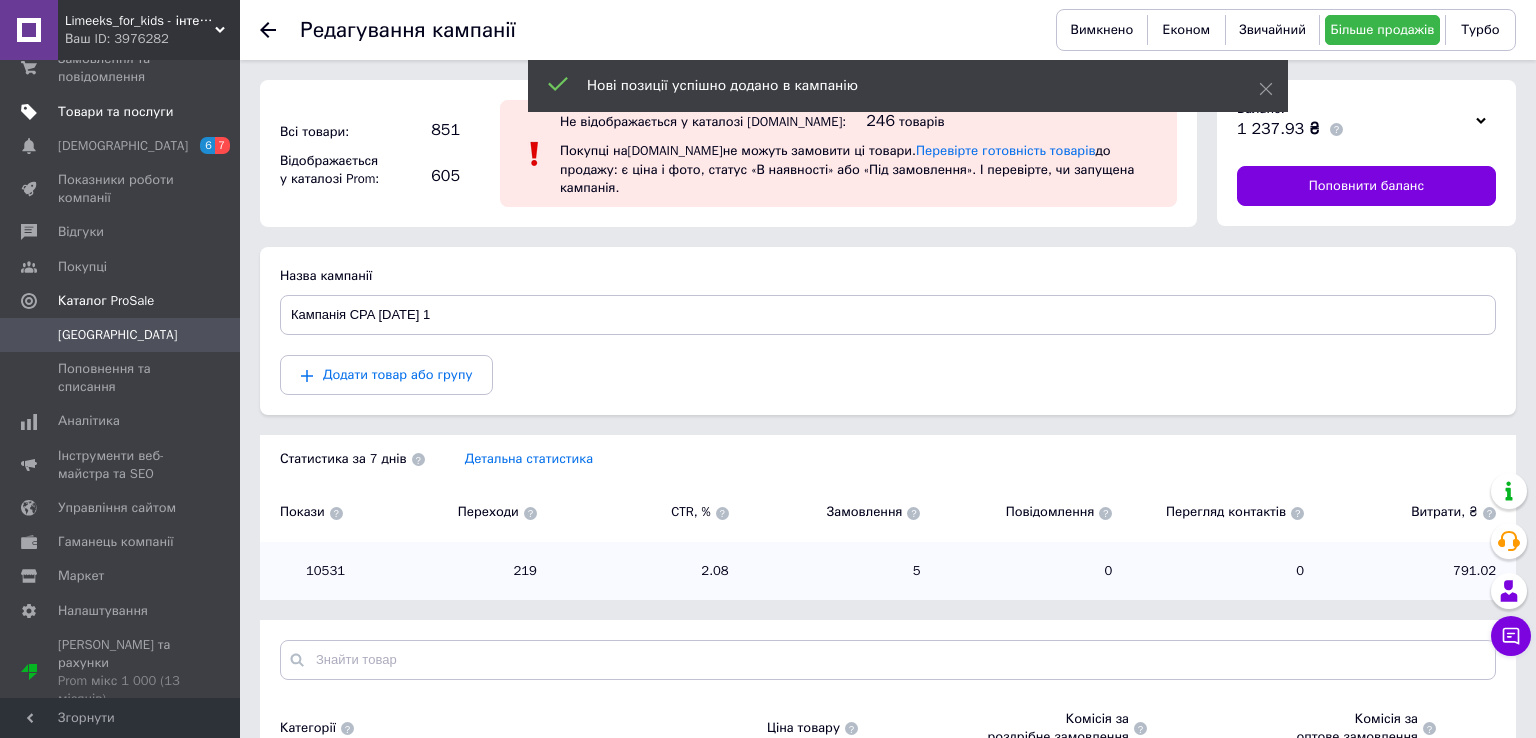 scroll, scrollTop: 0, scrollLeft: 0, axis: both 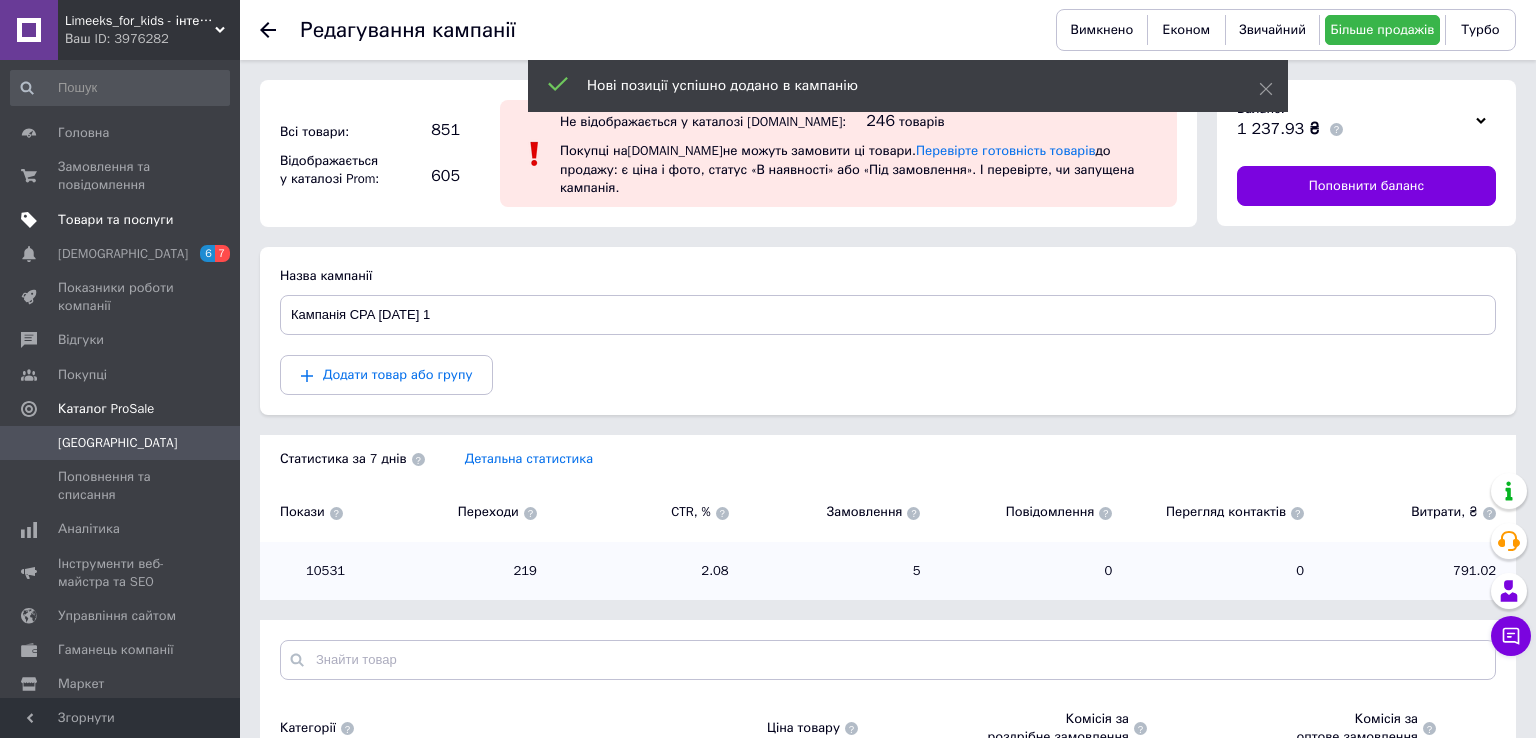 click on "Товари та послуги" at bounding box center (115, 220) 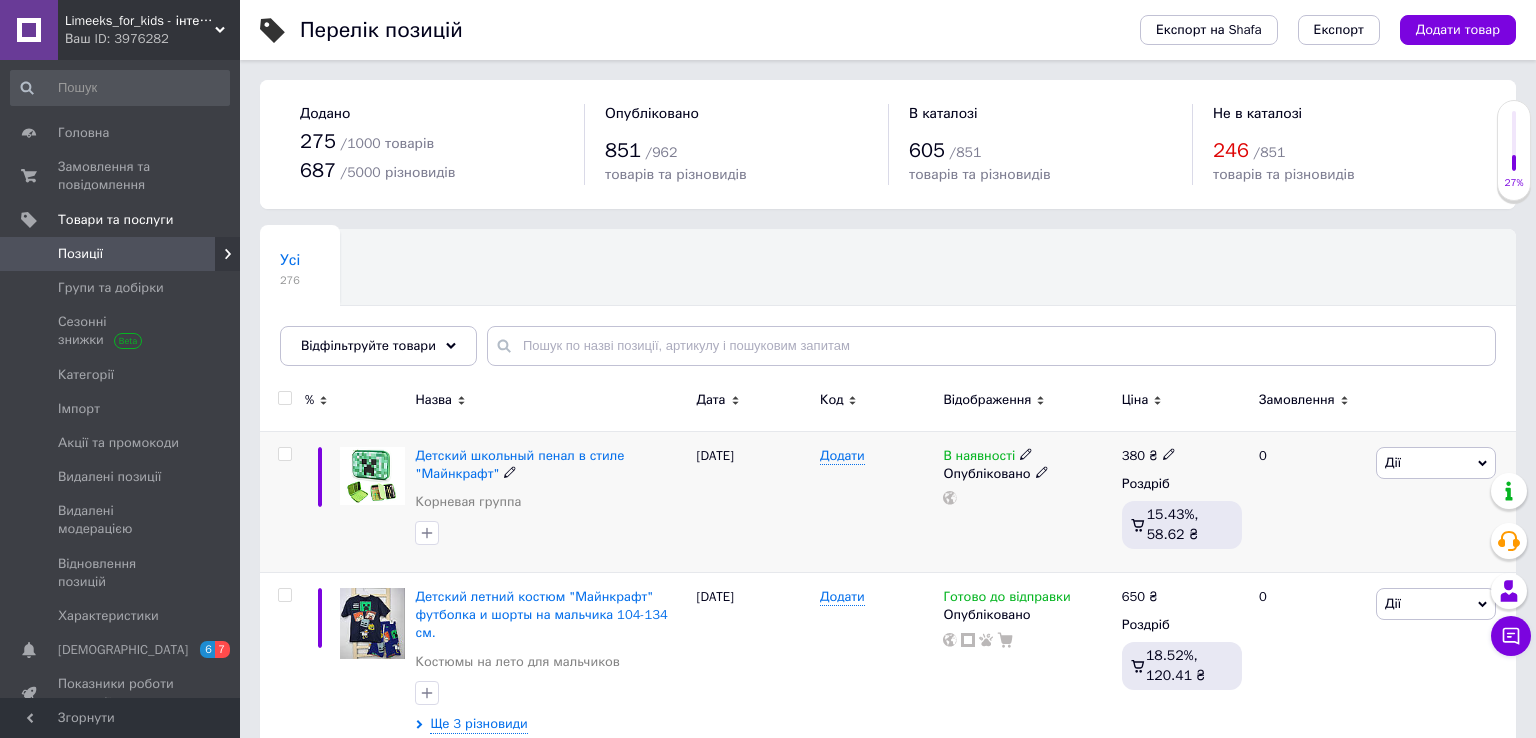 click at bounding box center (1026, 453) 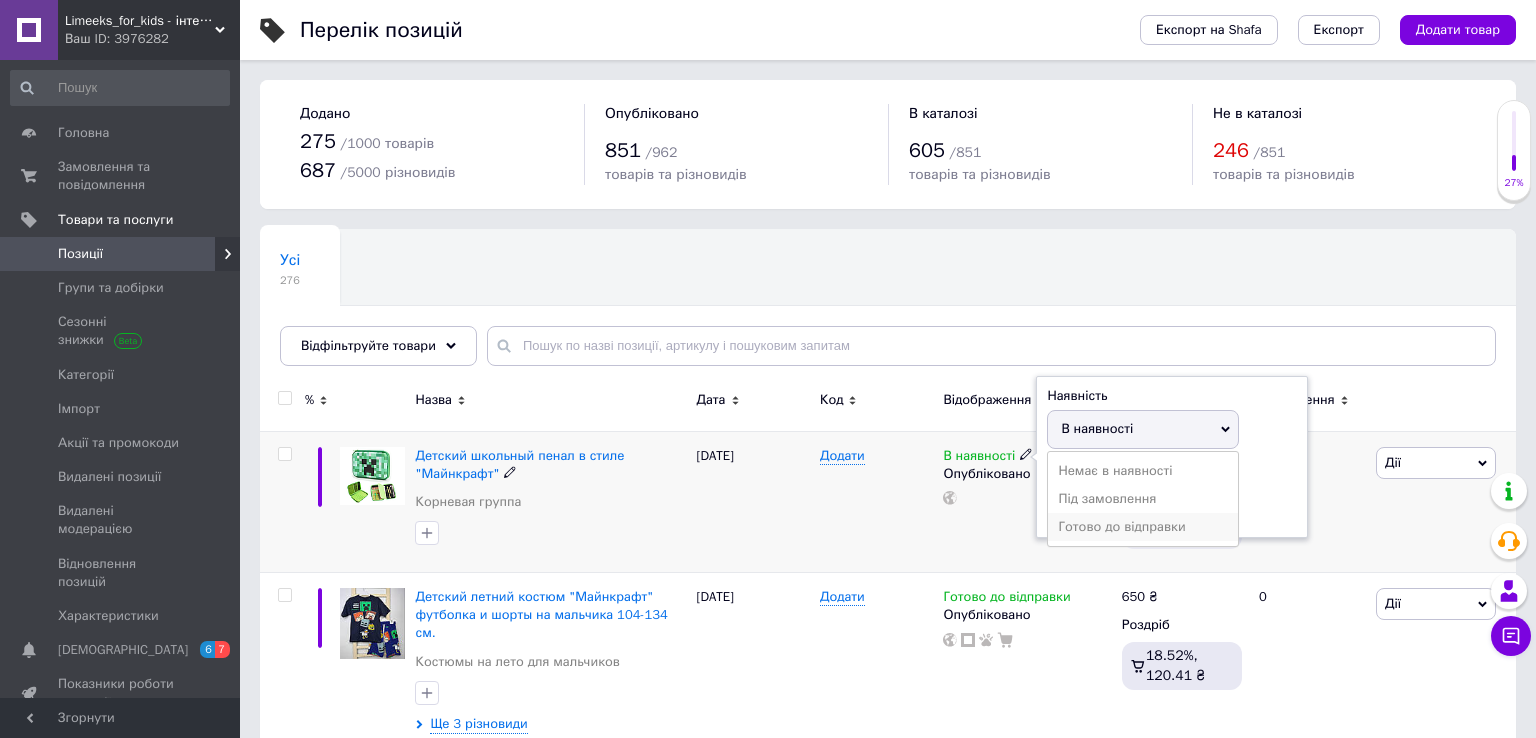 click on "Готово до відправки" at bounding box center (1143, 527) 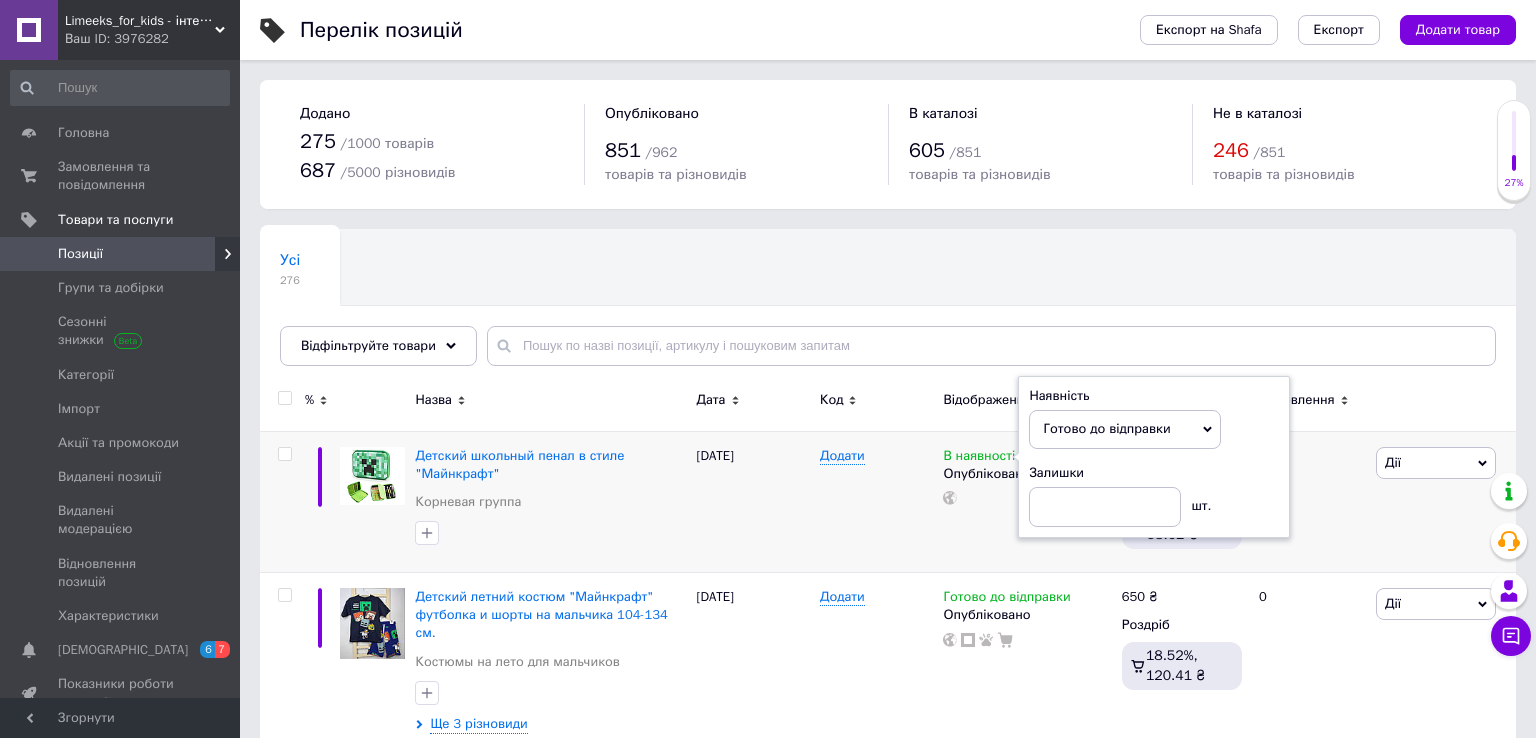 click on "Усі 276 Ok Відфільтровано...  Зберегти" at bounding box center [888, 307] 